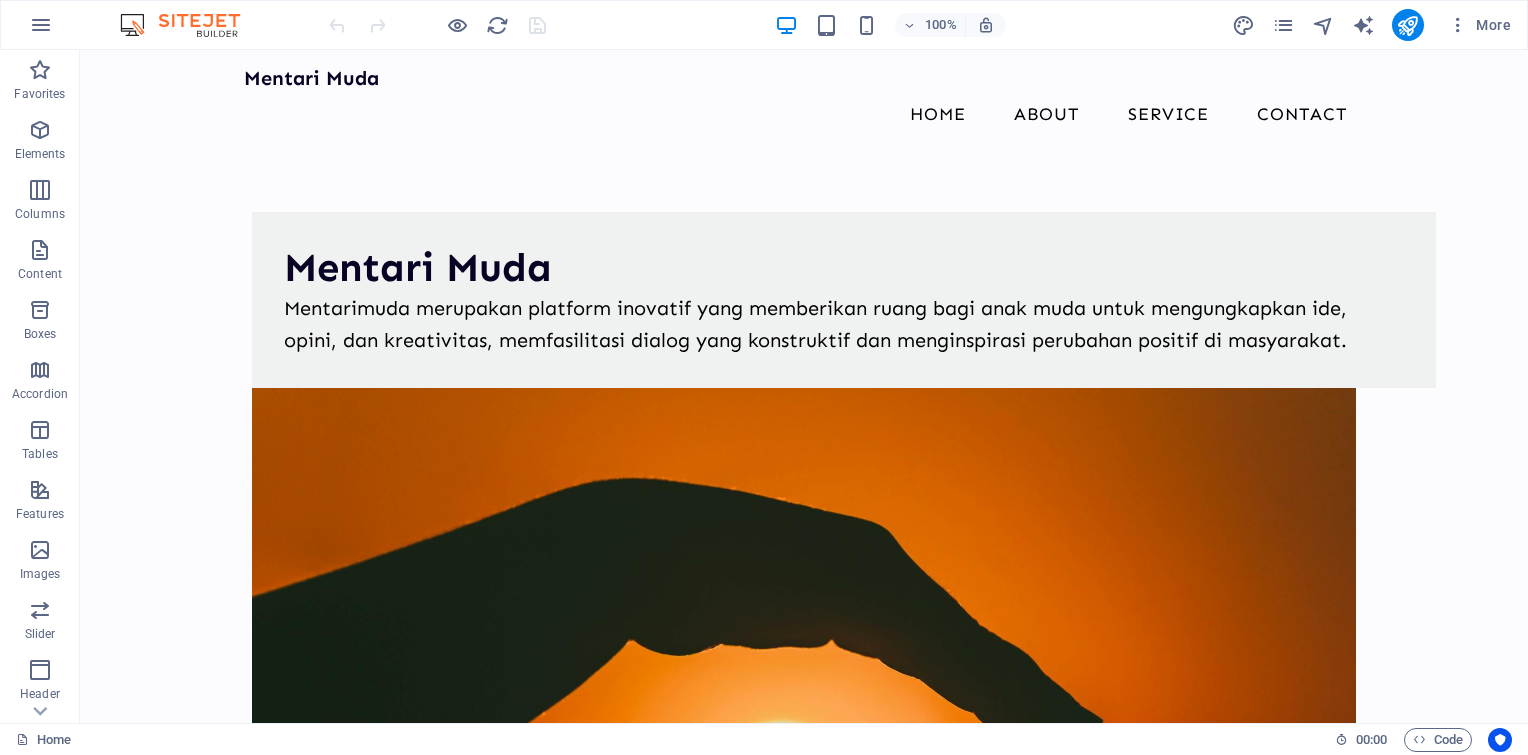 scroll, scrollTop: 683, scrollLeft: 0, axis: vertical 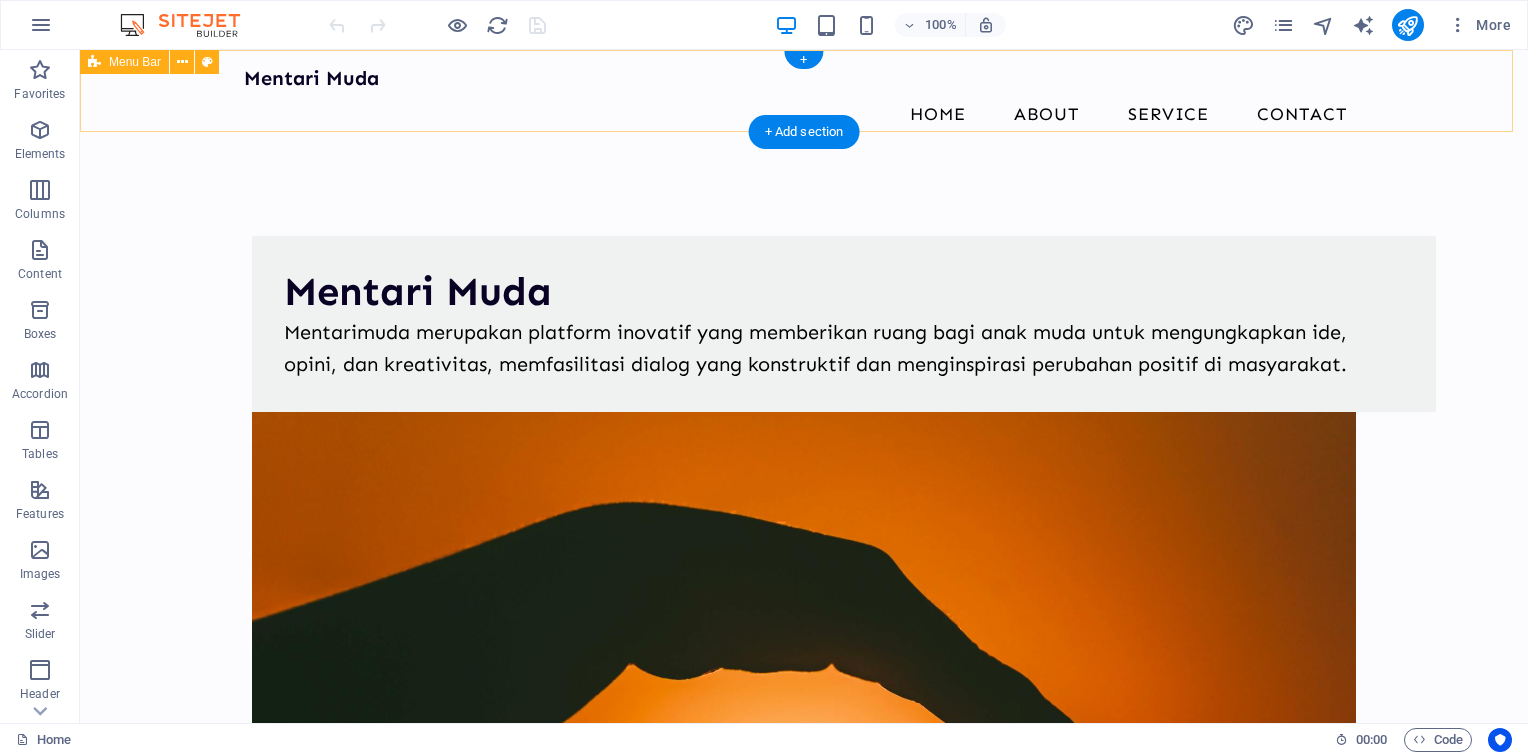 click on "Mentari Muda Menu Home About Service Contact" at bounding box center [804, 103] 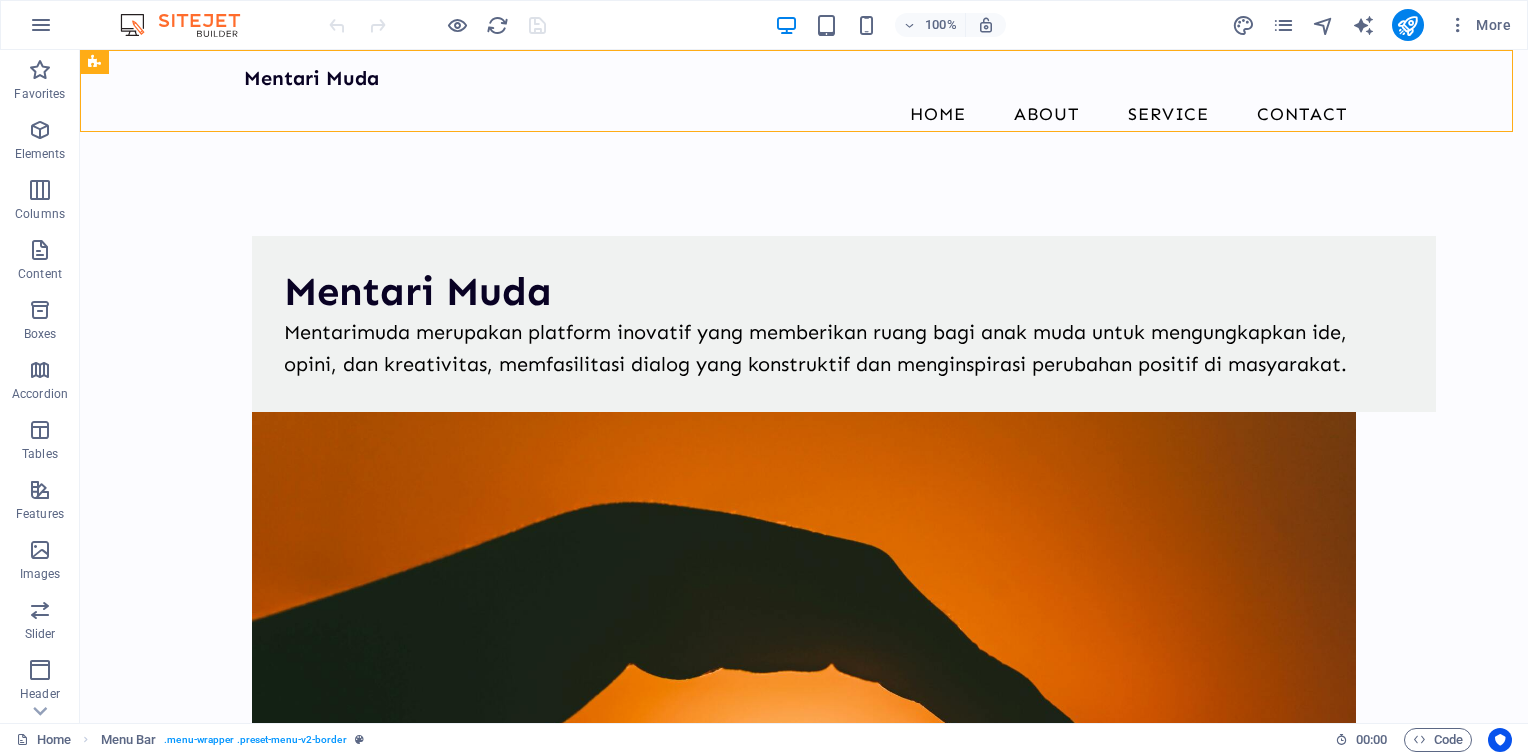click on "100% More" at bounding box center (764, 25) 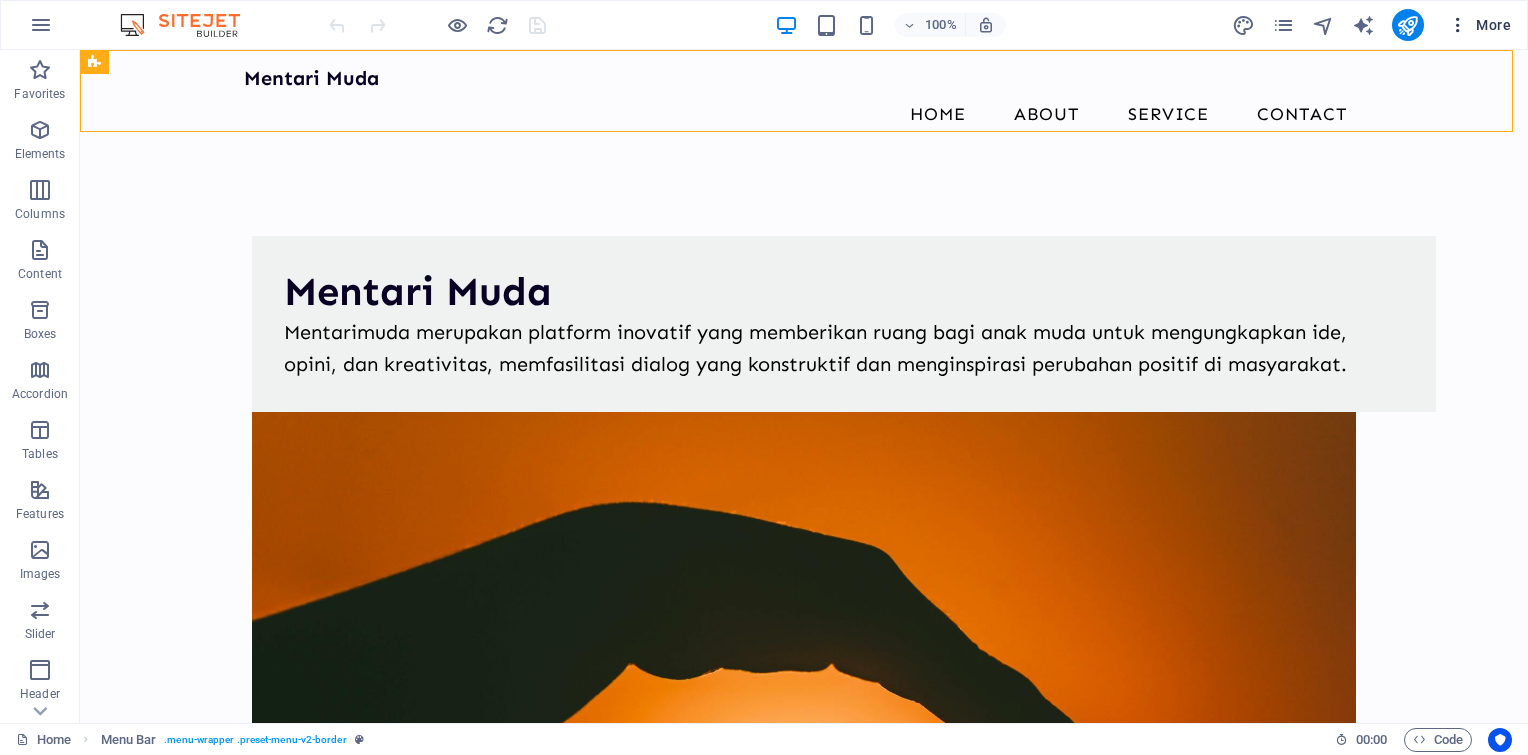 click on "More" at bounding box center [1479, 25] 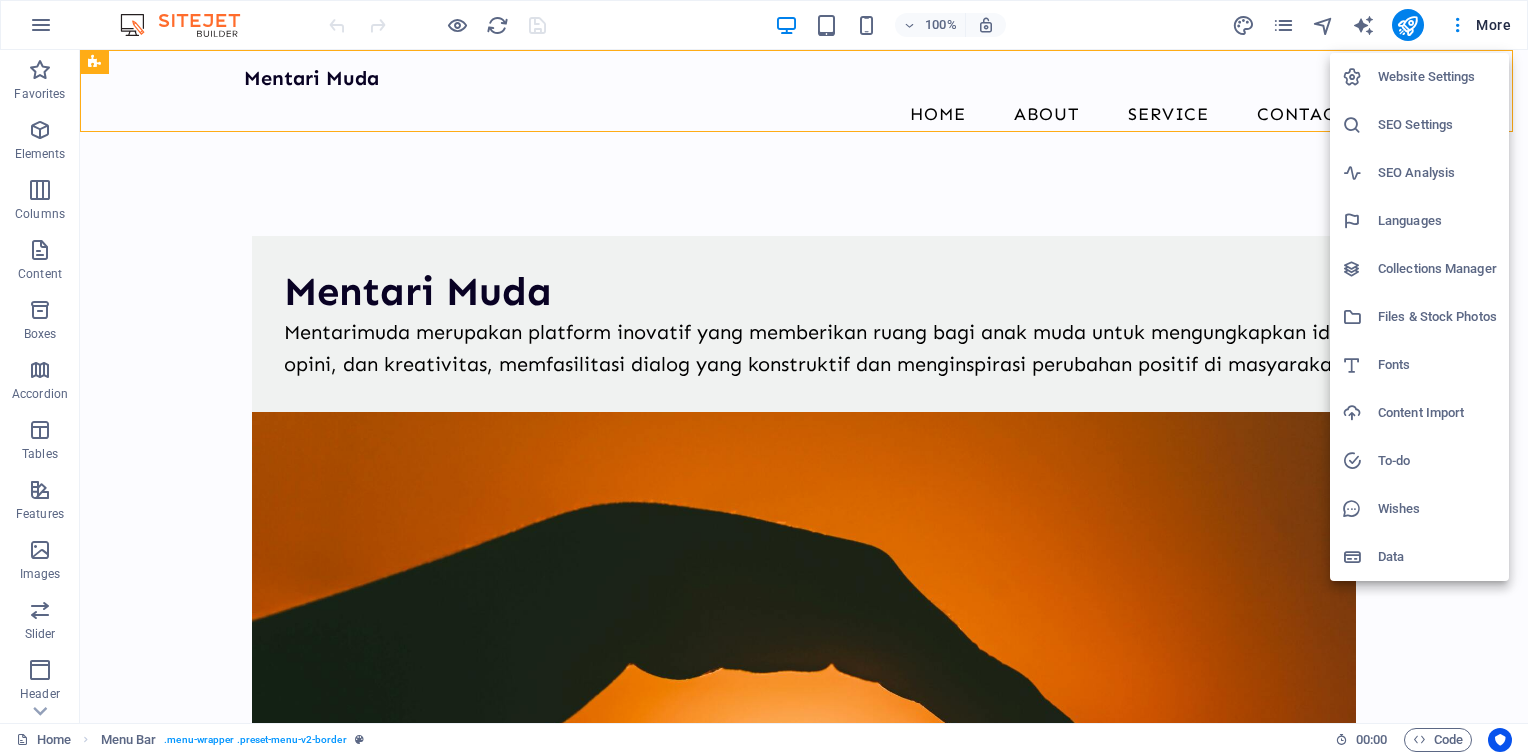 click at bounding box center (764, 377) 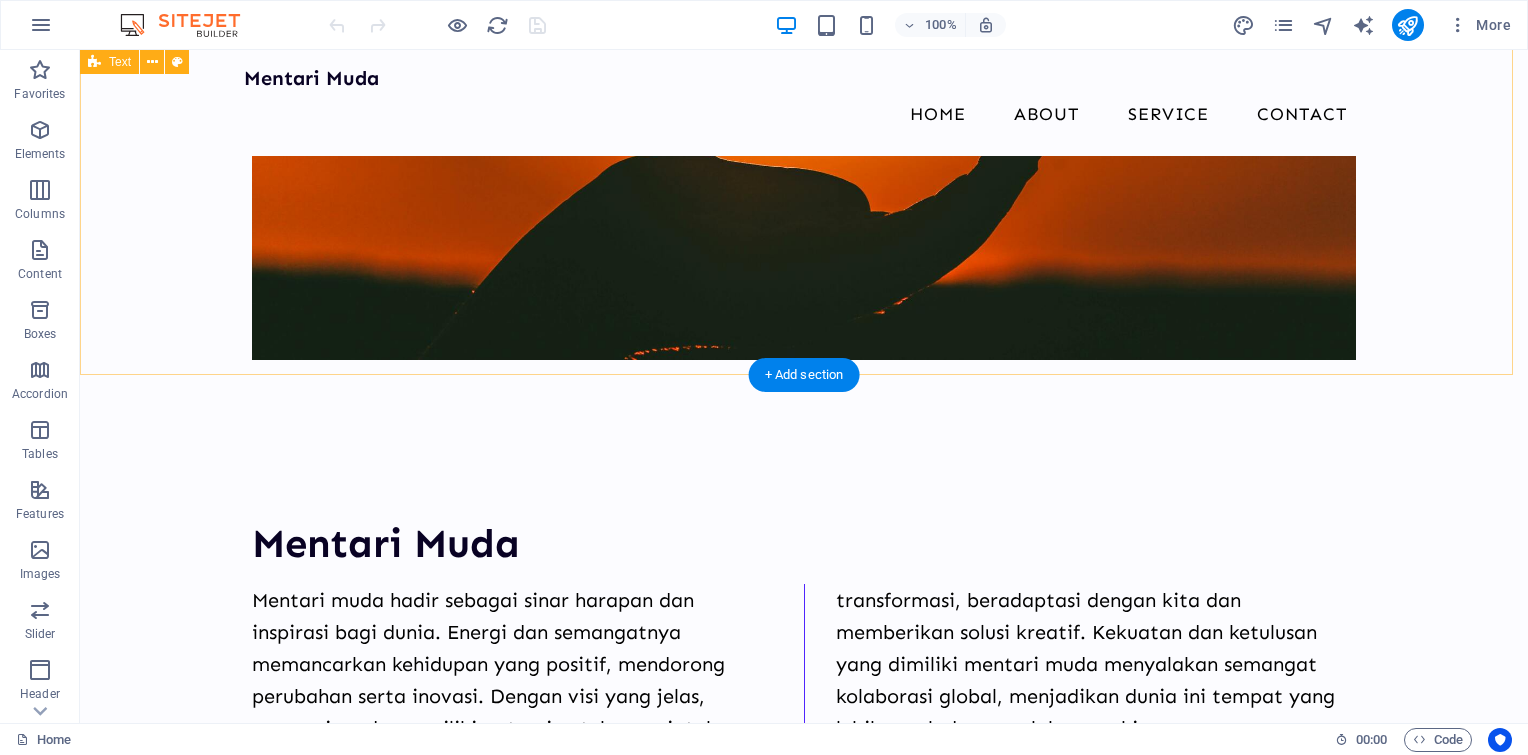 scroll, scrollTop: 700, scrollLeft: 0, axis: vertical 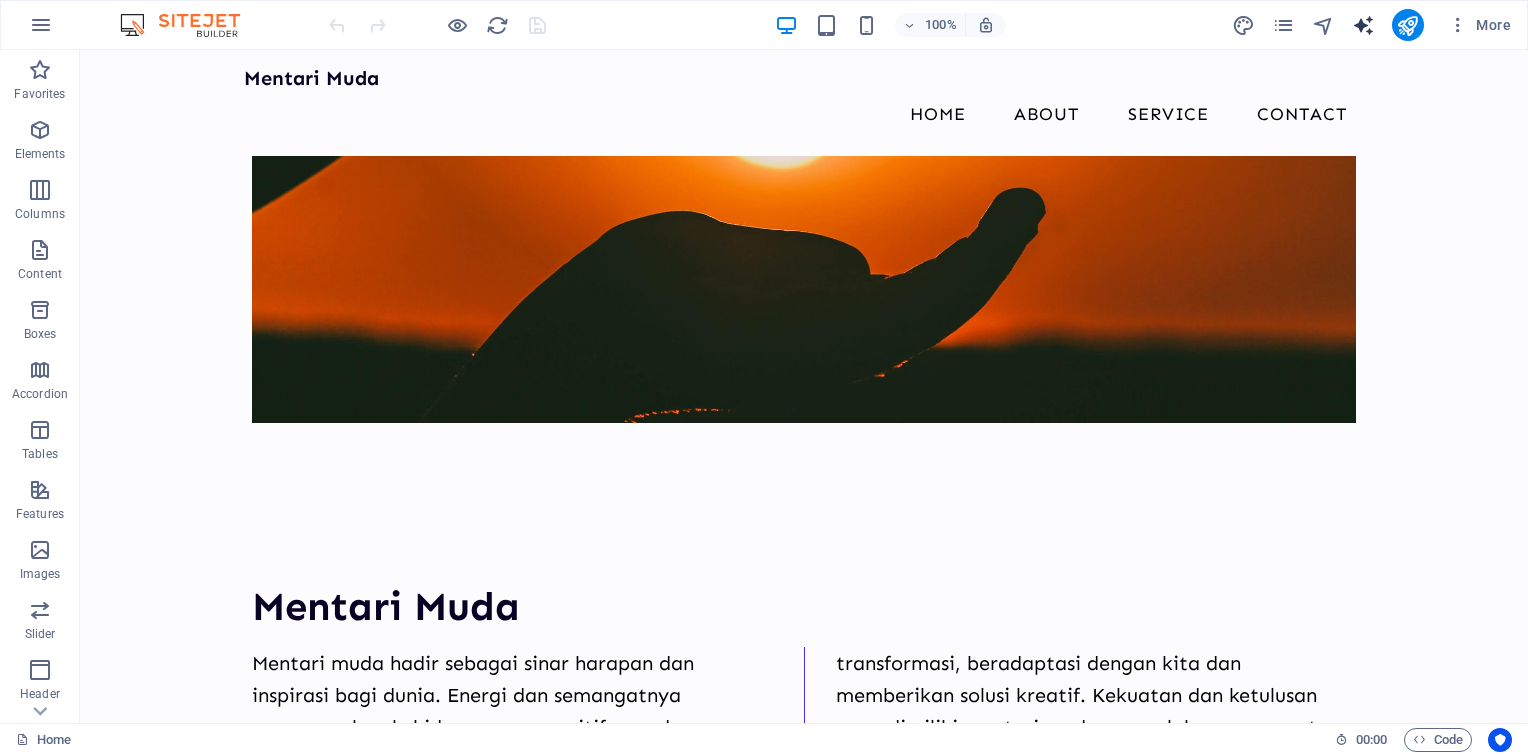 click at bounding box center [1363, 25] 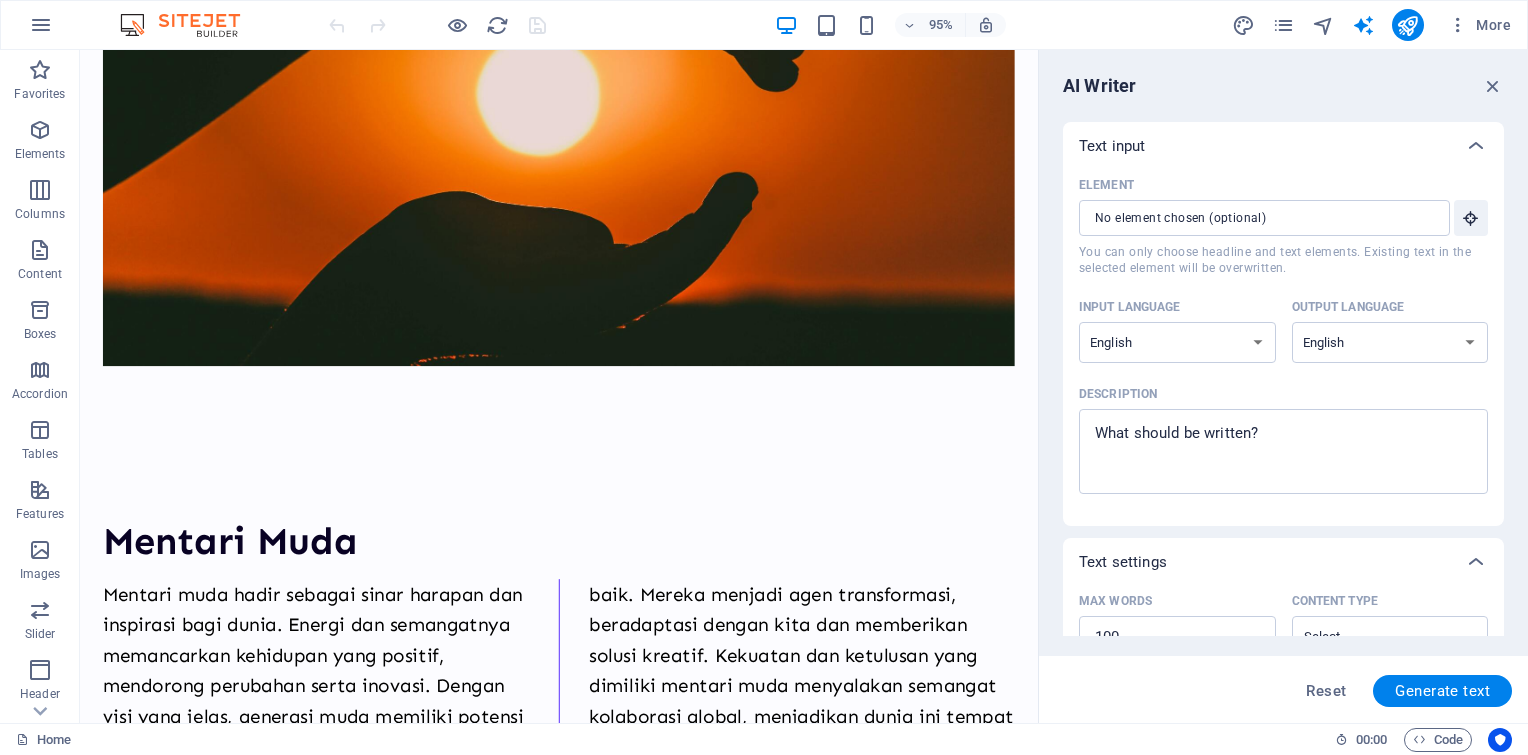 scroll, scrollTop: 647, scrollLeft: 0, axis: vertical 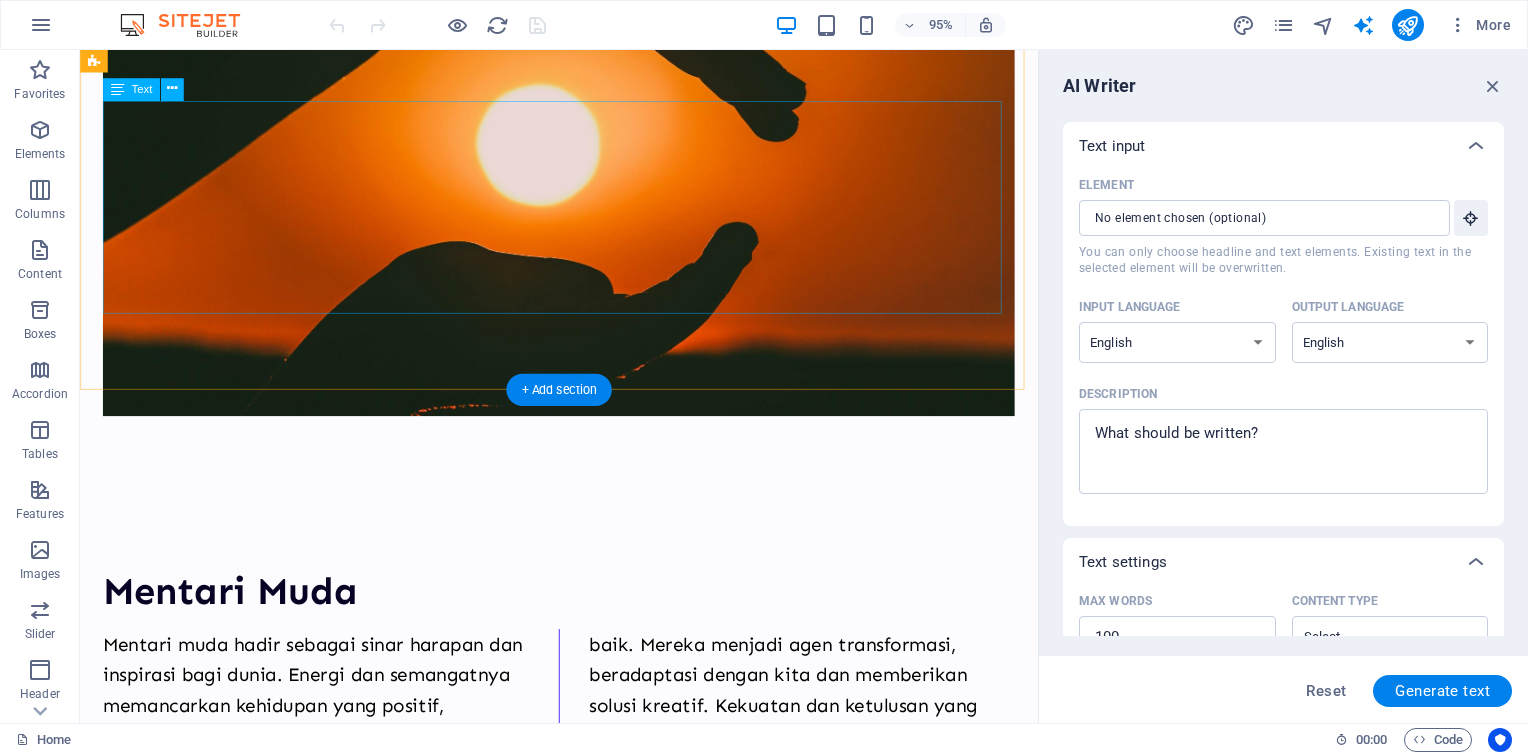 click on "Mentari muda hadir sebagai sinar harapan dan inspirasi bagi dunia. Energi dan semangatnya memancarkan kehidupan yang positif, mendorong perubahan serta inovasi. Dengan visi yang jelas, generasi muda memiliki potensi untuk menciptakan masa depan yang lebih baik. Mereka menjadi agen transformasi, beradaptasi dengan kita dan memberikan solusi kreatif. Kekuatan dan ketulusan yang dimiliki mentari muda menyalakan semangat kolaborasi global, menjadikan dunia ini tempat yang lebih cerah dan penuh kemungkinan." at bounding box center (584, 756) 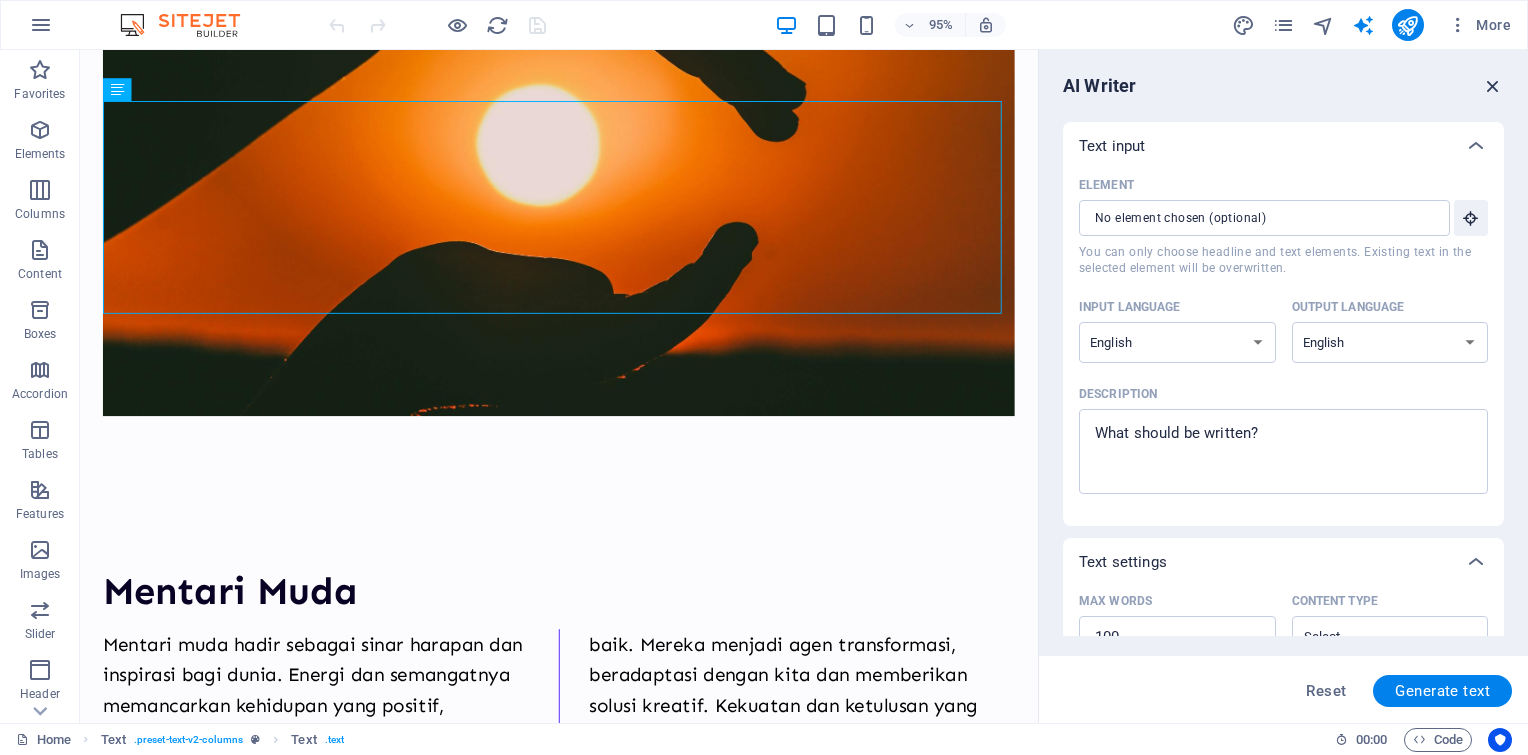 click at bounding box center [1493, 86] 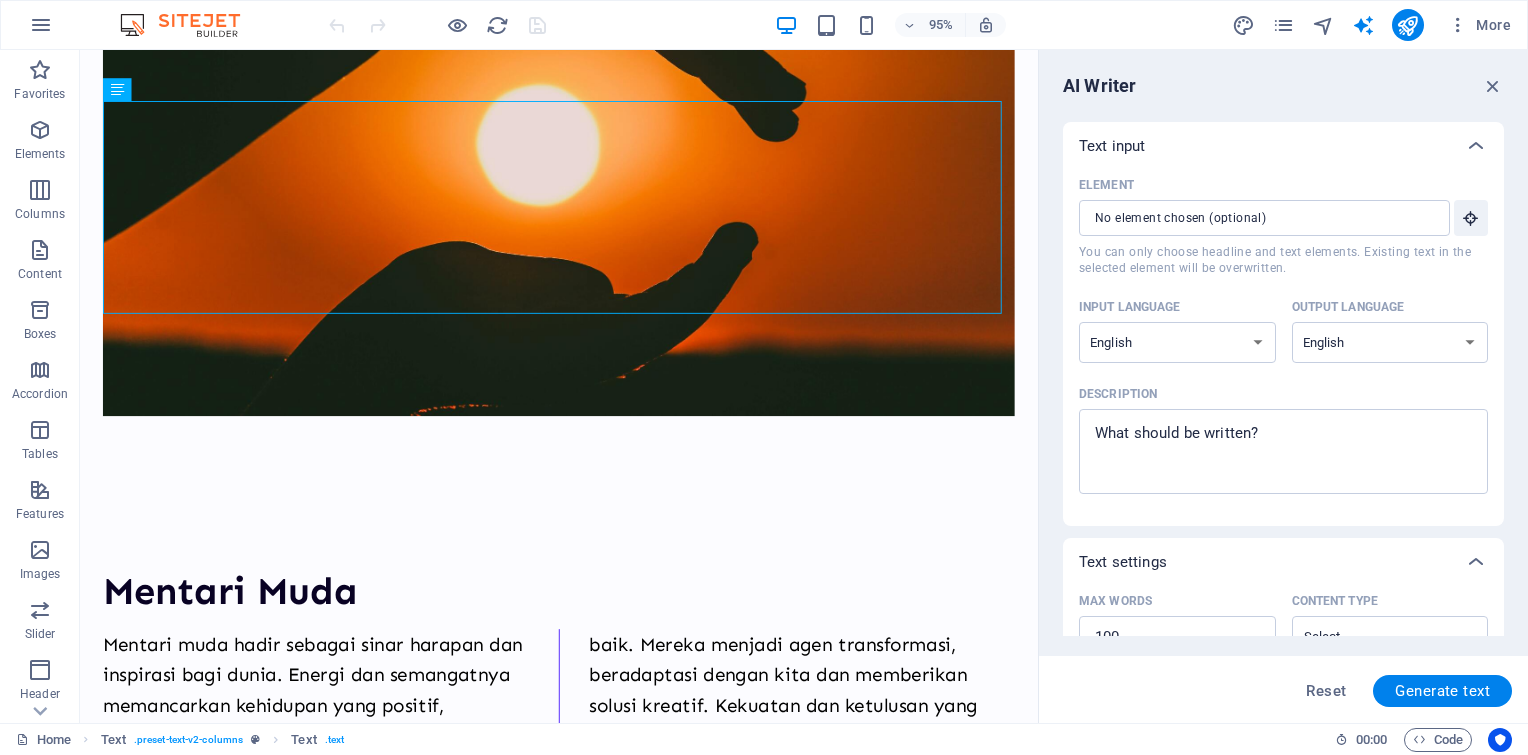 scroll, scrollTop: 700, scrollLeft: 0, axis: vertical 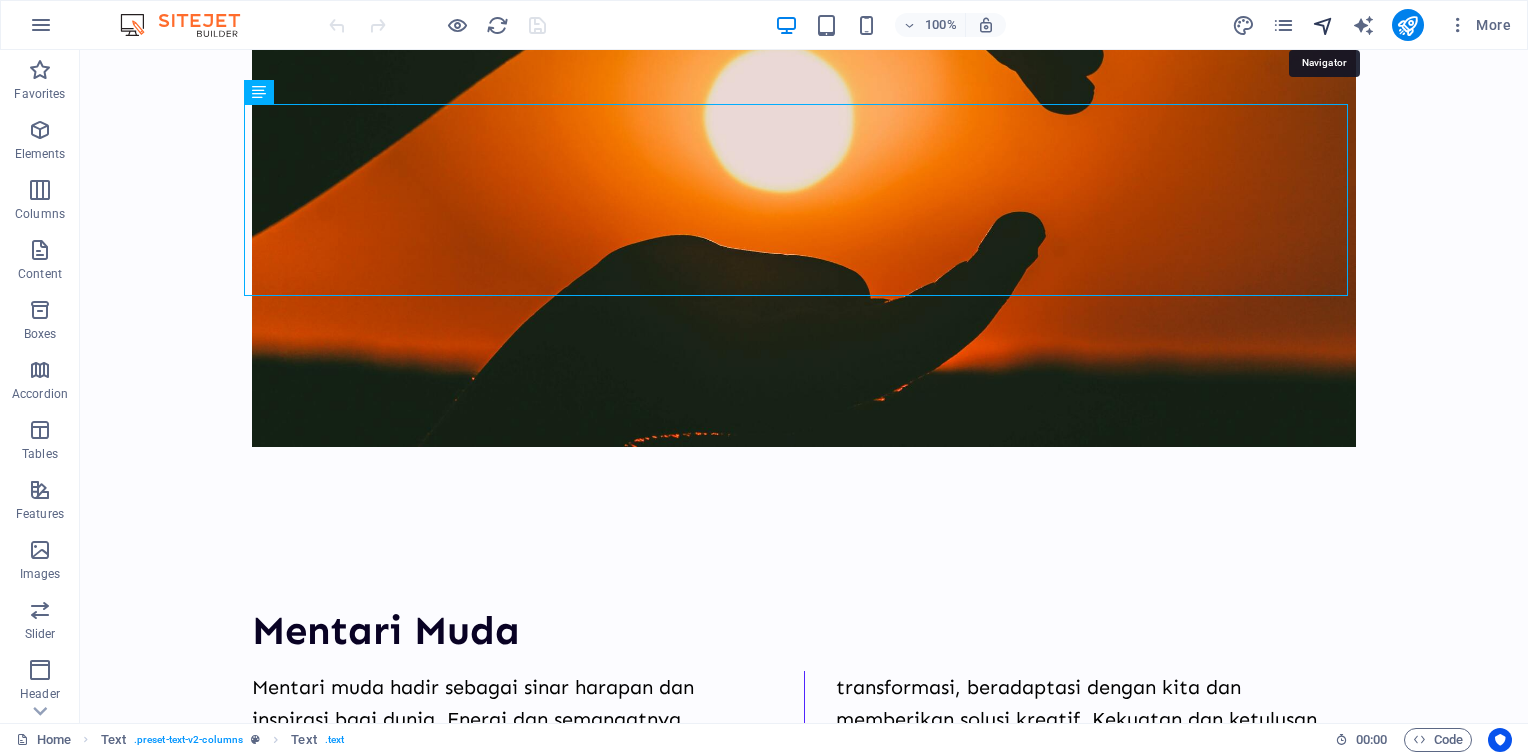 click at bounding box center [1323, 25] 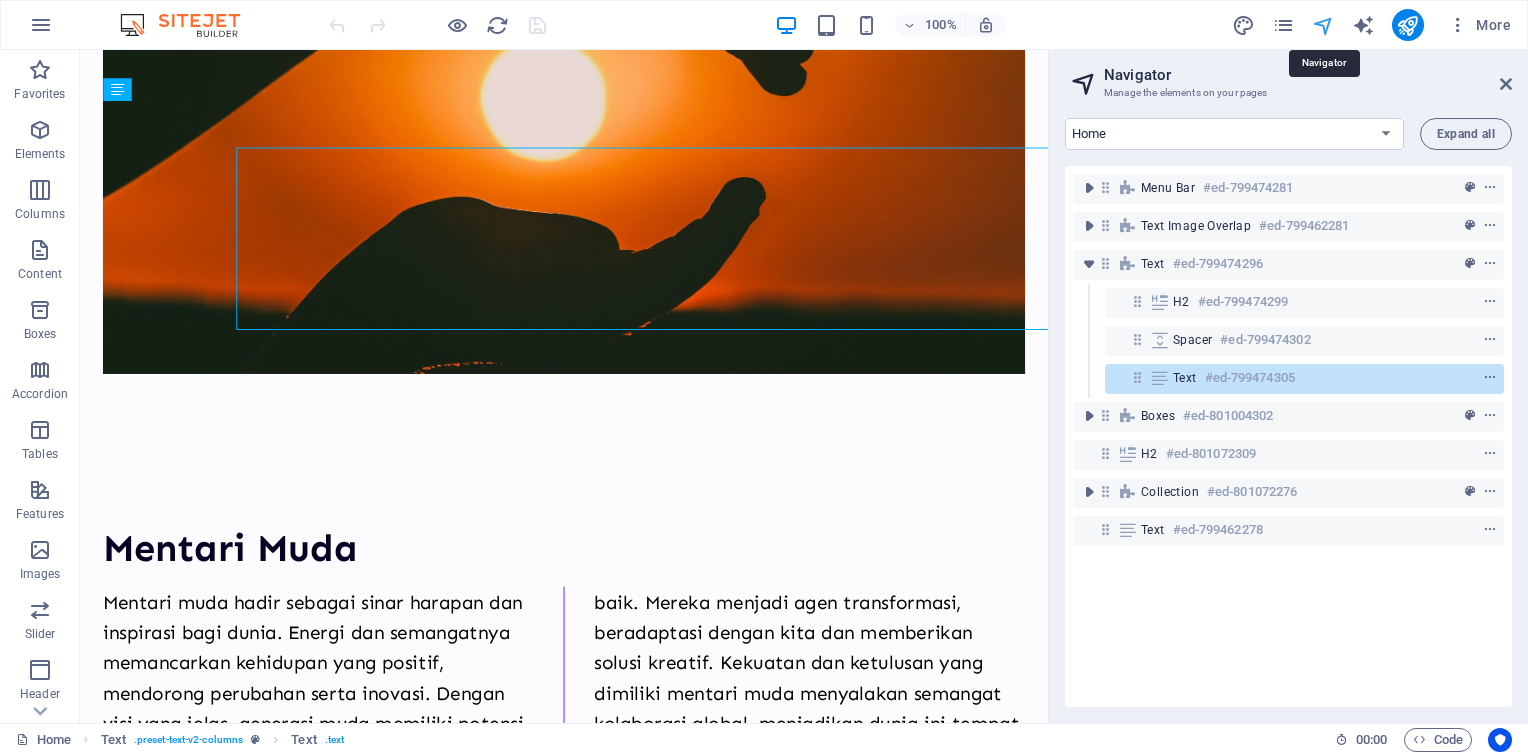scroll, scrollTop: 650, scrollLeft: 0, axis: vertical 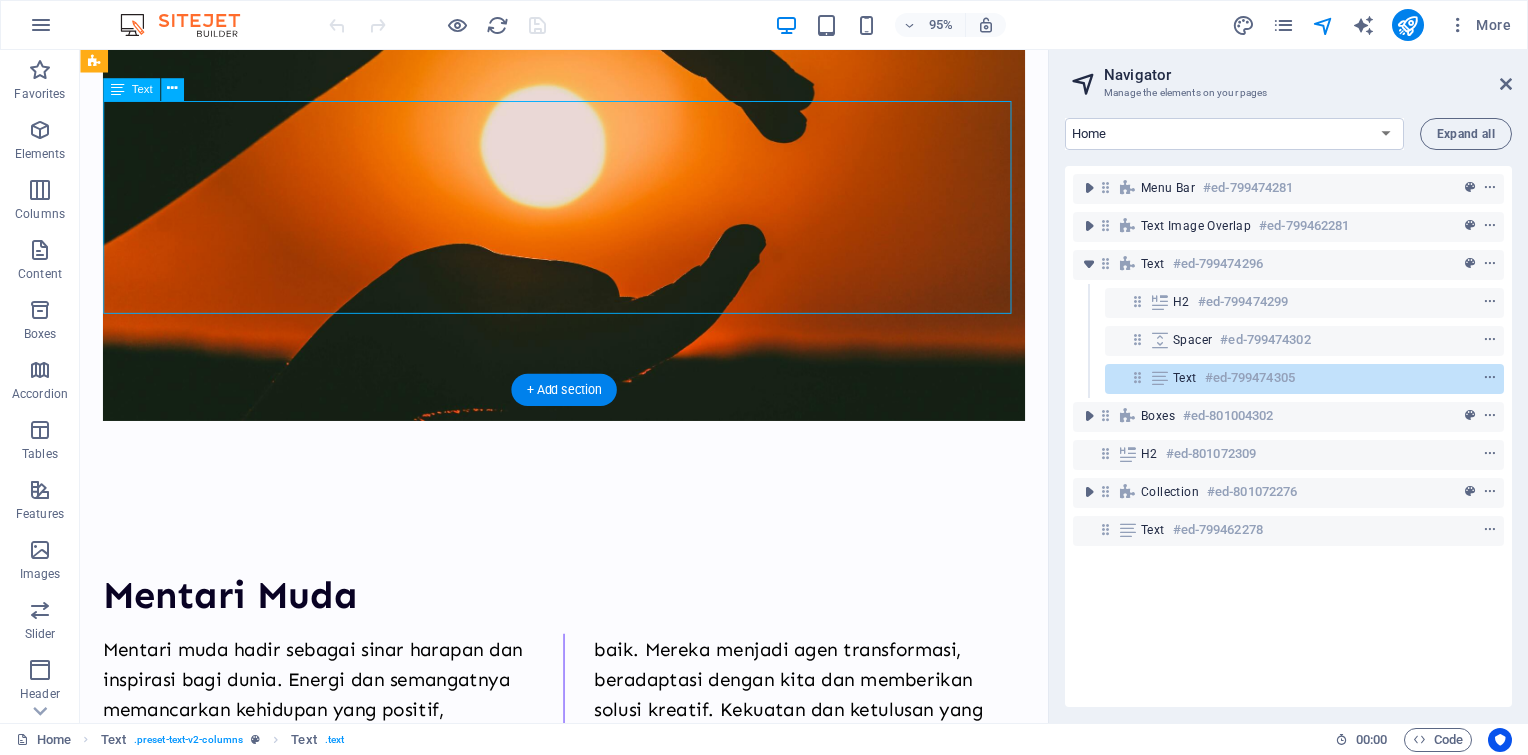 click on "Mentari muda hadir sebagai sinar harapan dan inspirasi bagi dunia. Energi dan semangatnya memancarkan kehidupan yang positif, mendorong perubahan serta inovasi. Dengan visi yang jelas, generasi muda memiliki potensi untuk menciptakan masa depan yang lebih baik. Mereka menjadi agen transformasi, beradaptasi dengan kita dan memberikan solusi kreatif. Kekuatan dan ketulusan yang dimiliki mentari muda menyalakan semangat kolaborasi global, menjadikan dunia ini tempat yang lebih cerah dan penuh kemungkinan." at bounding box center (589, 761) 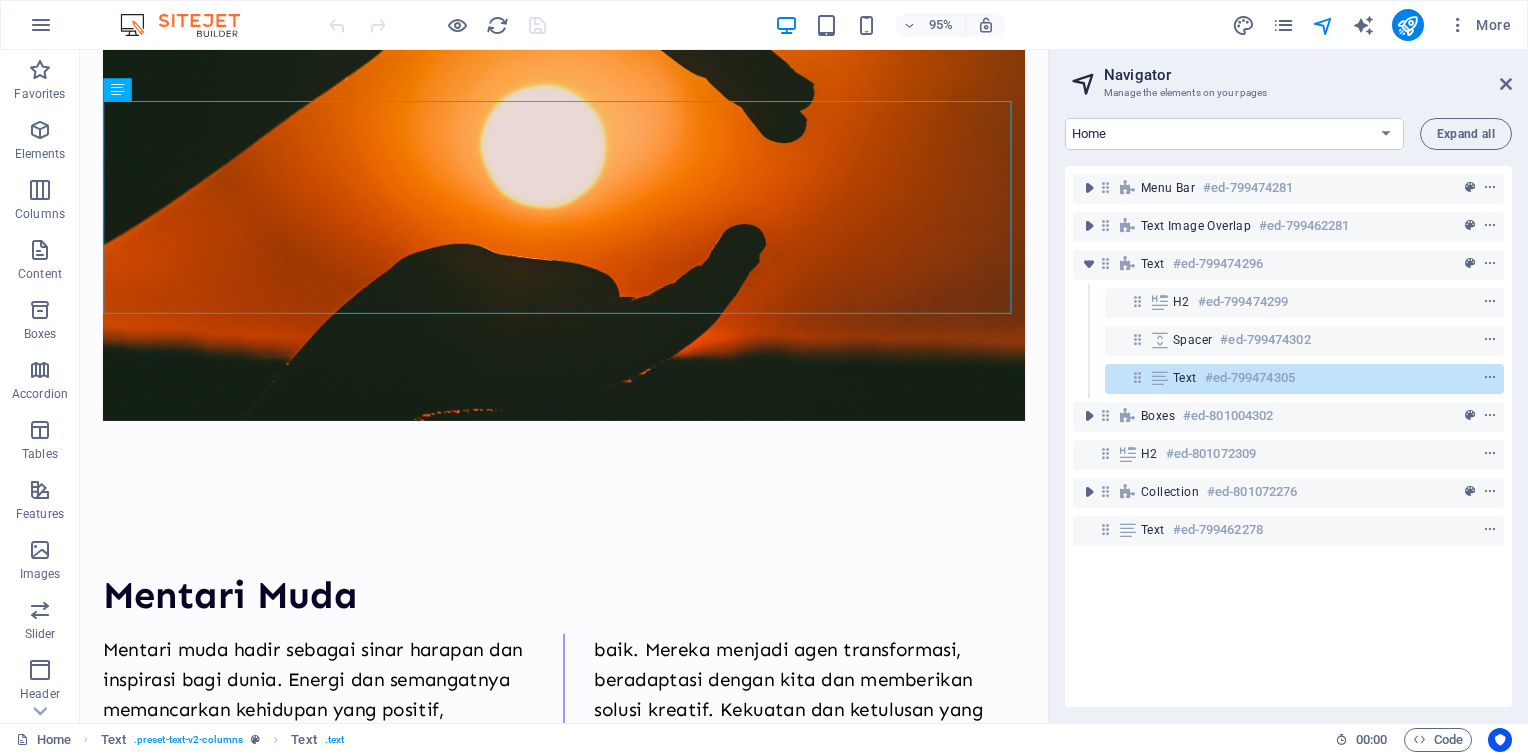 click on "Navigator Manage the elements on your pages" at bounding box center (1290, 76) 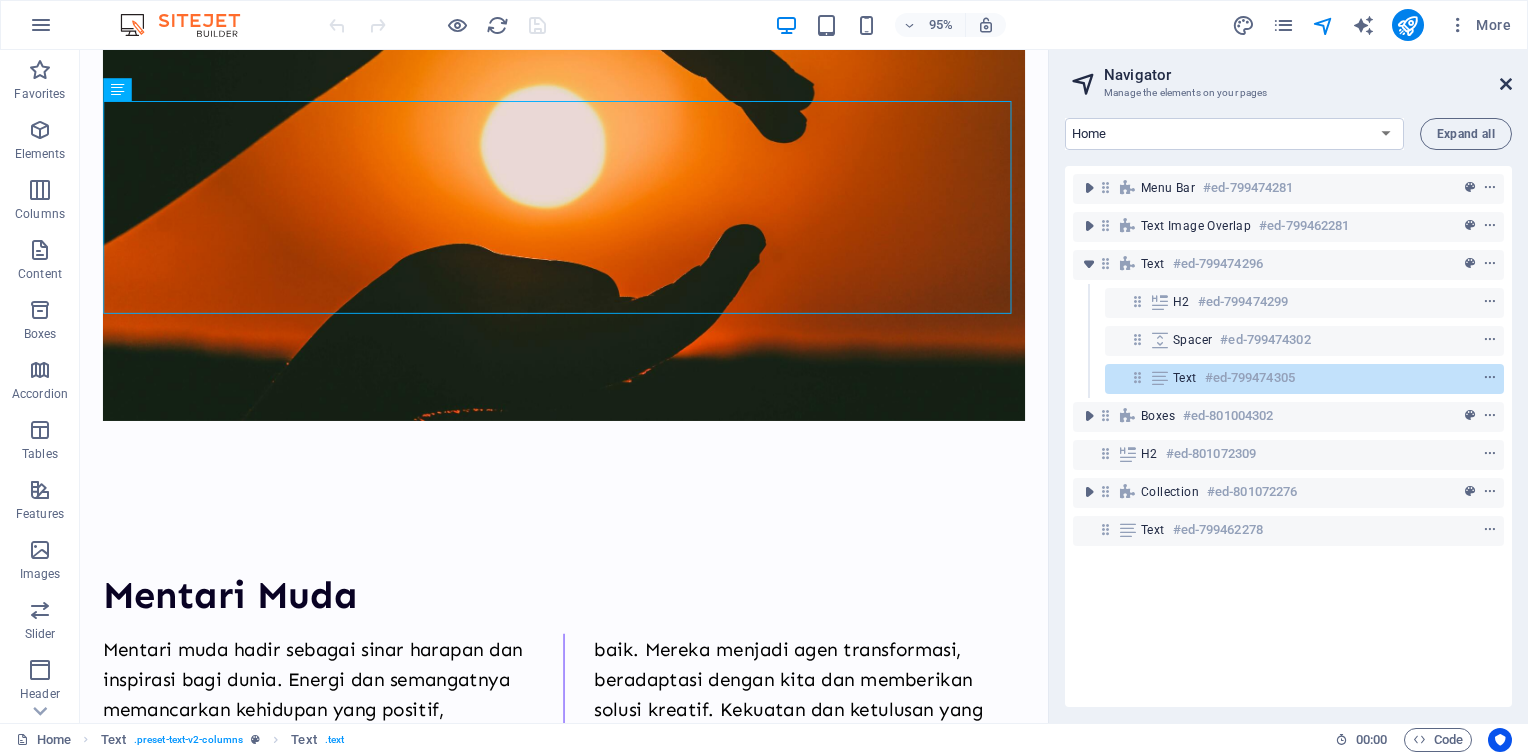click at bounding box center (1506, 84) 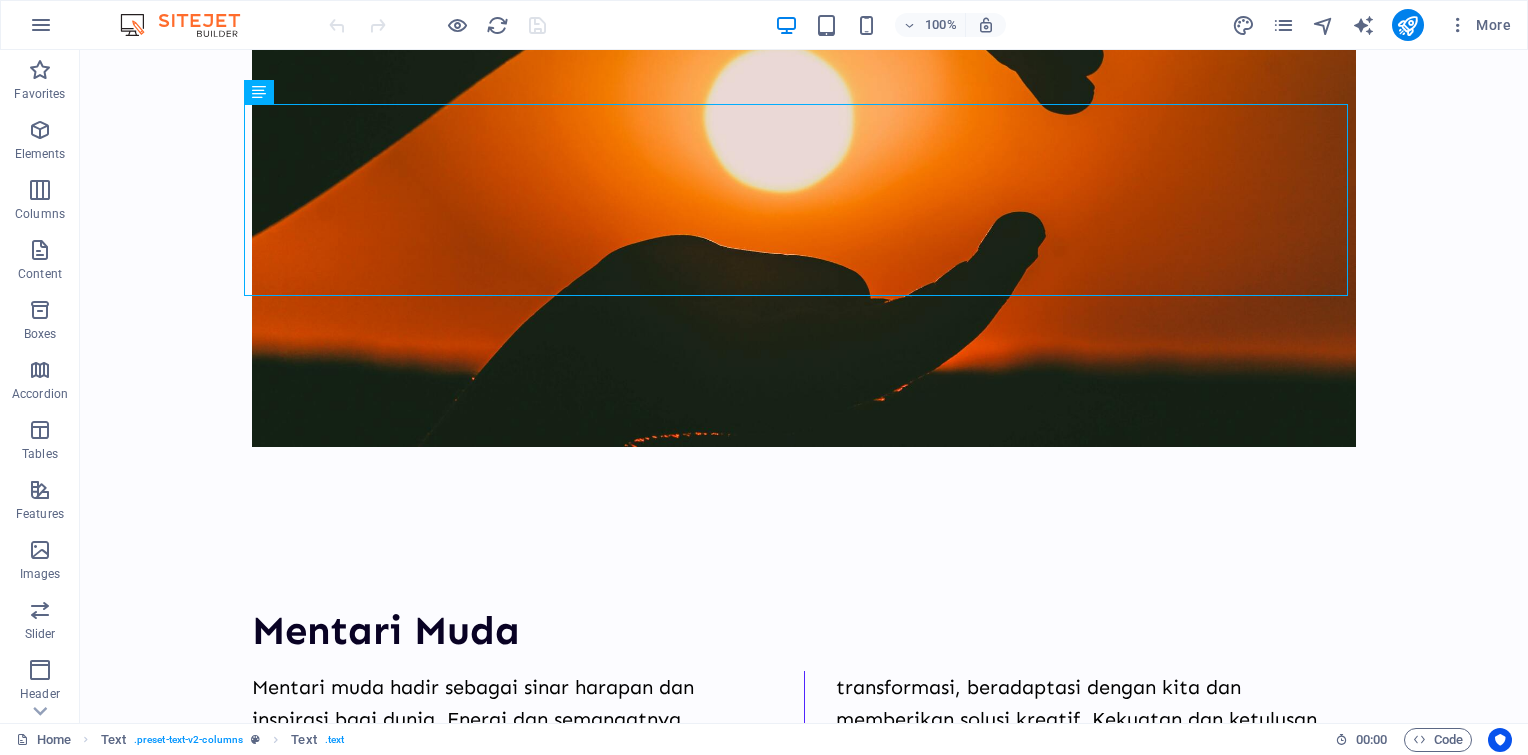 click on "More" at bounding box center [1375, 25] 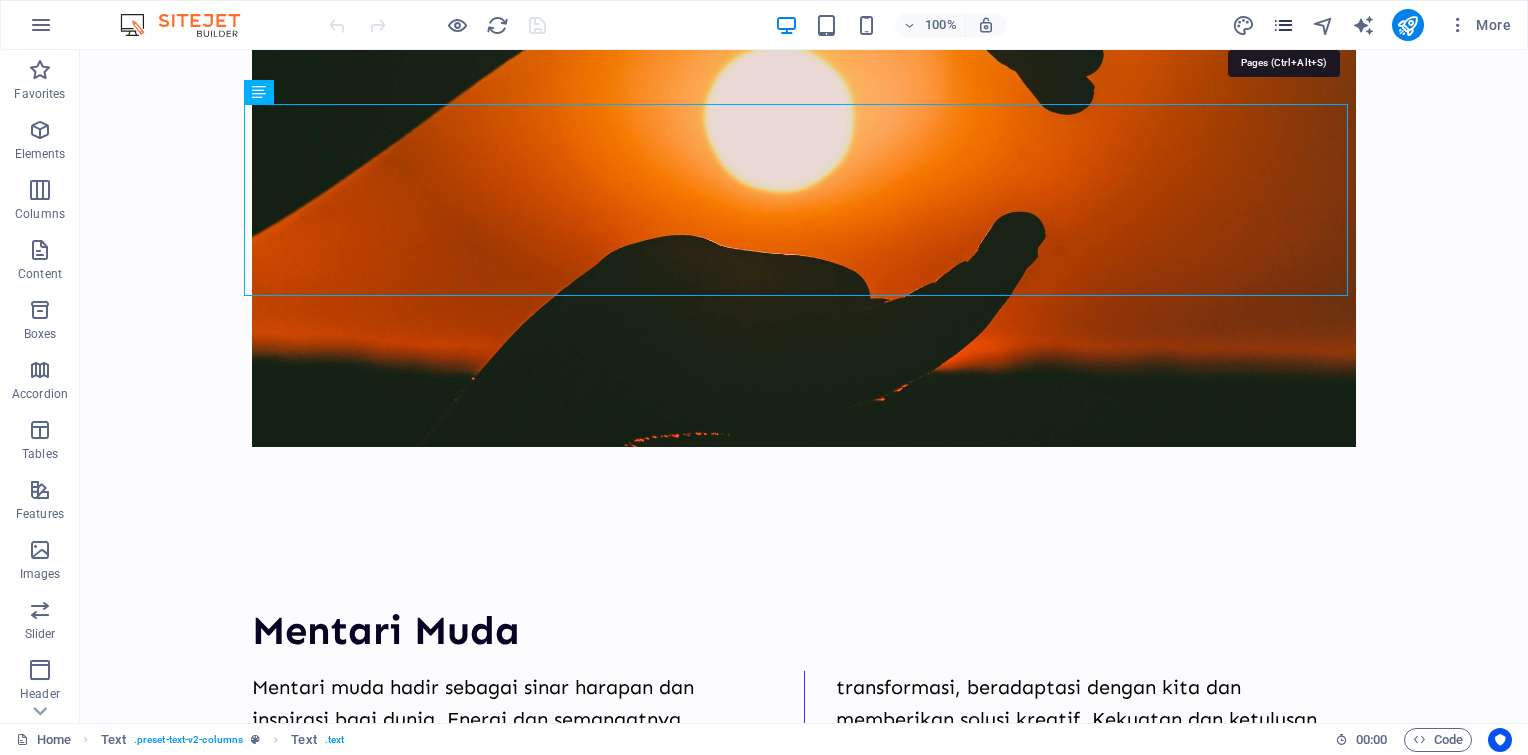 click at bounding box center (1283, 25) 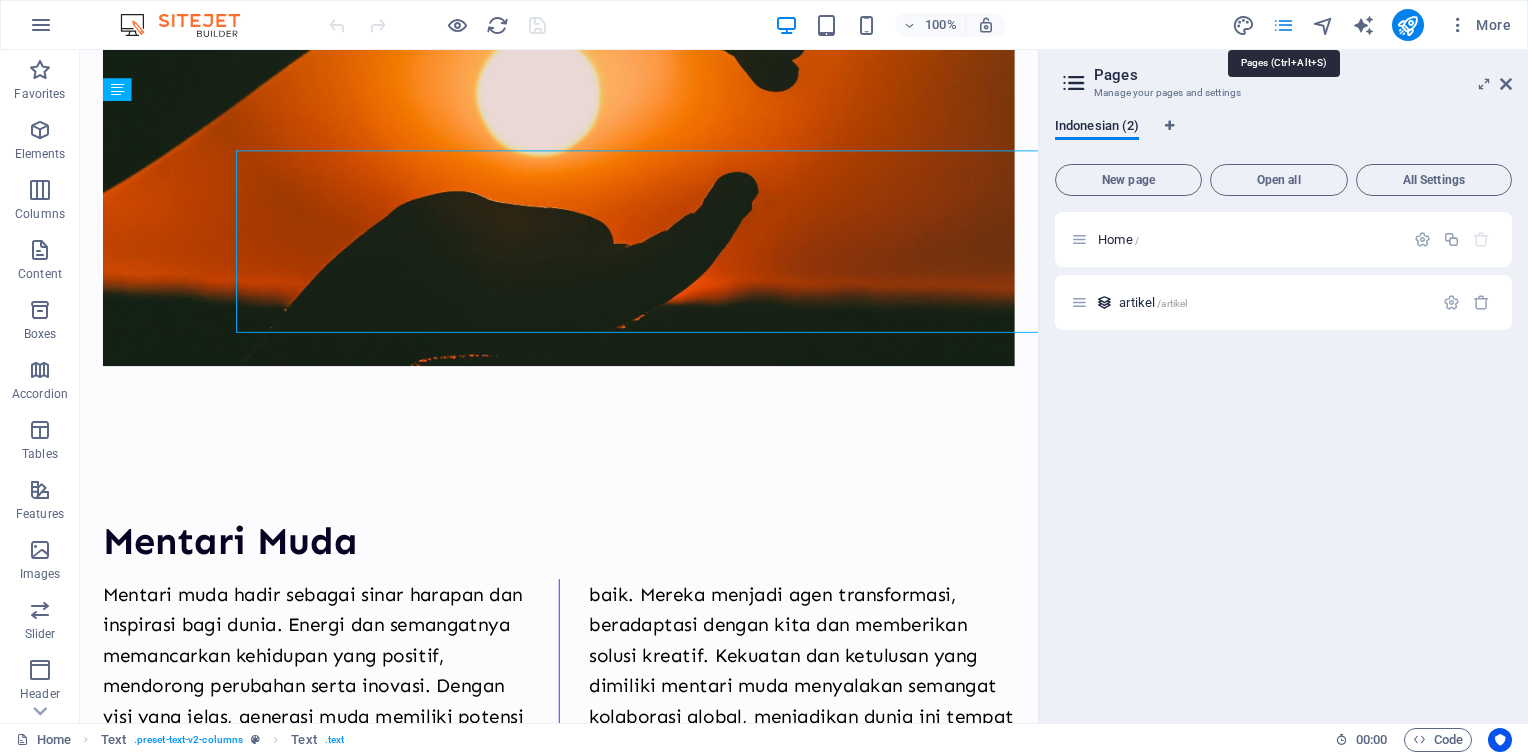 scroll, scrollTop: 647, scrollLeft: 0, axis: vertical 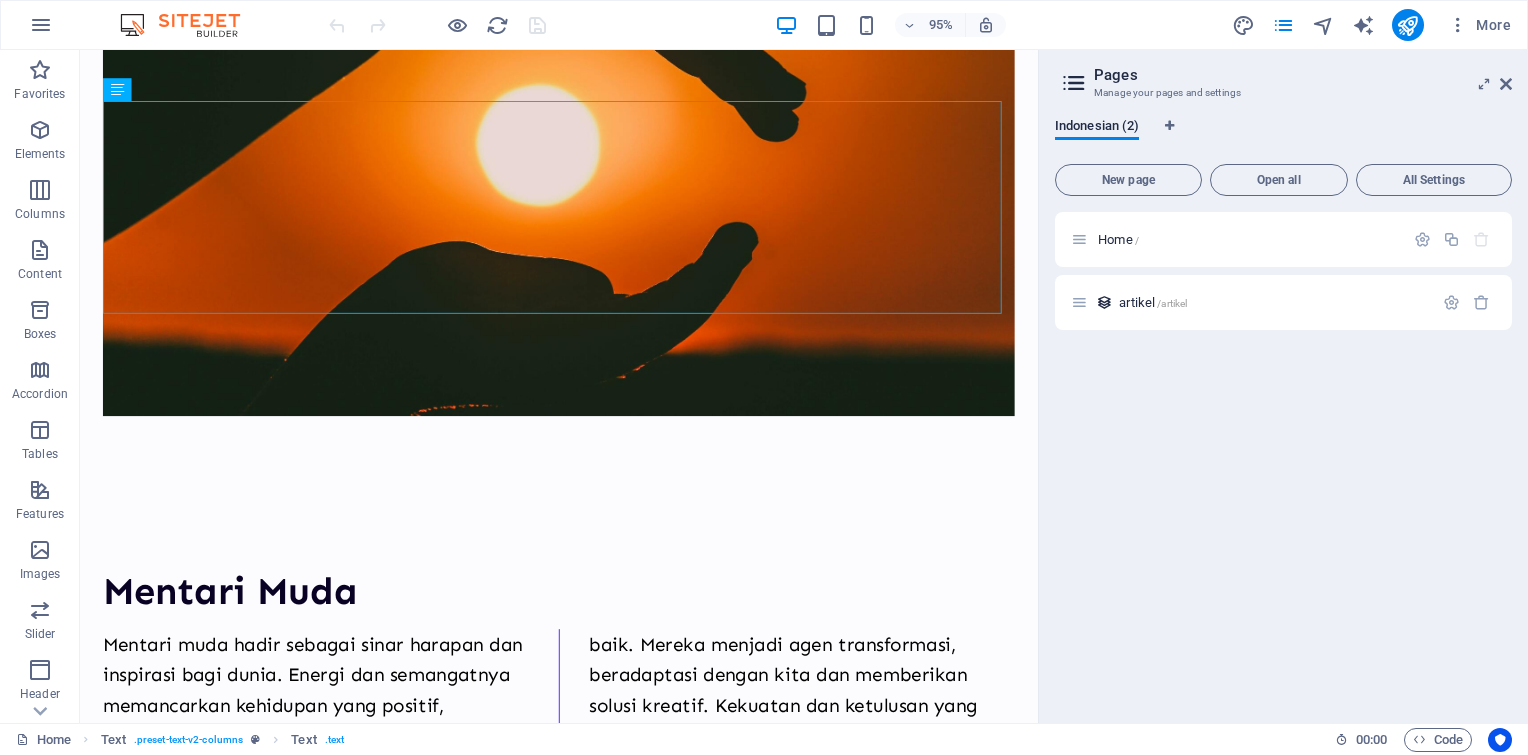 click on "Pages Manage your pages and settings Indonesian (2) New page Open all All Settings Home / artikel /artikel" at bounding box center [1283, 386] 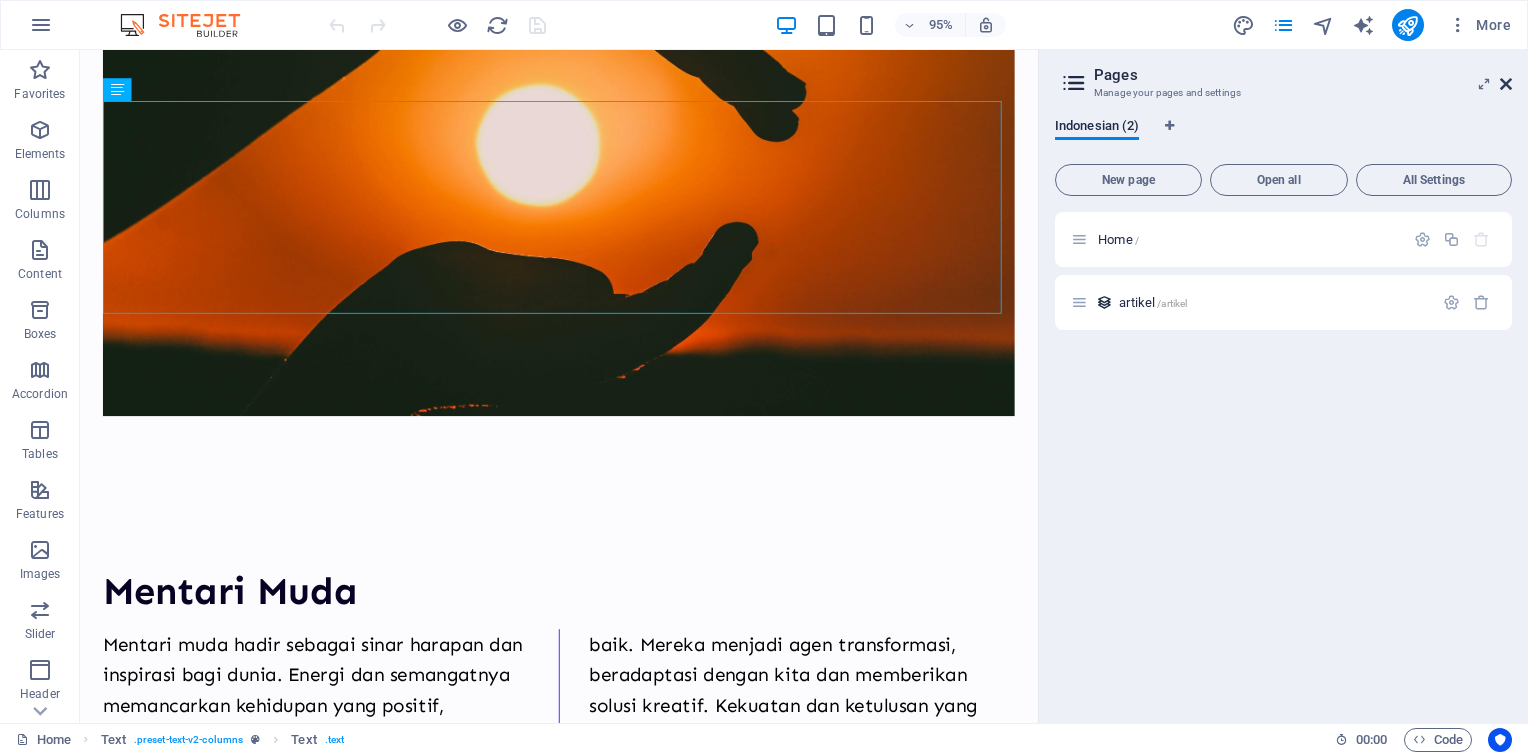 click at bounding box center [1506, 84] 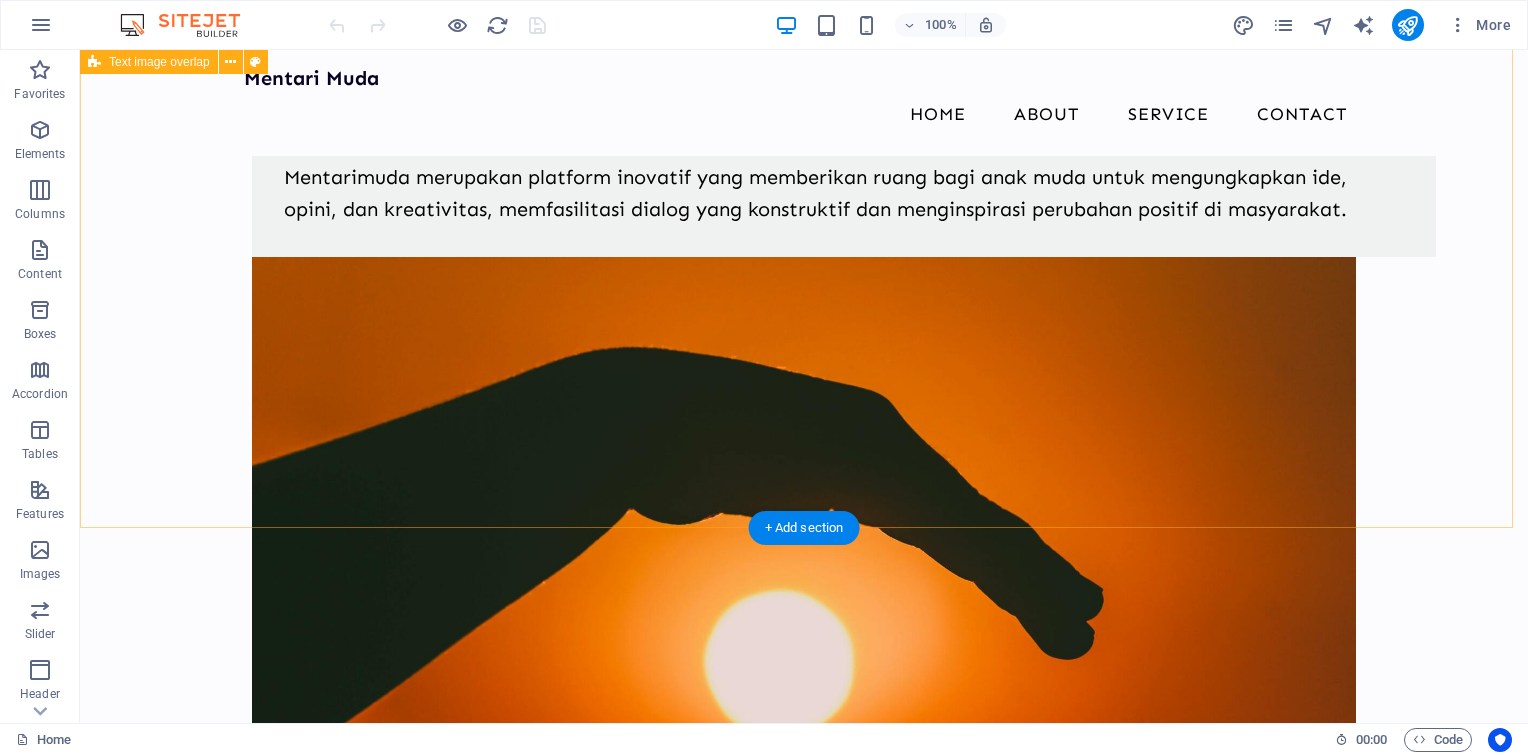 scroll, scrollTop: 100, scrollLeft: 0, axis: vertical 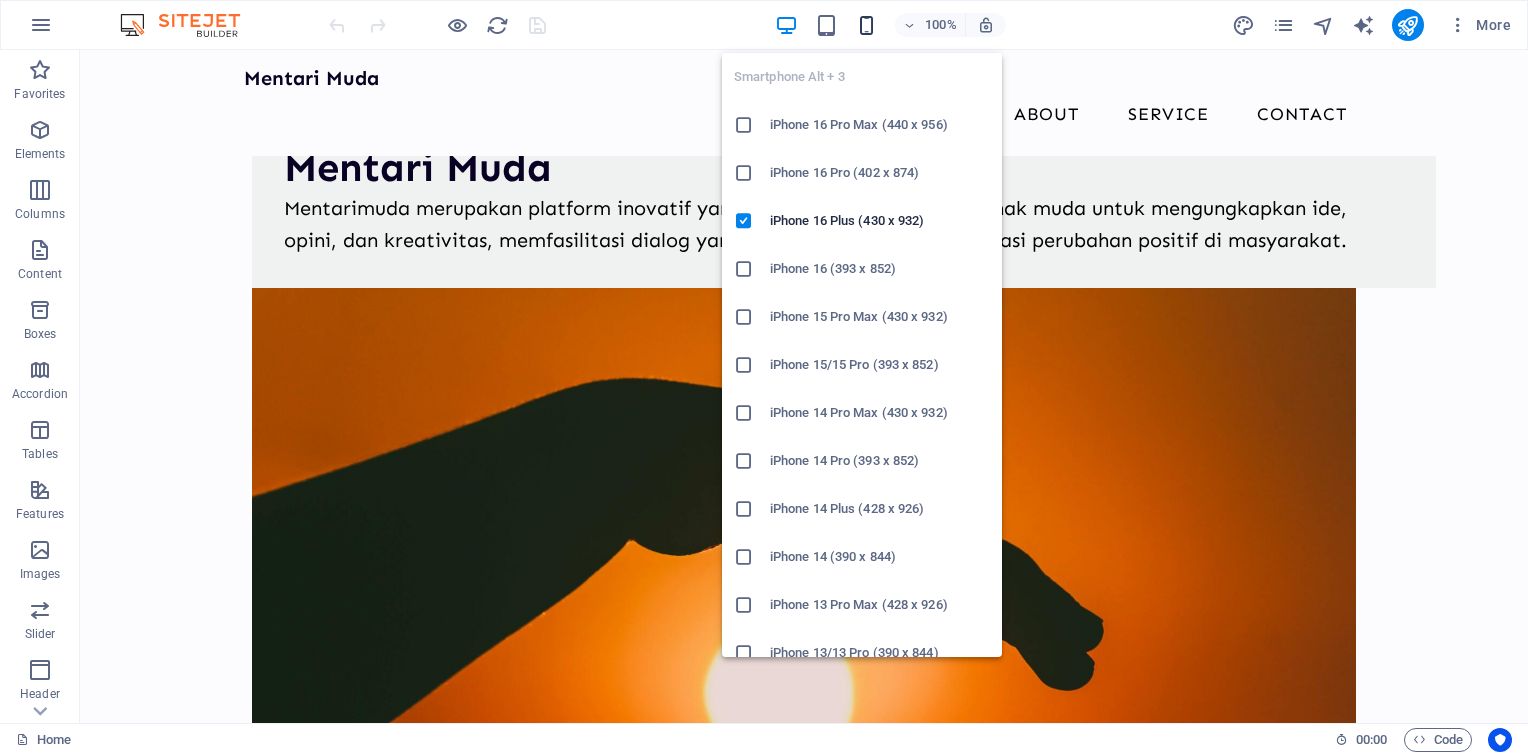 click at bounding box center (866, 25) 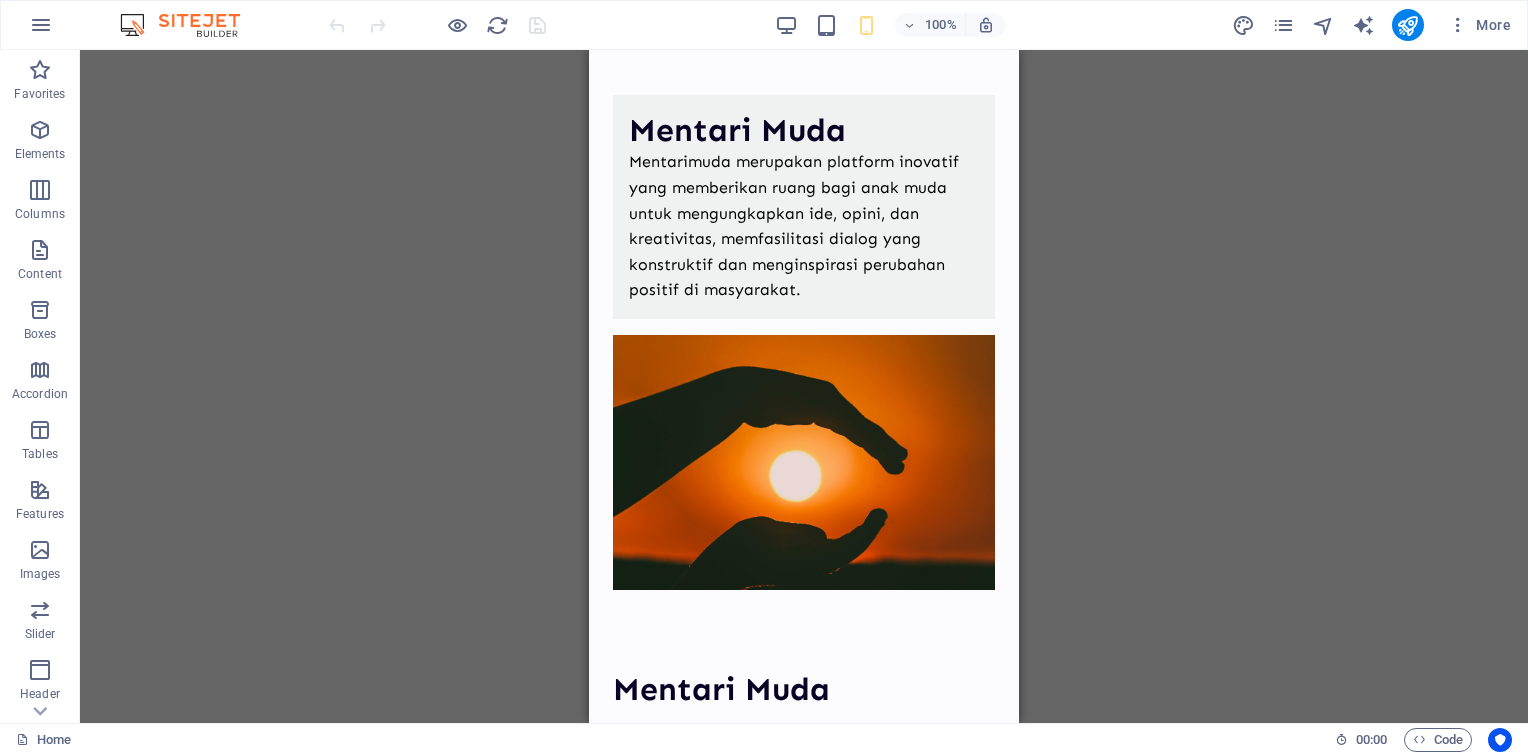 click on "Drag here to replace the existing content. Press “Ctrl” if you want to create a new element.
H2   Text image overlap   Container   Text   Text   H2   Text   Boxes   Container   Text   Container   H2   Collection   Container   H3   Menu Bar   Menu   Collection item   Image   Collection item   H2   Spacer   Collection item   Collection item   Image   Collection item   Spacer   H2   H4   Spacer   Spacer   Collection item   Text   H2   Collection item   Image   Text   Spacer   Image   Spacer   Container   Container   H3   Container   Text   Collection item   Image   Collection item   H2   Collection item   Image   Collection item   Spacer   H2   Spacer   Spacer   H4   Container   Text   Container" at bounding box center (804, 386) 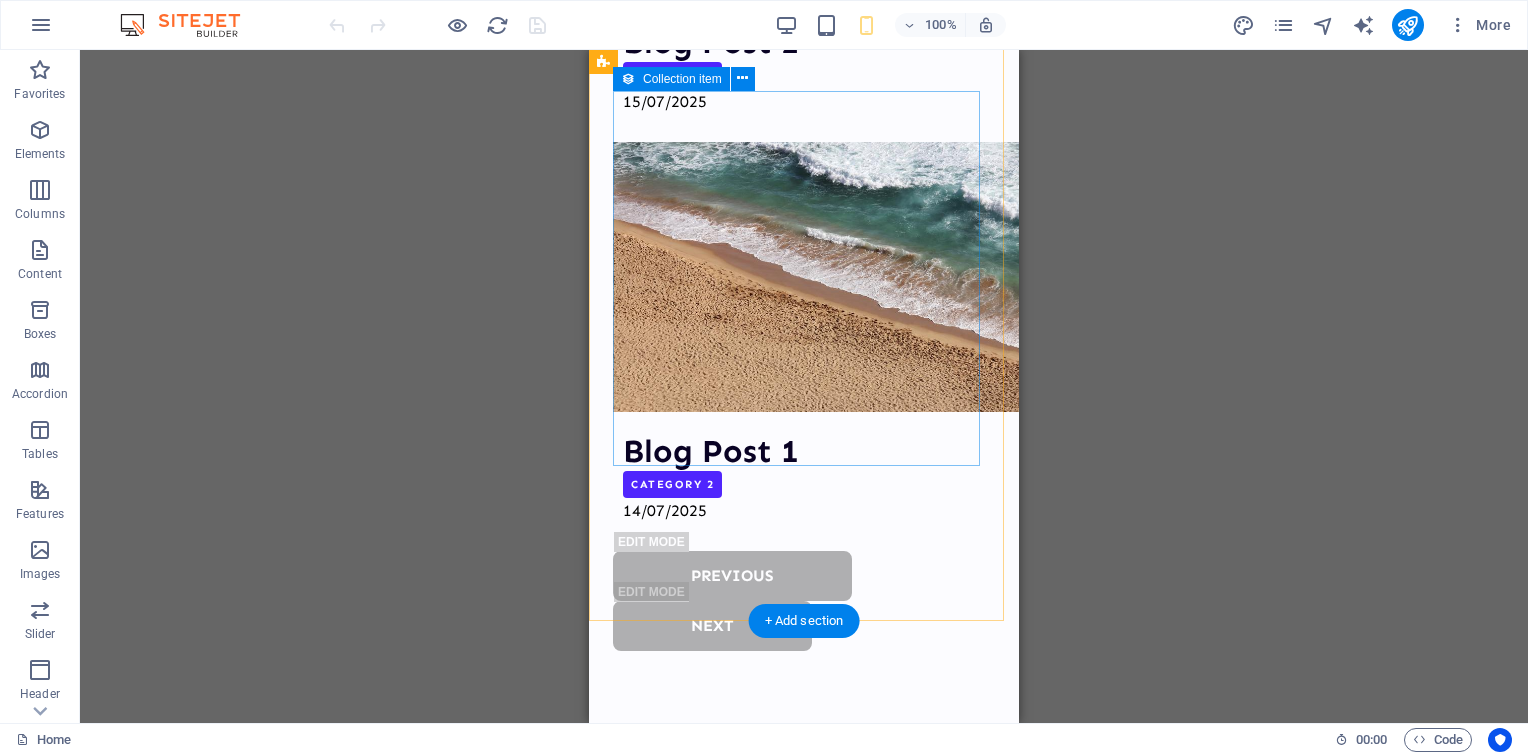 scroll, scrollTop: 3832, scrollLeft: 0, axis: vertical 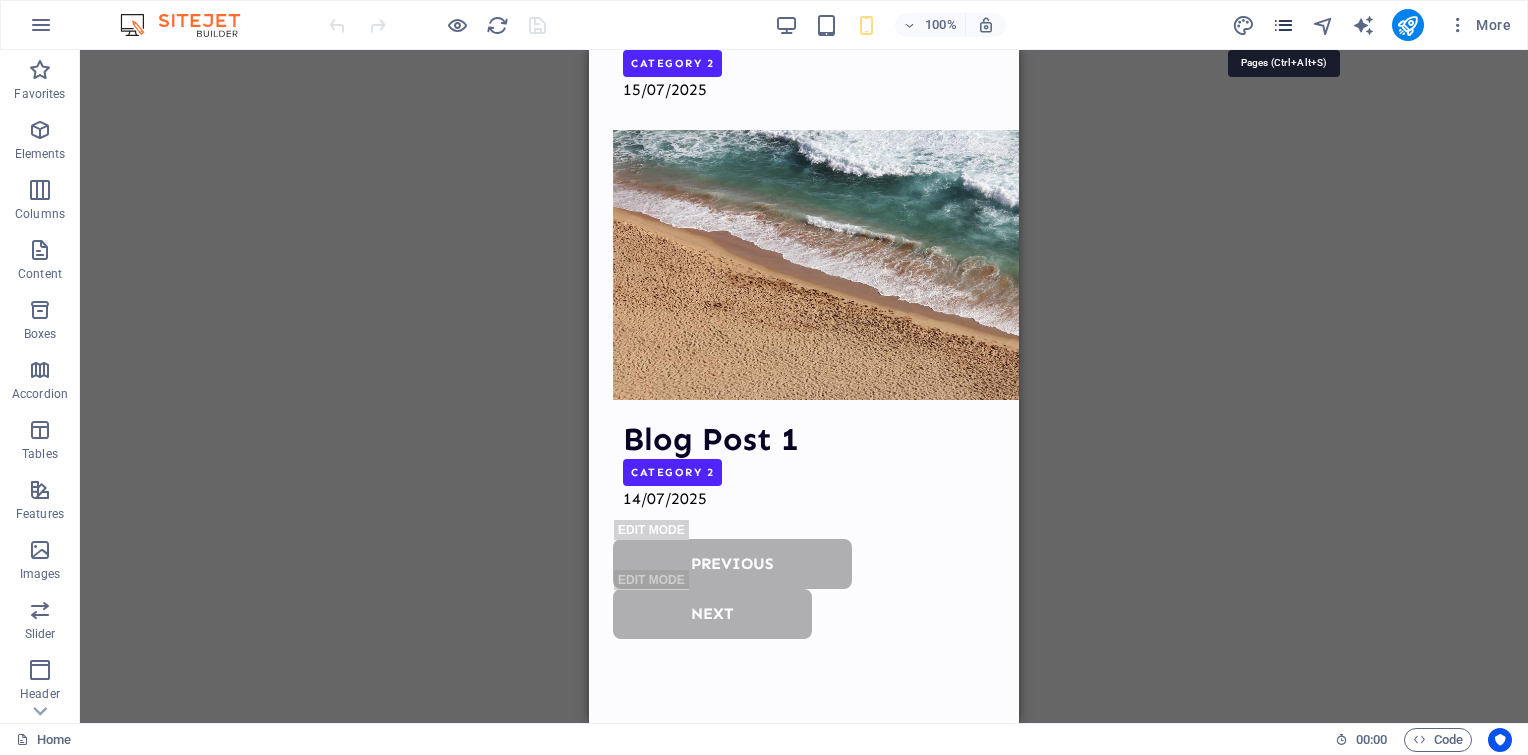 click at bounding box center [1283, 25] 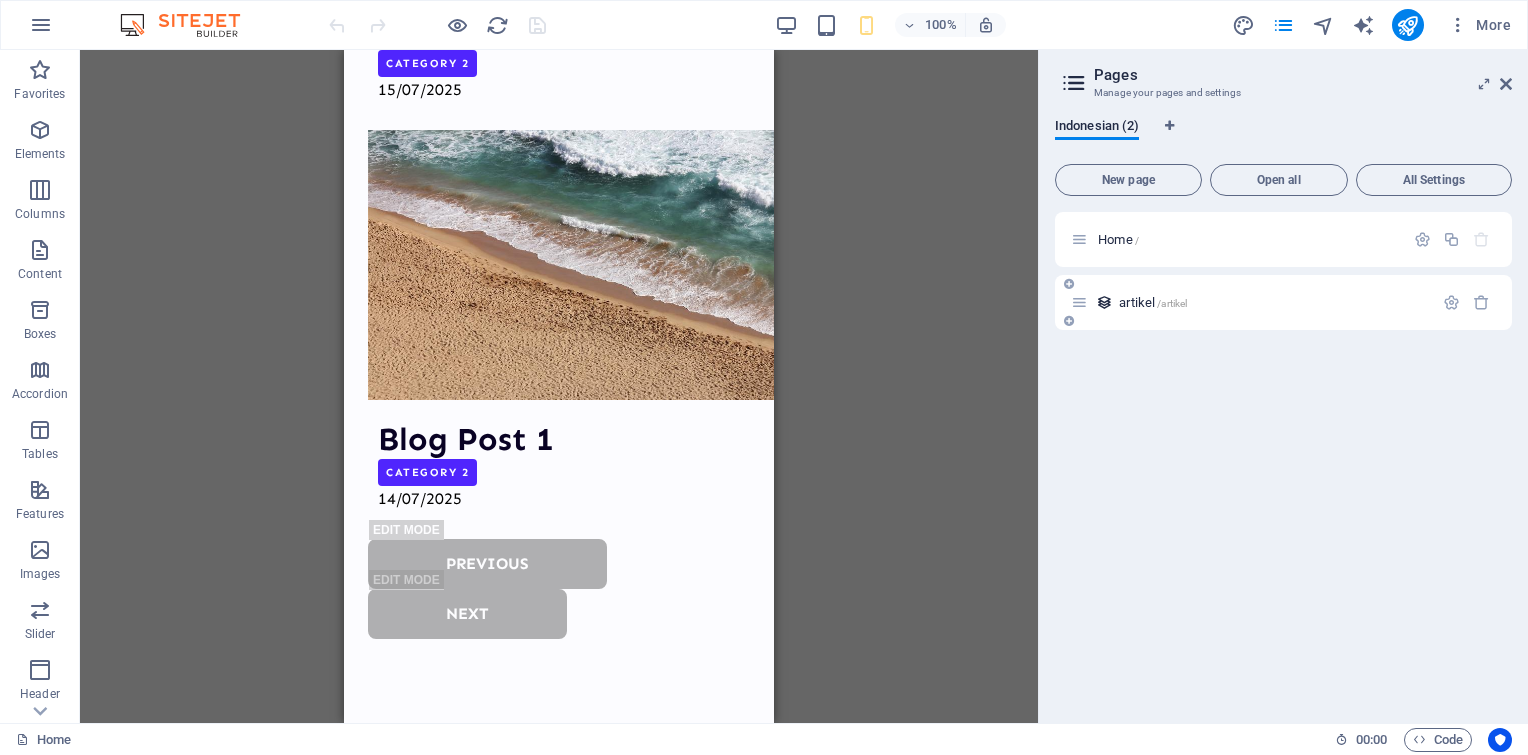 click on "artikel /artikel" at bounding box center (1273, 302) 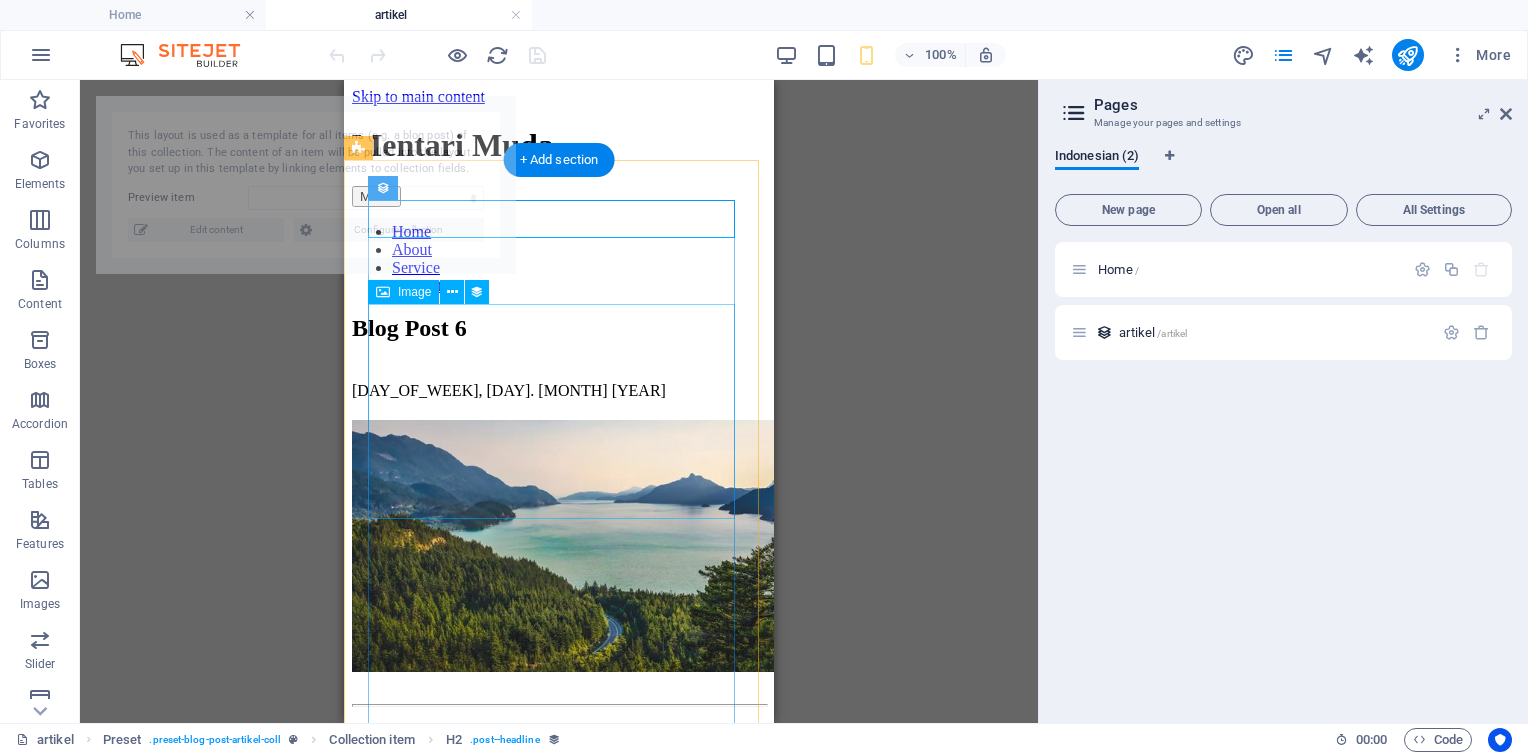 scroll, scrollTop: 0, scrollLeft: 0, axis: both 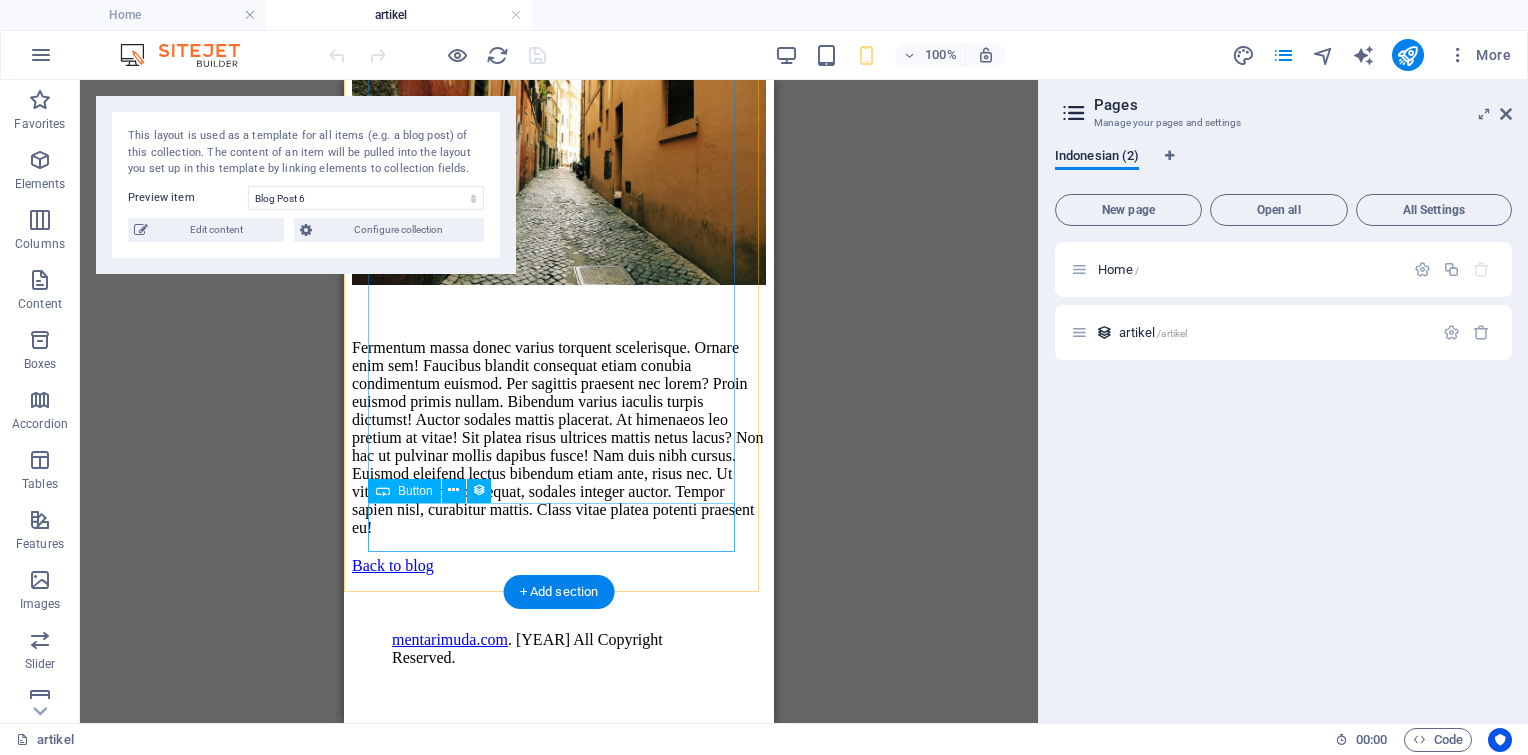 click on "Back to blog" at bounding box center [559, 566] 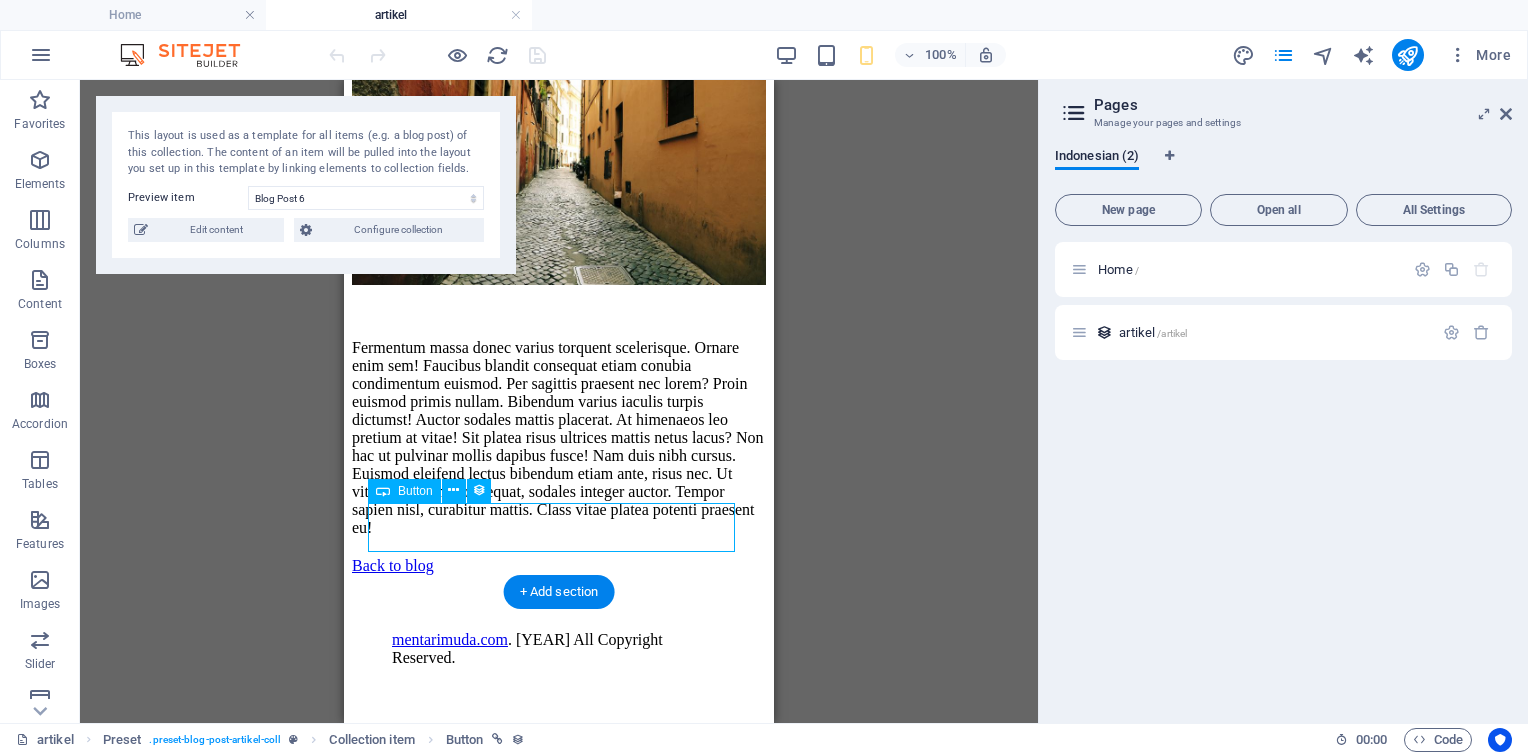 click on "Back to blog" at bounding box center (559, 566) 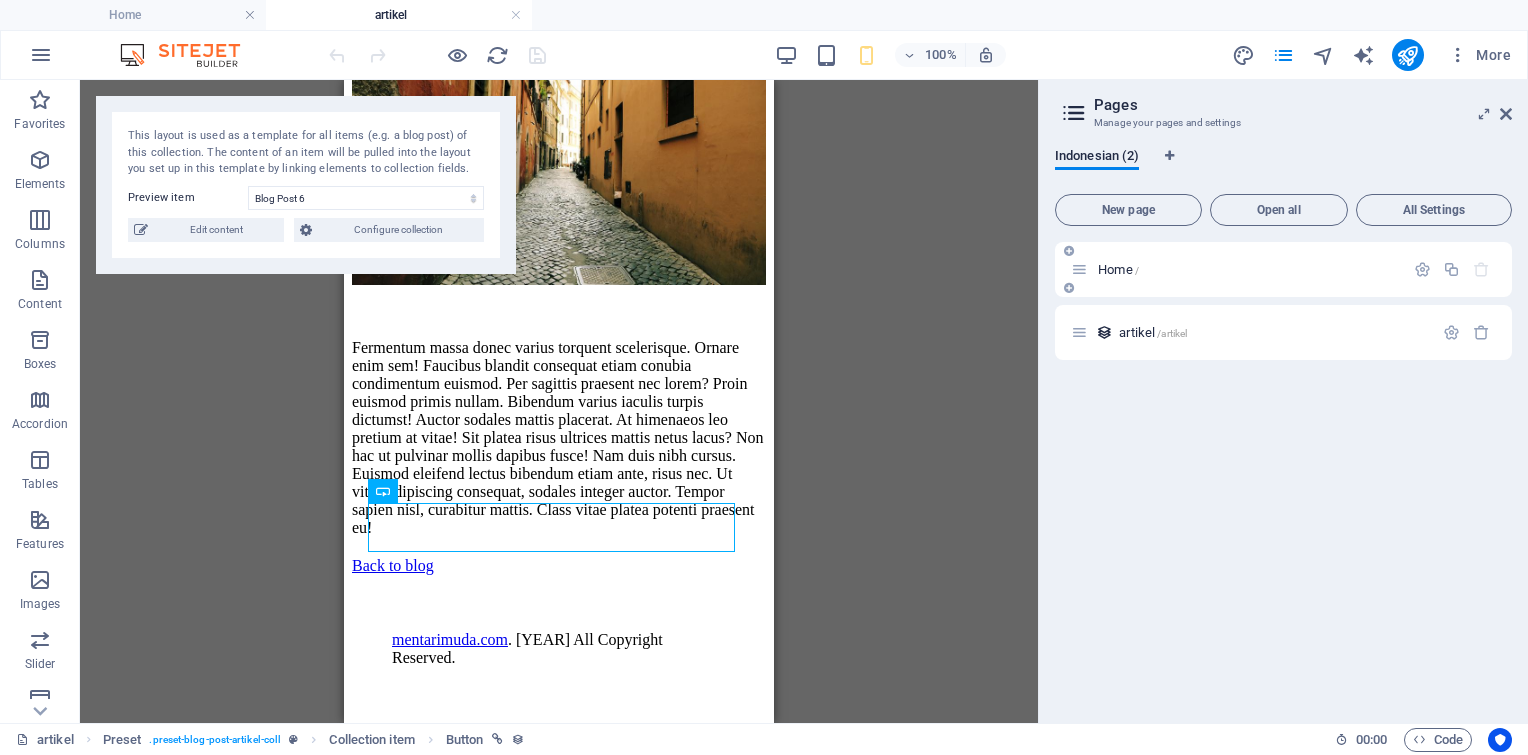 click on "Home /" at bounding box center (1118, 269) 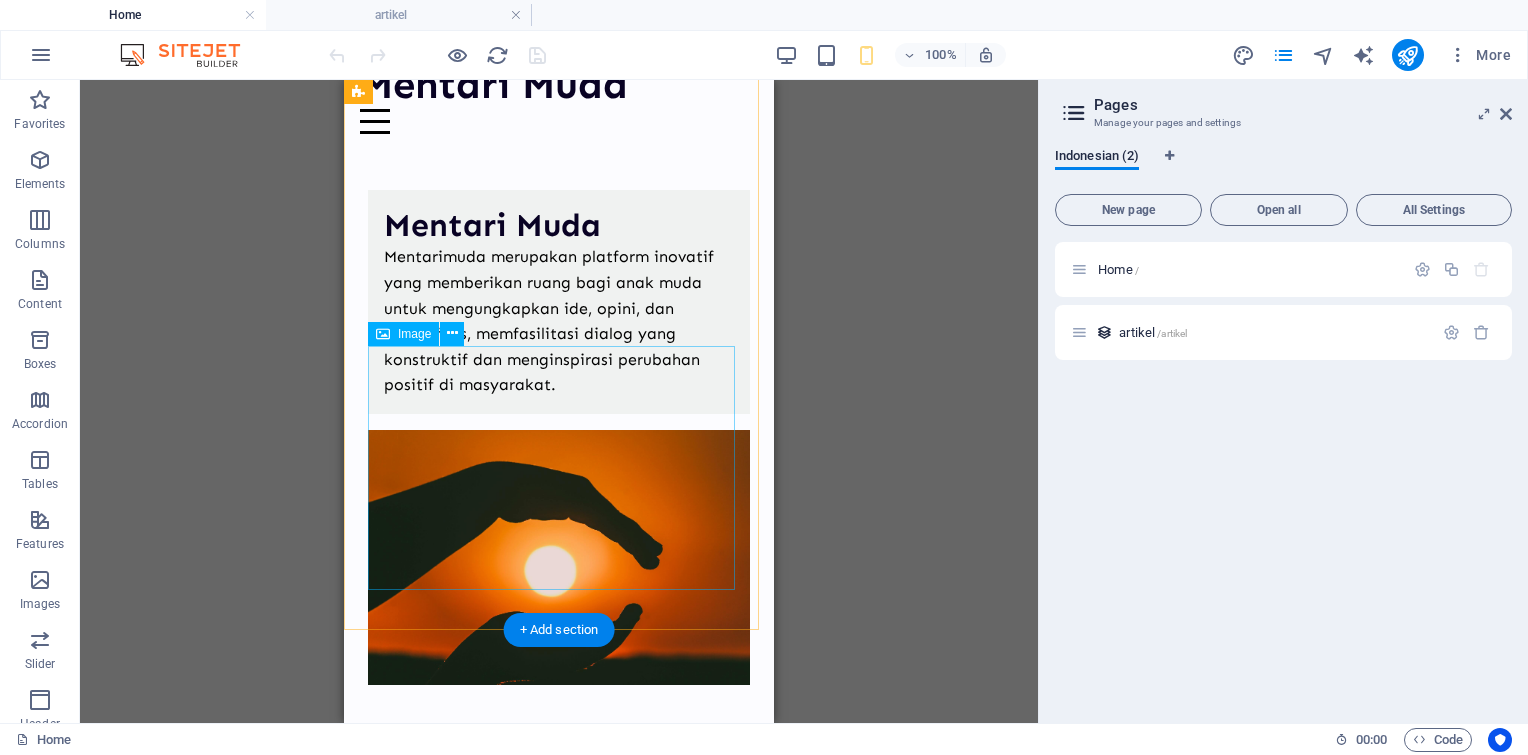 scroll, scrollTop: 0, scrollLeft: 0, axis: both 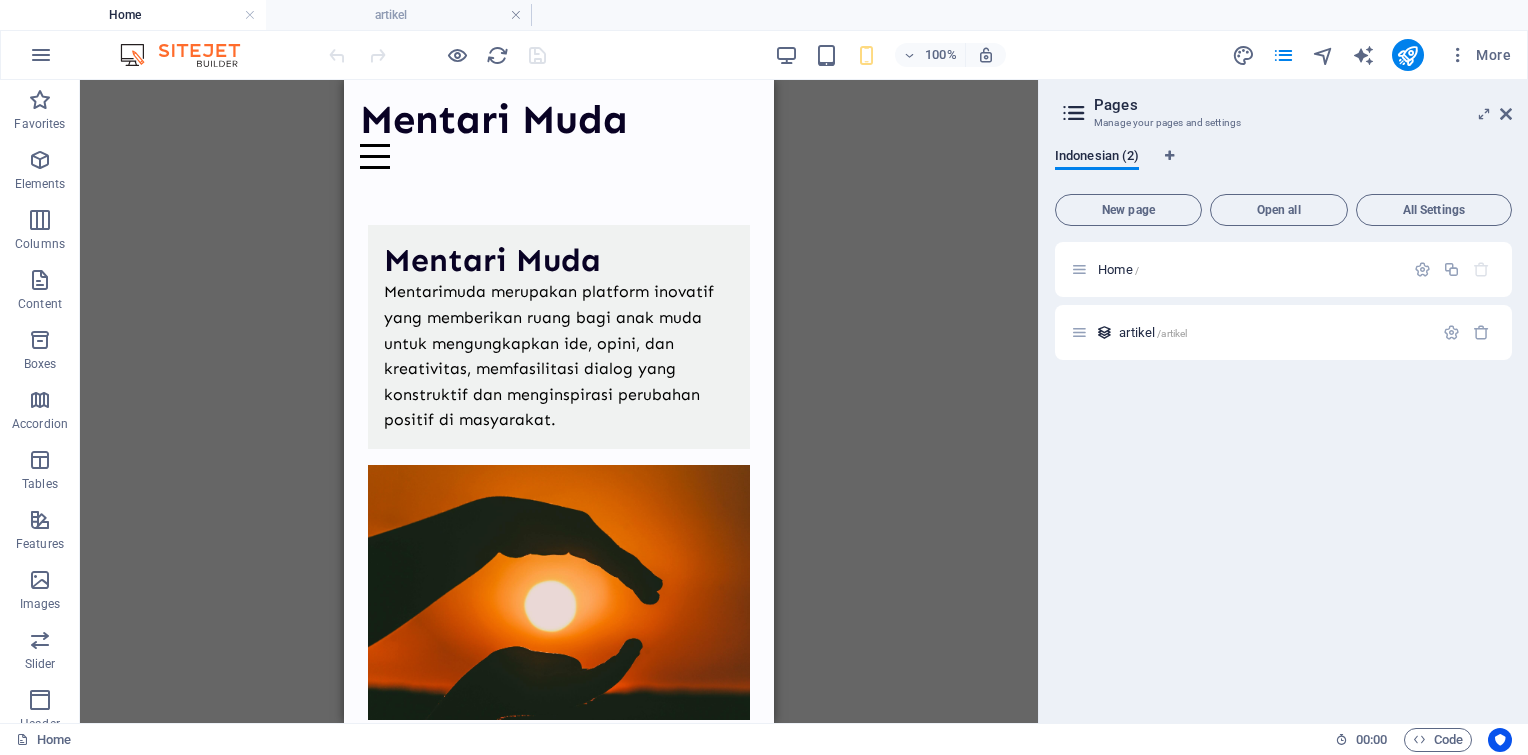 drag, startPoint x: 1500, startPoint y: 112, endPoint x: 1475, endPoint y: 122, distance: 26.925823 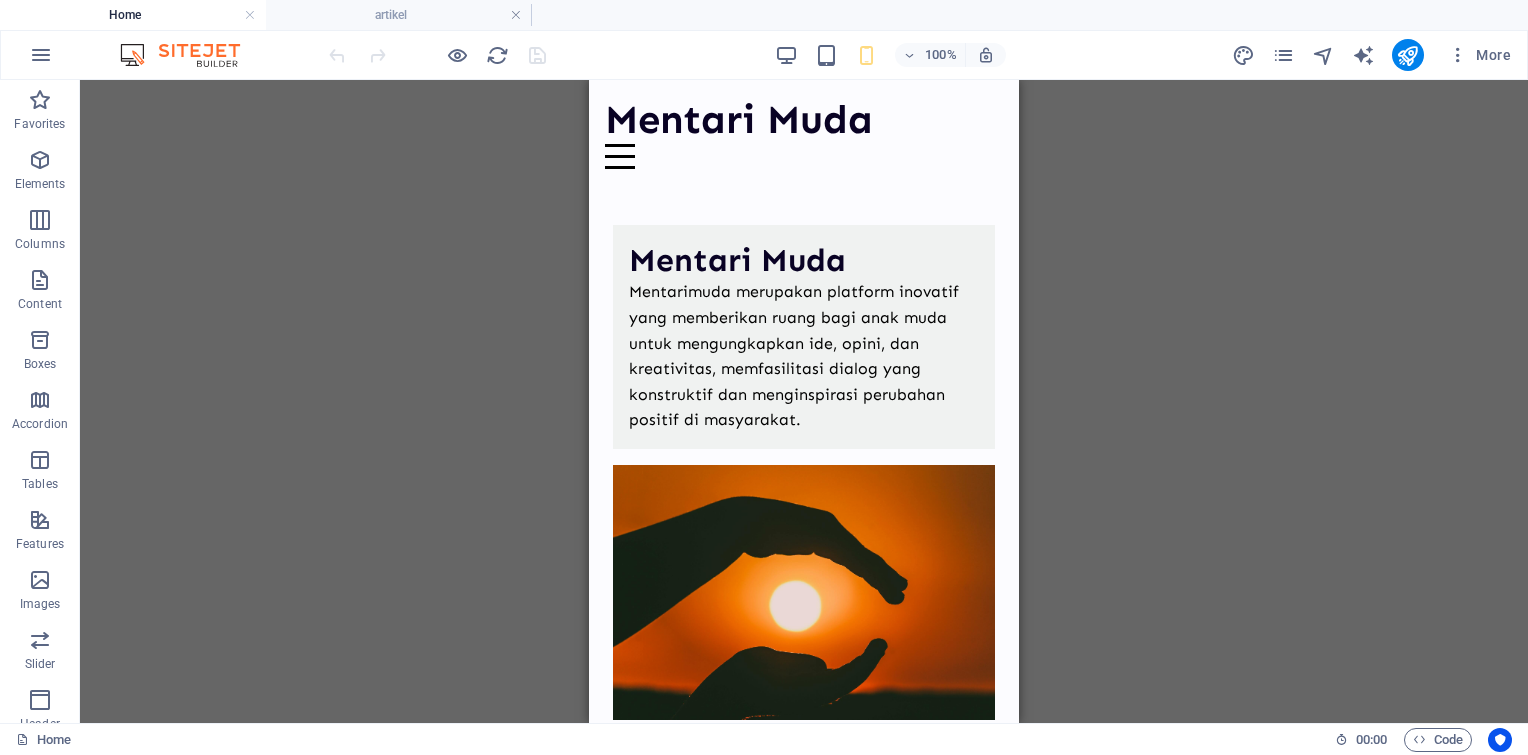 click on "100%" at bounding box center (890, 55) 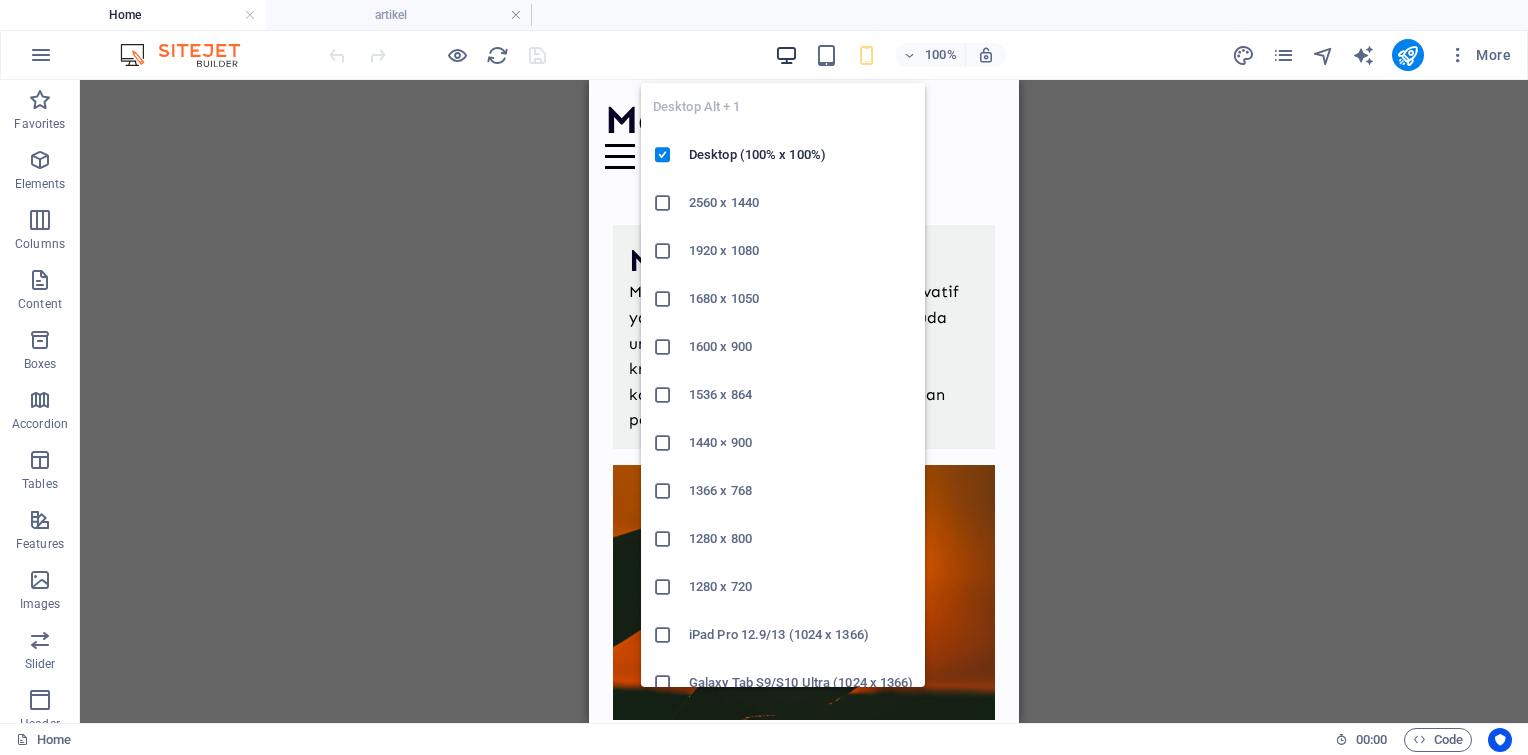 click at bounding box center (786, 55) 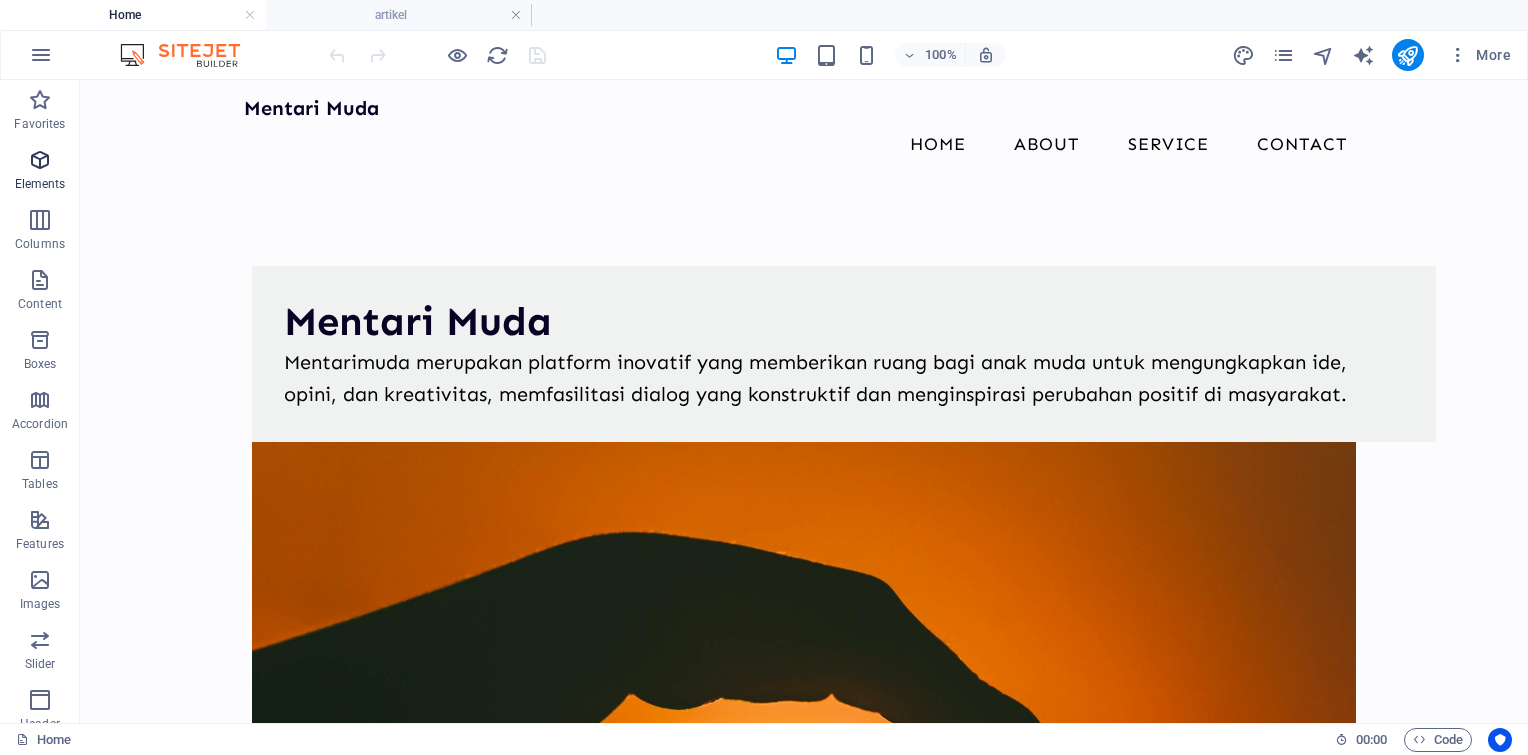 click at bounding box center (40, 160) 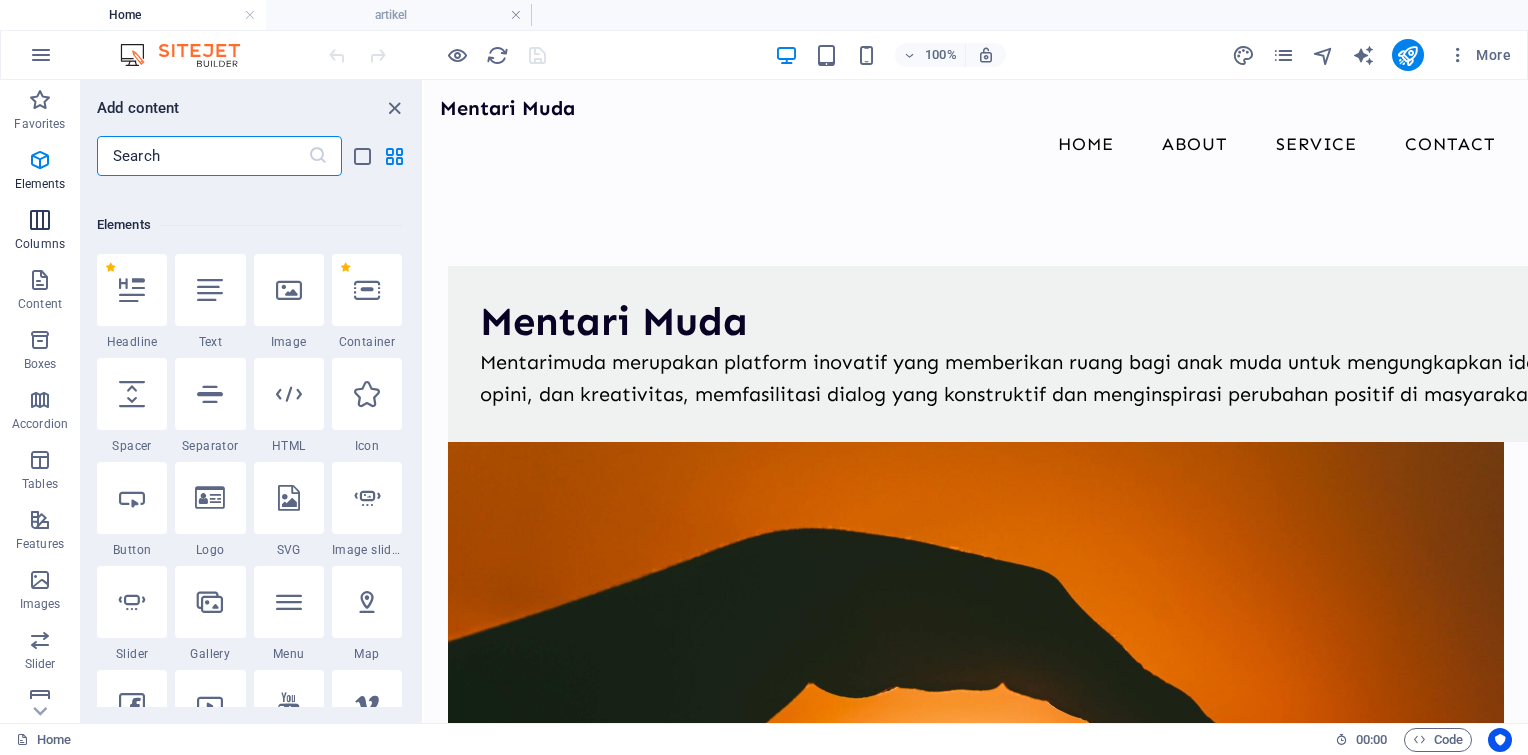 scroll, scrollTop: 212, scrollLeft: 0, axis: vertical 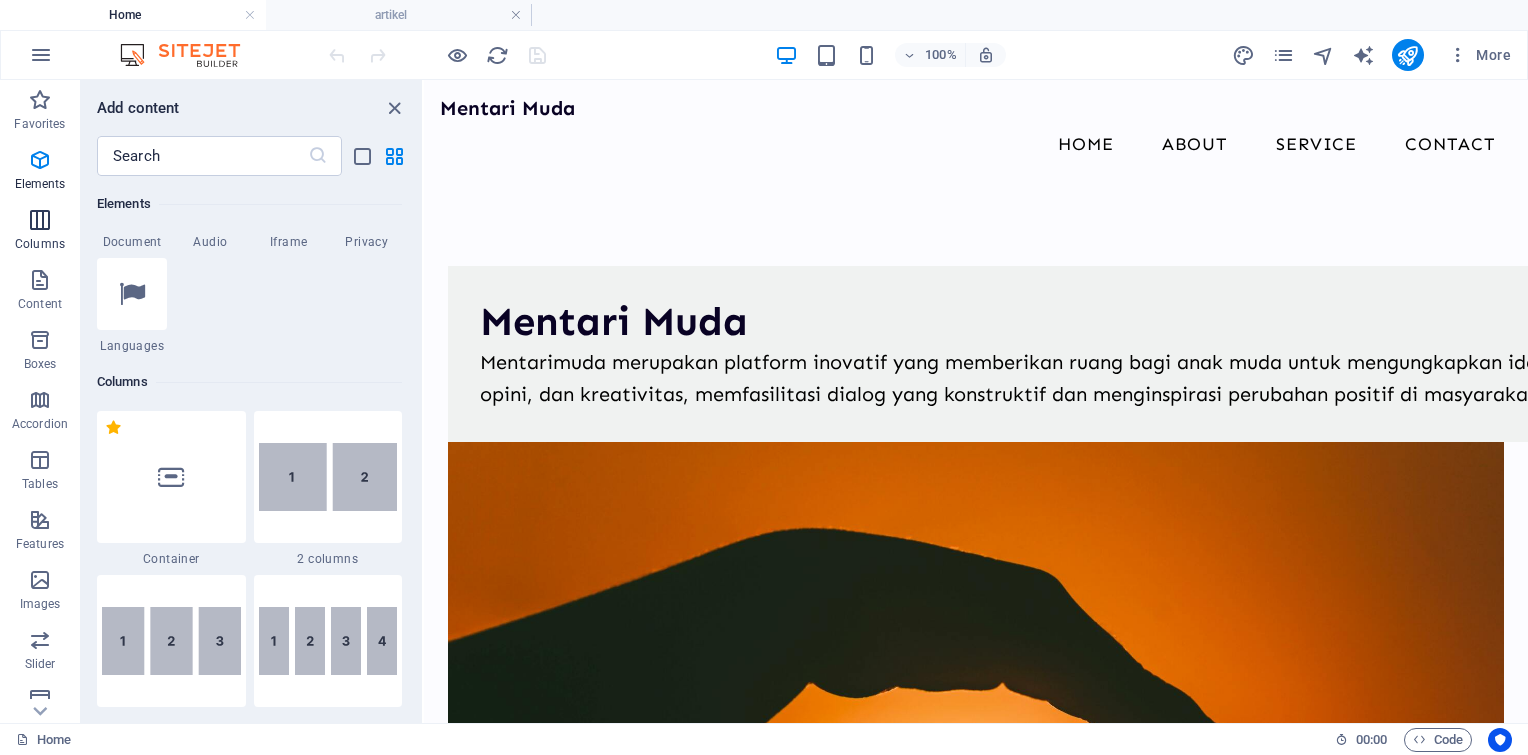 click on "Columns" at bounding box center (40, 244) 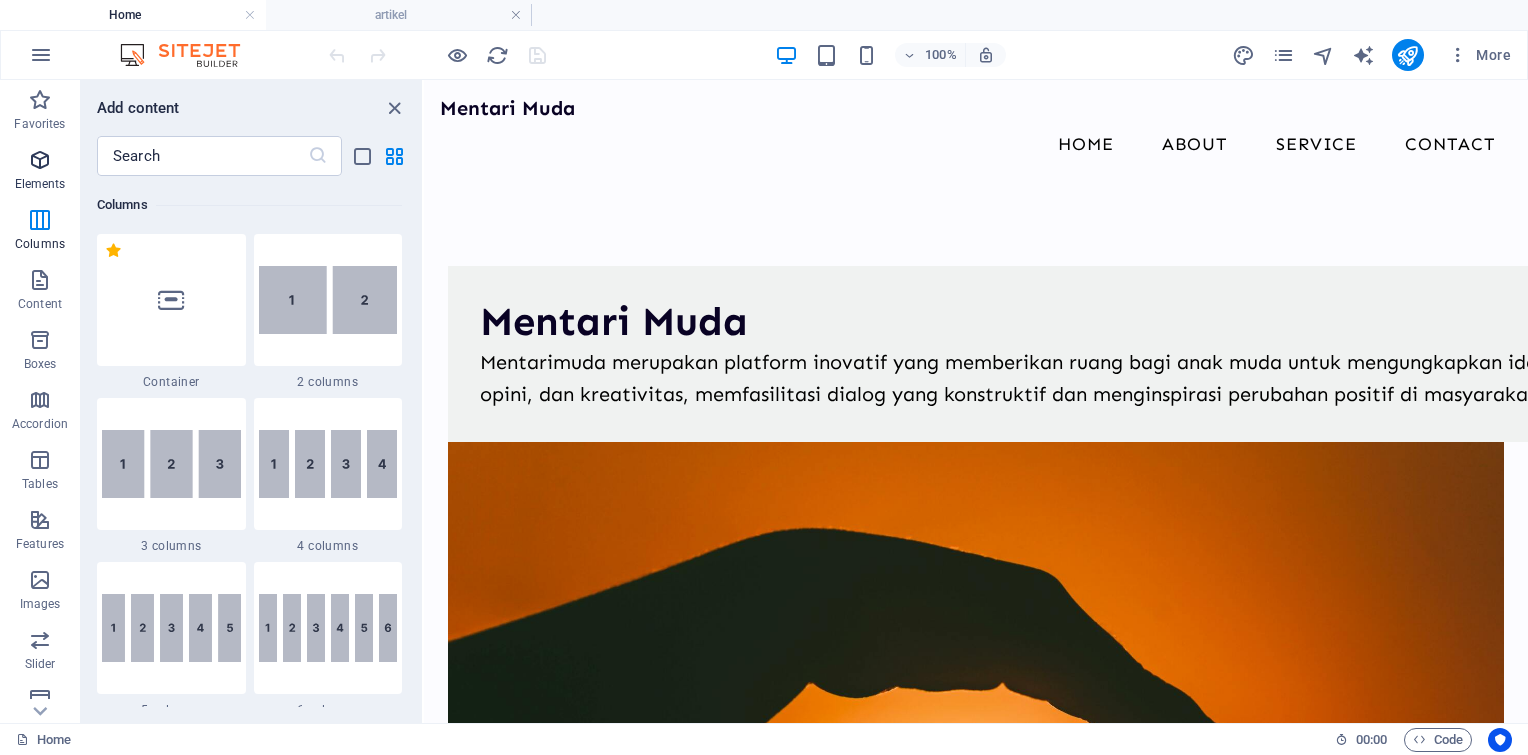 click on "Elements" at bounding box center (40, 172) 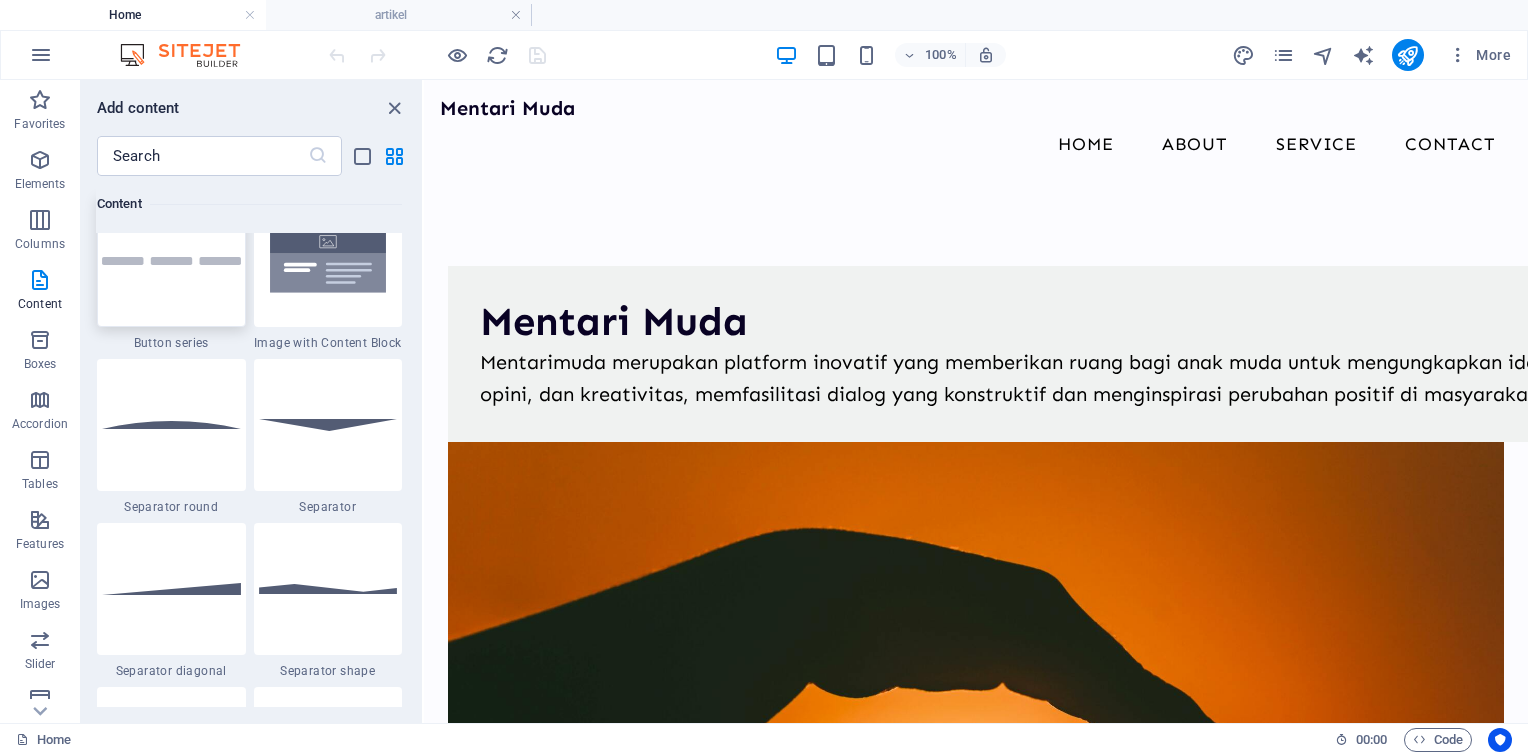 scroll, scrollTop: 4712, scrollLeft: 0, axis: vertical 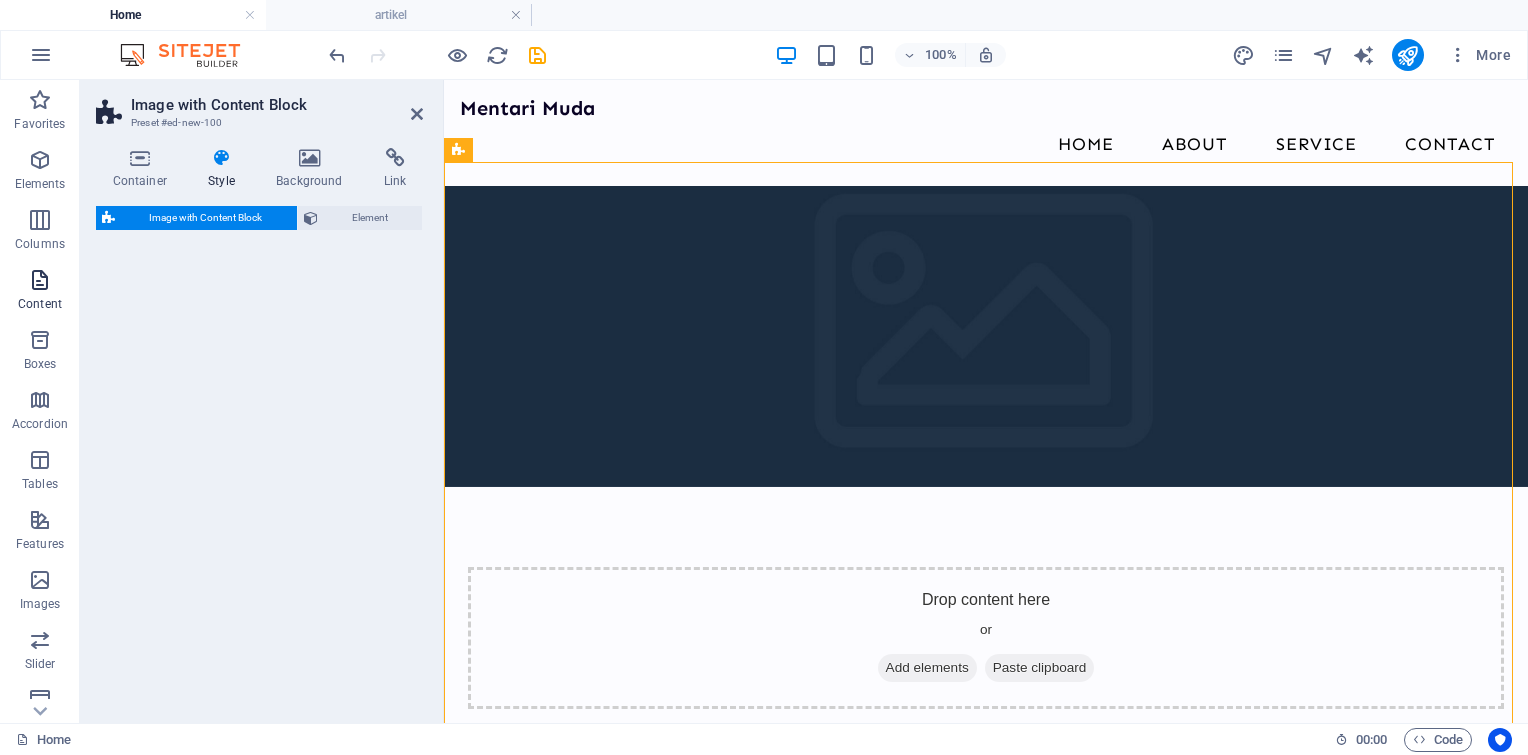 select on "rem" 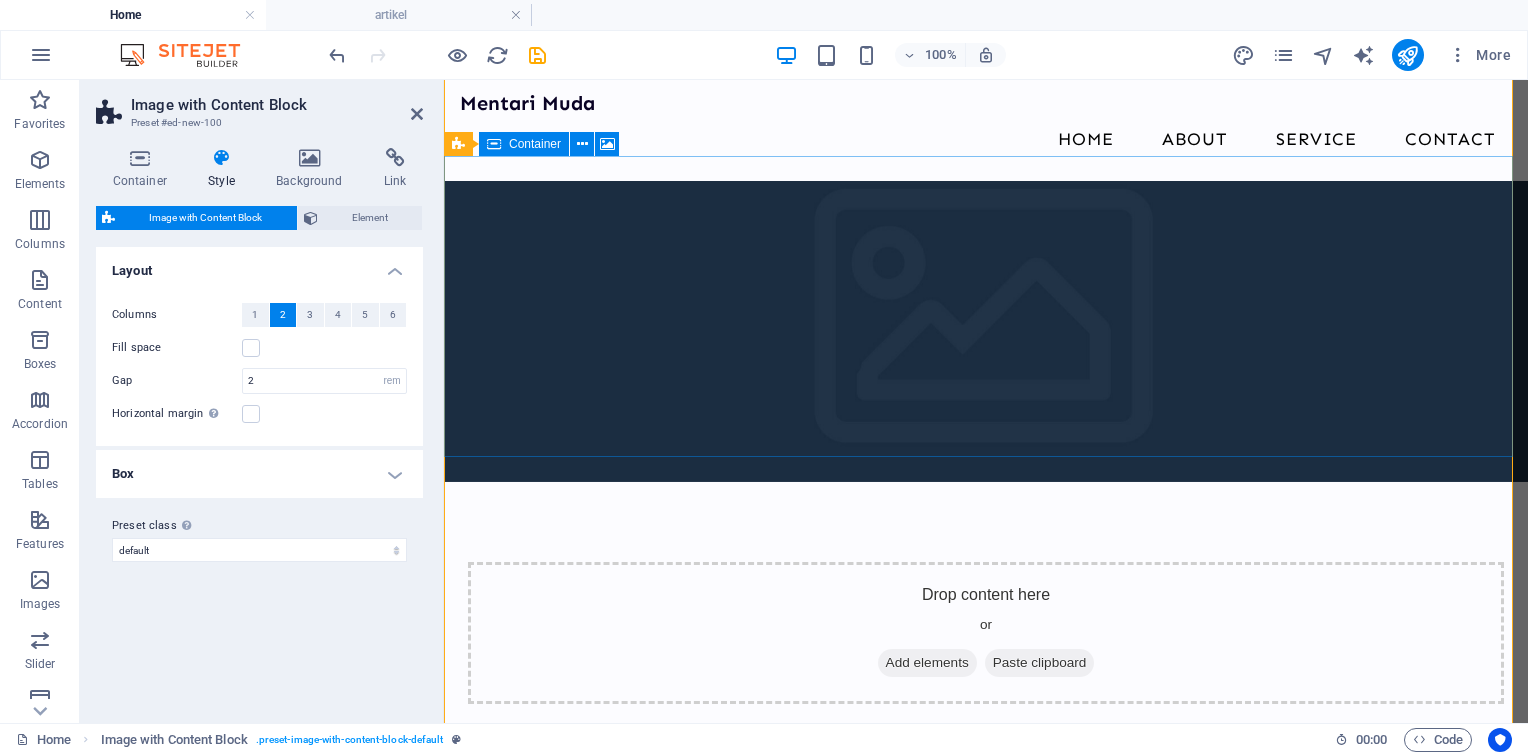 scroll, scrollTop: 0, scrollLeft: 0, axis: both 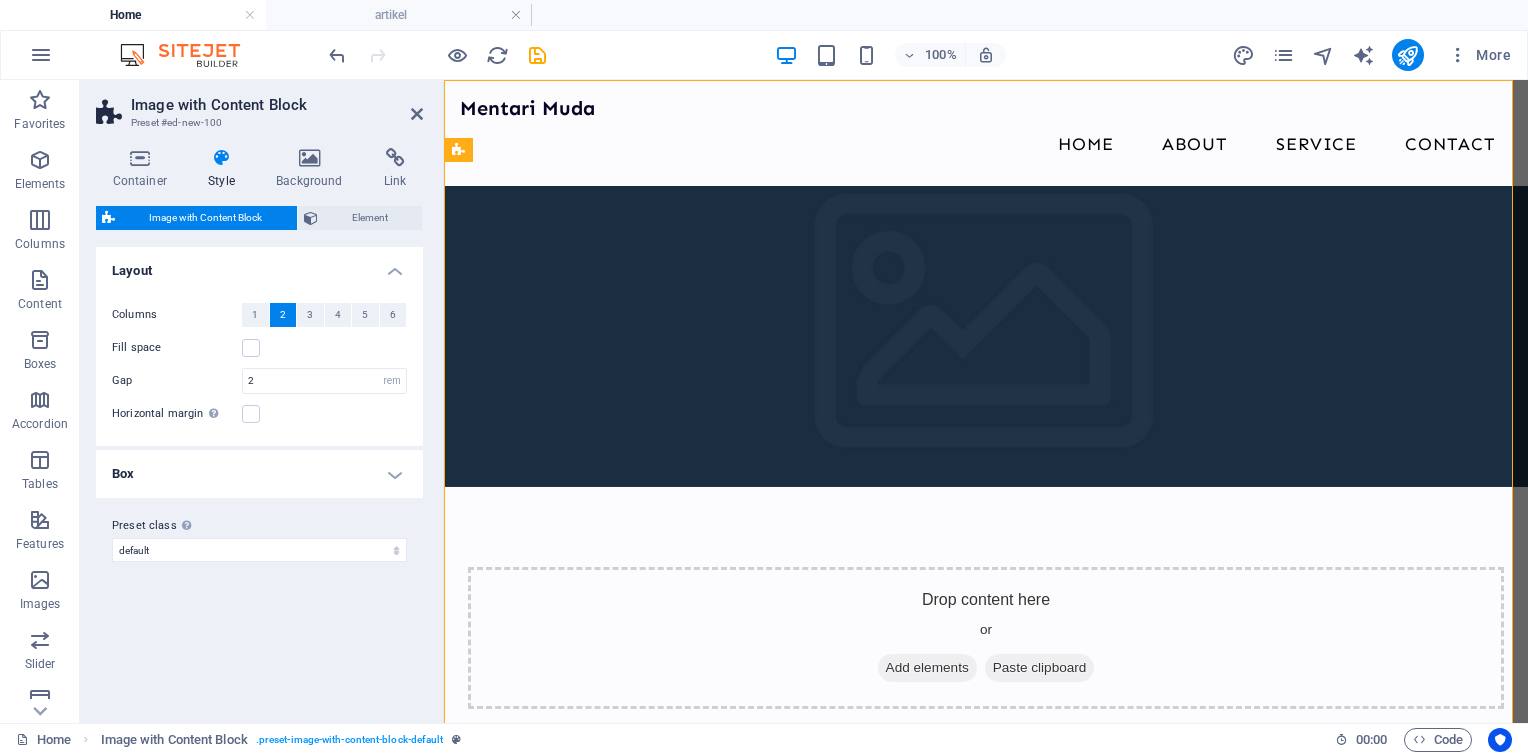 click on "Box" at bounding box center [259, 474] 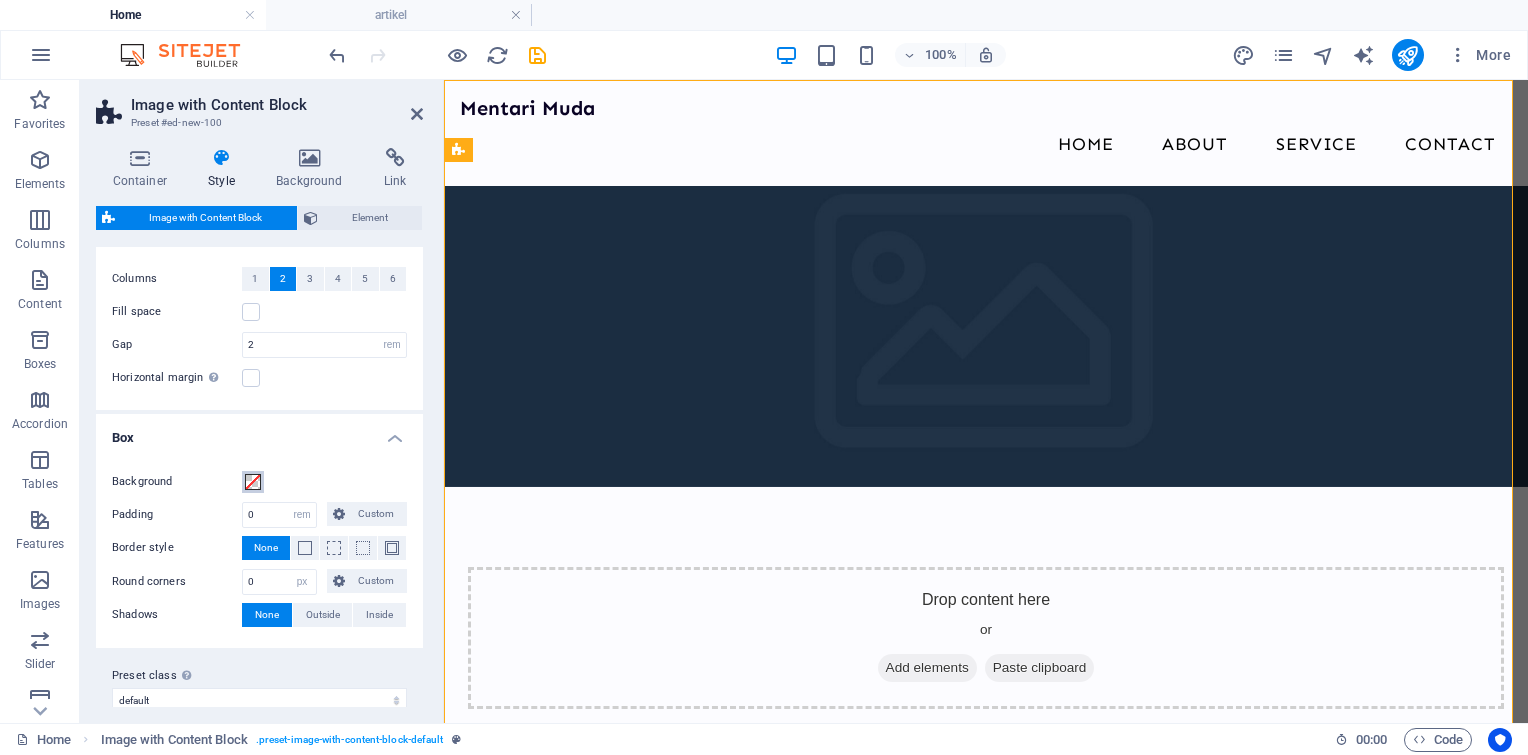 scroll, scrollTop: 55, scrollLeft: 0, axis: vertical 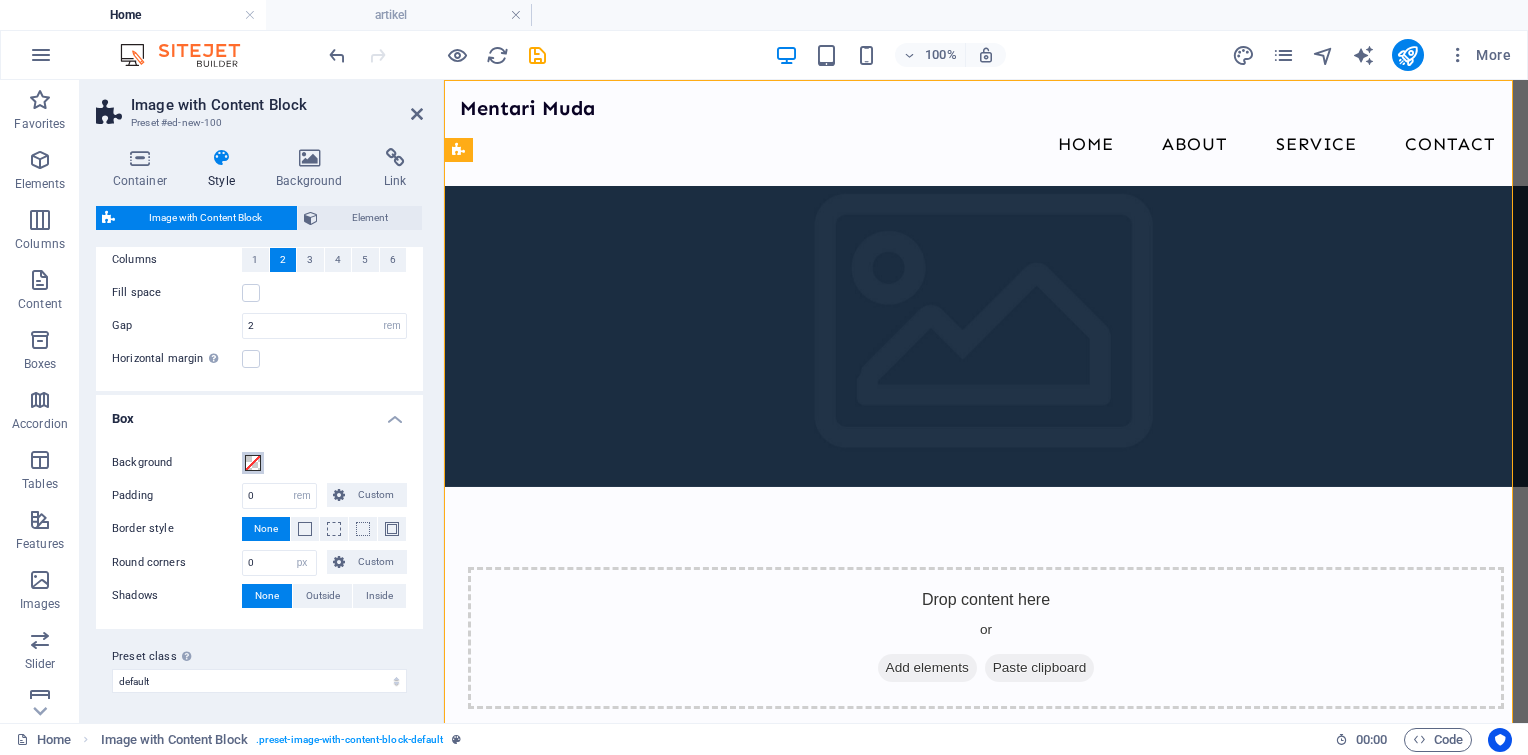 click at bounding box center [253, 463] 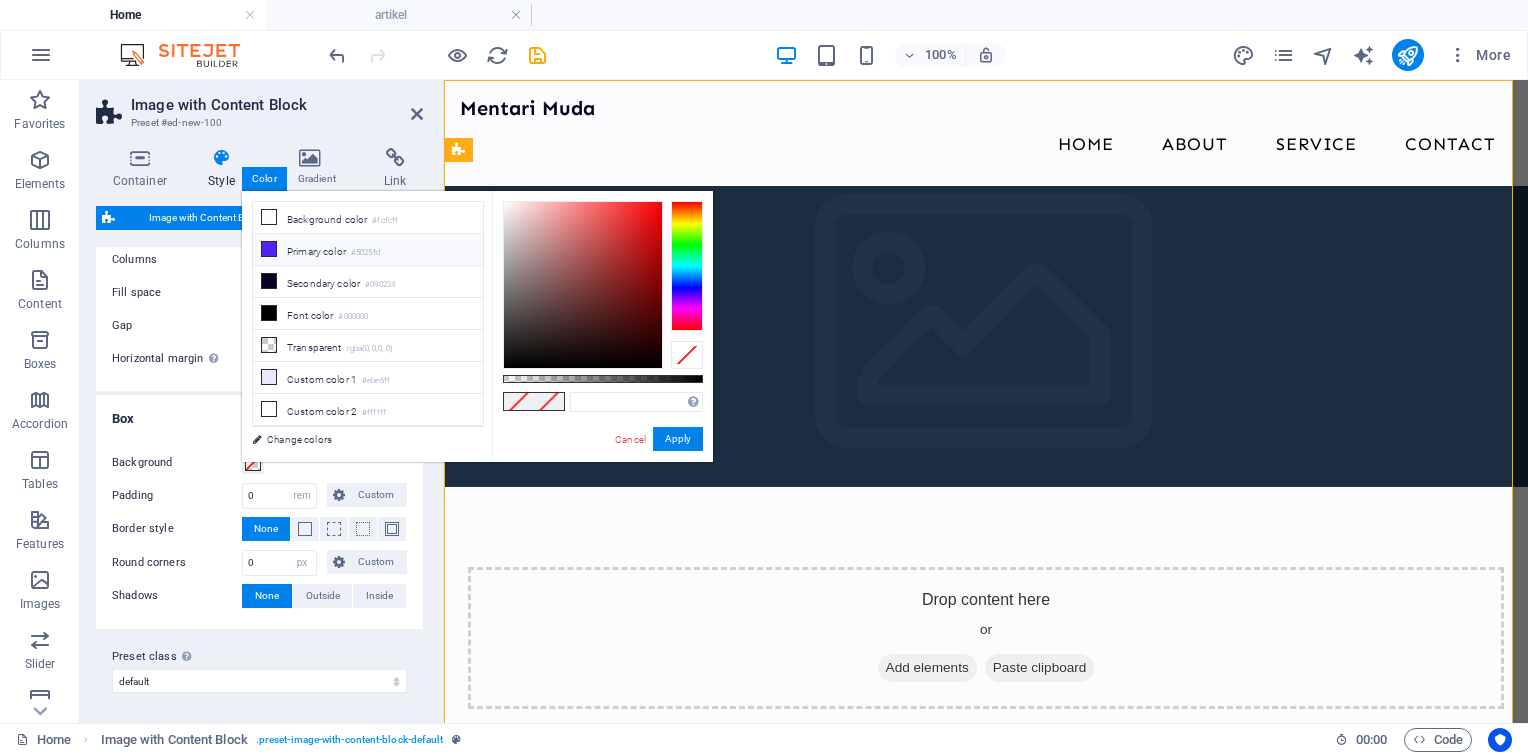 click on "Primary color
#5025fd" at bounding box center [368, 250] 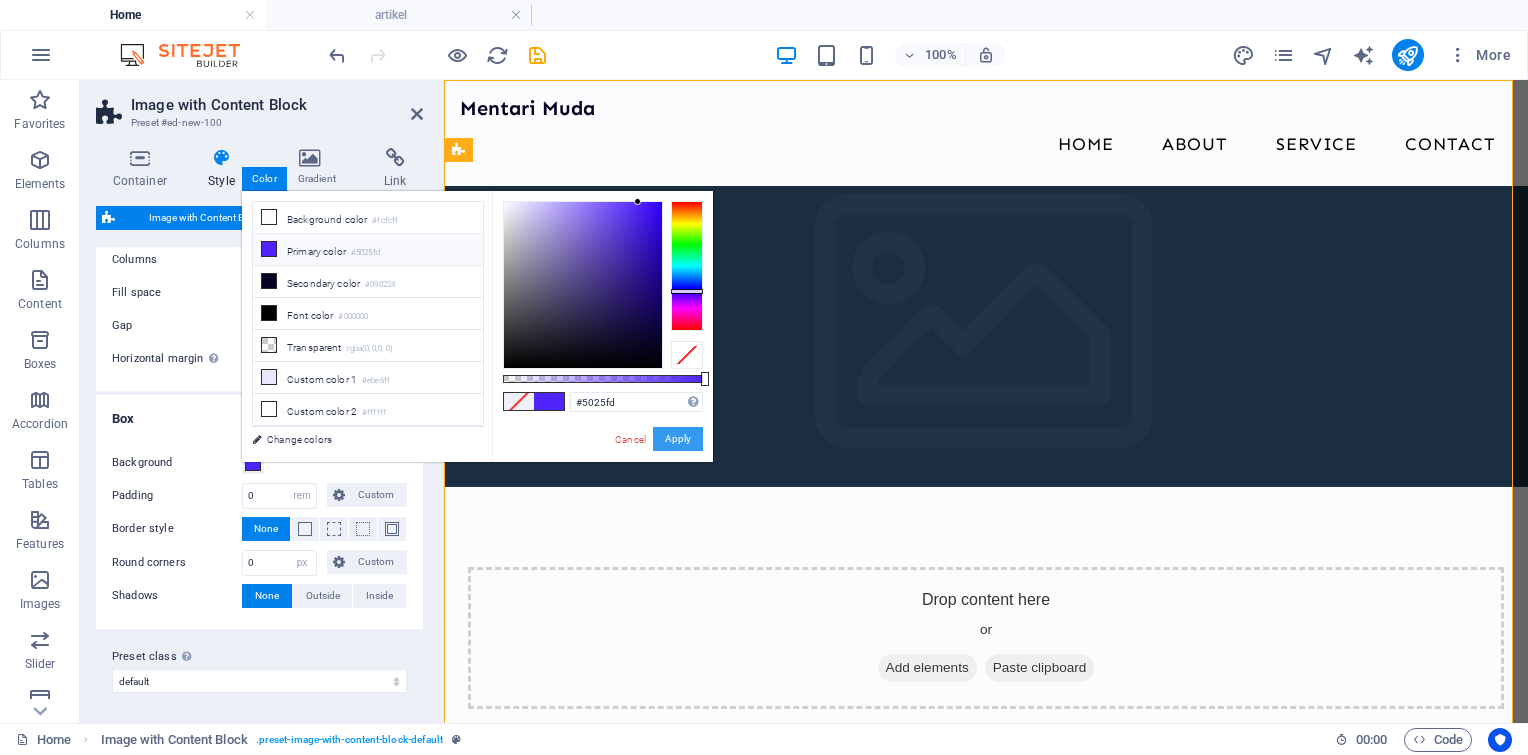 click on "Apply" at bounding box center [678, 439] 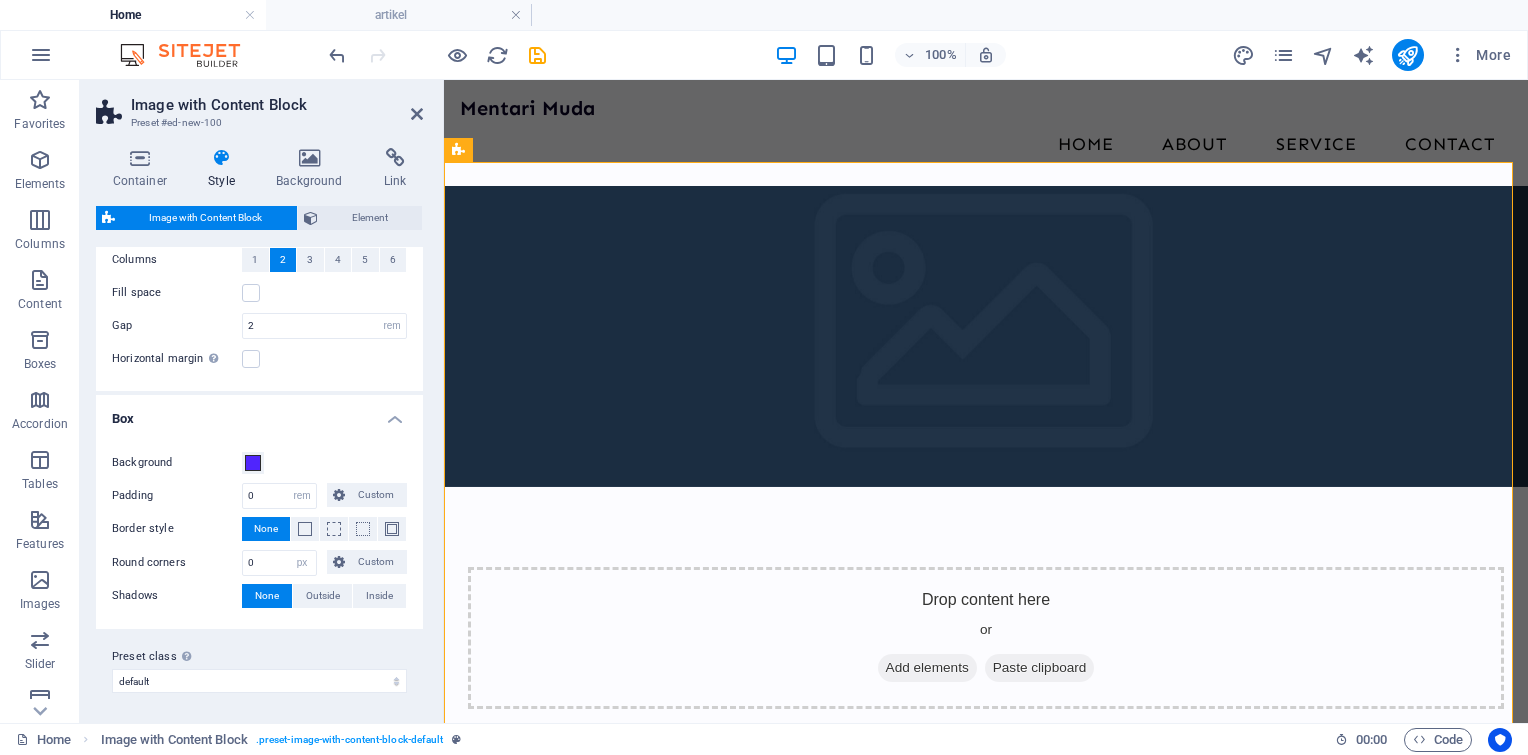 click on "Background" at bounding box center [259, 463] 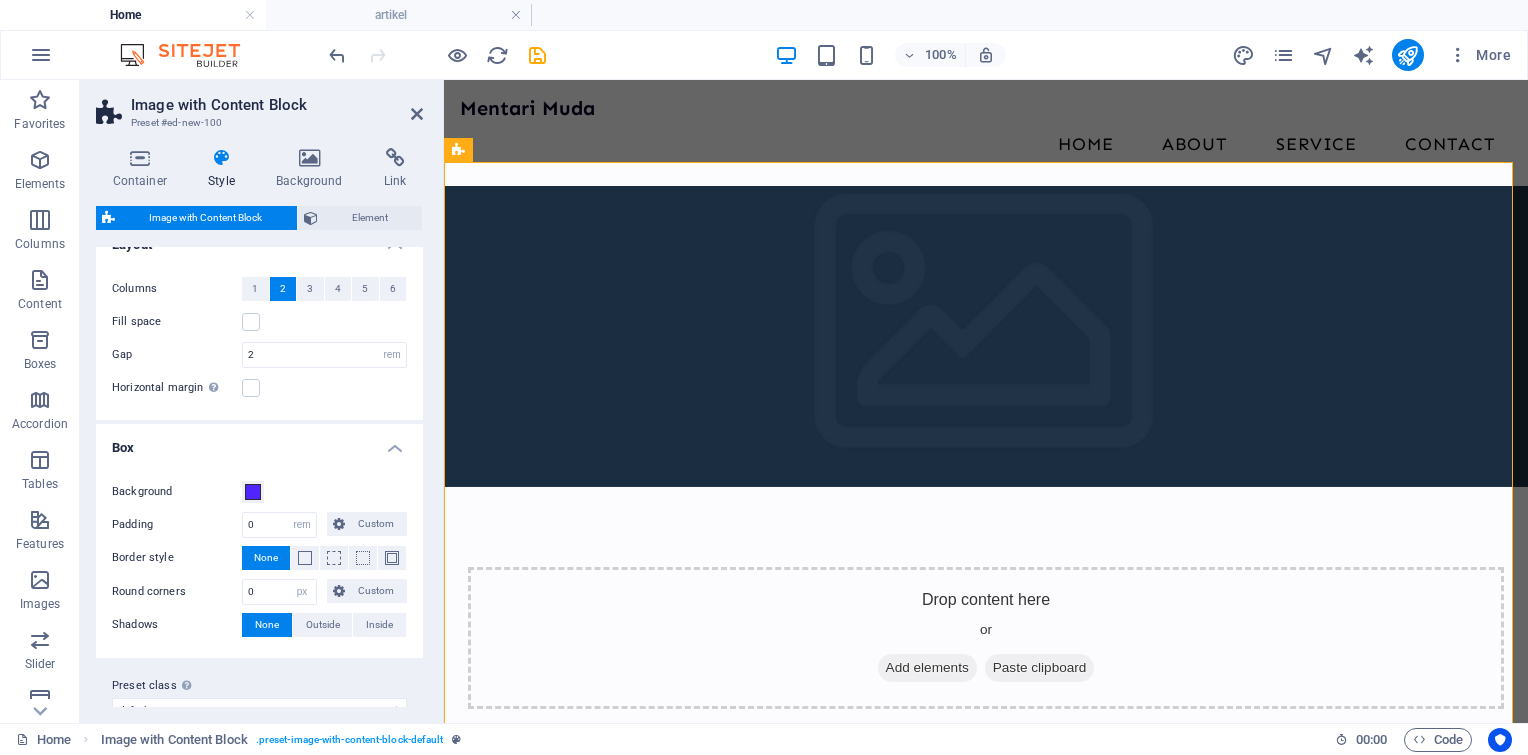 scroll, scrollTop: 0, scrollLeft: 0, axis: both 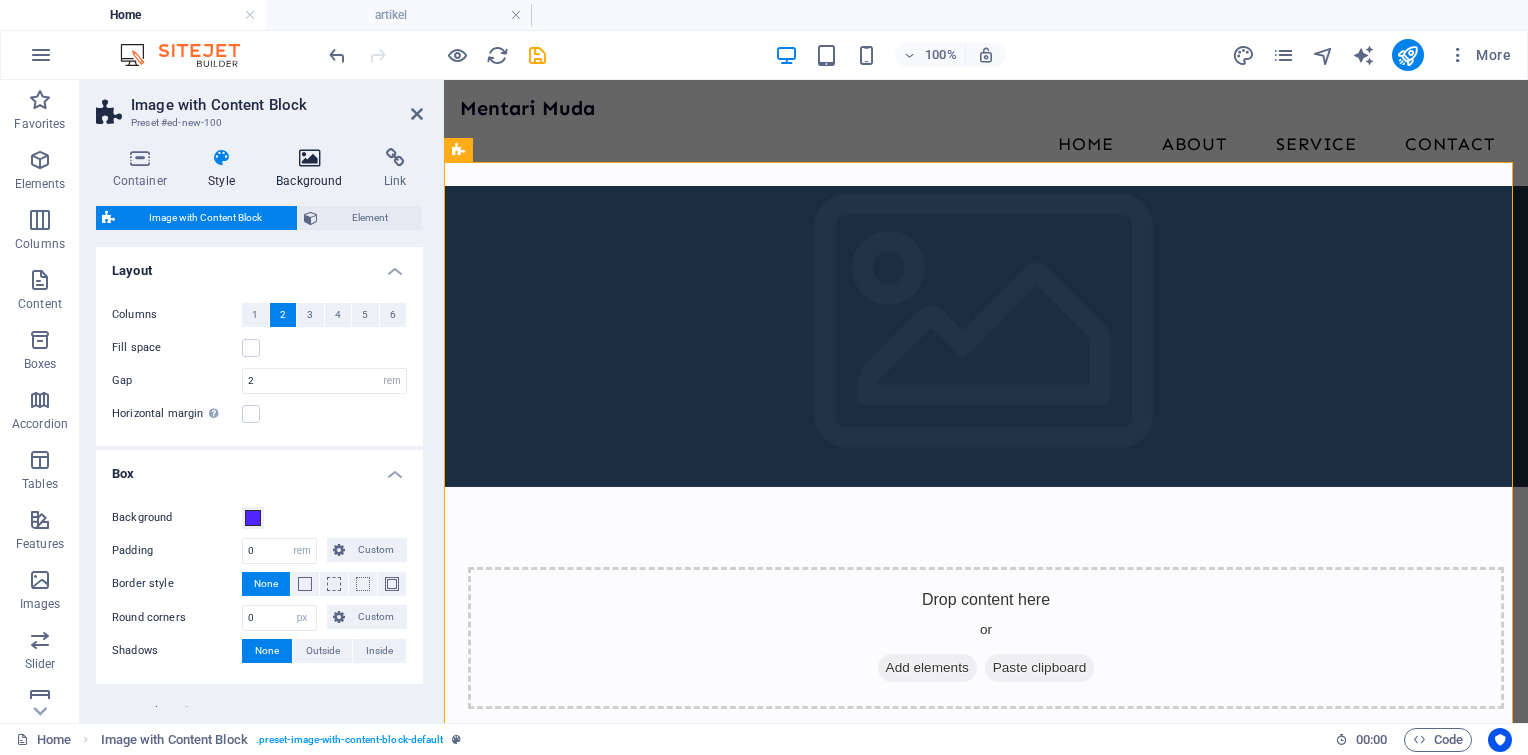 click on "Background" at bounding box center [314, 169] 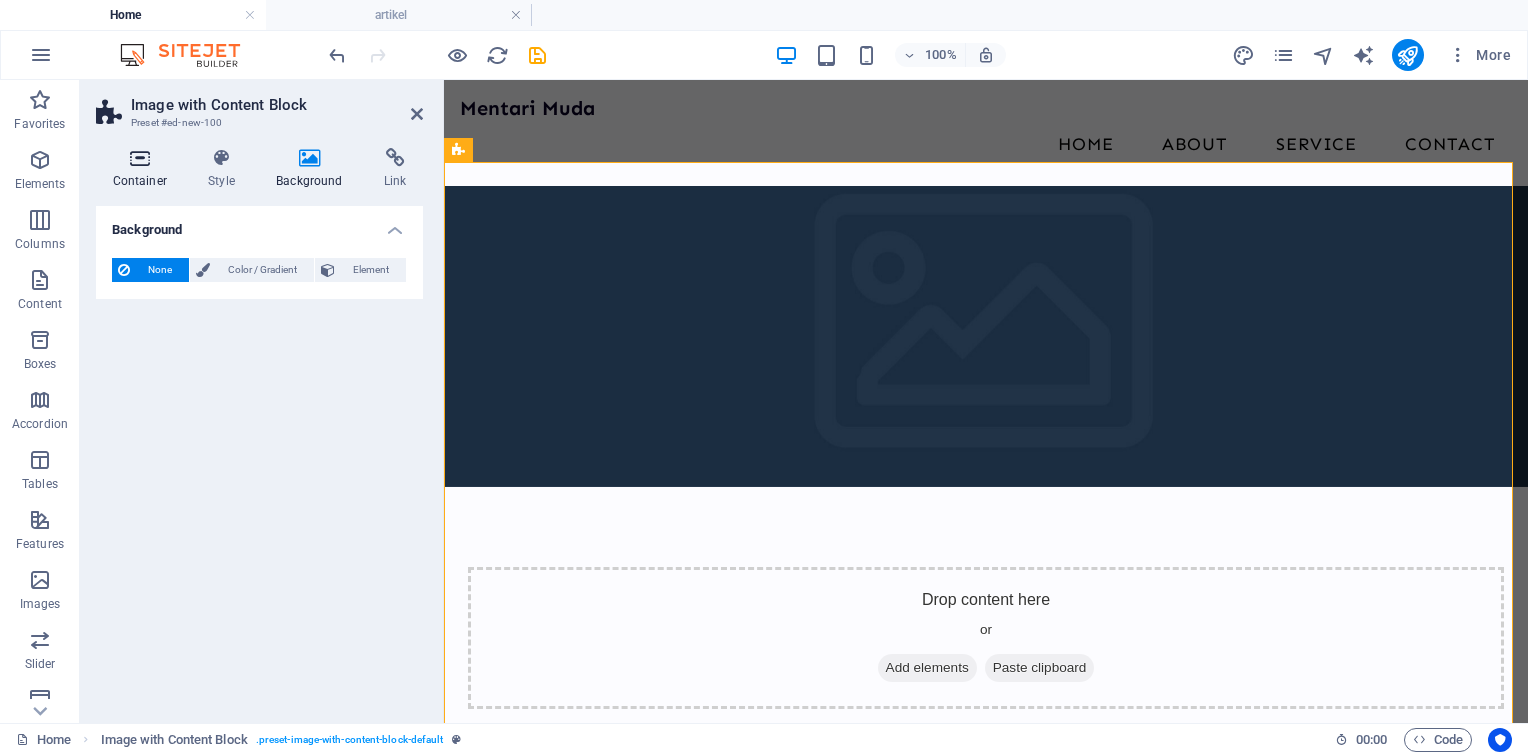 click at bounding box center [140, 158] 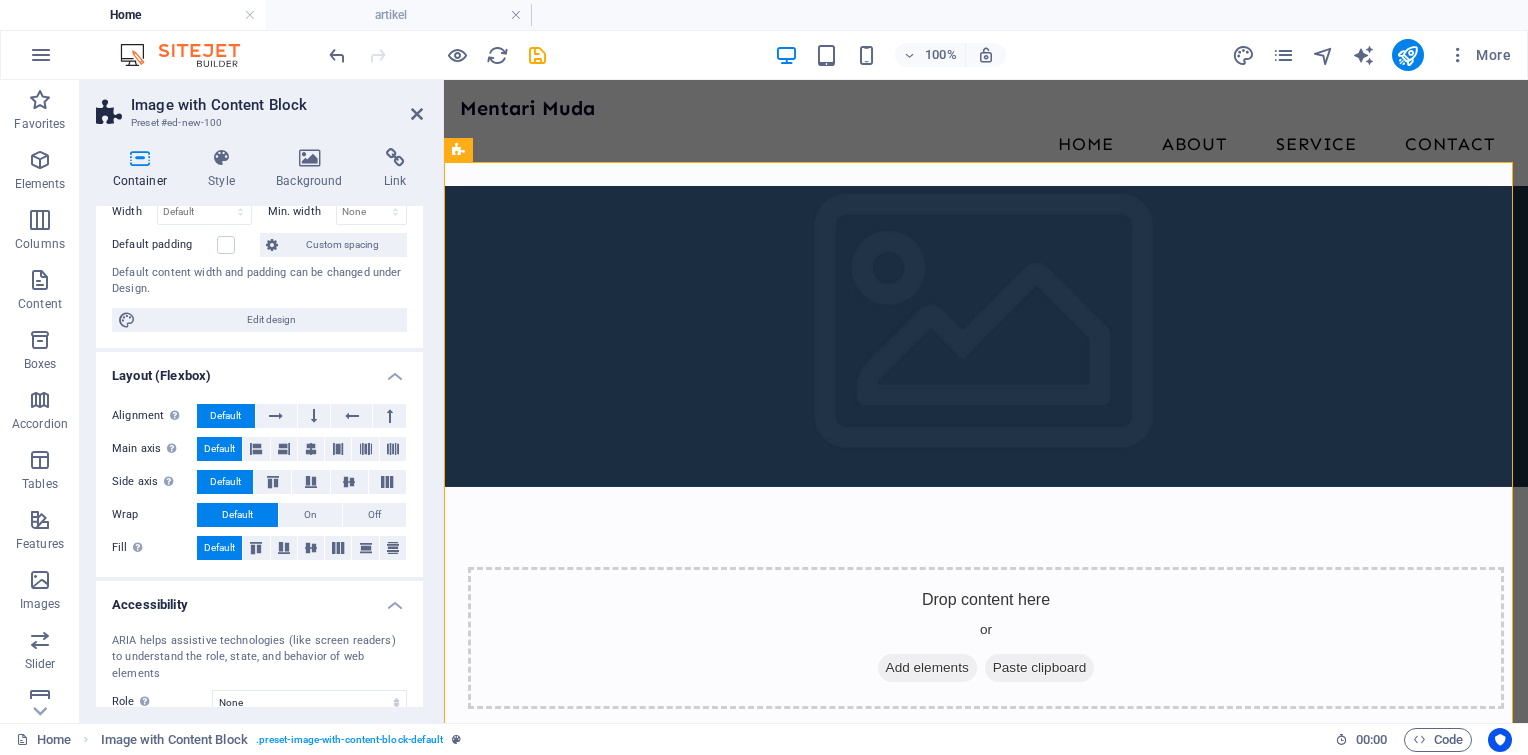 scroll, scrollTop: 290, scrollLeft: 0, axis: vertical 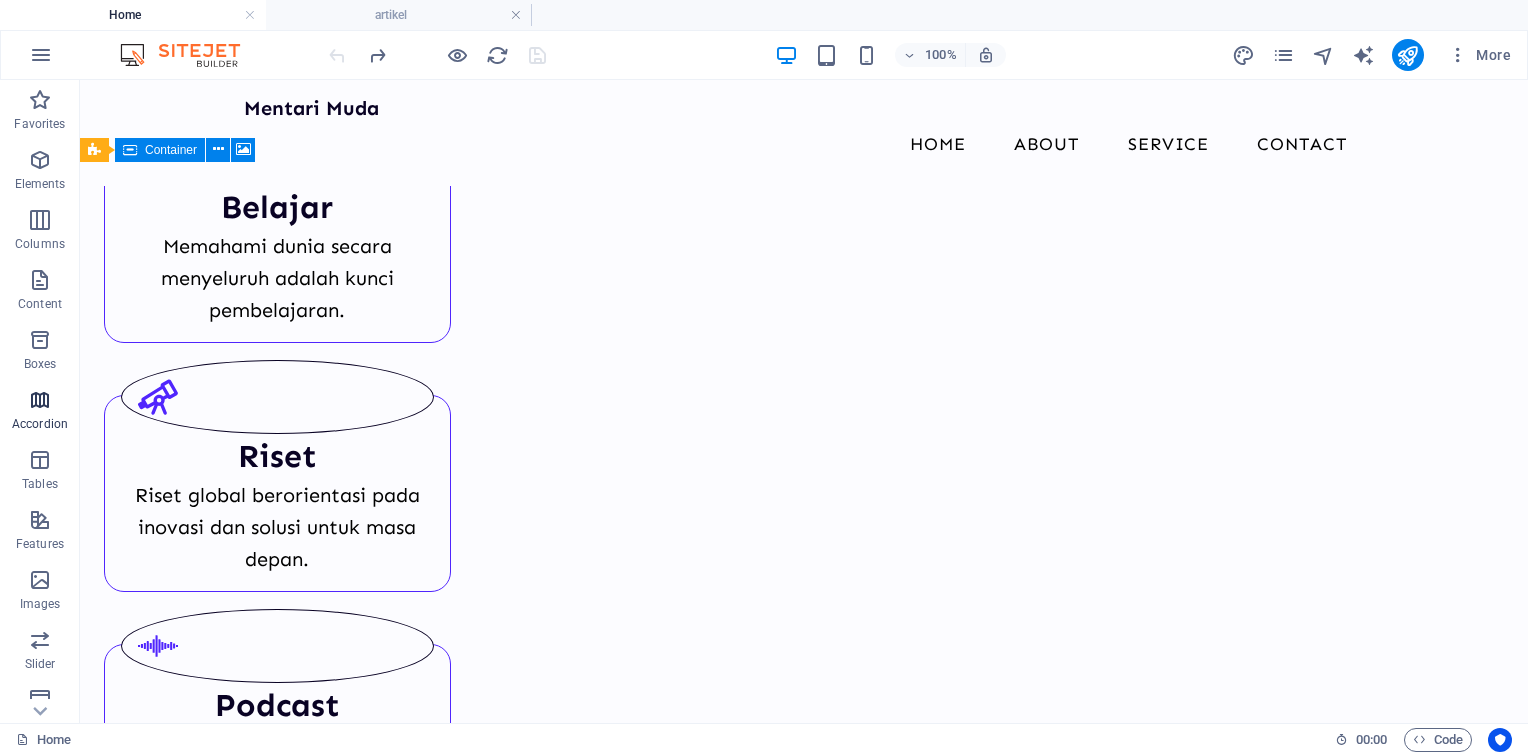 click at bounding box center (40, 400) 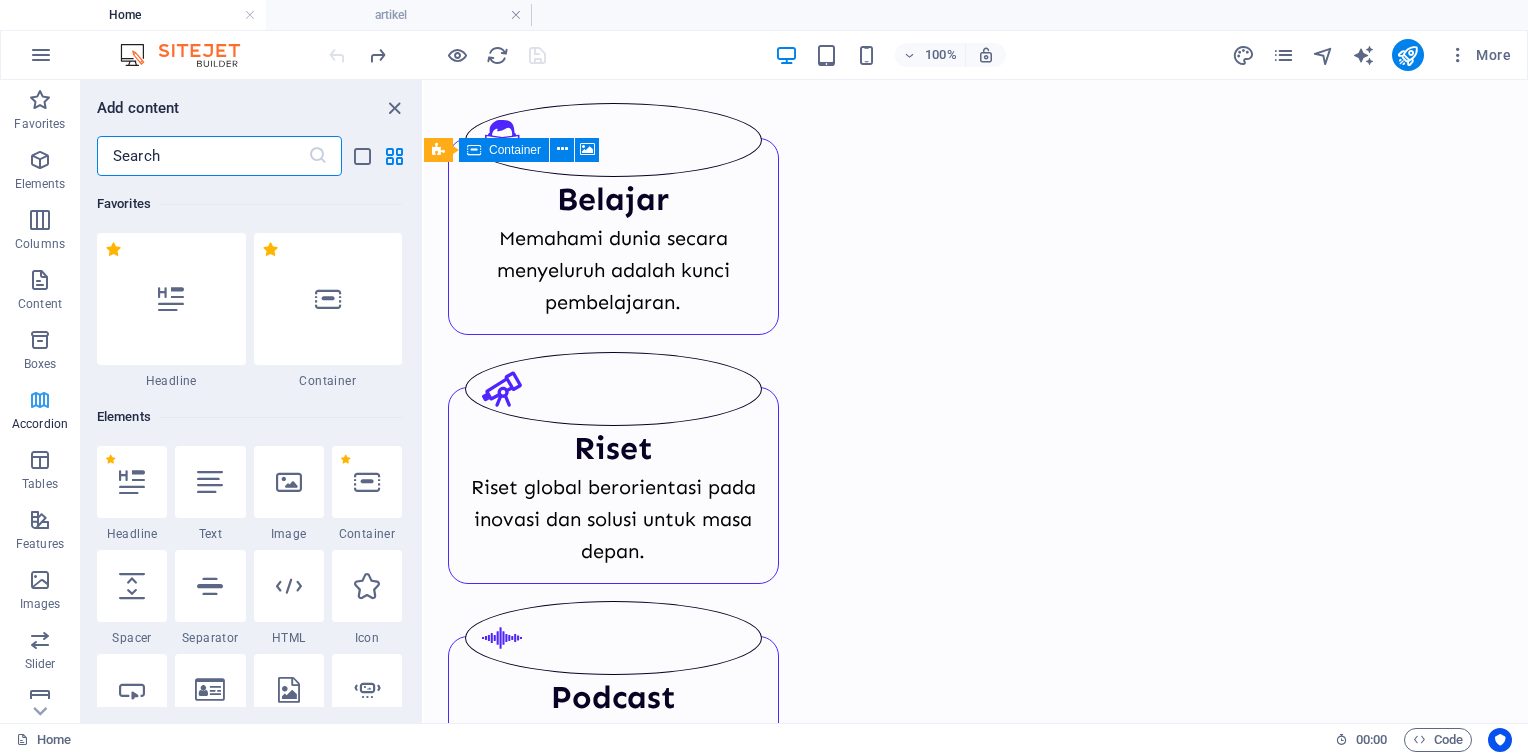 scroll, scrollTop: 1598, scrollLeft: 0, axis: vertical 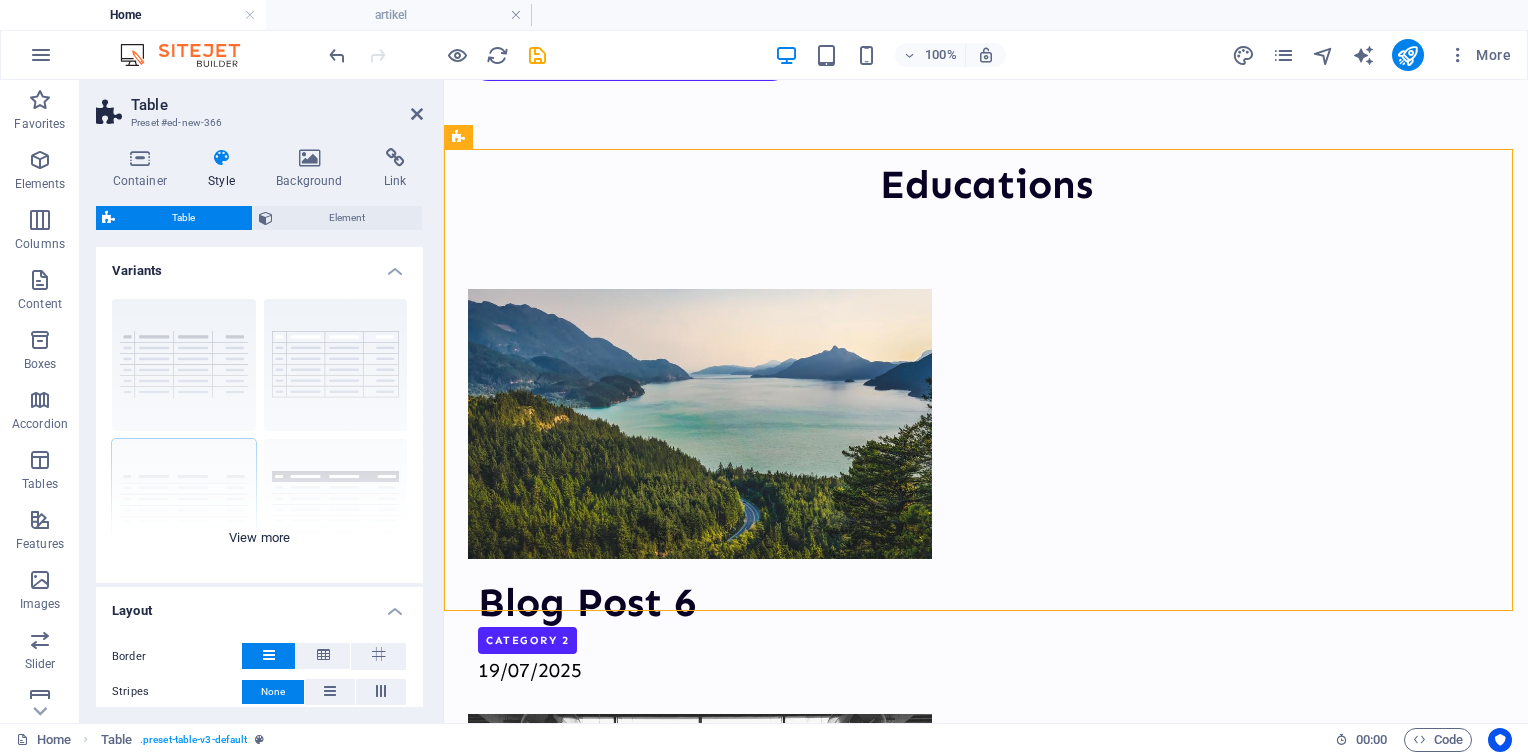 click on "grid bordered Default with header horizontally striped vertically striped" at bounding box center (259, 433) 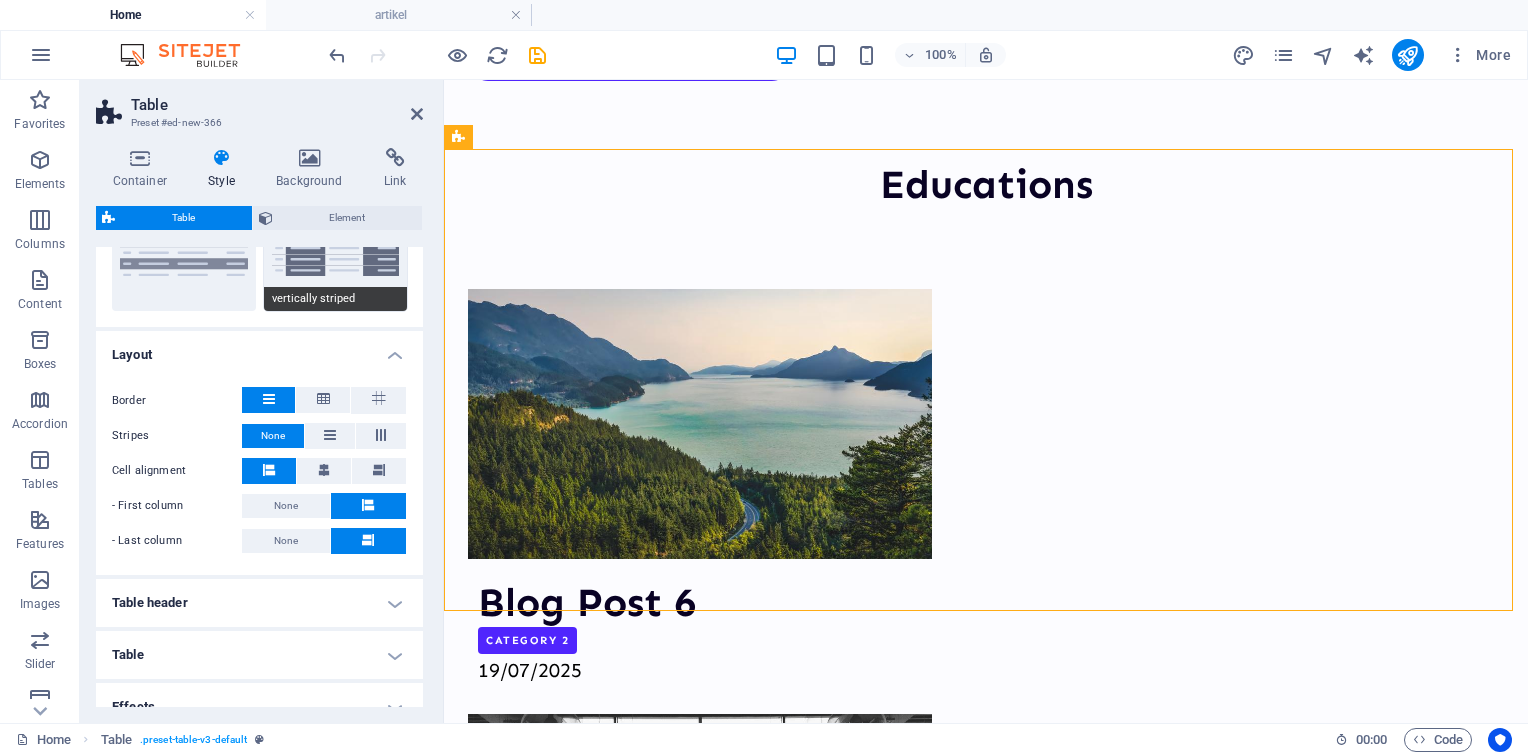 scroll, scrollTop: 0, scrollLeft: 0, axis: both 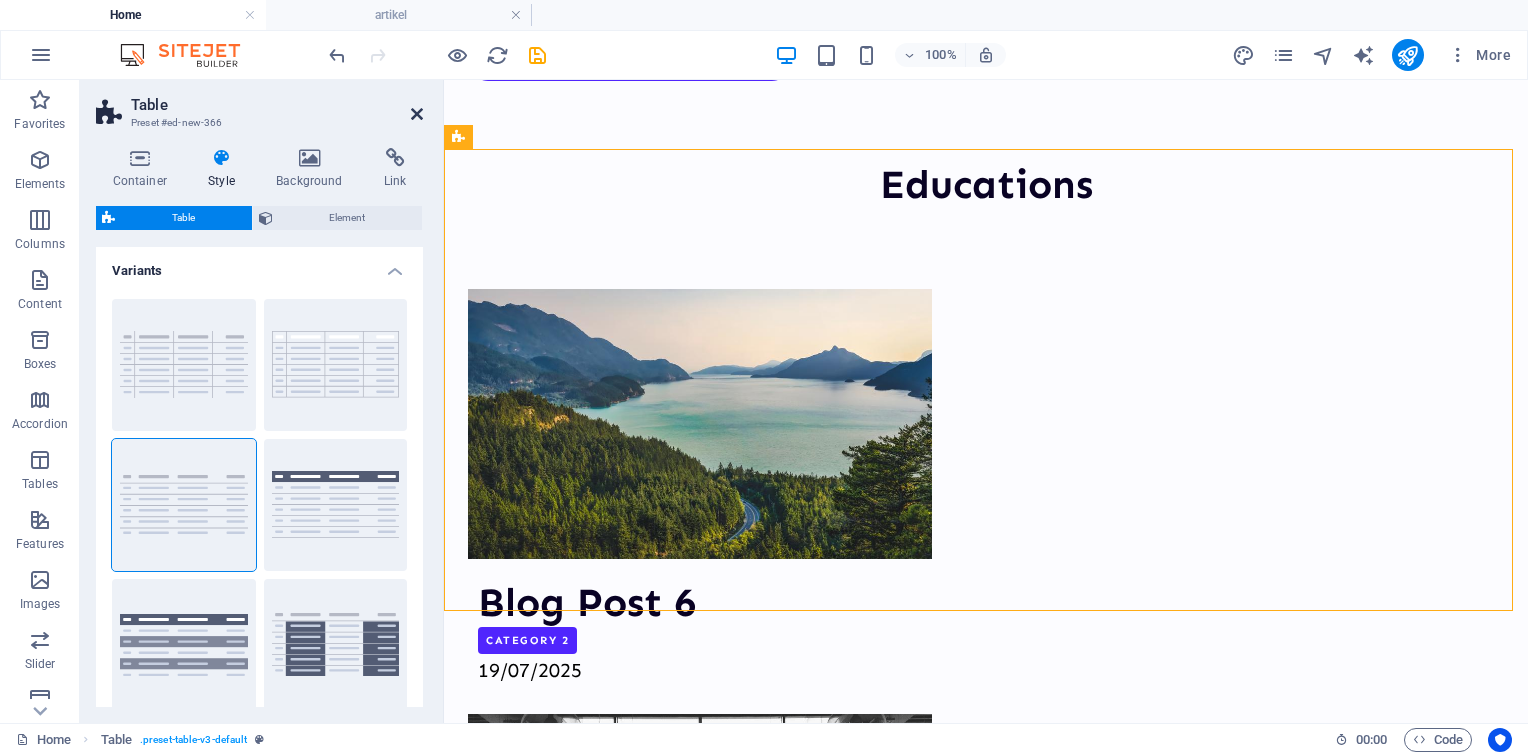 drag, startPoint x: 421, startPoint y: 114, endPoint x: 247, endPoint y: 105, distance: 174.2326 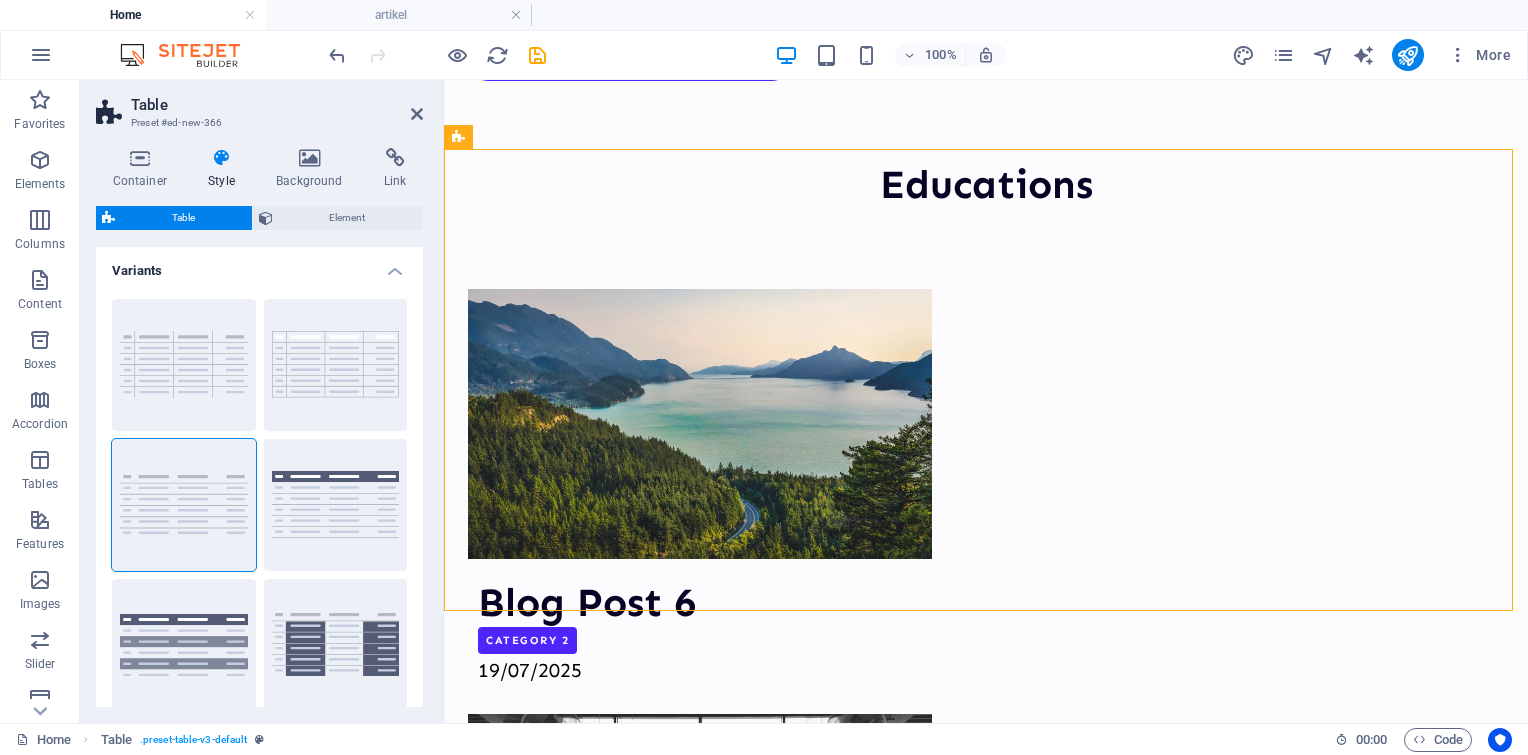 scroll, scrollTop: 2480, scrollLeft: 0, axis: vertical 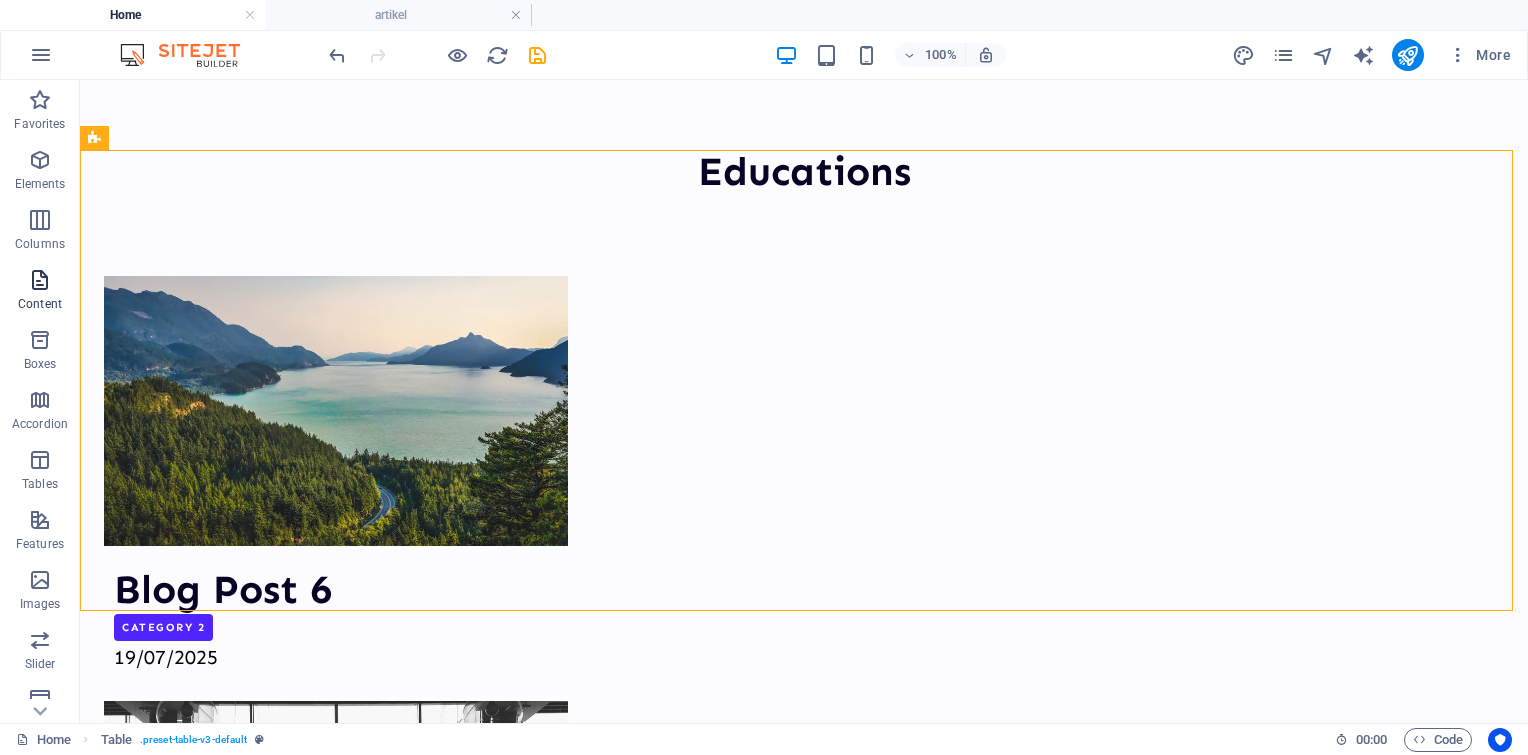 click on "Content" at bounding box center (40, 292) 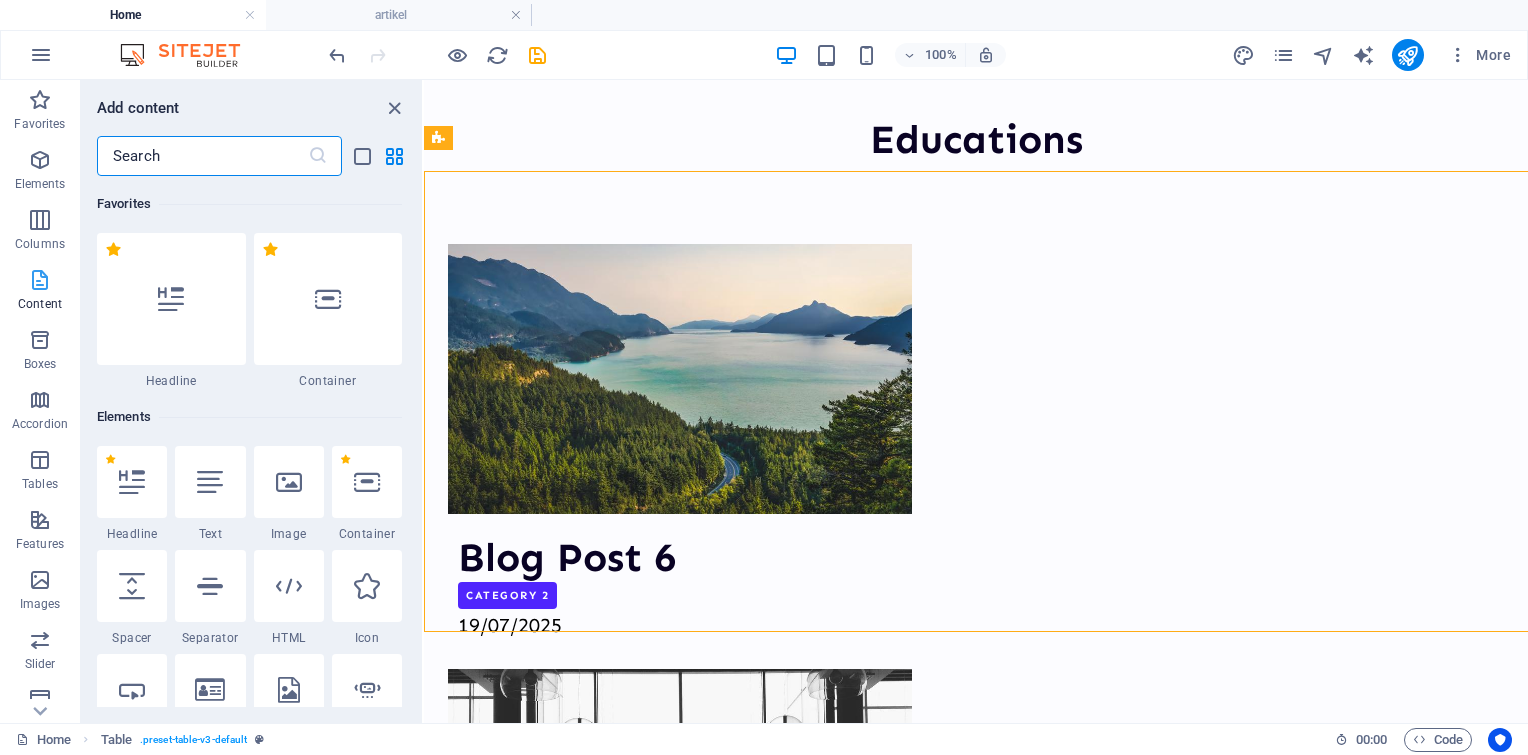 scroll, scrollTop: 2460, scrollLeft: 0, axis: vertical 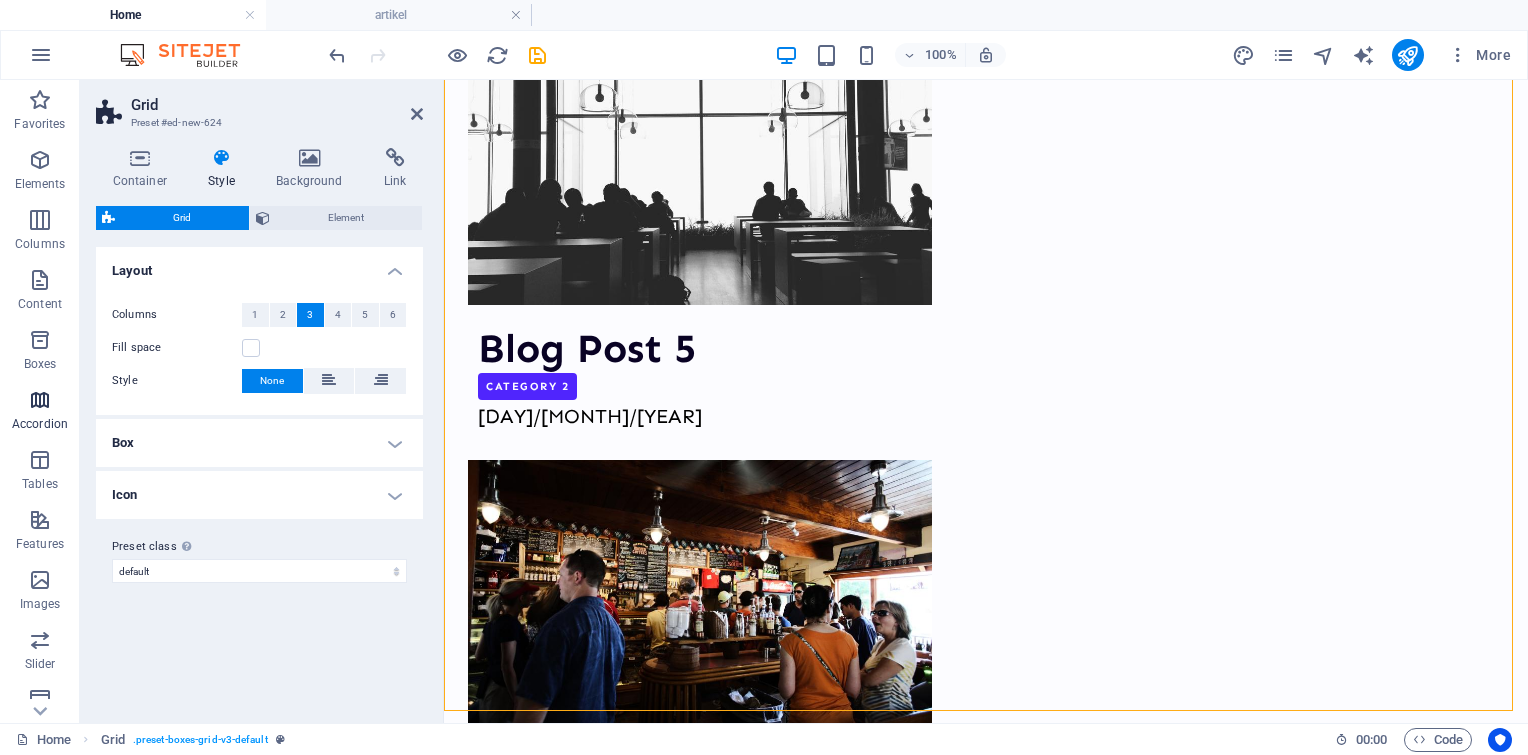 click at bounding box center [40, 400] 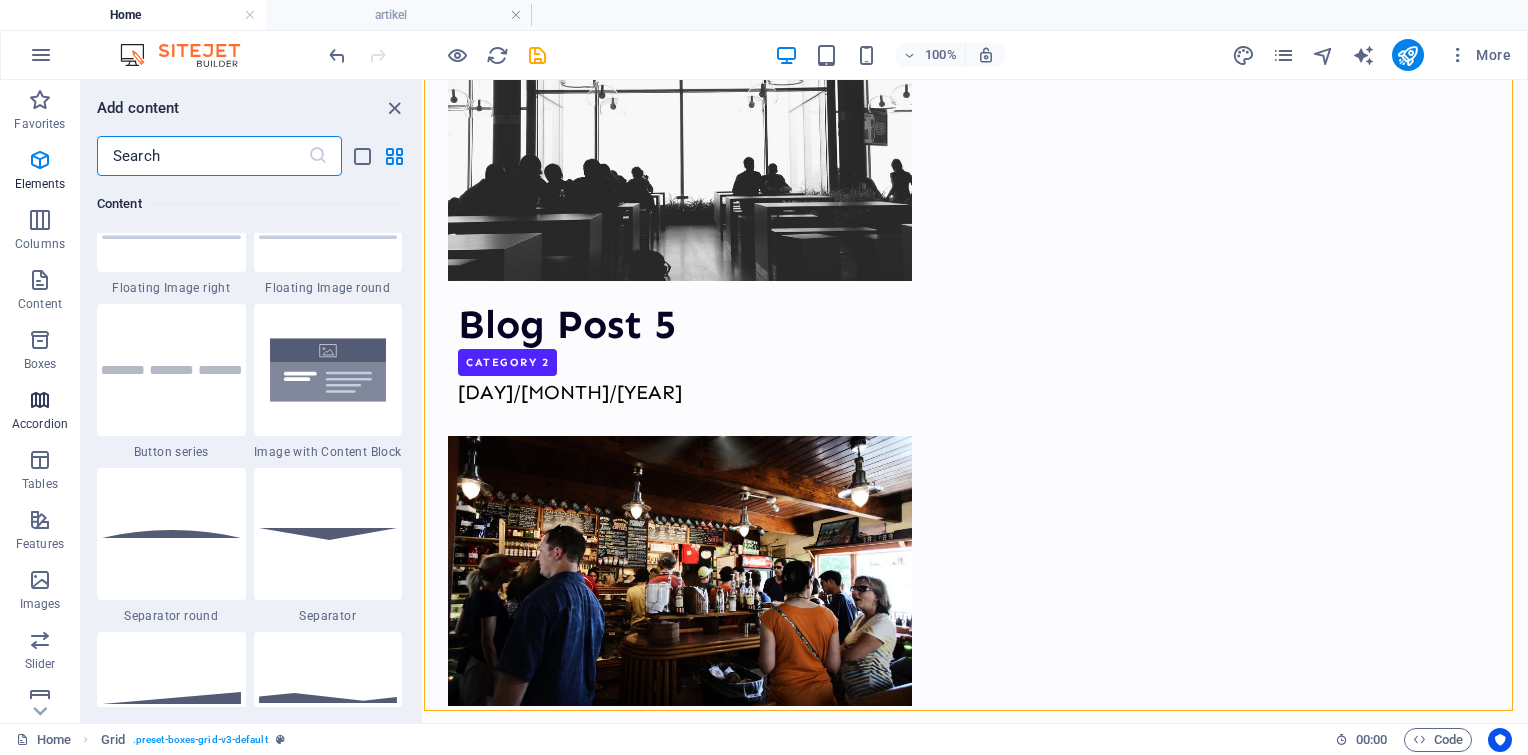 scroll, scrollTop: 6384, scrollLeft: 0, axis: vertical 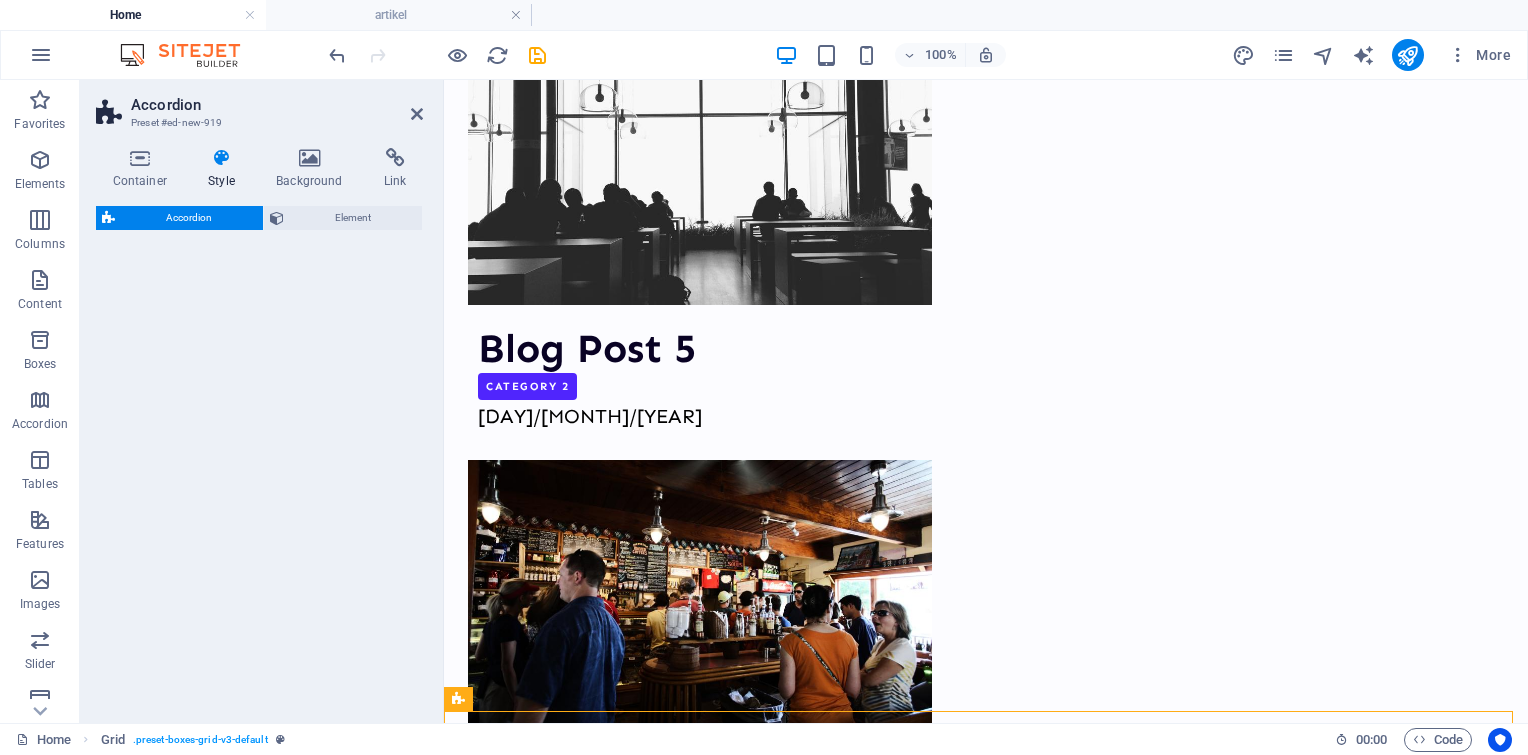 select on "rem" 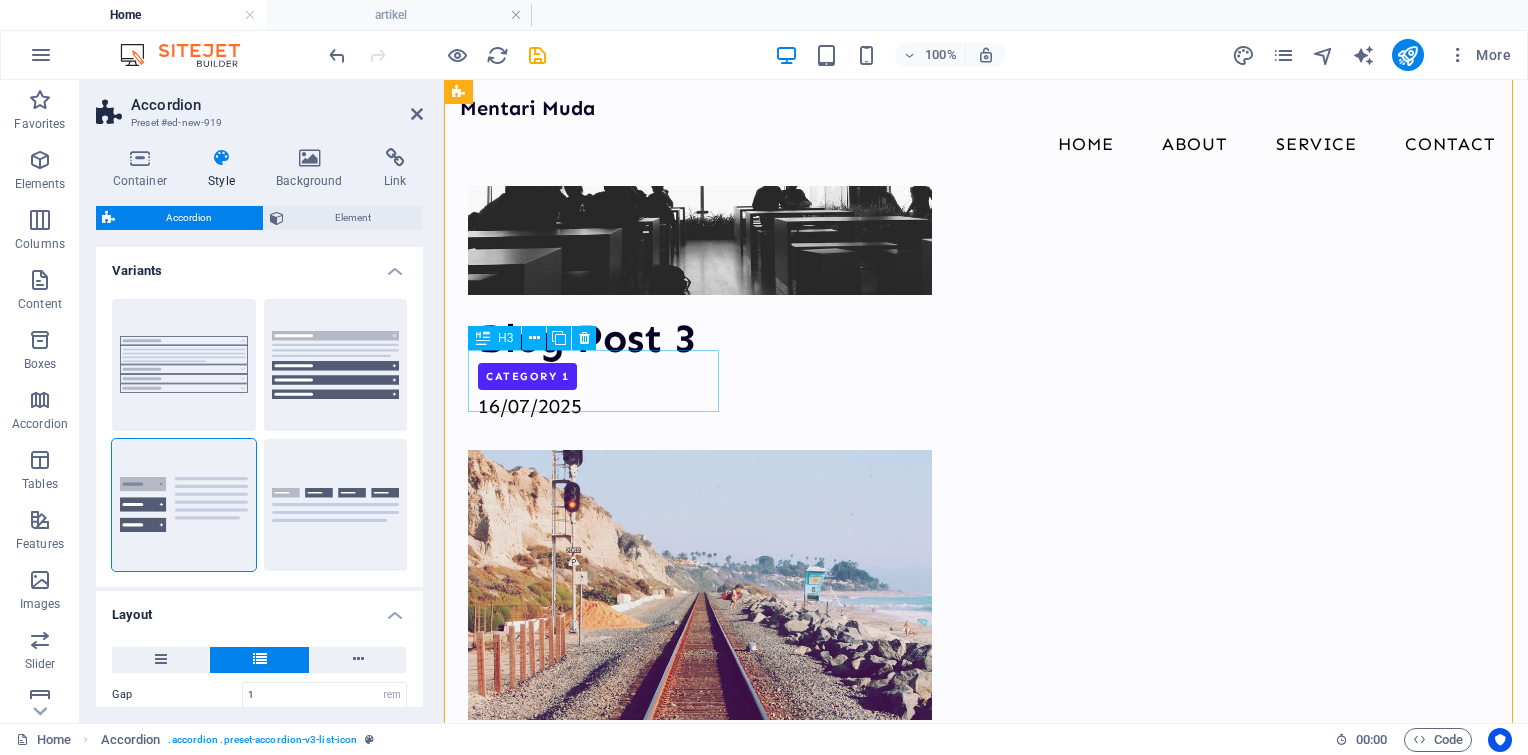 scroll, scrollTop: 3932, scrollLeft: 0, axis: vertical 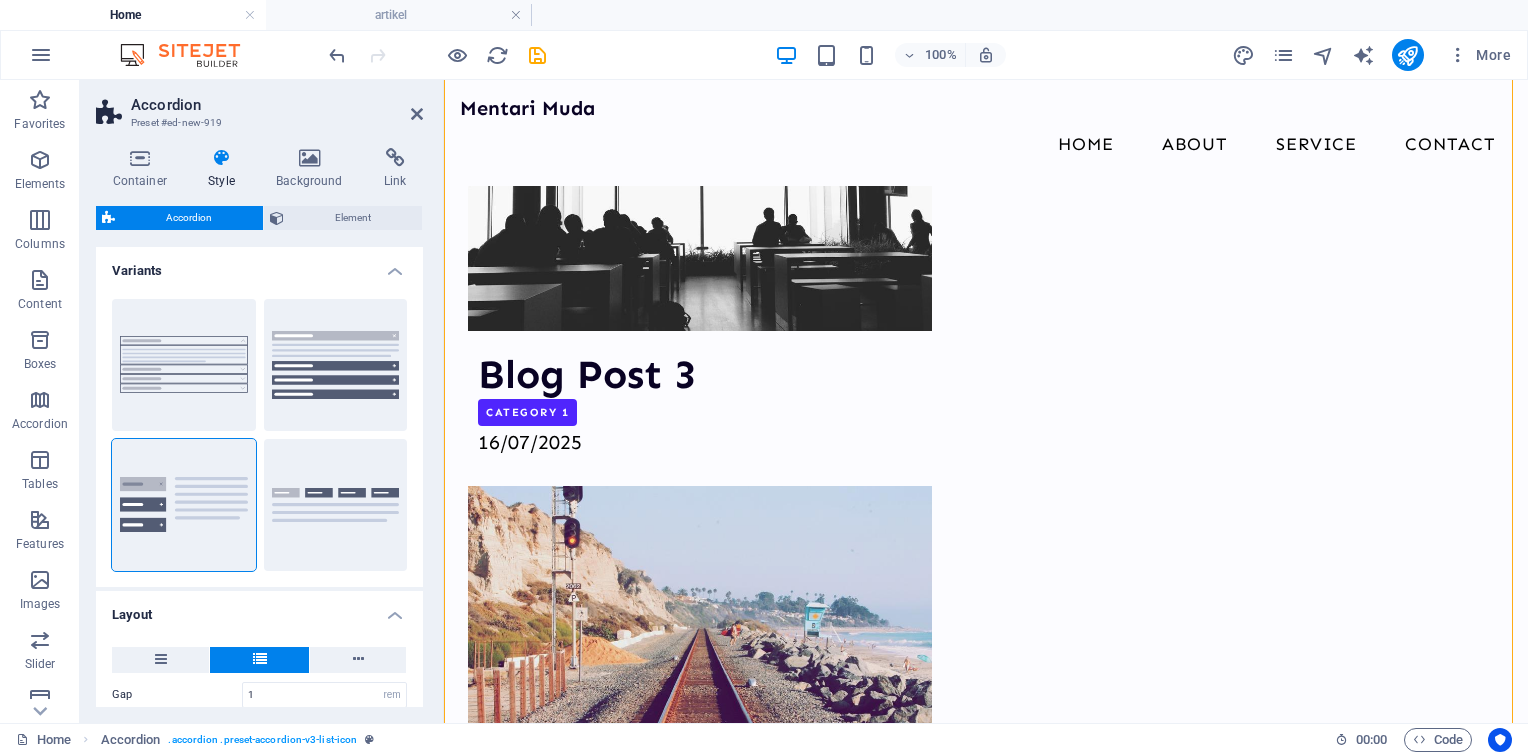 click on "Accordion Preset #ed-new-919
Container Style Background Link Size Height Default px rem % vh vw Min. height None px rem % vh vw Width Default px rem % em vh vw Min. width None px rem % vh vw Content width Default Custom width Width Default px rem % em vh vw Min. width None px rem % vh vw Default padding Custom spacing Default content width and padding can be changed under Design. Edit design Layout (Flexbox) Alignment Determines the flex direction. Default Main axis Determine how elements should behave along the main axis inside this container (justify content). Default Side axis Control the vertical direction of the element inside of the container (align items). Default Wrap Default On Off Fill Controls the distances and direction of elements on the y-axis across several lines (align content). Default Accessibility ARIA helps assistive technologies (like screen readers) to understand the role, state, and behavior of web elements Role The ARIA role defines the purpose of an element.  None Fan" at bounding box center (262, 401) 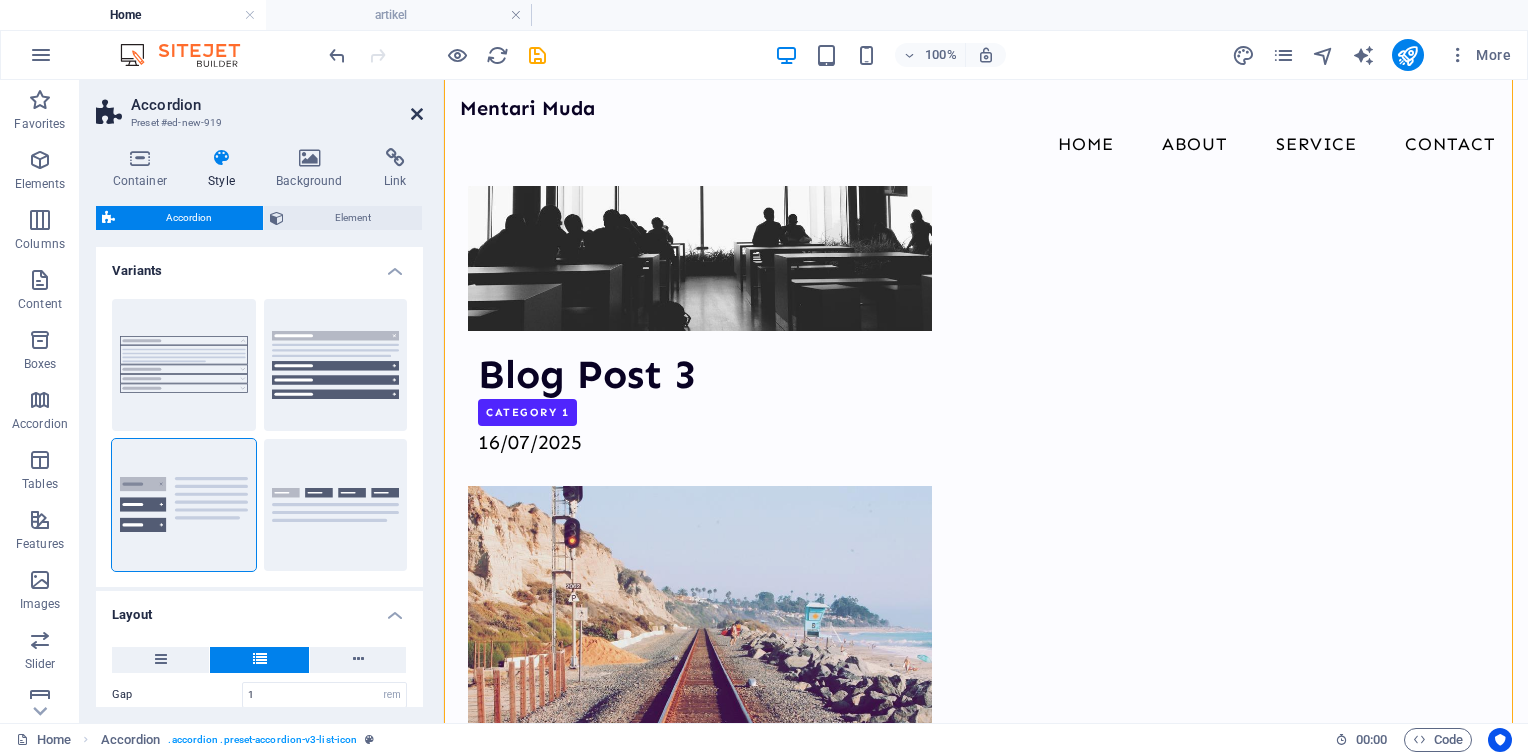 click at bounding box center (417, 114) 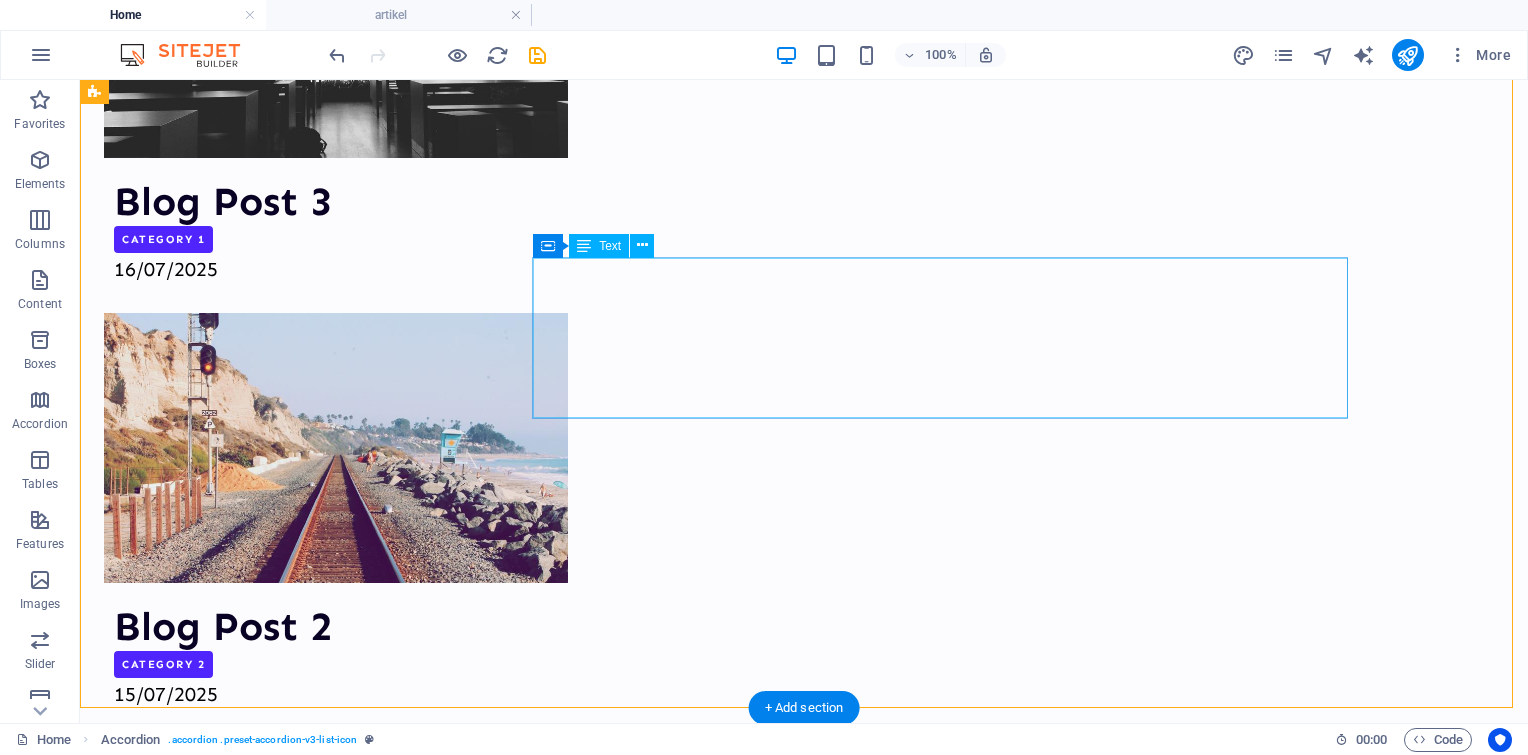 scroll, scrollTop: 4177, scrollLeft: 0, axis: vertical 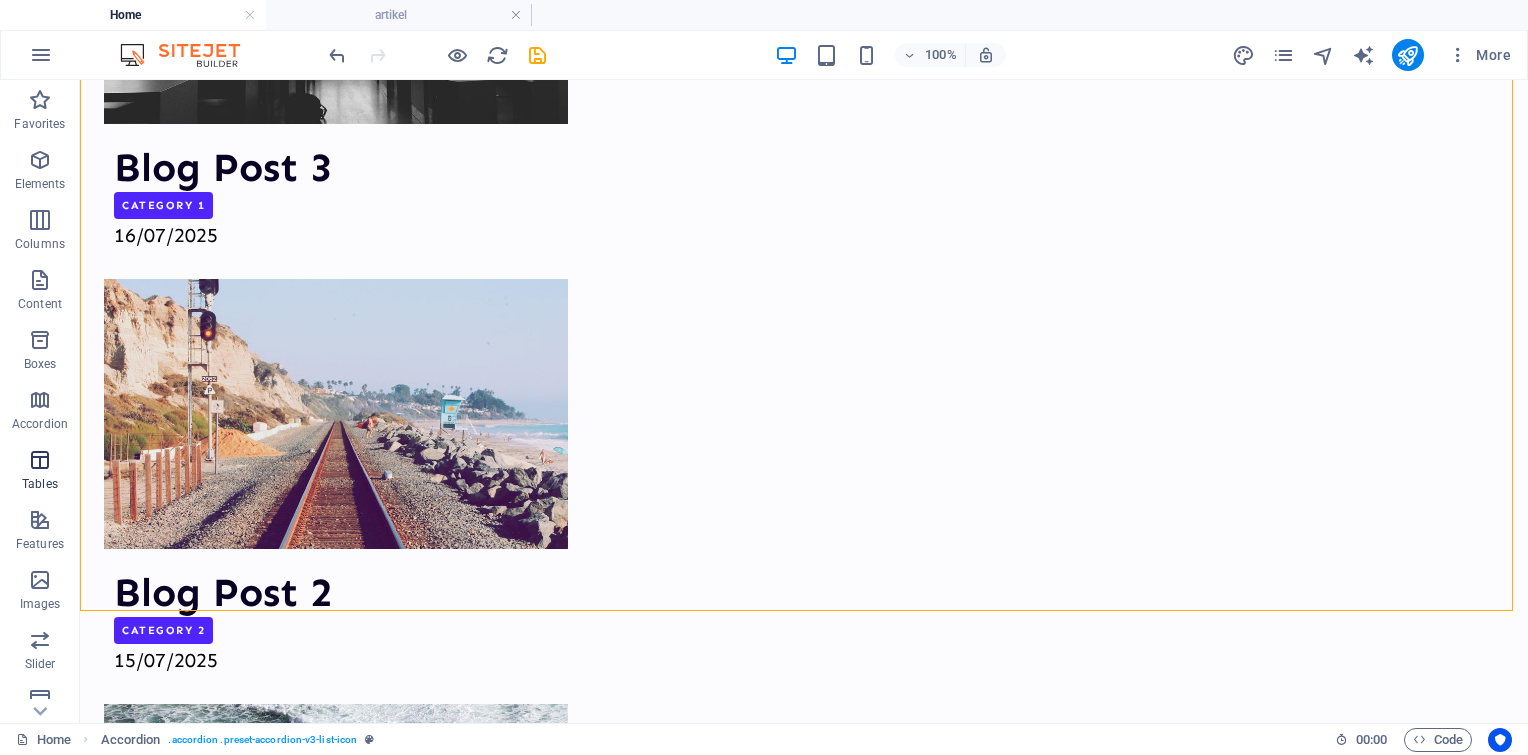 click on "Tables" at bounding box center [40, 484] 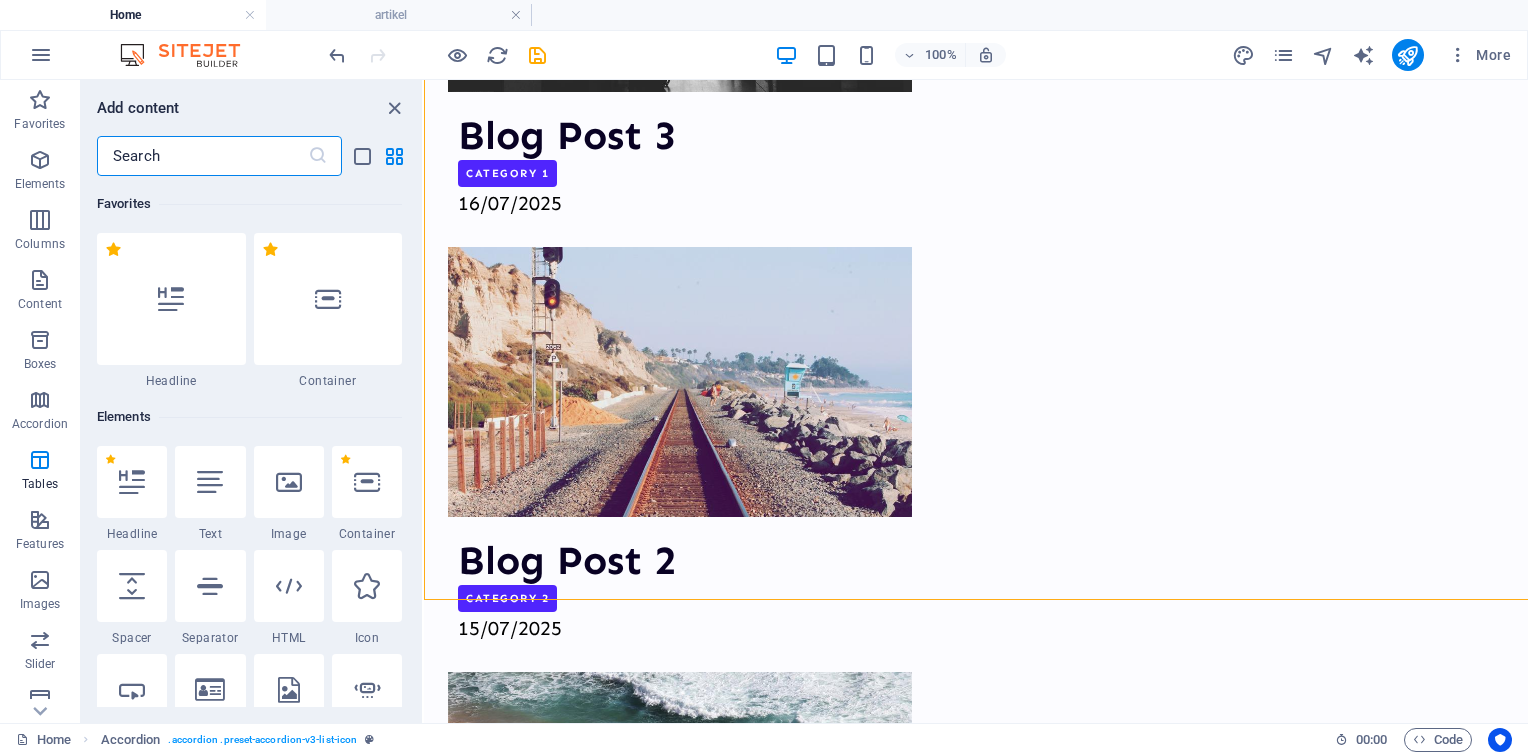 scroll, scrollTop: 4188, scrollLeft: 0, axis: vertical 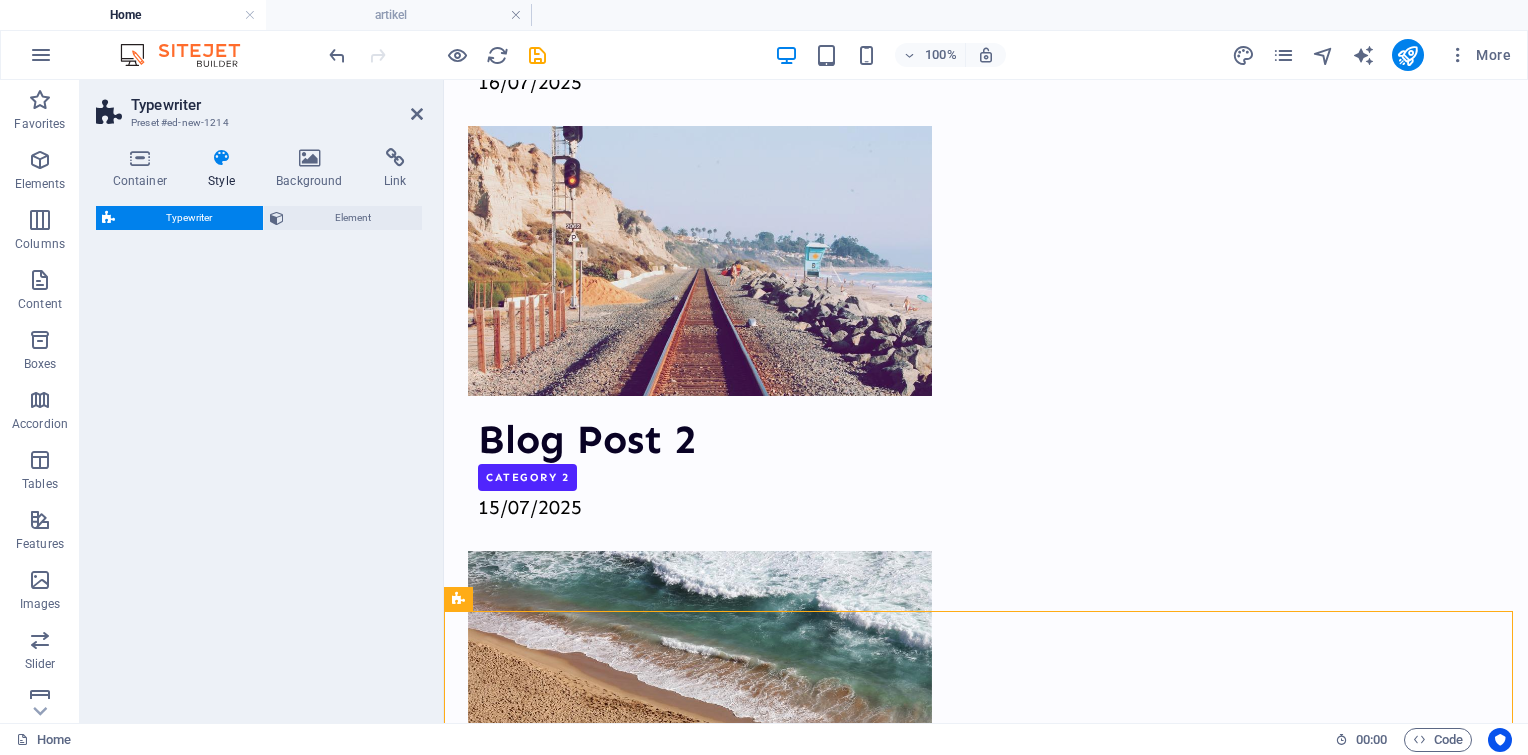 select on "ms" 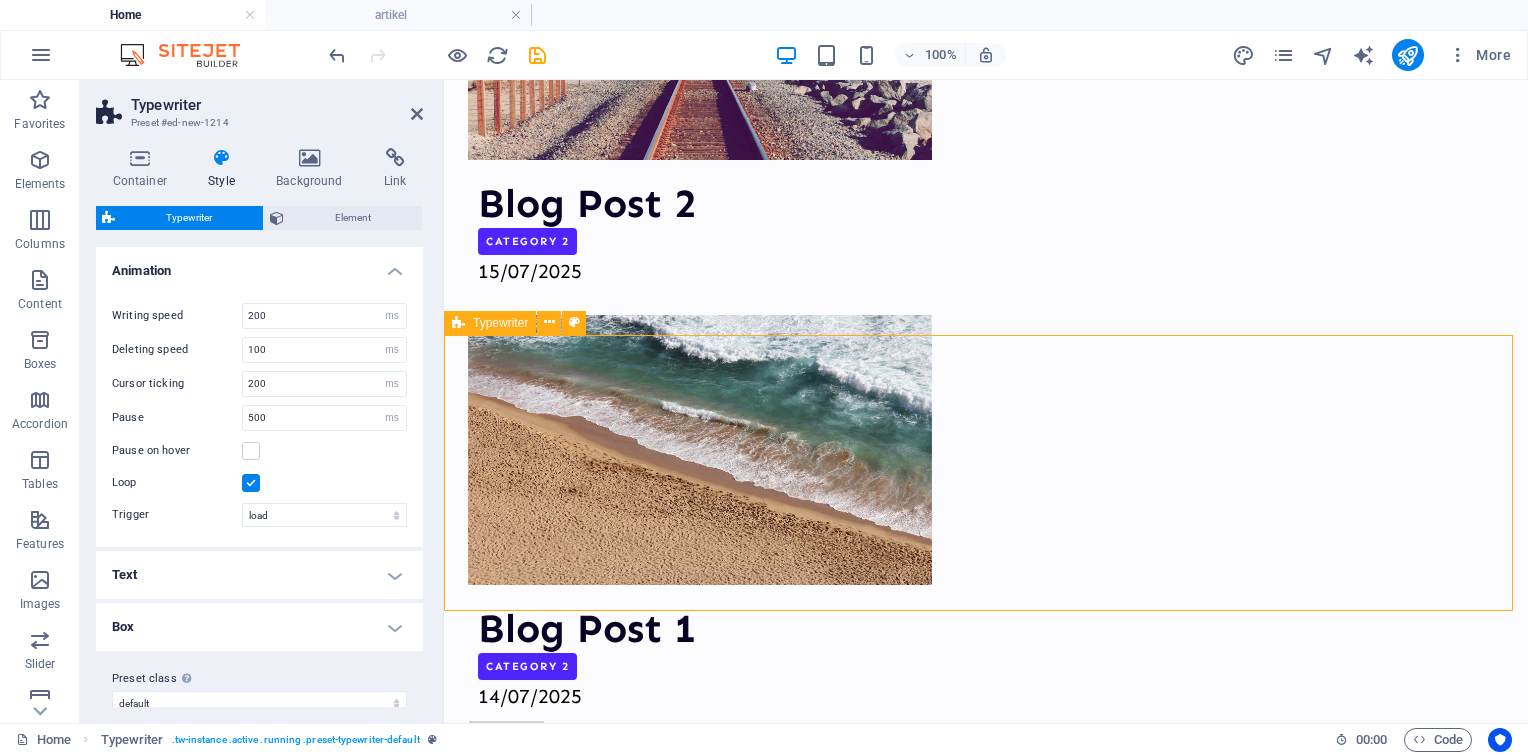 scroll, scrollTop: 4554, scrollLeft: 0, axis: vertical 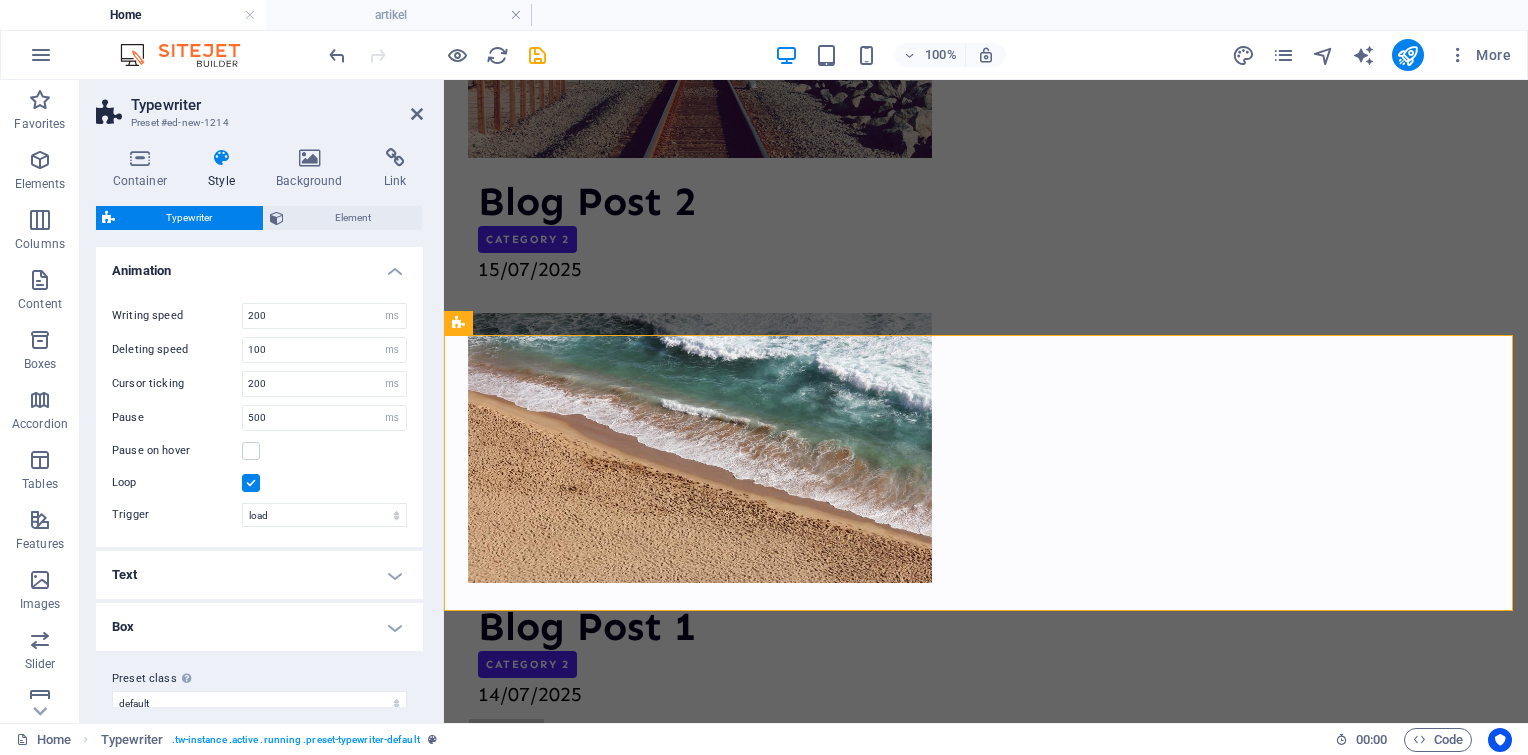 click on "Typewriter Preset #ed-new-1214" at bounding box center [259, 106] 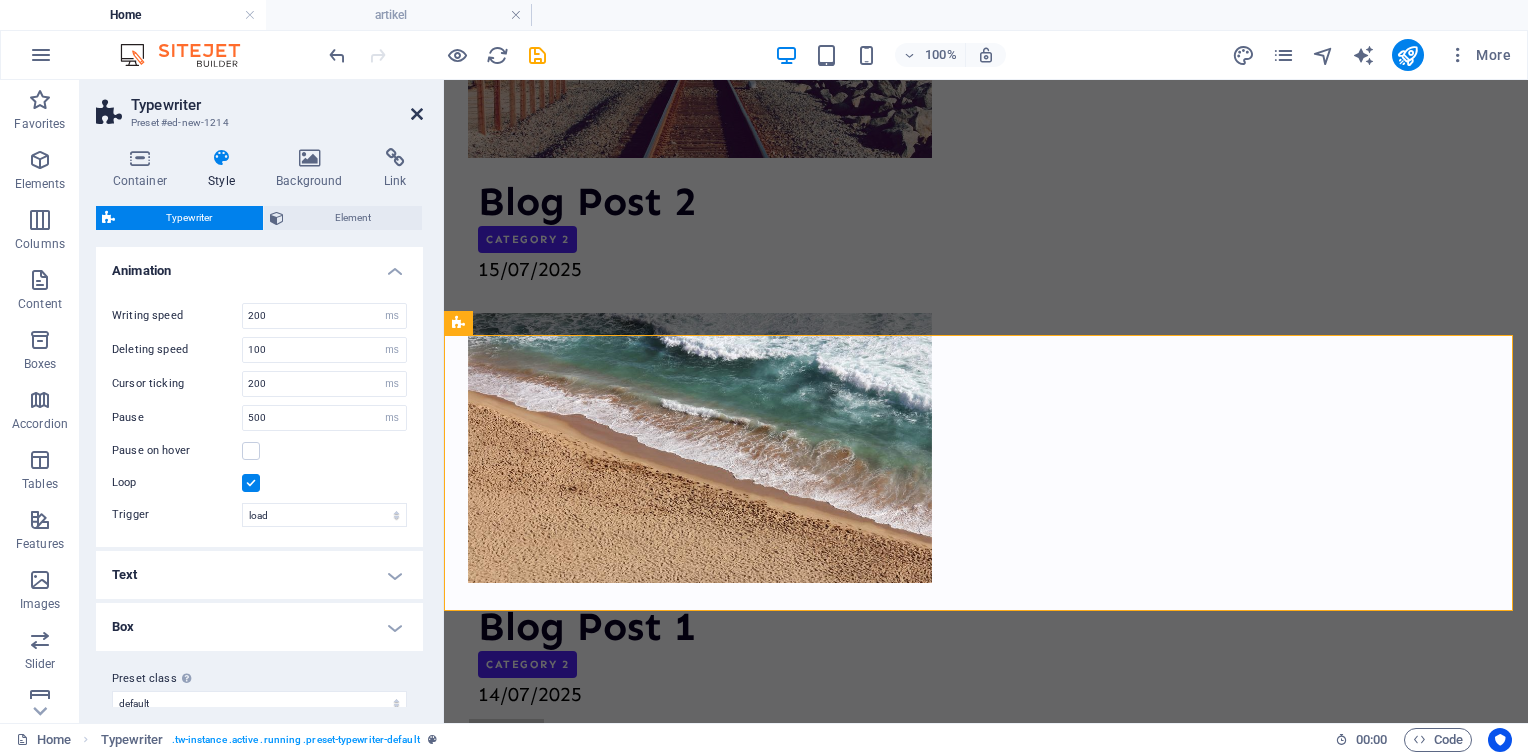 click at bounding box center [417, 114] 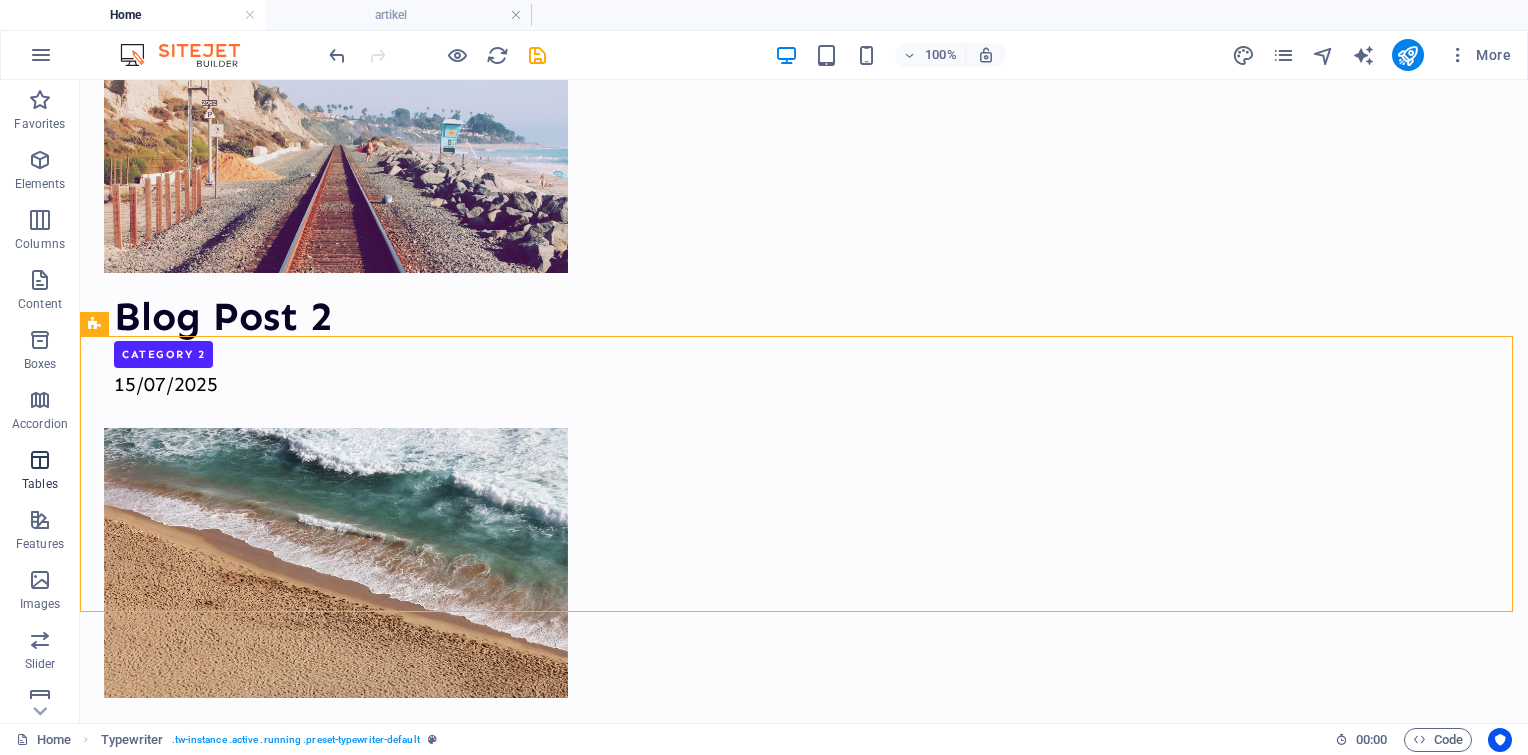 click on "Tables" at bounding box center (40, 470) 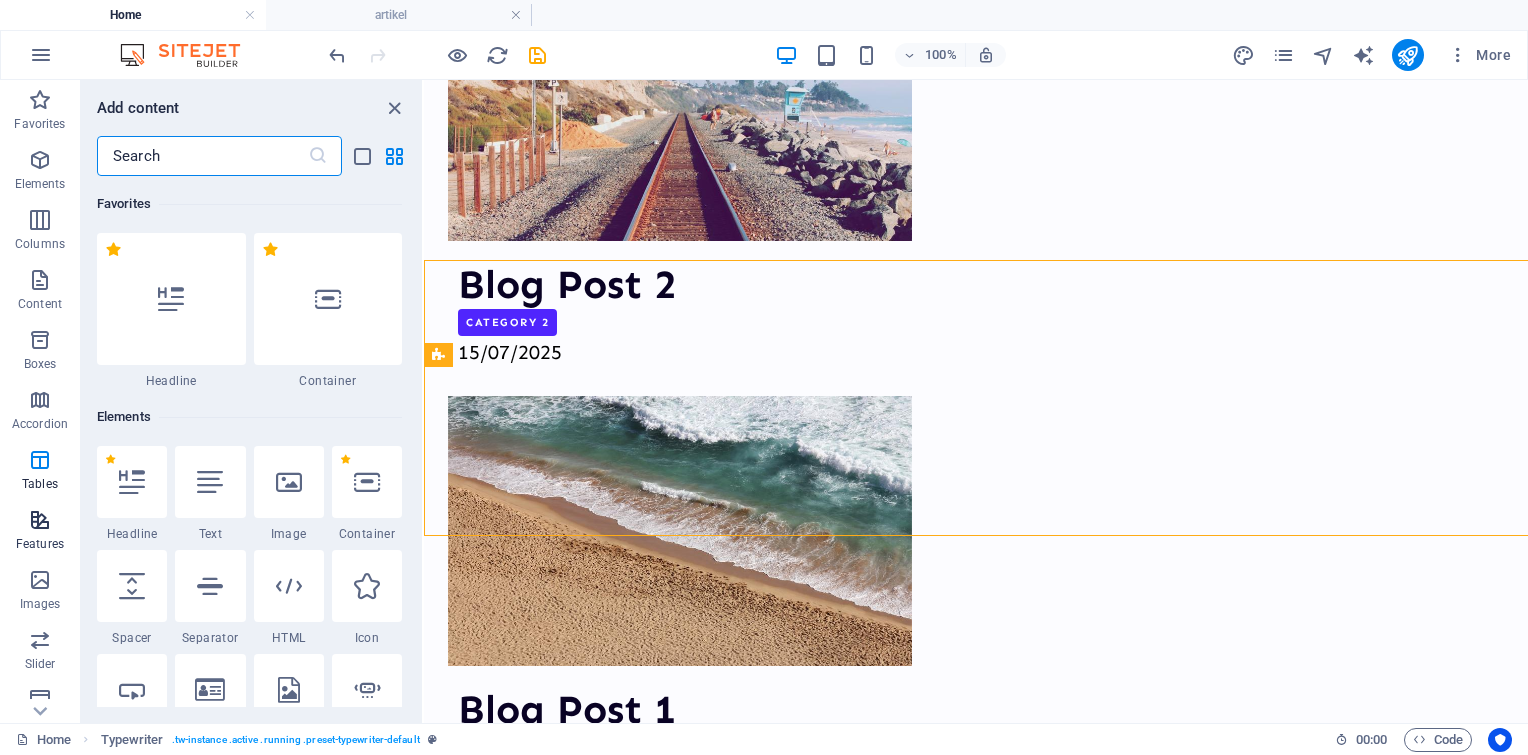 scroll, scrollTop: 4528, scrollLeft: 0, axis: vertical 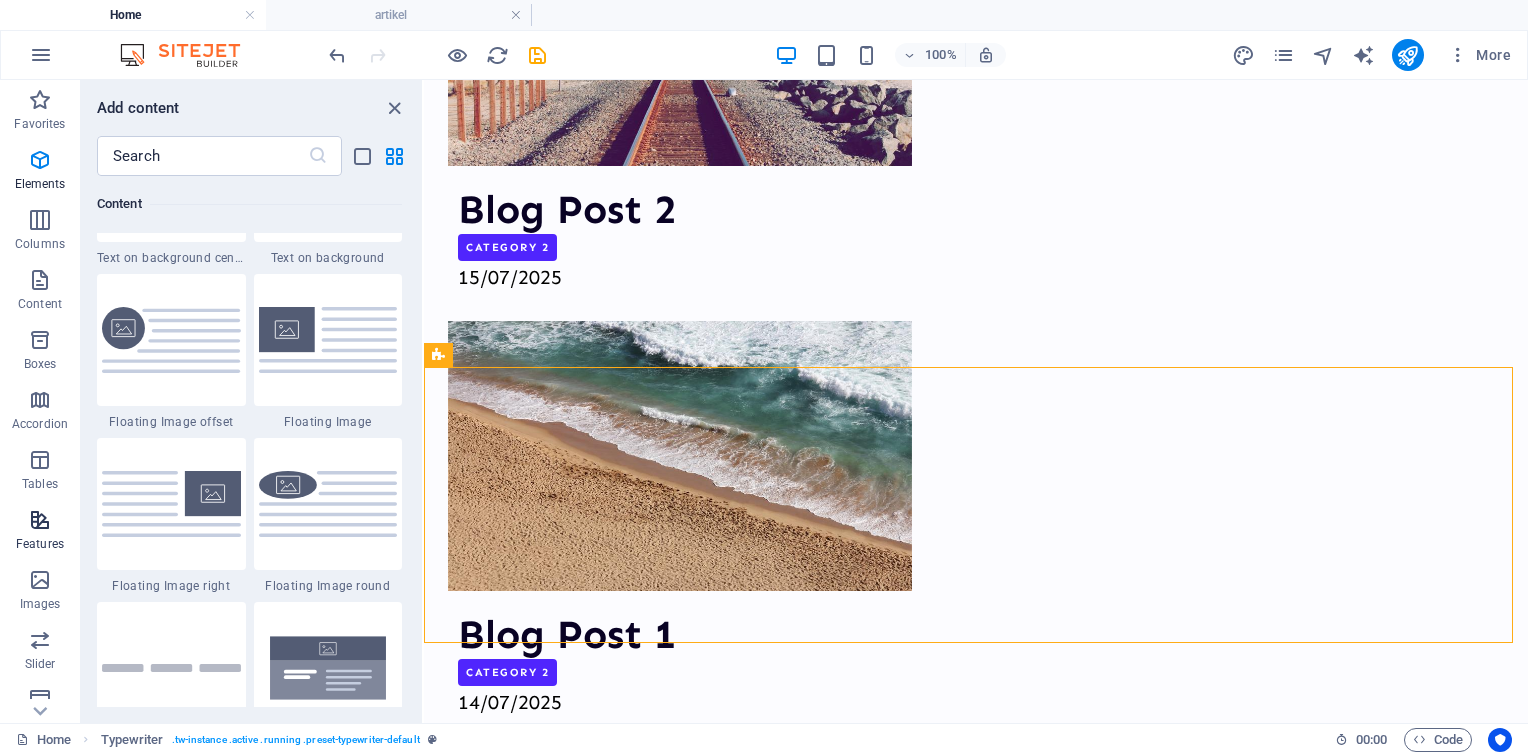 click at bounding box center (40, 520) 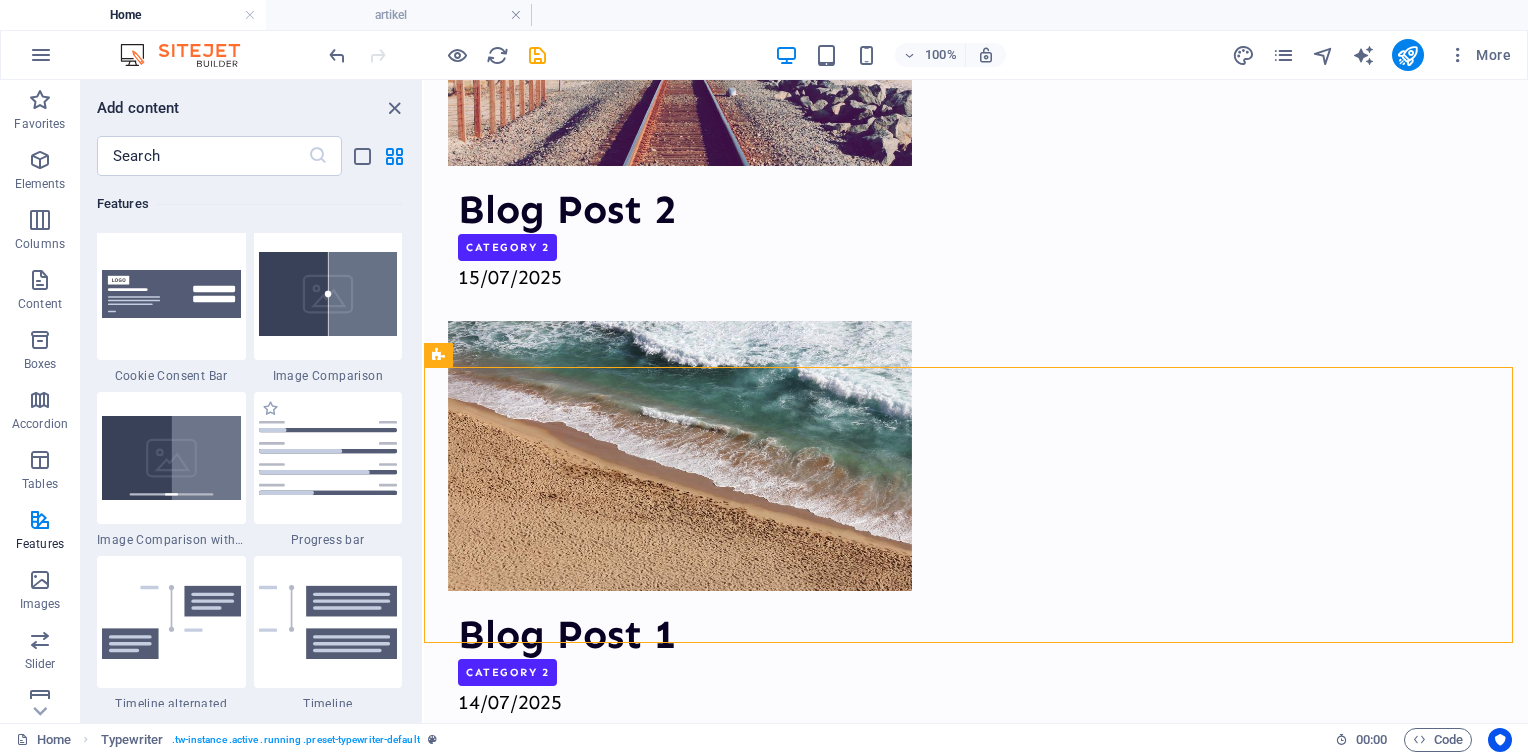 scroll, scrollTop: 8095, scrollLeft: 0, axis: vertical 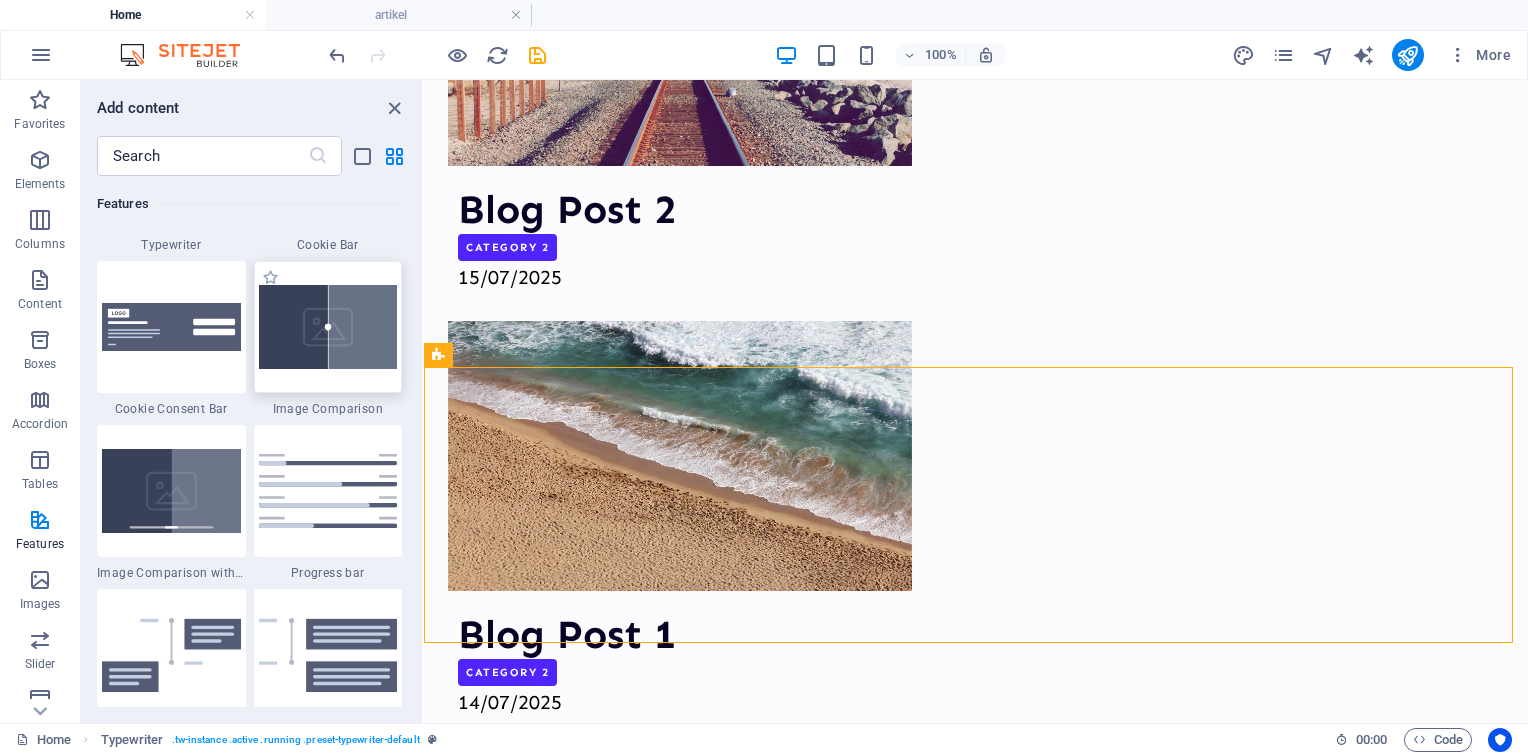 click at bounding box center (328, 327) 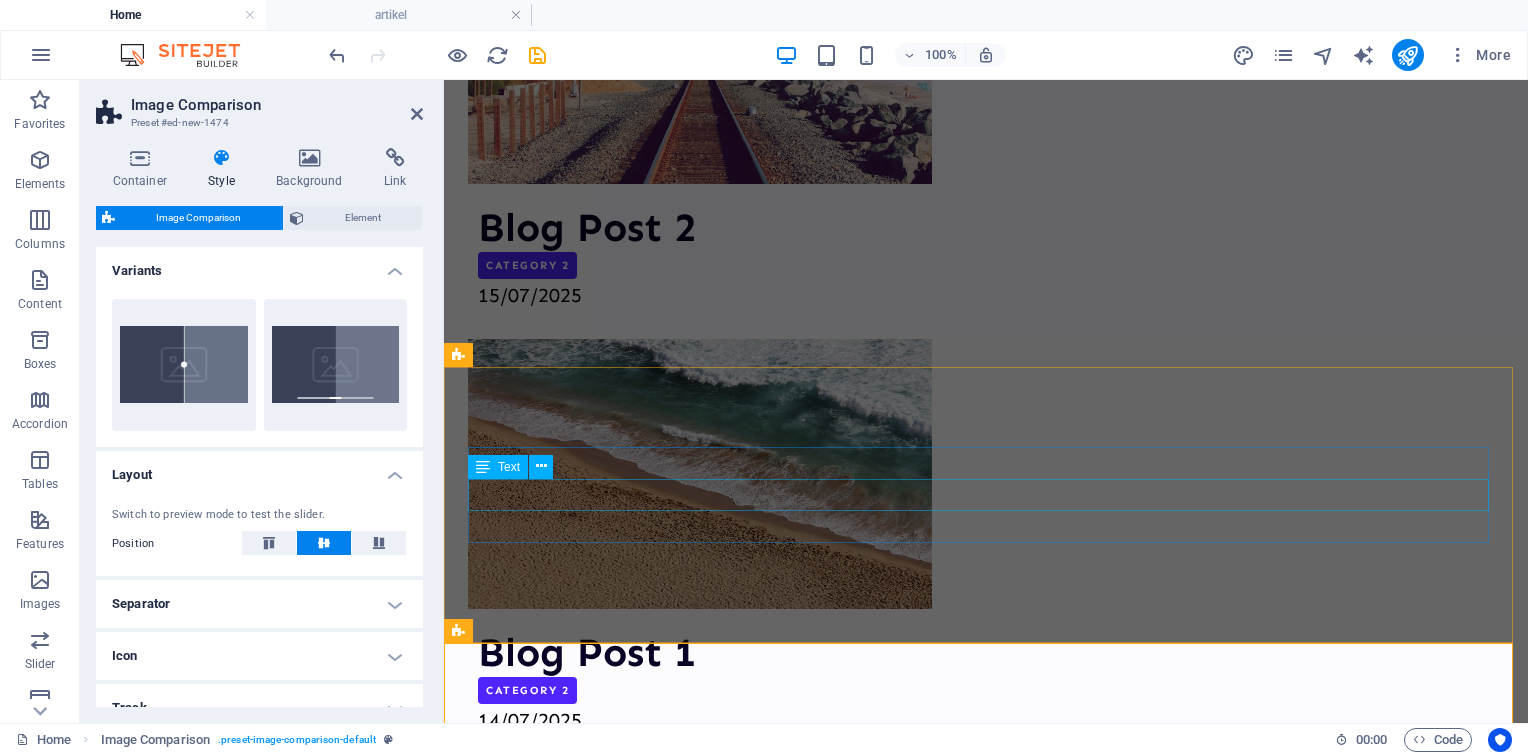 scroll, scrollTop: 4522, scrollLeft: 0, axis: vertical 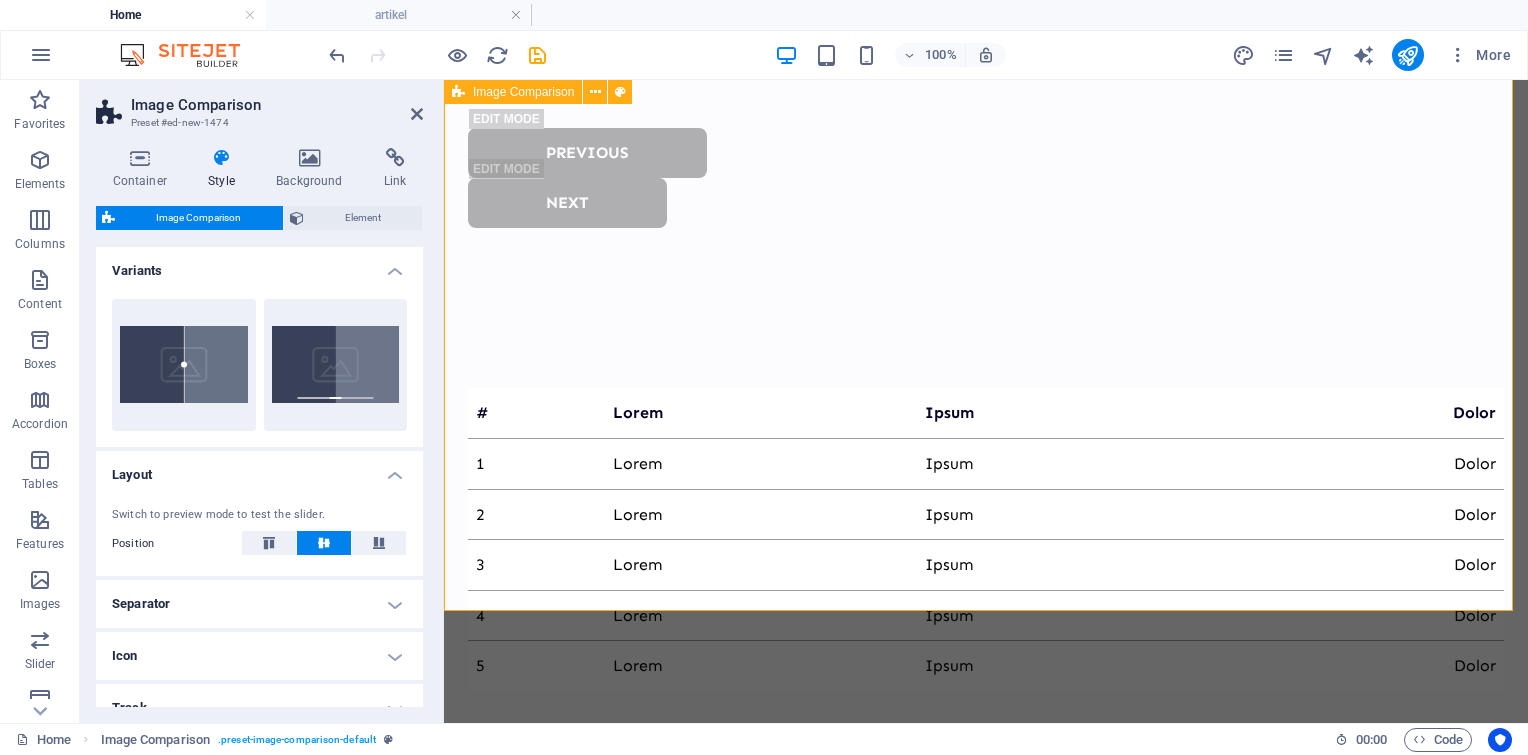 click at bounding box center (1010, -4859) 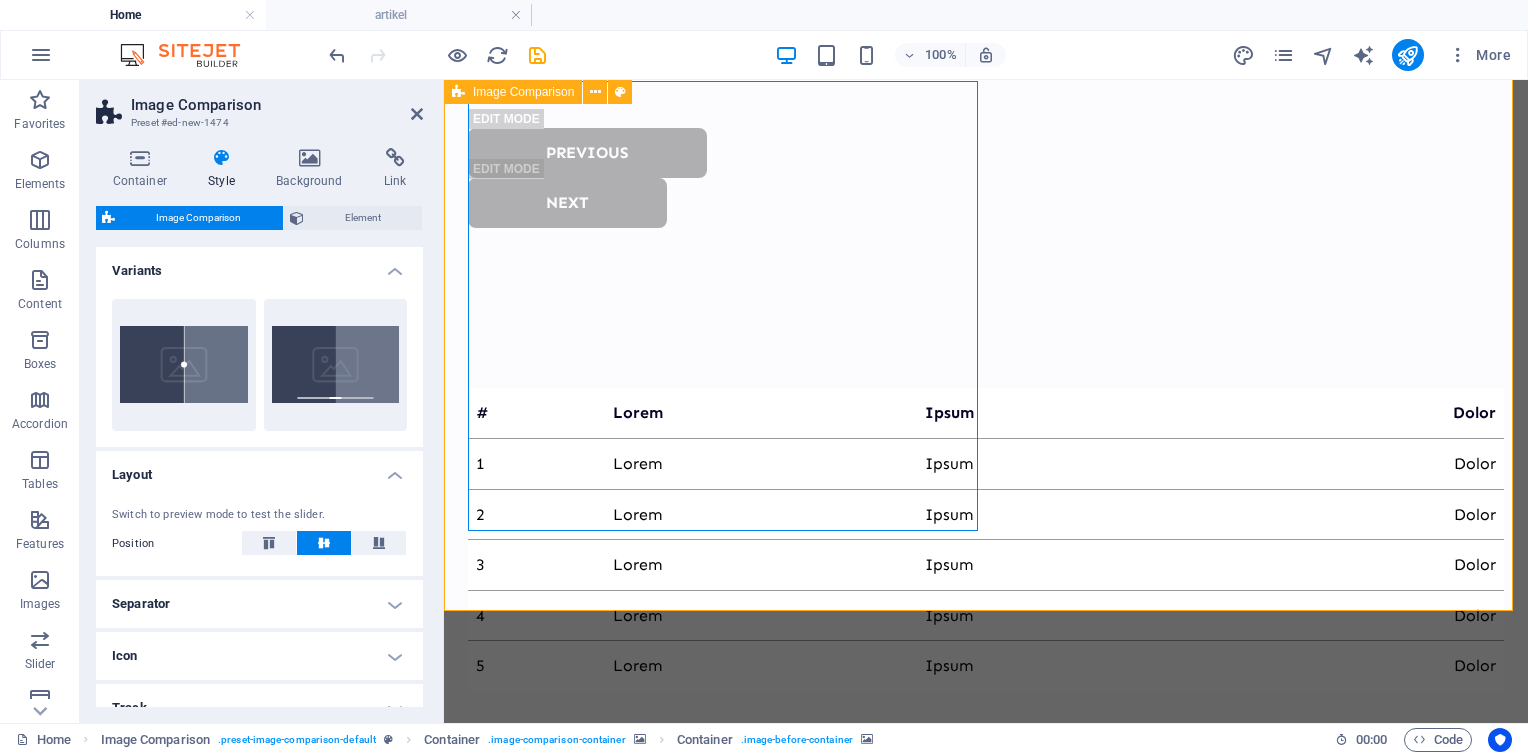 click at bounding box center (1010, -4859) 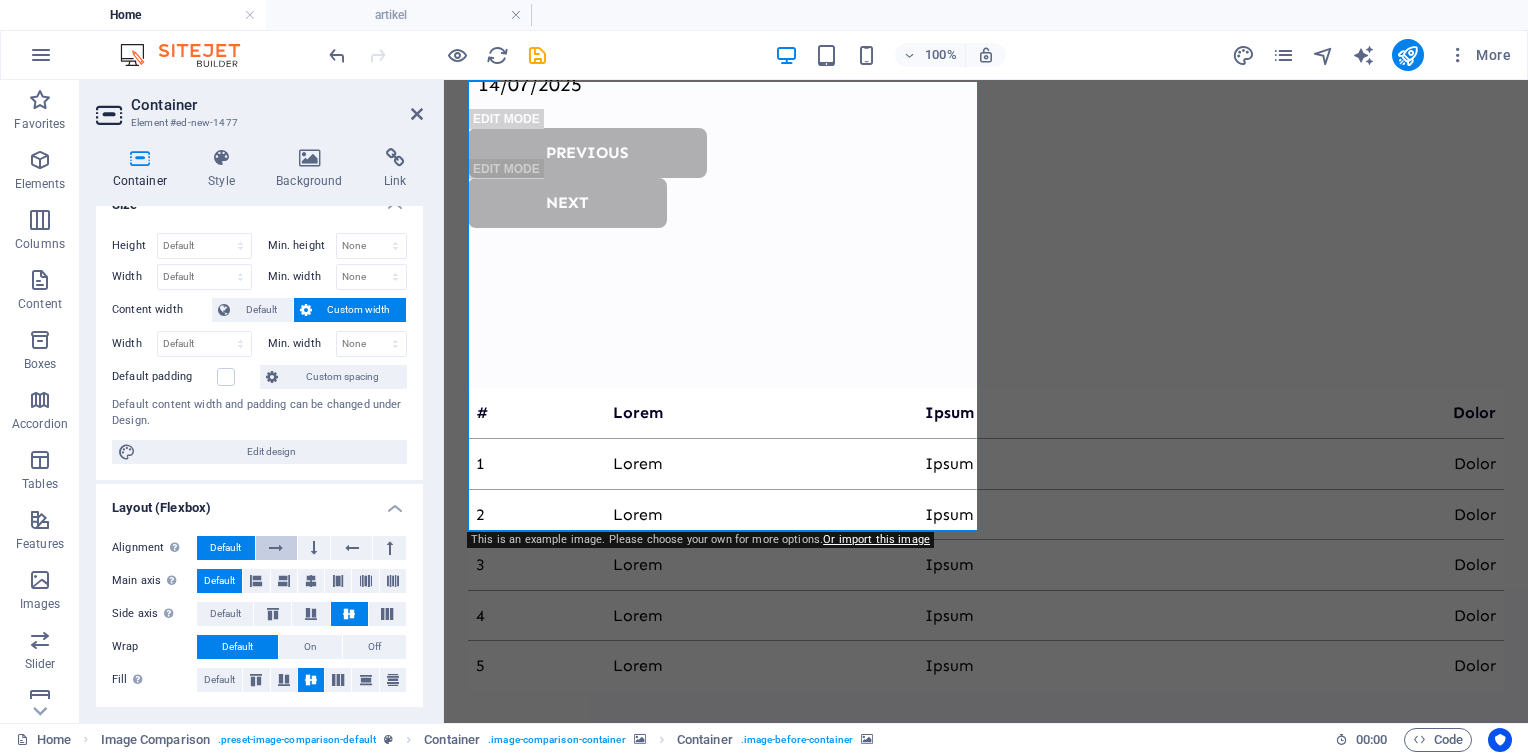 scroll, scrollTop: 0, scrollLeft: 0, axis: both 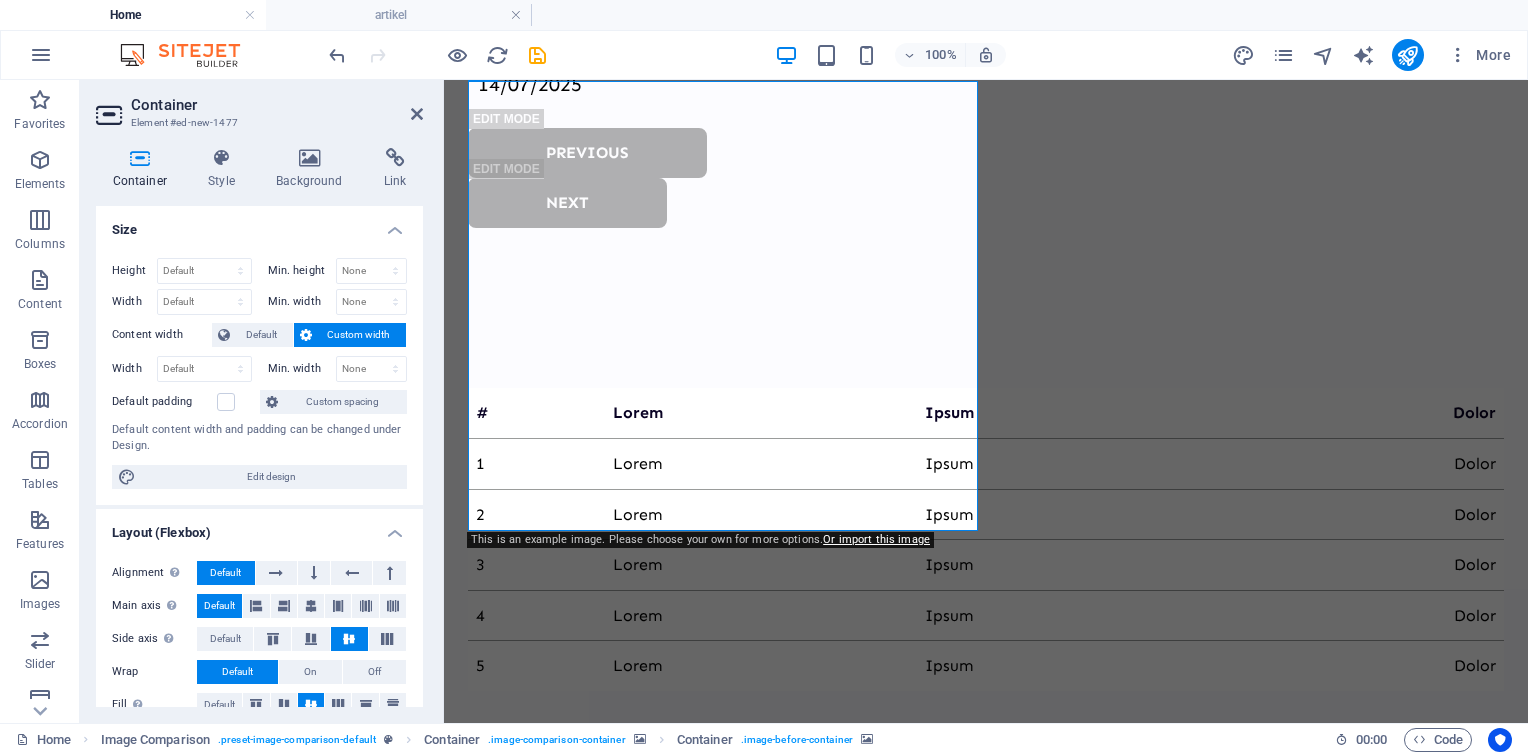 click on "Container Style Background Link Size Height Default px rem % vh vw Min. height None px rem % vh vw Width Default px rem % em vh vw Min. width None px rem % vh vw Content width Default Custom width Width Default px rem % em vh vw Min. width None px rem % vh vw Default padding Custom spacing Default content width and padding can be changed under Design. Edit design Layout (Flexbox) Alignment Determines the flex direction. Default Main axis Determine how elements should behave along the main axis inside this container (justify content). Default Side axis Control the vertical direction of the element inside of the container (align items). Default Wrap Default On Off Fill Controls the distances and direction of elements on the y-axis across several lines (align content). Default Accessibility ARIA helps assistive technologies (like screen readers) to understand the role, state, and behavior of web elements Role The ARIA role defines the purpose of an element.  None Alert Article Banner Comment Fan" at bounding box center (259, 427) 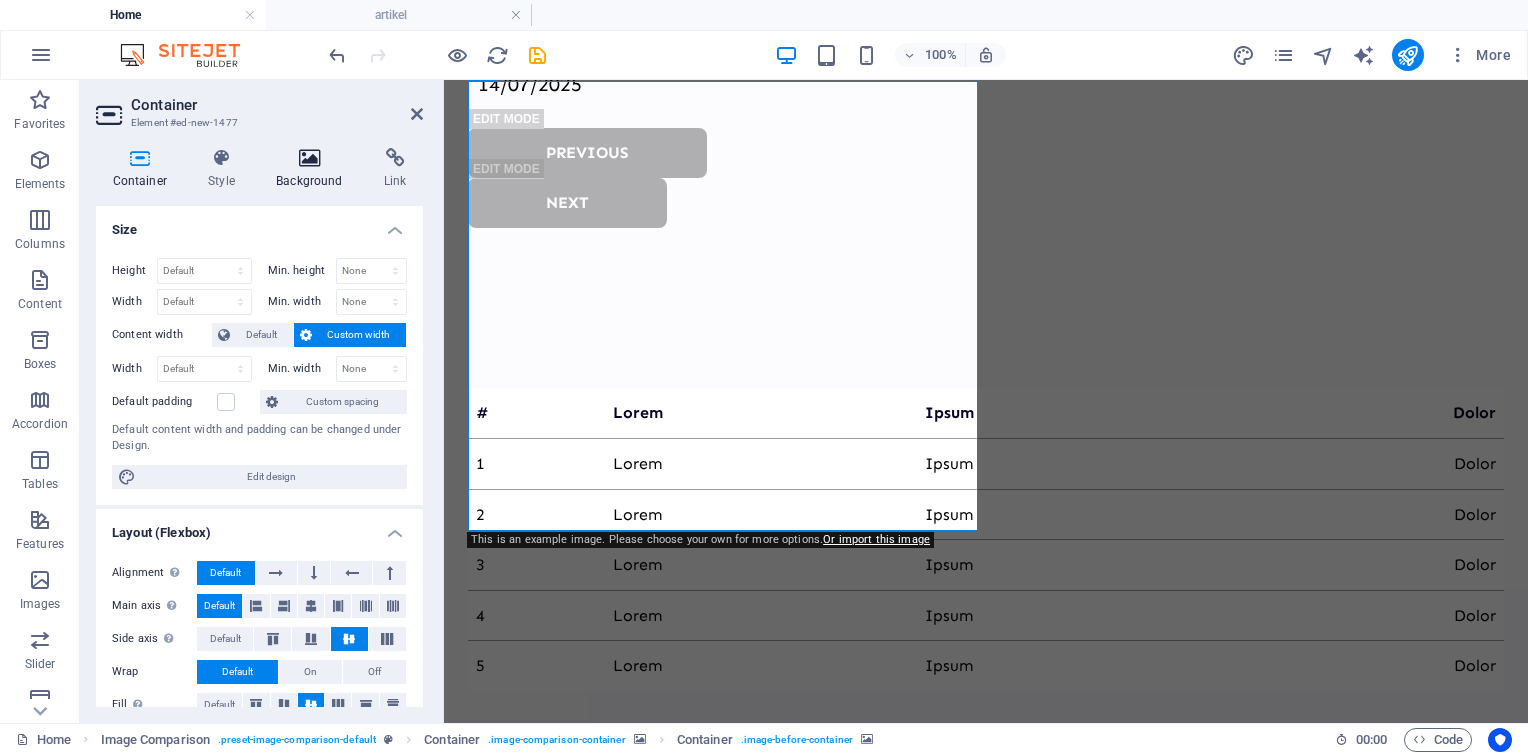 click at bounding box center [310, 158] 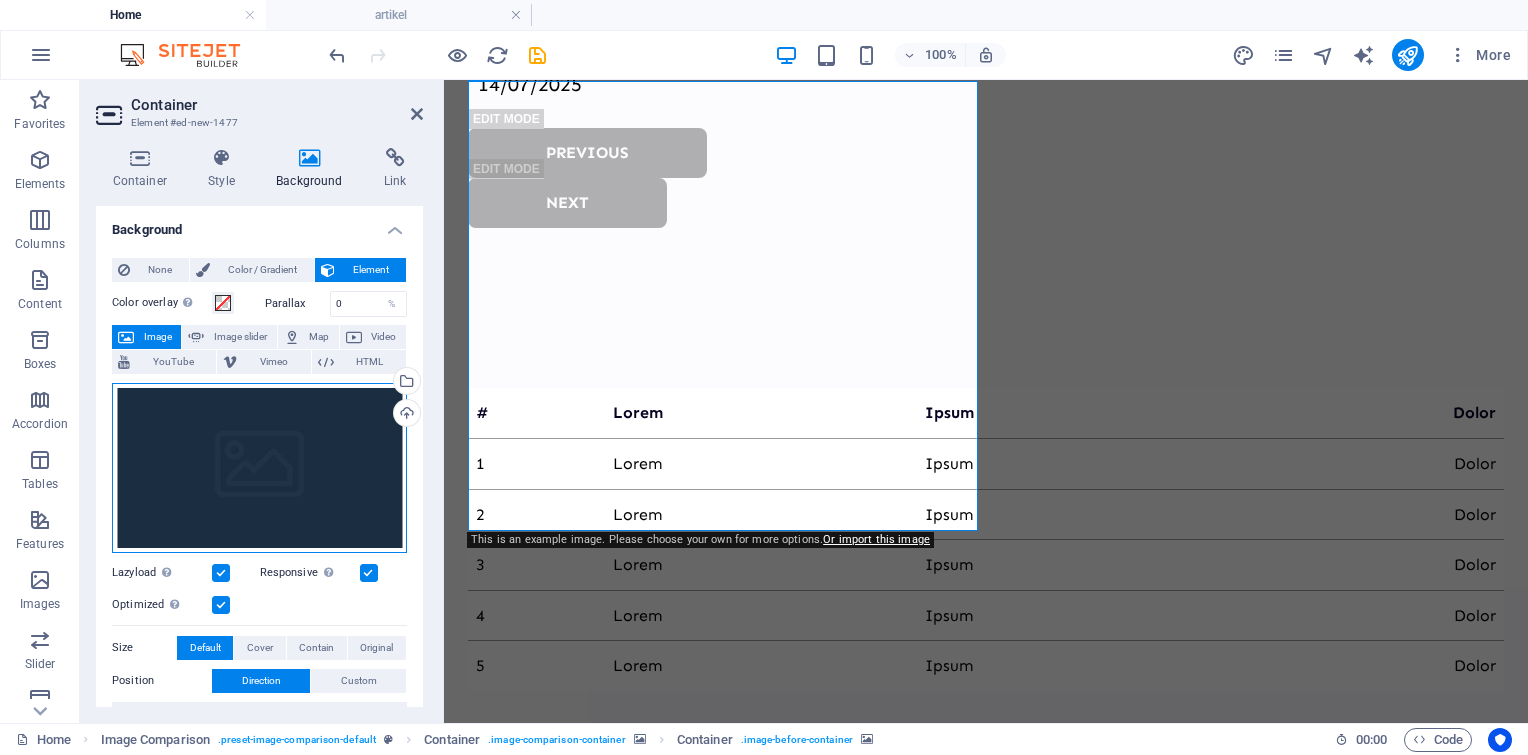 click on "Drag files here, click to choose files or select files from Files or our free stock photos & videos" at bounding box center (259, 468) 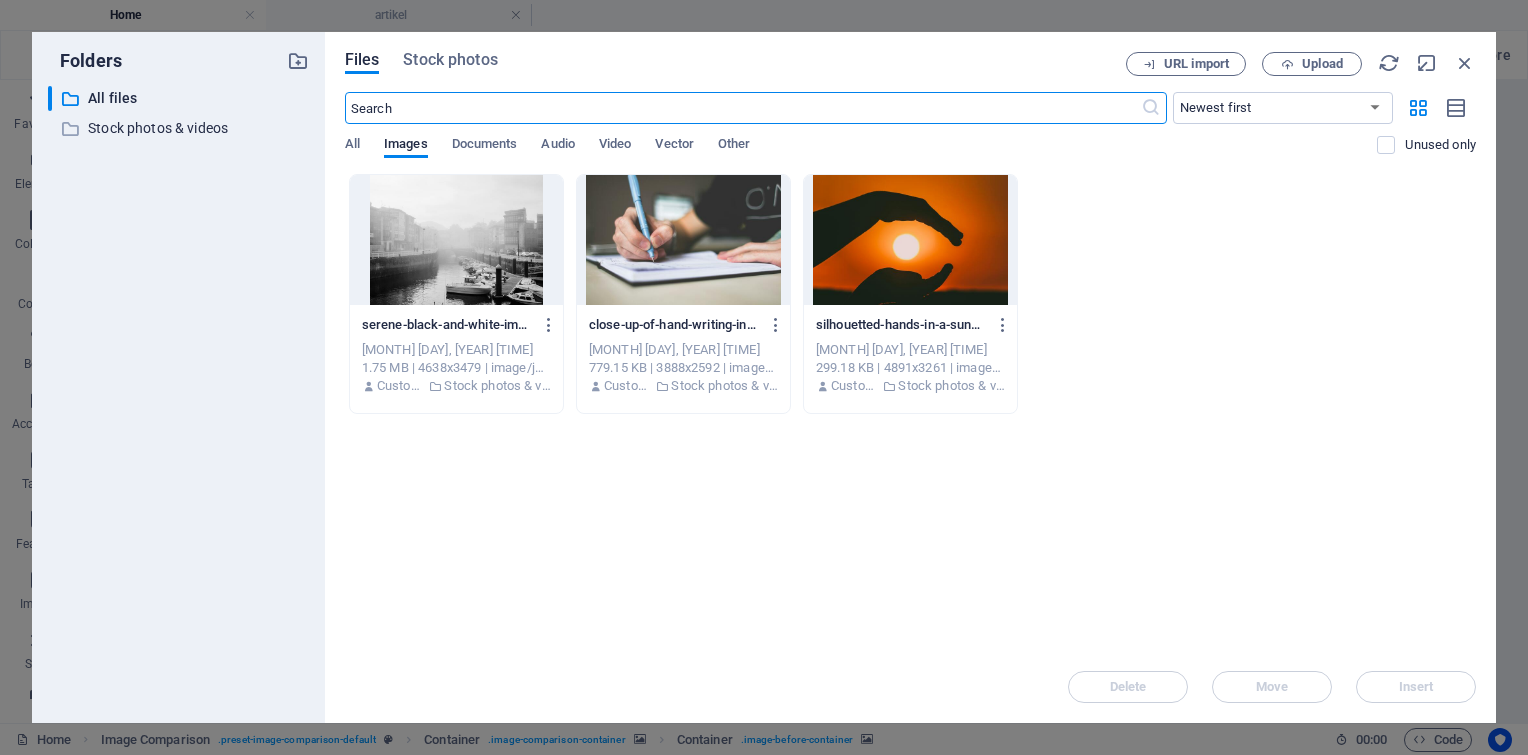 scroll, scrollTop: 5068, scrollLeft: 0, axis: vertical 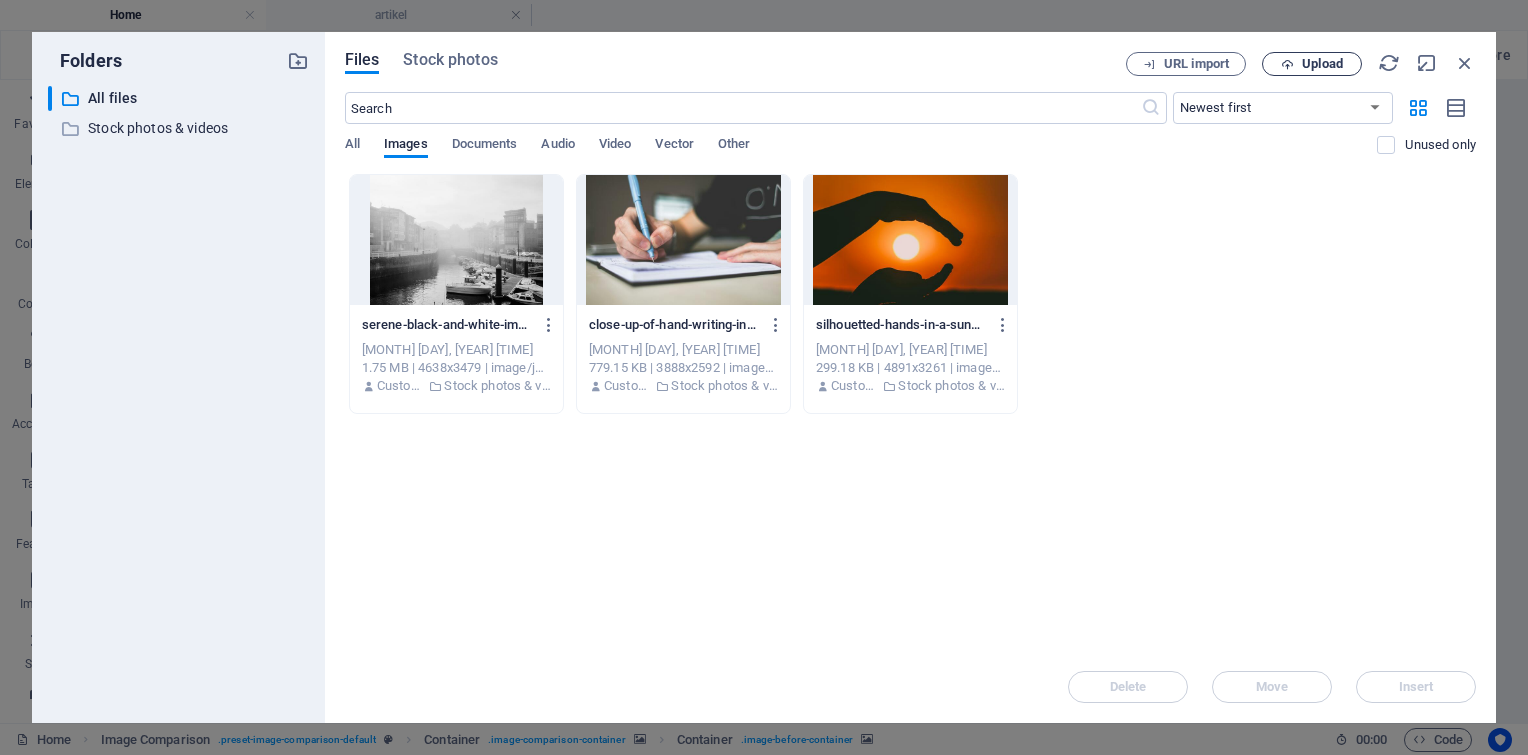 click at bounding box center [1287, 64] 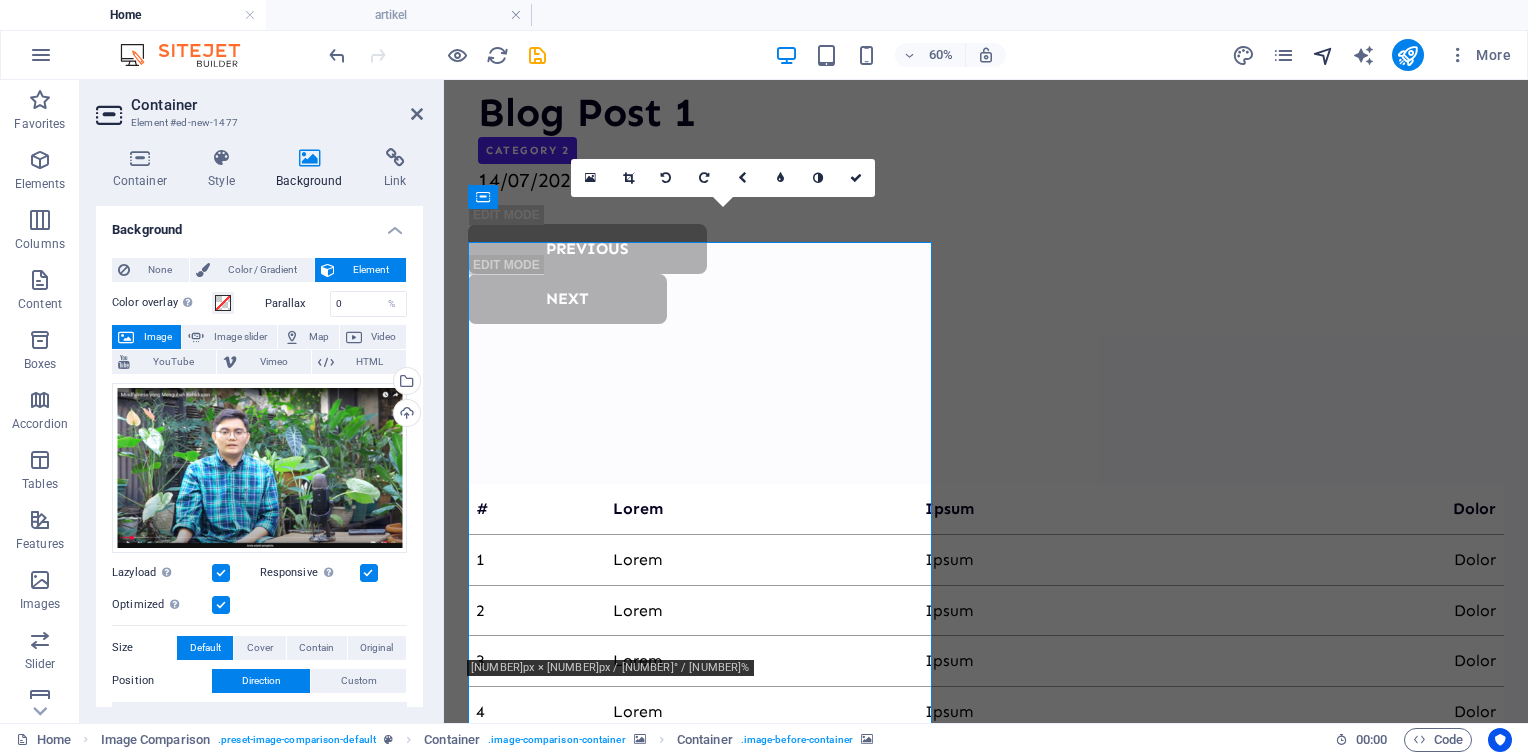 scroll, scrollTop: 5036, scrollLeft: 0, axis: vertical 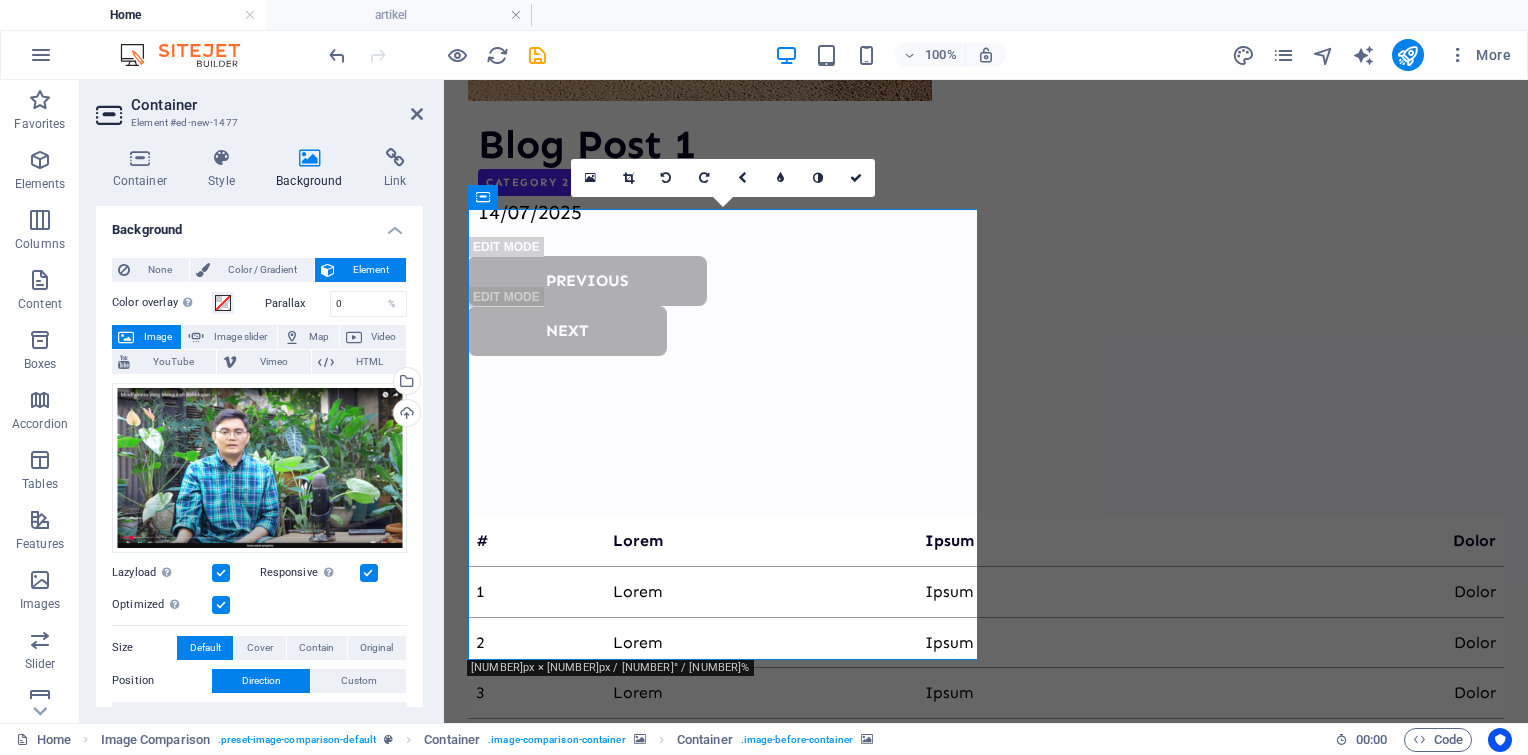 click on "Container Element #ed-new-1477" at bounding box center (259, 106) 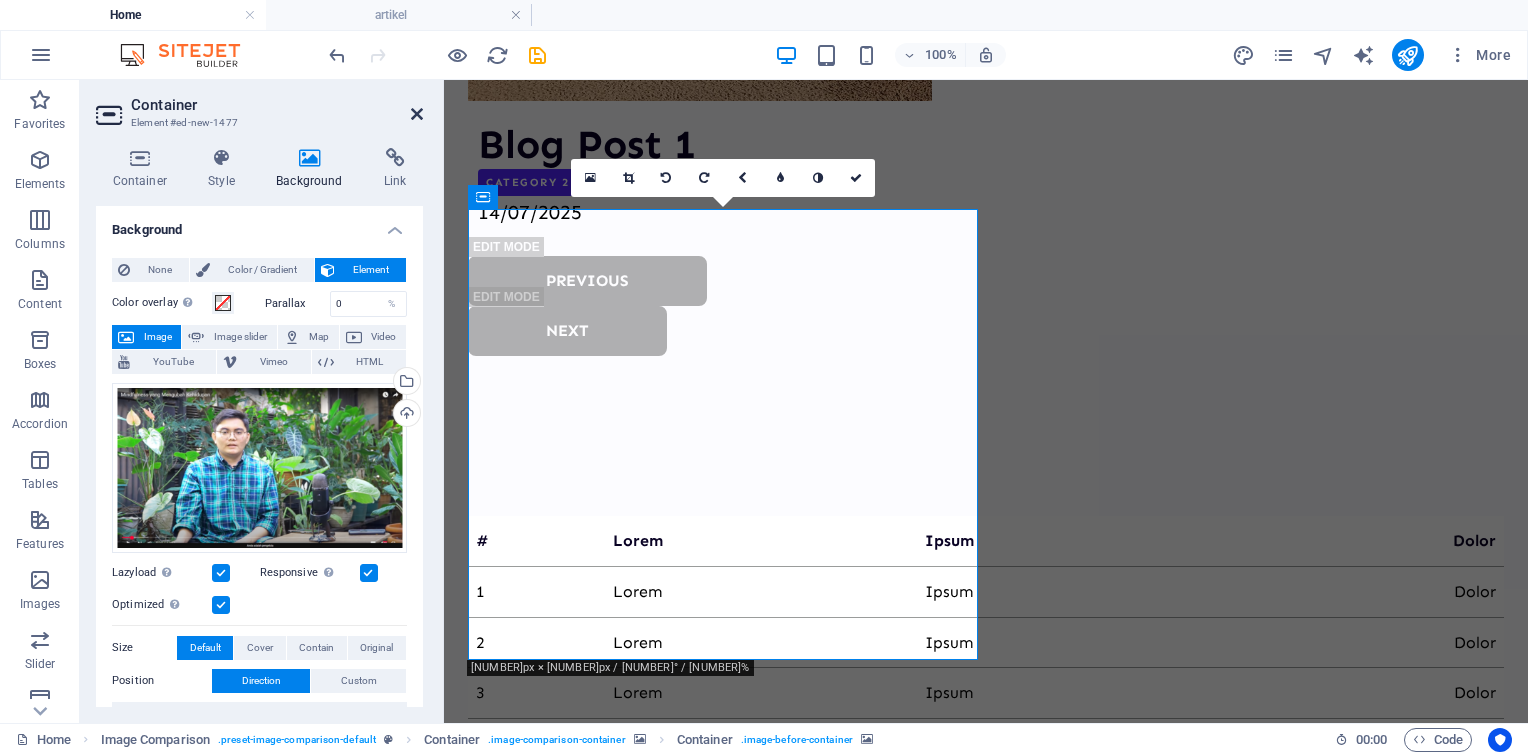 drag, startPoint x: 414, startPoint y: 116, endPoint x: 939, endPoint y: 183, distance: 529.258 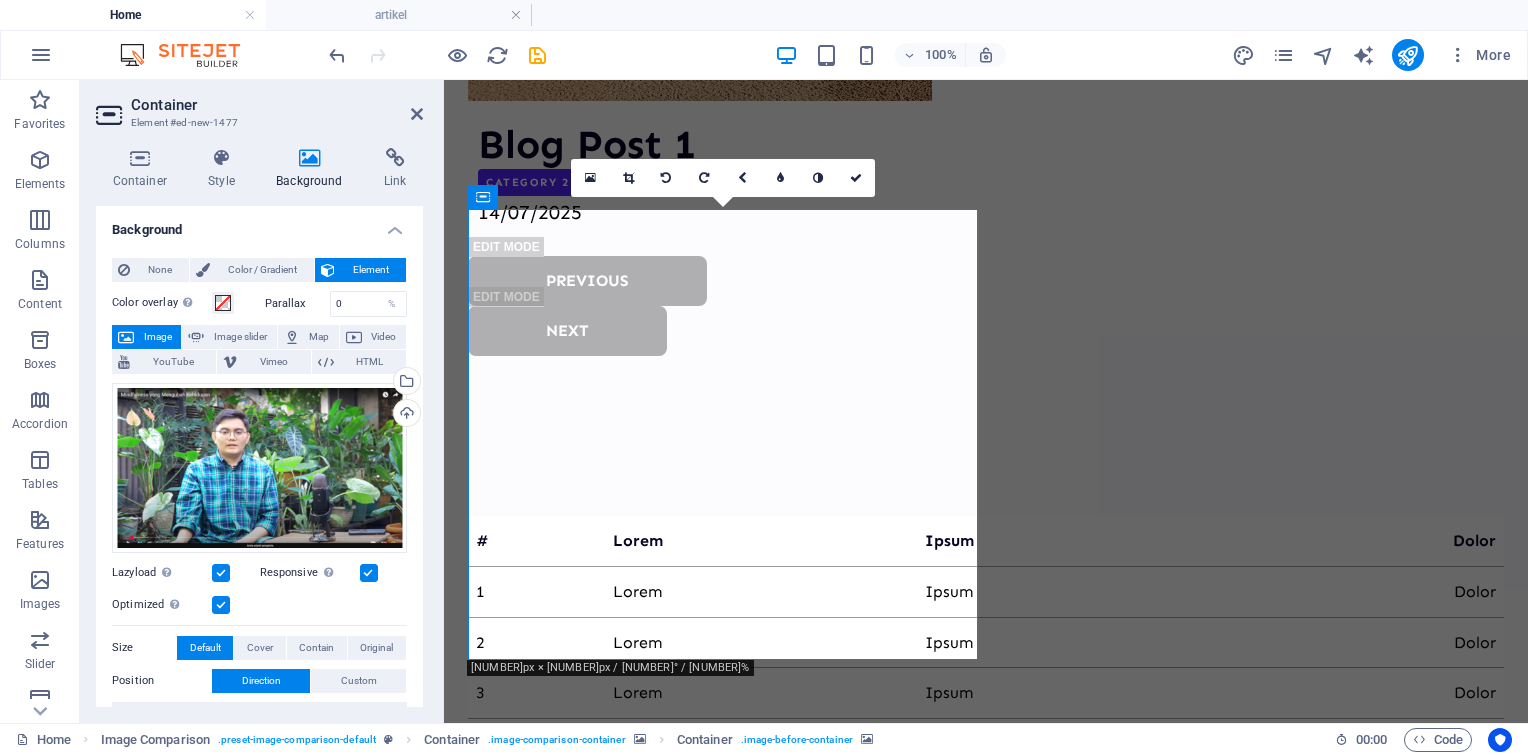 scroll, scrollTop: 4935, scrollLeft: 0, axis: vertical 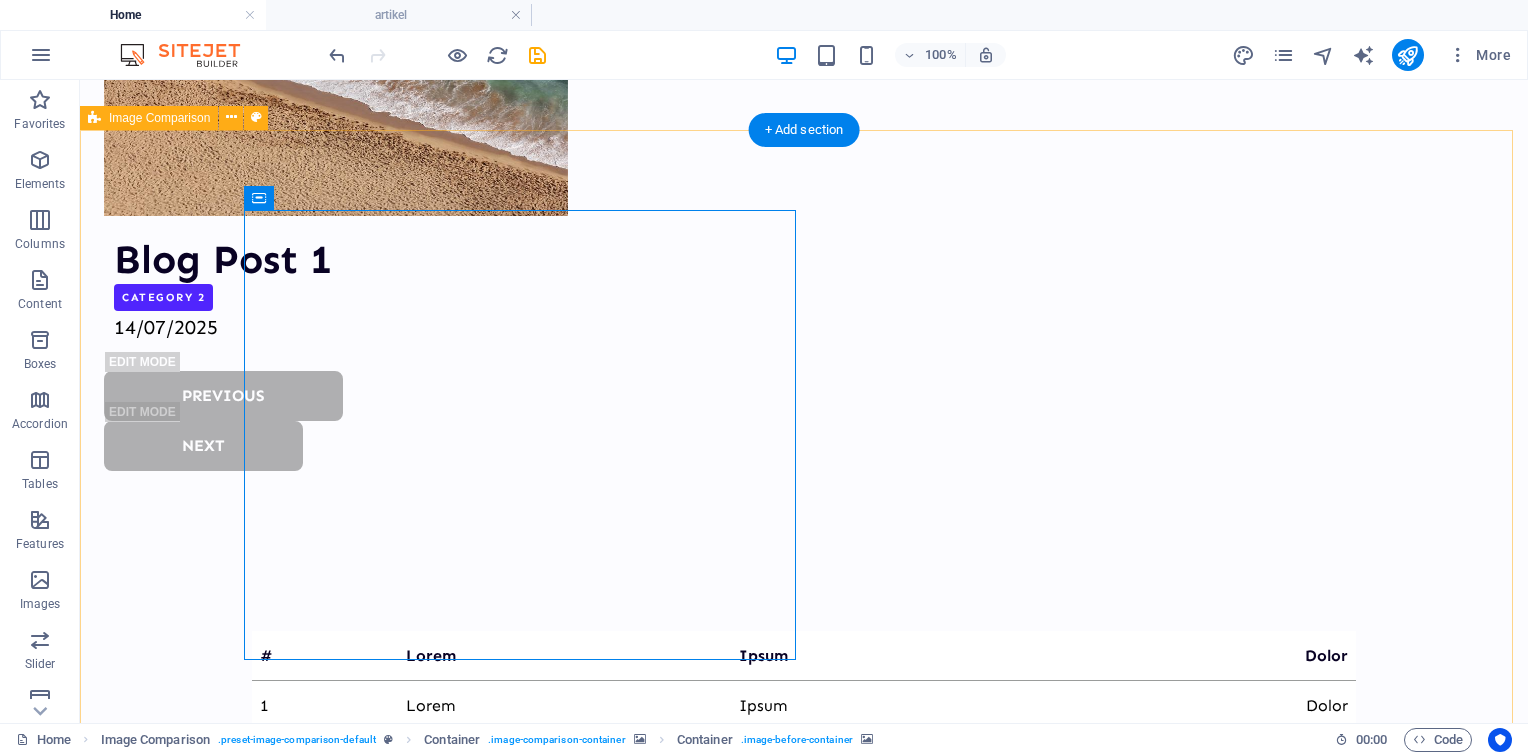 click at bounding box center [804, 4531] 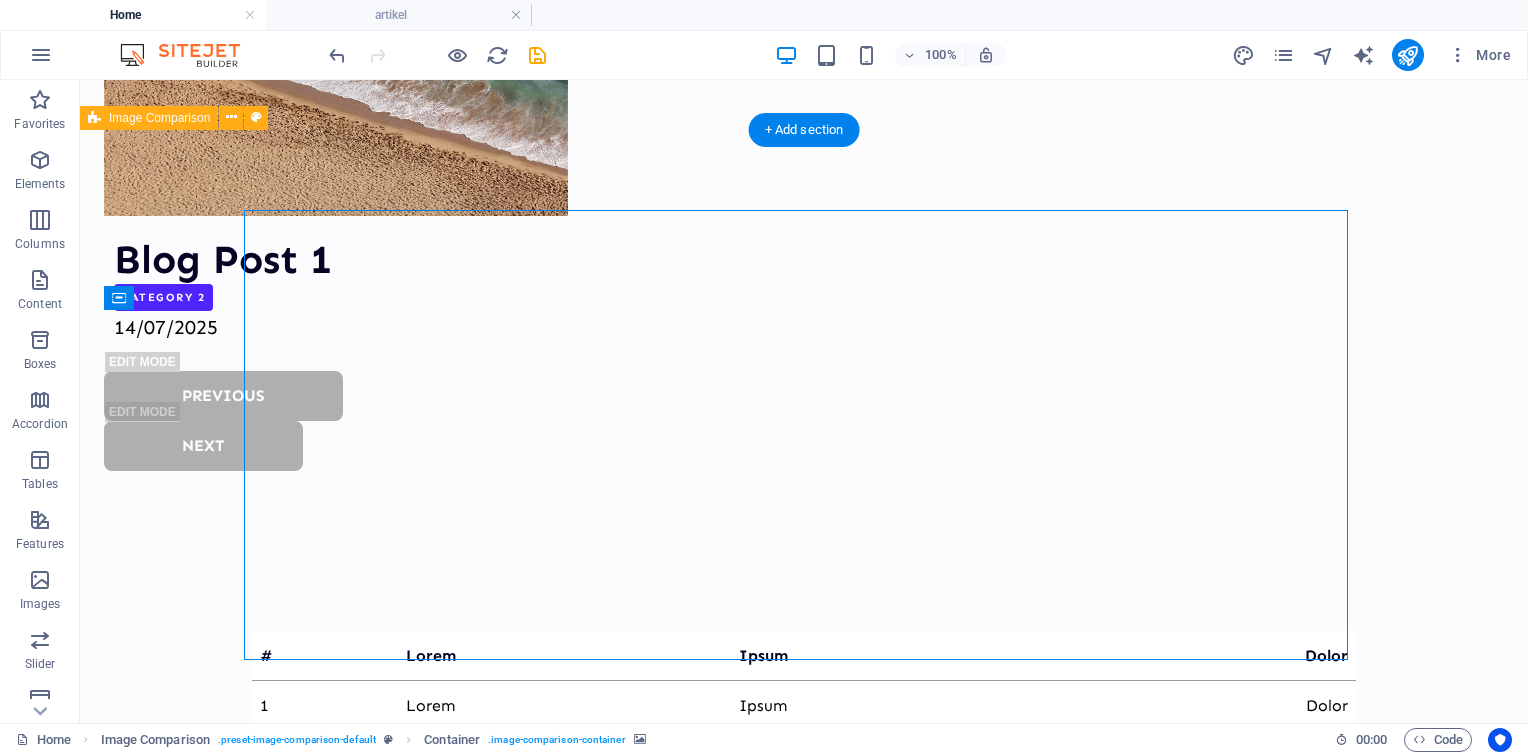 click at bounding box center [804, 4531] 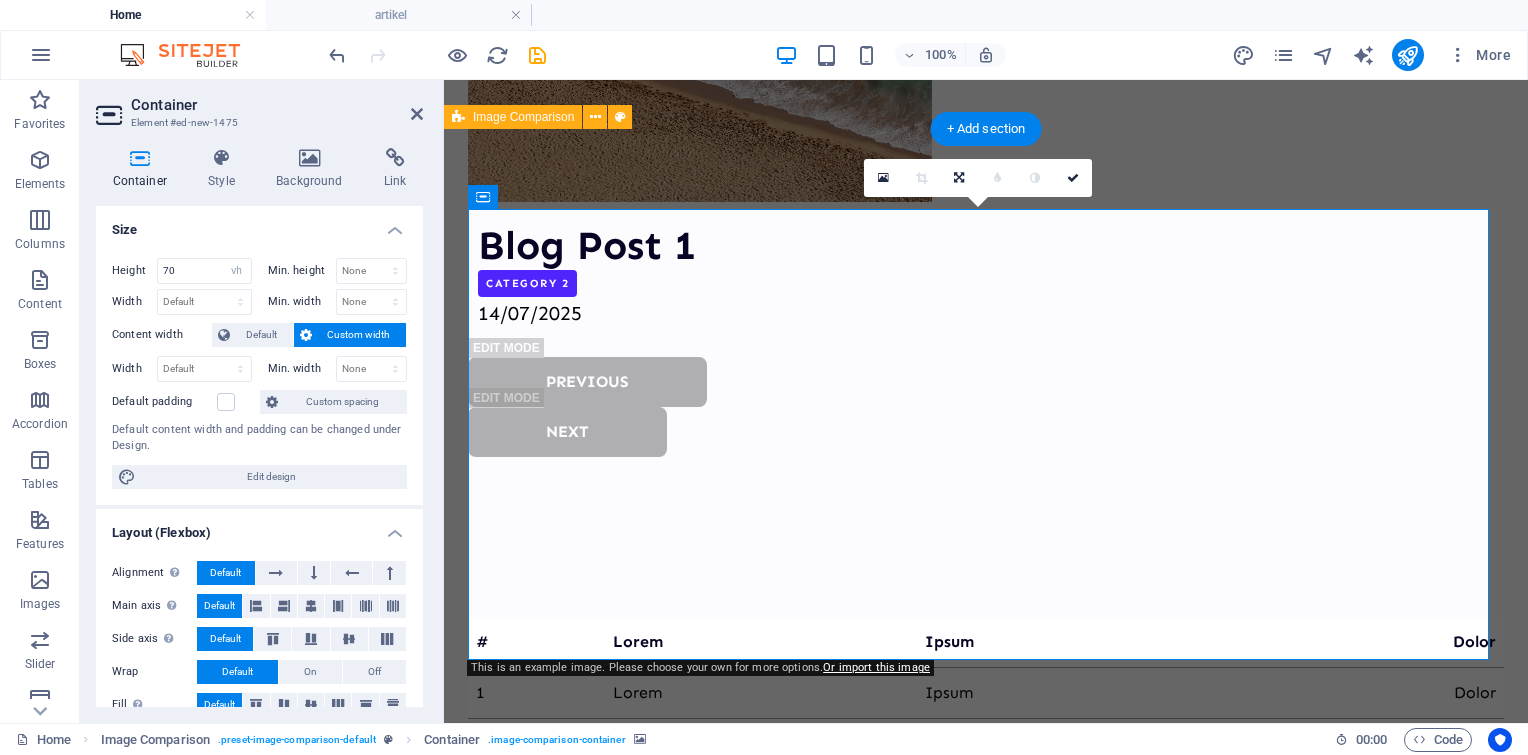 scroll, scrollTop: 5036, scrollLeft: 0, axis: vertical 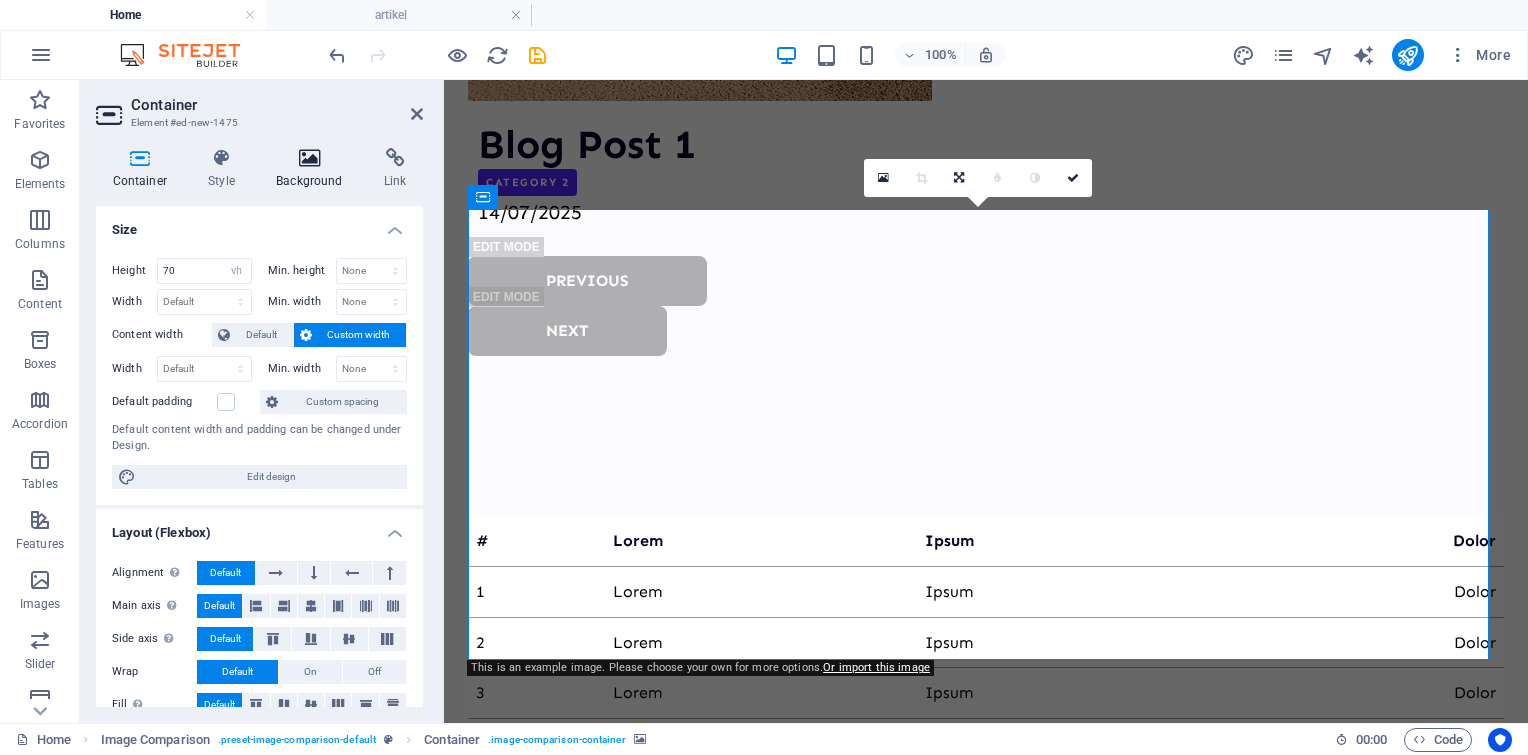 click at bounding box center (310, 158) 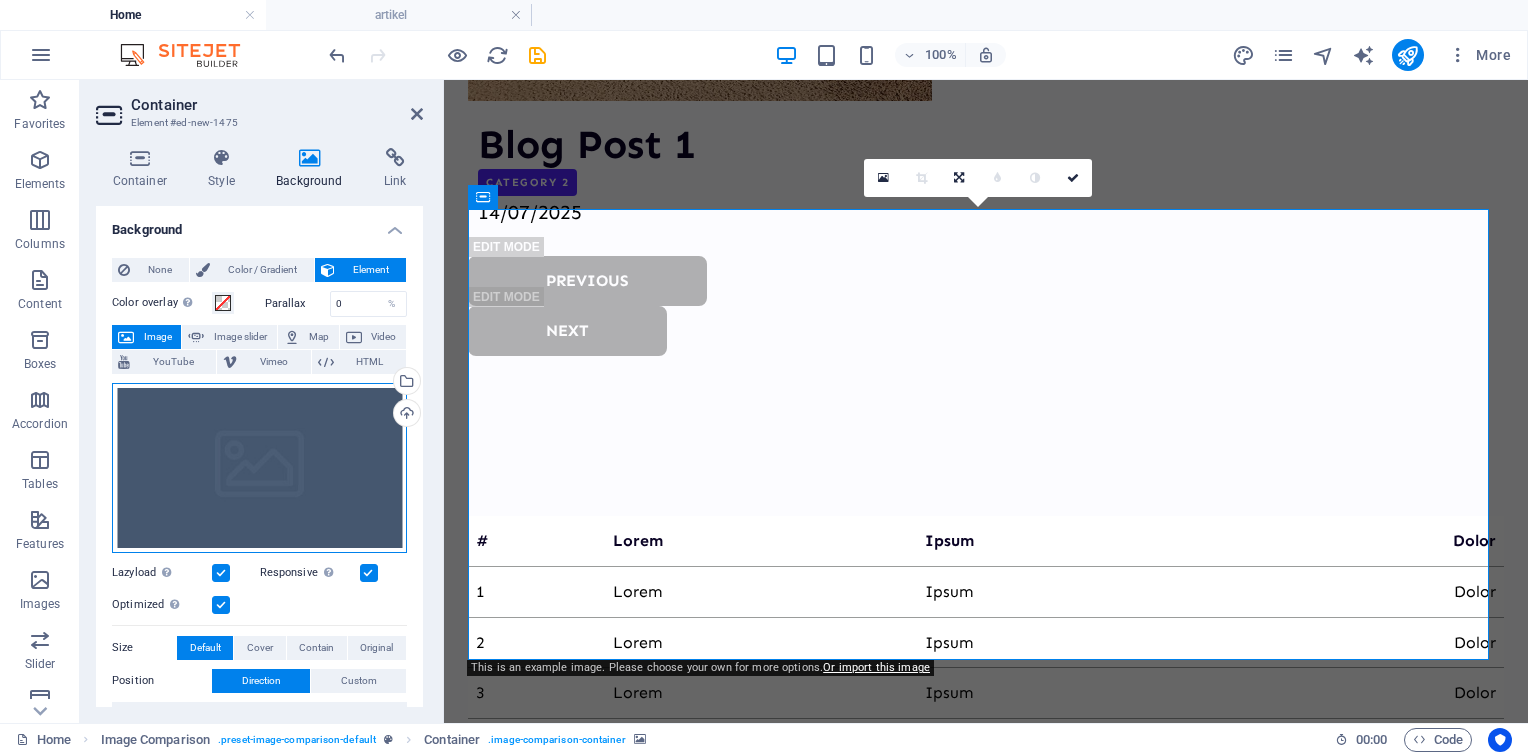 click on "Drag files here, click to choose files or select files from Files or our free stock photos & videos" at bounding box center [259, 468] 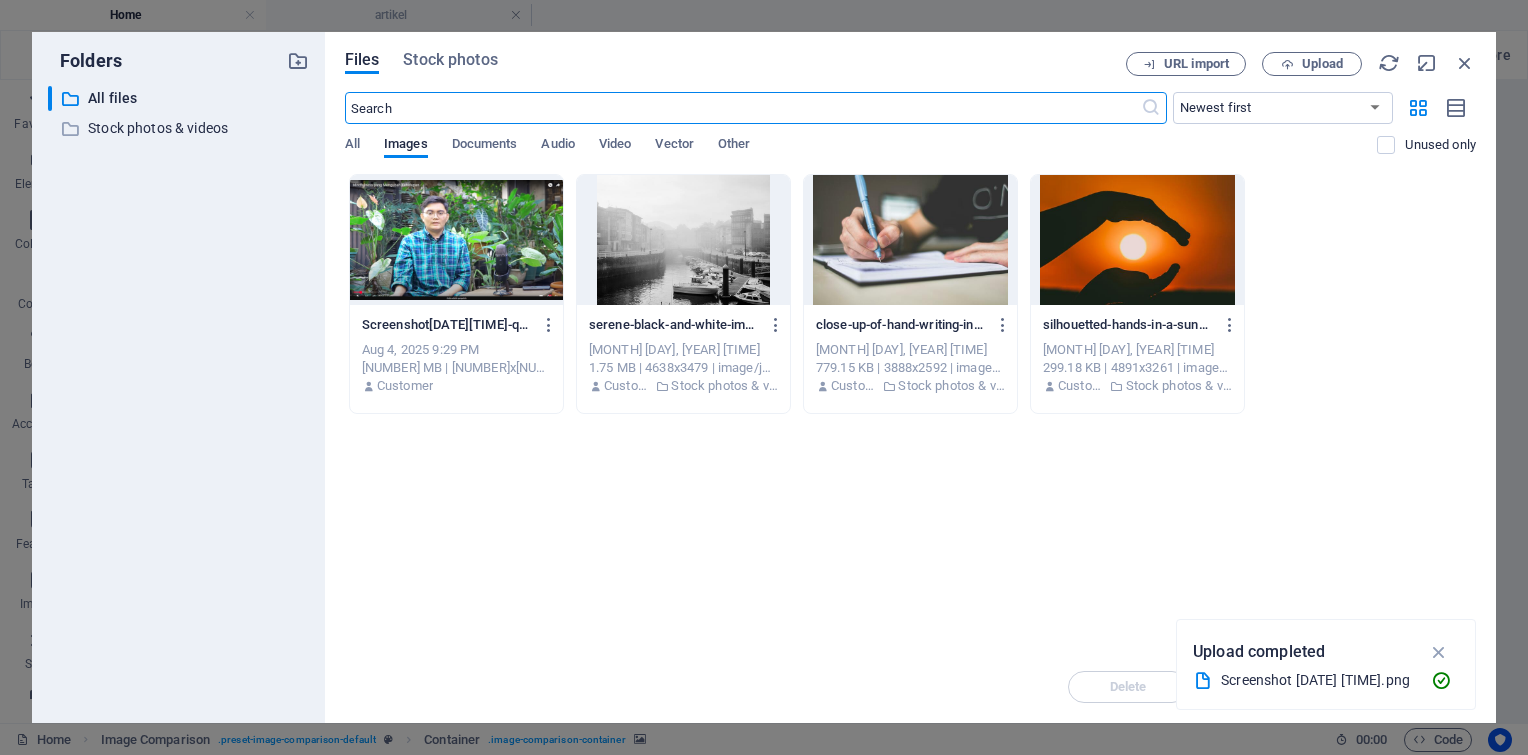 scroll, scrollTop: 5068, scrollLeft: 0, axis: vertical 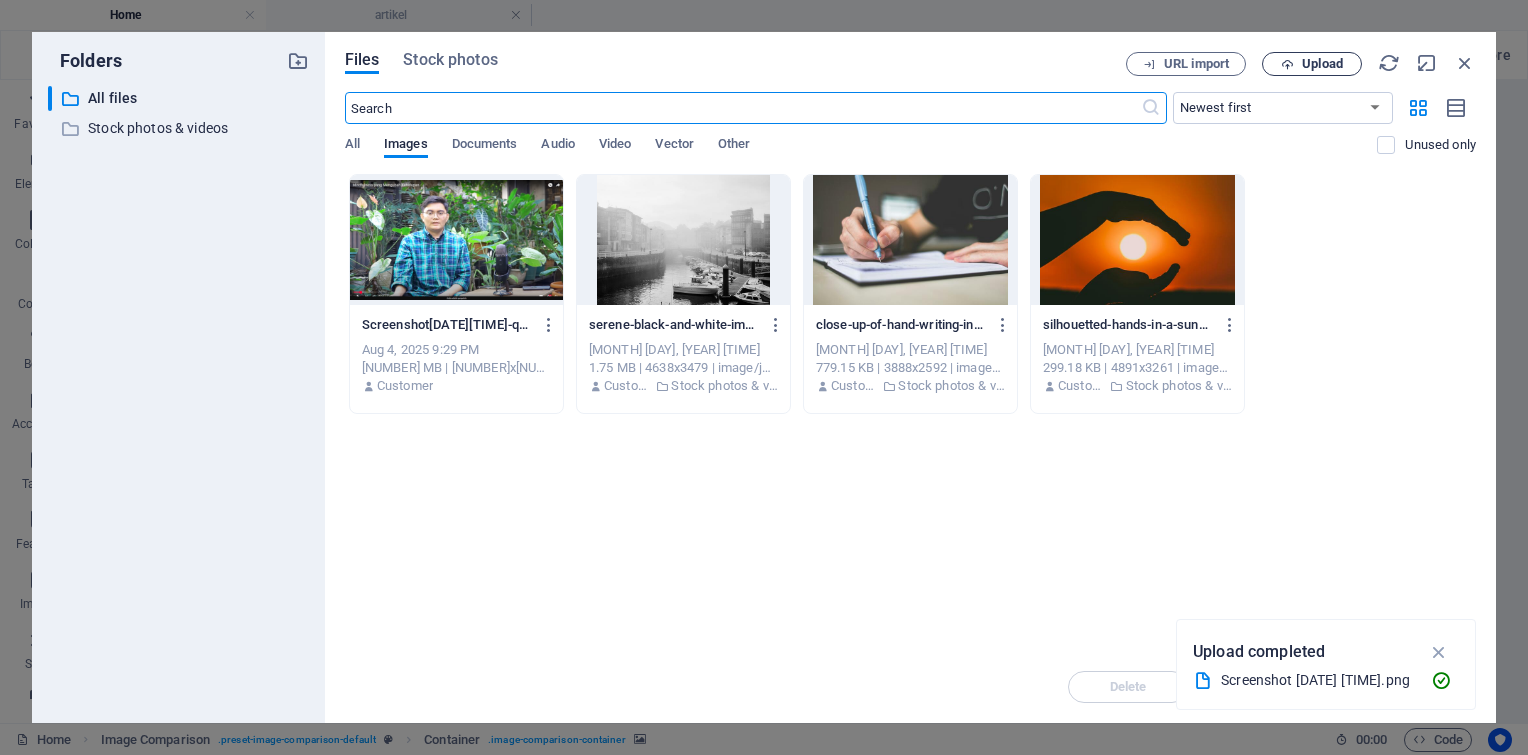 click on "Upload" at bounding box center [1322, 64] 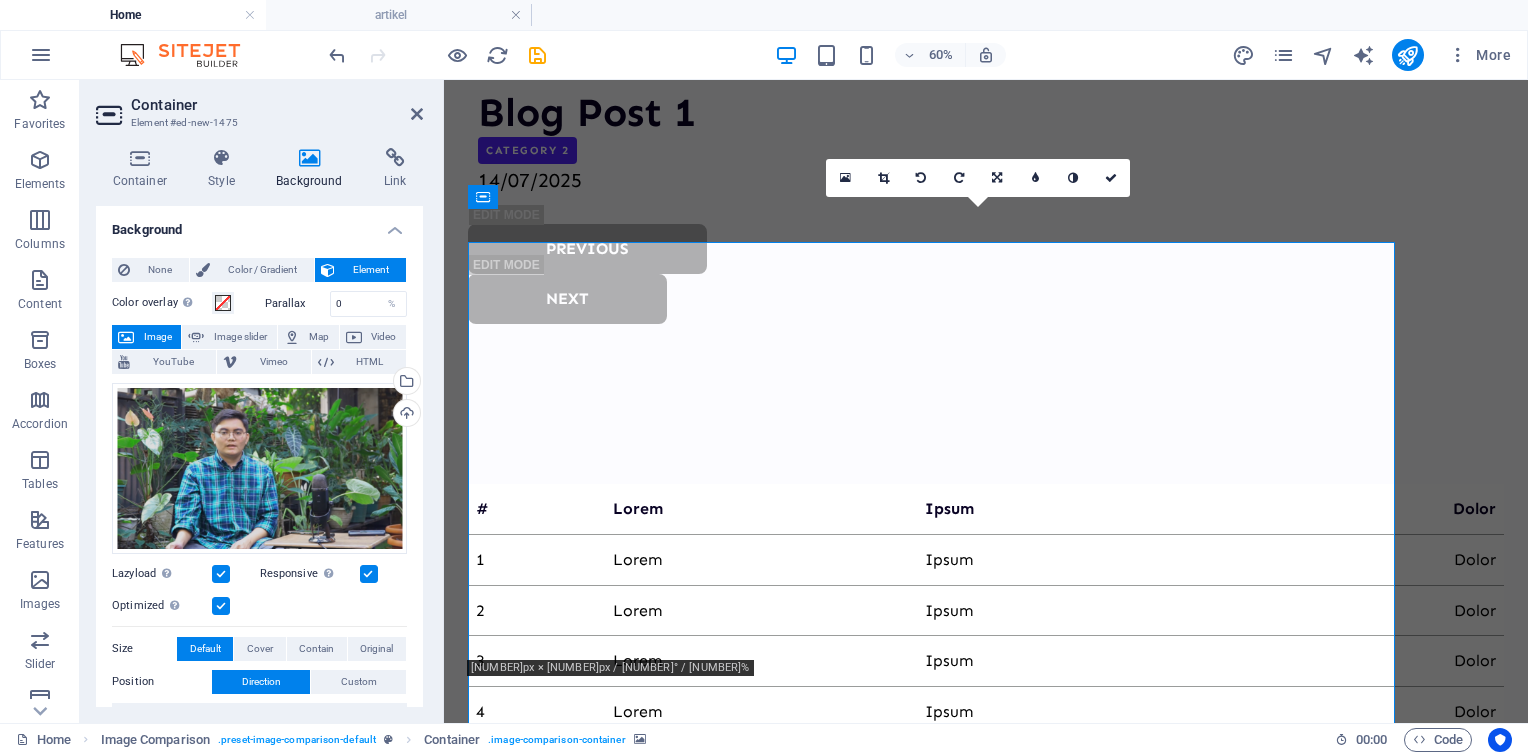 scroll, scrollTop: 5036, scrollLeft: 0, axis: vertical 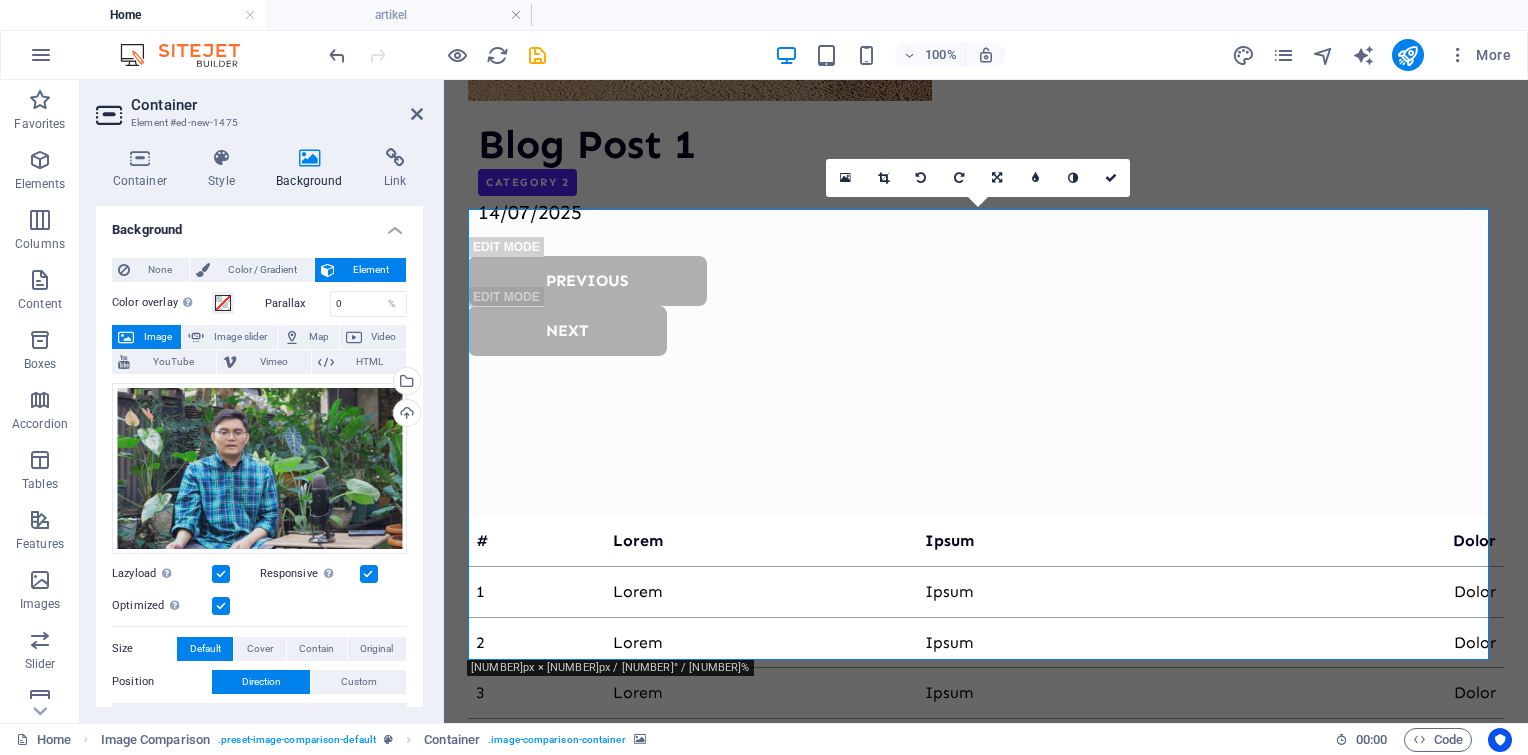 drag, startPoint x: 985, startPoint y: 437, endPoint x: 952, endPoint y: 446, distance: 34.20526 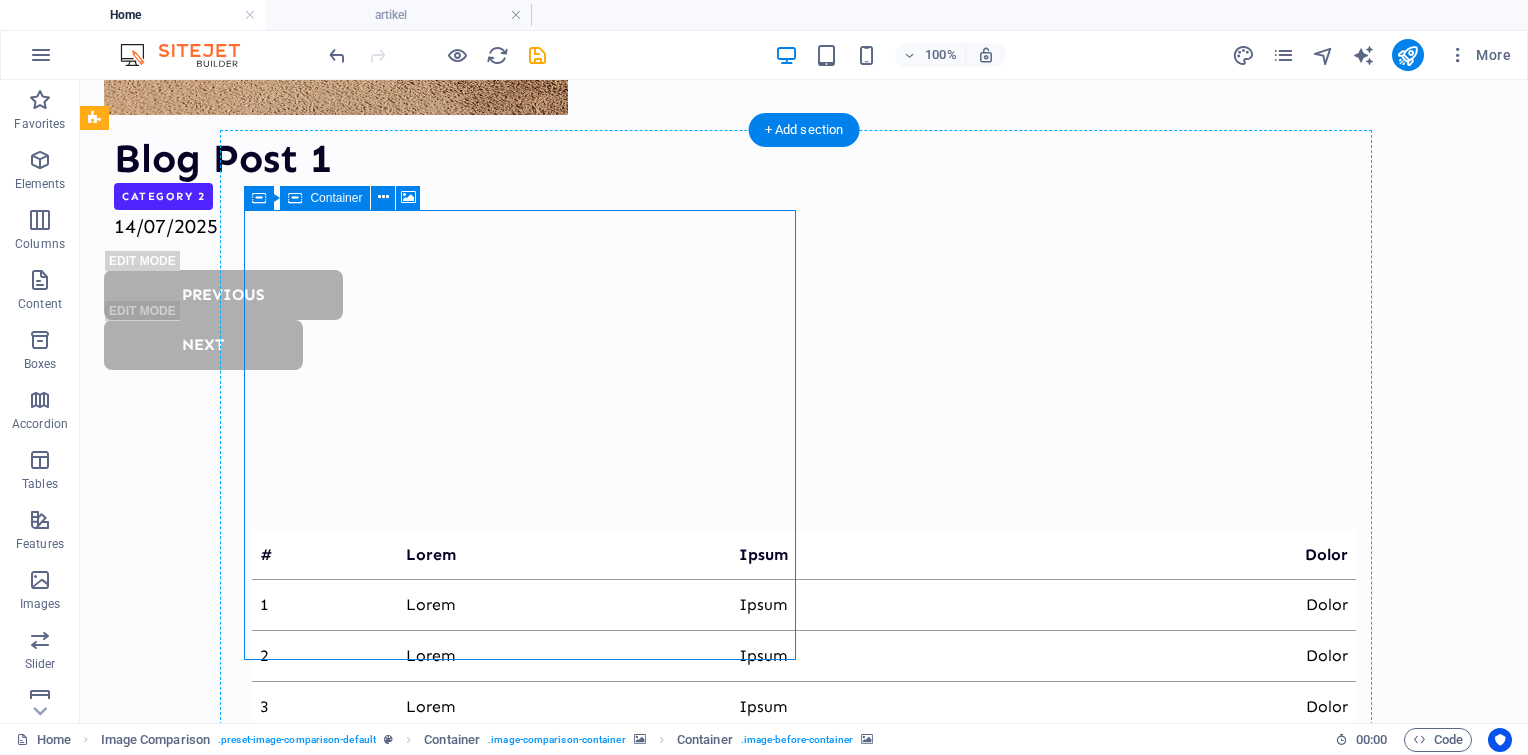 scroll, scrollTop: 4935, scrollLeft: 0, axis: vertical 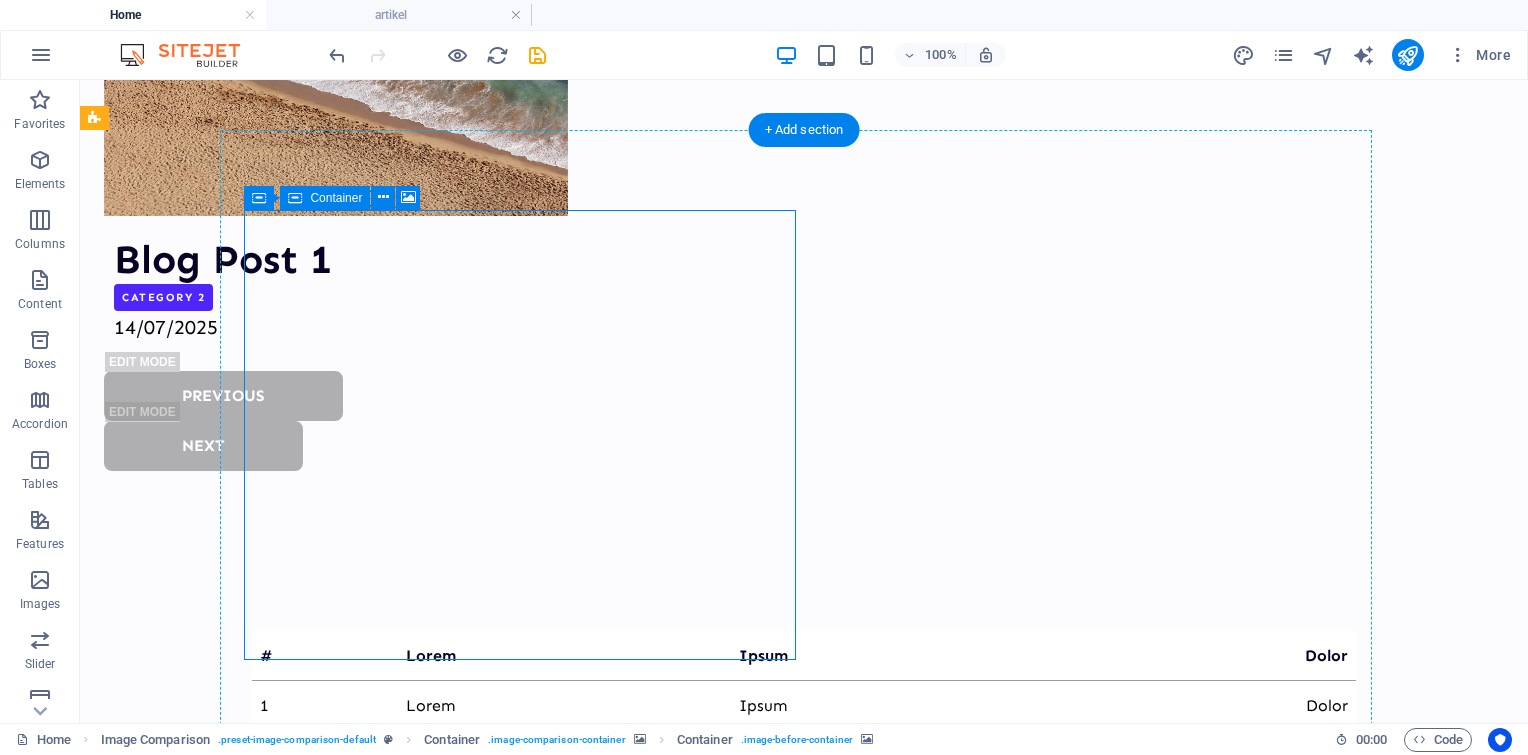 drag, startPoint x: 613, startPoint y: 446, endPoint x: 808, endPoint y: 456, distance: 195.25624 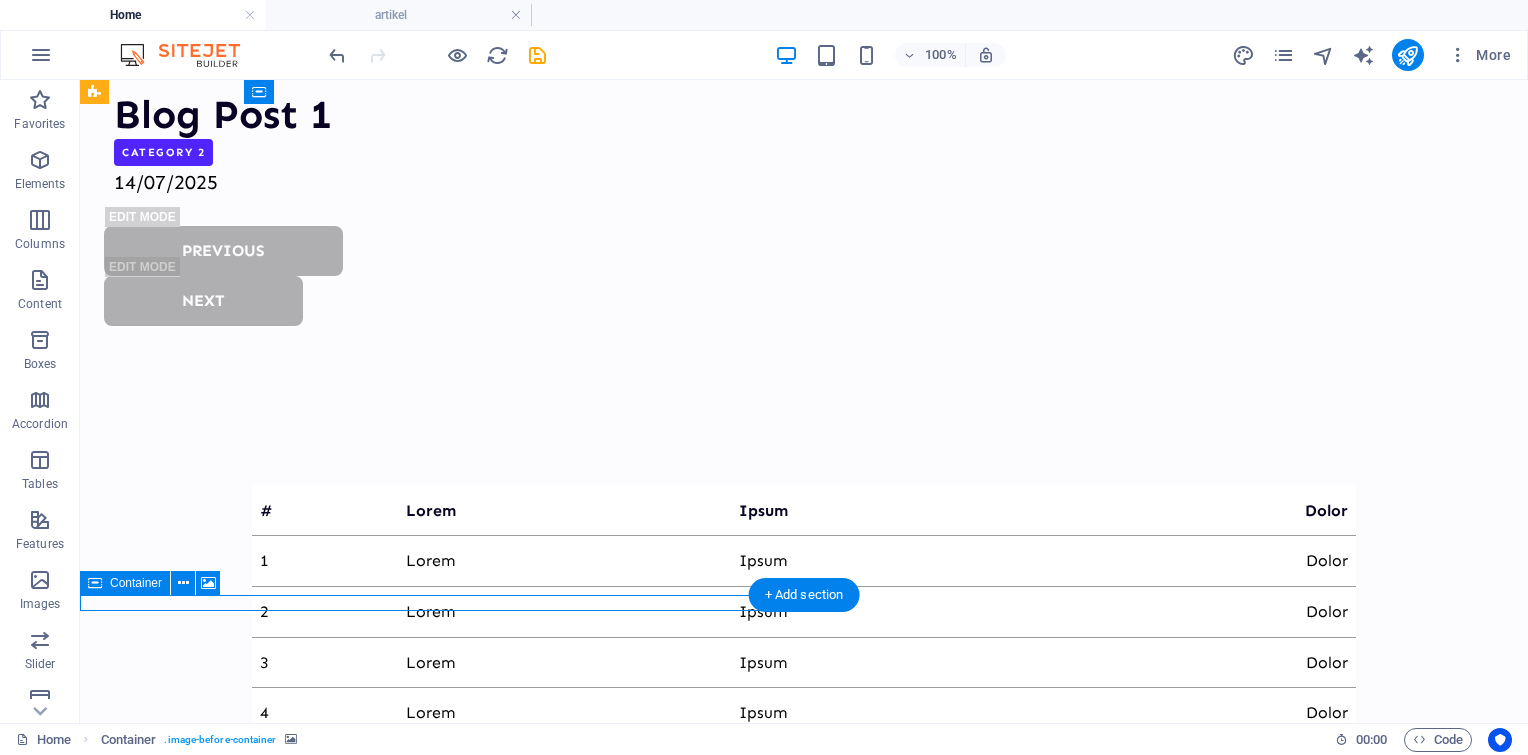 drag, startPoint x: 803, startPoint y: 301, endPoint x: 765, endPoint y: 310, distance: 39.051247 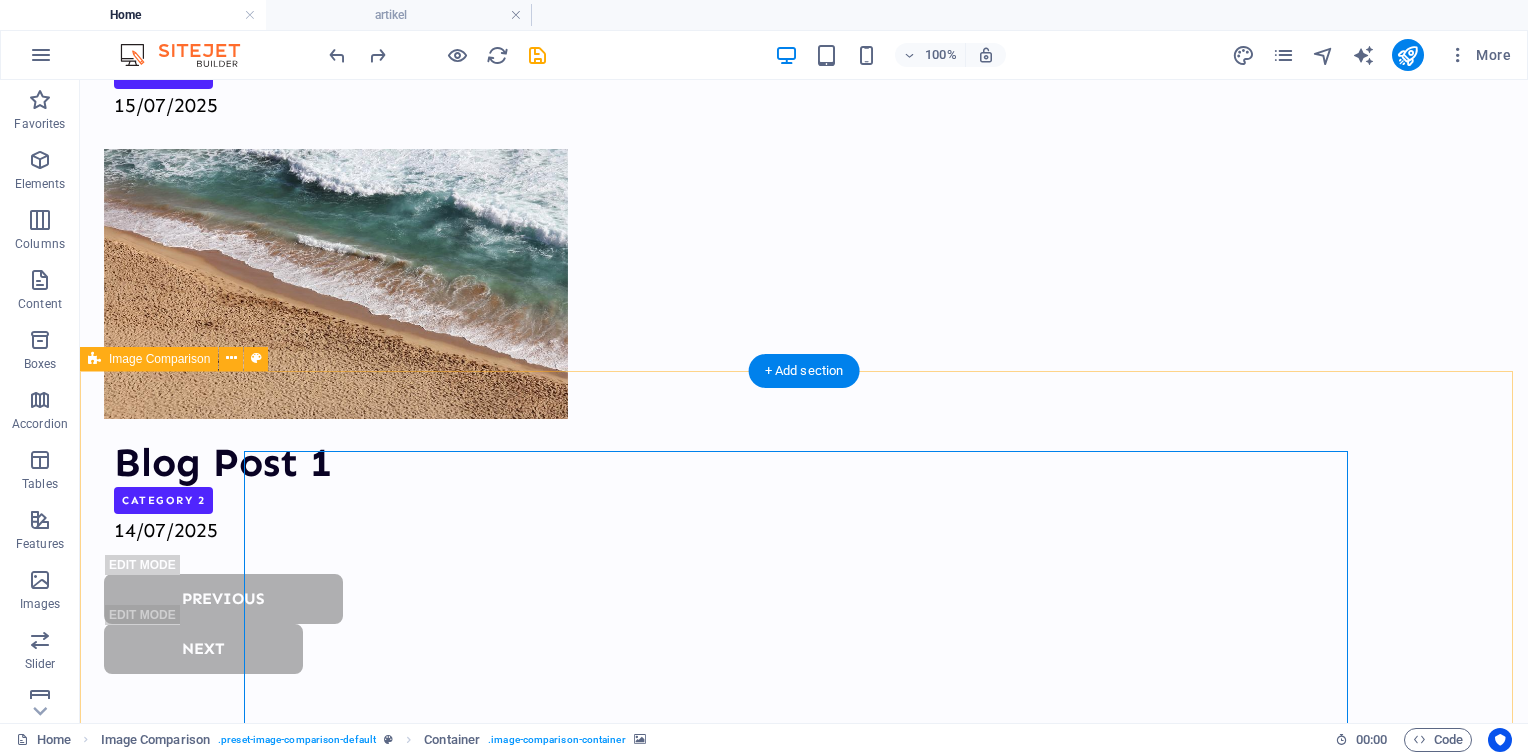 scroll, scrollTop: 4664, scrollLeft: 0, axis: vertical 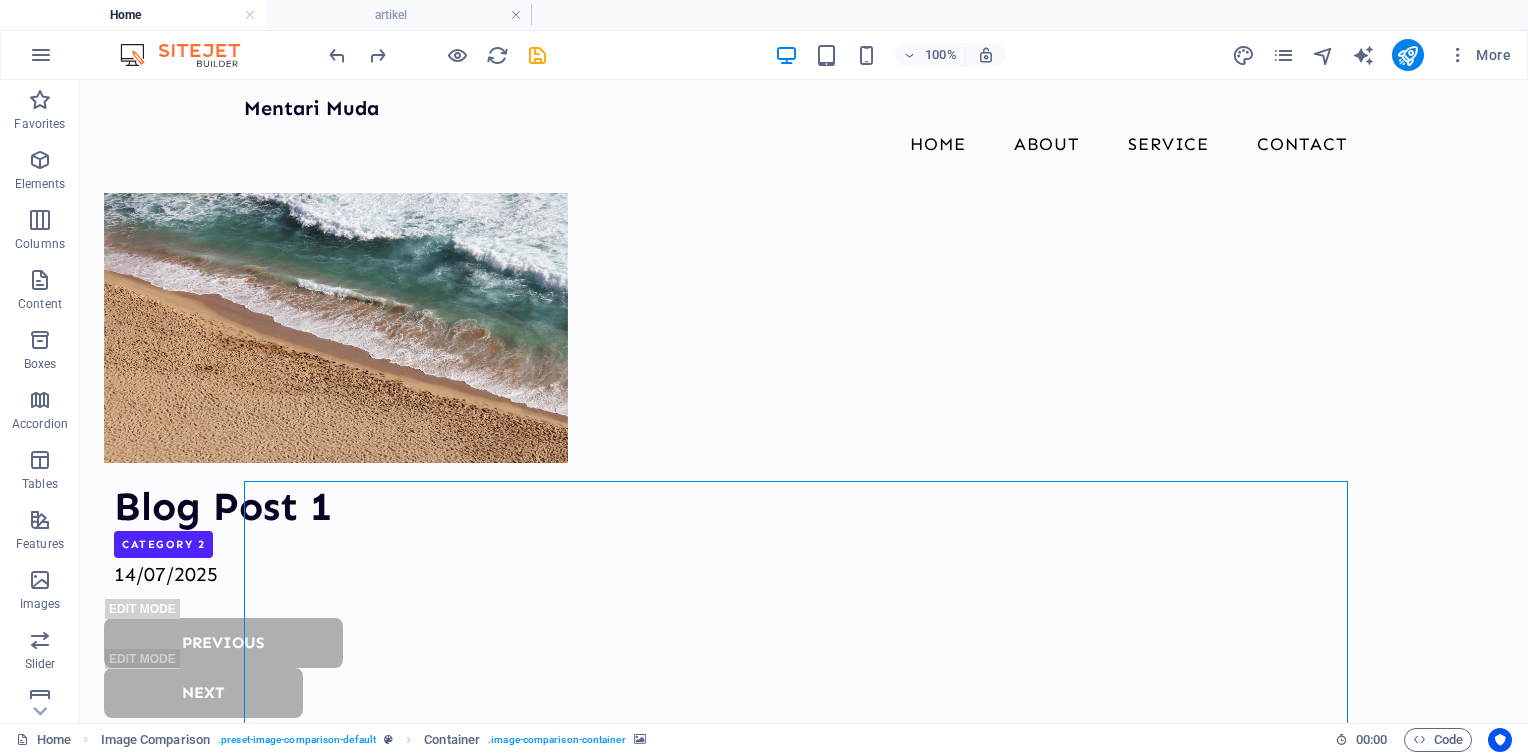 click at bounding box center [1408, 55] 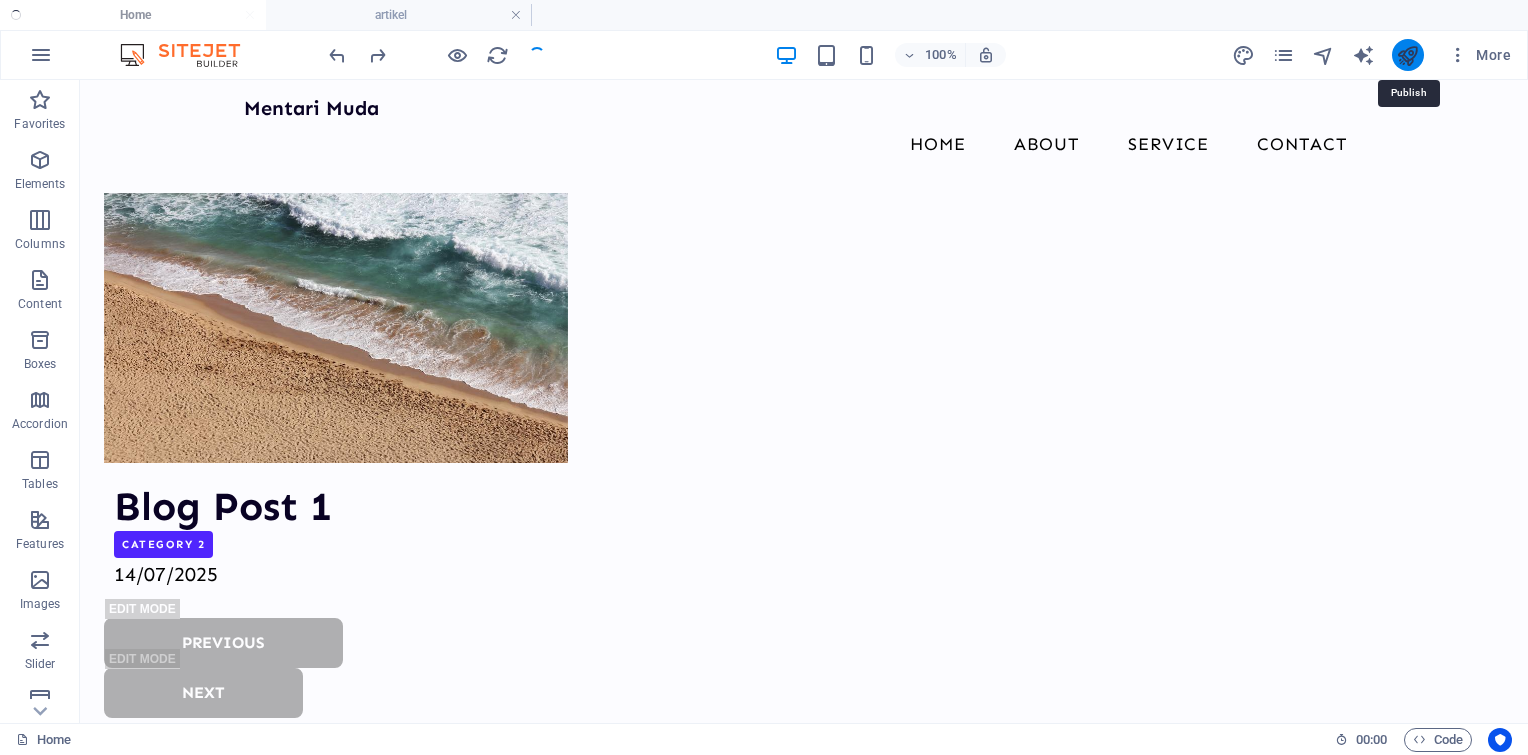 click at bounding box center [1407, 55] 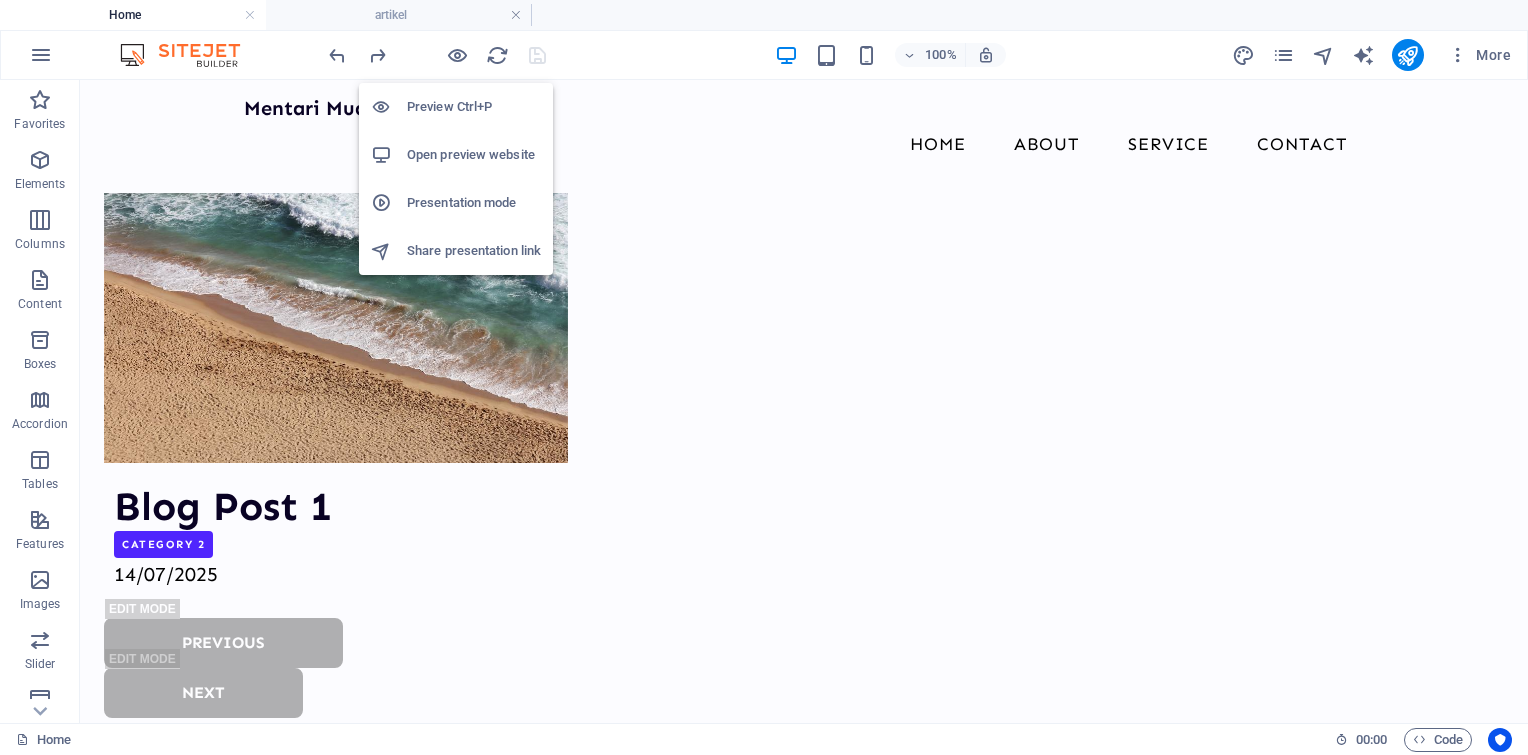 click on "Open preview website" at bounding box center [474, 155] 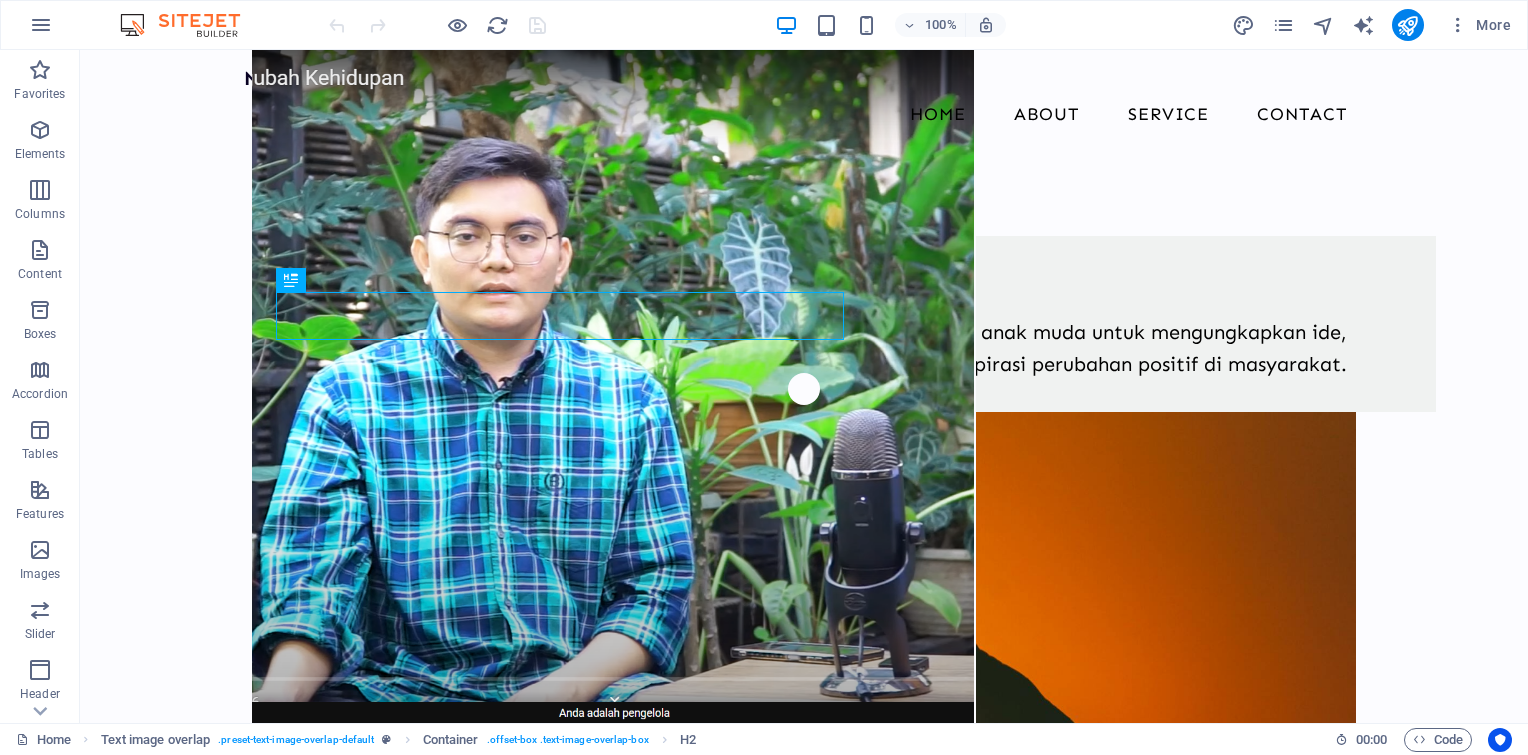 scroll, scrollTop: 0, scrollLeft: 0, axis: both 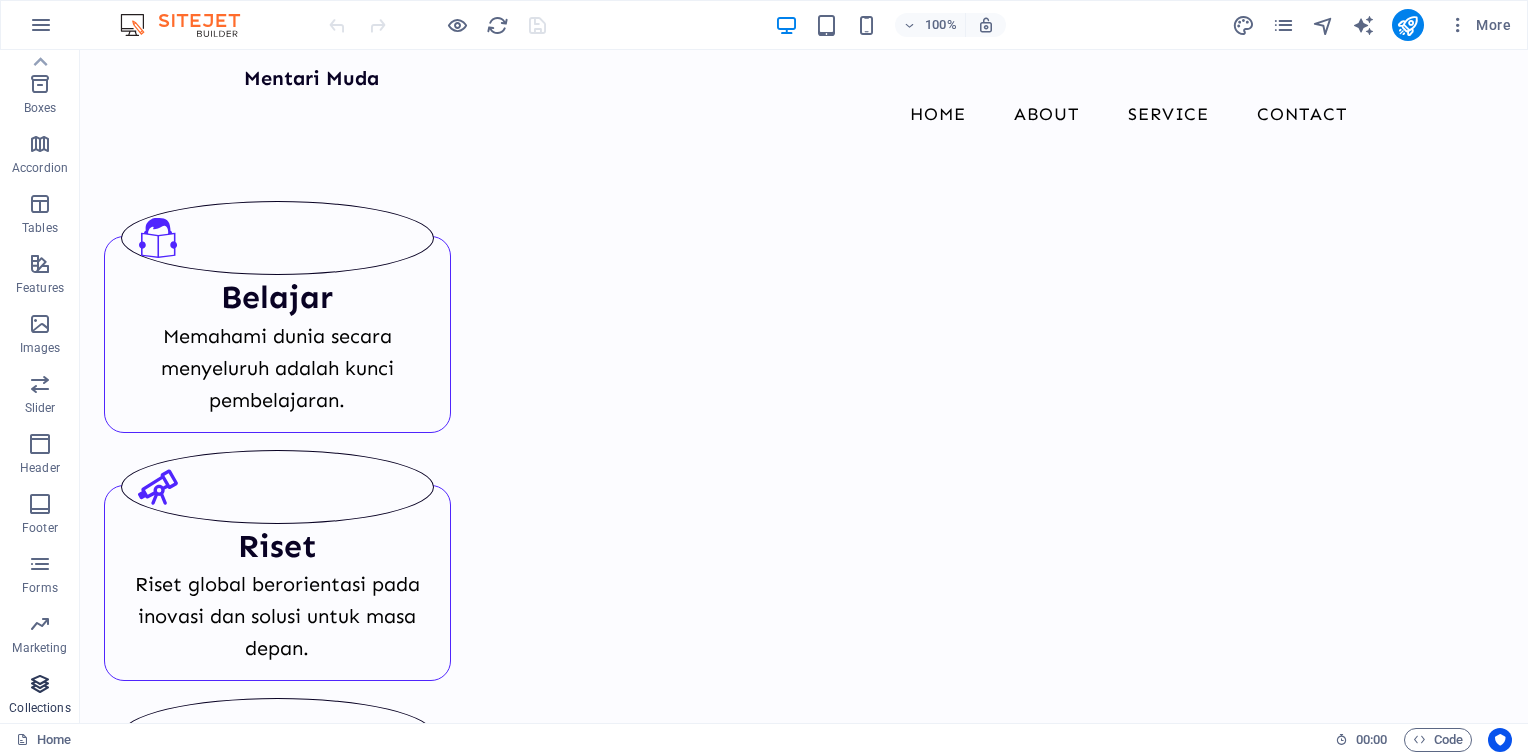 click at bounding box center (40, 684) 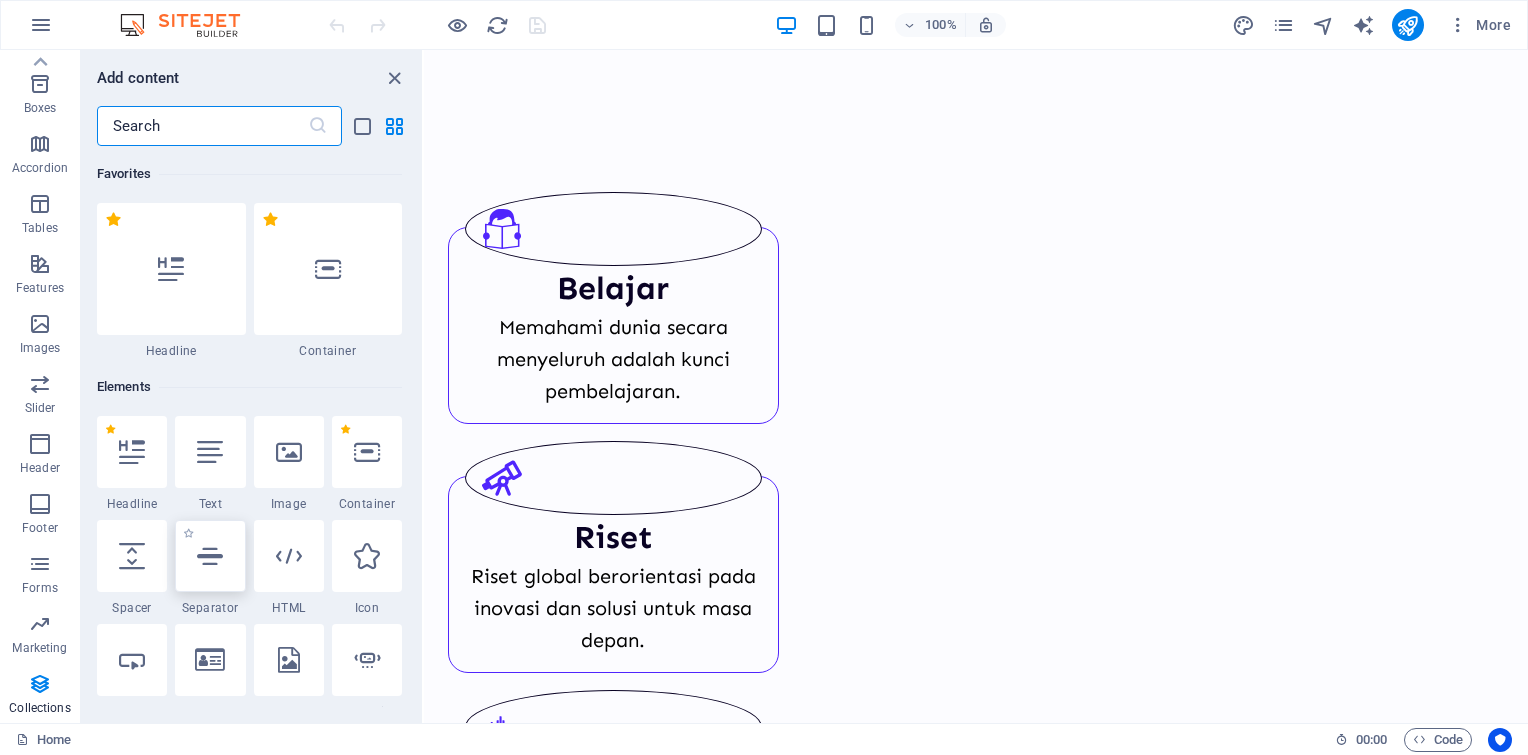 scroll, scrollTop: 1479, scrollLeft: 0, axis: vertical 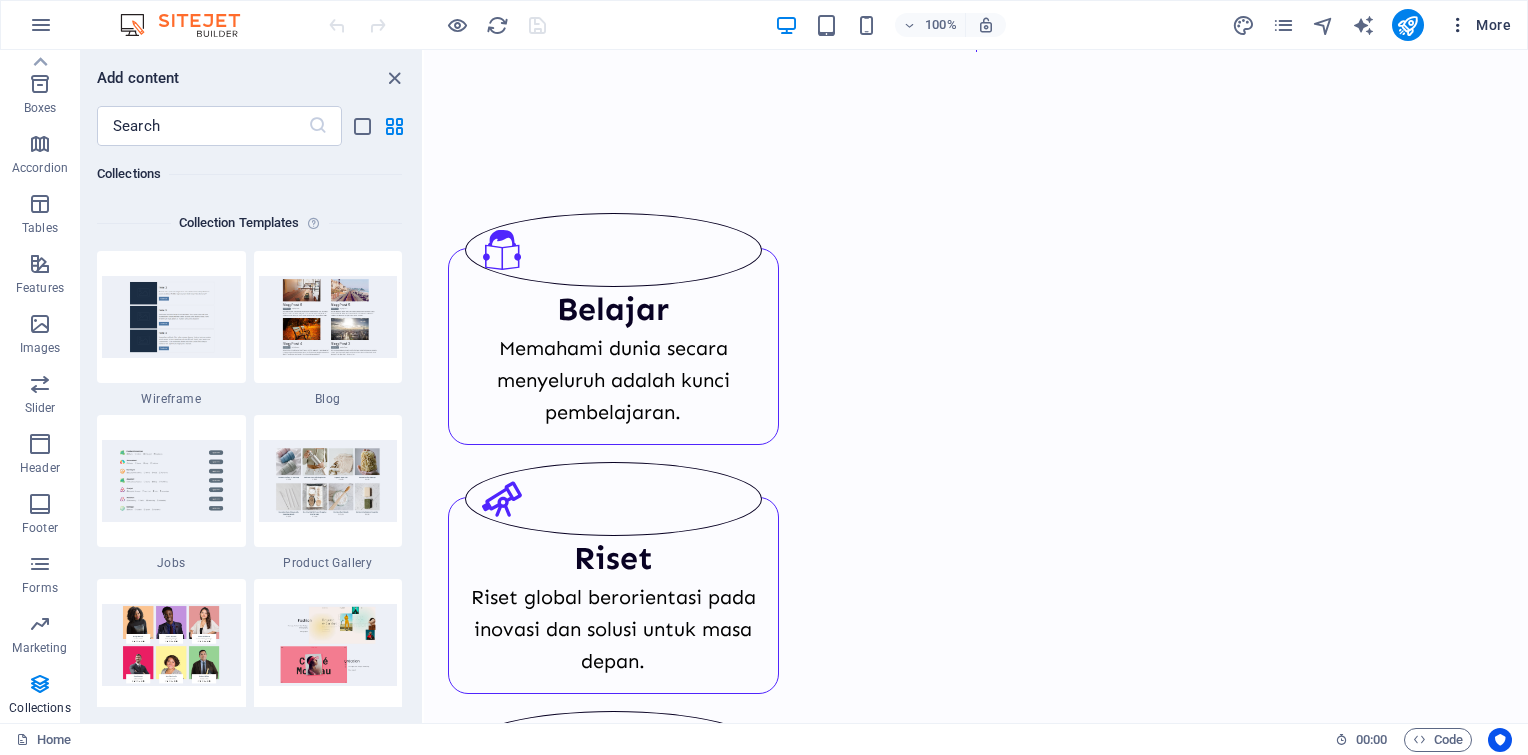 click on "More" at bounding box center (1479, 25) 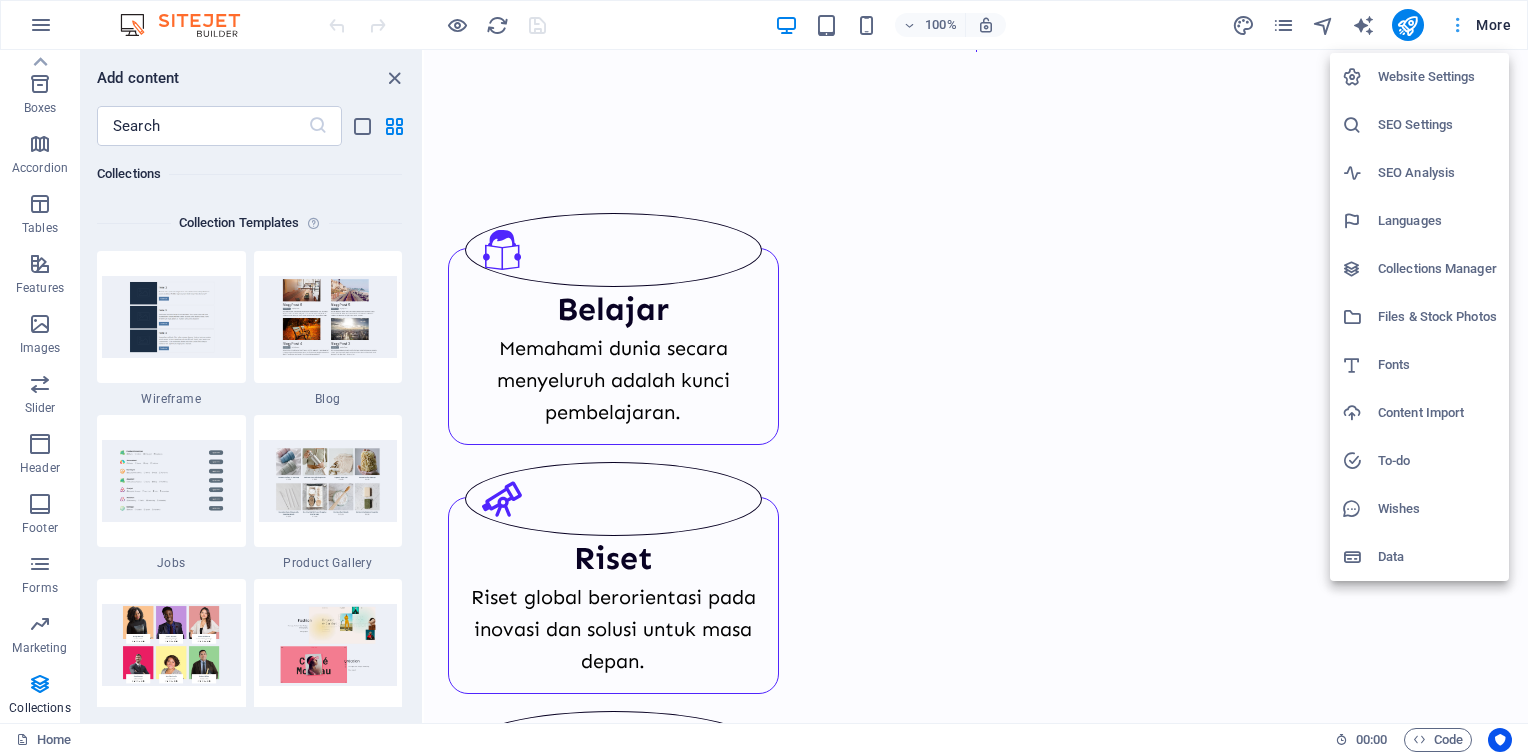 click at bounding box center [764, 377] 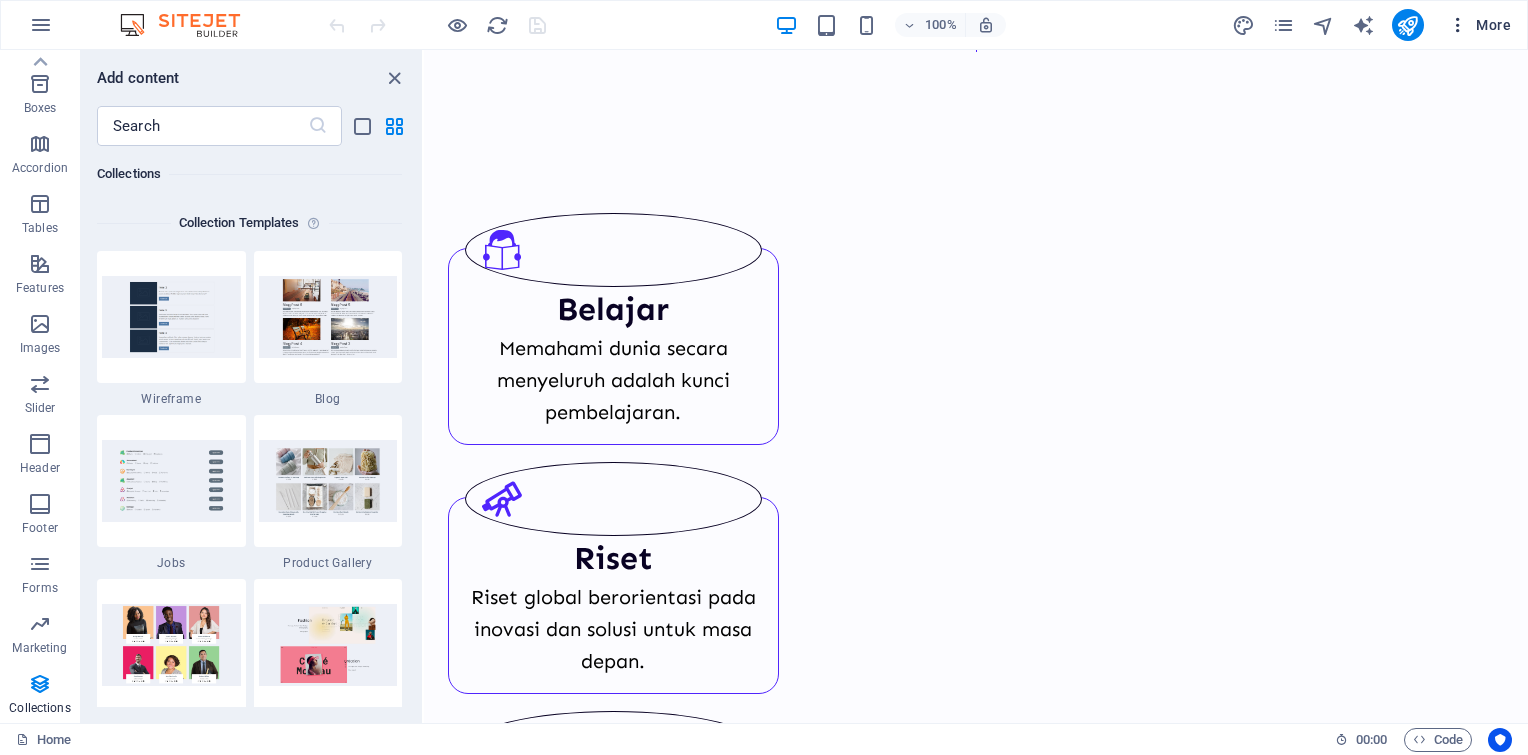 click on "Website Settings SEO Settings SEO Analysis Languages Collections Manager Files & Stock Photos Fonts Content Import To-do Wishes Data" at bounding box center [764, 383] 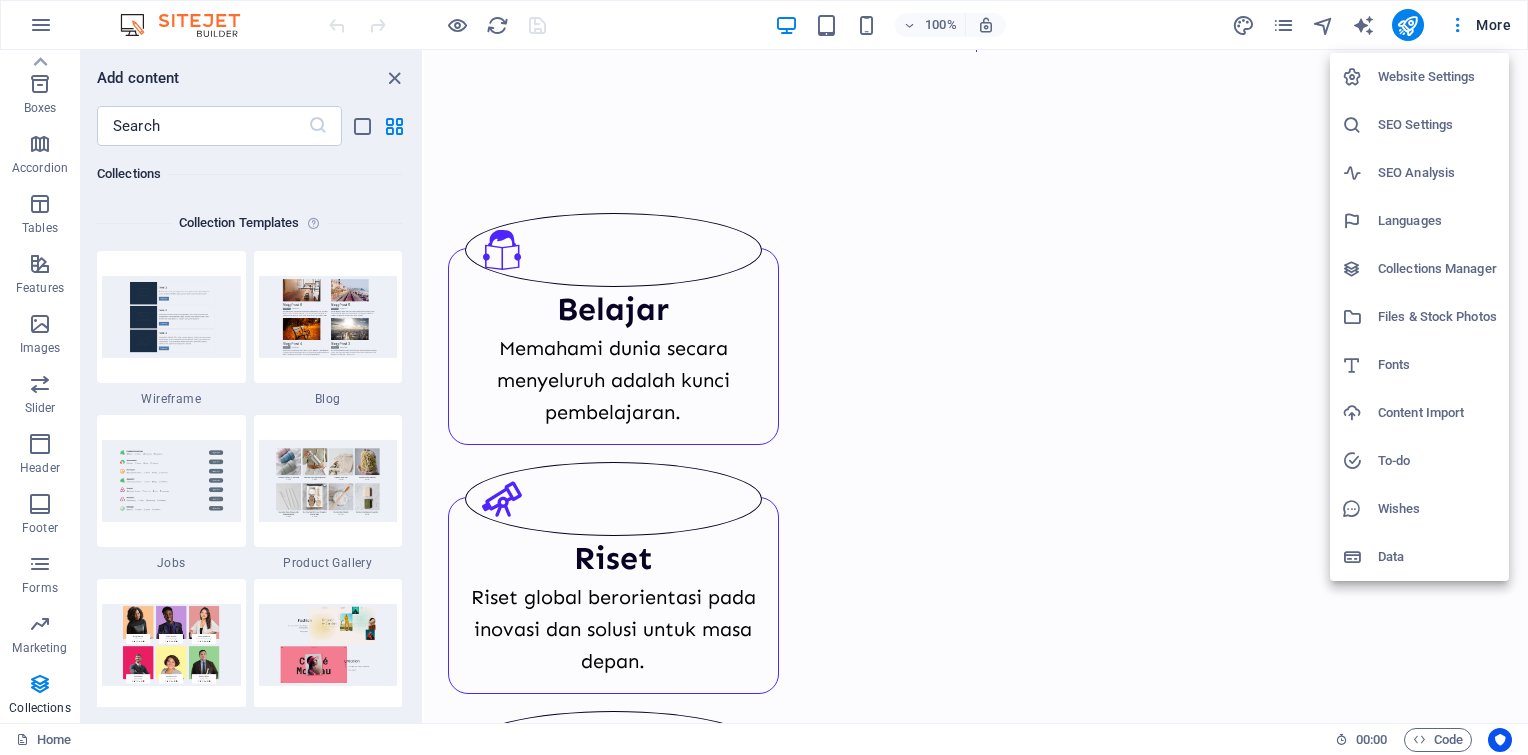 click on "Collections Manager" at bounding box center [1437, 269] 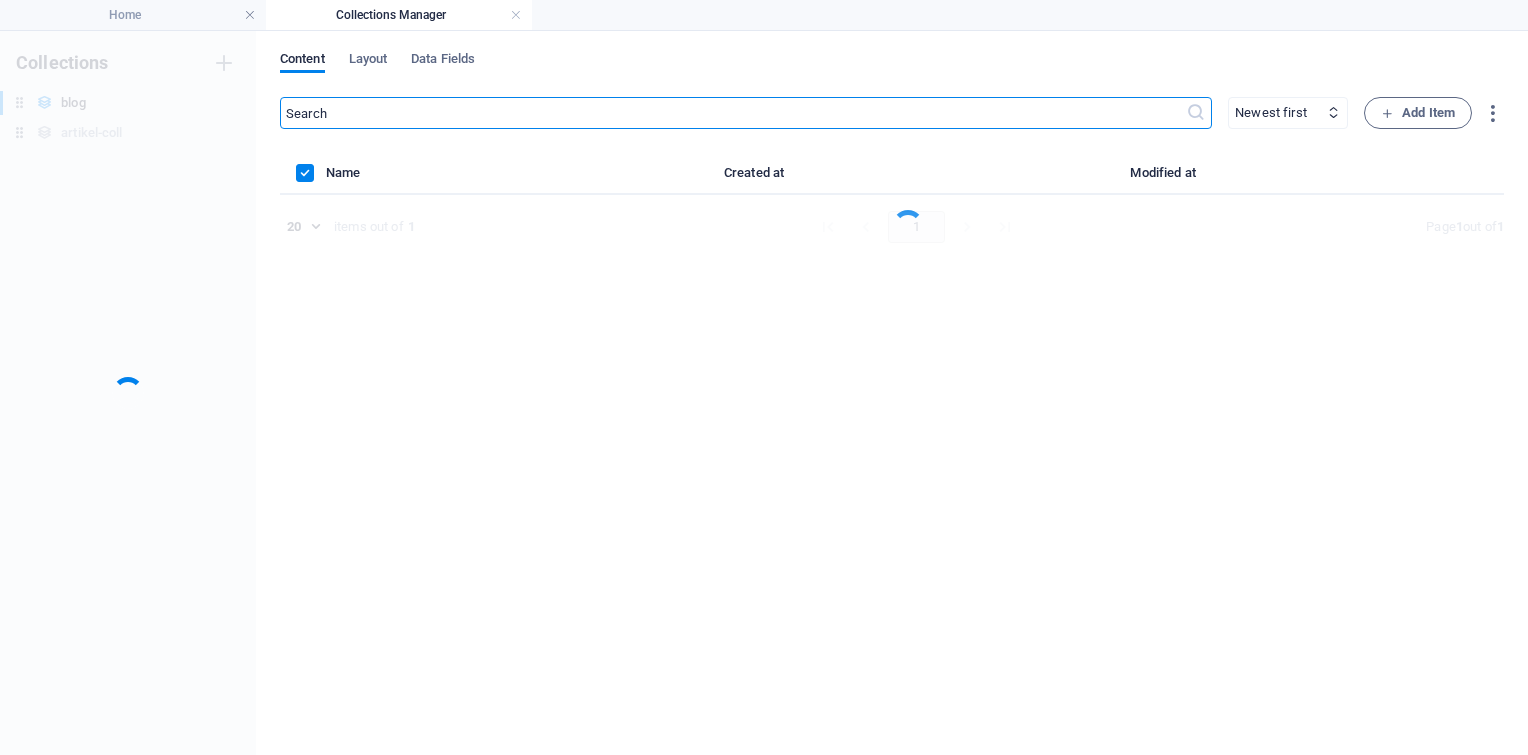 scroll, scrollTop: 0, scrollLeft: 0, axis: both 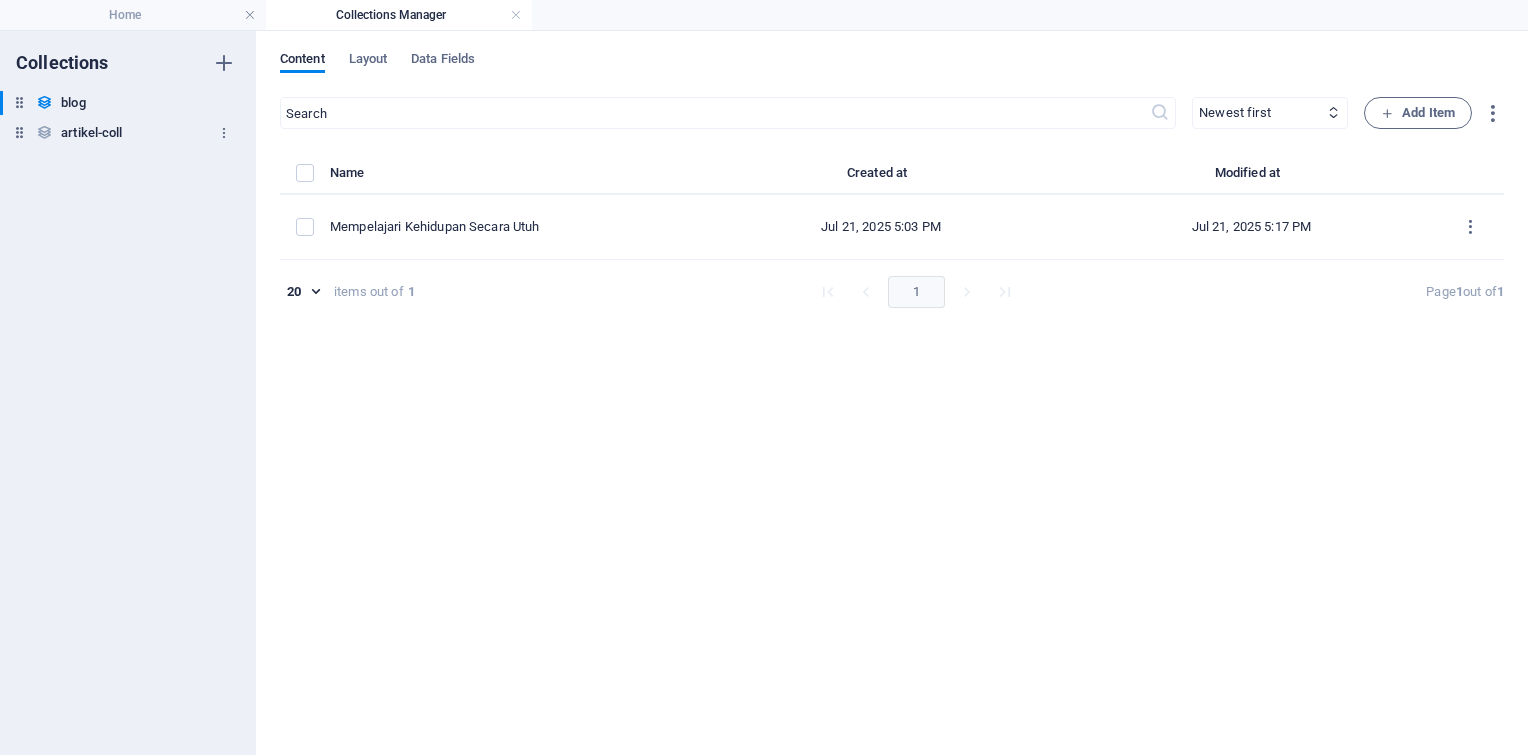 click on "artikel-coll" at bounding box center [91, 133] 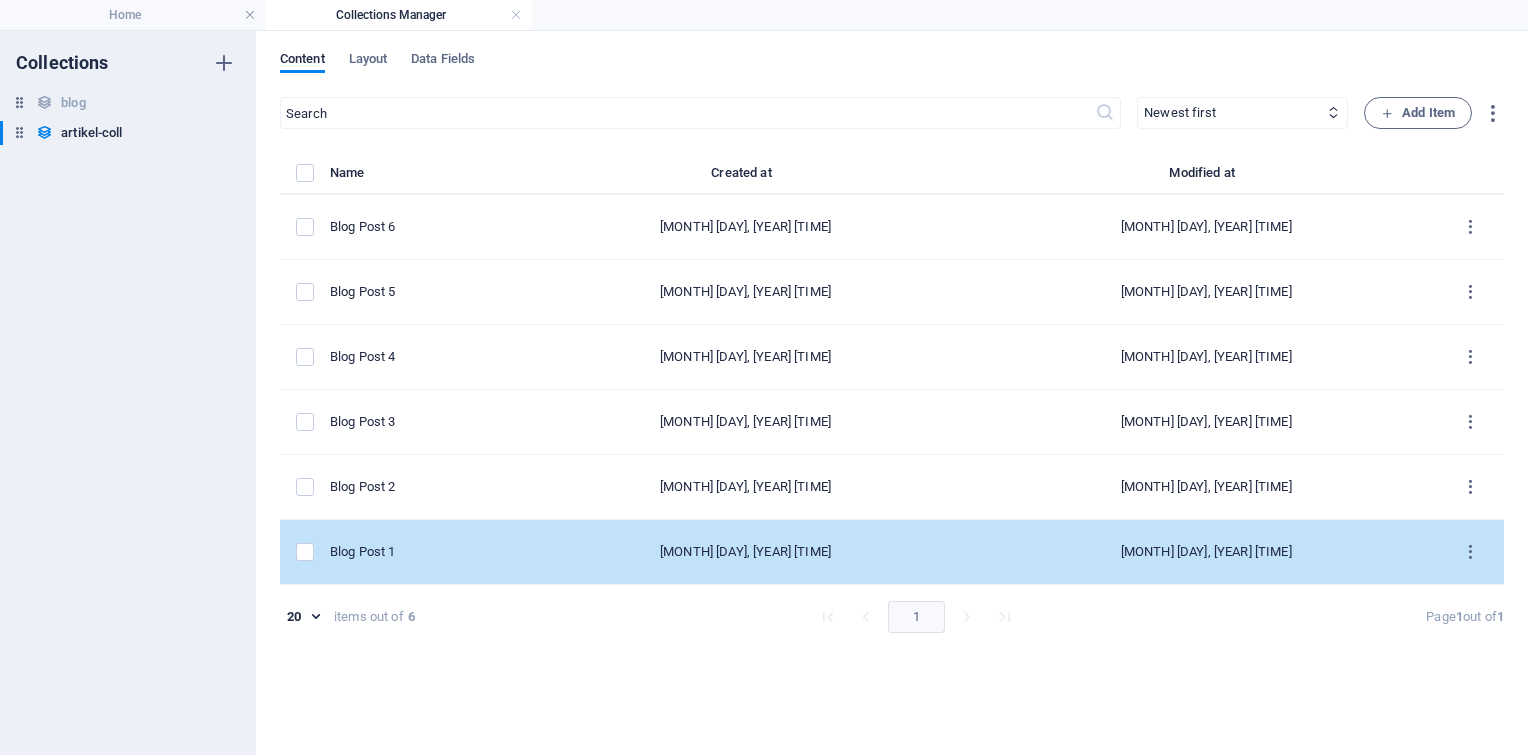 click on "Blog Post 1" at bounding box center (414, 552) 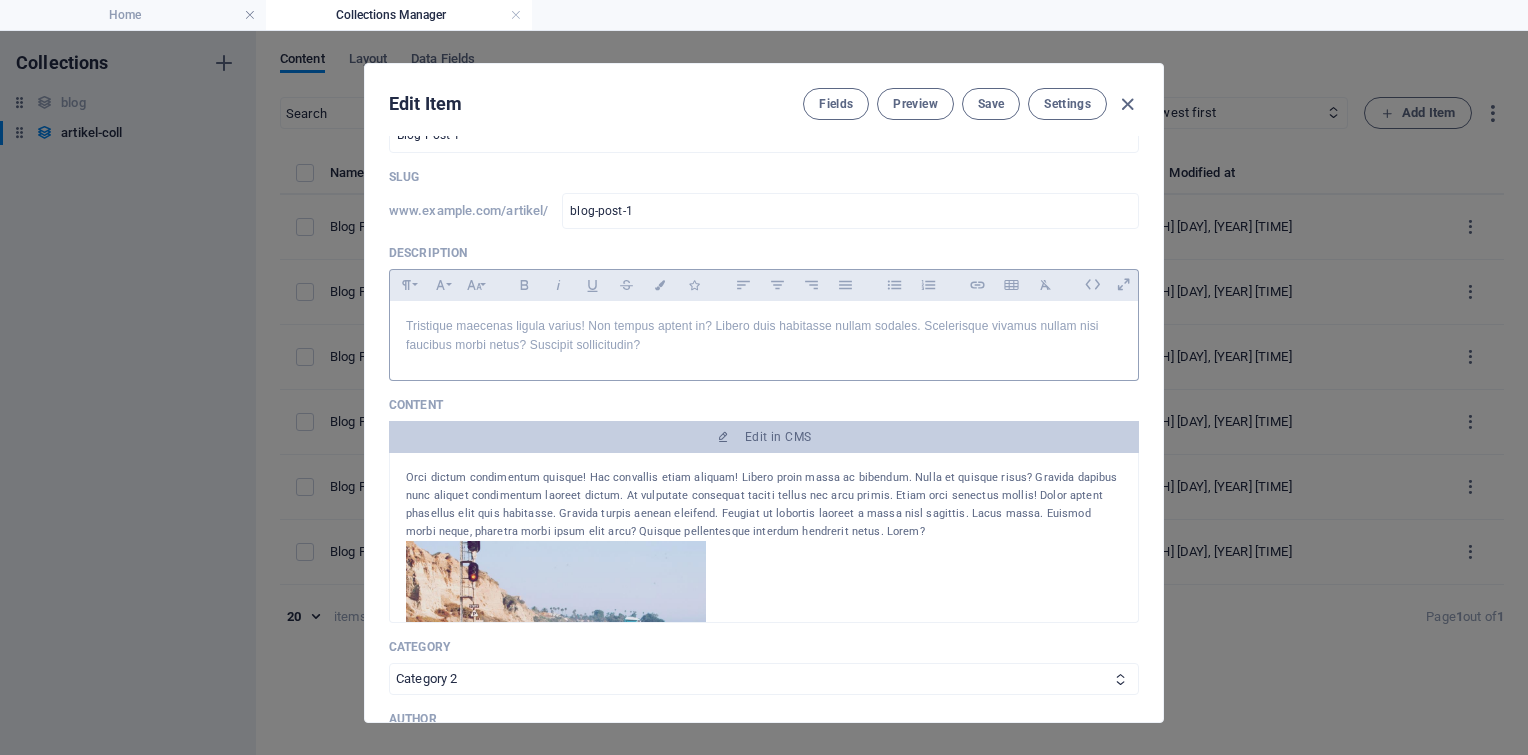 scroll, scrollTop: 0, scrollLeft: 0, axis: both 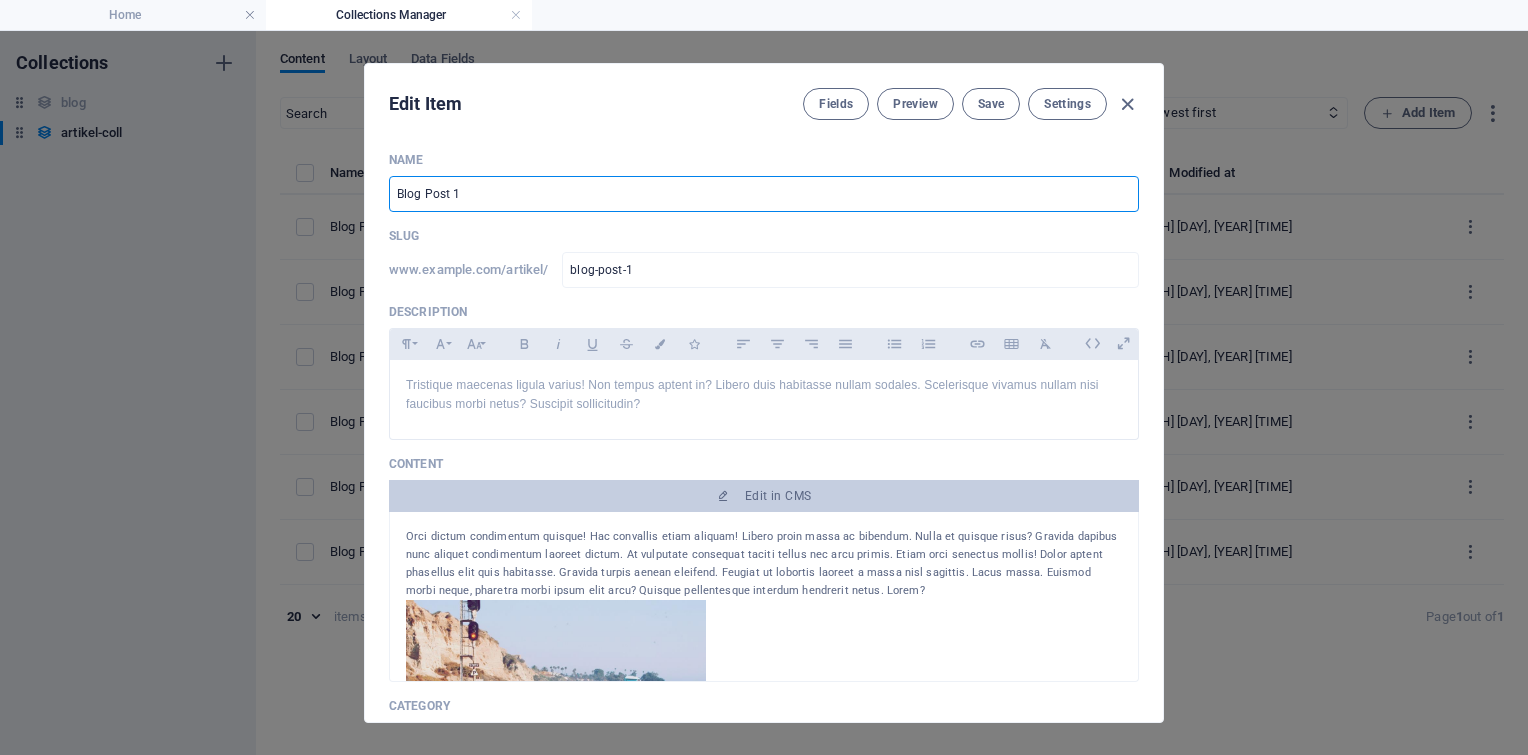 drag, startPoint x: 554, startPoint y: 194, endPoint x: 330, endPoint y: 181, distance: 224.37692 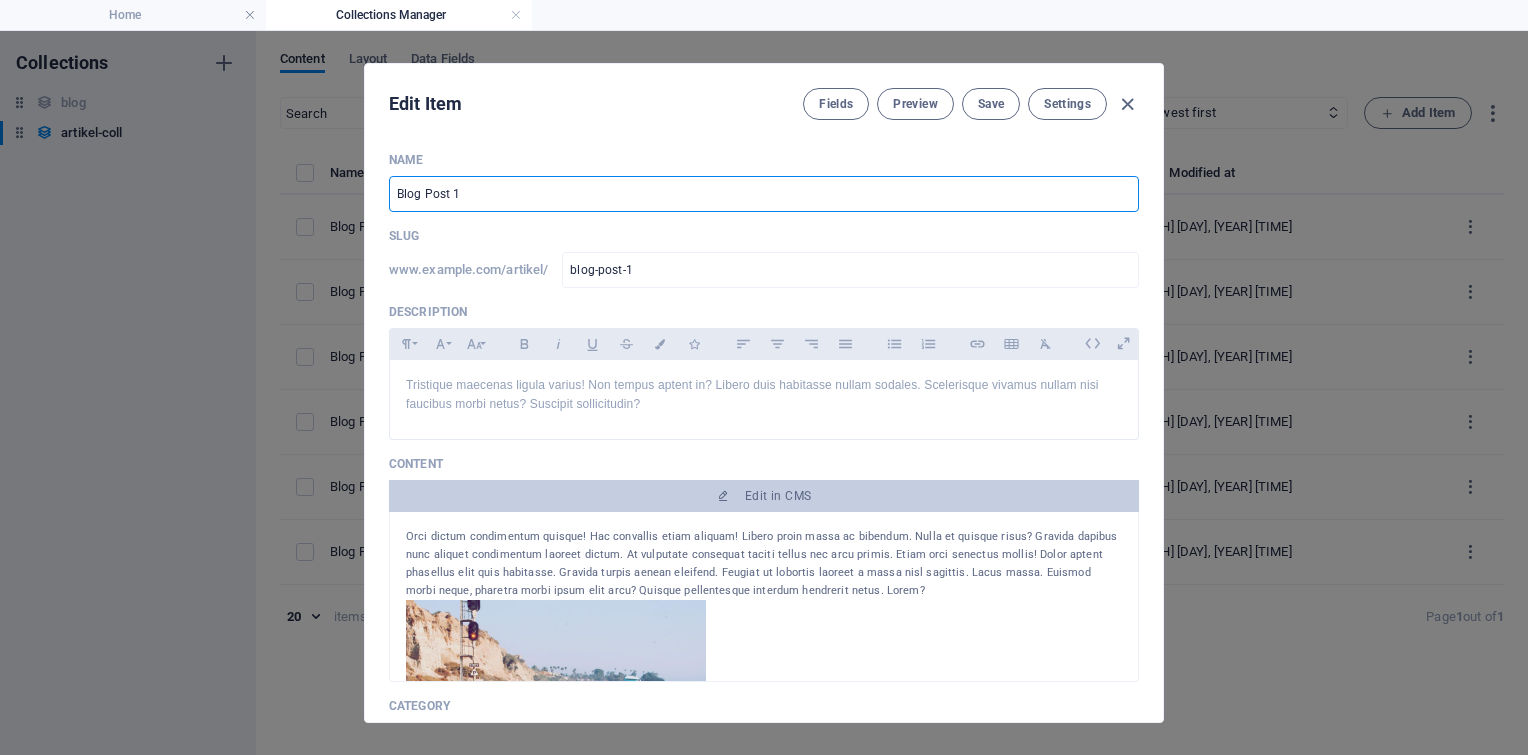type on "C" 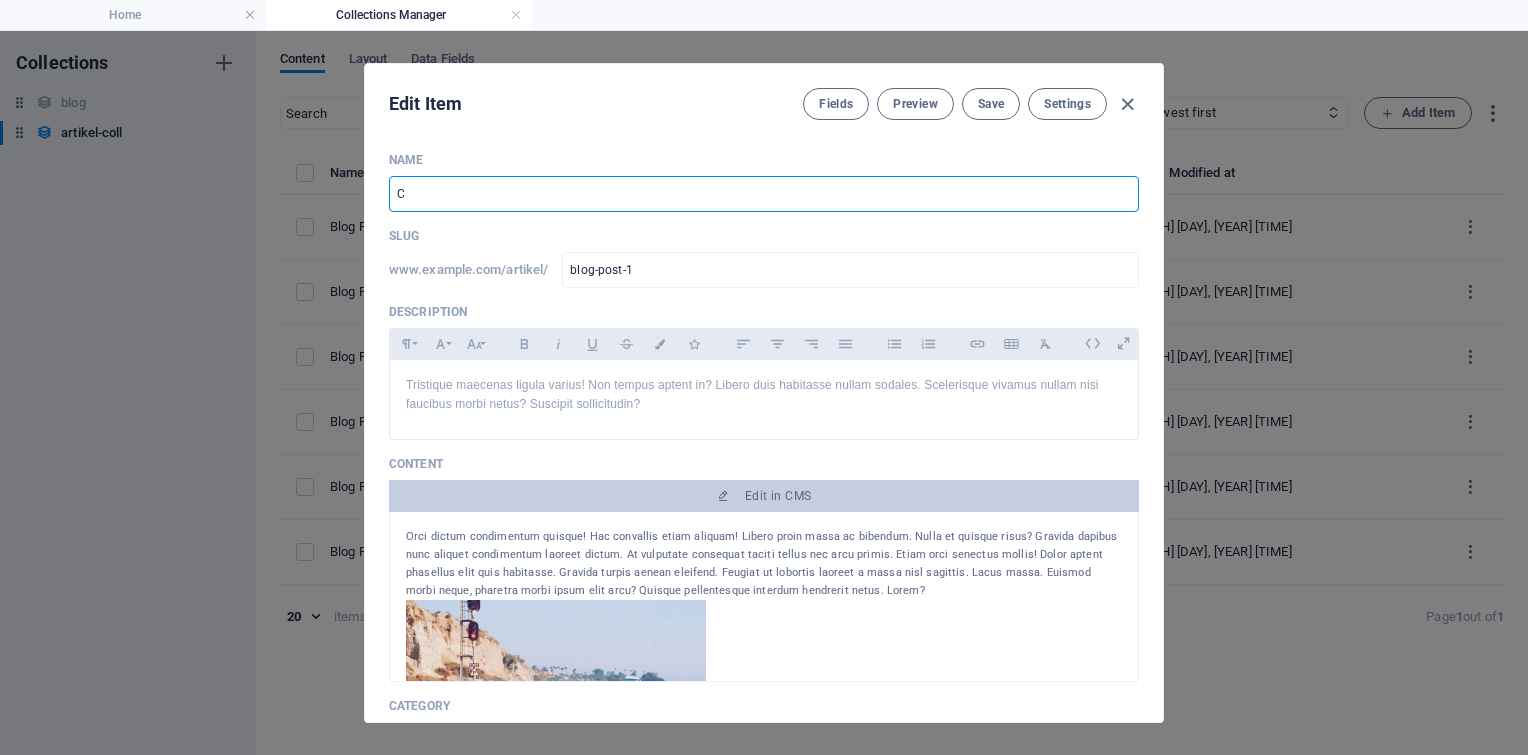 type on "c" 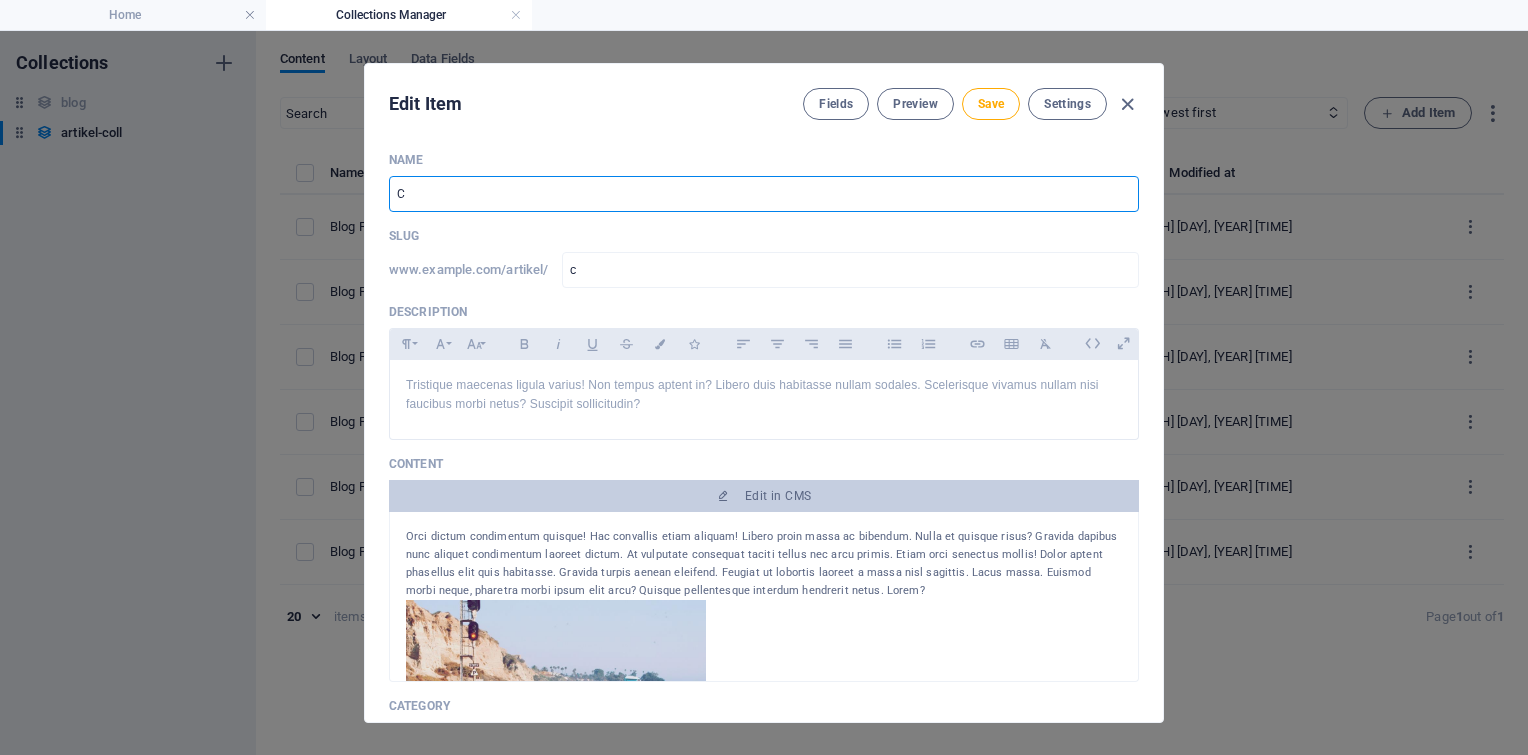 type on "Ca" 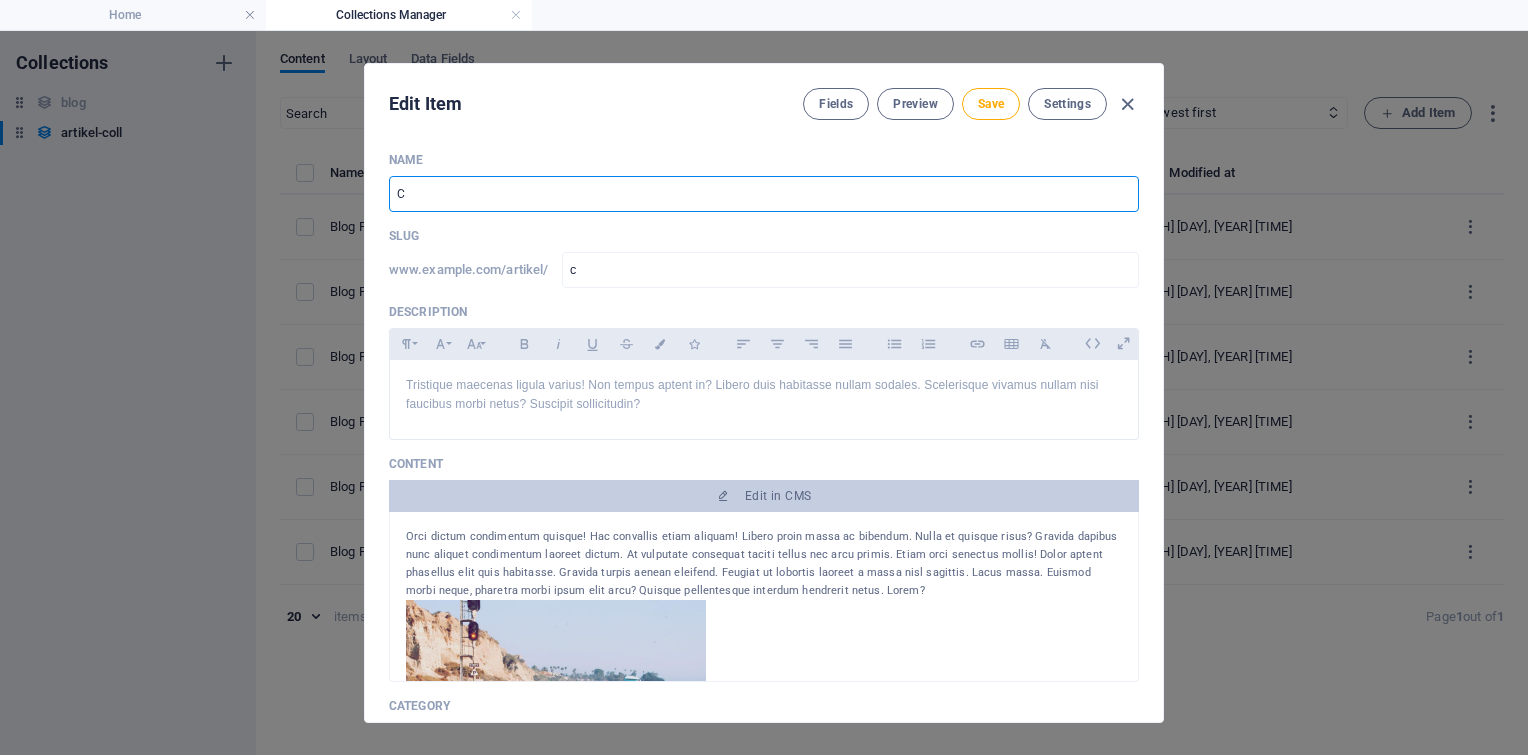 type on "ca" 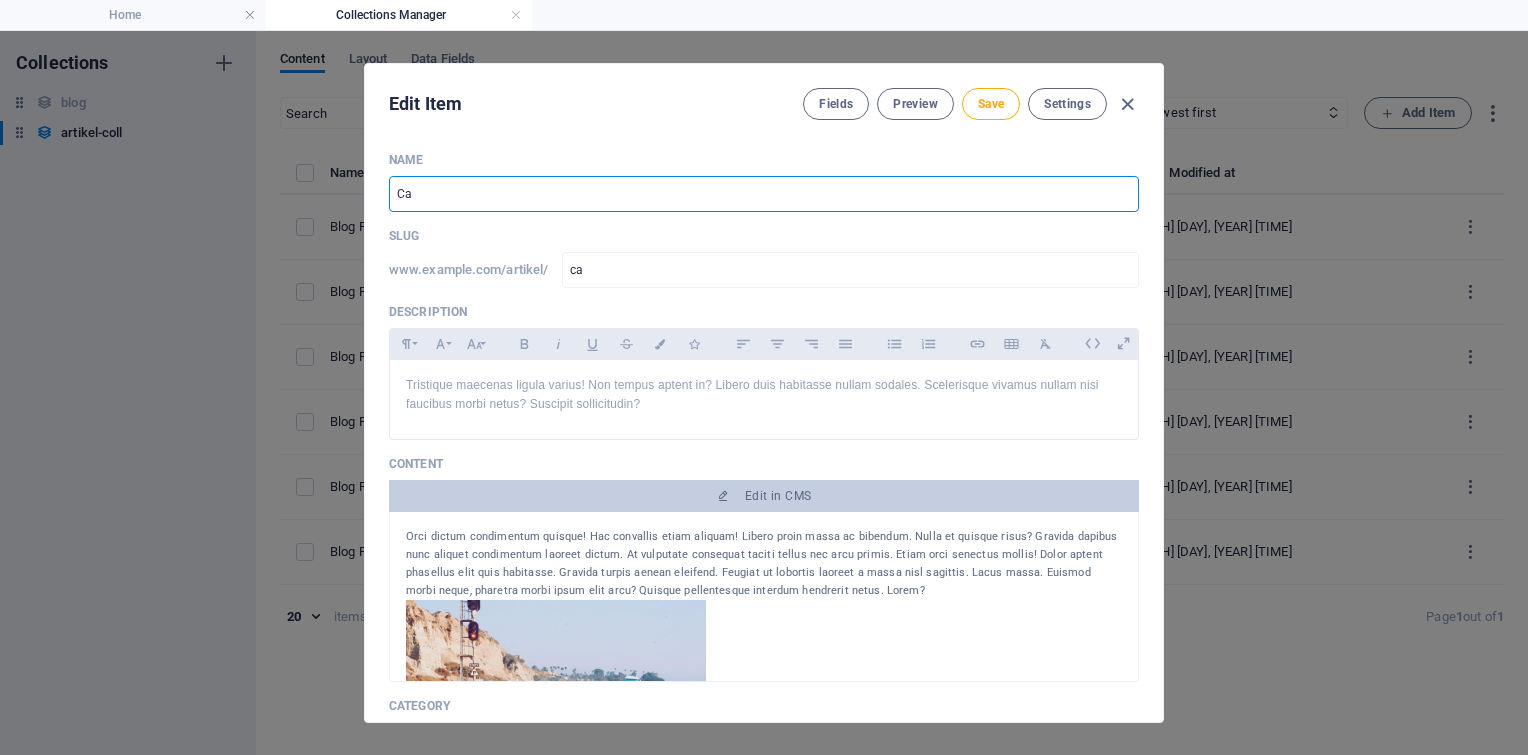 type on "Car" 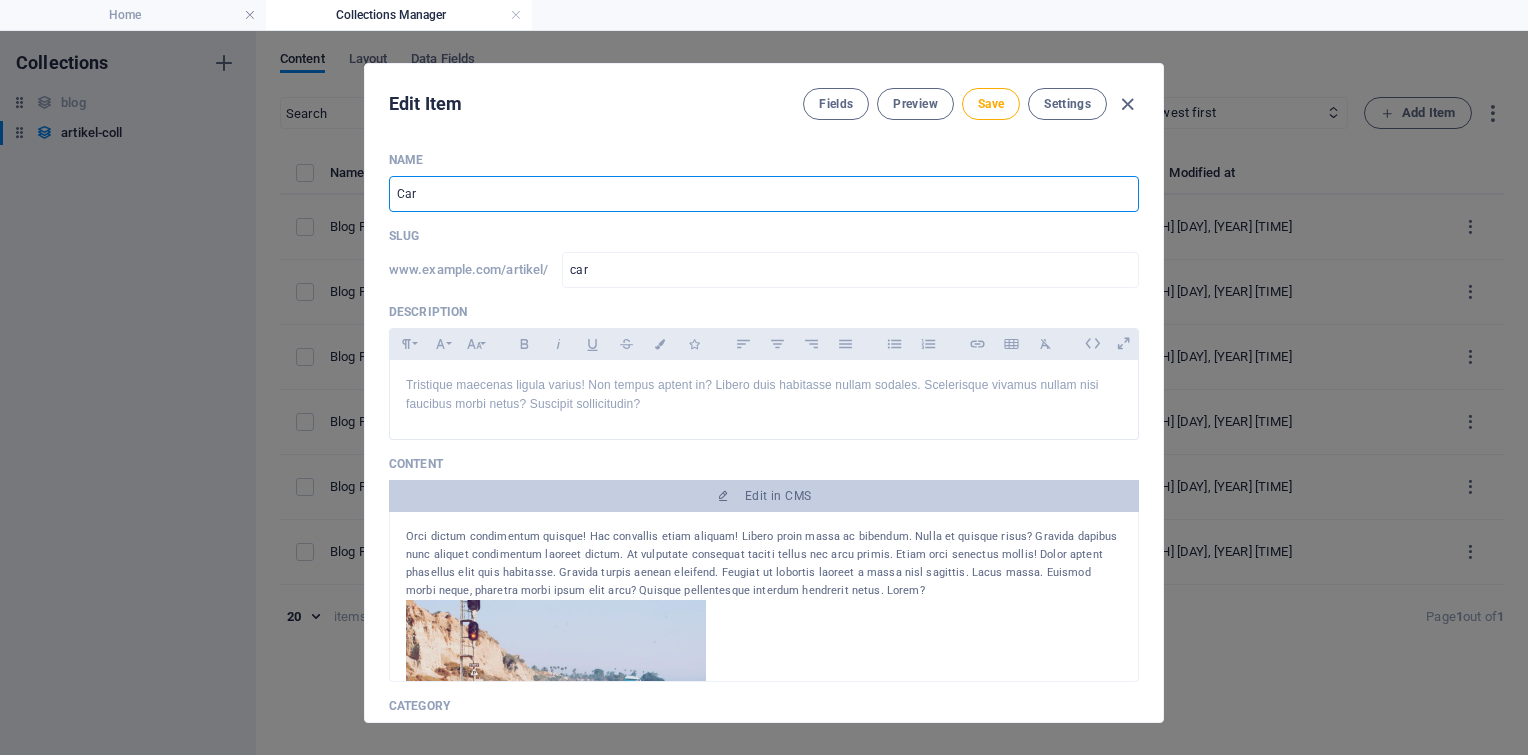 type on "Cara" 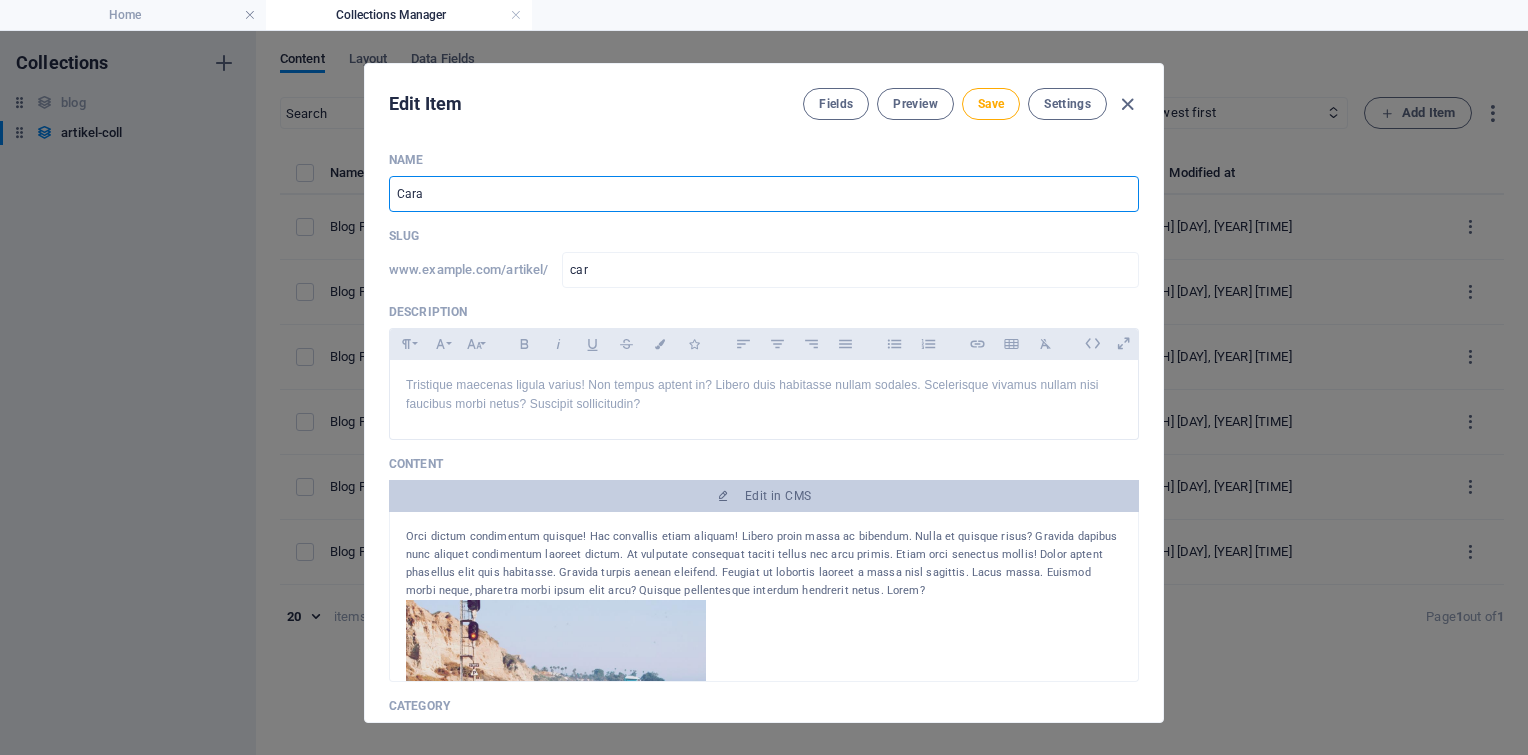 type on "cara" 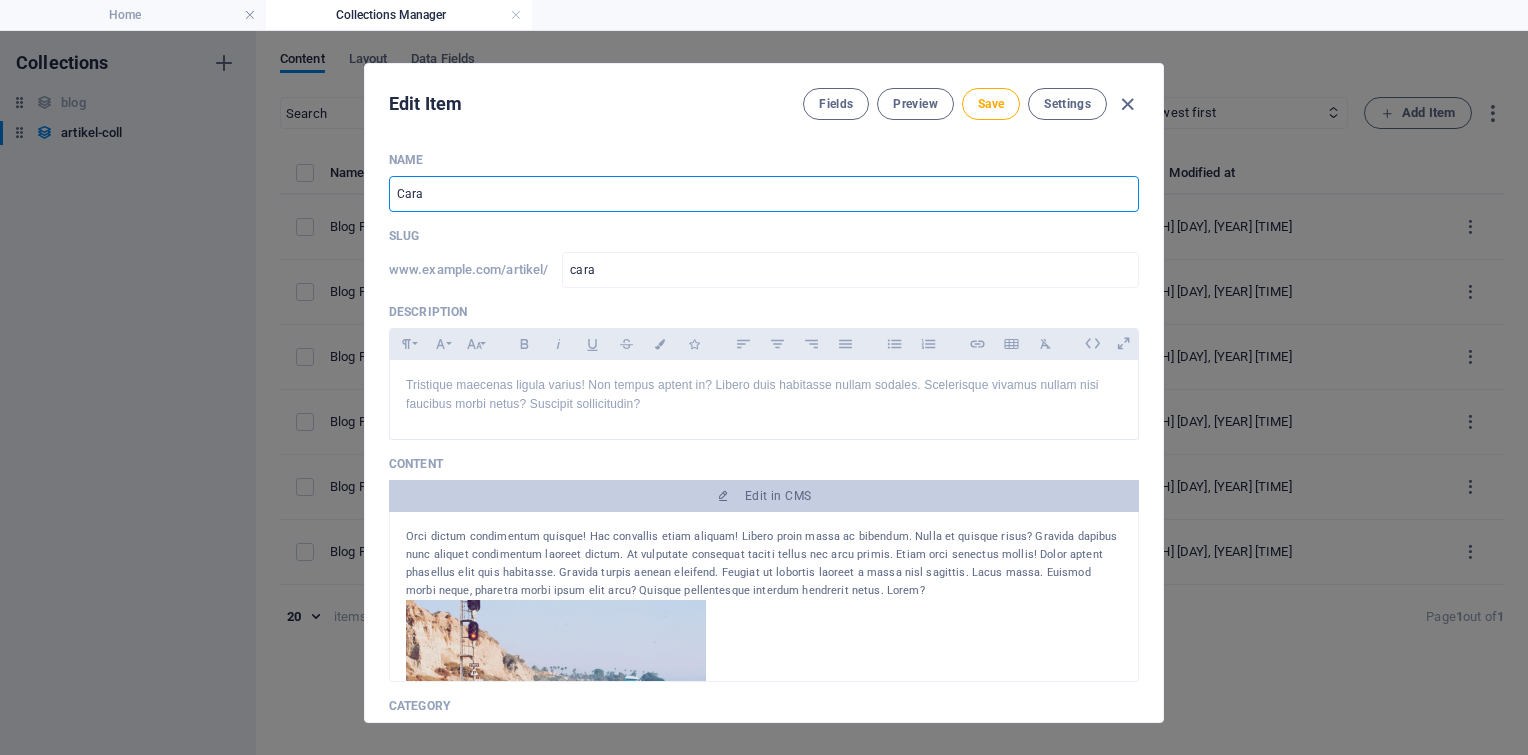 drag, startPoint x: 588, startPoint y: 197, endPoint x: 352, endPoint y: 184, distance: 236.35777 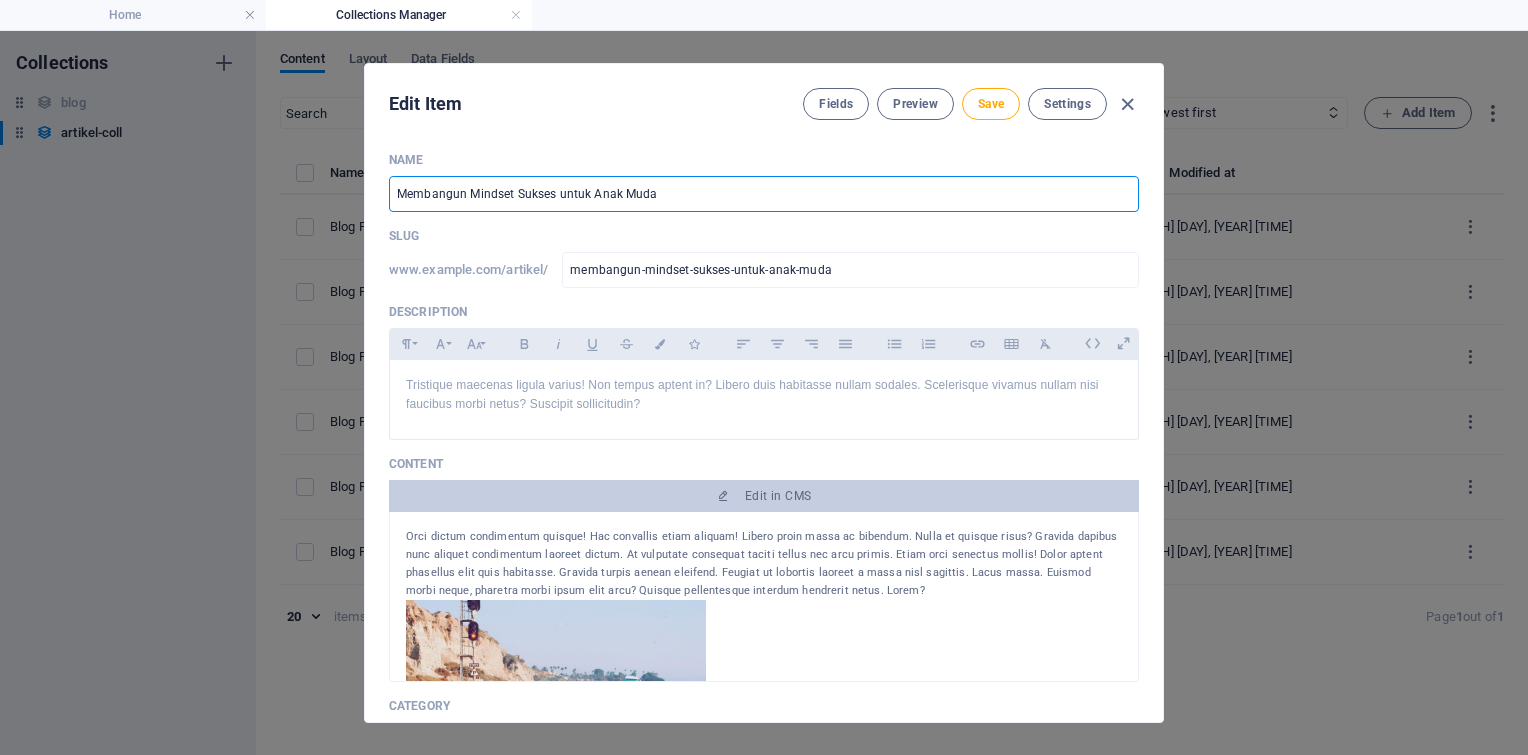 type on "Membangun Mindset Sukses untuk Anak Muda" 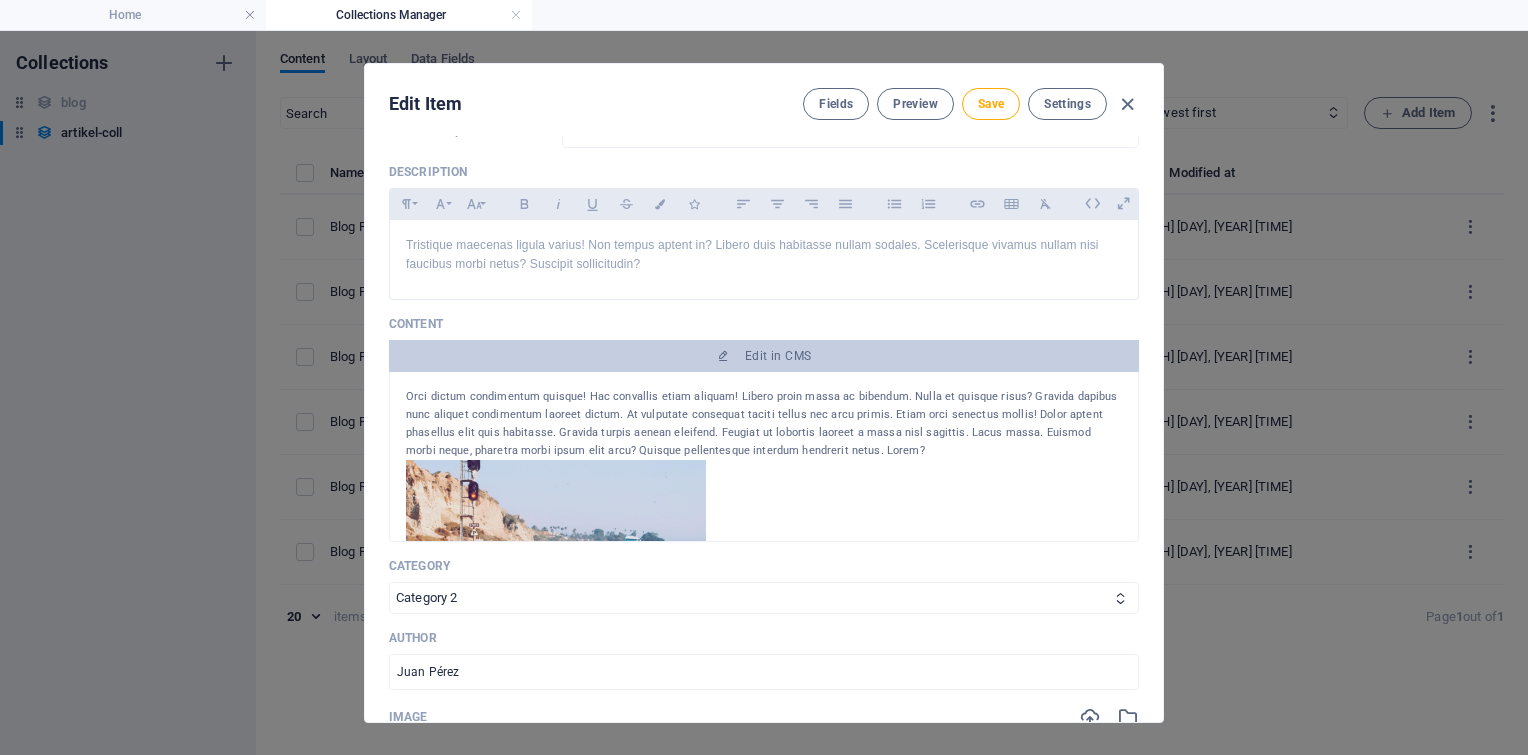 scroll, scrollTop: 200, scrollLeft: 0, axis: vertical 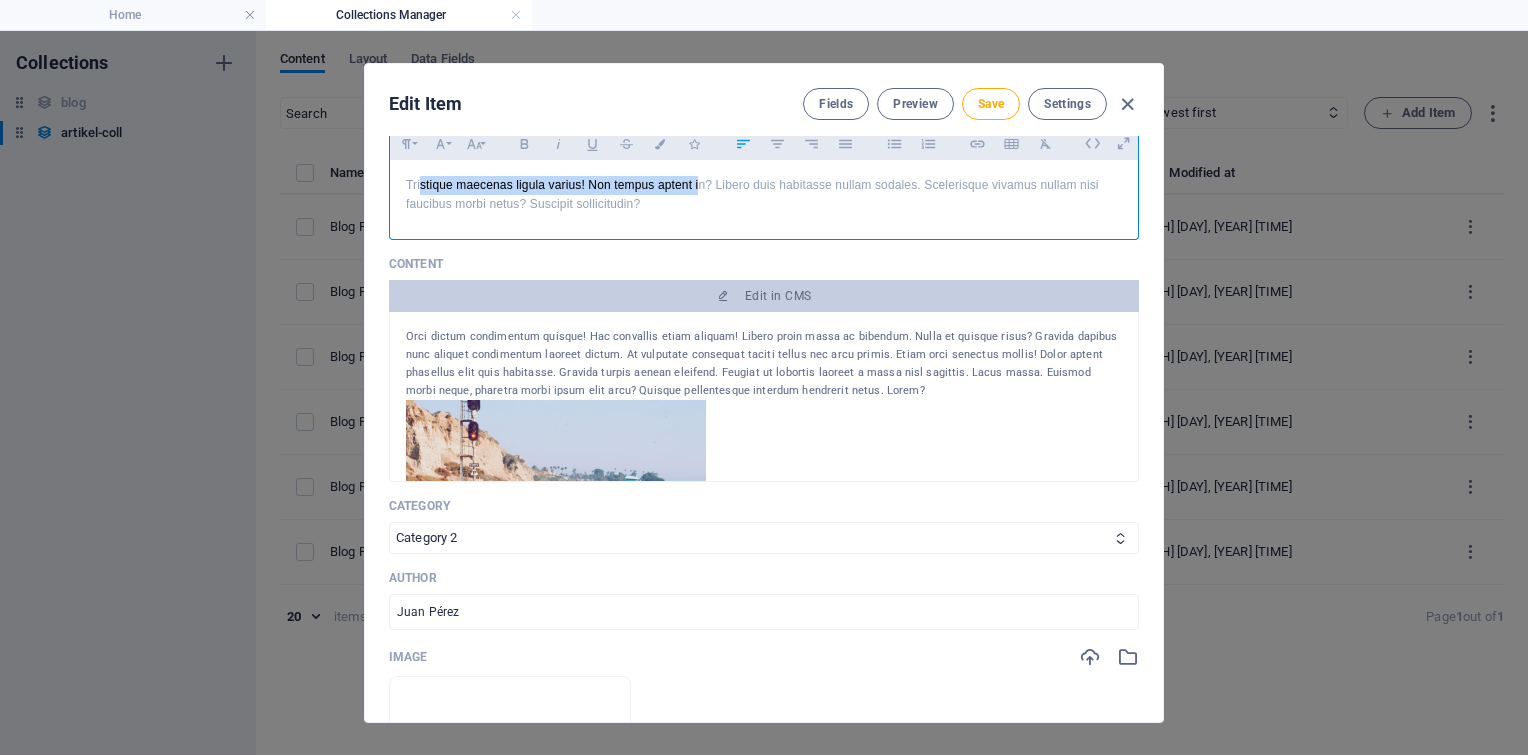 drag, startPoint x: 697, startPoint y: 191, endPoint x: 422, endPoint y: 181, distance: 275.18176 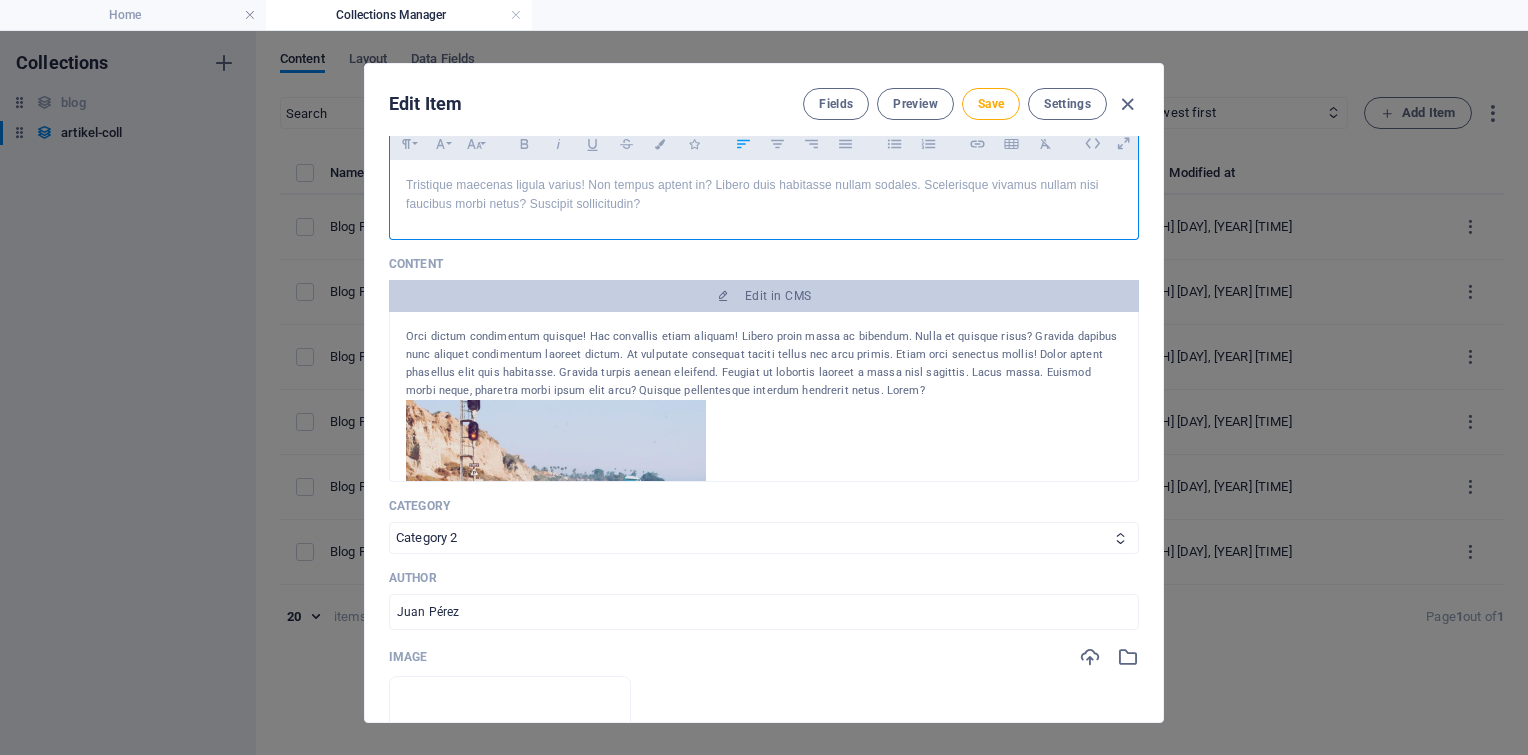 click on "Orci dictum condimentum quisque! Hac convallis etiam aliquam! Libero proin massa ac bibendum. Nulla et quisque risus? Gravida dapibus nunc aliquet condimentum laoreet dictum. At vulputate consequat taciti tellus nec arcu primis. Etiam orci senectus mollis! Dolor aptent phasellus elit quis habitasse. Gravida turpis aenean eleifend. Feugiat ut lobortis laoreet a massa nisl sagittis. Lacus massa. Euismod morbi neque, pharetra morbi ipsum elit arcu? Quisque pellentesque interdum hendrerit netus. Lorem?" at bounding box center (764, 397) 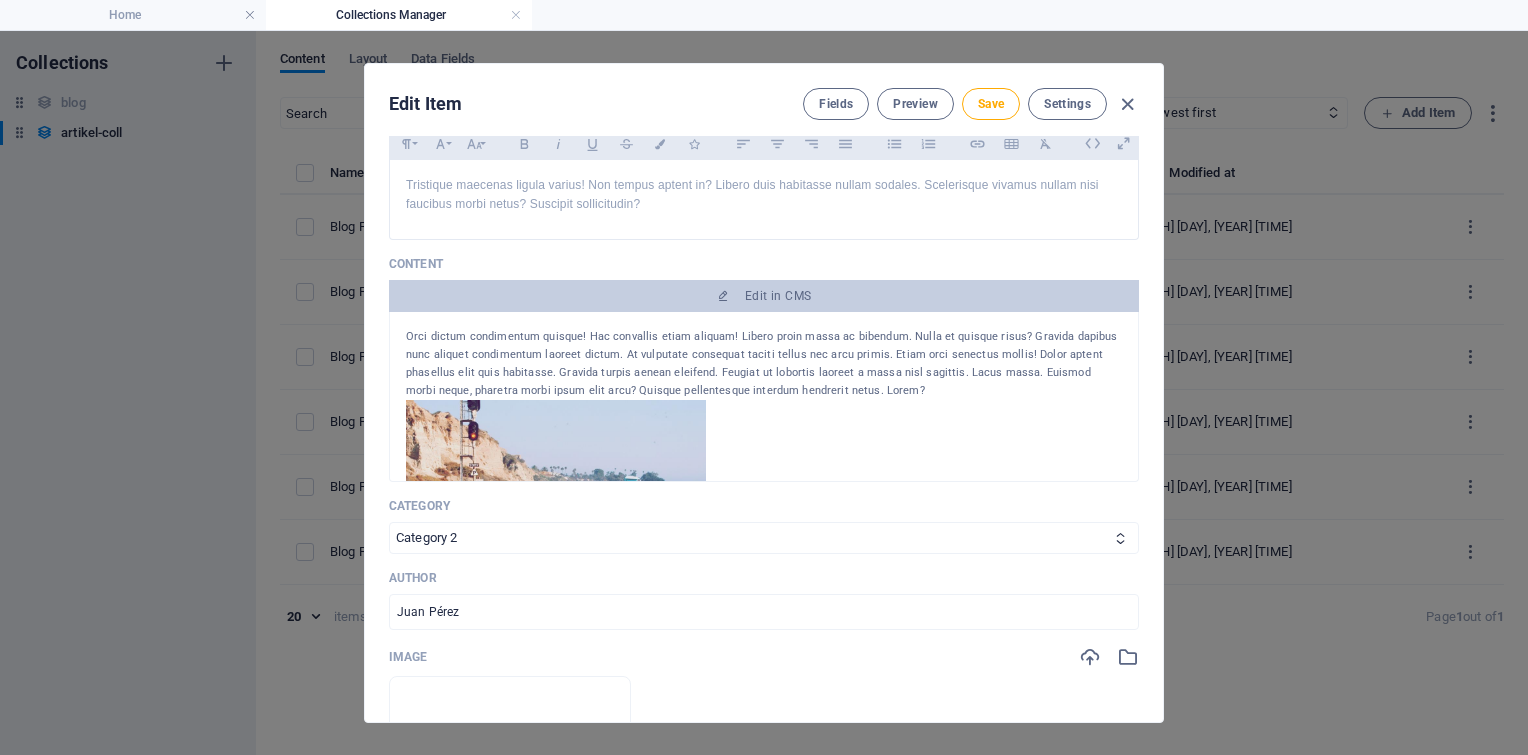 click on "Orci dictum condimentum quisque! Hac convallis etiam aliquam! Libero proin massa ac bibendum. Nulla et quisque risus? Gravida dapibus nunc aliquet condimentum laoreet dictum. At vulputate consequat taciti tellus nec arcu primis. Etiam orci senectus mollis! Dolor aptent phasellus elit quis habitasse. Gravida turpis aenean eleifend. Feugiat ut lobortis laoreet a massa nisl sagittis. Lacus massa. Euismod morbi neque, pharetra morbi ipsum elit arcu? Quisque pellentesque interdum hendrerit netus. Lorem?" at bounding box center (764, 397) 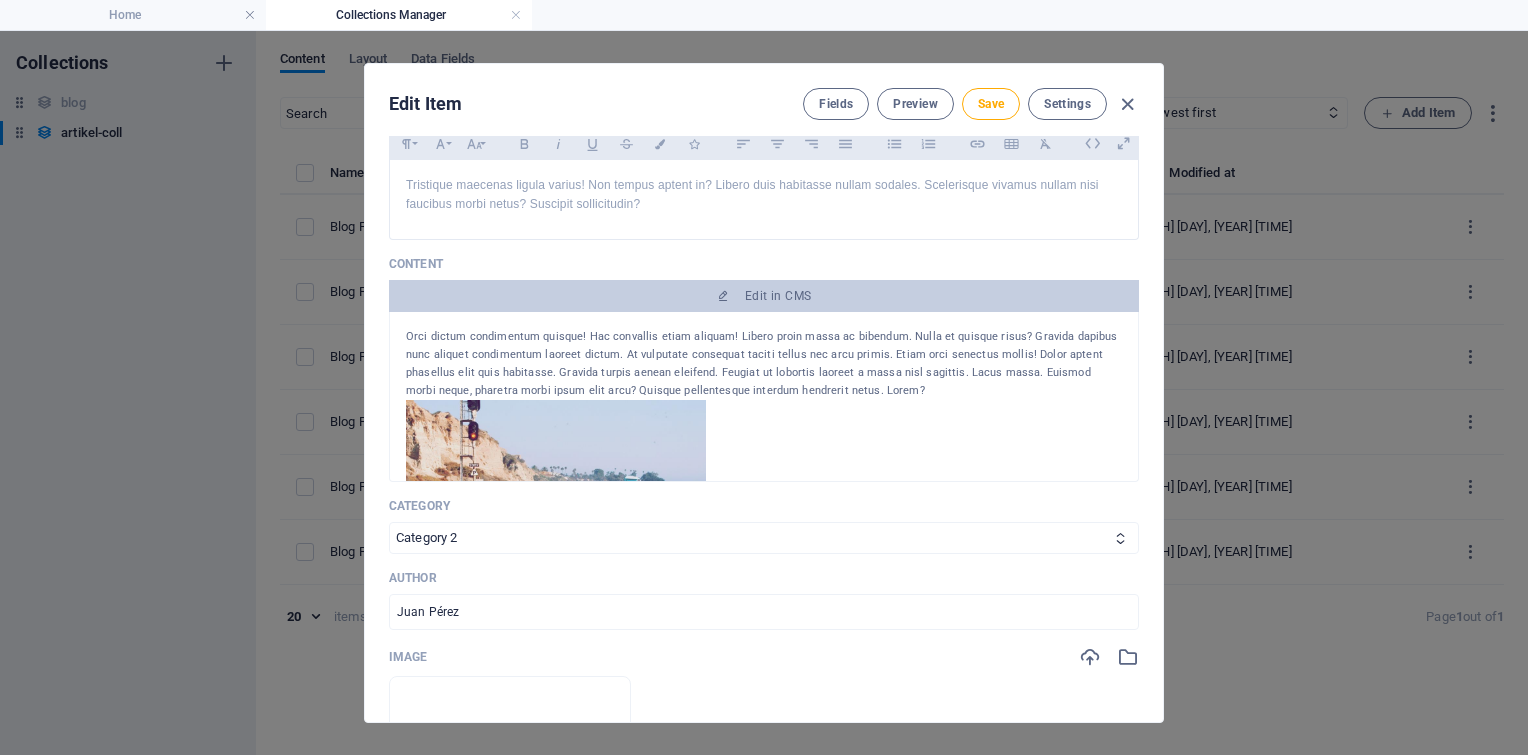 copy on "Orci dictum condimentum quisque! Hac convallis etiam aliquam! Libero proin massa ac bibendum. Nulla et quisque risus? Gravida dapibus nunc aliquet condimentum laoreet dictum. At vulputate consequat taciti tellus nec arcu primis. Etiam orci senectus mollis! Dolor aptent phasellus elit quis habitasse. Gravida turpis aenean eleifend. Feugiat ut lobortis laoreet a massa nisl sagittis. Lacus massa. Euismod morbi neque, pharetra morbi ipsum elit arcu? Quisque pellentesque interdum hendrerit netus. Lorem?" 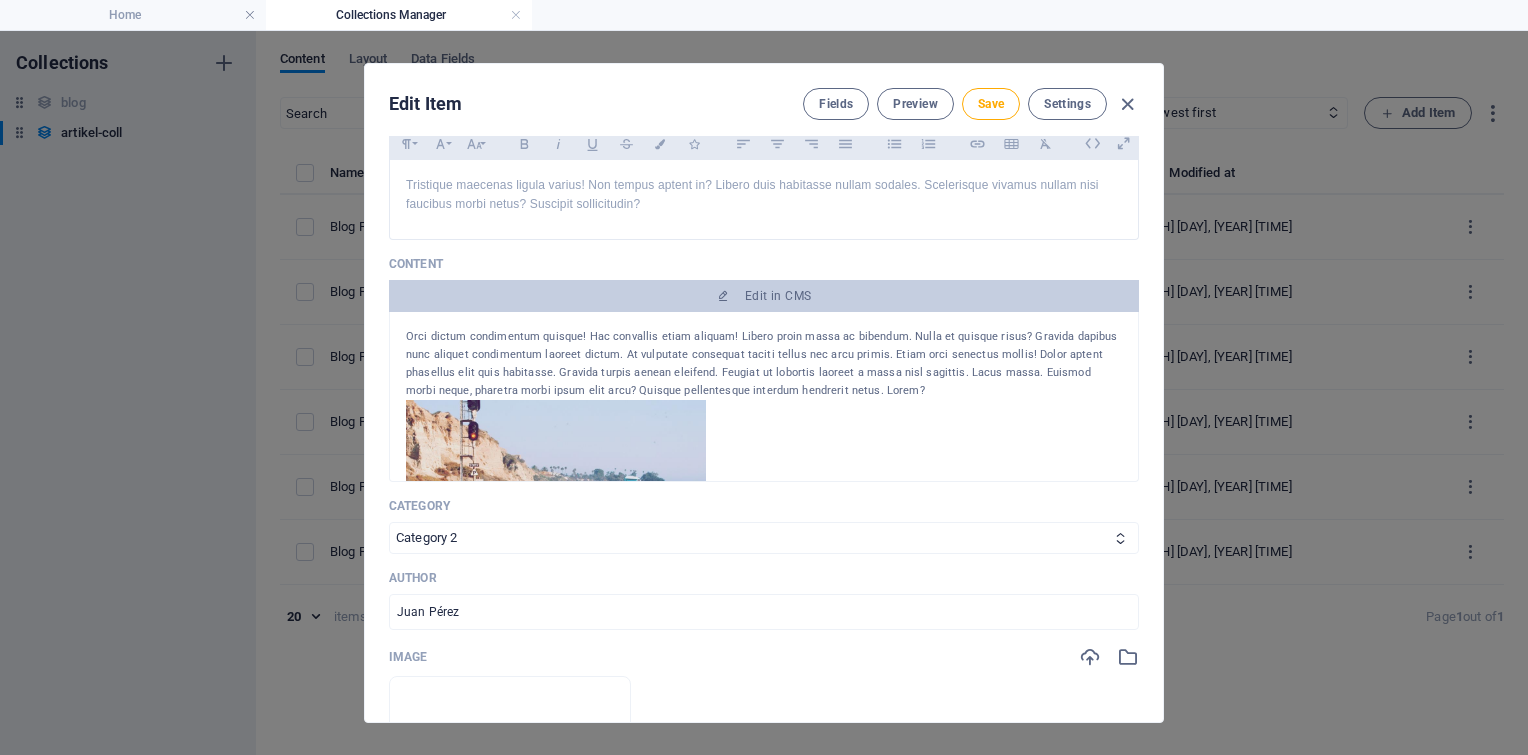 click on "Orci dictum condimentum quisque! Hac convallis etiam aliquam! Libero proin massa ac bibendum. Nulla et quisque risus? Gravida dapibus nunc aliquet condimentum laoreet dictum. At vulputate consequat taciti tellus nec arcu primis. Etiam orci senectus mollis! Dolor aptent phasellus elit quis habitasse. Gravida turpis aenean eleifend. Feugiat ut lobortis laoreet a massa nisl sagittis. Lacus massa. Euismod morbi neque, pharetra morbi ipsum elit arcu? Quisque pellentesque interdum hendrerit netus. Lorem?" at bounding box center (764, 364) 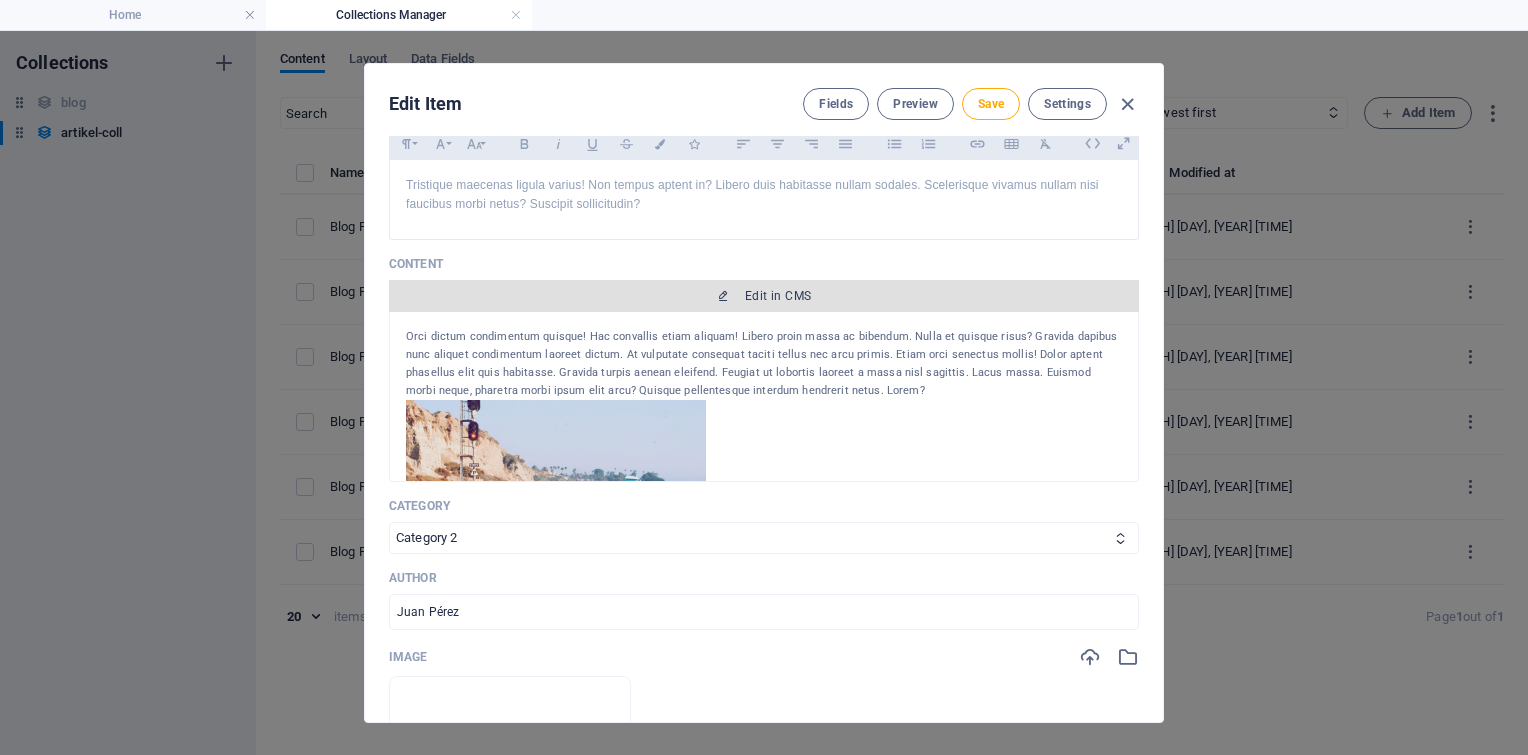 type 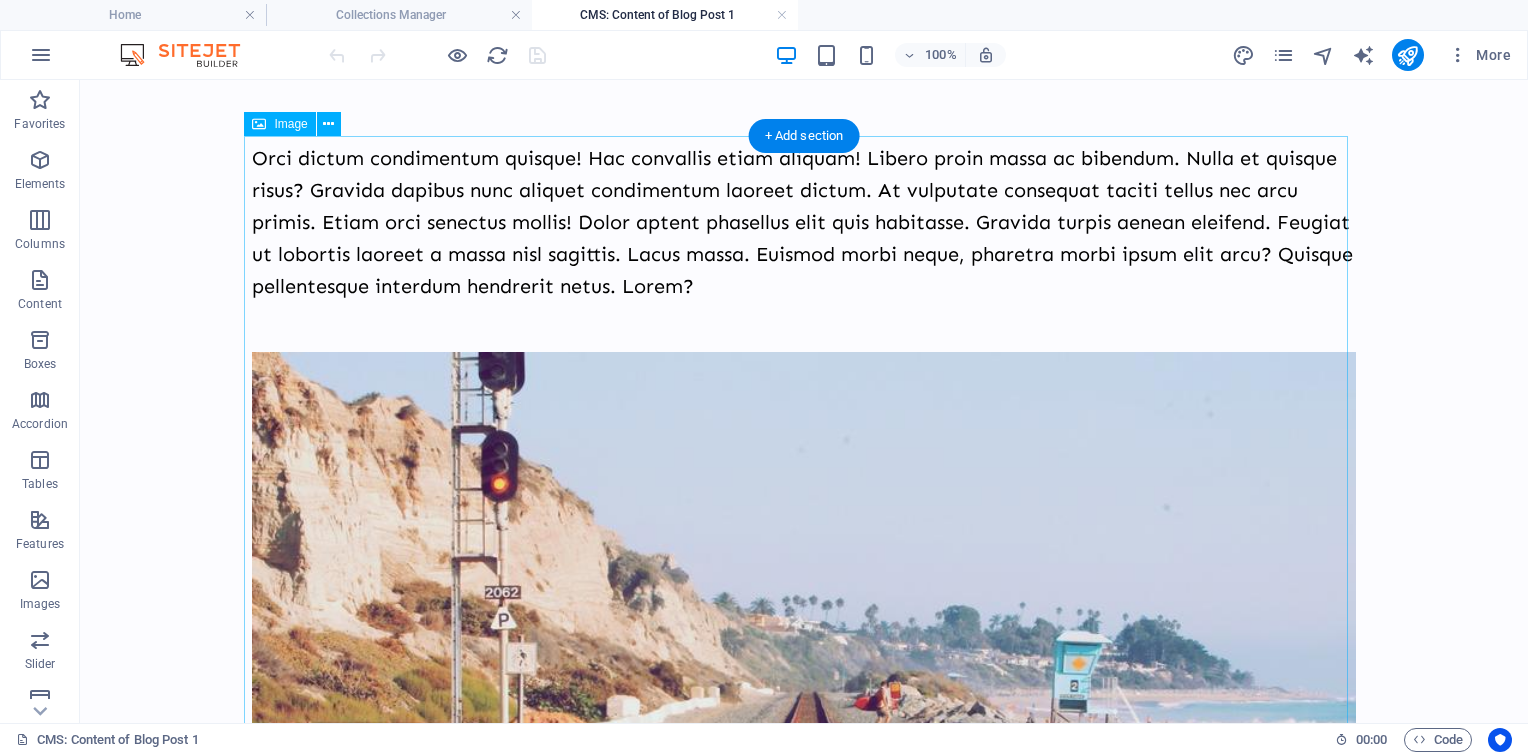 scroll, scrollTop: 0, scrollLeft: 0, axis: both 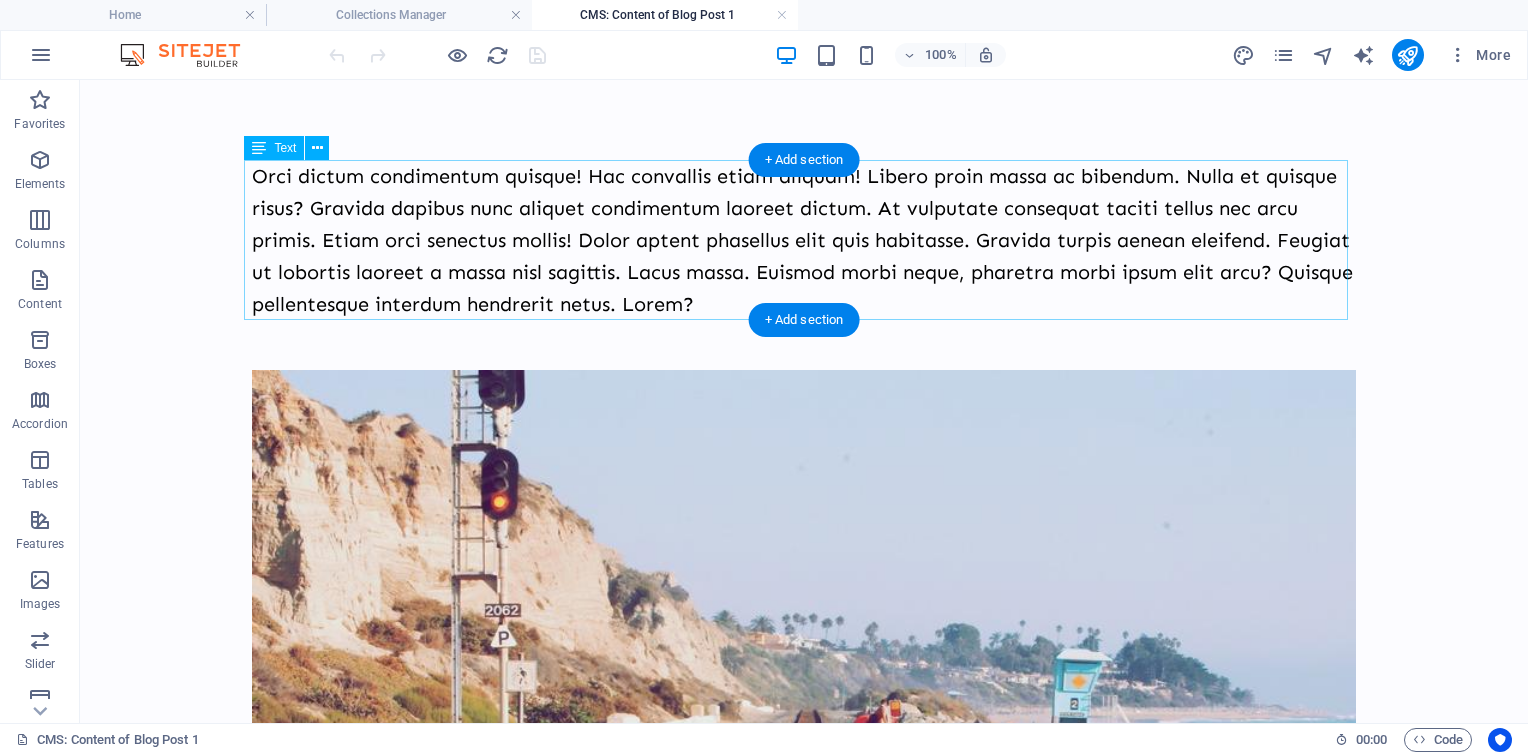 click on "Orci dictum condimentum quisque! Hac convallis etiam aliquam! Libero proin massa ac bibendum. Nulla et quisque risus? Gravida dapibus nunc aliquet condimentum laoreet dictum. At vulputate consequat taciti tellus nec arcu primis. Etiam orci senectus mollis! Dolor aptent phasellus elit quis habitasse. Gravida turpis aenean eleifend. Feugiat ut lobortis laoreet a massa nisl sagittis. Lacus massa. Euismod morbi neque, pharetra morbi ipsum elit arcu? Quisque pellentesque interdum hendrerit netus. Lorem?" at bounding box center (804, 240) 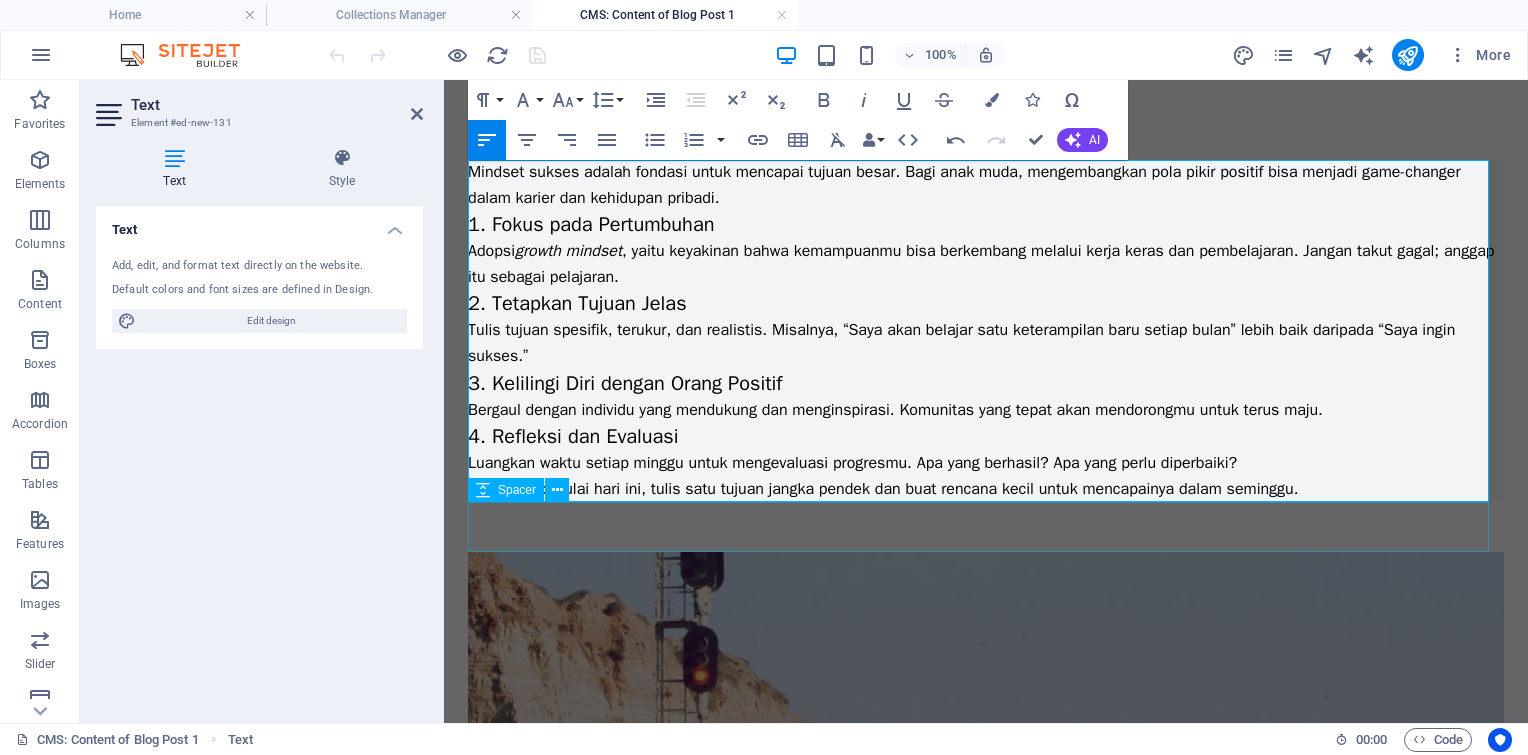 click at bounding box center [986, 527] 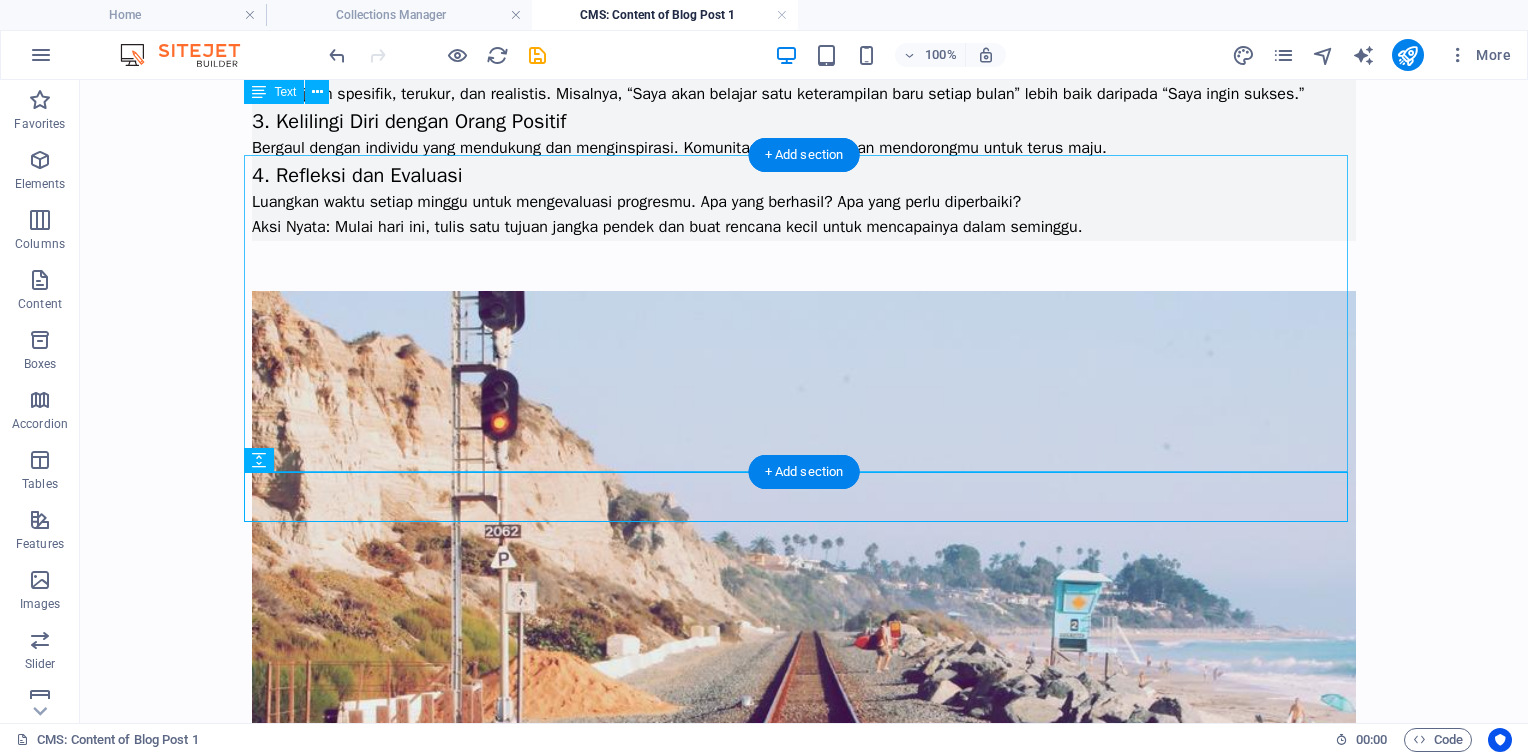 scroll, scrollTop: 0, scrollLeft: 0, axis: both 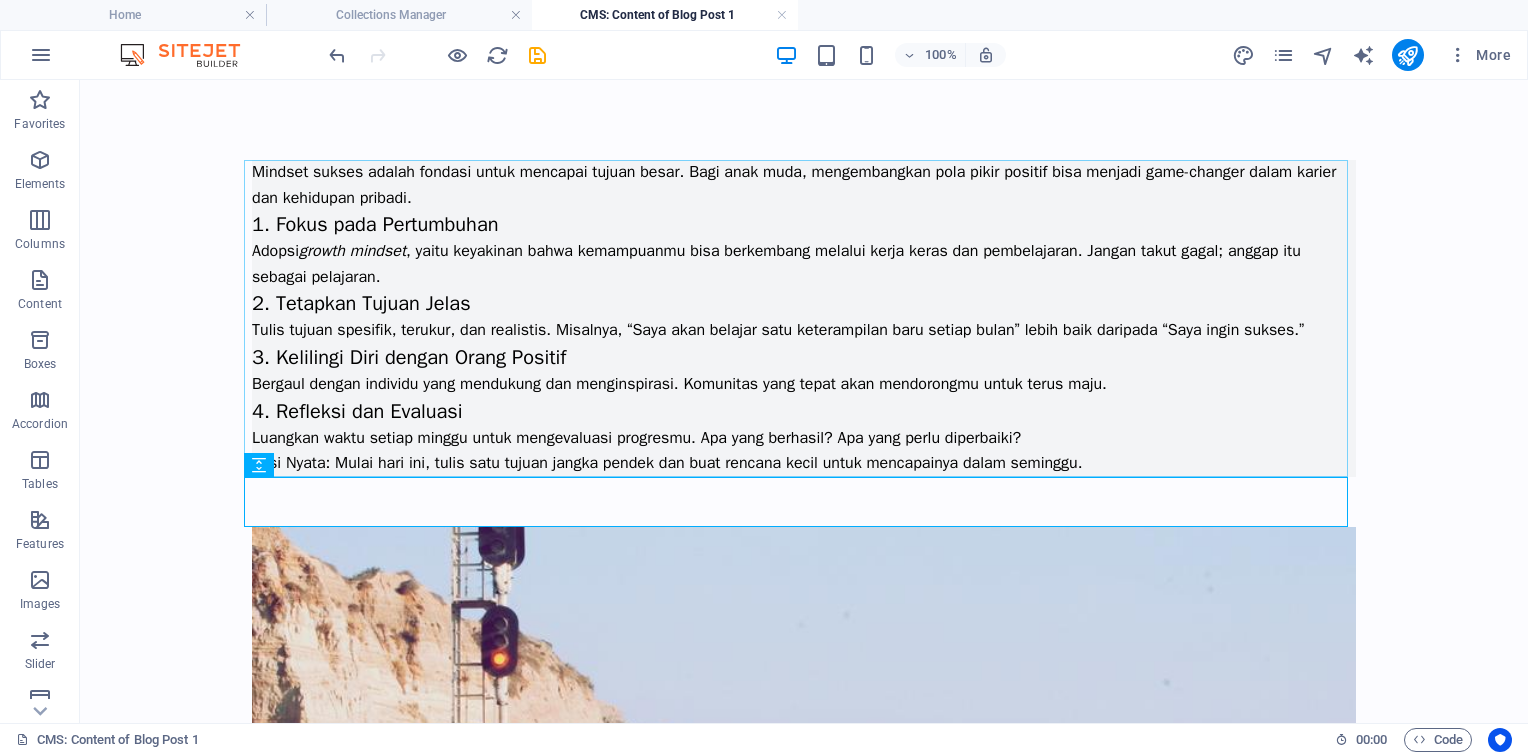click on "Skip to main content
Mindset sukses adalah fondasi untuk mencapai tujuan besar. Bagi anak muda, mengembangkan pola pikir positif bisa menjadi game-changer dalam karier dan kehidupan pribadi. 1. Fokus pada Pertumbuhan Adopsi  growth mindset , yaitu keyakinan bahwa kemampuanmu bisa berkembang melalui kerja keras dan pembelajaran. Jangan takut gagal; anggap itu sebagai pelajaran. 2. Tetapkan Tujuan Jelas Tulis tujuan spesifik, terukur, dan realistis. Misalnya, “Saya akan belajar satu keterampilan baru setiap bulan” lebih baik daripada “Saya ingin sukses.” 3. Kelilingi Diri dengan Orang Positif Bergaul dengan individu yang mendukung dan menginspirasi. Komunitas yang tepat akan mendorongmu untuk terus maju. 4. Refleksi dan Evaluasi Luangkan waktu setiap minggu untuk mengevaluasi progresmu. Apa yang berhasil? Apa yang perlu diperbaiki? Aksi Nyata : Mulai hari ini, tulis satu tujuan jangka pendek dan buat rencana kecil untuk mencapainya dalam seminggu." at bounding box center [804, 1258] 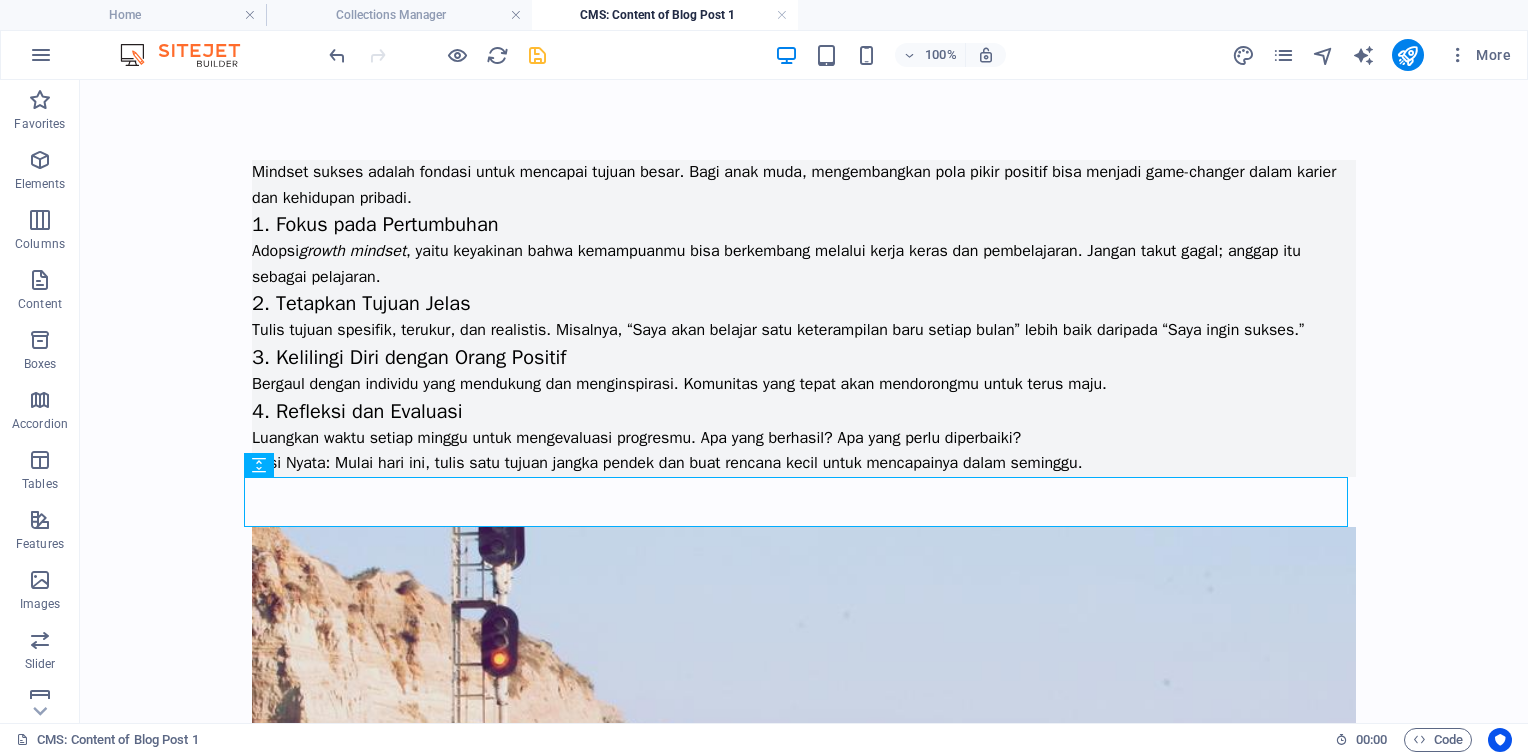 click at bounding box center (537, 55) 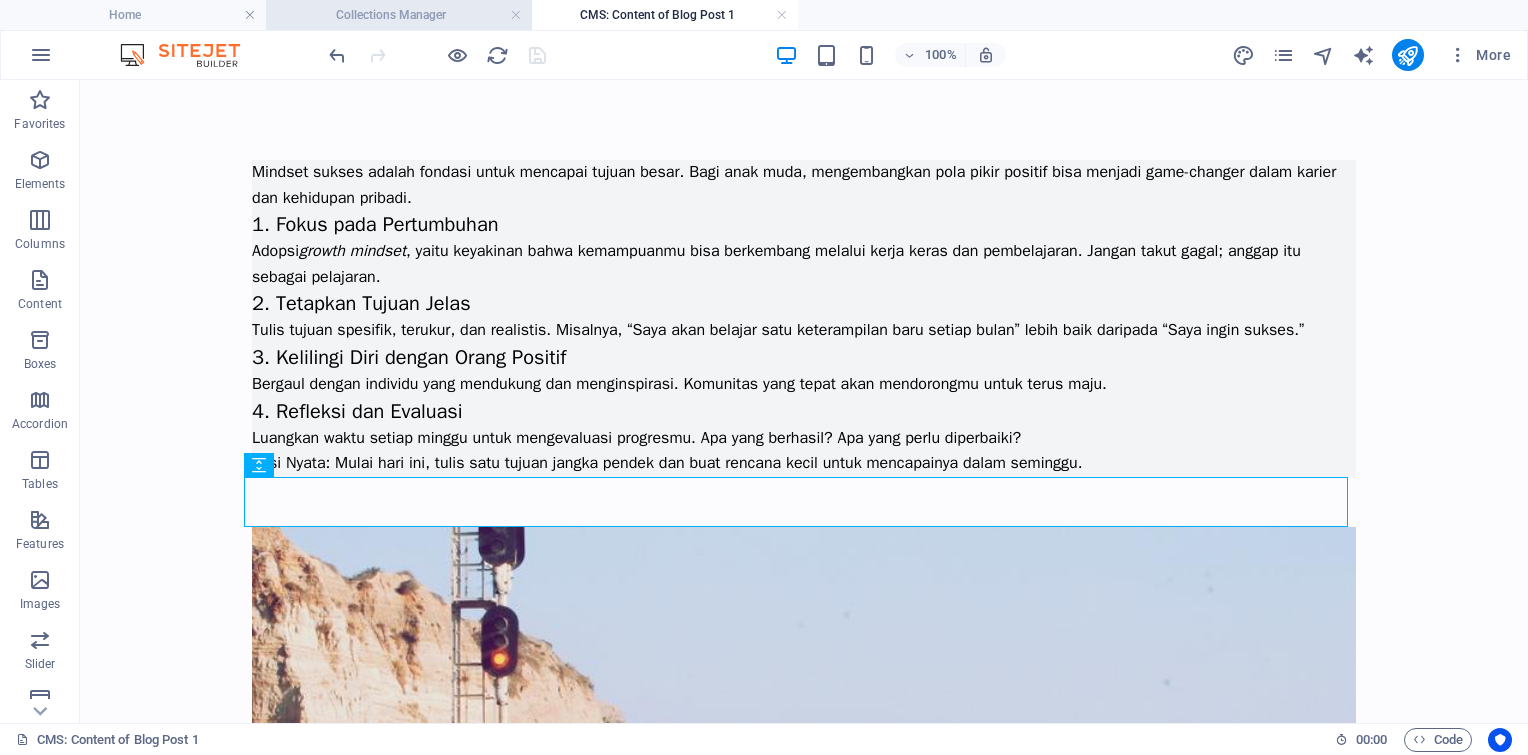type on "membangun-mindset-sukses-untuk-anak-muda" 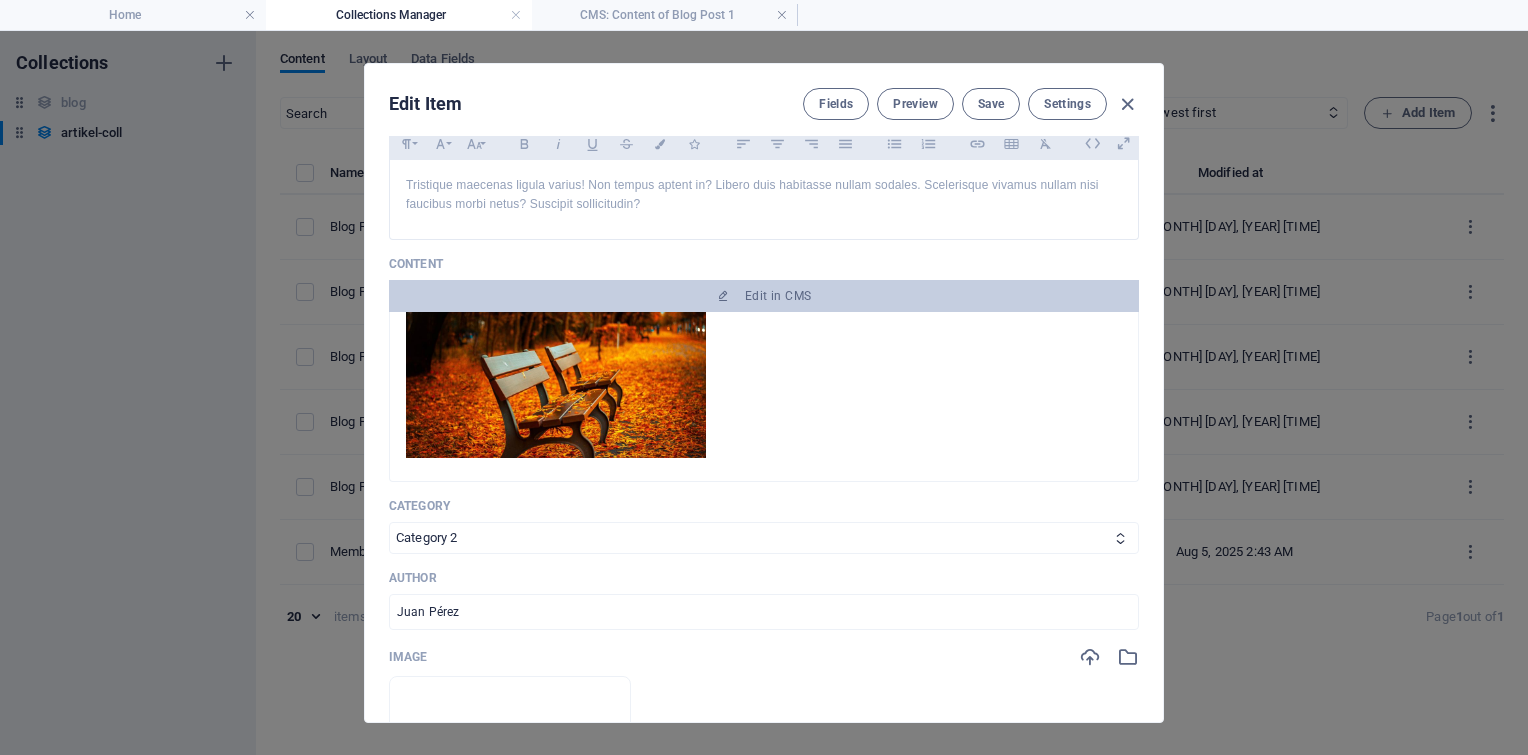 scroll, scrollTop: 875, scrollLeft: 0, axis: vertical 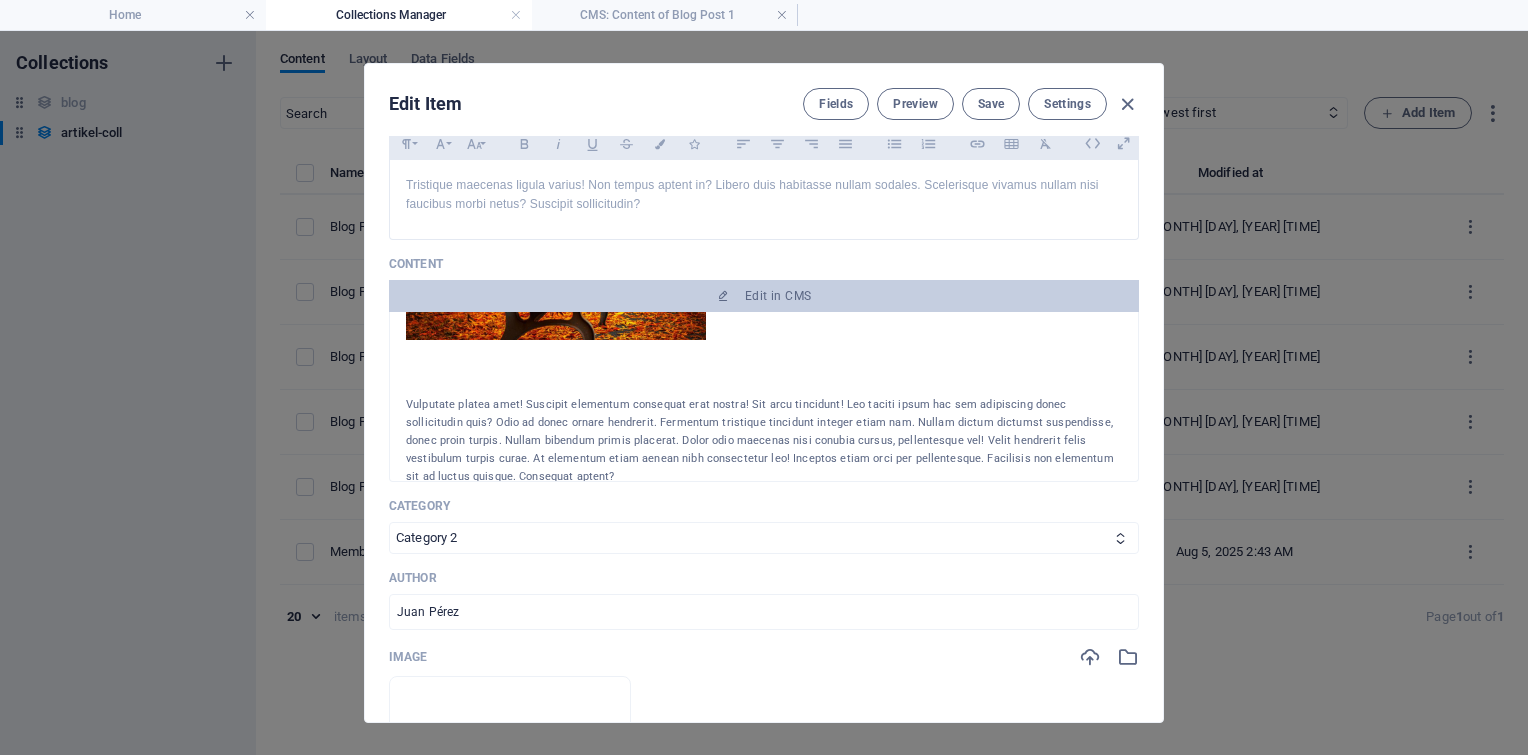 click on "Vulputate platea amet! Suscipit elementum consequat erat nostra! Sit arcu tincidunt! Leo taciti ipsum hac sem adipiscing donec sollicitudin quis? Odio ad donec ornare hendrerit. Fermentum tristique tincidunt integer etiam nam. Nullam dictum dictumst suspendisse, donec proin turpis. Nullam bibendum primis placerat. Dolor odio maecenas nisi conubia cursus, pellentesque vel! Velit hendrerit felis vestibulum turpis curae. At elementum etiam aenean nibh consectetur leo! Inceptos etiam orci per pellentesque. Facilisis non elementum sit ad luctus quisque. Consequat aptent?" at bounding box center (764, 441) 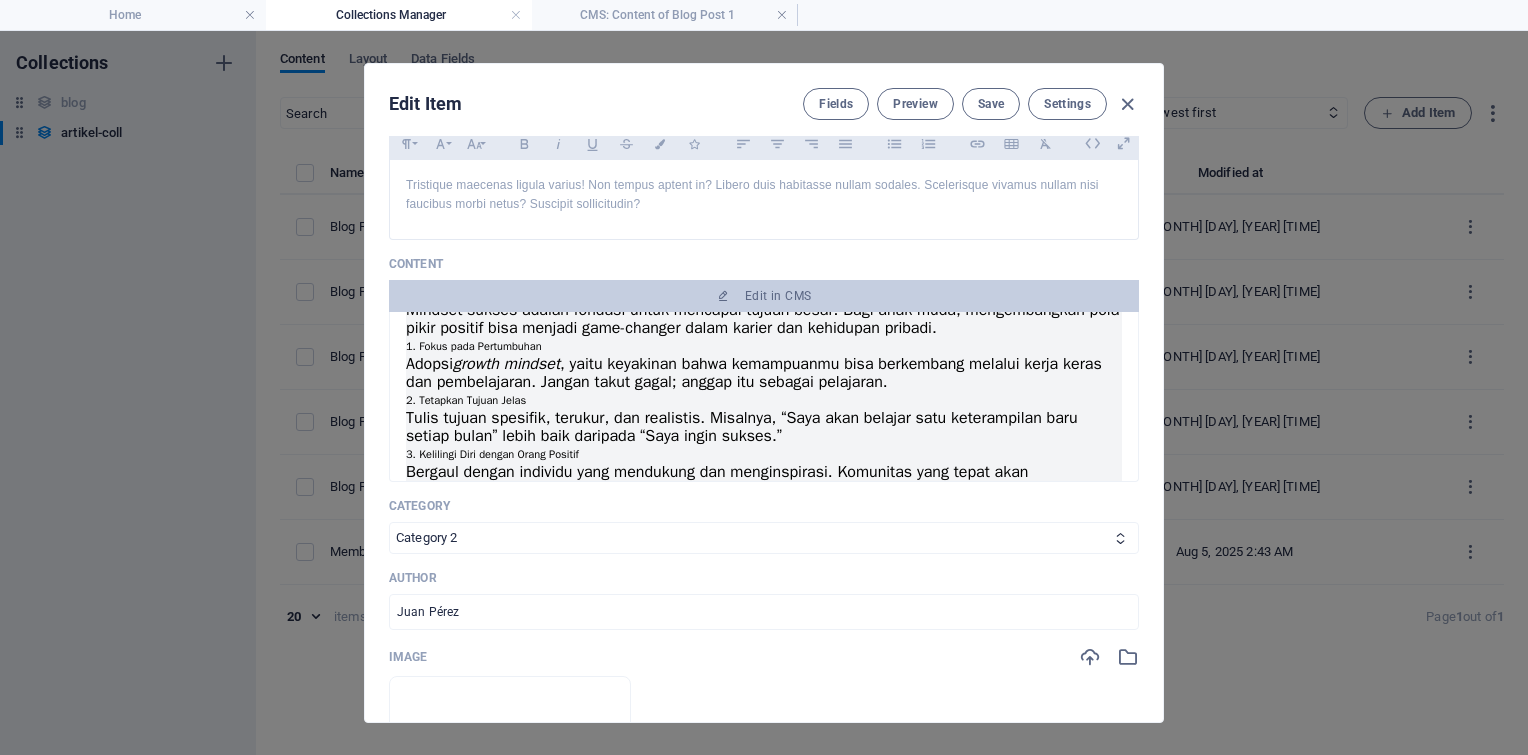 scroll, scrollTop: 0, scrollLeft: 0, axis: both 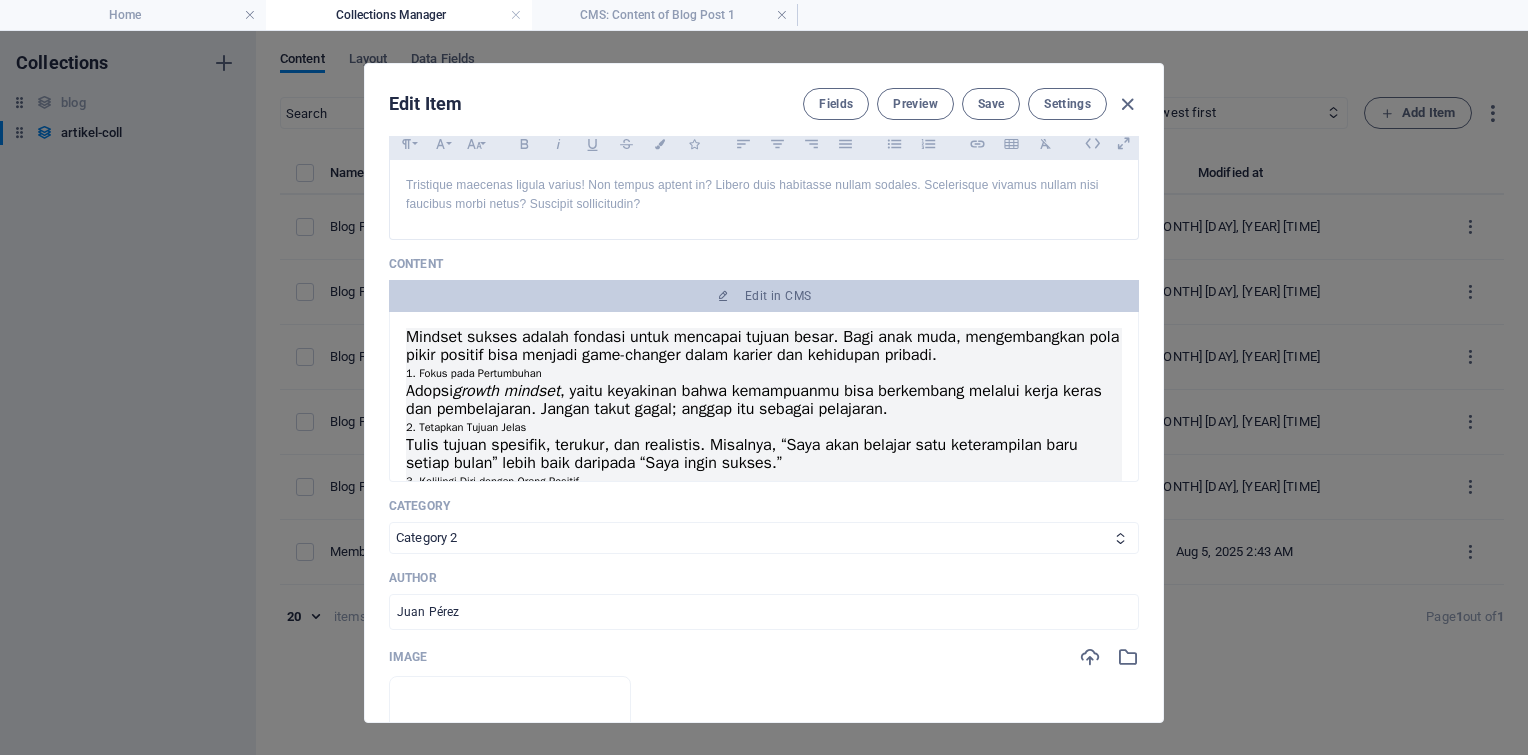 drag, startPoint x: 574, startPoint y: 474, endPoint x: 382, endPoint y: 326, distance: 242.42113 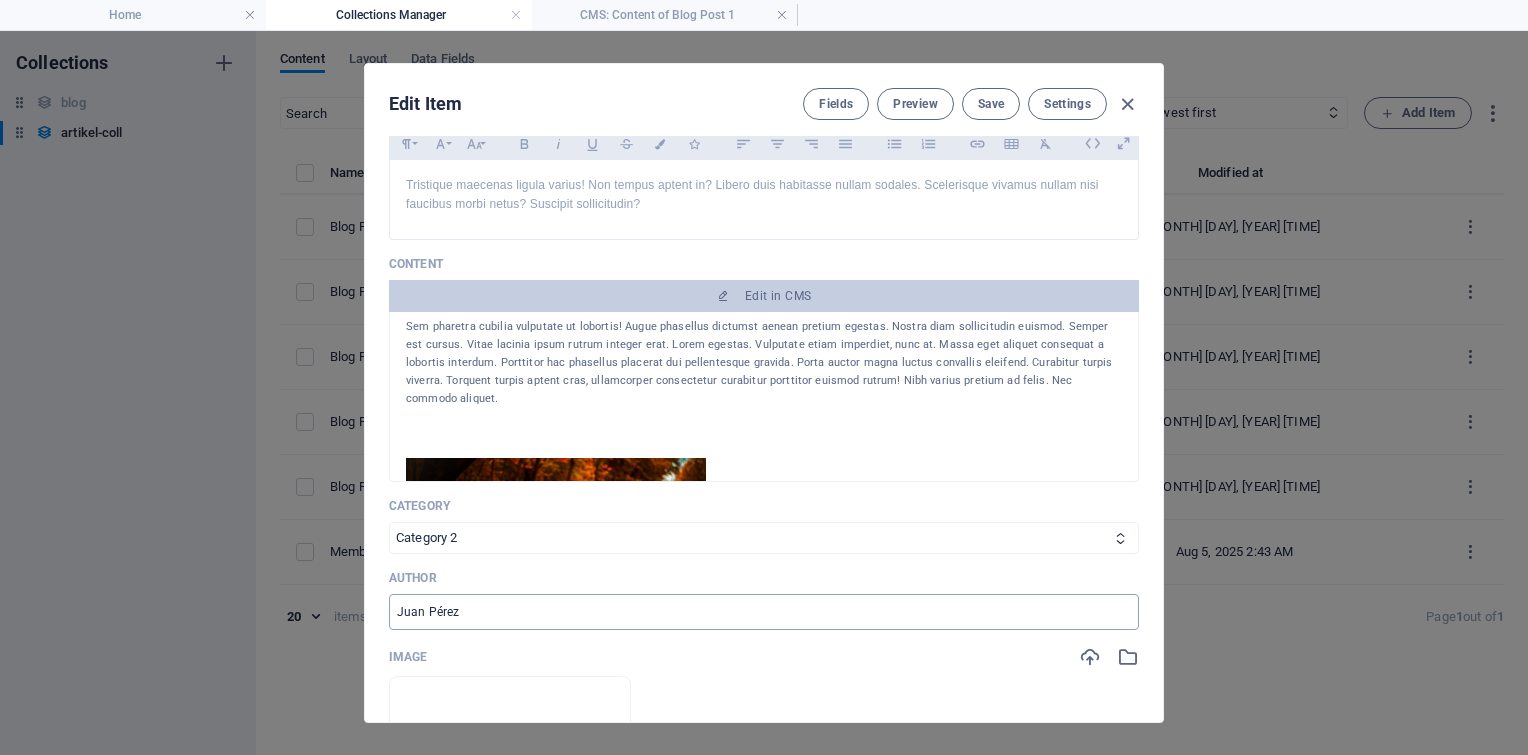 scroll, scrollTop: 600, scrollLeft: 0, axis: vertical 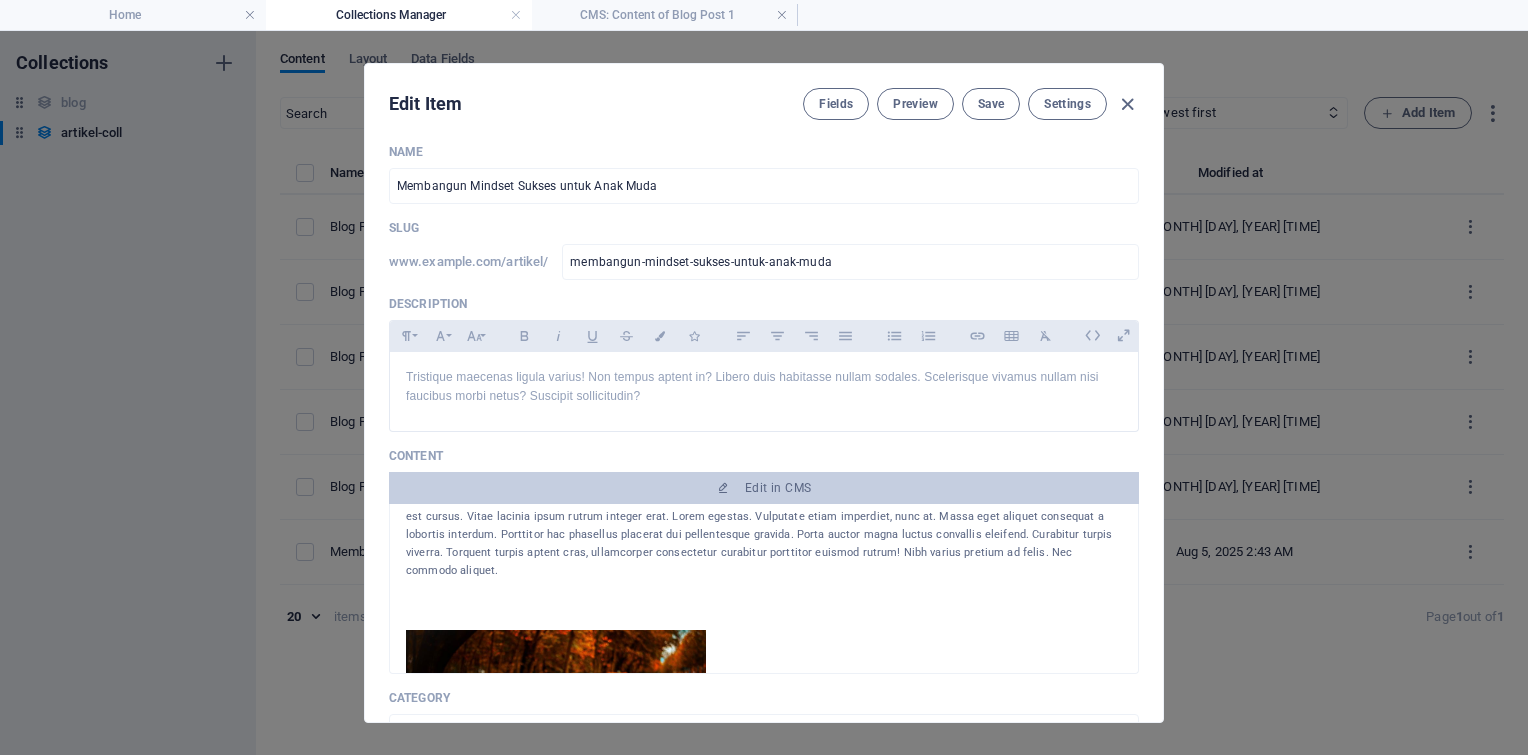 click on "Sem pharetra cubilia vulputate ut lobortis! Augue phasellus dictumst aenean pretium egestas. Nostra diam sollicitudin euismod. Semper est cursus. Vitae lacinia ipsum rutrum integer erat. Lorem egestas. Vulputate etiam imperdiet, nunc at. Massa eget aliquet consequat a lobortis interdum. Porttitor hac phasellus placerat dui pellentesque gravida. Porta auctor magna luctus convallis eleifend. Curabitur turpis viverra. Torquent turpis aptent cras, ullamcorper consectetur curabitur porttitor euismod rutrum! Nibh varius pretium ad felis. Nec commodo aliquet." at bounding box center (764, 535) 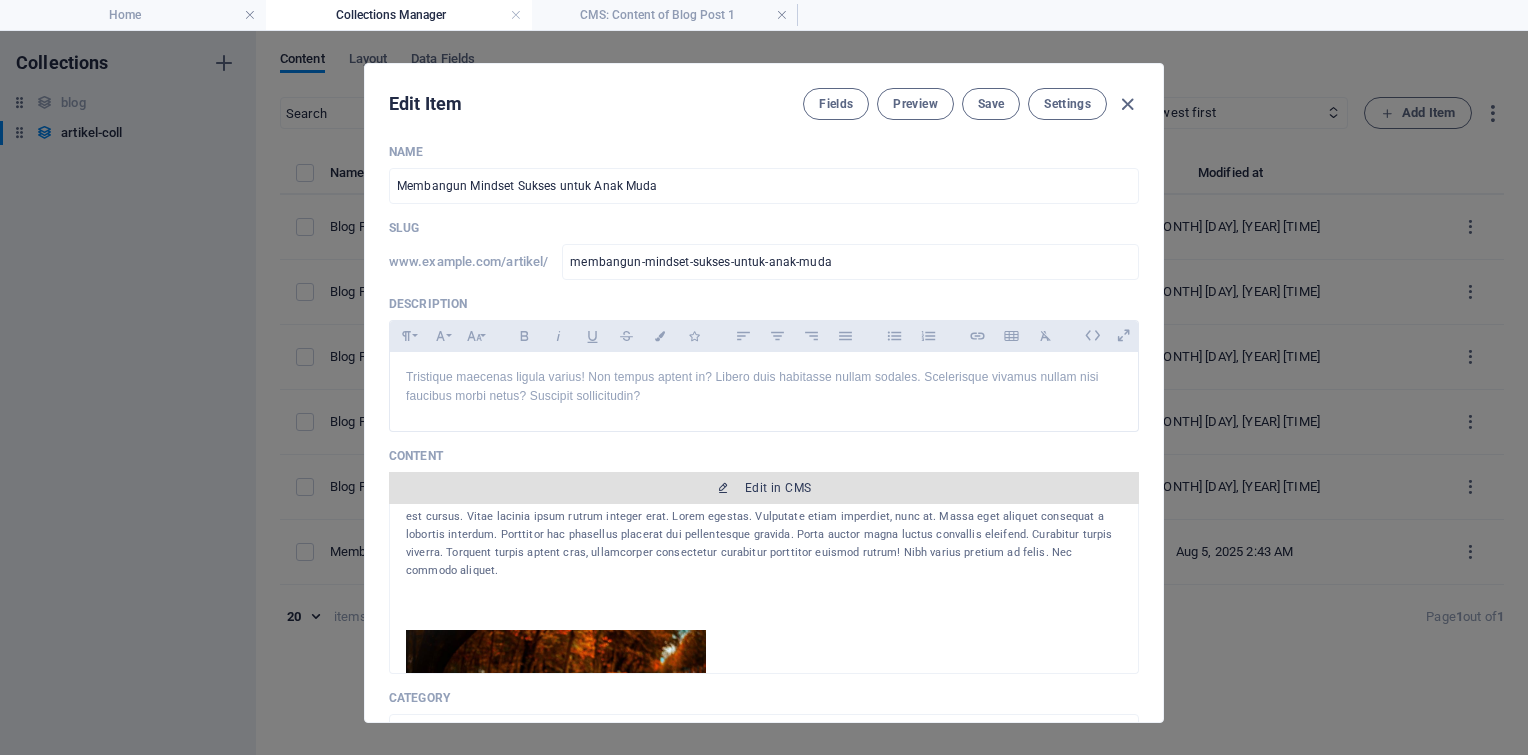 click on "Edit in CMS" at bounding box center [764, 488] 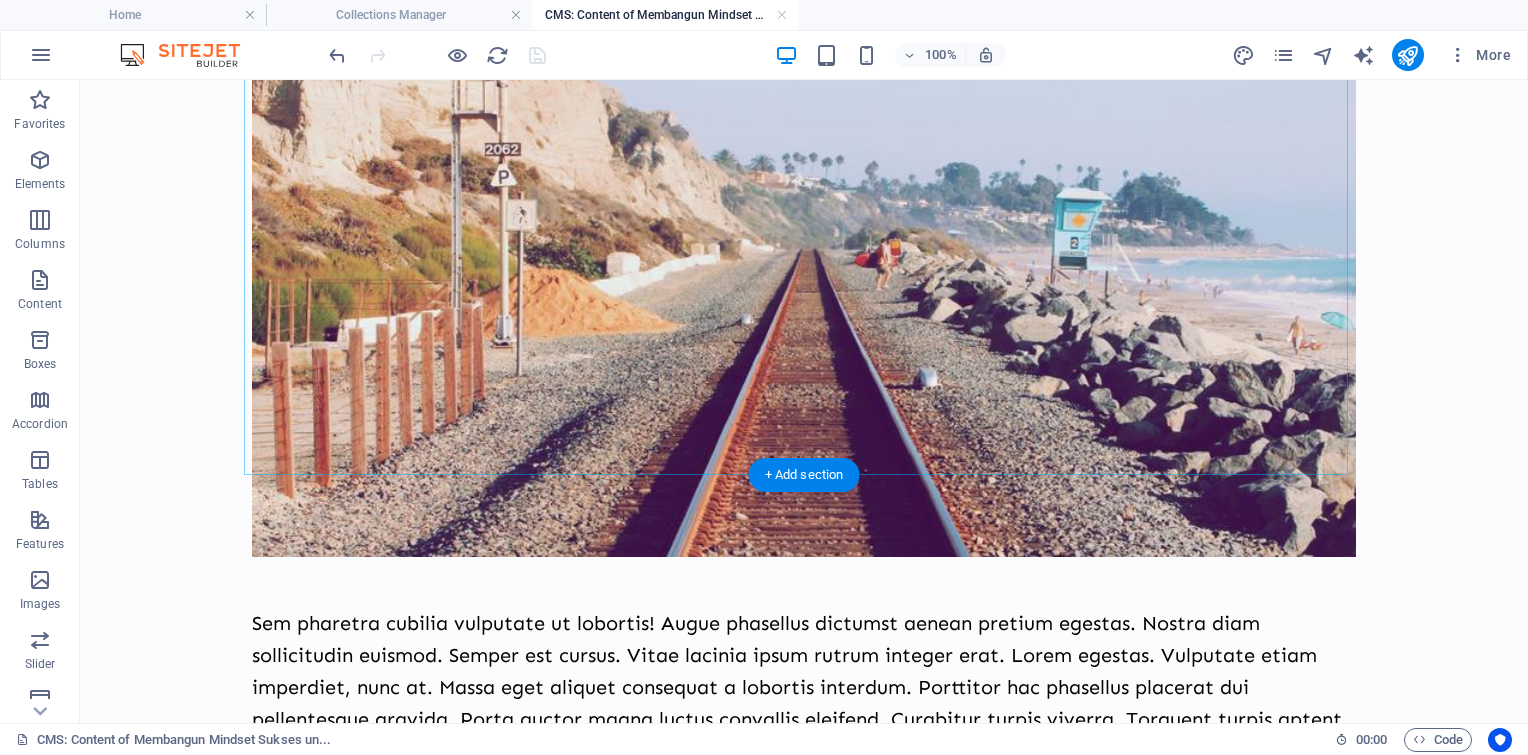 scroll, scrollTop: 700, scrollLeft: 0, axis: vertical 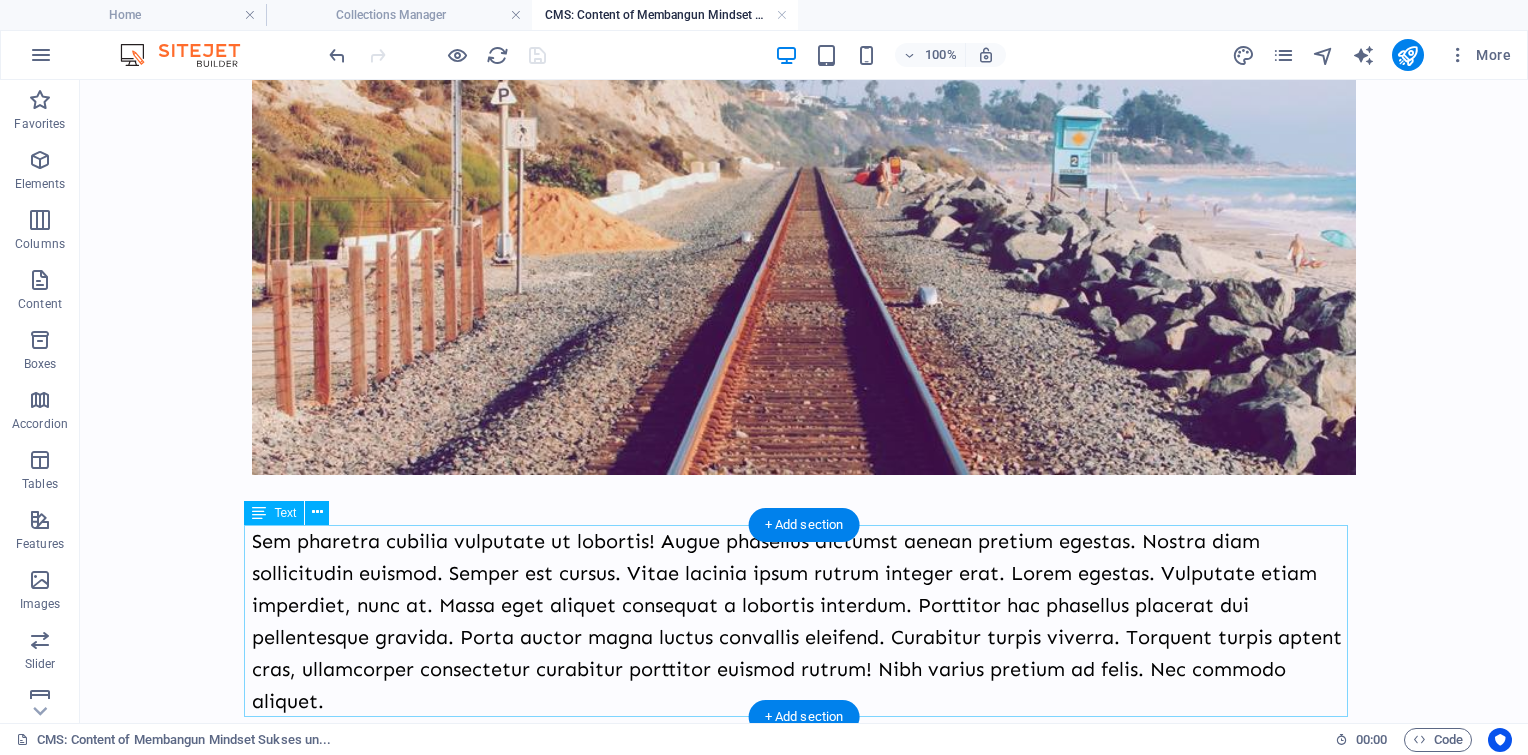 click on "Sem pharetra cubilia vulputate ut lobortis! Augue phasellus dictumst aenean pretium egestas. Nostra diam sollicitudin euismod. Semper est cursus. Vitae lacinia ipsum rutrum integer erat. Lorem egestas. Vulputate etiam imperdiet, nunc at. Massa eget aliquet consequat a lobortis interdum. Porttitor hac phasellus placerat dui pellentesque gravida. Porta auctor magna luctus convallis eleifend. Curabitur turpis viverra. Torquent turpis aptent cras, ullamcorper consectetur curabitur porttitor euismod rutrum! Nibh varius pretium ad felis. Nec commodo aliquet." at bounding box center (804, 621) 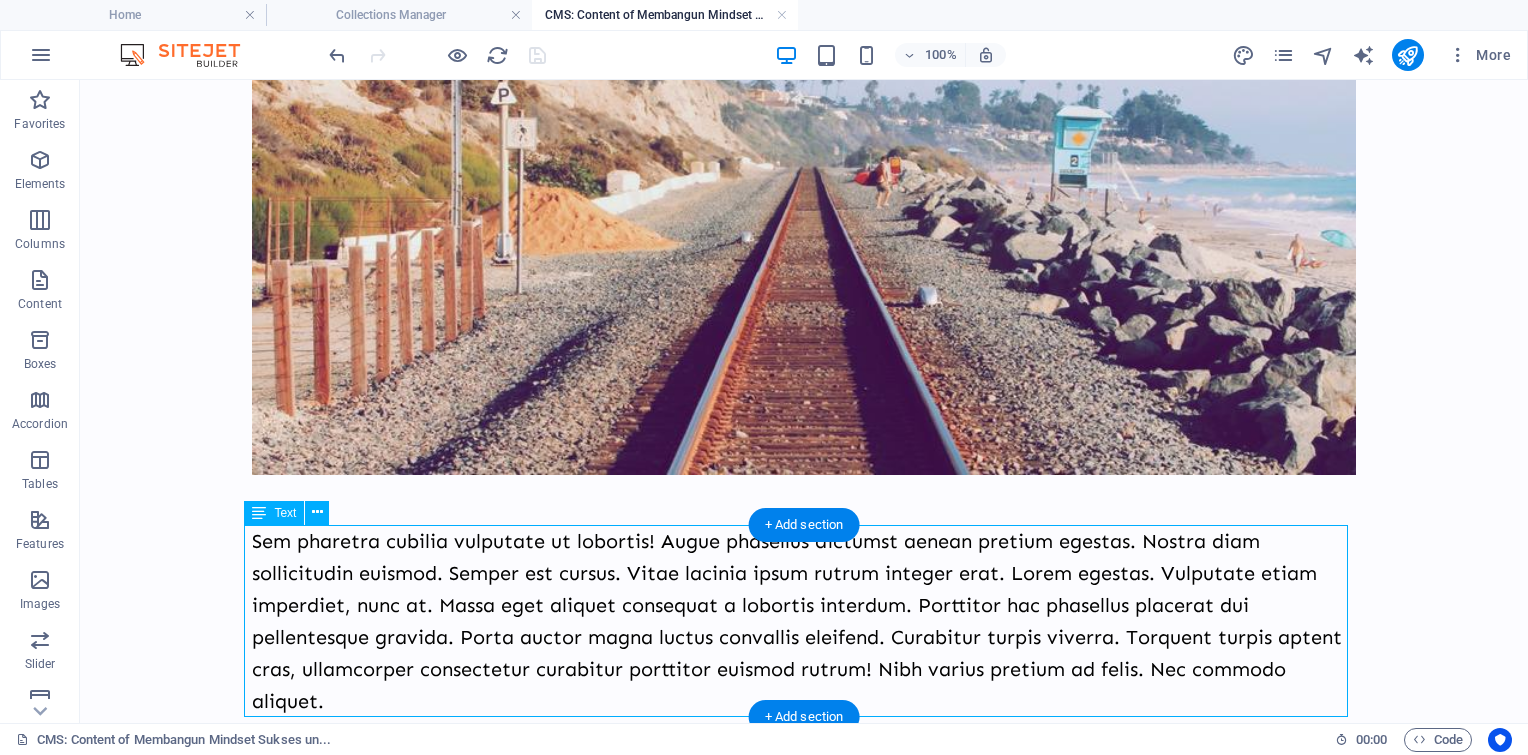 click on "Sem pharetra cubilia vulputate ut lobortis! Augue phasellus dictumst aenean pretium egestas. Nostra diam sollicitudin euismod. Semper est cursus. Vitae lacinia ipsum rutrum integer erat. Lorem egestas. Vulputate etiam imperdiet, nunc at. Massa eget aliquet consequat a lobortis interdum. Porttitor hac phasellus placerat dui pellentesque gravida. Porta auctor magna luctus convallis eleifend. Curabitur turpis viverra. Torquent turpis aptent cras, ullamcorper consectetur curabitur porttitor euismod rutrum! Nibh varius pretium ad felis. Nec commodo aliquet." at bounding box center (804, 621) 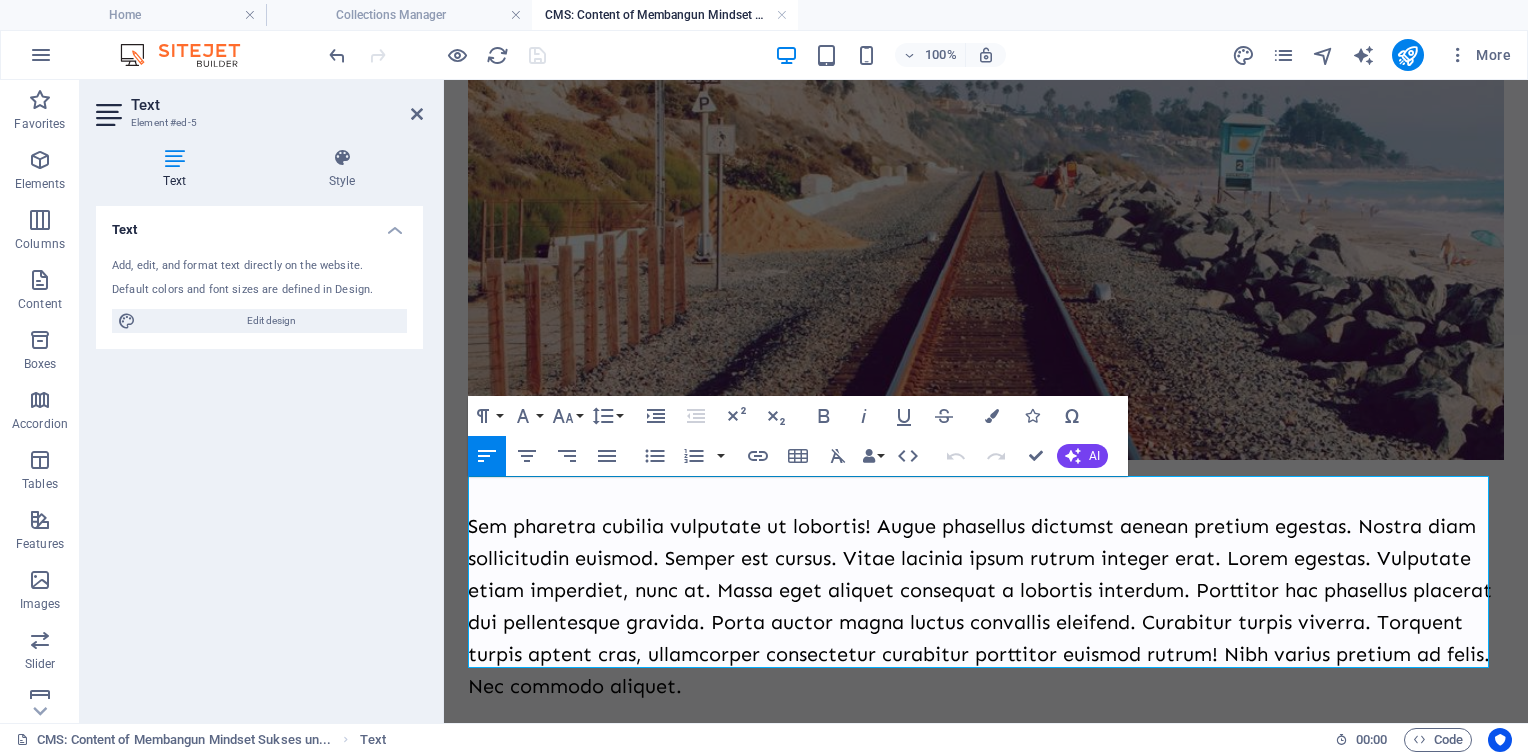 scroll, scrollTop: 725, scrollLeft: 0, axis: vertical 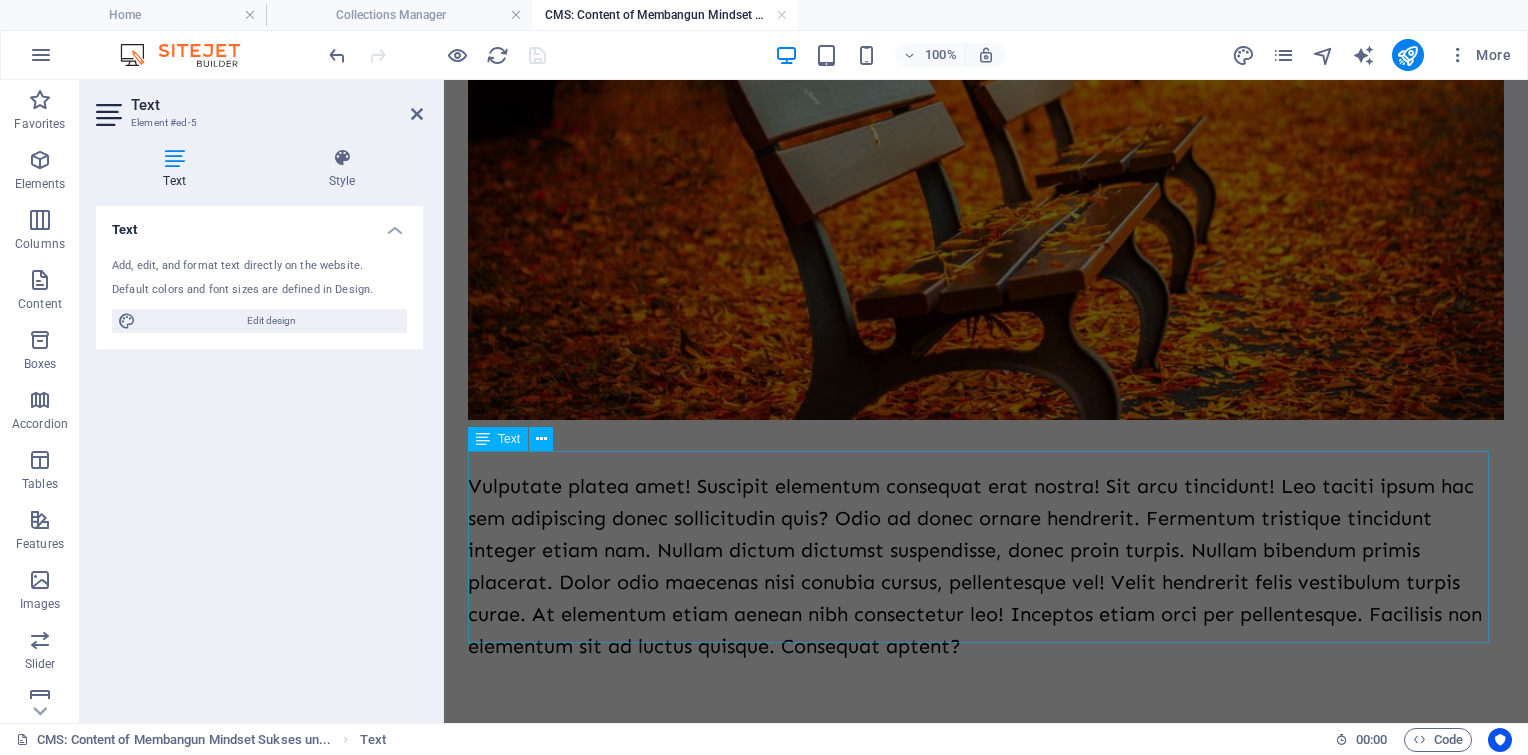 click on "Vulputate platea amet! Suscipit elementum consequat erat nostra! Sit arcu tincidunt! Leo taciti ipsum hac sem adipiscing donec sollicitudin quis? Odio ad donec ornare hendrerit. Fermentum tristique tincidunt integer etiam nam. Nullam dictum dictumst suspendisse, donec proin turpis. Nullam bibendum primis placerat. Dolor odio maecenas nisi conubia cursus, pellentesque vel! Velit hendrerit felis vestibulum turpis curae. At elementum etiam aenean nibh consectetur leo! Inceptos etiam orci per pellentesque. Facilisis non elementum sit ad luctus quisque. Consequat aptent?" at bounding box center [986, 566] 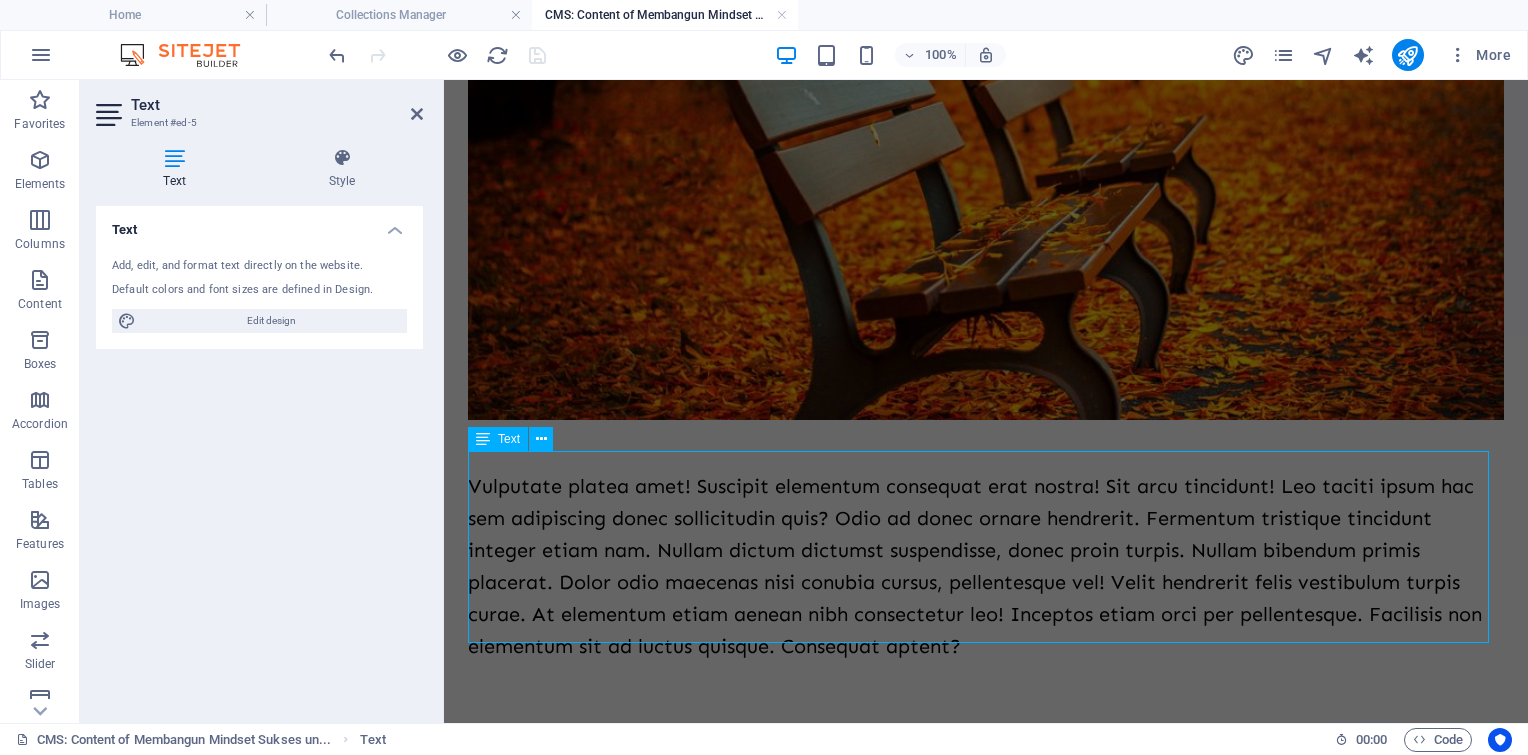 click on "Vulputate platea amet! Suscipit elementum consequat erat nostra! Sit arcu tincidunt! Leo taciti ipsum hac sem adipiscing donec sollicitudin quis? Odio ad donec ornare hendrerit. Fermentum tristique tincidunt integer etiam nam. Nullam dictum dictumst suspendisse, donec proin turpis. Nullam bibendum primis placerat. Dolor odio maecenas nisi conubia cursus, pellentesque vel! Velit hendrerit felis vestibulum turpis curae. At elementum etiam aenean nibh consectetur leo! Inceptos etiam orci per pellentesque. Facilisis non elementum sit ad luctus quisque. Consequat aptent?" at bounding box center (986, 566) 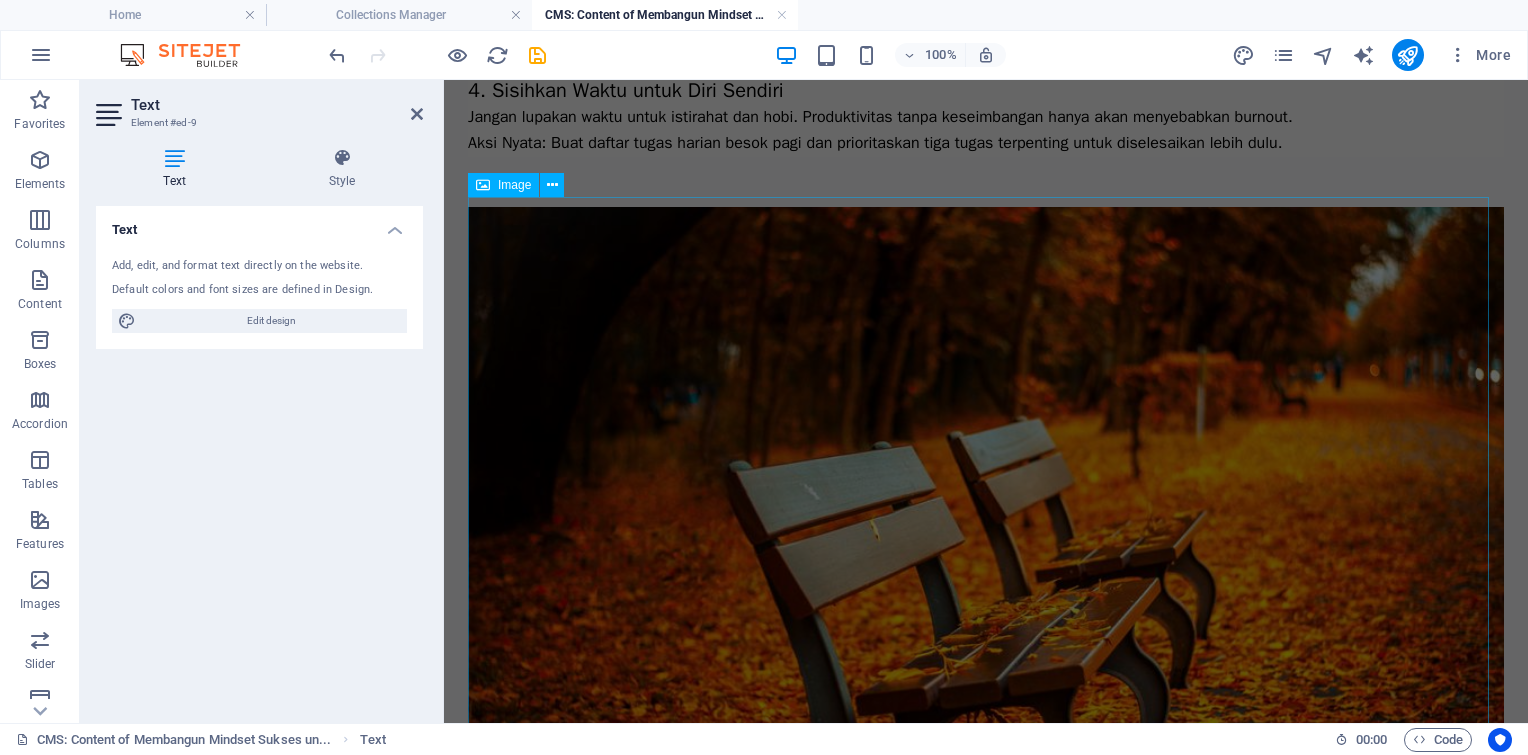 scroll, scrollTop: 1740, scrollLeft: 0, axis: vertical 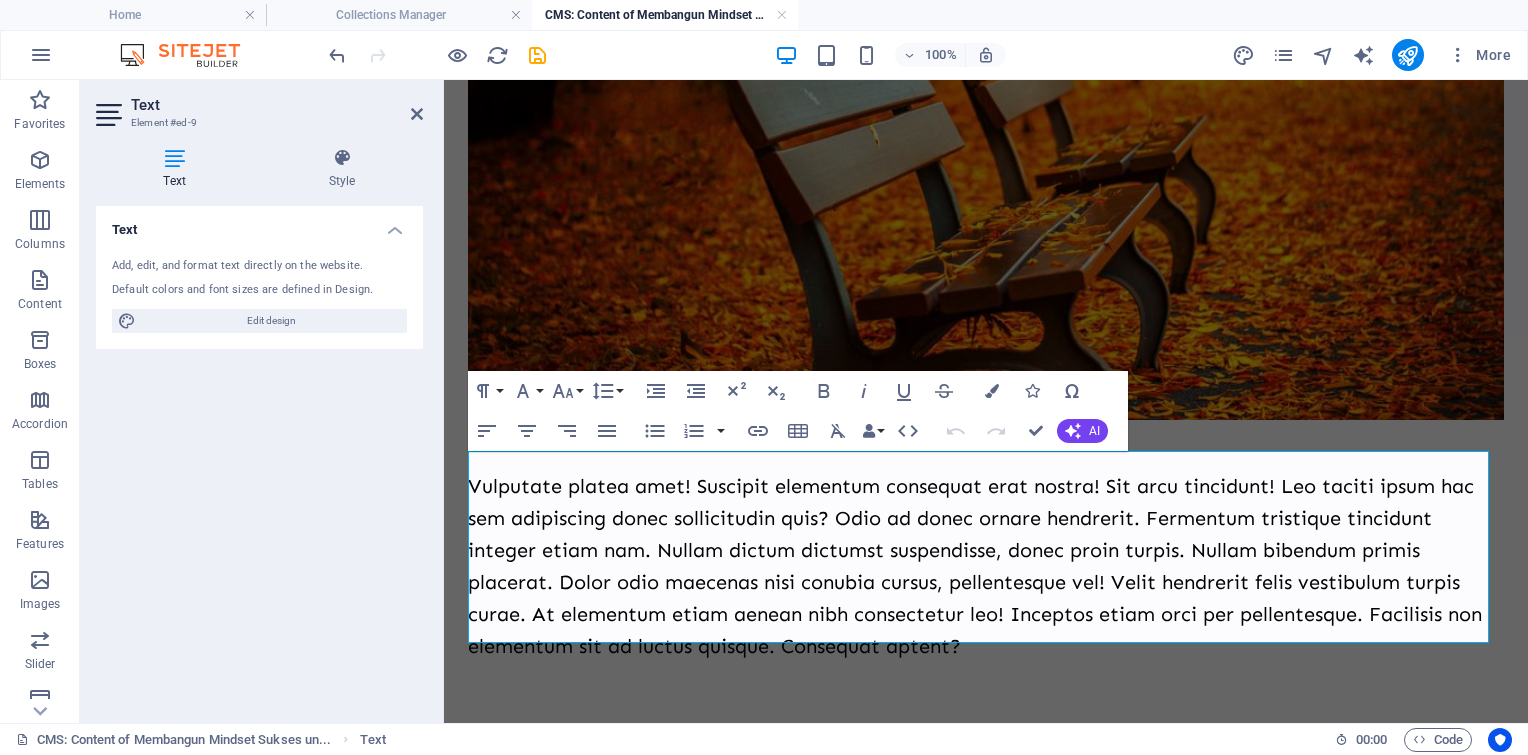 click on "Vulputate platea amet! Suscipit elementum consequat erat nostra! Sit arcu tincidunt! Leo taciti ipsum hac sem adipiscing donec sollicitudin quis? Odio ad donec ornare hendrerit. Fermentum tristique tincidunt integer etiam nam. Nullam dictum dictumst suspendisse, donec proin turpis. Nullam bibendum primis placerat. Dolor odio maecenas nisi conubia cursus, pellentesque vel! Velit hendrerit felis vestibulum turpis curae. At elementum etiam aenean nibh consectetur leo! Inceptos etiam orci per pellentesque. Facilisis non elementum sit ad luctus quisque. Consequat aptent?" at bounding box center (986, 566) 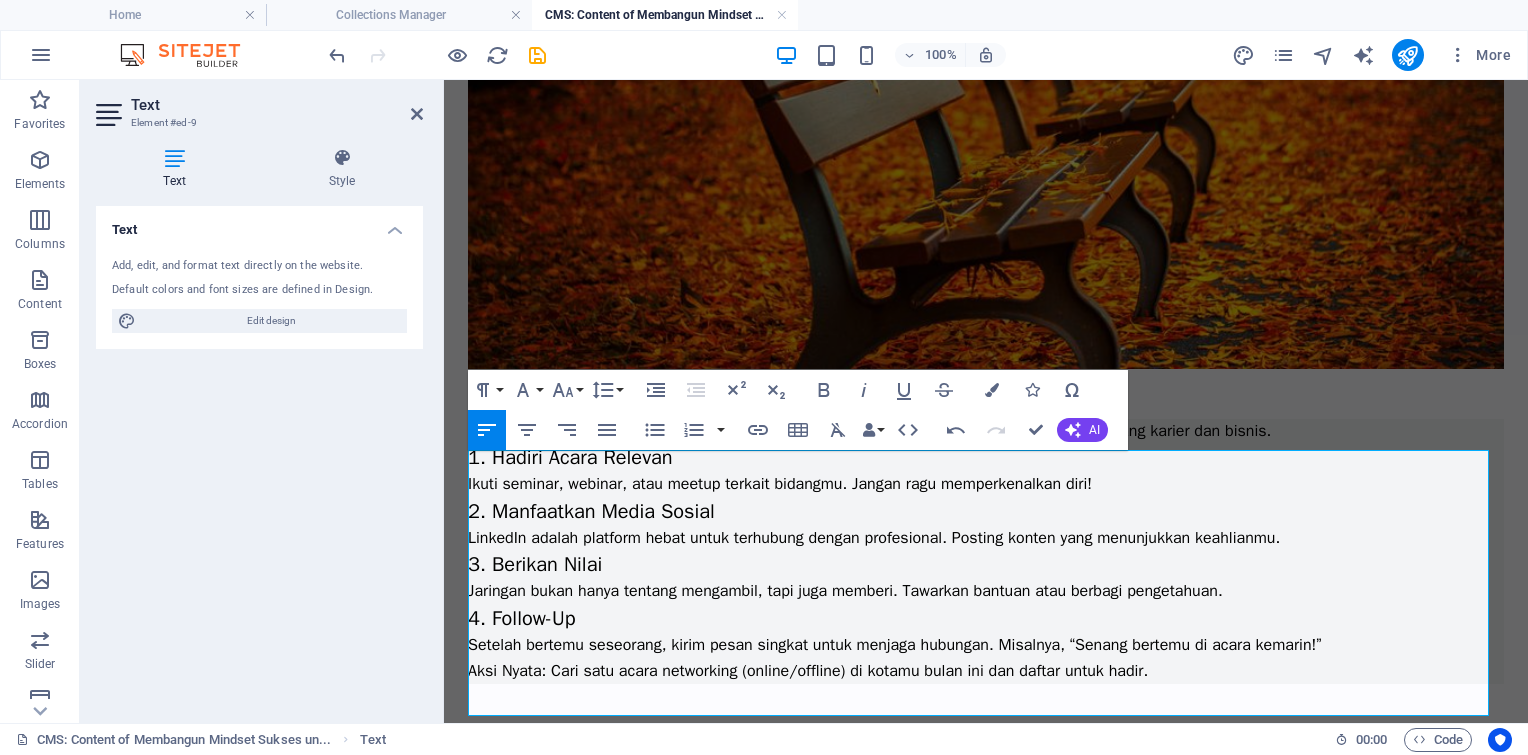 scroll, scrollTop: 1814, scrollLeft: 0, axis: vertical 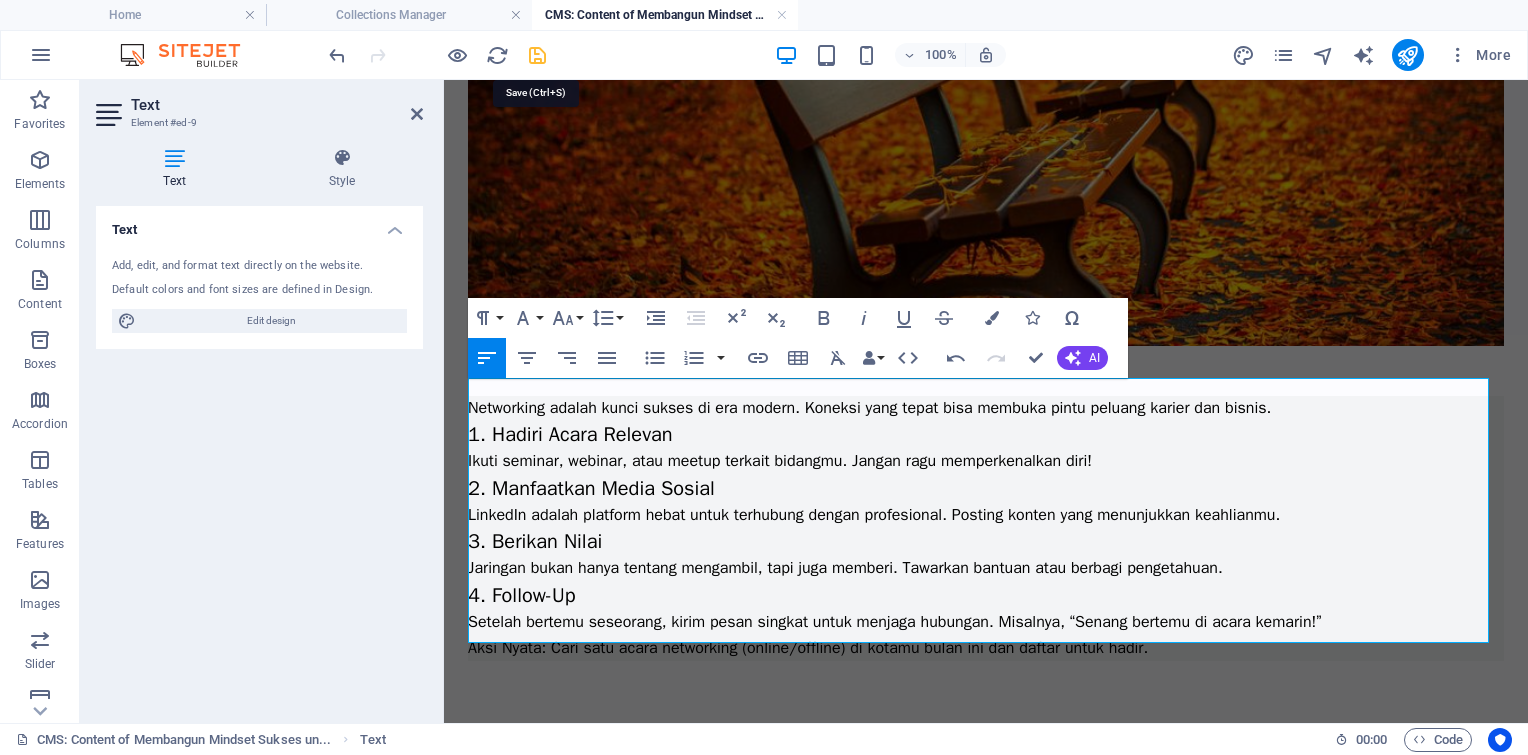 drag, startPoint x: 535, startPoint y: 57, endPoint x: 488, endPoint y: 26, distance: 56.302753 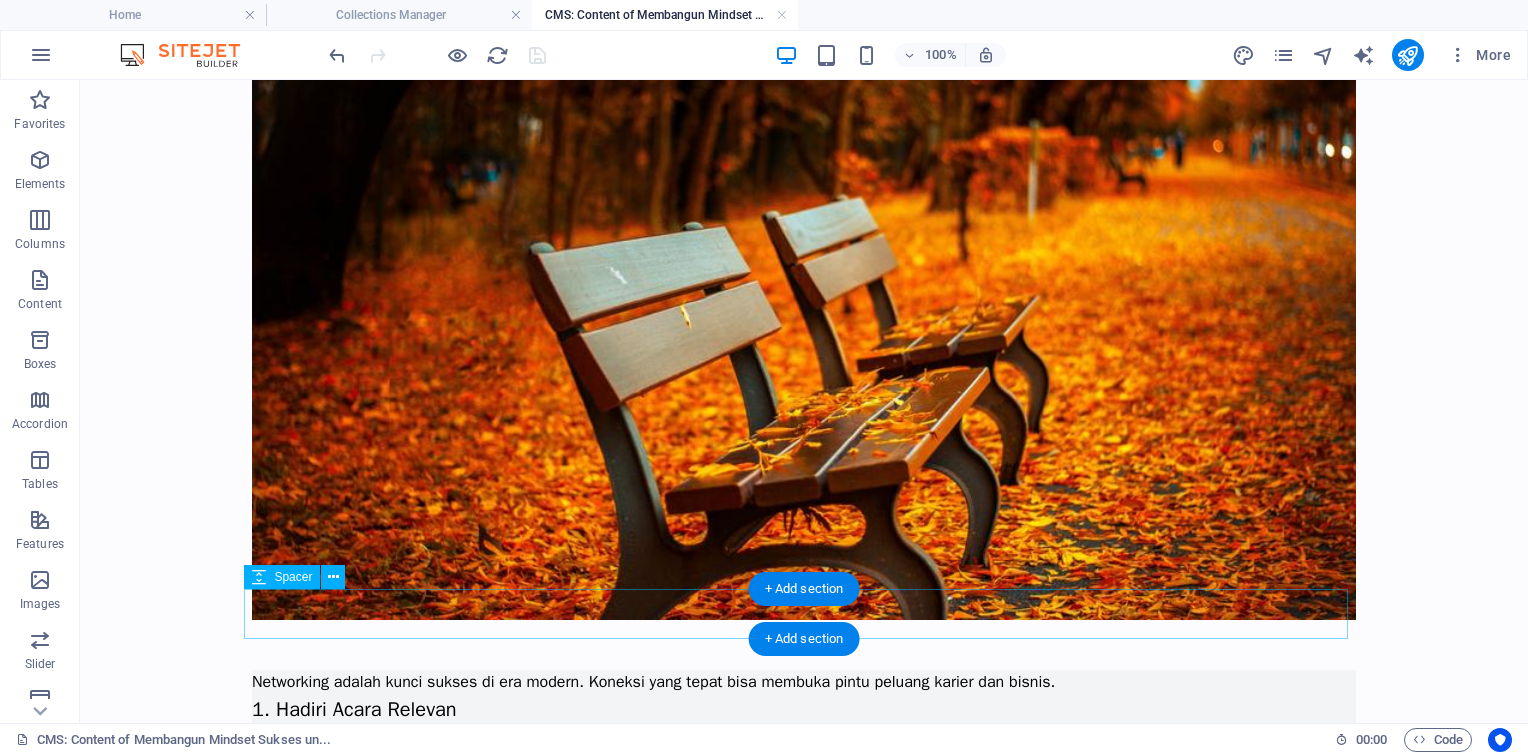 scroll, scrollTop: 1860, scrollLeft: 0, axis: vertical 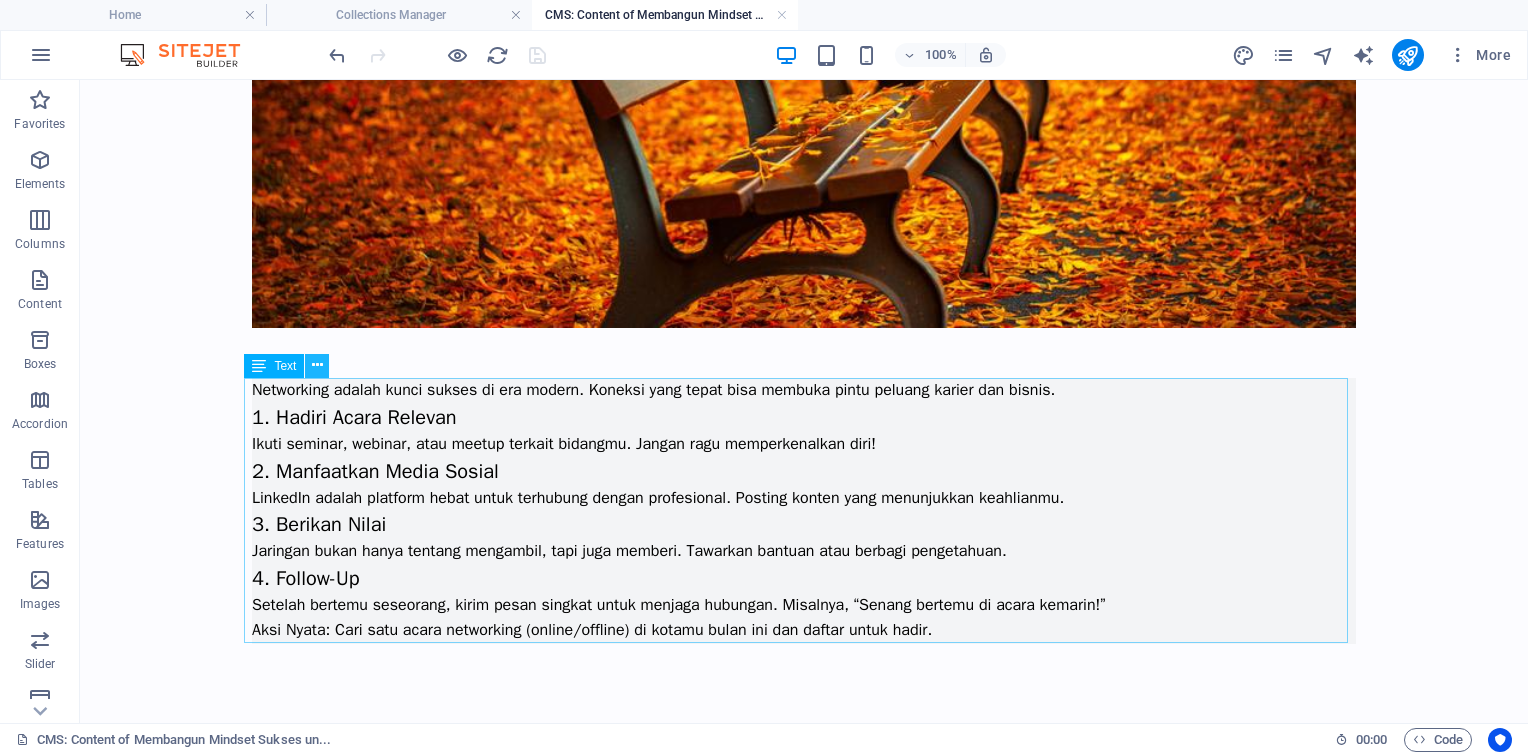click at bounding box center [317, 365] 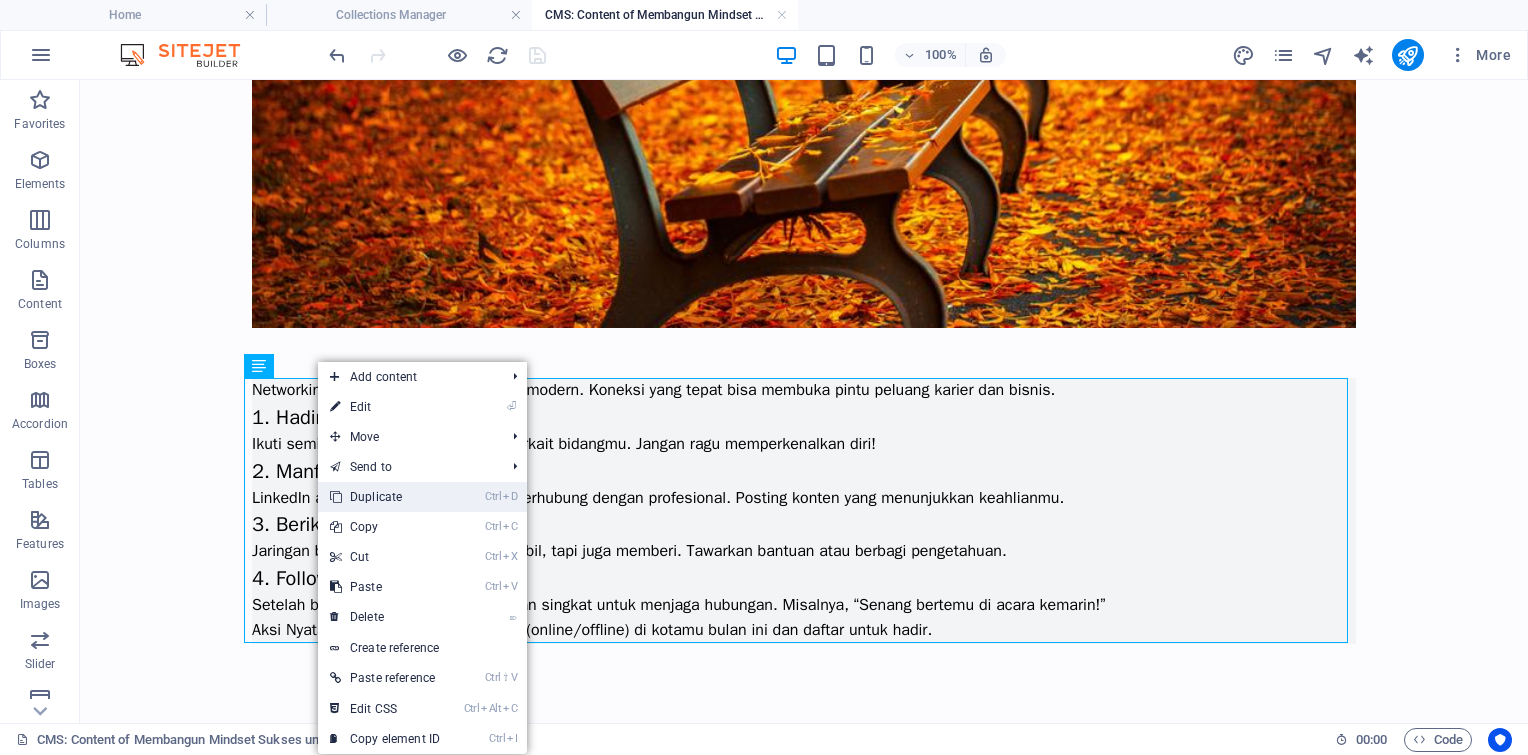 click on "Ctrl D  Duplicate" at bounding box center (422, 497) 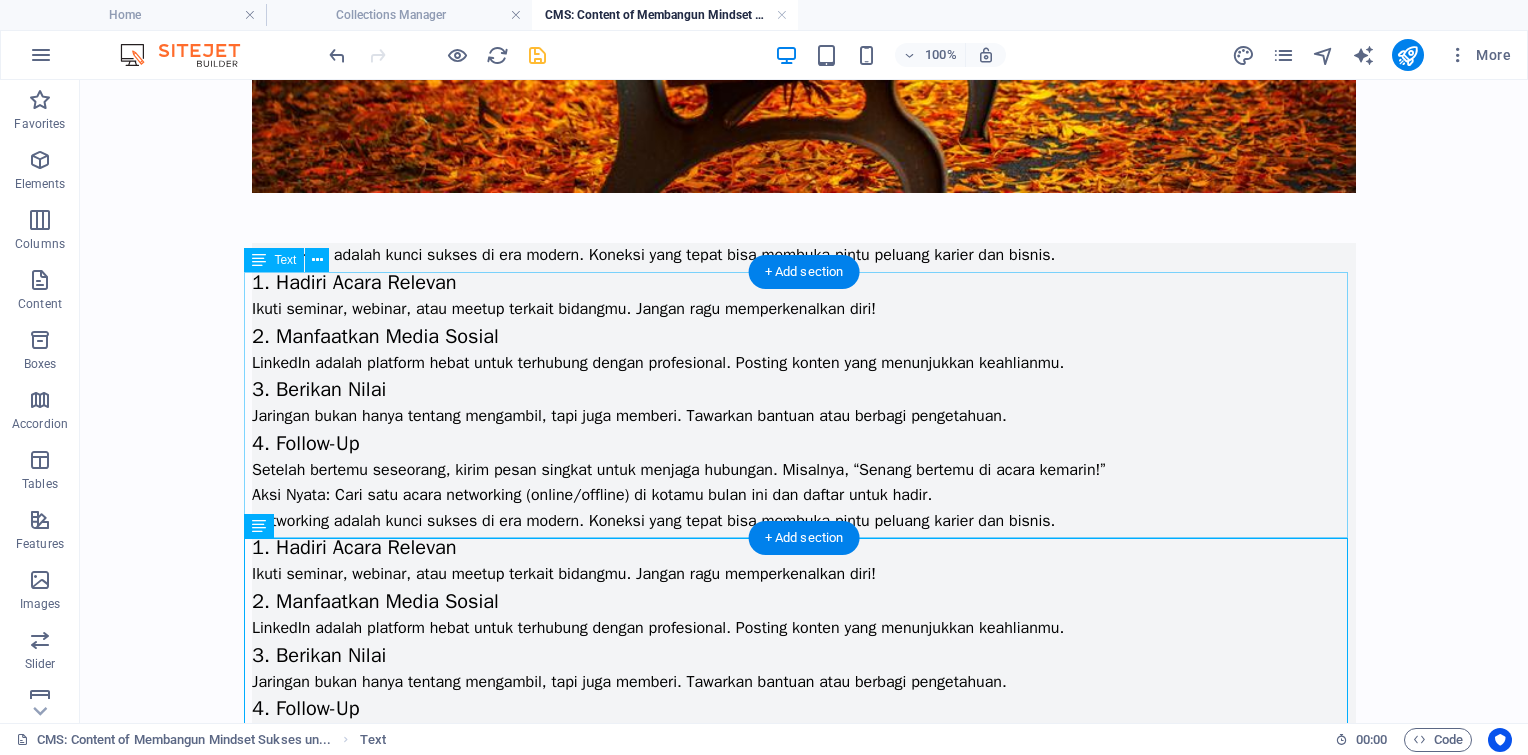 scroll, scrollTop: 1926, scrollLeft: 0, axis: vertical 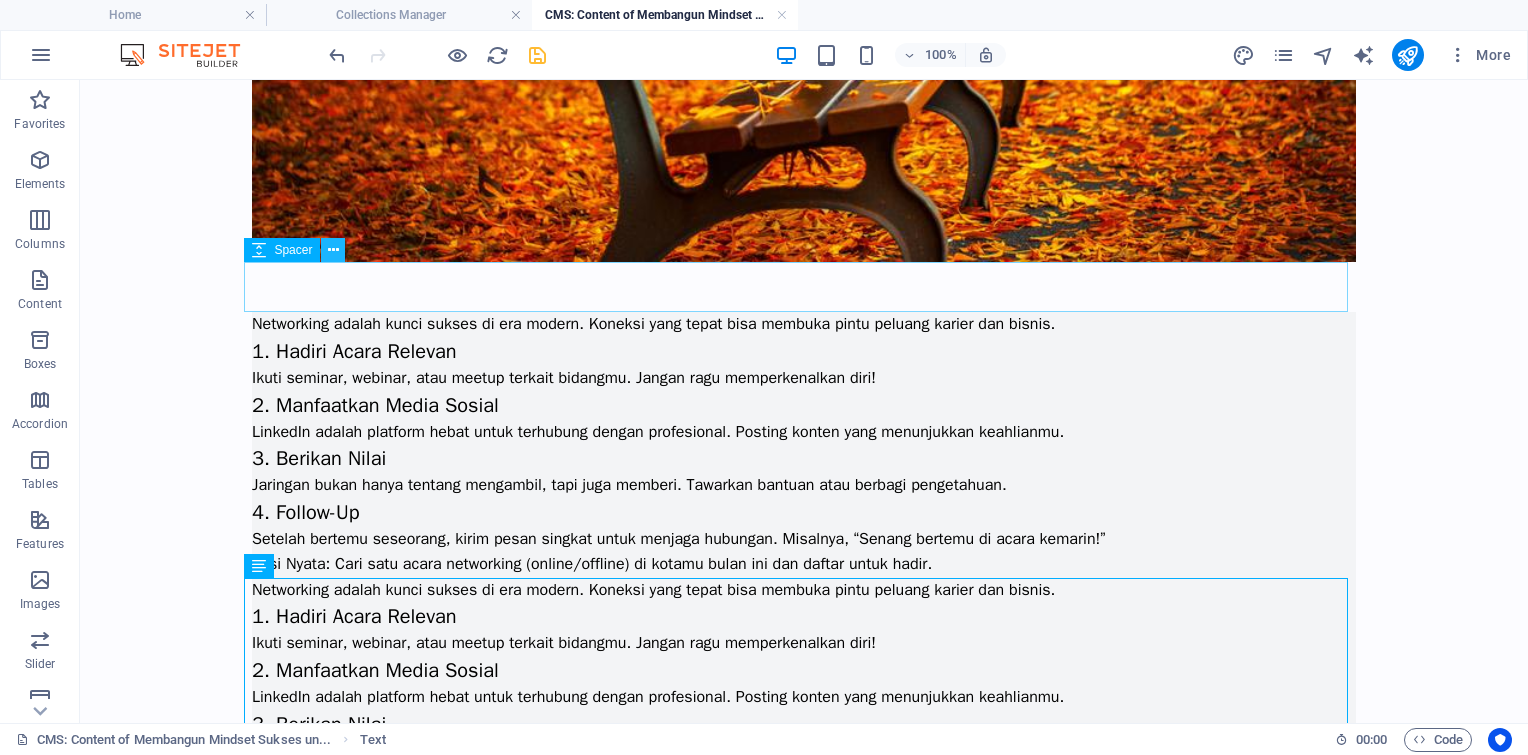 click at bounding box center (333, 250) 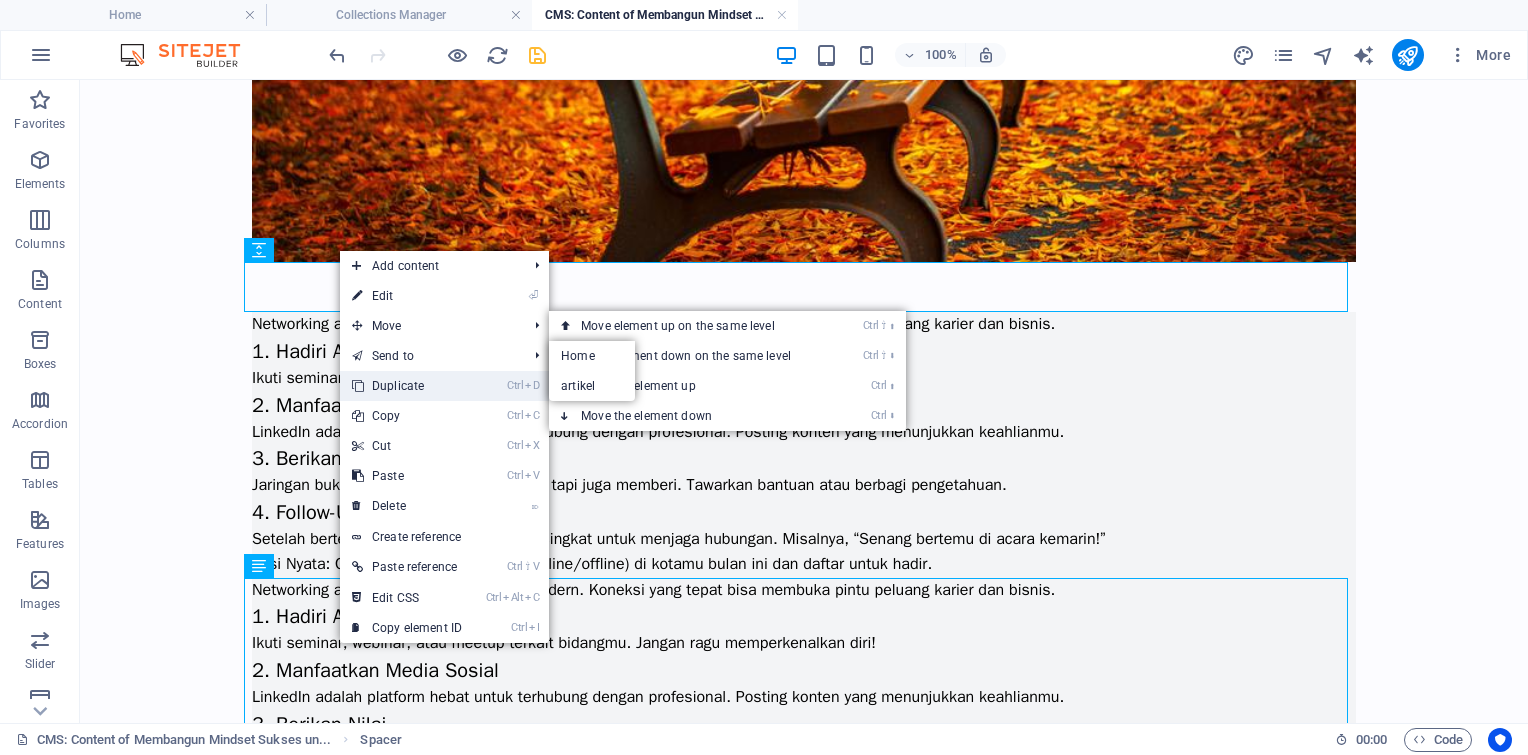 click on "Ctrl D  Duplicate" at bounding box center [407, 386] 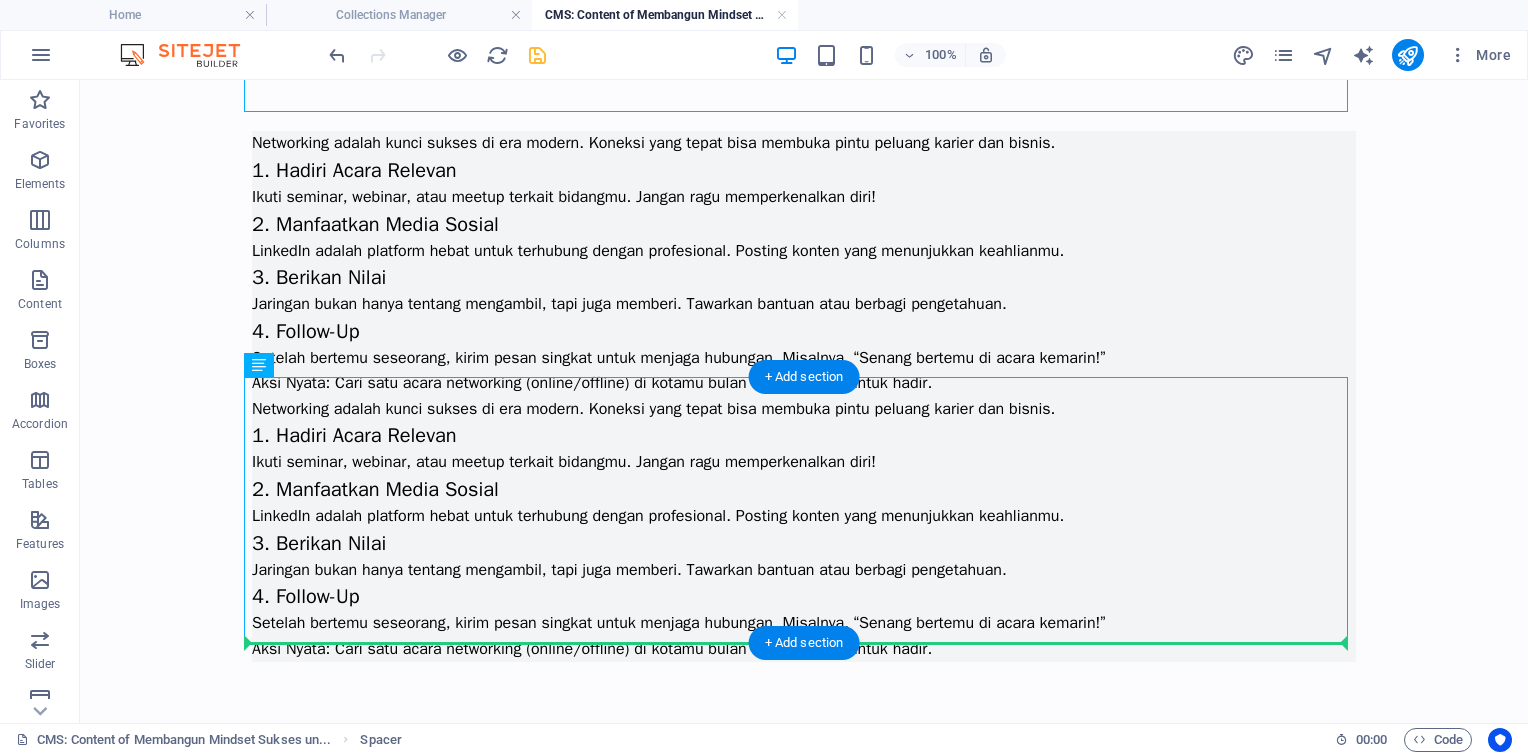 scroll, scrollTop: 2176, scrollLeft: 0, axis: vertical 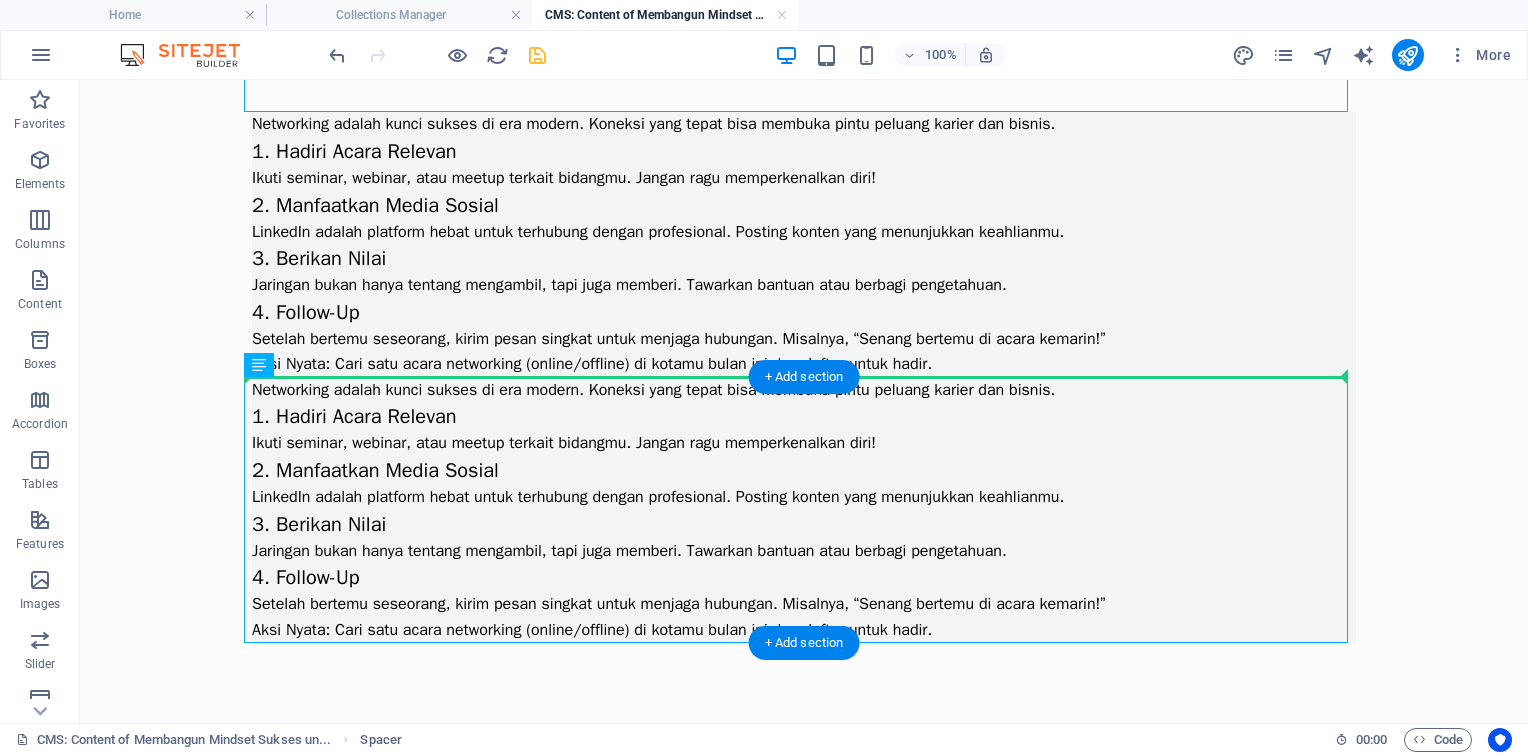 drag, startPoint x: 432, startPoint y: 338, endPoint x: 496, endPoint y: 399, distance: 88.4138 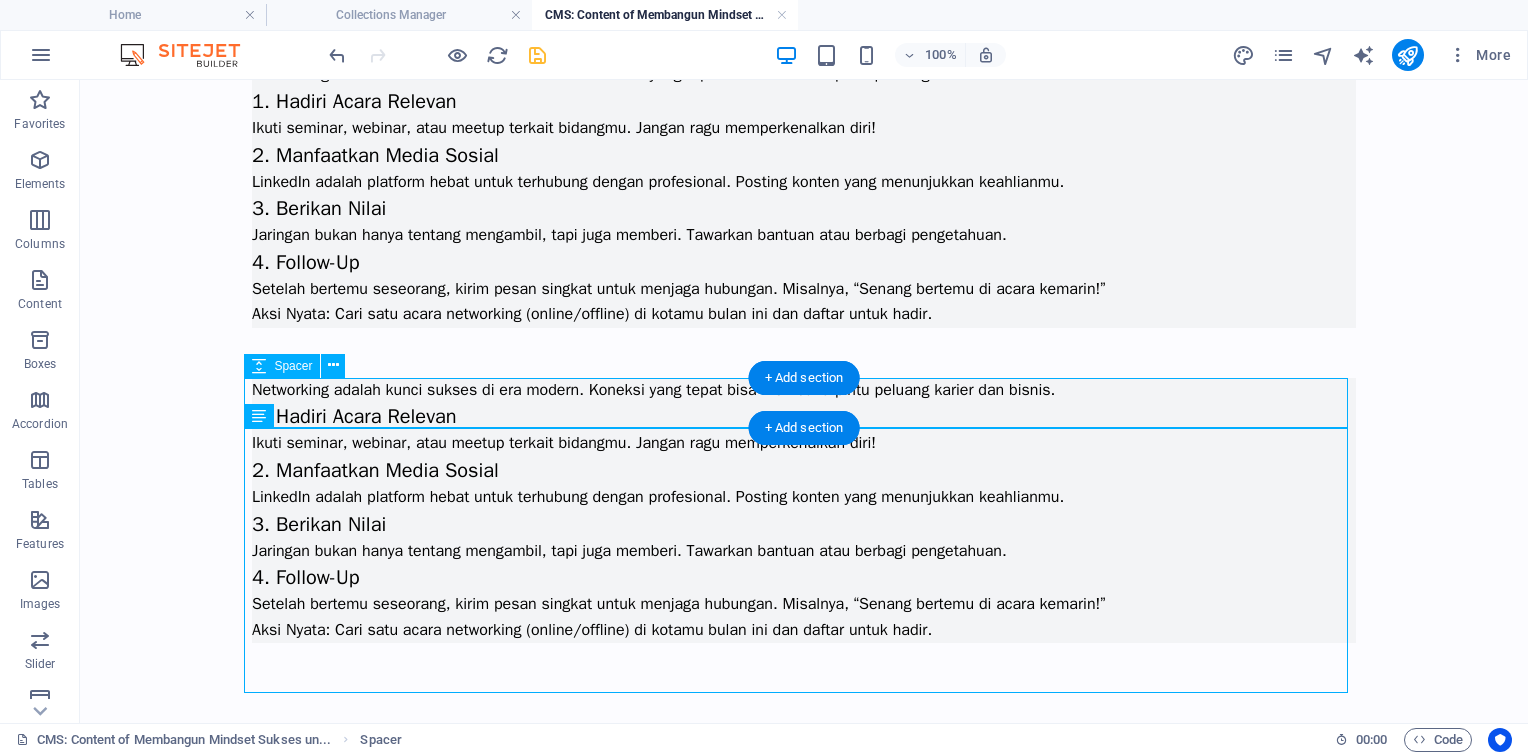 scroll, scrollTop: 2126, scrollLeft: 0, axis: vertical 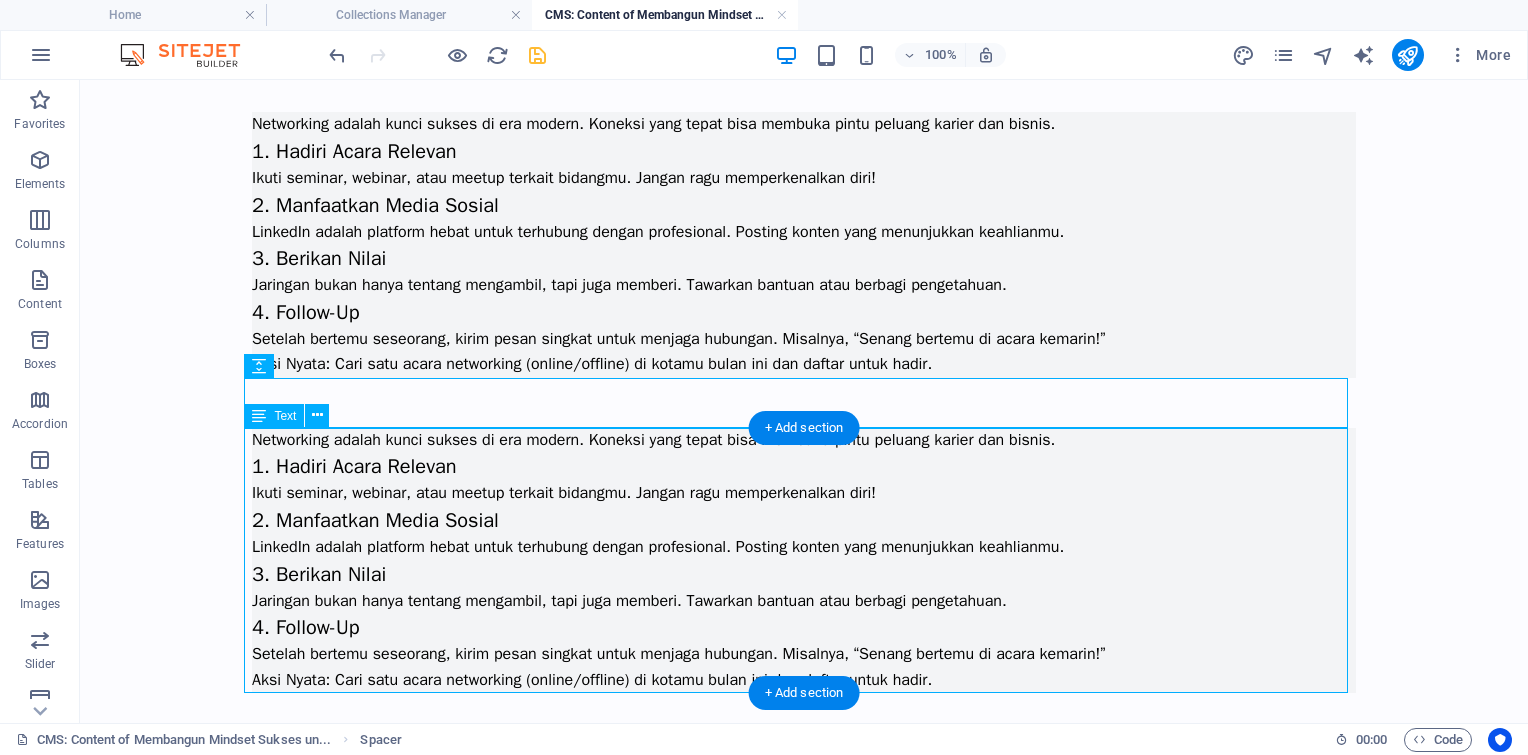 click on "Networking adalah kunci sukses di era modern. Koneksi yang tepat bisa membuka pintu peluang karier dan bisnis. 1. Hadiri Acara Relevan Ikuti seminar, webinar, atau meetup terkait bidangmu. Jangan ragu memperkenalkan diri! 2. Manfaatkan Media Sosial LinkedIn adalah platform hebat untuk terhubung dengan profesional. Posting konten yang menunjukkan keahlianmu. 3. Berikan Nilai Jaringan bukan hanya tentang mengambil, tapi juga memberi. Tawarkan bantuan atau berbagi pengetahuan. 4. Follow-Up Setelah bertemu seseorang, kirim pesan singkat untuk menjaga hubungan. Misalnya, “Senang bertemu di acara kemarin!” Aksi Nyata : Cari satu acara networking (online/offline) di kotamu bulan ini dan daftar untuk hadir." at bounding box center (804, 561) 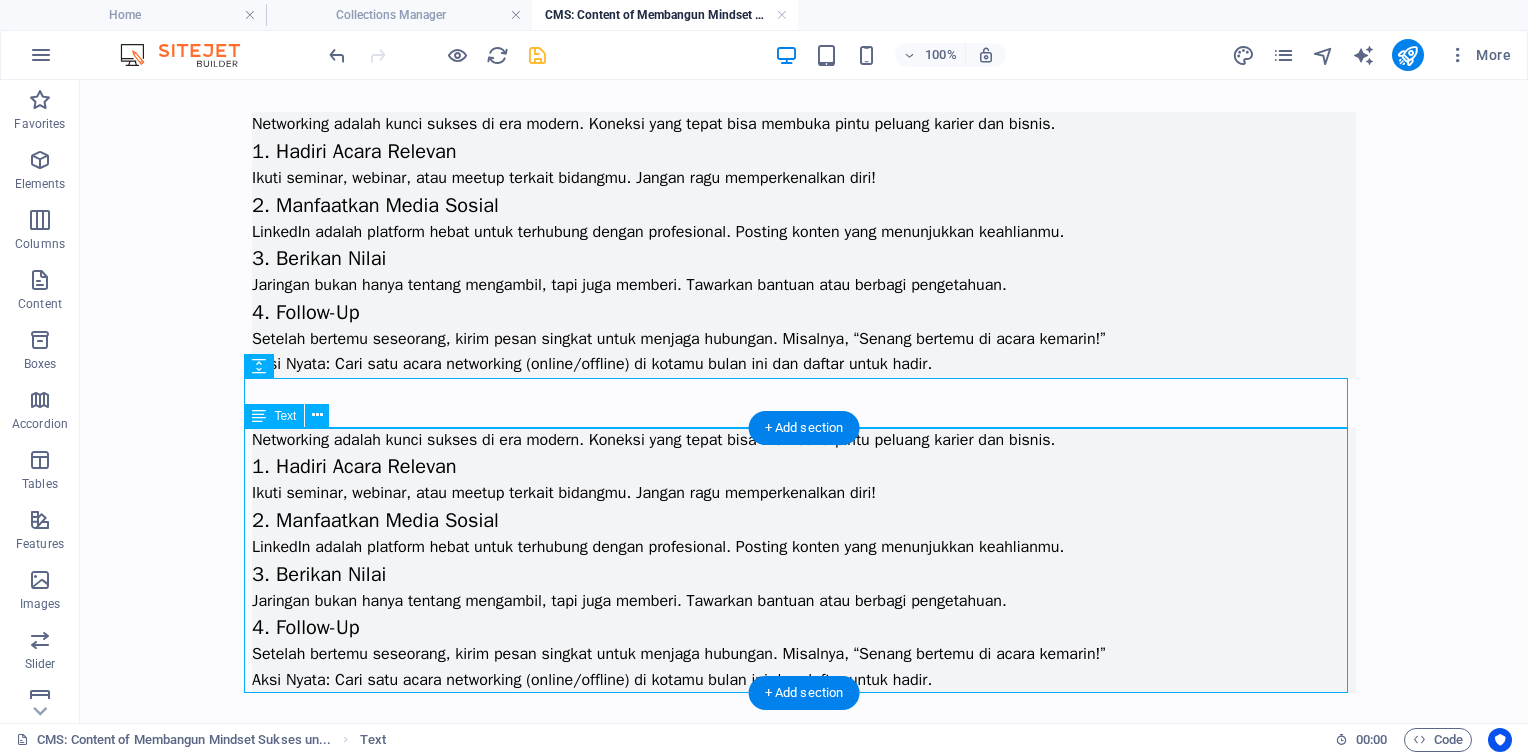 click on "Networking adalah kunci sukses di era modern. Koneksi yang tepat bisa membuka pintu peluang karier dan bisnis. 1. Hadiri Acara Relevan Ikuti seminar, webinar, atau meetup terkait bidangmu. Jangan ragu memperkenalkan diri! 2. Manfaatkan Media Sosial LinkedIn adalah platform hebat untuk terhubung dengan profesional. Posting konten yang menunjukkan keahlianmu. 3. Berikan Nilai Jaringan bukan hanya tentang mengambil, tapi juga memberi. Tawarkan bantuan atau berbagi pengetahuan. 4. Follow-Up Setelah bertemu seseorang, kirim pesan singkat untuk menjaga hubungan. Misalnya, “Senang bertemu di acara kemarin!” Aksi Nyata : Cari satu acara networking (online/offline) di kotamu bulan ini dan daftar untuk hadir." at bounding box center [804, 561] 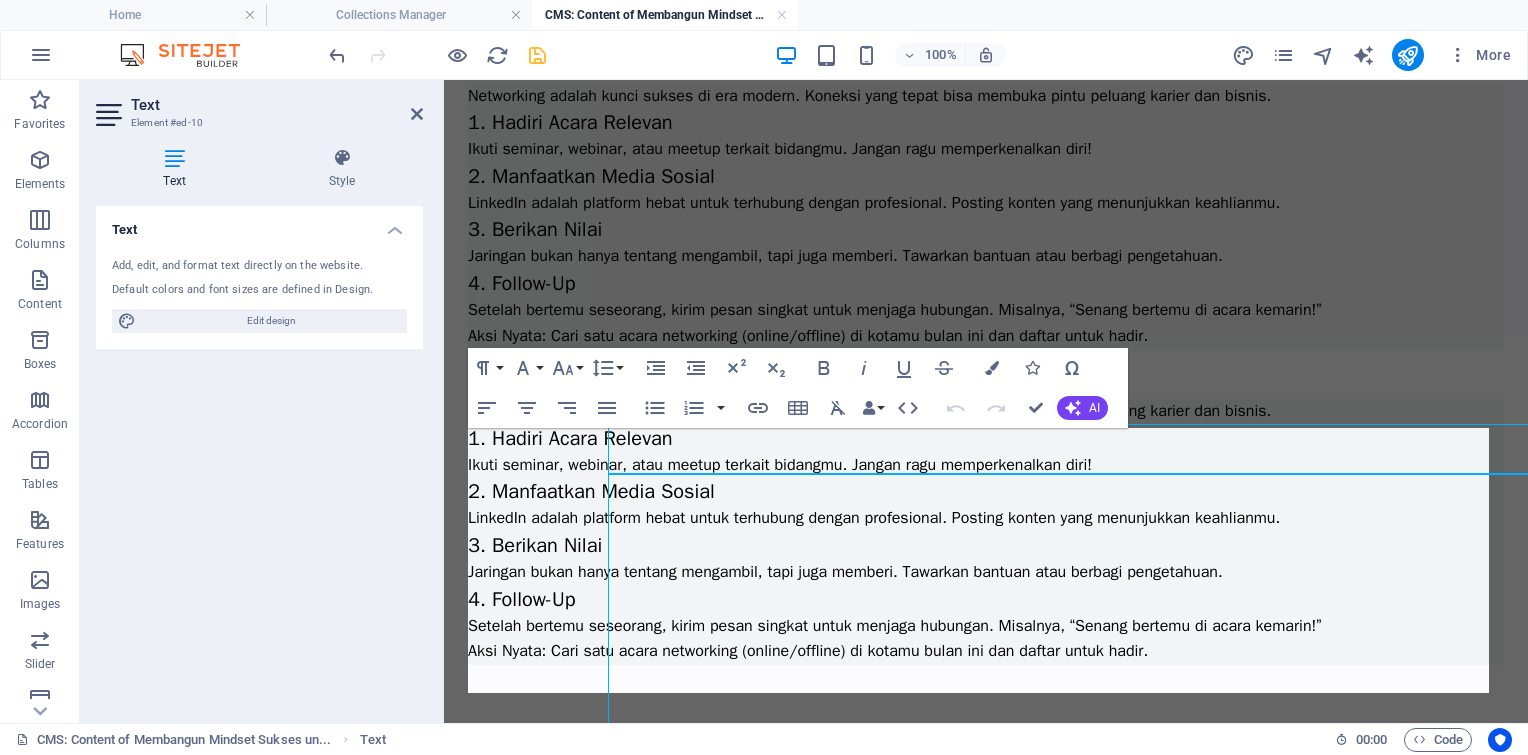 scroll, scrollTop: 2080, scrollLeft: 0, axis: vertical 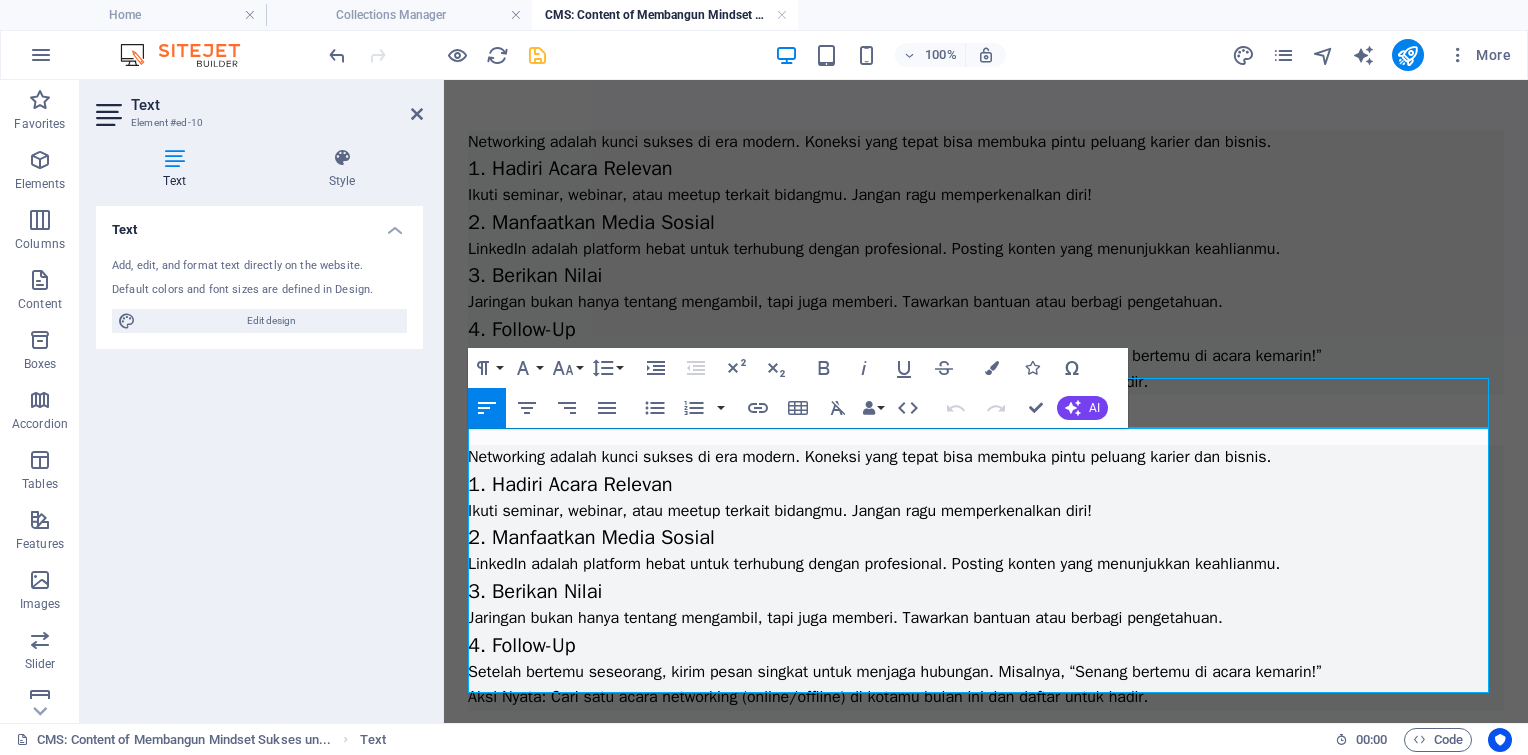 click on "Aksi Nyata : Cari satu acara networking (online/offline) di kotamu bulan ini dan daftar untuk hadir." at bounding box center [986, 698] 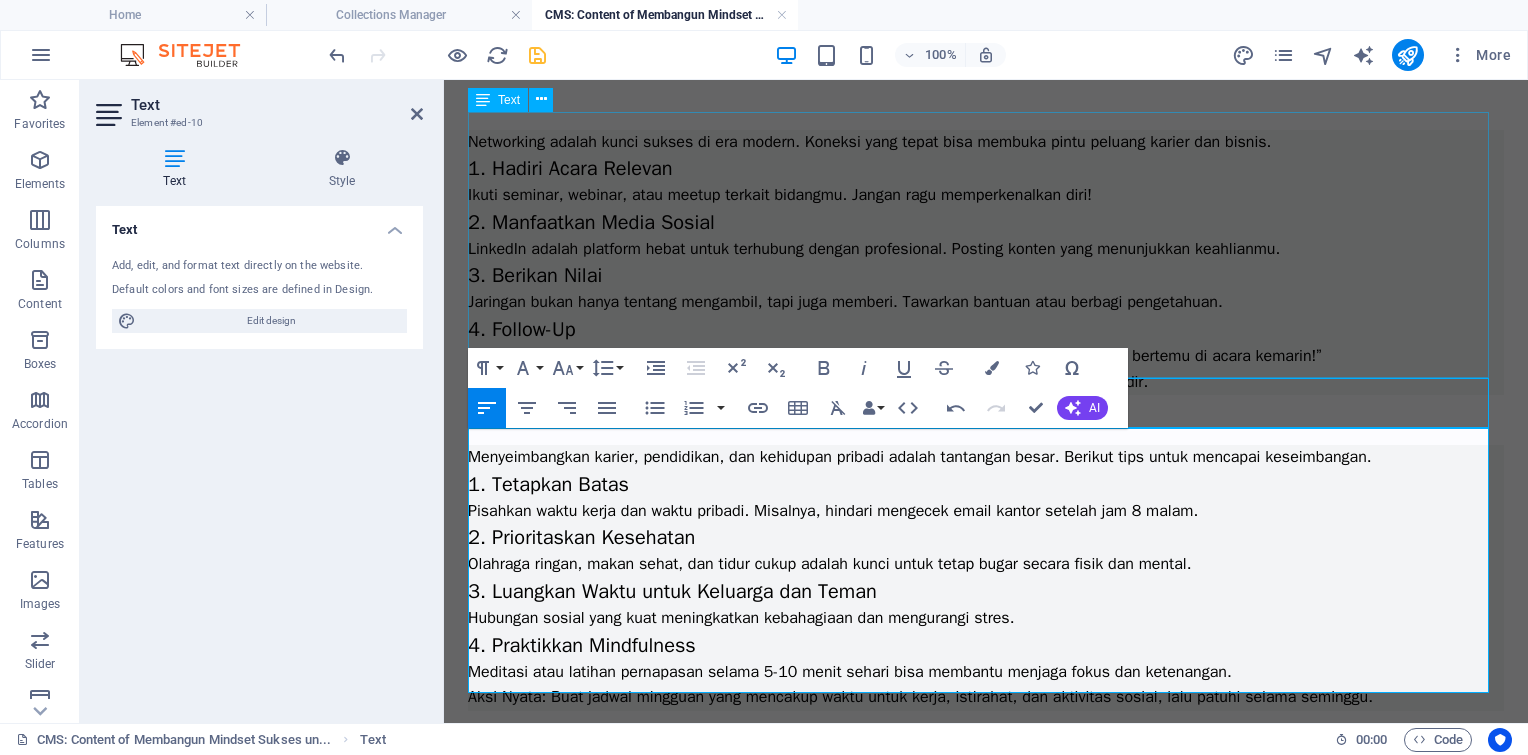 click on "Networking adalah kunci sukses di era modern. Koneksi yang tepat bisa membuka pintu peluang karier dan bisnis. 1. Hadiri Acara Relevan Ikuti seminar, webinar, atau meetup terkait bidangmu. Jangan ragu memperkenalkan diri! 2. Manfaatkan Media Sosial LinkedIn adalah platform hebat untuk terhubung dengan profesional. Posting konten yang menunjukkan keahlianmu. 3. Berikan Nilai Jaringan bukan hanya tentang mengambil, tapi juga memberi. Tawarkan bantuan atau berbagi pengetahuan. 4. Follow-Up Setelah bertemu seseorang, kirim pesan singkat untuk menjaga hubungan. Misalnya, “Senang bertemu di acara kemarin!” Aksi Nyata : Cari satu acara networking (online/offline) di kotamu bulan ini dan daftar untuk hadir." at bounding box center (986, 263) 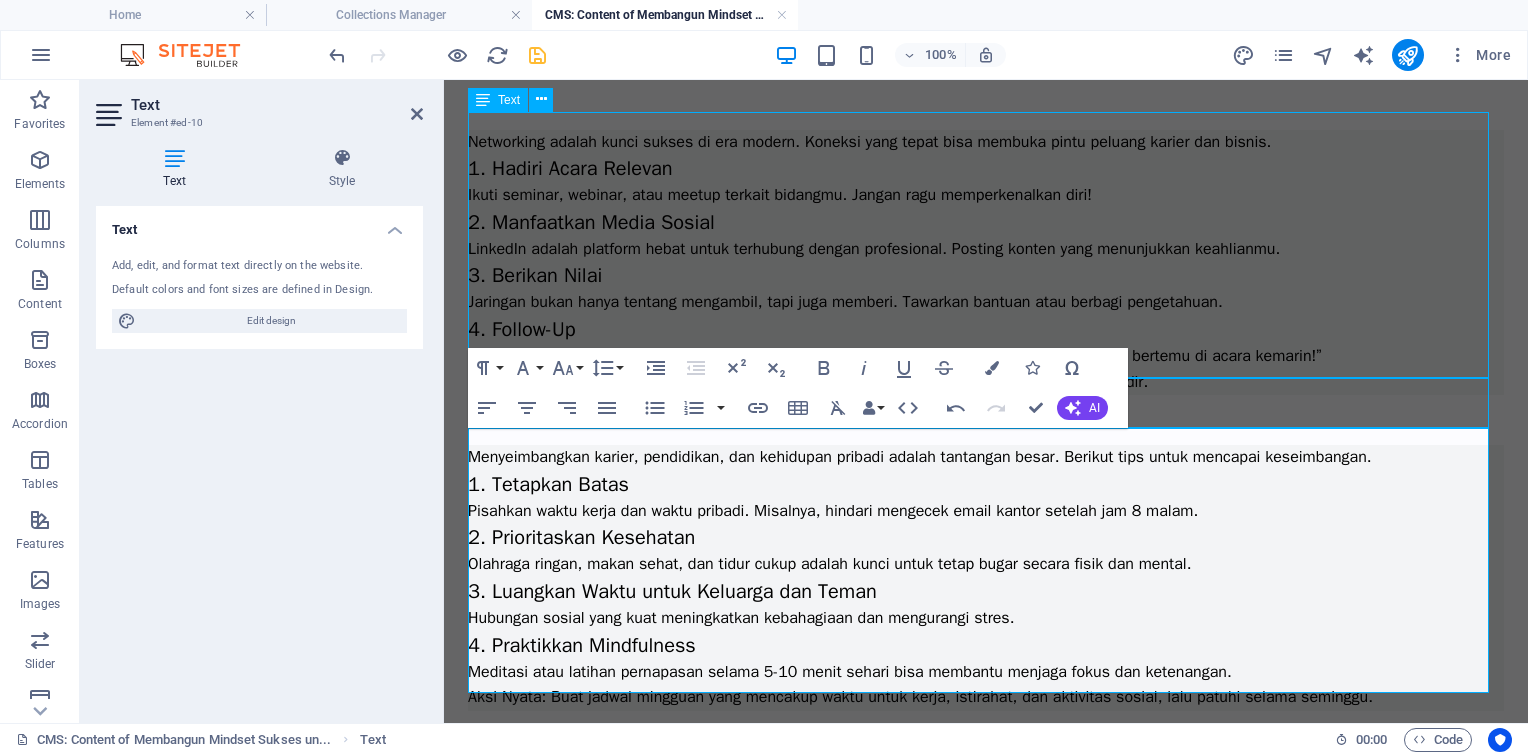 scroll, scrollTop: 2080, scrollLeft: 0, axis: vertical 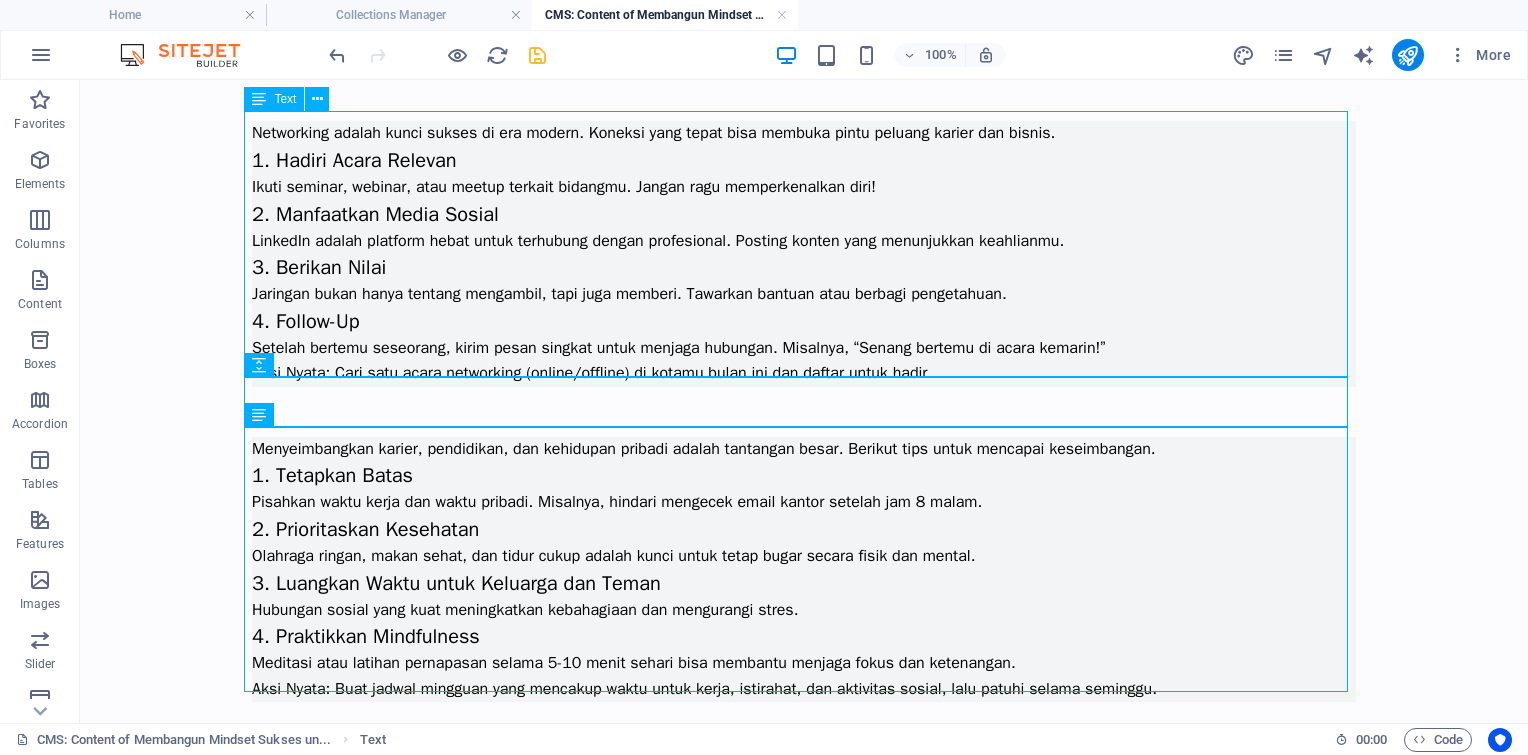 click on "Networking adalah kunci sukses di era modern. Koneksi yang tepat bisa membuka pintu peluang karier dan bisnis. 1. Hadiri Acara Relevan Ikuti seminar, webinar, atau meetup terkait bidangmu. Jangan ragu memperkenalkan diri! 2. Manfaatkan Media Sosial LinkedIn adalah platform hebat untuk terhubung dengan profesional. Posting konten yang menunjukkan keahlianmu. 3. Berikan Nilai Jaringan bukan hanya tentang mengambil, tapi juga memberi. Tawarkan bantuan atau berbagi pengetahuan. 4. Follow-Up Setelah bertemu seseorang, kirim pesan singkat untuk menjaga hubungan. Misalnya, “Senang bertemu di acara kemarin!” Aksi Nyata : Cari satu acara networking (online/offline) di kotamu bulan ini dan daftar untuk hadir." at bounding box center (804, 254) 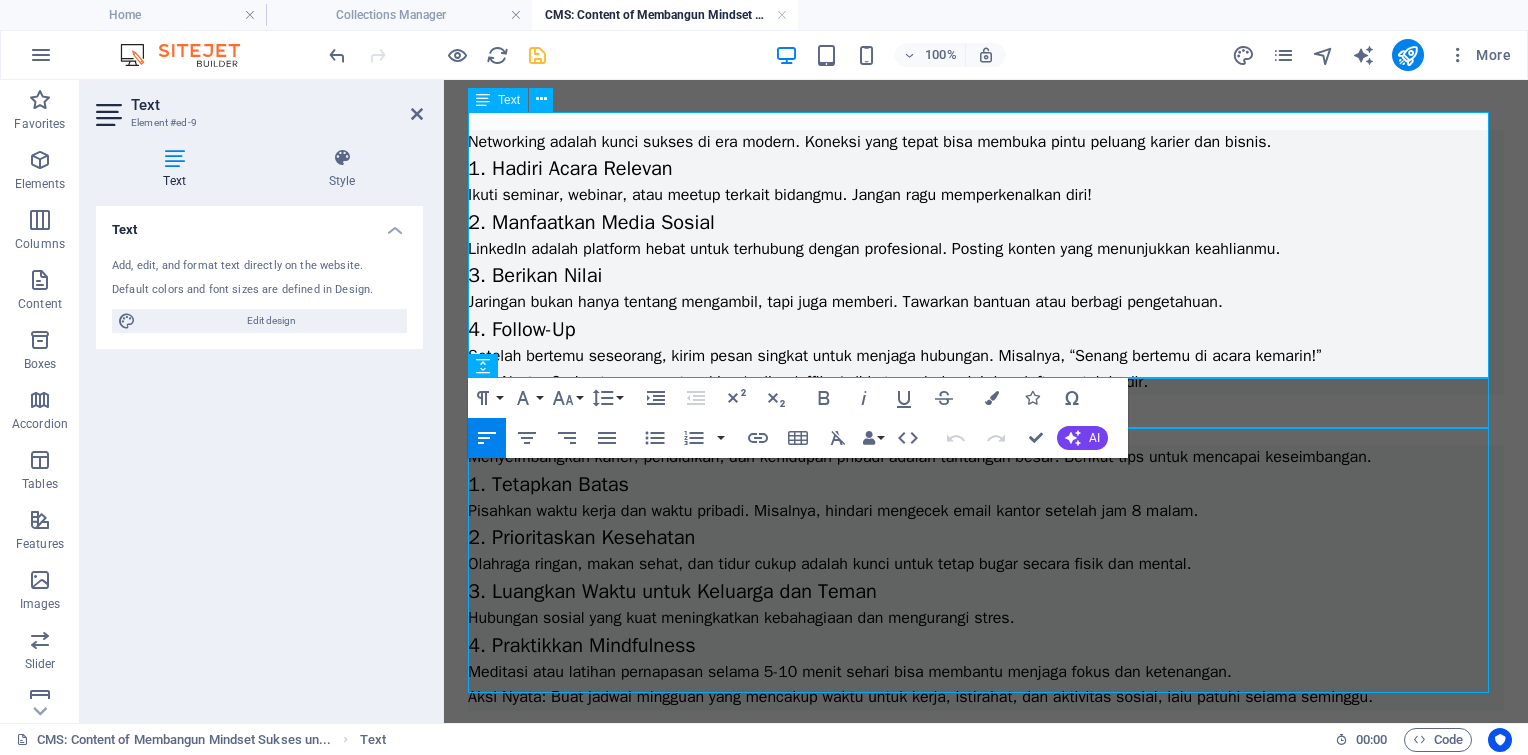 click on "4. Follow-Up" at bounding box center (986, 330) 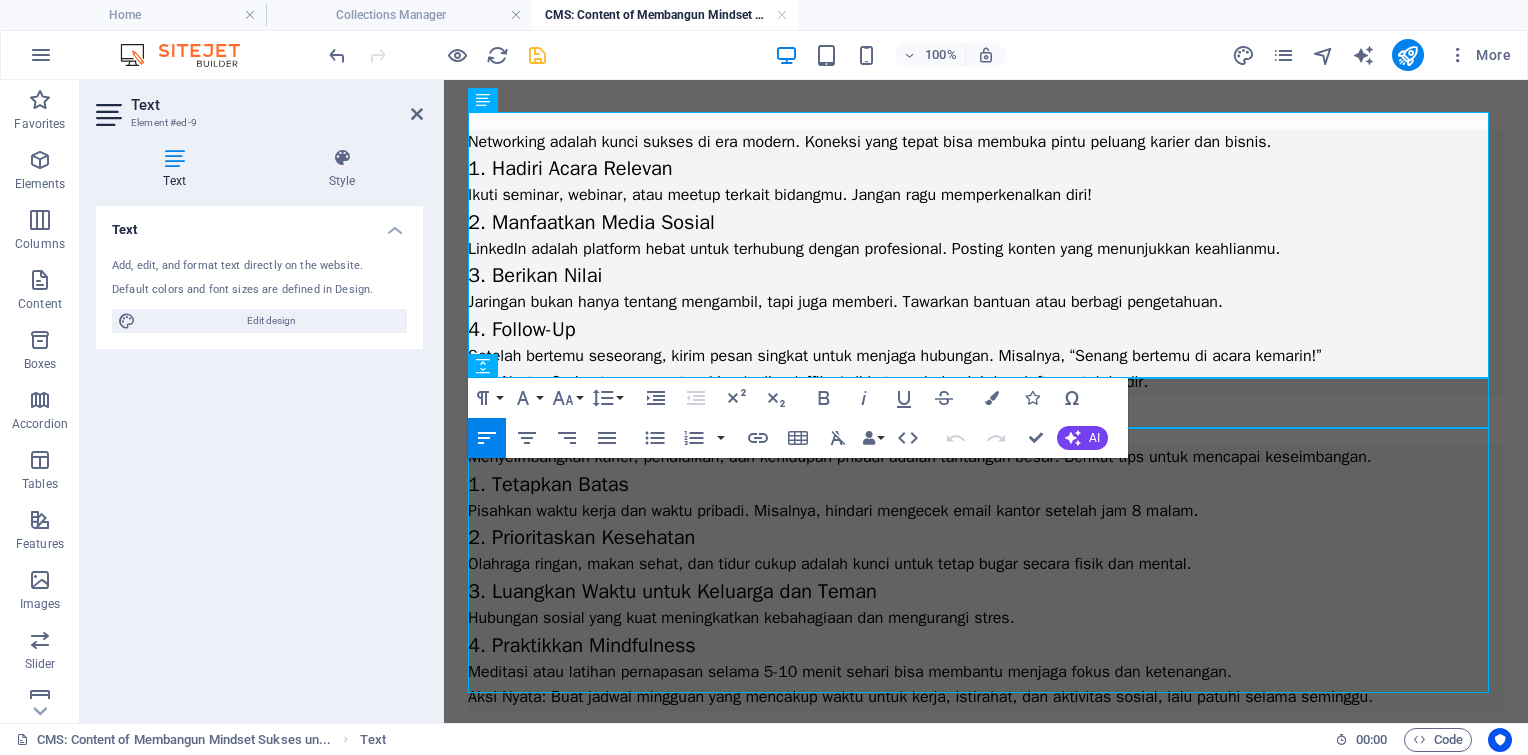 click on "Mindset sukses adalah fondasi untuk mencapai tujuan besar. Bagi anak muda, mengembangkan pola pikir positif bisa menjadi game-changer dalam karier dan kehidupan pribadi. 1. Fokus pada Pertumbuhan Adopsi  growth mindset , yaitu keyakinan bahwa kemampuanmu bisa berkembang melalui kerja keras dan pembelajaran. Jangan takut gagal; anggap itu sebagai pelajaran. 2. Tetapkan Tujuan Jelas Tulis tujuan spesifik, terukur, dan realistis. Misalnya, “Saya akan belajar satu keterampilan baru setiap bulan” lebih baik daripada “Saya ingin sukses.” 3. Kelilingi Diri dengan Orang Positif Bergaul dengan individu yang mendukung dan menginspirasi. Komunitas yang tepat akan mendorongmu untuk terus maju. 4. Refleksi dan Evaluasi Luangkan waktu setiap minggu untuk mengevaluasi progresmu. Apa yang berhasil? Apa yang perlu diperbaiki? Aksi Nyata : Mulai hari ini, tulis satu tujuan jangka pendek dan buat rencana kecil untuk mencapainya dalam seminggu. 1. Prioritaskan Tugas 2. Gunakan Alat Bantu 3. Hindari Multitasking" at bounding box center [986, -605] 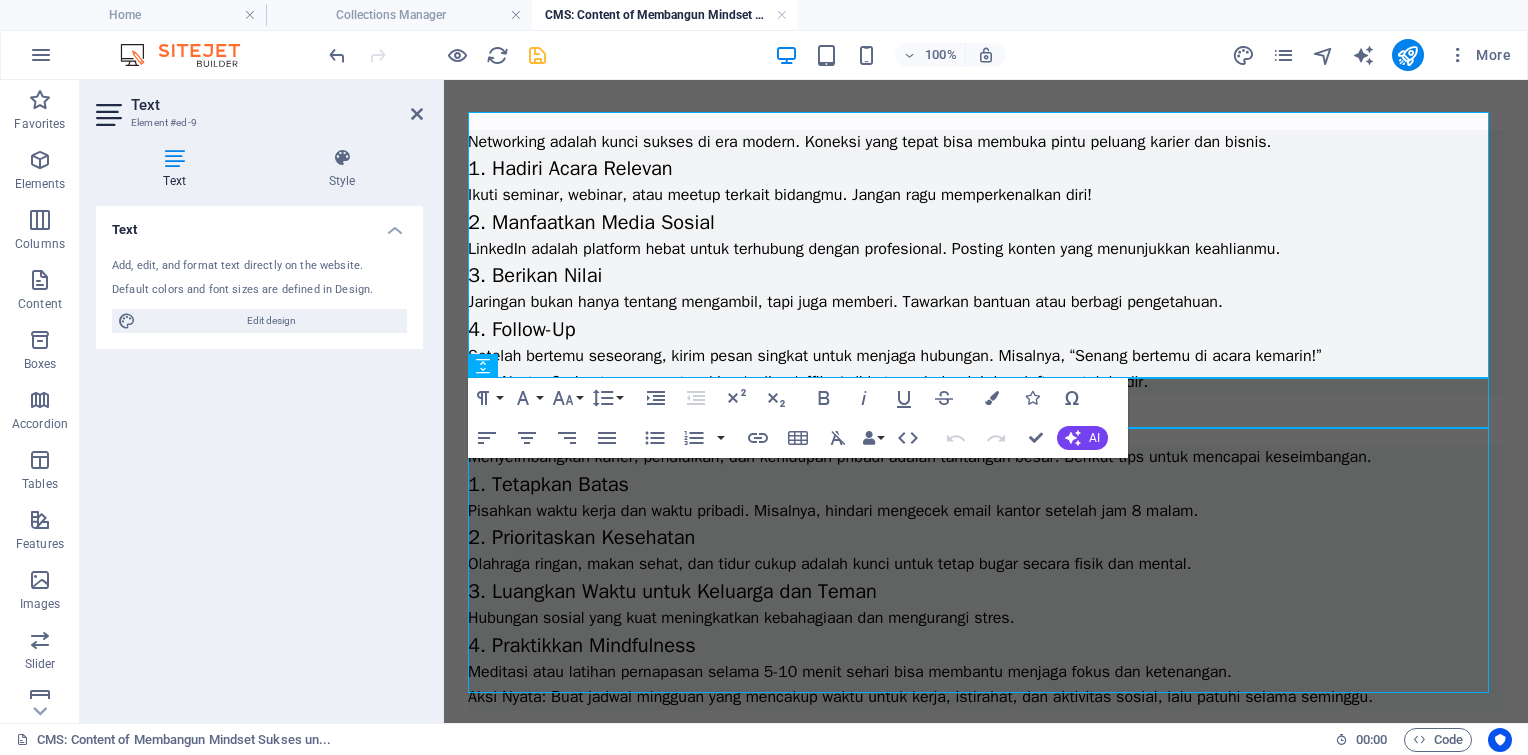 click on "Mindset sukses adalah fondasi untuk mencapai tujuan besar. Bagi anak muda, mengembangkan pola pikir positif bisa menjadi game-changer dalam karier dan kehidupan pribadi. 1. Fokus pada Pertumbuhan Adopsi  growth mindset , yaitu keyakinan bahwa kemampuanmu bisa berkembang melalui kerja keras dan pembelajaran. Jangan takut gagal; anggap itu sebagai pelajaran. 2. Tetapkan Tujuan Jelas Tulis tujuan spesifik, terukur, dan realistis. Misalnya, “Saya akan belajar satu keterampilan baru setiap bulan” lebih baik daripada “Saya ingin sukses.” 3. Kelilingi Diri dengan Orang Positif Bergaul dengan individu yang mendukung dan menginspirasi. Komunitas yang tepat akan mendorongmu untuk terus maju. 4. Refleksi dan Evaluasi Luangkan waktu setiap minggu untuk mengevaluasi progresmu. Apa yang berhasil? Apa yang perlu diperbaiki? Aksi Nyata : Mulai hari ini, tulis satu tujuan jangka pendek dan buat rencana kecil untuk mencapainya dalam seminggu. 1. Prioritaskan Tugas 2. Gunakan Alat Bantu 3. Hindari Multitasking" at bounding box center (986, -605) 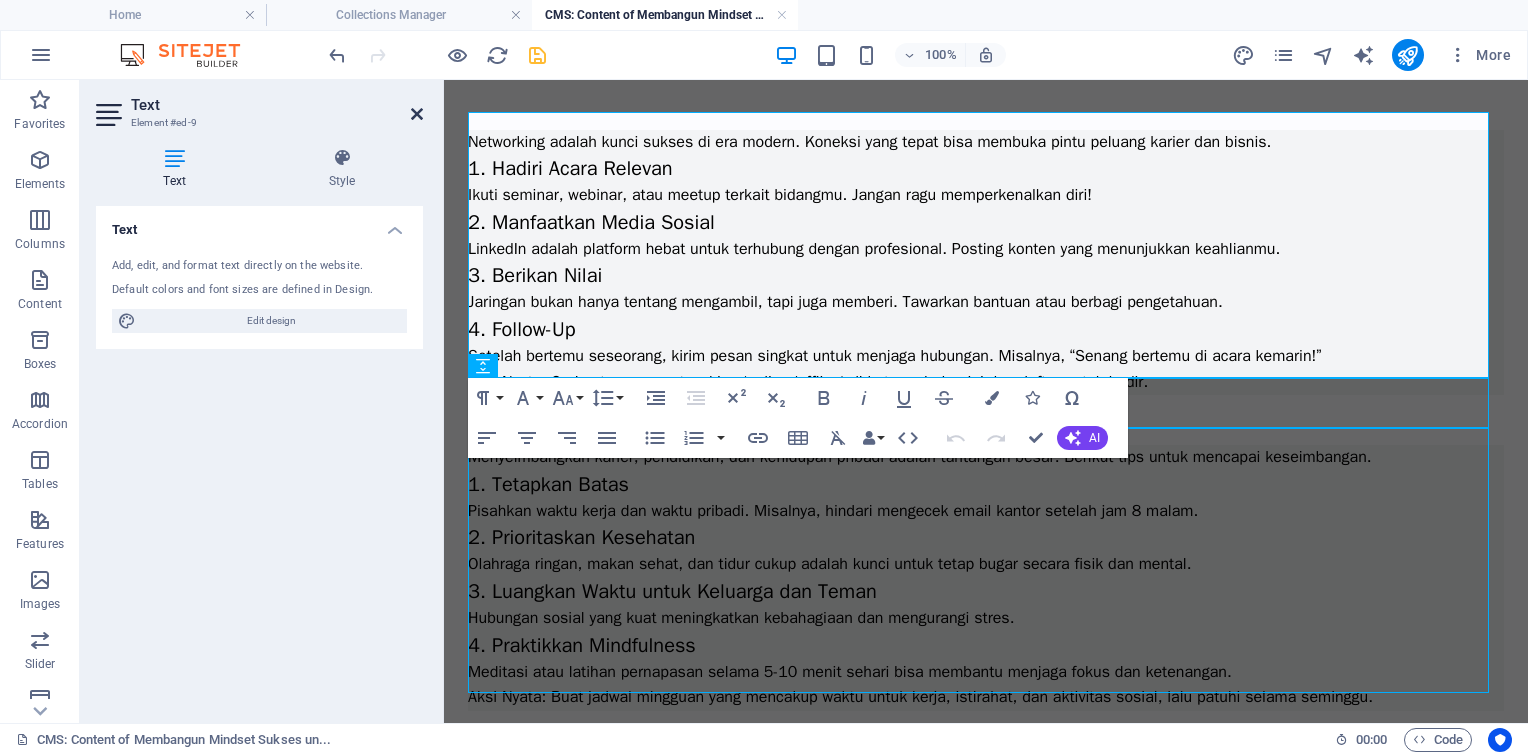 click at bounding box center [417, 114] 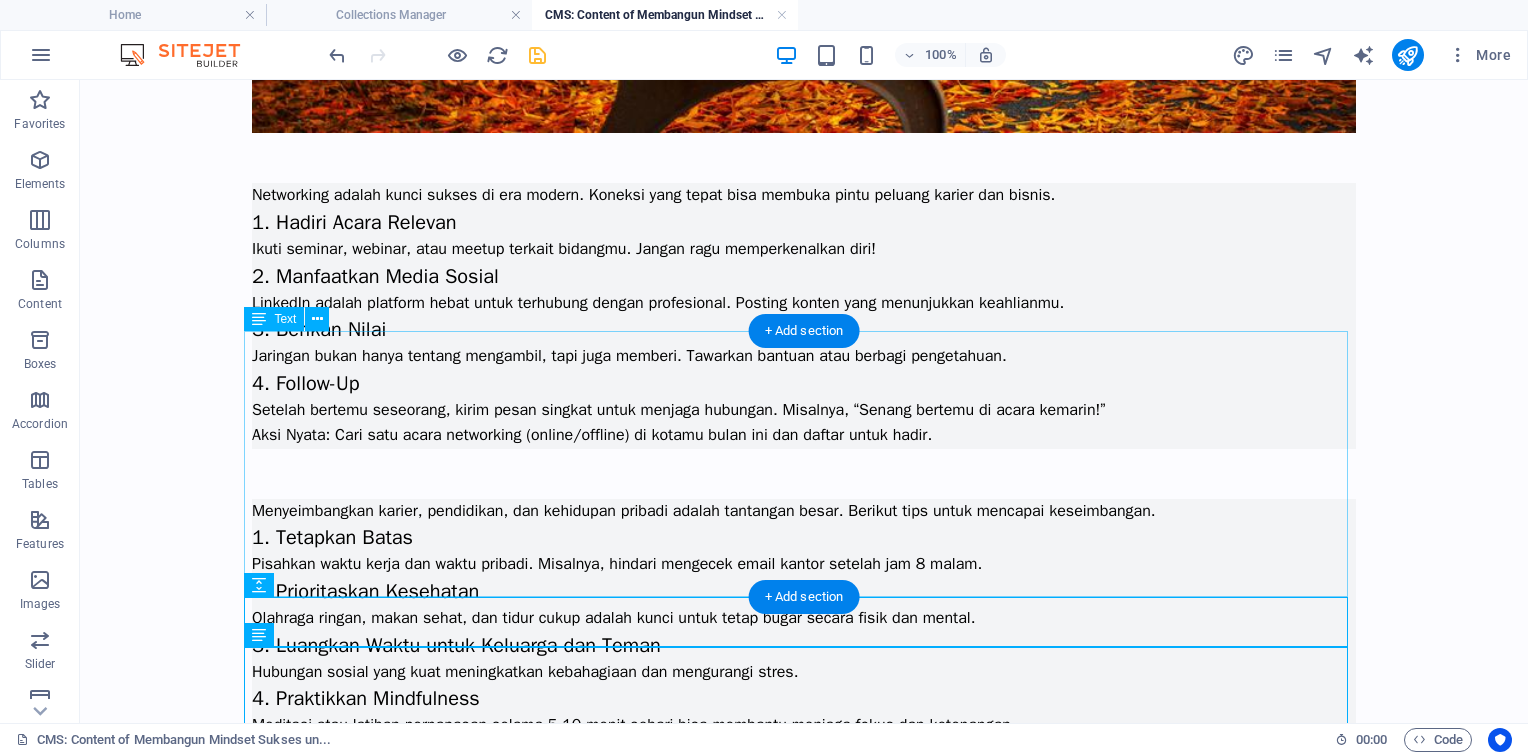 scroll, scrollTop: 2176, scrollLeft: 0, axis: vertical 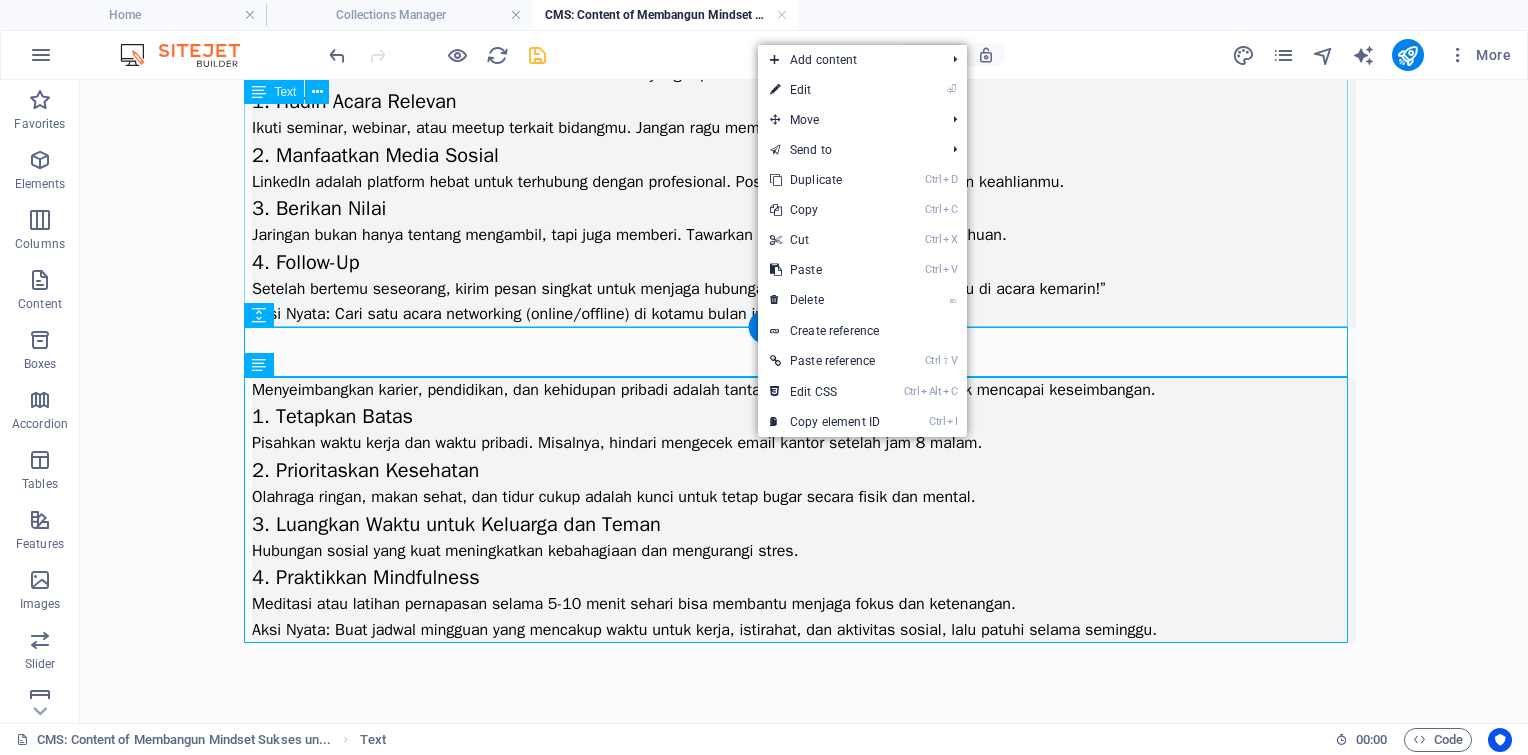 click on "Skip to main content
Mindset sukses adalah fondasi untuk mencapai tujuan besar. Bagi anak muda, mengembangkan pola pikir positif bisa menjadi game-changer dalam karier dan kehidupan pribadi. 1. Fokus pada Pertumbuhan Adopsi  growth mindset , yaitu keyakinan bahwa kemampuanmu bisa berkembang melalui kerja keras dan pembelajaran. Jangan takut gagal; anggap itu sebagai pelajaran. 2. Tetapkan Tujuan Jelas Tulis tujuan spesifik, terukur, dan realistis. Misalnya, “Saya akan belajar satu keterampilan baru setiap bulan” lebih baik daripada “Saya ingin sukses.” 3. Kelilingi Diri dengan Orang Positif Bergaul dengan individu yang mendukung dan menginspirasi. Komunitas yang tepat akan mendorongmu untuk terus maju. 4. Refleksi dan Evaluasi Luangkan waktu setiap minggu untuk mengevaluasi progresmu. Apa yang berhasil? Apa yang perlu diperbaiki? Aksi Nyata : Mulai hari ini, tulis satu tujuan jangka pendek dan buat rencana kecil untuk mencapainya dalam seminggu. 1. Prioritaskan Tugas 2. Gunakan Alat Bantu" at bounding box center (804, -687) 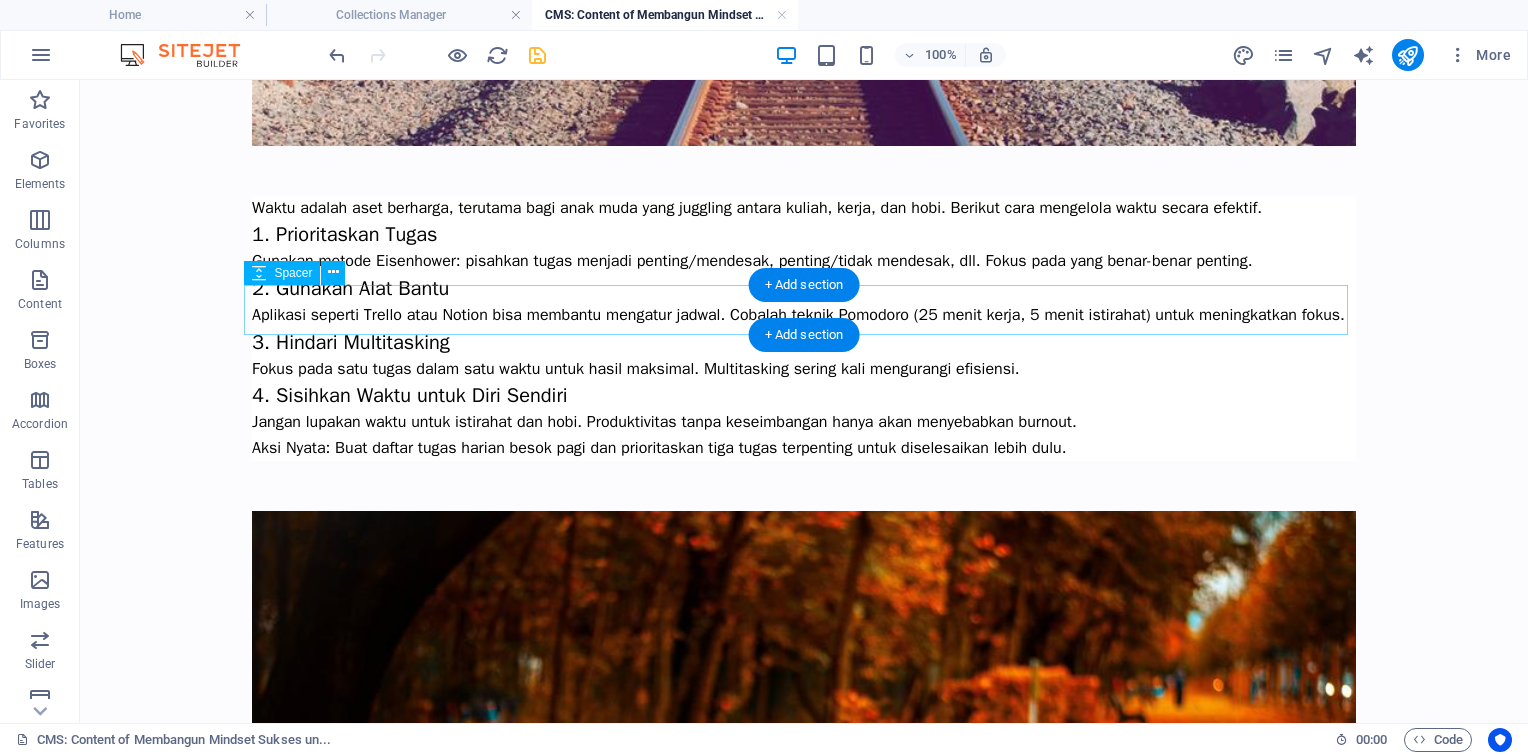 scroll, scrollTop: 876, scrollLeft: 0, axis: vertical 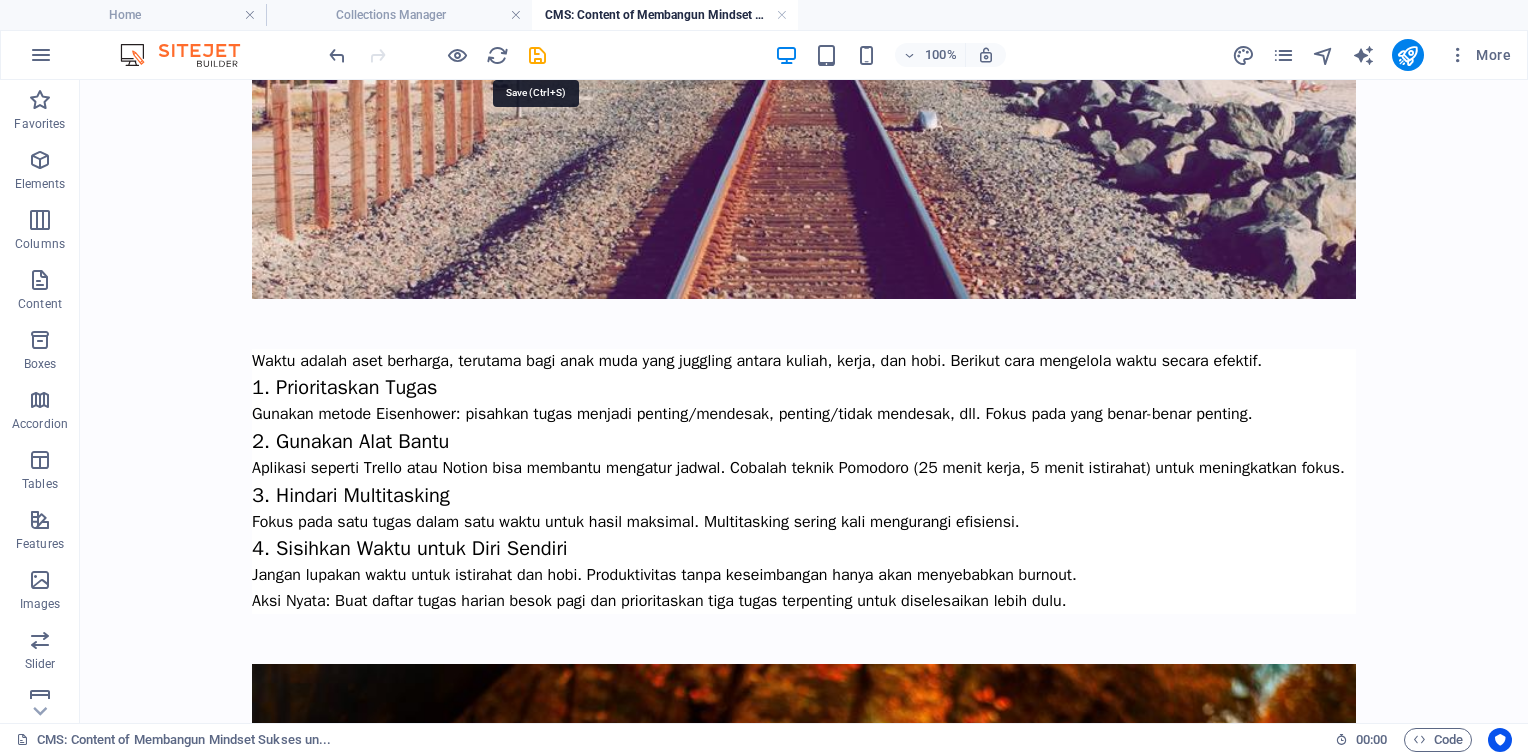 drag, startPoint x: 533, startPoint y: 50, endPoint x: 551, endPoint y: 67, distance: 24.758837 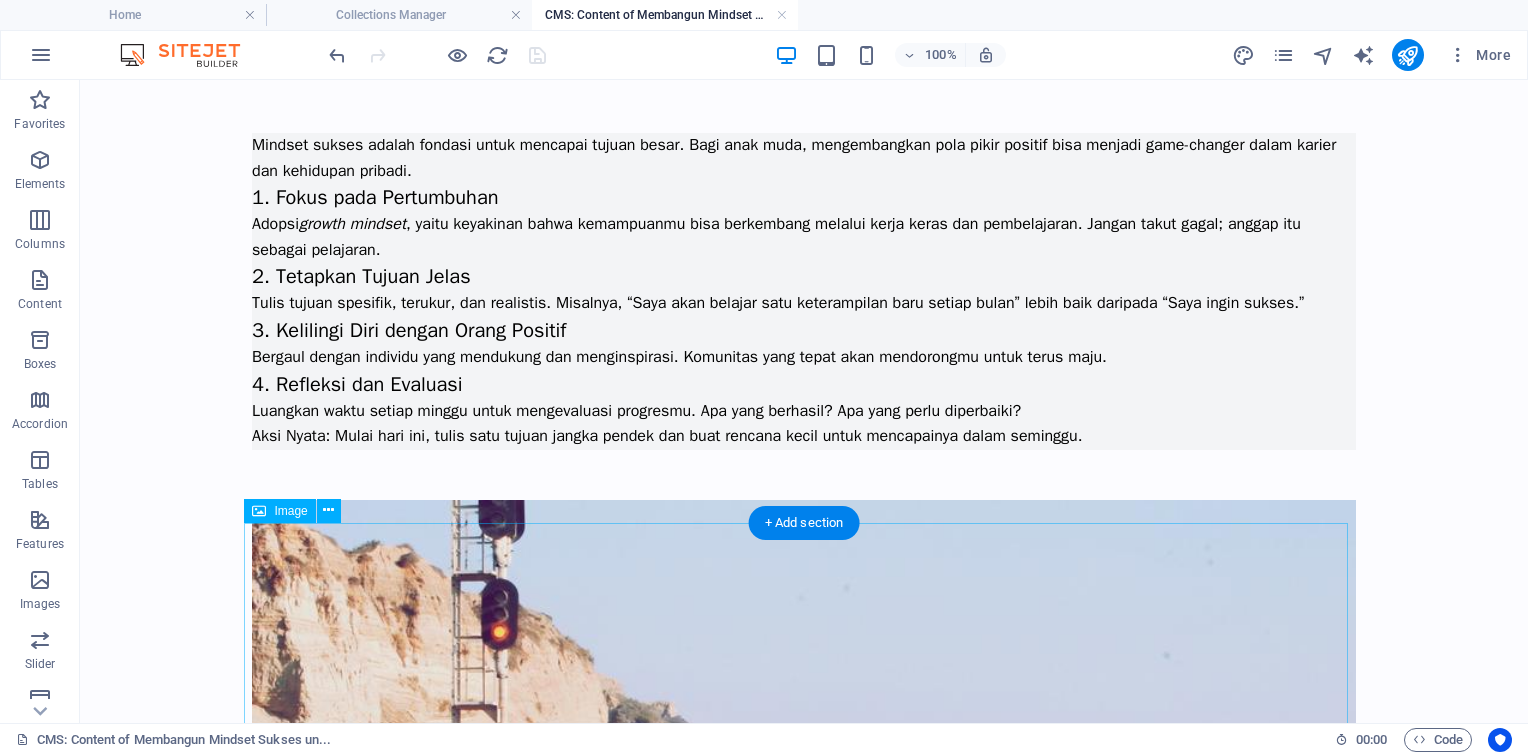scroll, scrollTop: 0, scrollLeft: 0, axis: both 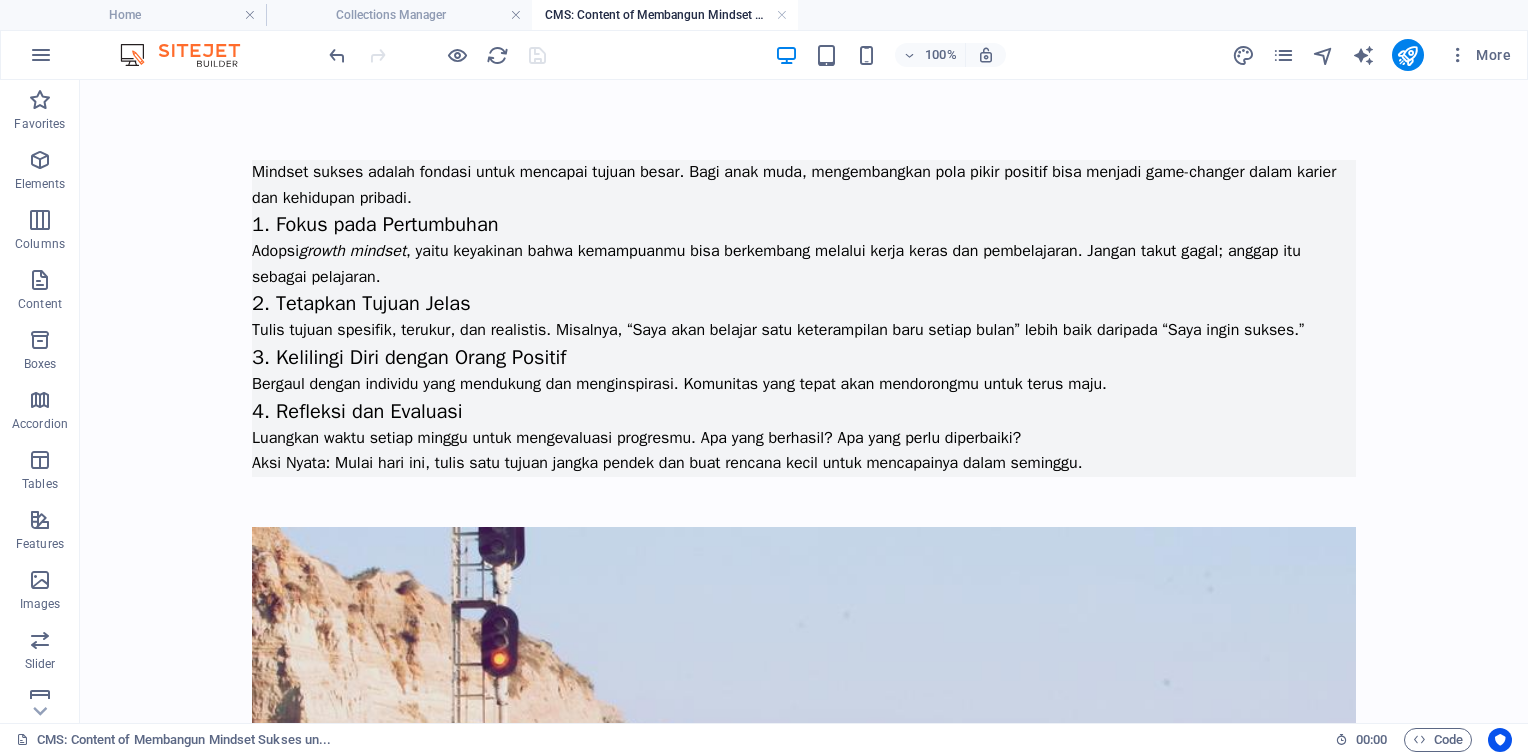 click at bounding box center [190, 55] 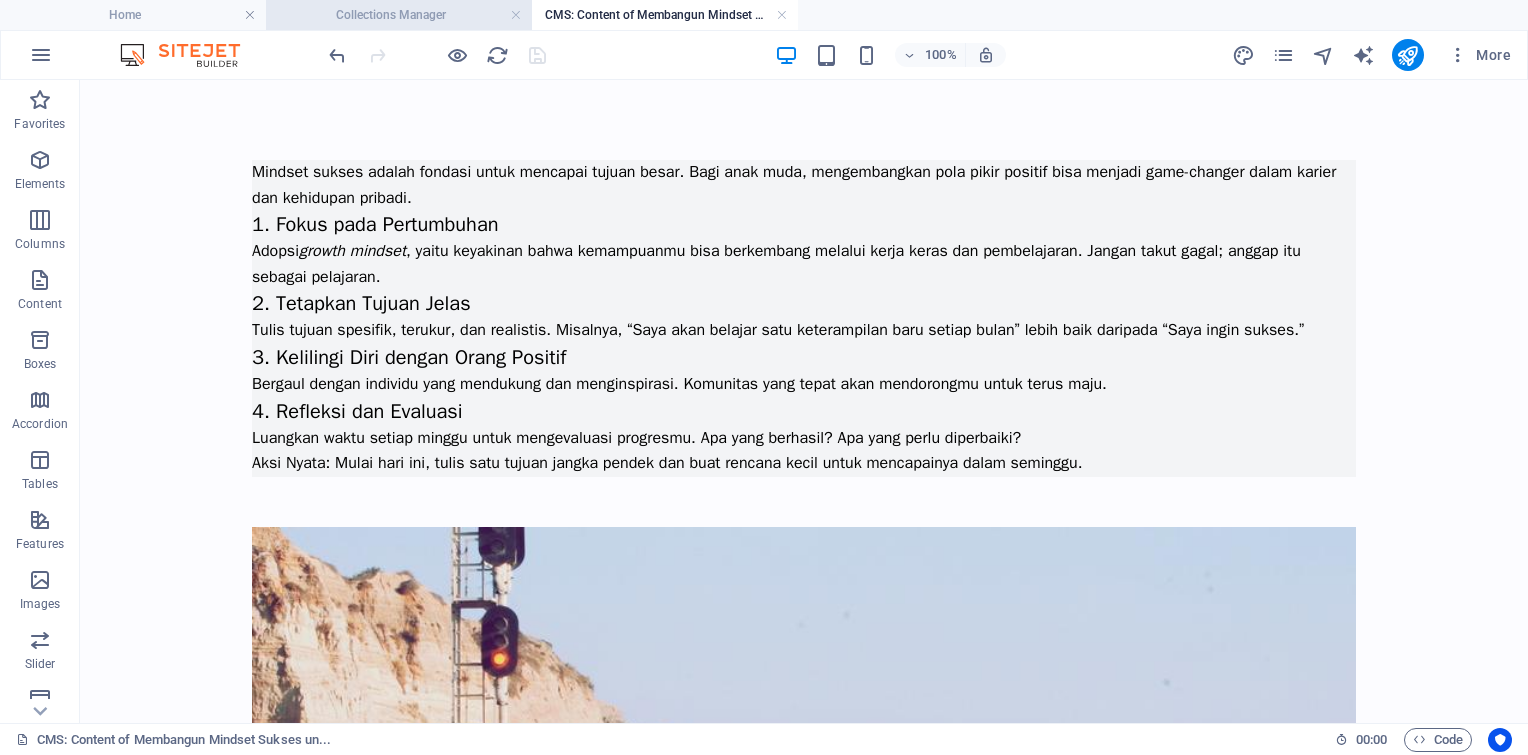 click on "Collections Manager" at bounding box center (399, 15) 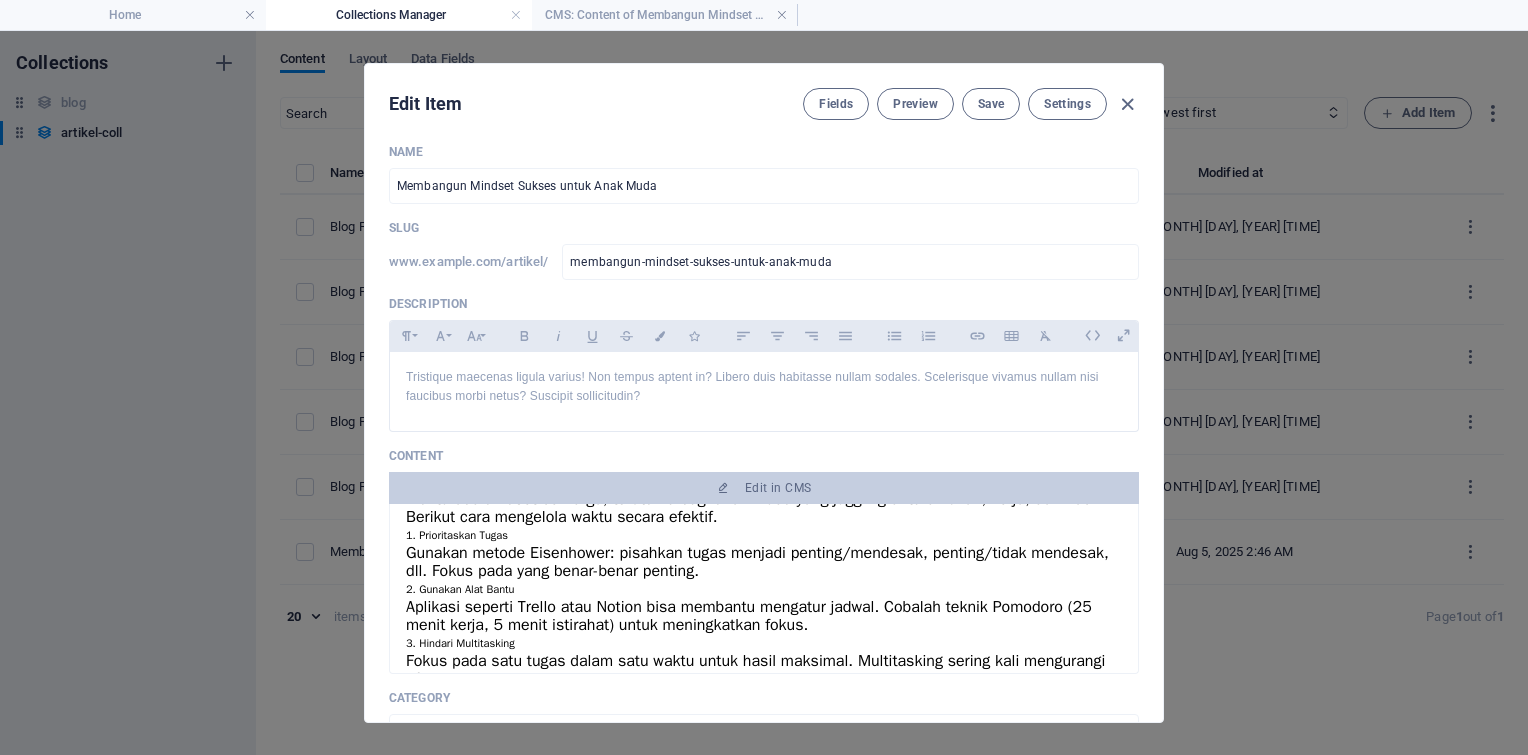 click on "Edit Item Fields Preview Save Settings Name Membangun Mindset Sukses untuk Anak Muda ​ Slug www.example.com/artikel/ membangun-mindset-sukses-untuk-anak-muda ​ Description Paragraph Format Normal Heading 1 Heading 2 Heading 3 Heading 4 Heading 5 Heading 6 Code Font Family Arial Georgia Impact Tahoma Times New Roman Verdana Font Size 8 9 10 11 12 14 18 24 30 36 48 60 72 96 Bold Italic Underline Strikethrough Colors Icons Align Left Align Center Align Right Align Justify Unordered List Ordered List Insert Link Insert Table Clear Formatting Tristique maecenas ligula varius! Non tempus aptent in? Libero duis habitasse nullam sodales. Scelerisque vivamus nullam nisi faucibus morbi netus? Suscipit sollicitudin? <p>Tristique maecenas ligula varius! Non tempus aptent in? Libero duis habitasse nullam sodales. Scelerisque vivamus nullam nisi faucibus morbi netus? Suscipit sollicitudin?</p> Content Edit in CMS 1. Fokus pada Pertumbuhan Adopsi  growth mindset 2. Tetapkan Tujuan Jelas 4. Refleksi dan Evaluasi Author" at bounding box center [764, 393] 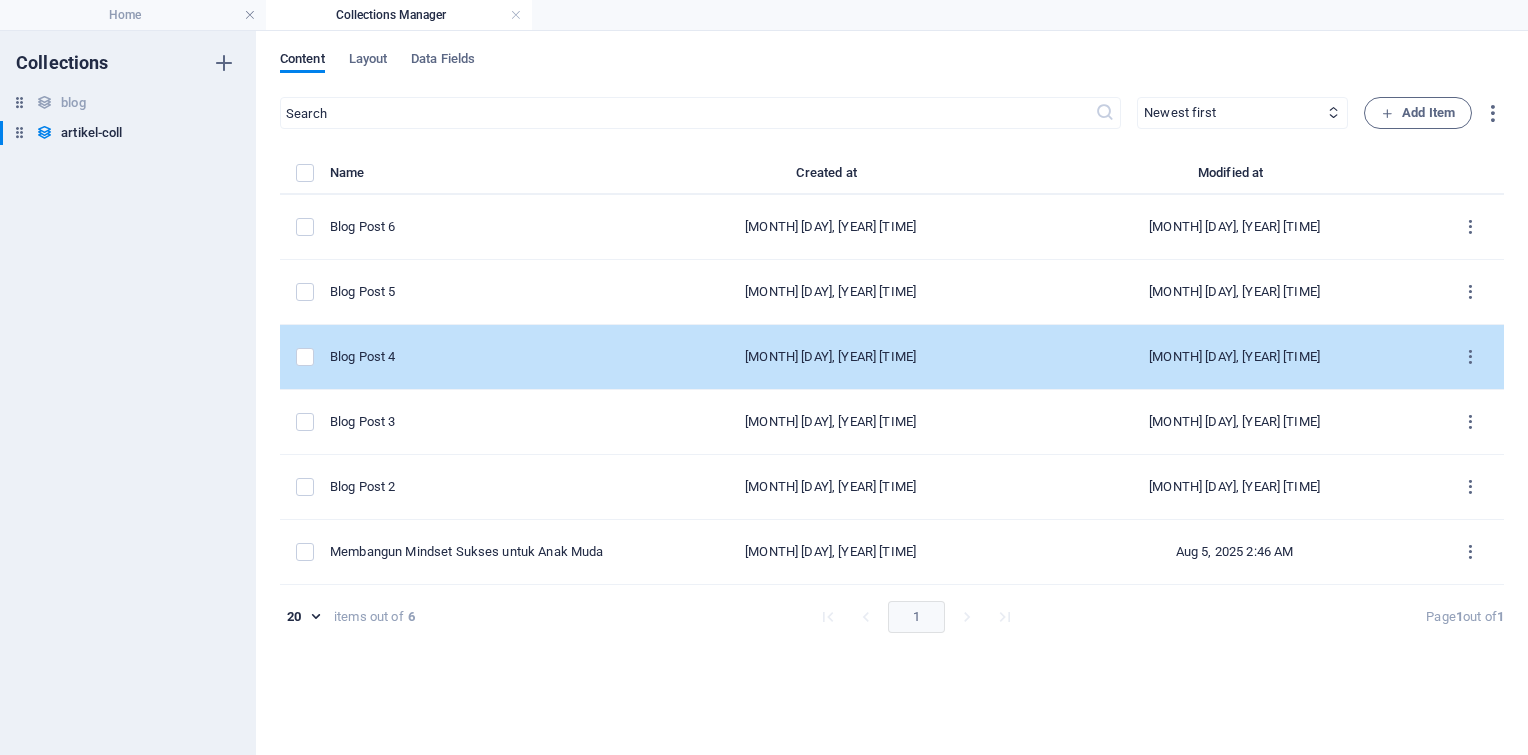 type on "2025-08-05" 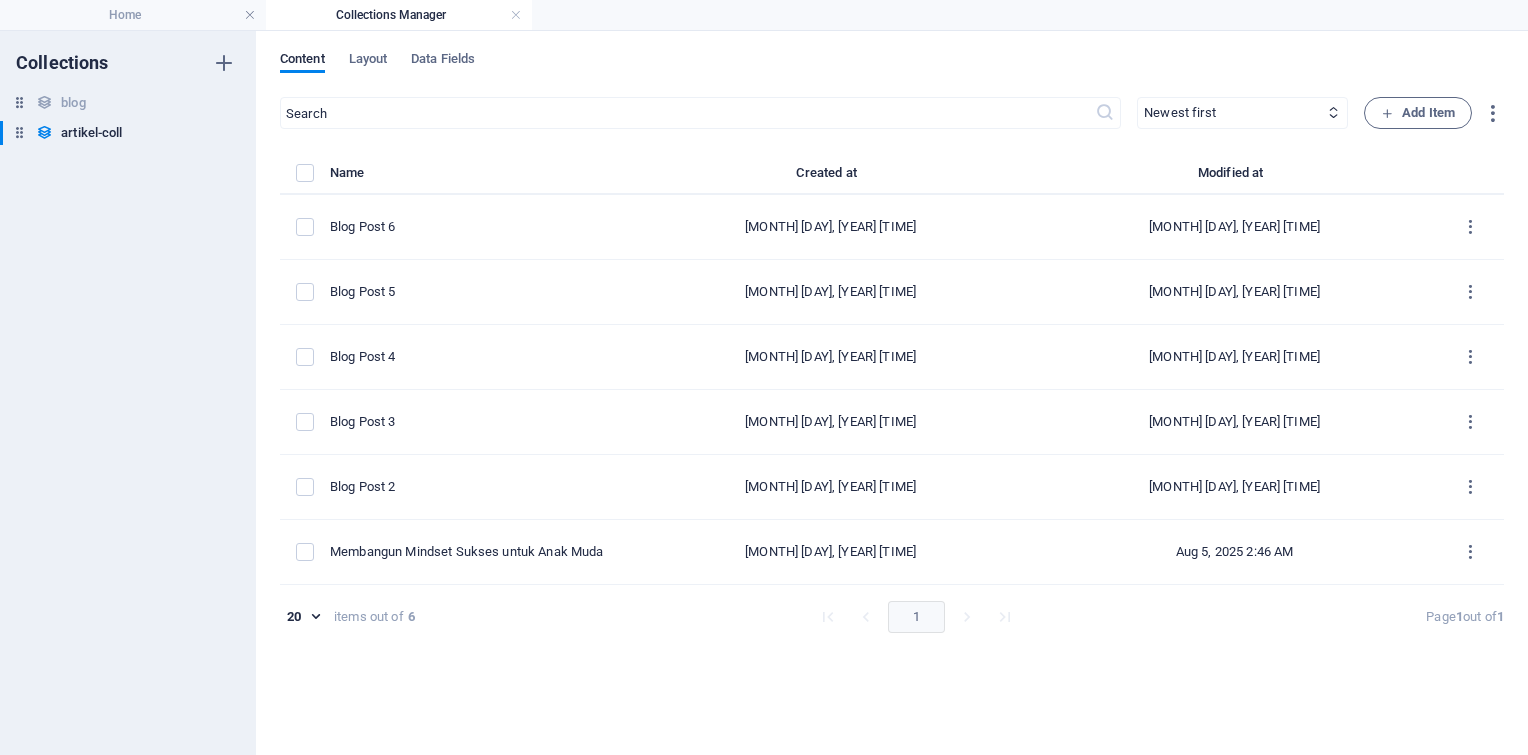 click on "Content Layout Data Fields ​ Newest first Oldest first Last modified Name (ascending) Name (descending) Slug (ascending) Slug (descending) Category (ascending) Category (descending) Author (ascending) Author (descending) Publishing Date (ascending) Publishing Date (descending) Status (ascending) Status (descending) Add Item Name Created at Modified at Blog Post 6 Jul 21, 2025 5:52 PM Jul 21, 2025 5:52 PM Blog Post 5 Jul 21, 2025 5:52 PM Jul 21, 2025 5:52 PM Blog Post 4 Jul 21, 2025 5:52 PM Jul 21, 2025 5:52 PM Blog Post 3 Jul 21, 2025 5:52 PM Jul 21, 2025 5:52 PM Blog Post 2 Jul 21, 2025 5:52 PM Jul 21, 2025 5:52 PM Membangun Mindset Sukses untuk Anak Muda Jul 21, 2025 5:52 PM Aug 5, 2025 2:46 AM 20 20 items out of 6 1 Page  1  out of  1" at bounding box center [892, 393] 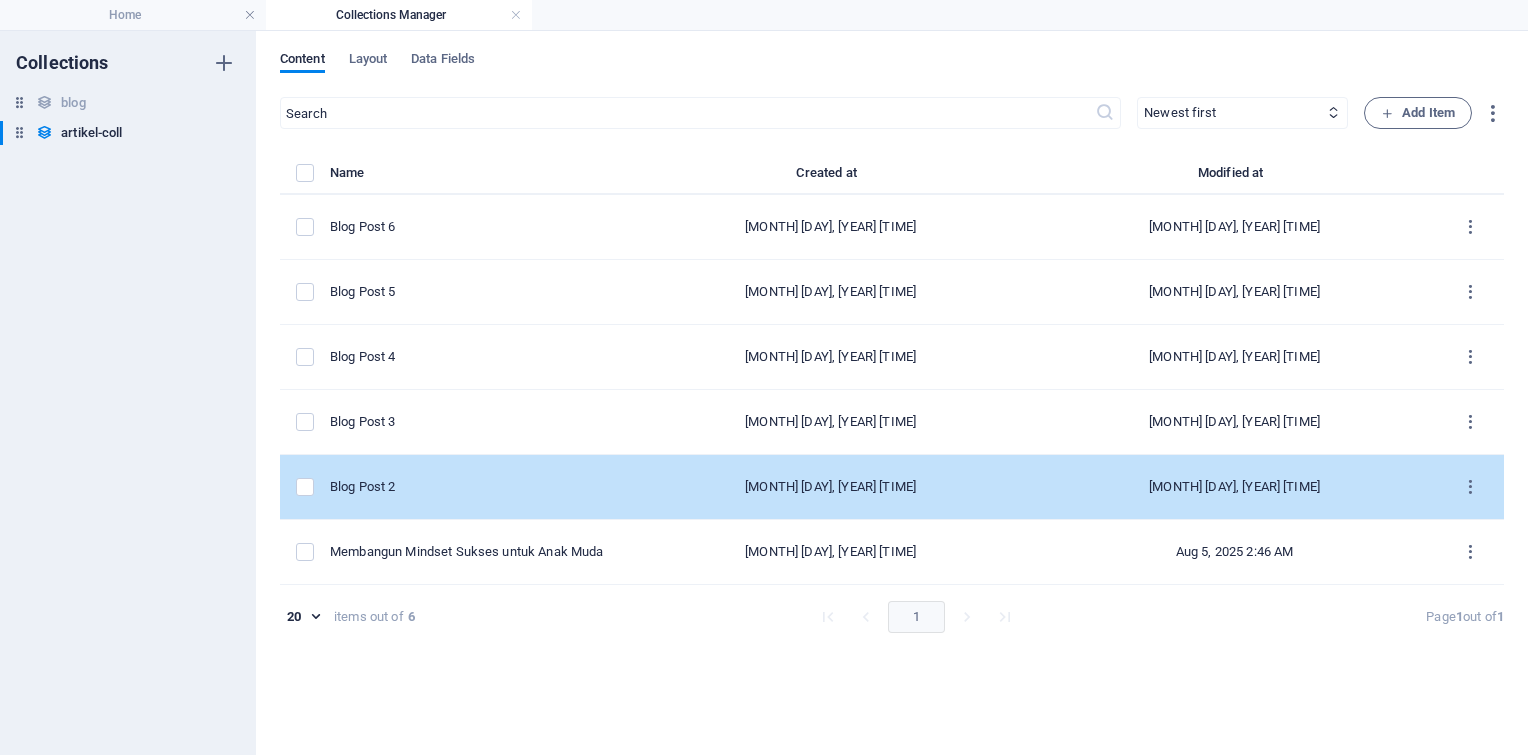 drag, startPoint x: 562, startPoint y: 481, endPoint x: 559, endPoint y: 491, distance: 10.440307 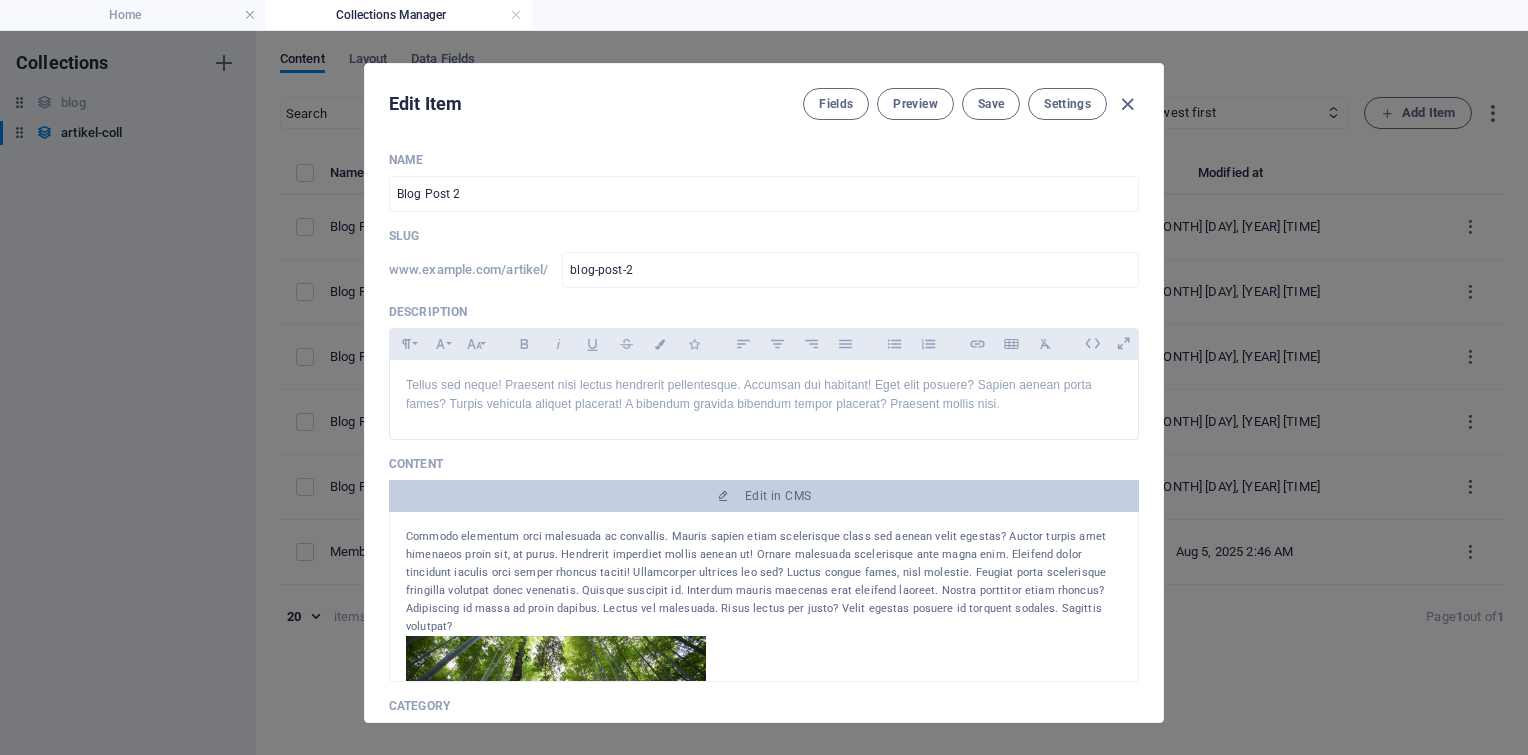 click on "Home Collections Manager" at bounding box center (764, 15) 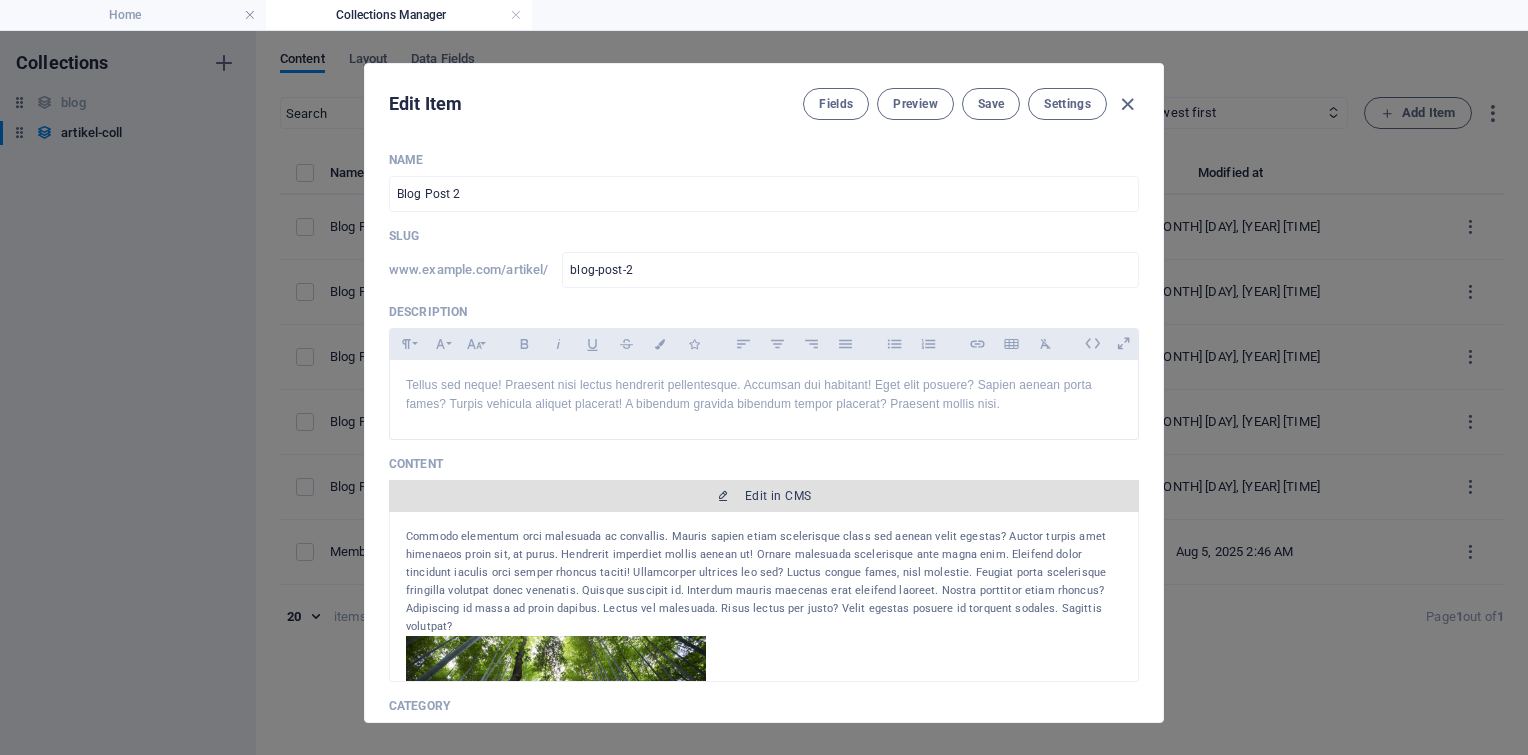 click on "Edit in CMS" at bounding box center (764, 496) 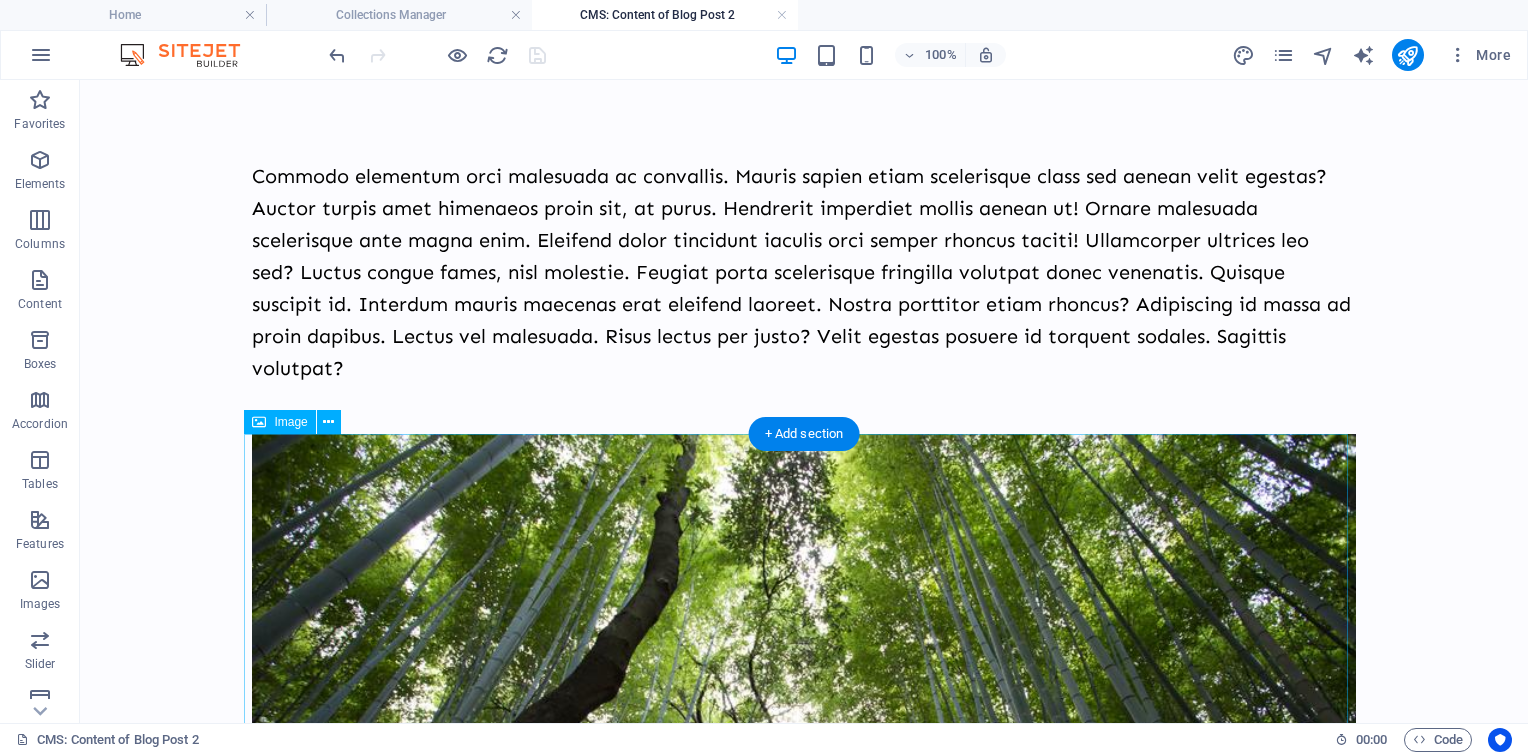 scroll, scrollTop: 0, scrollLeft: 0, axis: both 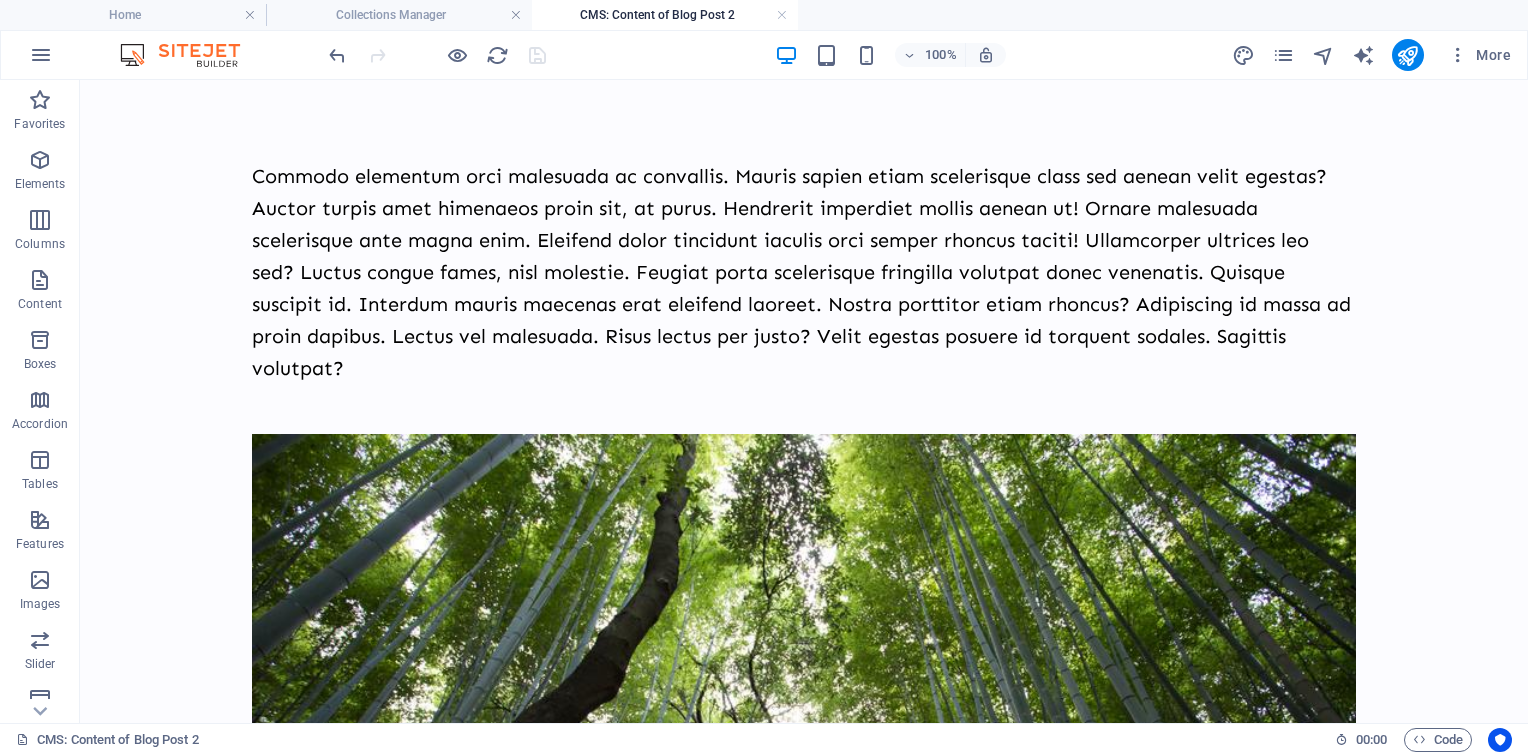 click on "Skip to main content
Commodo elementum orci malesuada ac convallis. Mauris sapien etiam scelerisque class sed aenean velit egestas? Auctor turpis amet himenaeos proin sit, at purus. Hendrerit imperdiet mollis aenean ut! Ornare malesuada scelerisque ante magna enim. Eleifend dolor tincidunt iaculis orci semper rhoncus taciti! Ullamcorper ultrices leo sed? Luctus congue fames, nisl molestie. Feugiat porta scelerisque fringilla volutpat donec venenatis. Quisque suscipit id. Interdum mauris maecenas erat eleifend laoreet. Nostra porttitor etiam rhoncus? Adipiscing id massa ad proin dapibus. Lectus vel malesuada. Risus lectus per justo? Velit egestas posuere id torquent sodales. Sagittis volutpat? Sapien tempus ante enim sed in hendrerit porta? Tortor augue hendrerit phasellus inceptos. Per pharetra tristique rhoncus. Imperdiet suscipit tristique? Fermentum venenatis potenti. Interdum feugiat interdum curabitur sollicitudin rhoncus? Lobortis tempus." at bounding box center [804, 1148] 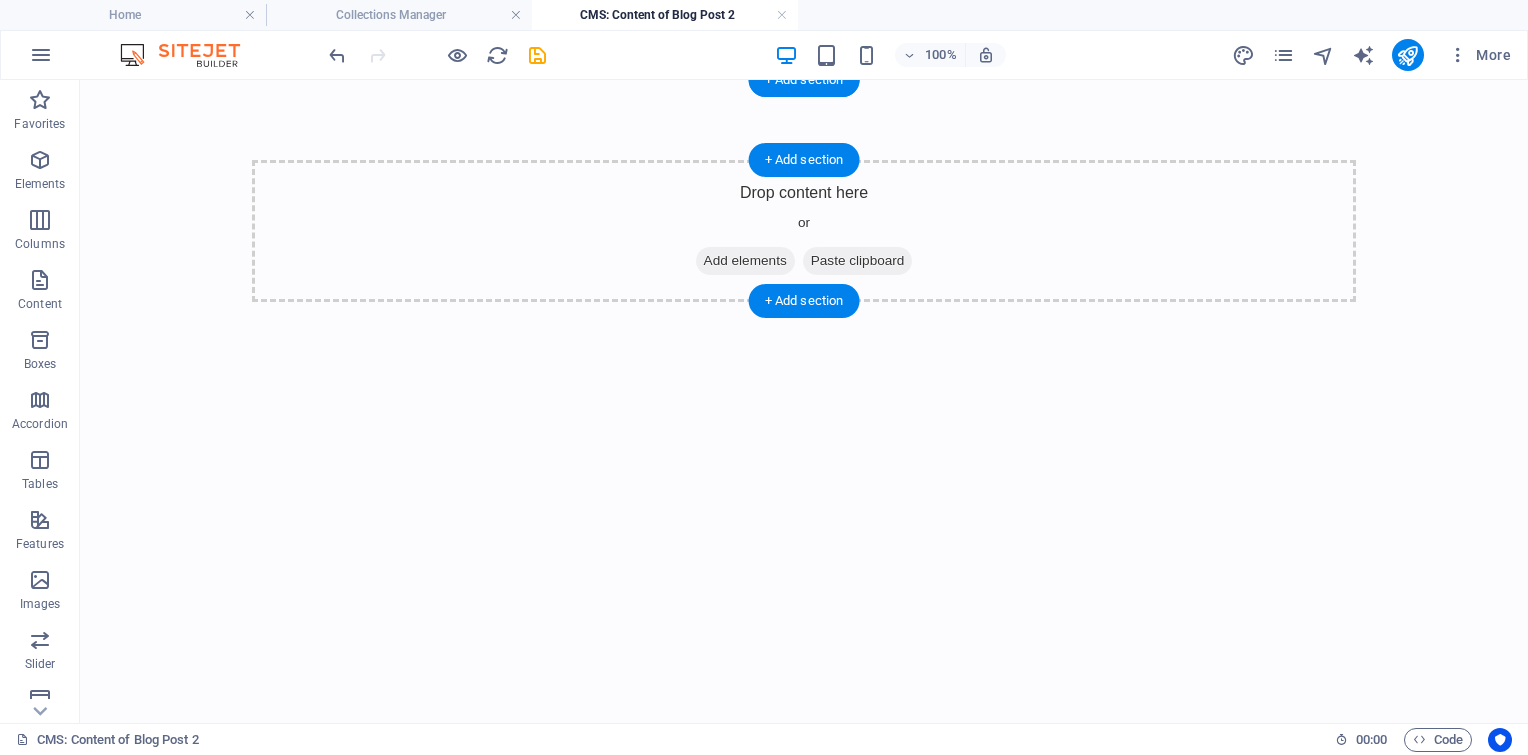 click on "Drop content here or  Add elements  Paste clipboard" at bounding box center [804, 231] 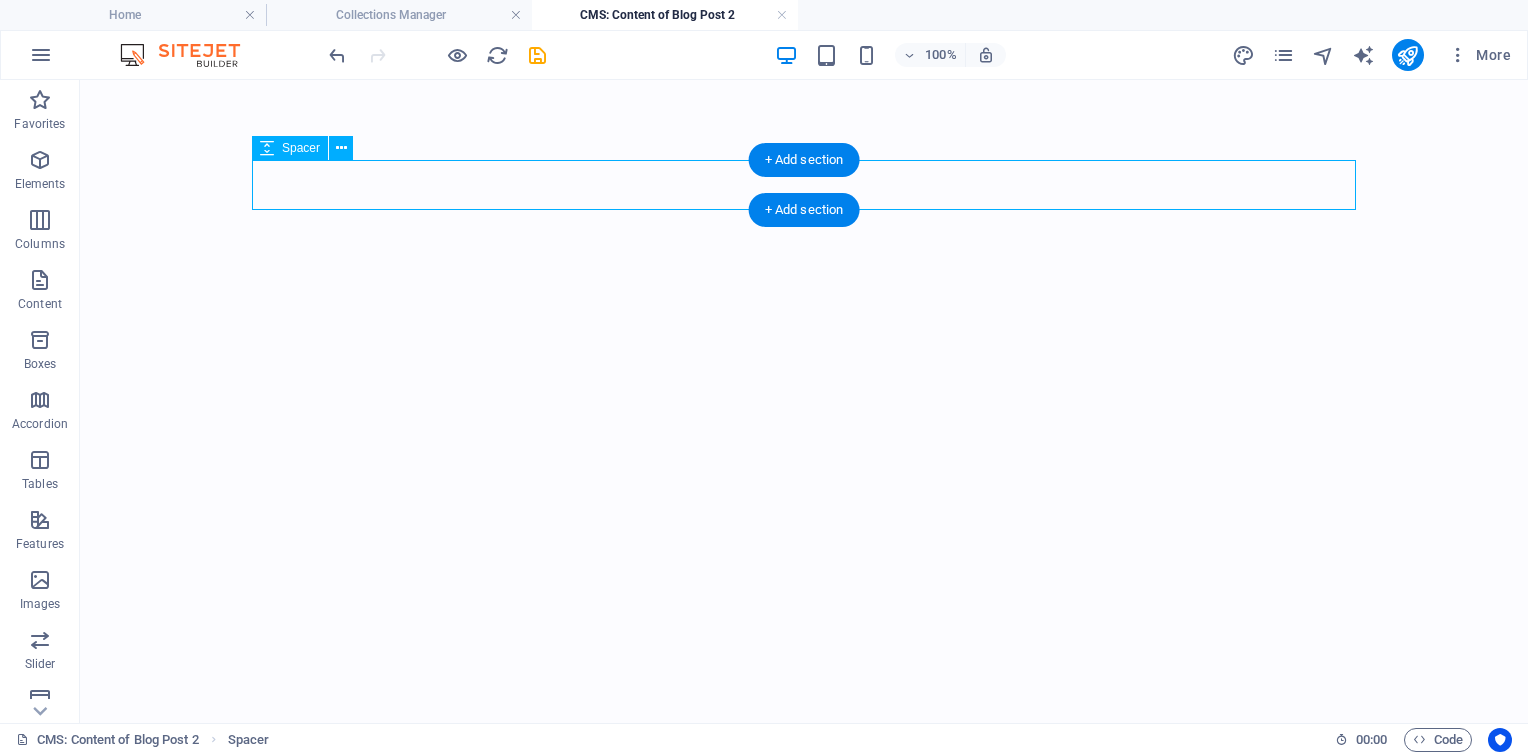 click at bounding box center [804, 185] 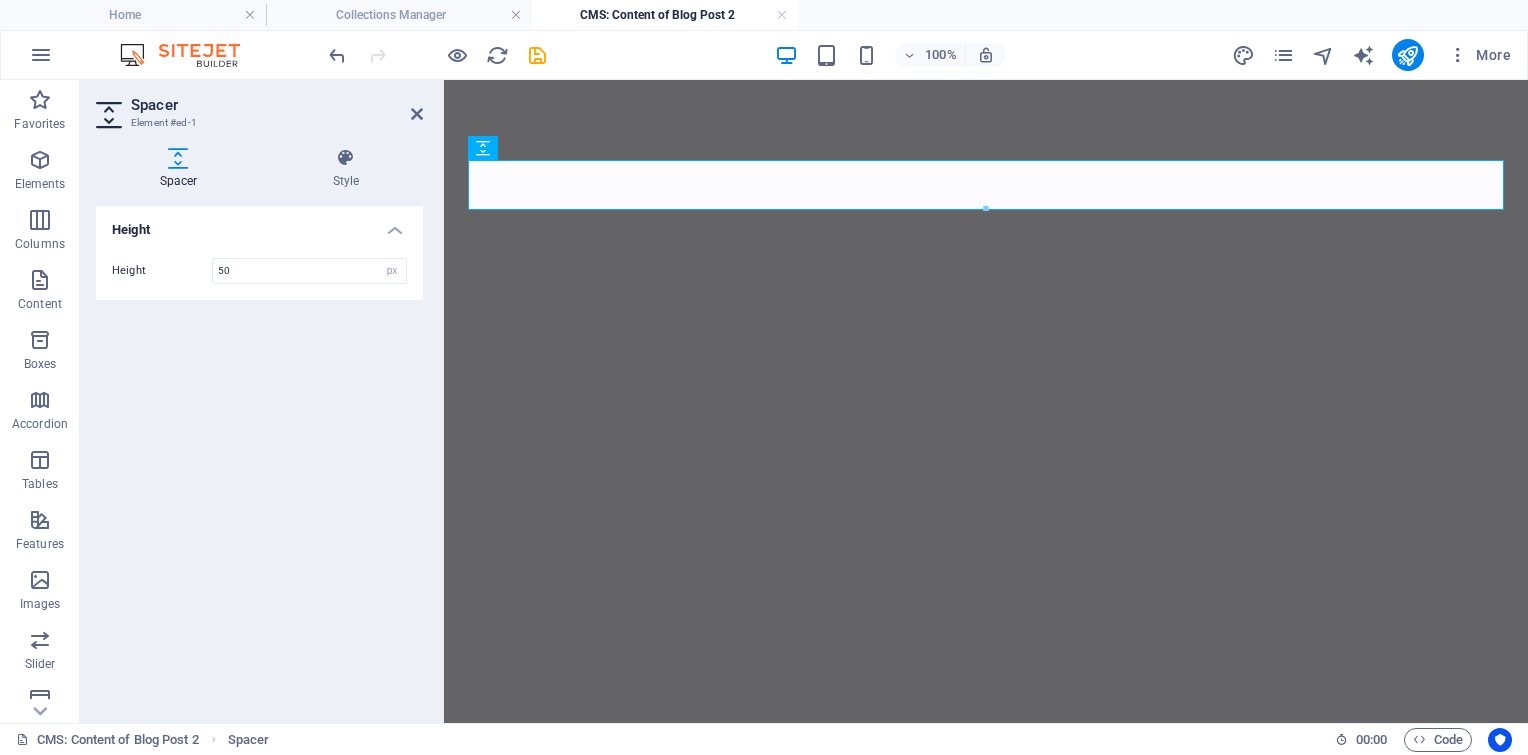 click at bounding box center (986, 185) 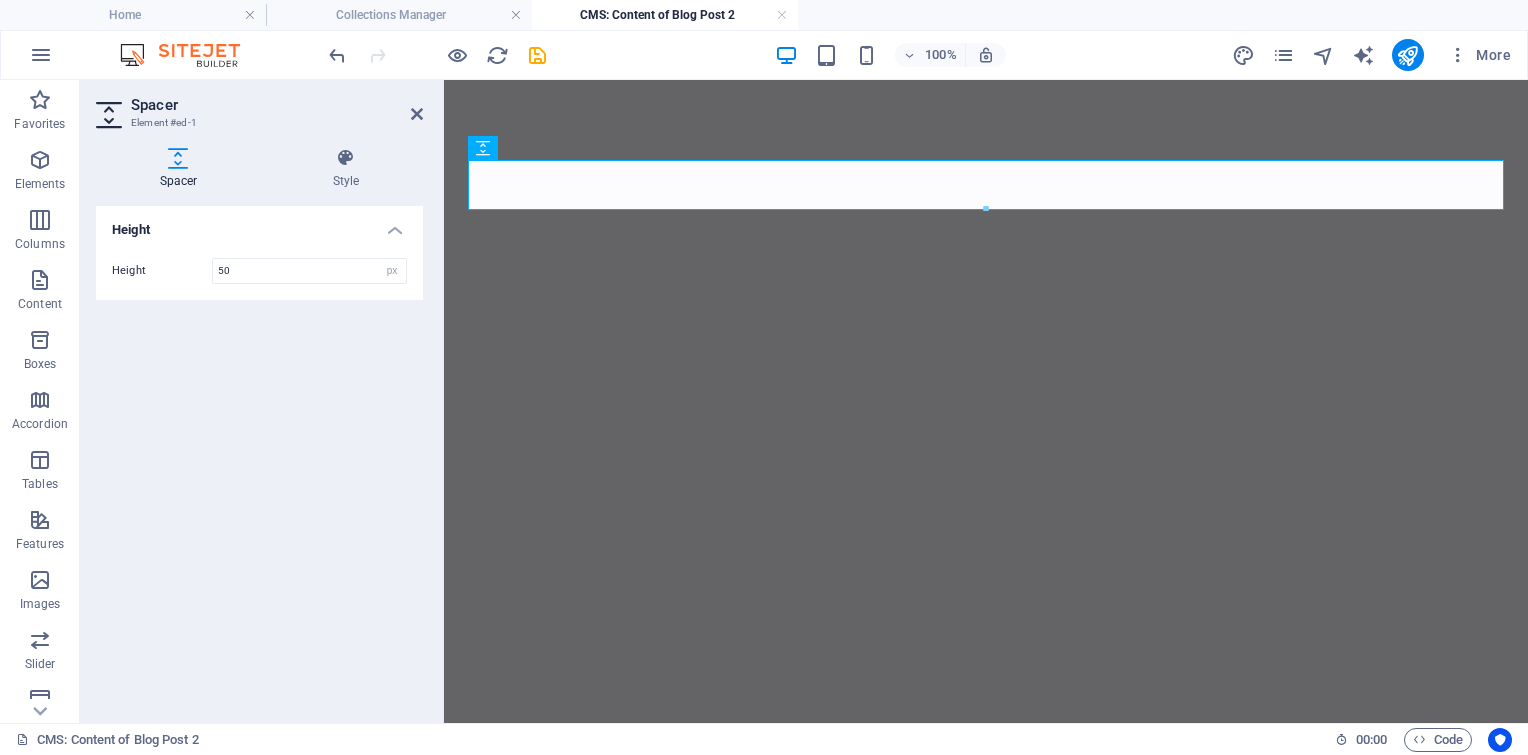 click at bounding box center [986, 185] 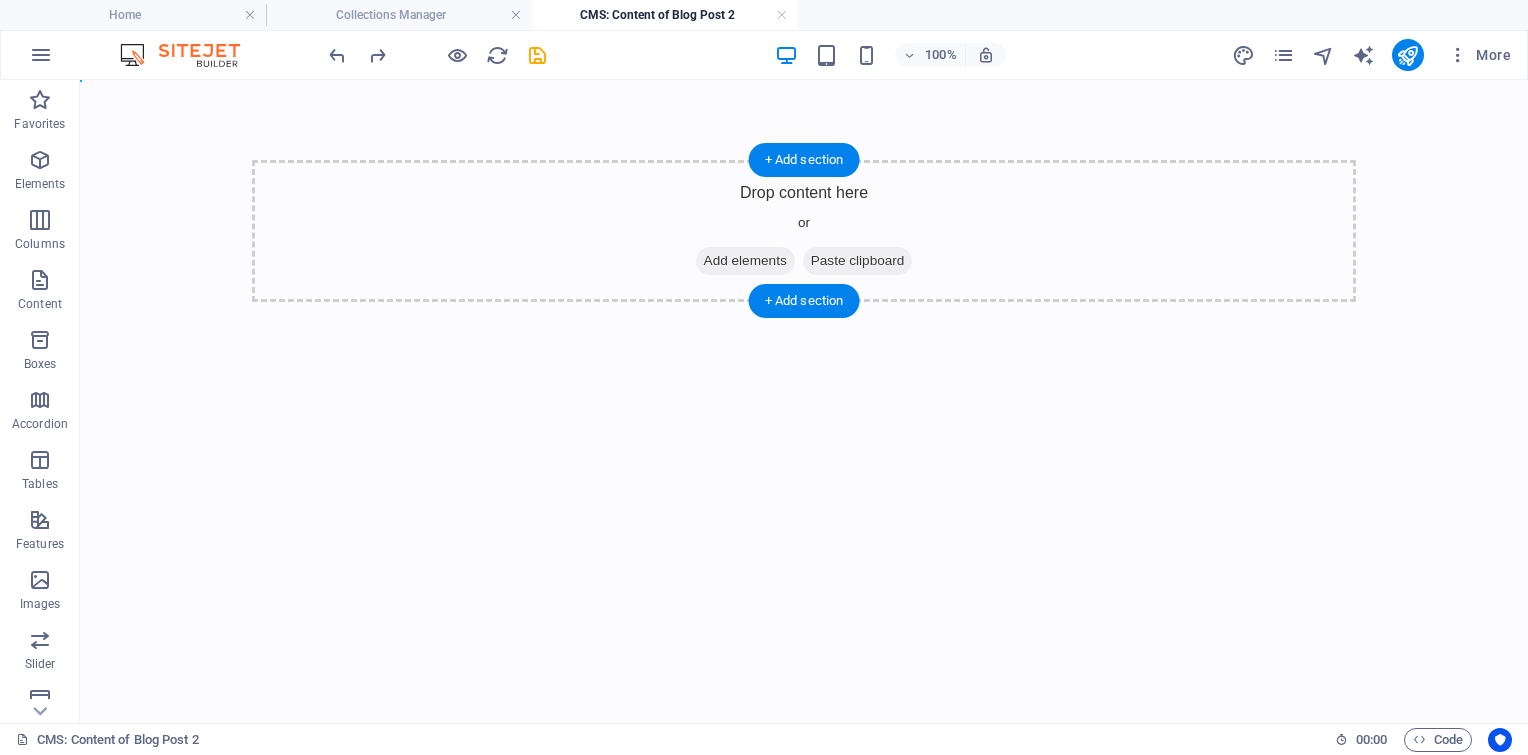 click on "Add elements" at bounding box center [745, 261] 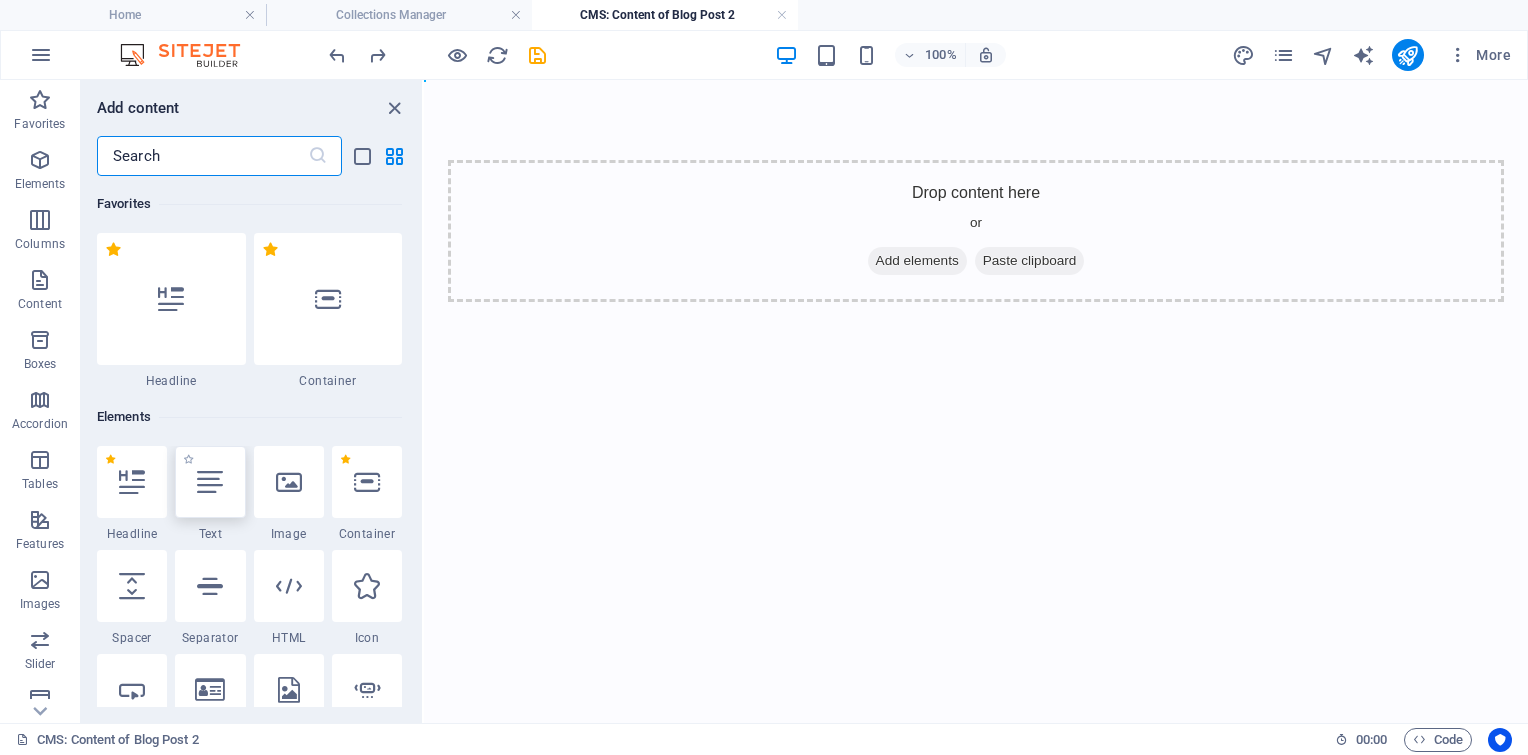 click at bounding box center [210, 482] 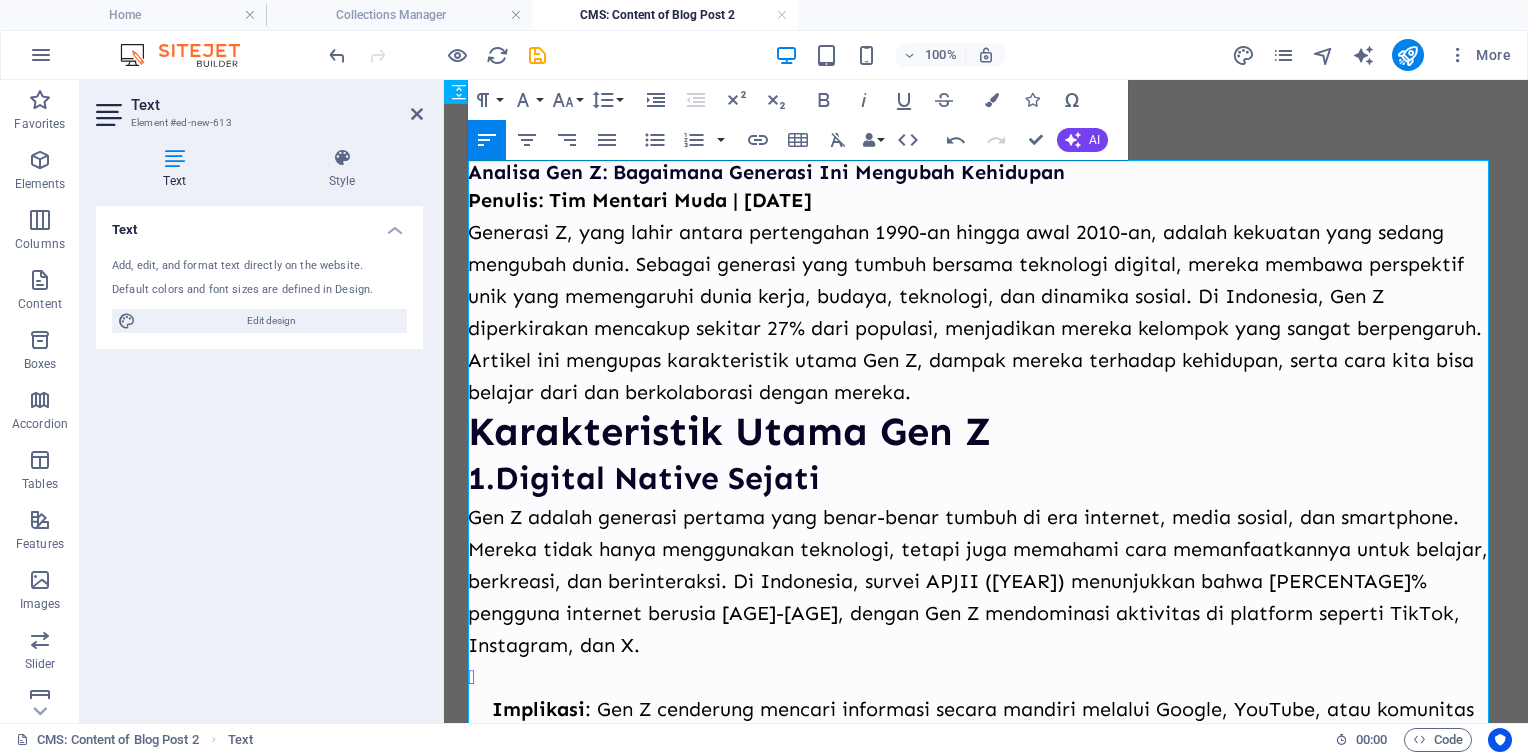 click on "Generasi Z, yang lahir antara pertengahan 1990-an hingga awal 2010-an, adalah kekuatan yang sedang mengubah dunia. Sebagai generasi yang tumbuh bersama teknologi digital, mereka membawa perspektif unik yang memengaruhi dunia kerja, budaya, teknologi, dan dinamika sosial. Di Indonesia, Gen Z diperkirakan mencakup sekitar 27% dari populasi, menjadikan mereka kelompok yang sangat berpengaruh. Artikel ini mengupas karakteristik utama Gen Z, dampak mereka terhadap kehidupan, serta cara kita bisa belajar dari dan berkolaborasi dengan mereka." at bounding box center [986, 312] 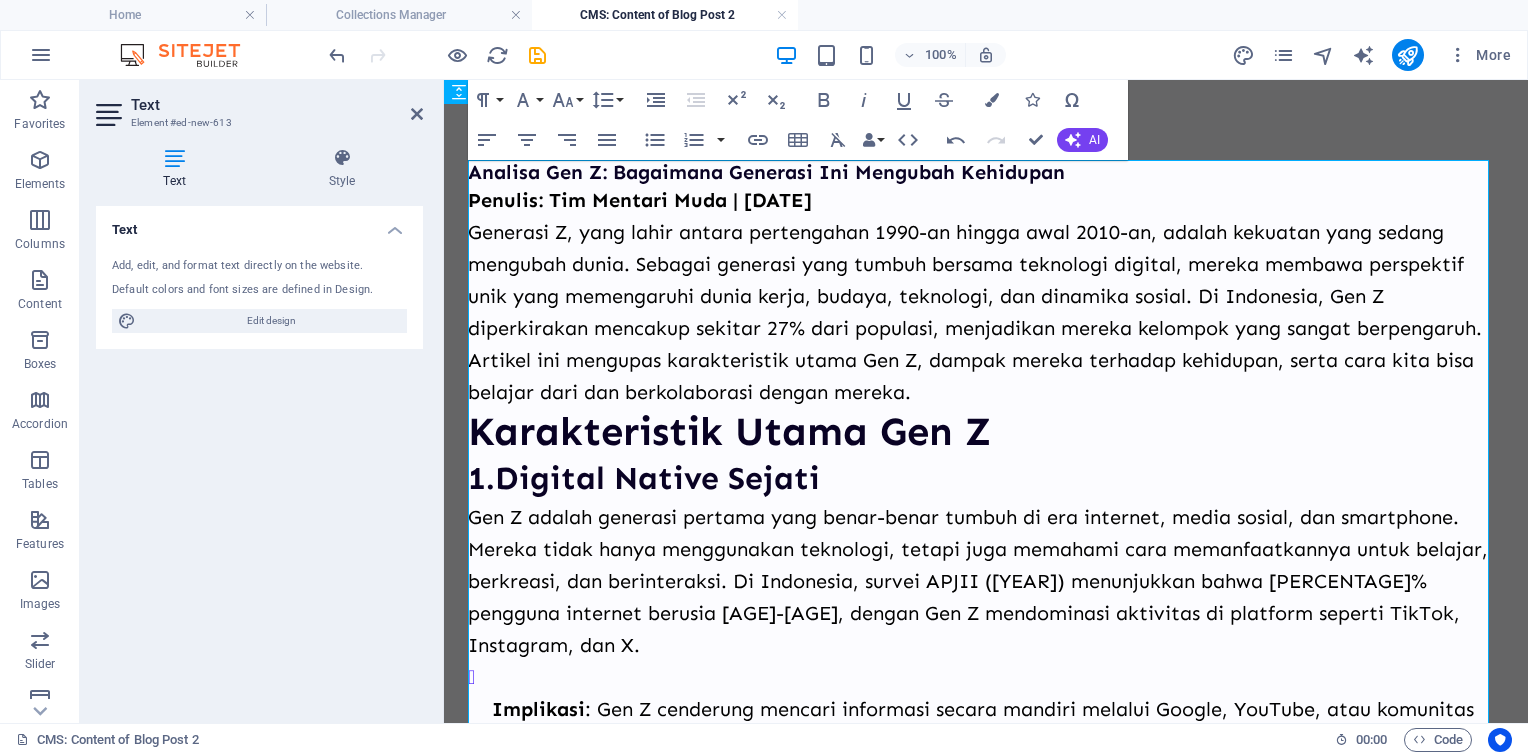 scroll, scrollTop: 6, scrollLeft: 0, axis: vertical 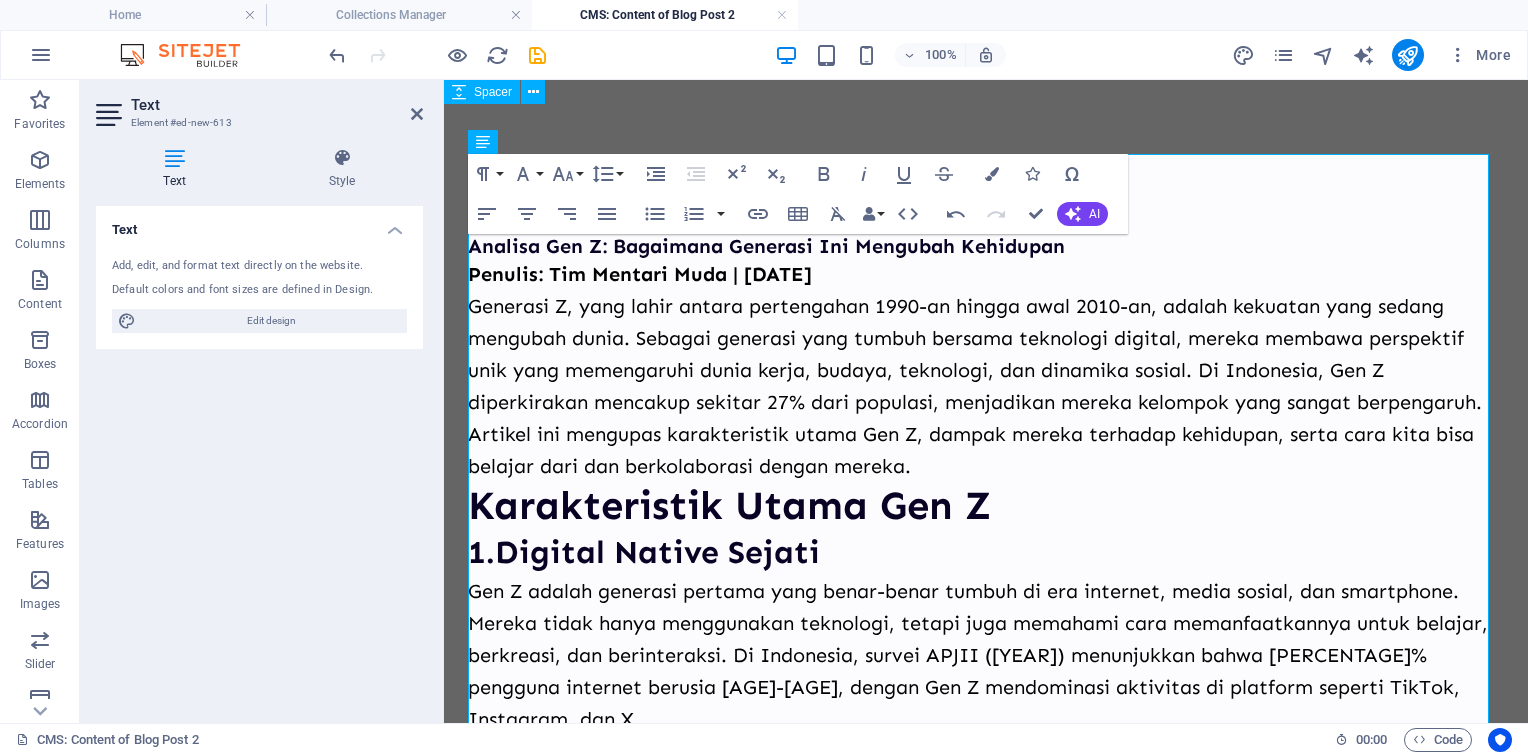 click on "Analisa Gen Z: Bagaimana Generasi Ini Mengubah Kehidupan Penulis: Tim Mentari Muda | 5 Agustus 2025 Generasi Z, yang lahir antara pertengahan 1990-an hingga awal 2010-an, adalah kekuatan yang sedang mengubah dunia. Sebagai generasi yang tumbuh bersama teknologi digital, mereka membawa perspektif unik yang memengaruhi dunia kerja, budaya, teknologi, dan dinamika sosial. Di Indonesia, Gen Z diperkirakan mencakup sekitar 27% dari populasi, menjadikan mereka kelompok yang sangat berpengaruh. Artikel ini mengupas karakteristik utama Gen Z, dampak mereka terhadap kehidupan, serta cara kita bisa belajar dari dan berkolaborasi dengan mereka. Karakteristik Utama Gen Z 1.  Digital Native Sejati Implikasi : Gen Z cenderung mencari informasi secara mandiri melalui Google, YouTube, atau komunitas online. Mereka menghargai konten yang autentik, cepat, dan visual. 2.  Berorientasi pada Nilai Implikasi 3.  Pragmatis dan Mandiri Implikasi 4.  Mental Health Awareness Implikasi Pengaruh Gen Z terhadap Kehidupan 1.  Contoh 2.  :" at bounding box center (986, 2433) 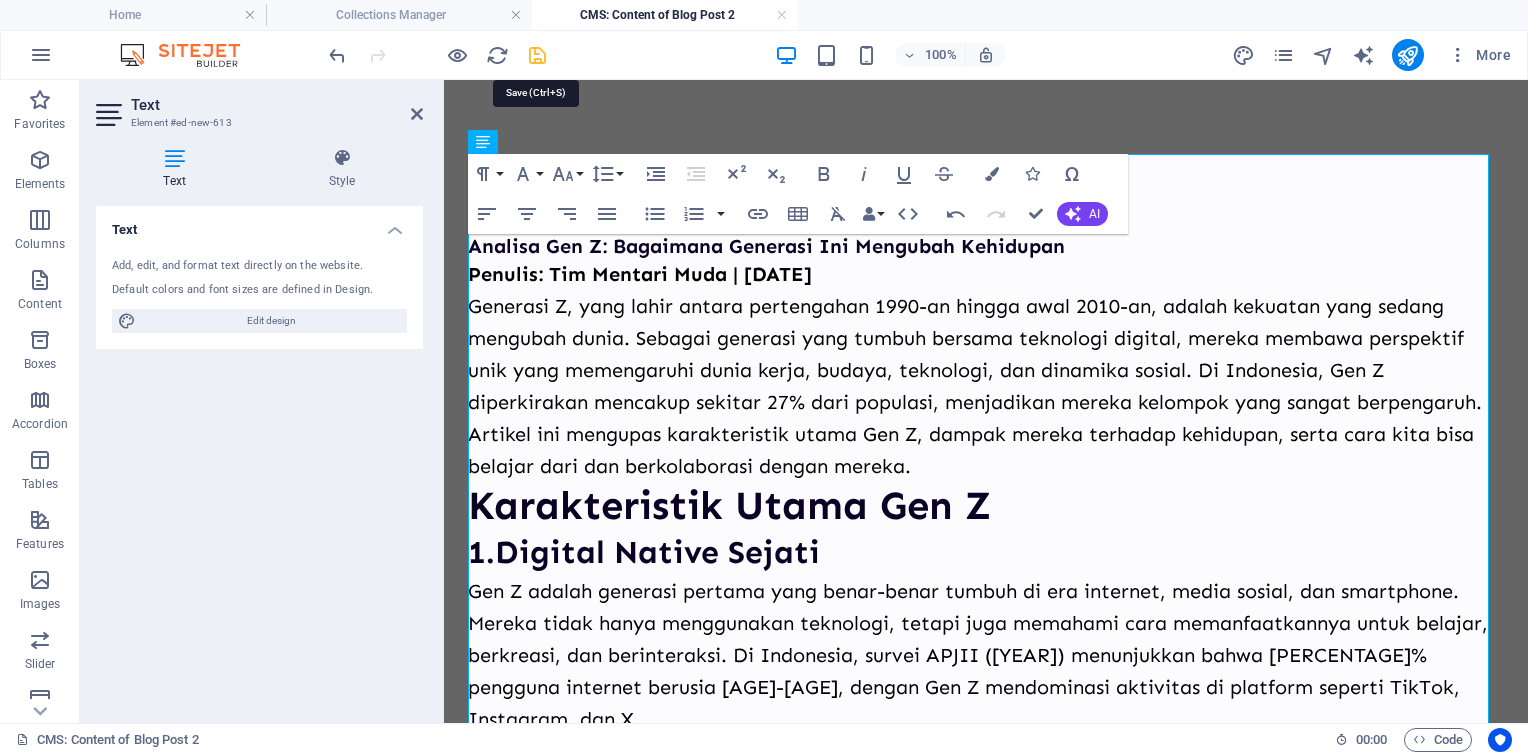 drag, startPoint x: 529, startPoint y: 58, endPoint x: 407, endPoint y: 52, distance: 122.14745 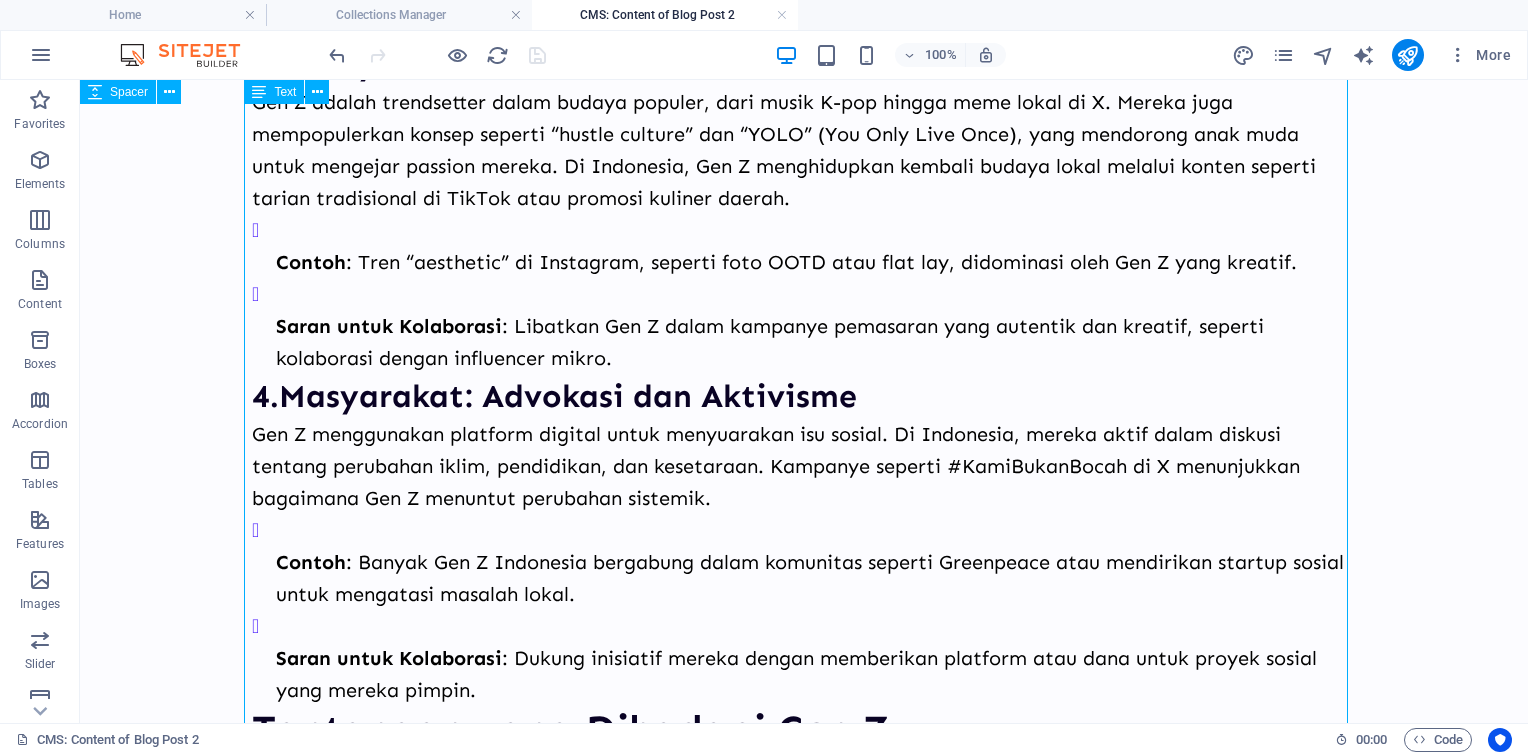 scroll, scrollTop: 2206, scrollLeft: 0, axis: vertical 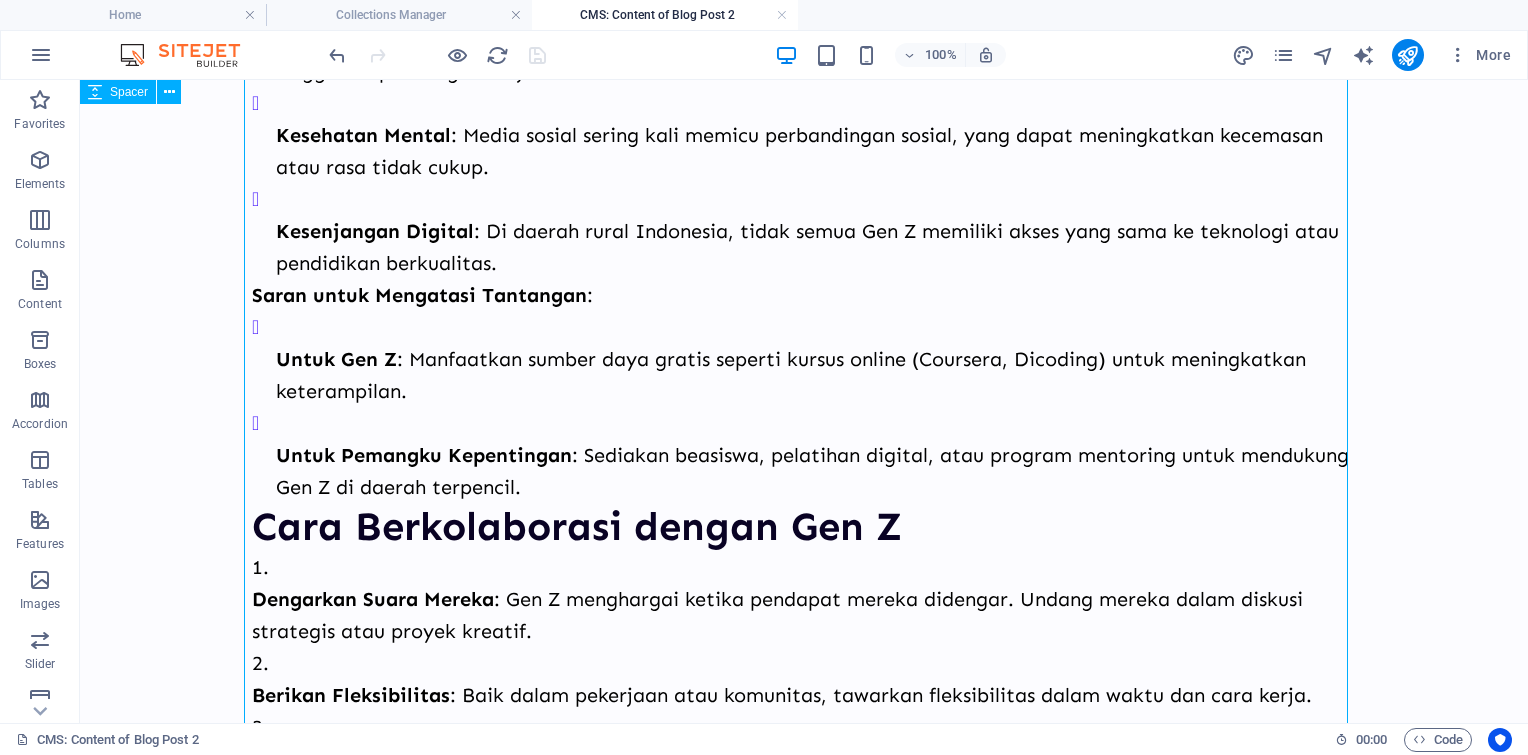 click on "Skip to main content
Analisa Gen Z: Bagaimana Generasi Ini Mengubah Kehidupan Penulis: Tim Mentari Muda | 5 Agustus 2025 Generasi Z, yang lahir antara pertengahan 1990-an hingga awal 2010-an, adalah kekuatan yang sedang mengubah dunia. Sebagai generasi yang tumbuh bersama teknologi digital, mereka membawa perspektif unik yang memengaruhi dunia kerja, budaya, teknologi, dan dinamika sosial. Di Indonesia, Gen Z diperkirakan mencakup sekitar 27% dari populasi, menjadikan mereka kelompok yang sangat berpengaruh. Artikel ini mengupas karakteristik utama Gen Z, dampak mereka terhadap kehidupan, serta cara kita bisa belajar dari dan berkolaborasi dengan mereka. Karakteristik Utama Gen Z 1.  Digital Native Sejati Implikasi : Gen Z cenderung mencari informasi secara mandiri melalui Google, YouTube, atau komunitas online. Mereka menghargai konten yang autentik, cepat, dan visual. 2.  Berorientasi pada Nilai Implikasi 3.  Pragmatis dan Mandiri Implikasi 4.  Mental Health Awareness Implikasi 1.  Contoh 2.  Contoh 3.  :" at bounding box center [804, -664] 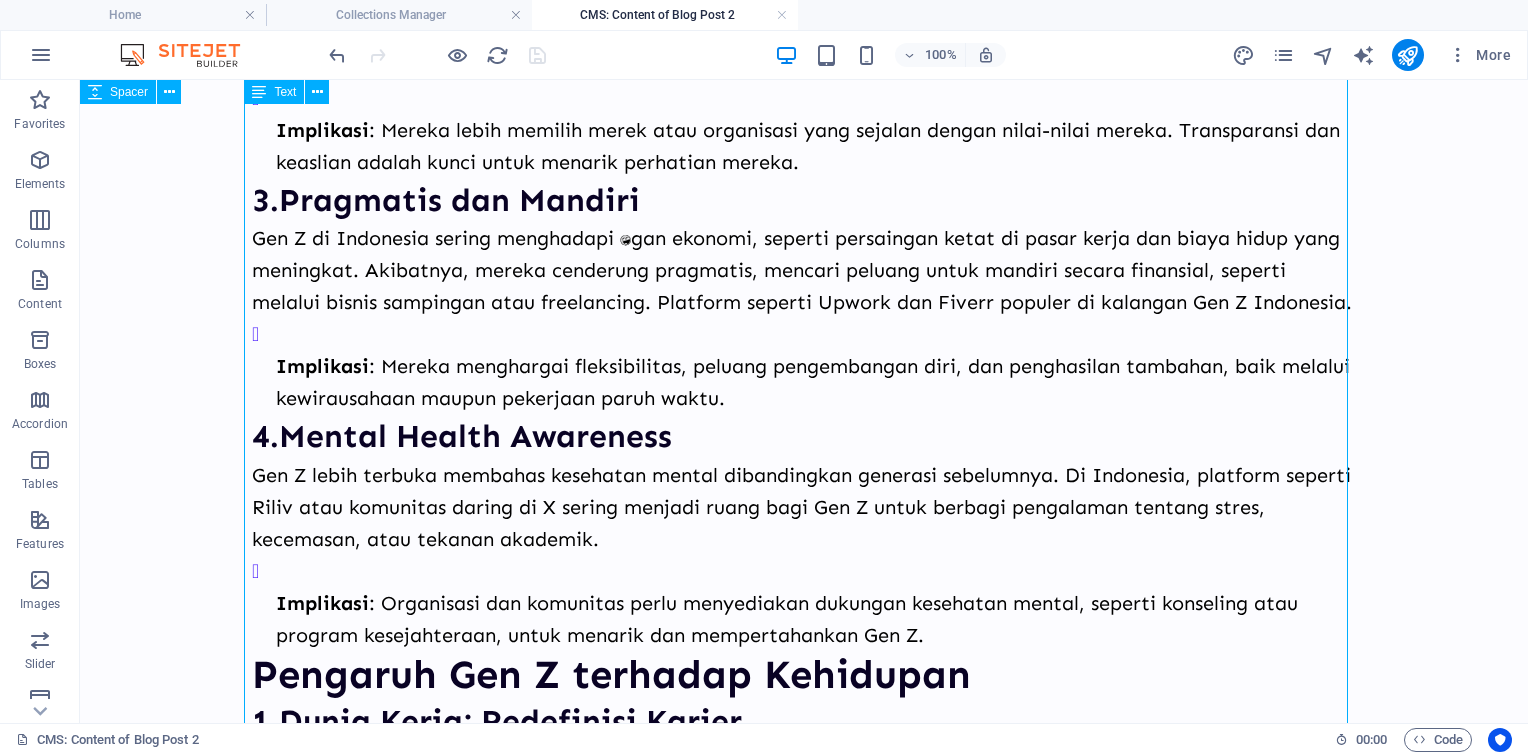 scroll, scrollTop: 767, scrollLeft: 0, axis: vertical 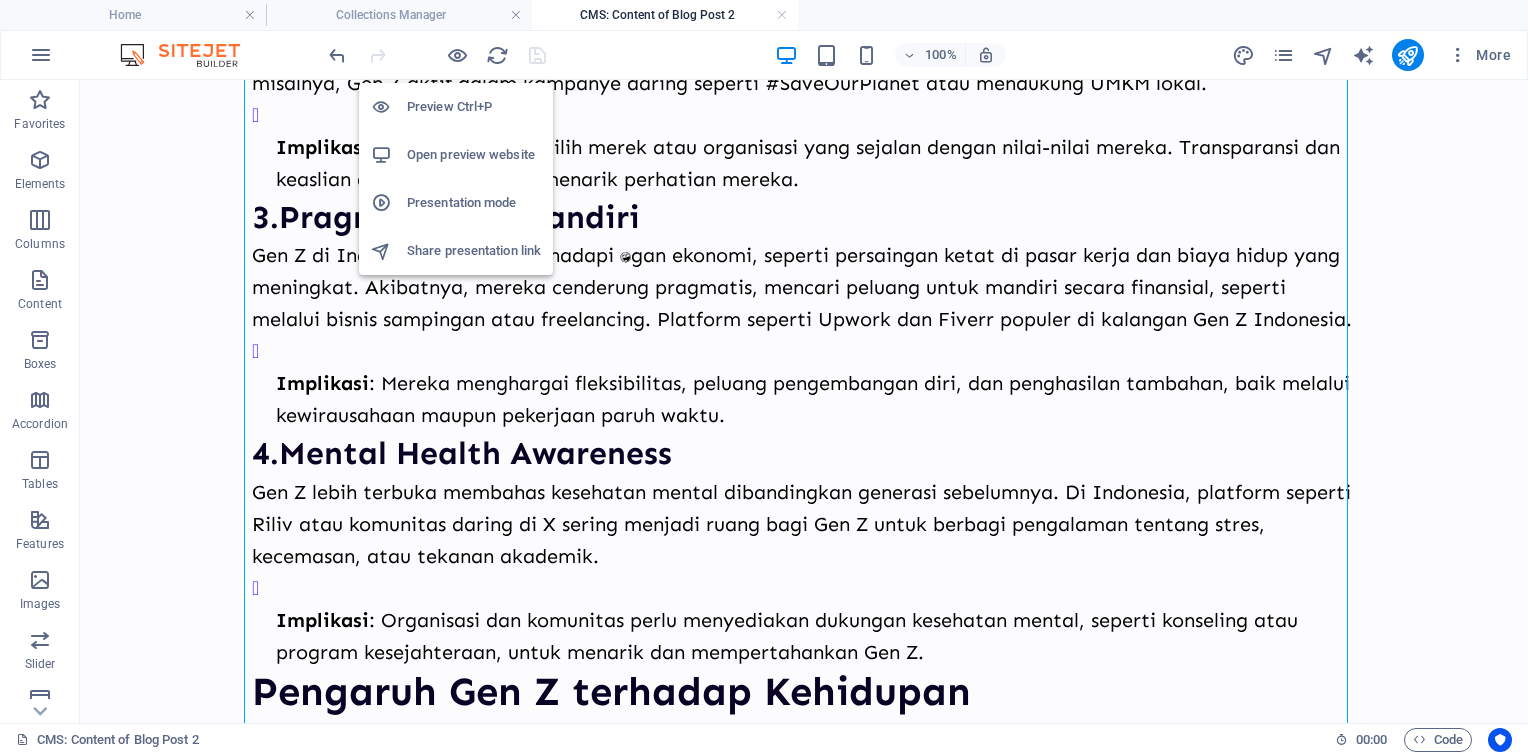 click on "Open preview website" at bounding box center (474, 155) 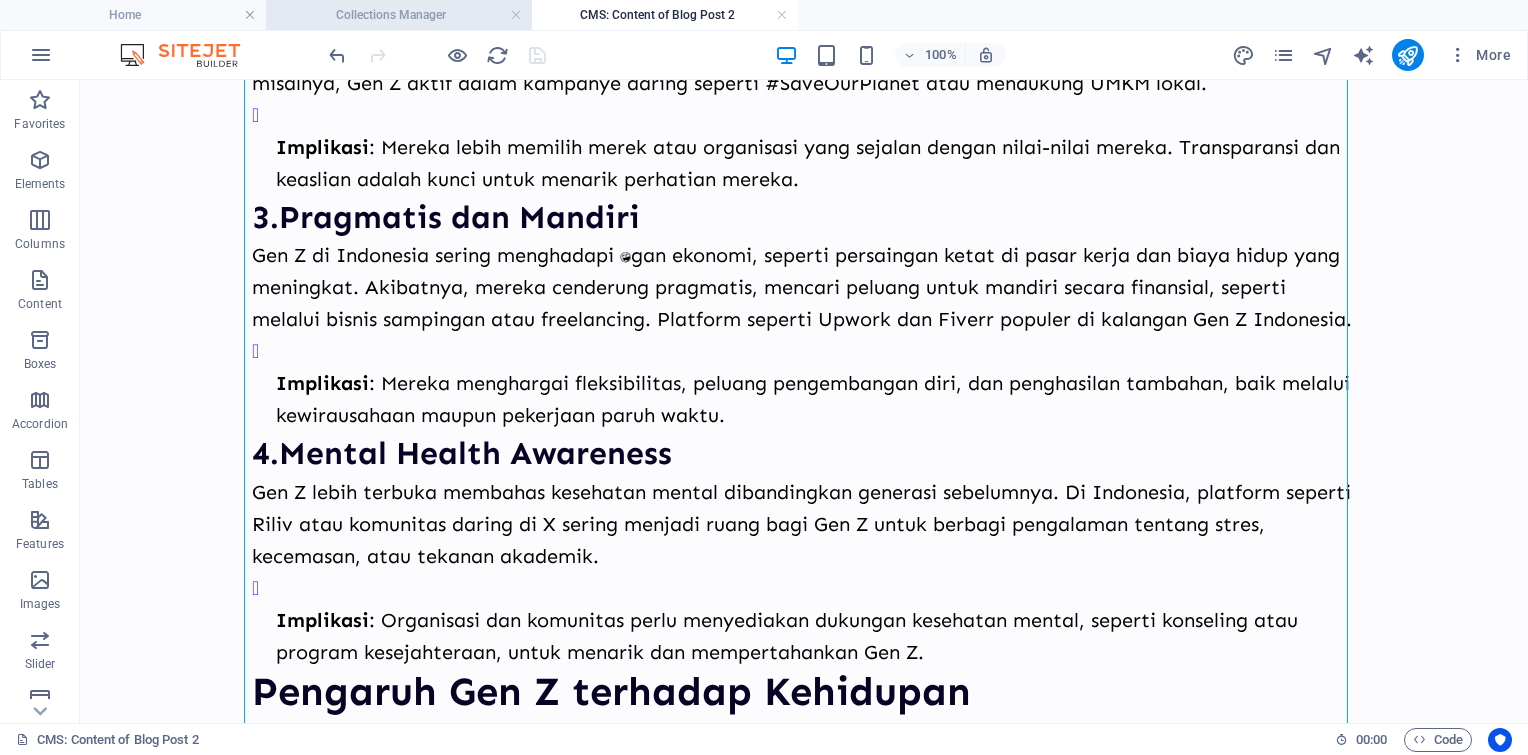 click on "Collections Manager" at bounding box center (399, 15) 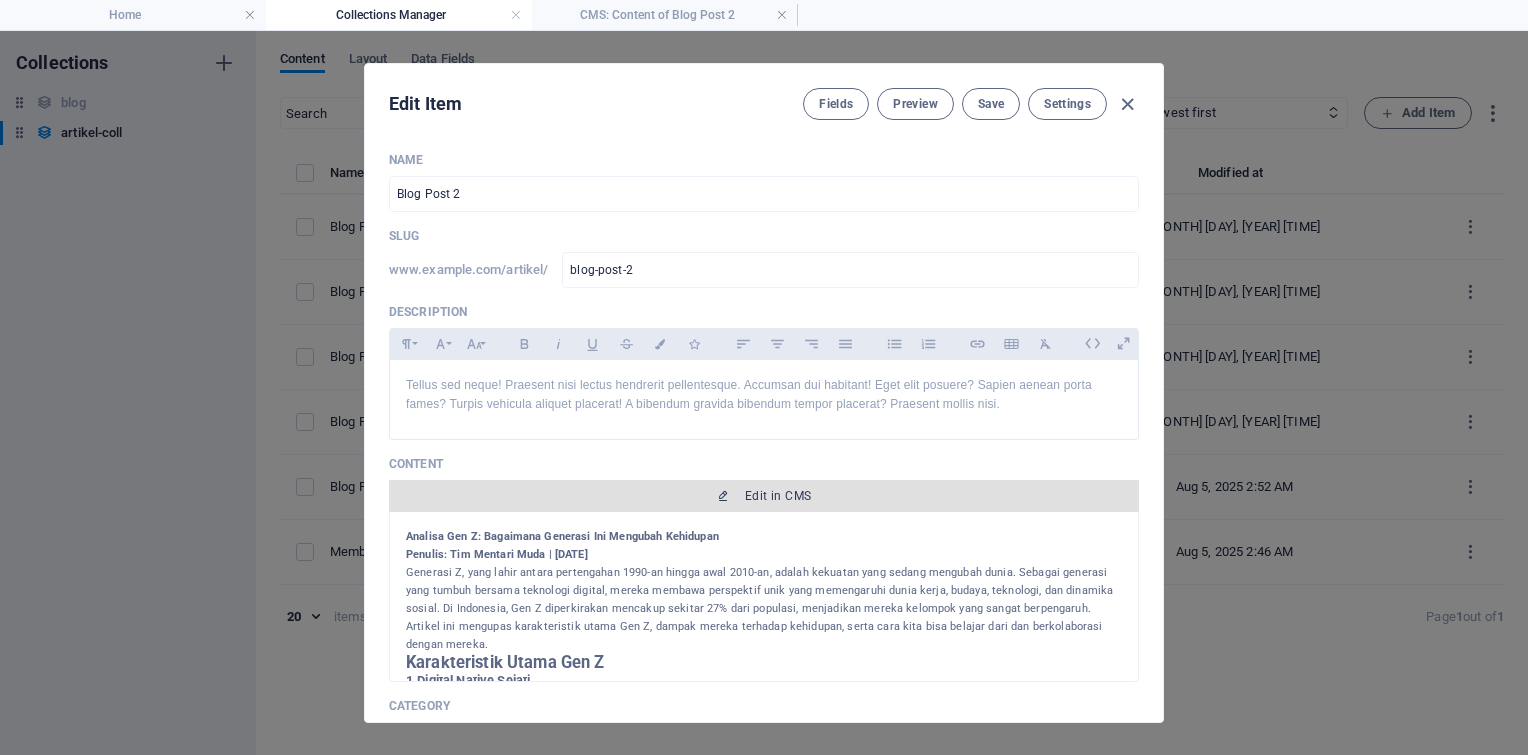 click on "Edit in CMS" at bounding box center (764, 496) 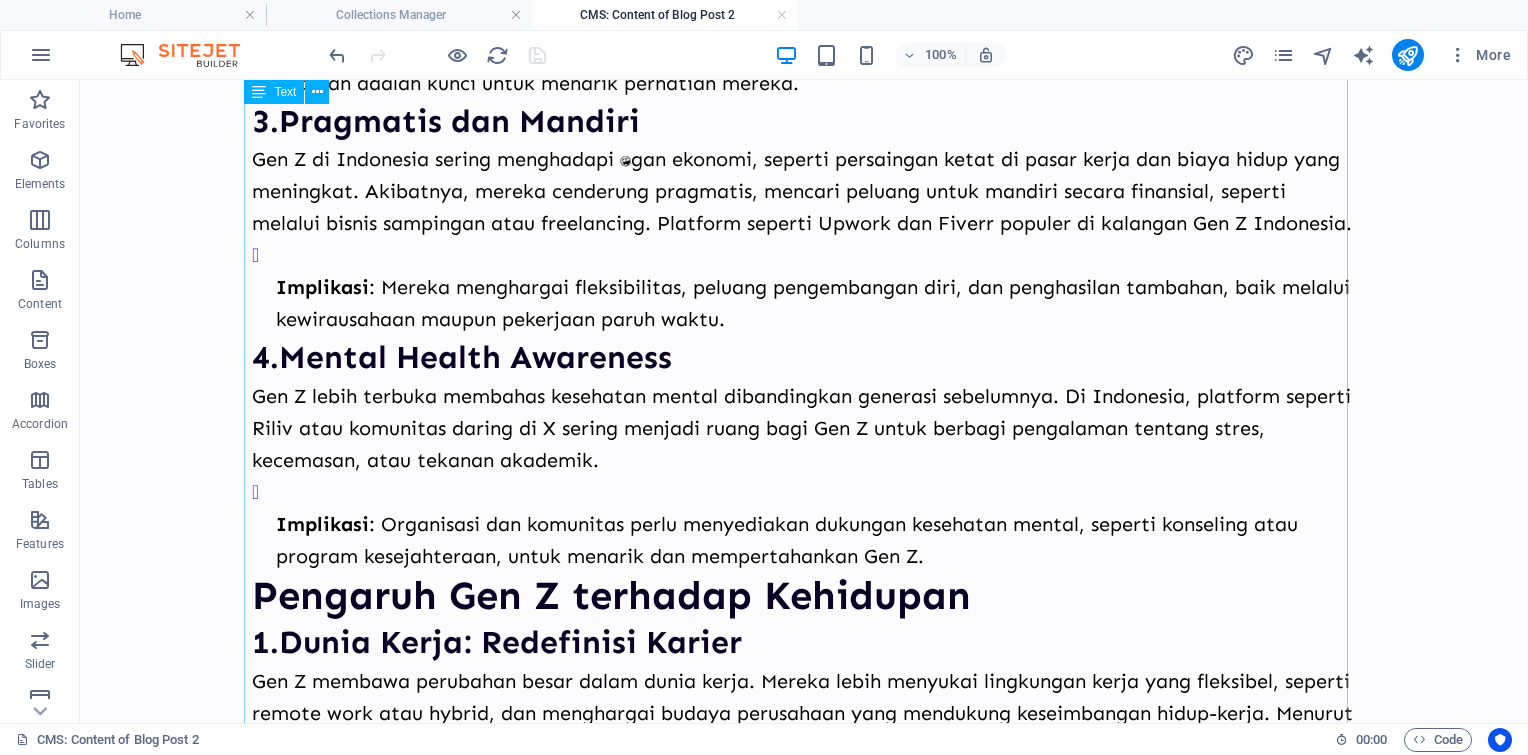 scroll, scrollTop: 1000, scrollLeft: 0, axis: vertical 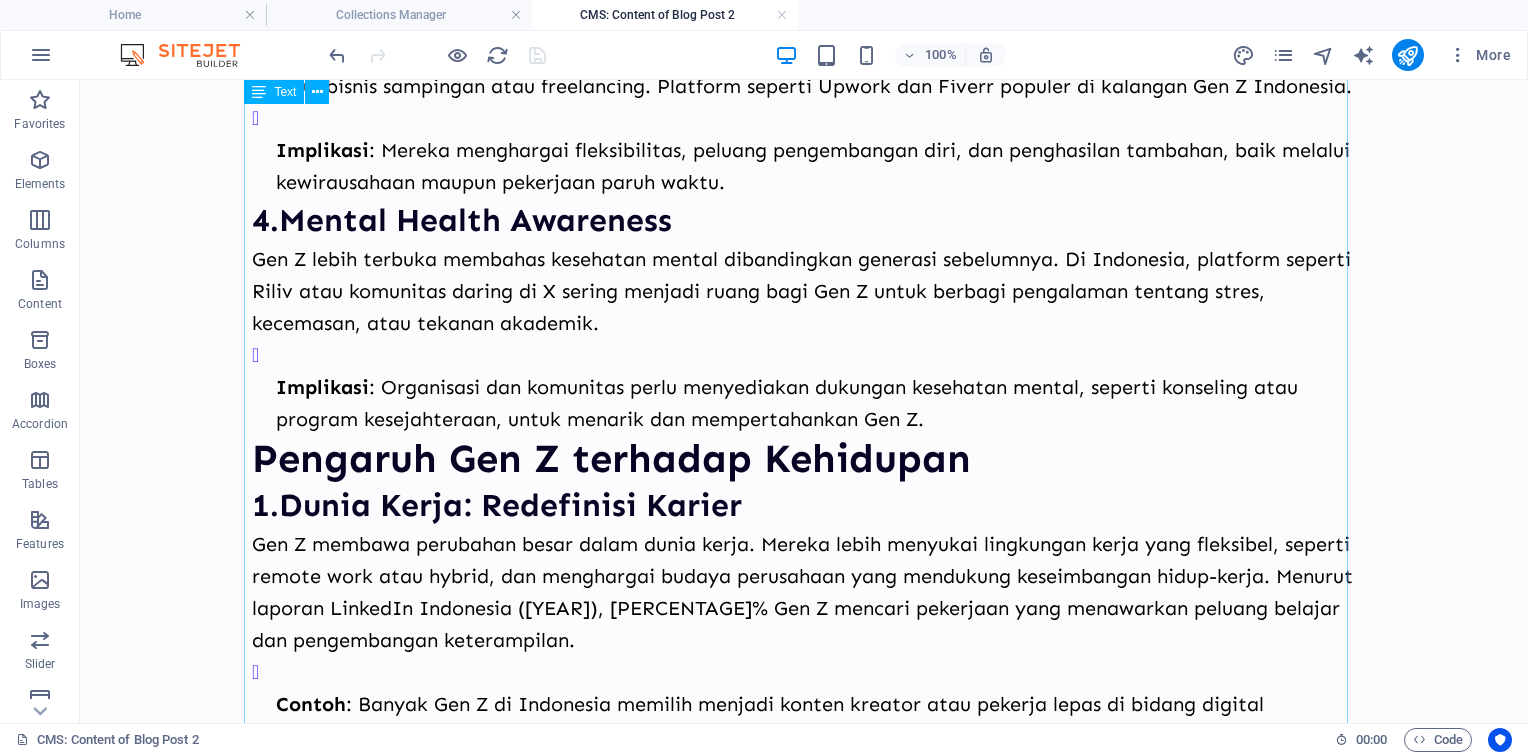 click on "Analisa Gen Z: Bagaimana Generasi Ini Mengubah Kehidupan Penulis: Tim Mentari Muda | 5 Agustus 2025 Generasi Z, yang lahir antara pertengahan 1990-an hingga awal 2010-an, adalah kekuatan yang sedang mengubah dunia. Sebagai generasi yang tumbuh bersama teknologi digital, mereka membawa perspektif unik yang memengaruhi dunia kerja, budaya, teknologi, dan dinamika sosial. Di Indonesia, Gen Z diperkirakan mencakup sekitar 27% dari populasi, menjadikan mereka kelompok yang sangat berpengaruh. Artikel ini mengupas karakteristik utama Gen Z, dampak mereka terhadap kehidupan, serta cara kita bisa belajar dari dan berkolaborasi dengan mereka. Karakteristik Utama Gen Z 1.  Digital Native Sejati Implikasi : Gen Z cenderung mencari informasi secara mandiri melalui Google, YouTube, atau komunitas online. Mereka menghargai konten yang autentik, cepat, dan visual. 2.  Berorientasi pada Nilai Implikasi 3.  Pragmatis dan Mandiri Implikasi 4.  Mental Health Awareness Implikasi Pengaruh Gen Z terhadap Kehidupan 1.  Contoh 2.  :" at bounding box center [804, 1303] 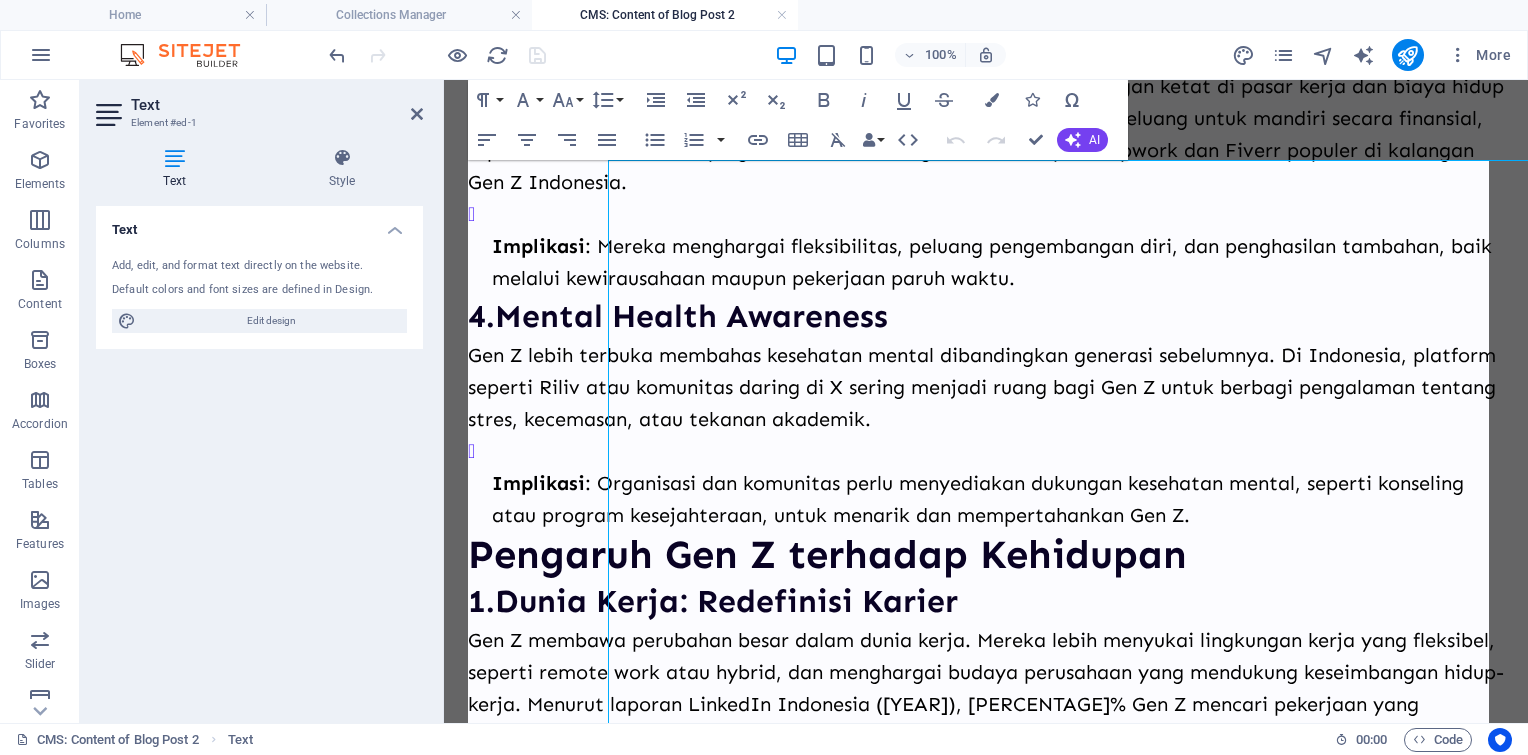 scroll, scrollTop: 0, scrollLeft: 0, axis: both 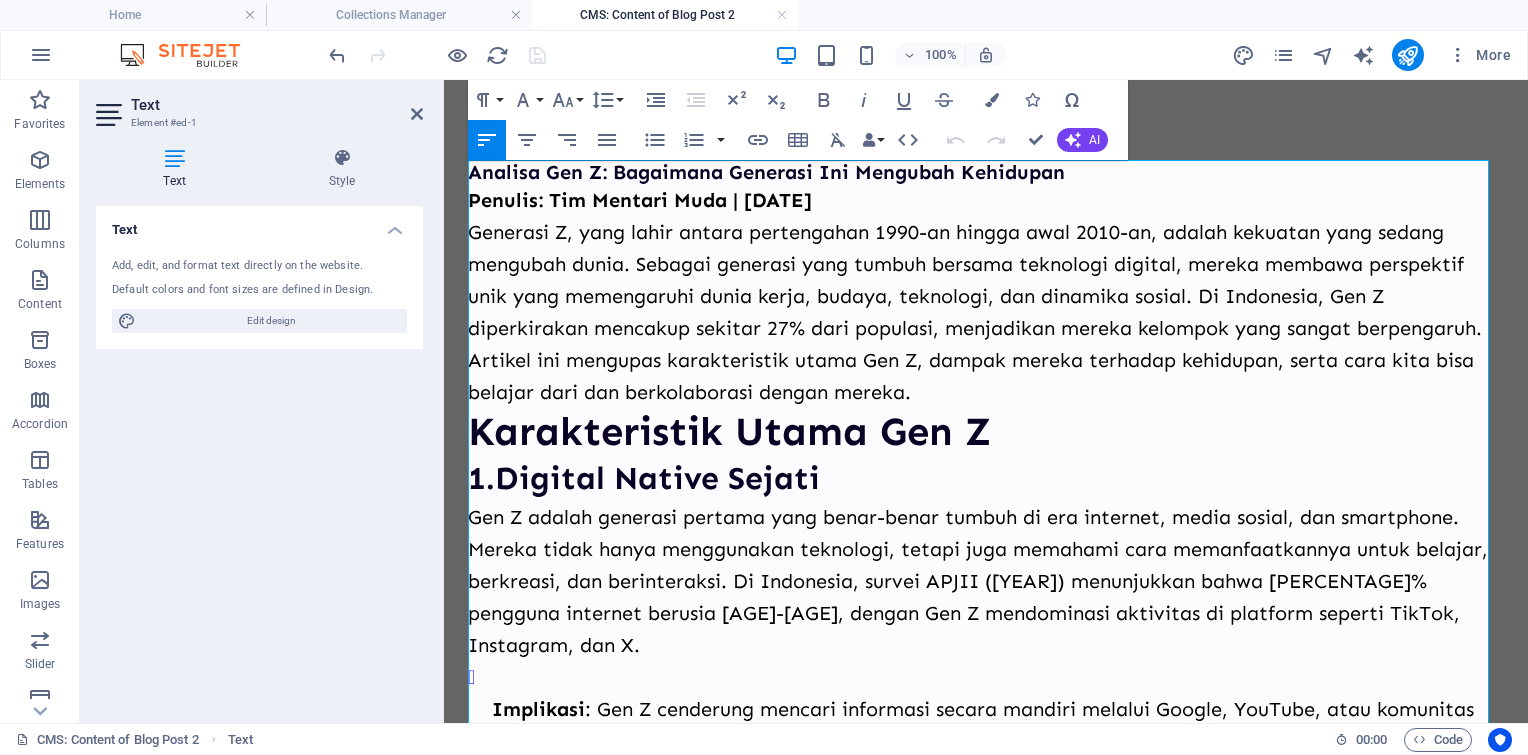 click on "Generasi Z, yang lahir antara pertengahan 1990-an hingga awal 2010-an, adalah kekuatan yang sedang mengubah dunia. Sebagai generasi yang tumbuh bersama teknologi digital, mereka membawa perspektif unik yang memengaruhi dunia kerja, budaya, teknologi, dan dinamika sosial. Di Indonesia, Gen Z diperkirakan mencakup sekitar 27% dari populasi, menjadikan mereka kelompok yang sangat berpengaruh. Artikel ini mengupas karakteristik utama Gen Z, dampak mereka terhadap kehidupan, serta cara kita bisa belajar dari dan berkolaborasi dengan mereka." at bounding box center (986, 312) 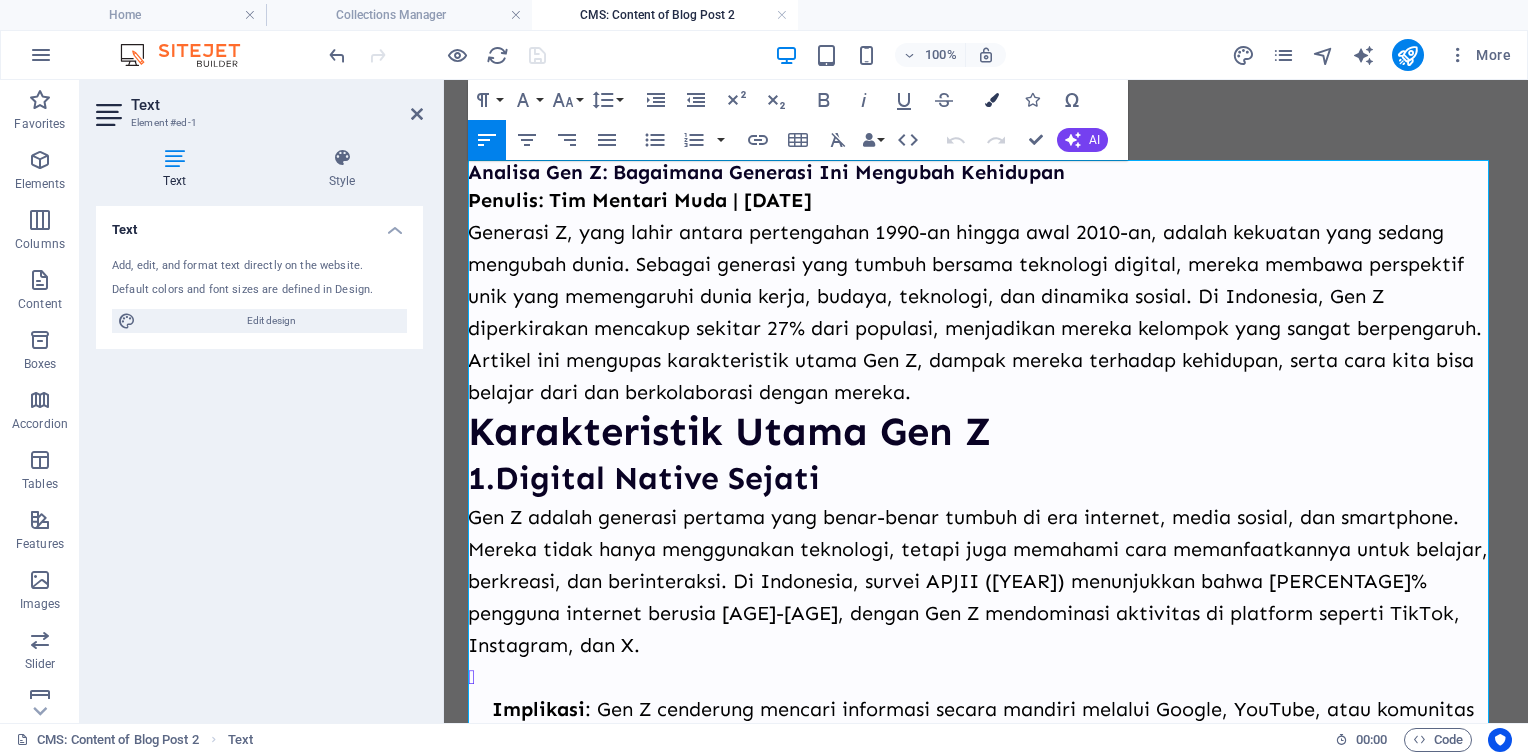click on "Colors" at bounding box center (992, 100) 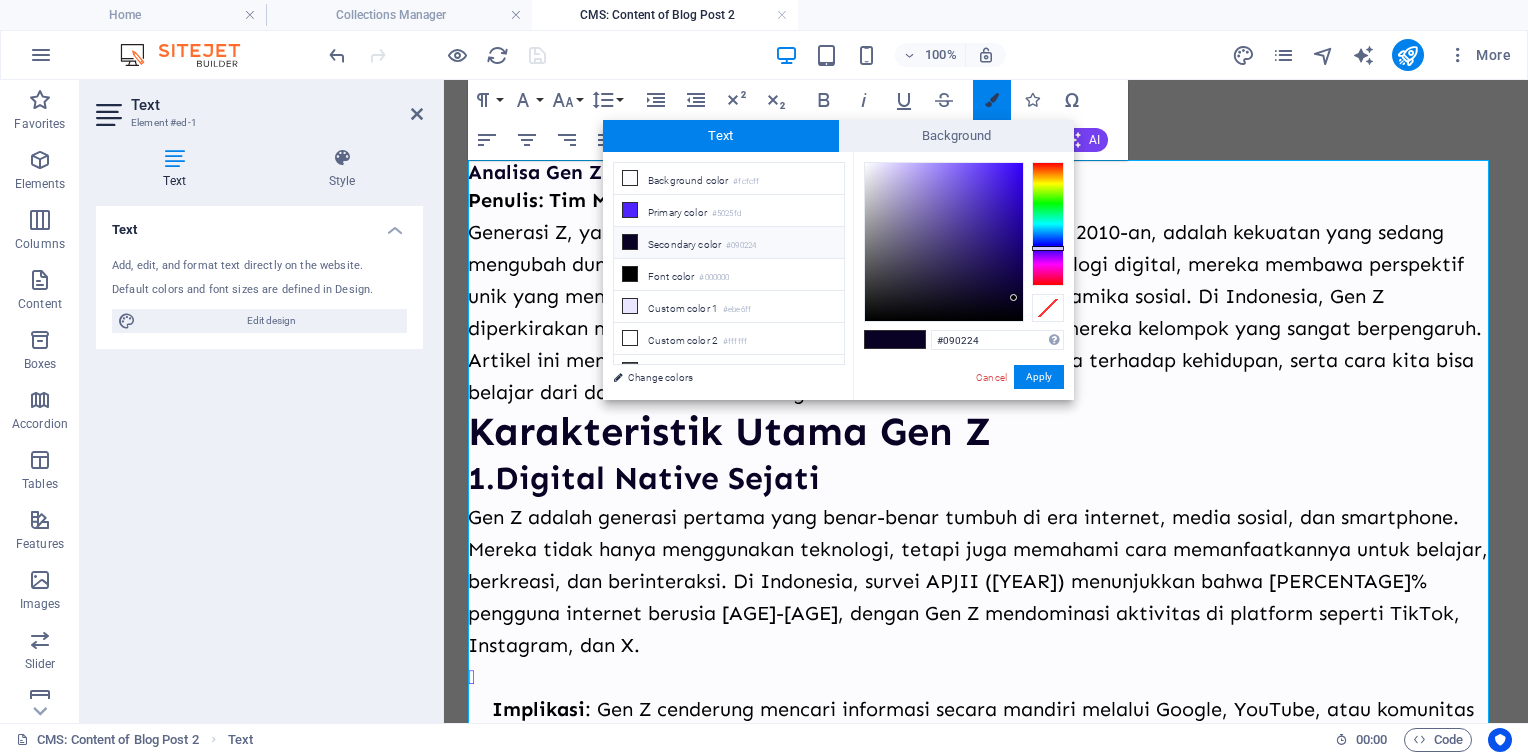 click on "Colors" at bounding box center [992, 100] 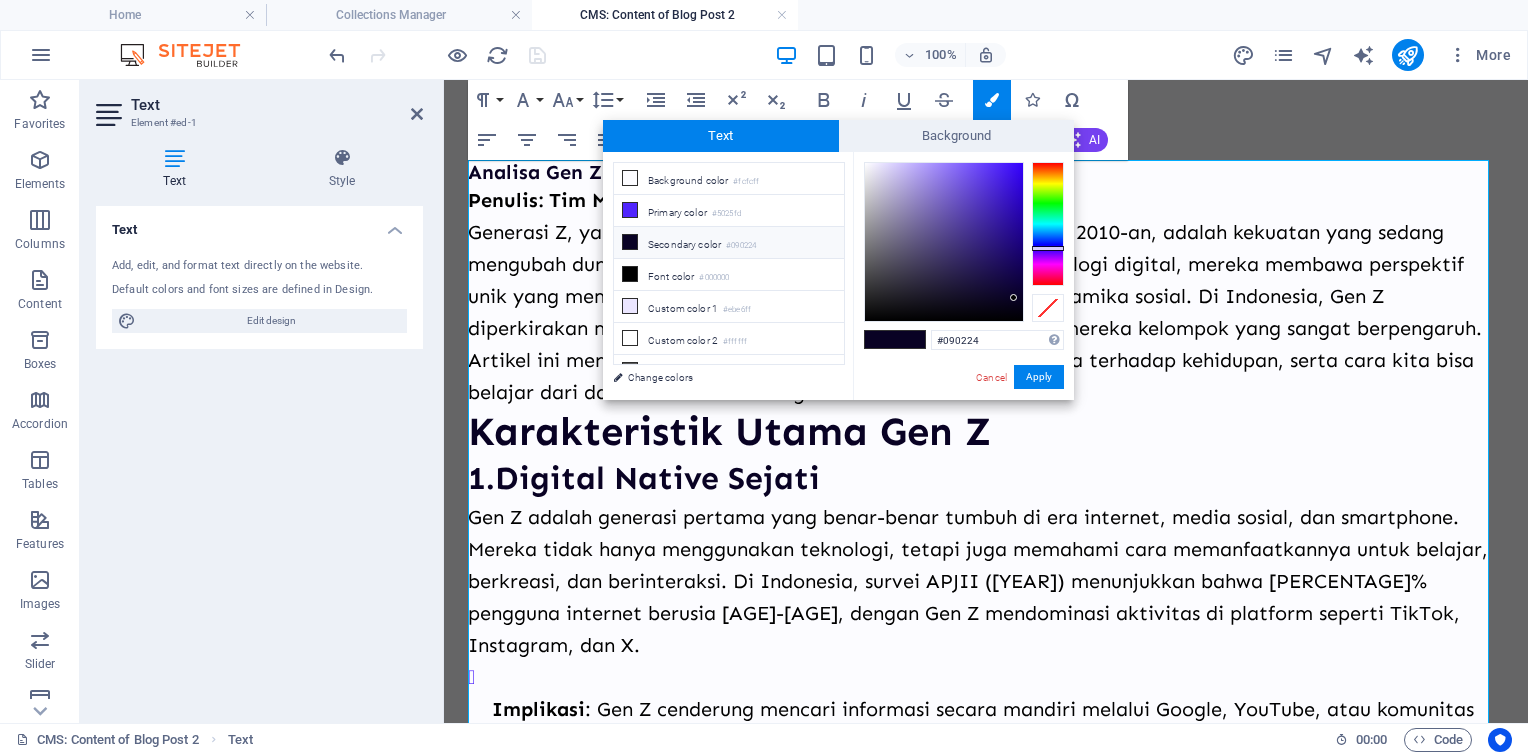 click on "Paragraph Format Normal Heading 1 Heading 2 Heading 3 Heading 4 Heading 5 Heading 6 Code Font Family Arial Georgia Impact Tahoma Times New Roman Verdana Sen Font Size 8 9 10 11 12 14 18 24 30 36 48 60 72 96 Line Height Default Single 1.15 1.5 Double Increase Indent Decrease Indent Superscript Subscript Bold Italic Underline Strikethrough Colors Icons Special Characters Align Left Align Center Align Right Align Justify Unordered List   Default Circle Disc Square    Ordered List   Default Lower Alpha Lower Greek Lower Roman Upper Alpha Upper Roman    Insert Link Insert Table Clear Formatting Data Bindings Company First name Last name Street ZIP code City Email Phone Mobile Fax Custom field 1 Custom field 2 Custom field 3 Custom field 4 Custom field 5 Custom field 6 HTML Undo Redo Confirm (Ctrl+⏎) AI Improve Make shorter Make longer Fix spelling & grammar Translate to languages. Generate text" at bounding box center (798, 120) 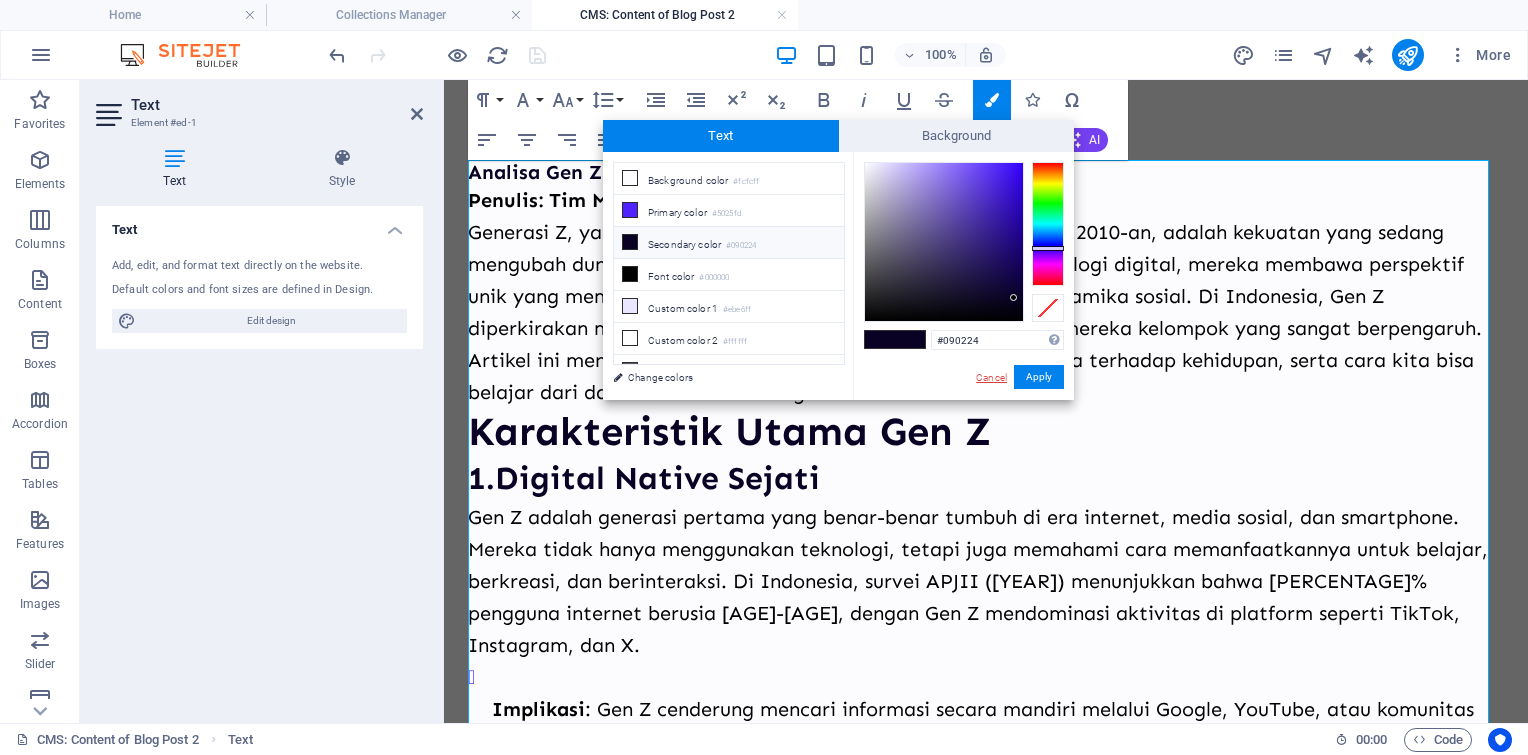 click on "Cancel" at bounding box center [991, 377] 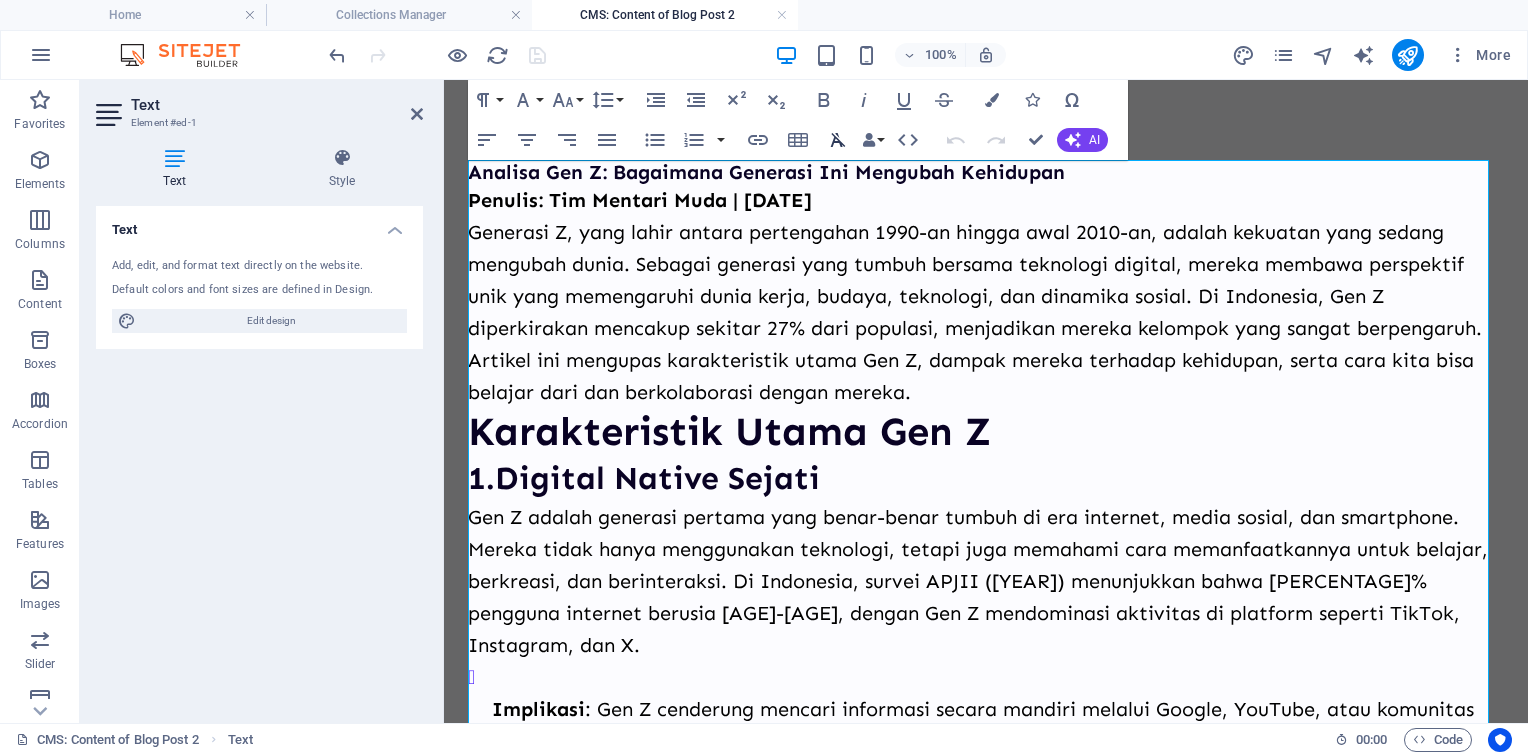 click 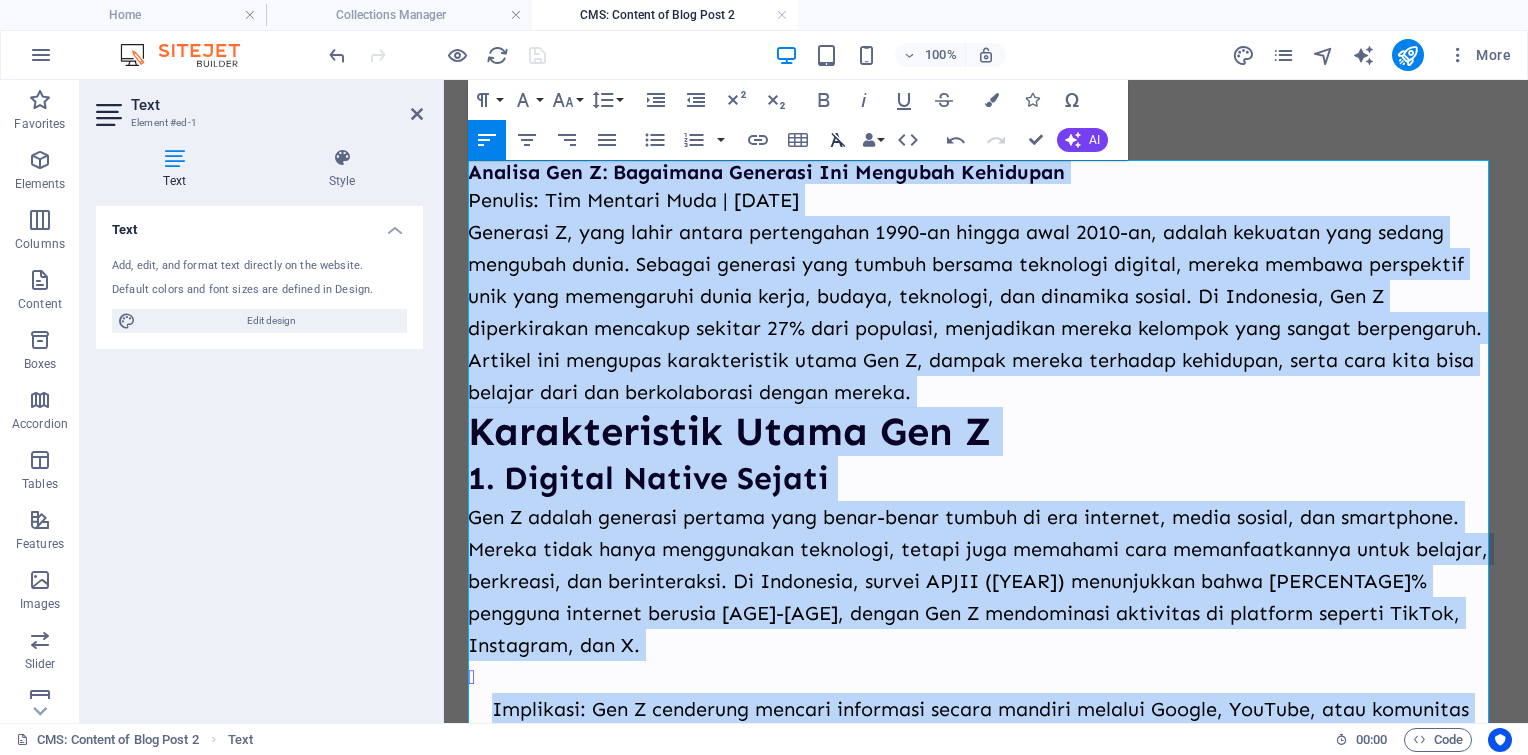 click 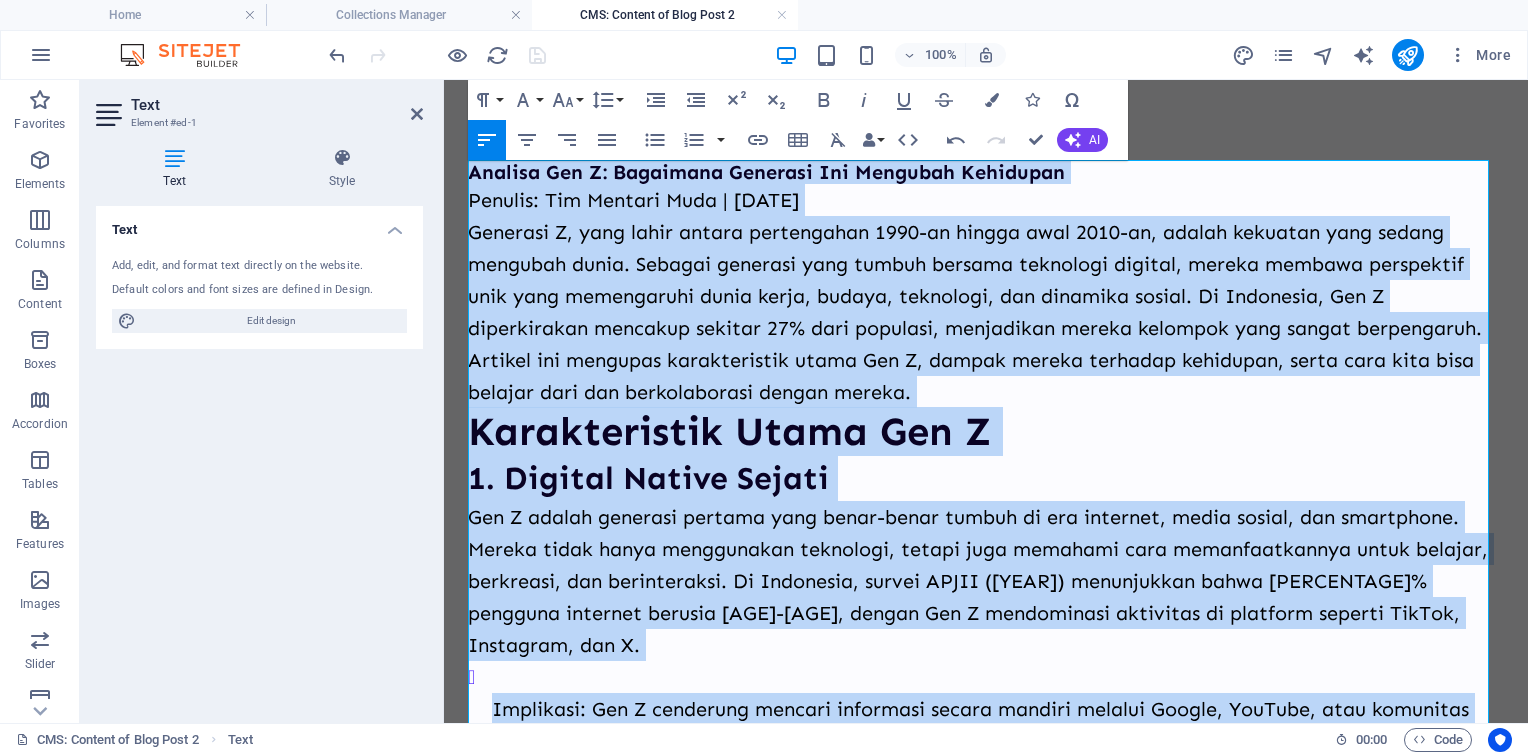 click on "Generasi Z, yang lahir antara pertengahan 1990-an hingga awal 2010-an, adalah kekuatan yang sedang mengubah dunia. Sebagai generasi yang tumbuh bersama teknologi digital, mereka membawa perspektif unik yang memengaruhi dunia kerja, budaya, teknologi, dan dinamika sosial. Di Indonesia, Gen Z diperkirakan mencakup sekitar 27% dari populasi, menjadikan mereka kelompok yang sangat berpengaruh. Artikel ini mengupas karakteristik utama Gen Z, dampak mereka terhadap kehidupan, serta cara kita bisa belajar dari dan berkolaborasi dengan mereka." at bounding box center [986, 312] 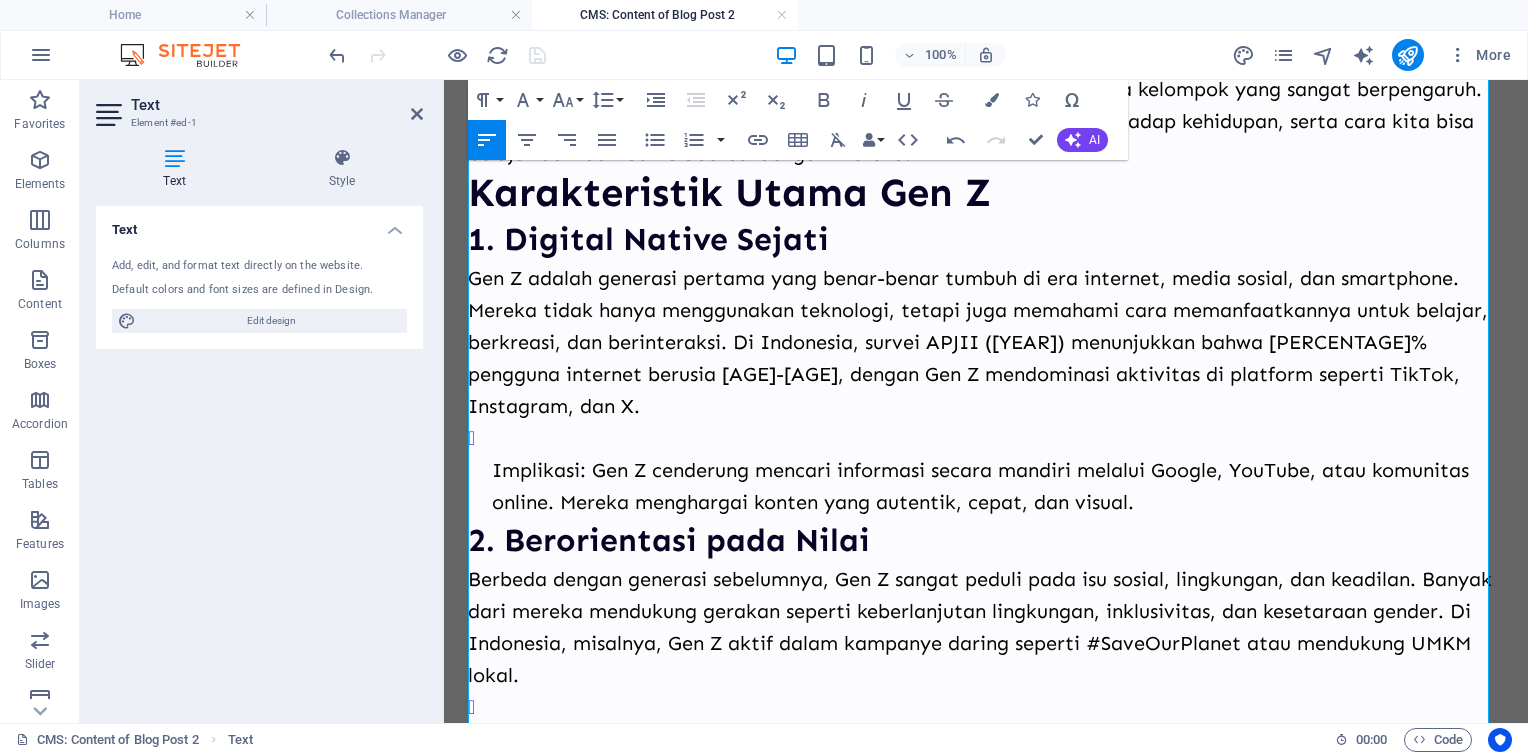 scroll, scrollTop: 400, scrollLeft: 0, axis: vertical 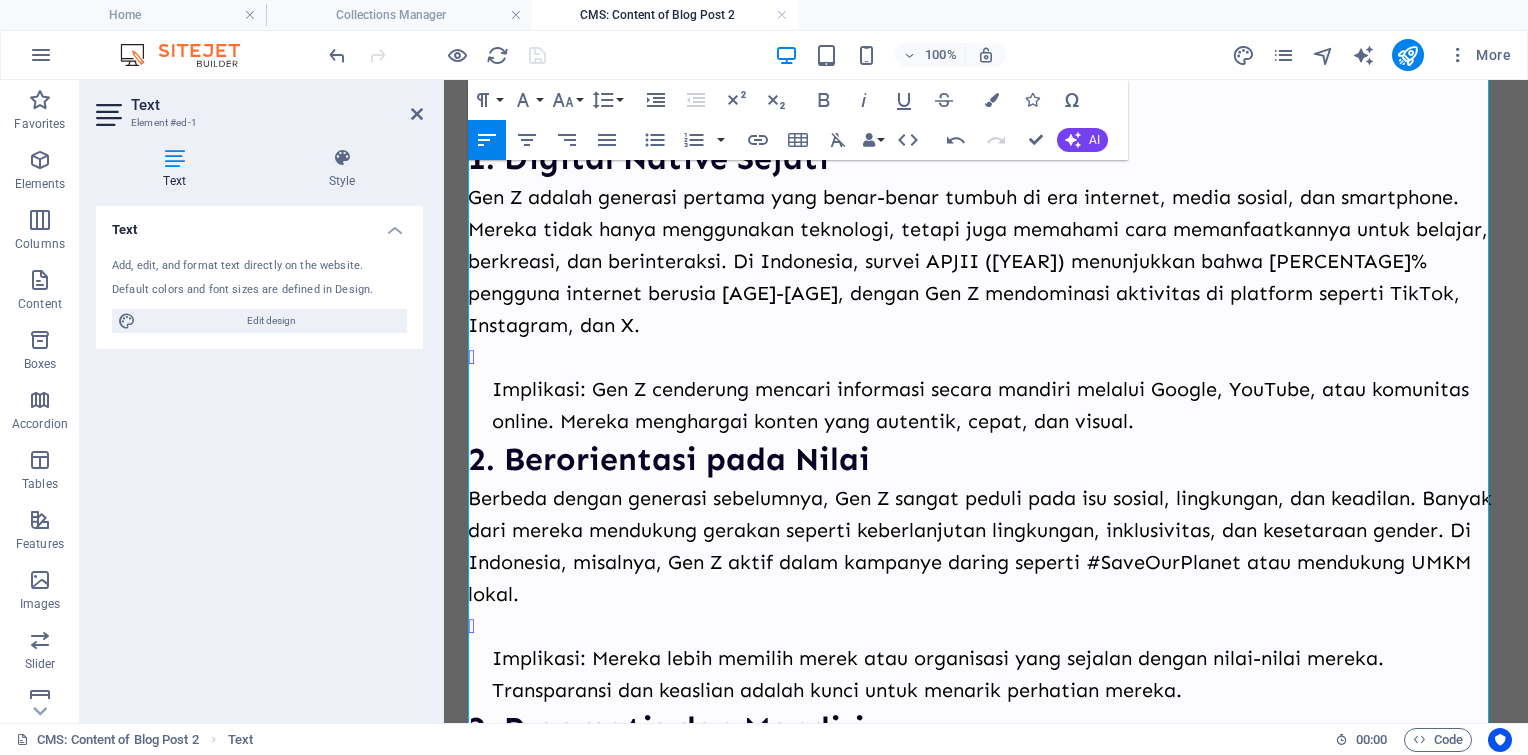 click on "Gen Z adalah generasi pertama yang benar-benar tumbuh di era internet, media sosial, dan smartphone. Mereka tidak hanya menggunakan teknologi, tetapi juga memahami cara memanfaatkannya untuk belajar, berkreasi, dan berinteraksi. Di Indonesia, survei APJII (2024) menunjukkan bahwa 78% pengguna internet berusia 15-34 tahun, dengan Gen Z mendominasi aktivitas di platform seperti TikTok, Instagram, dan X." at bounding box center (986, 261) 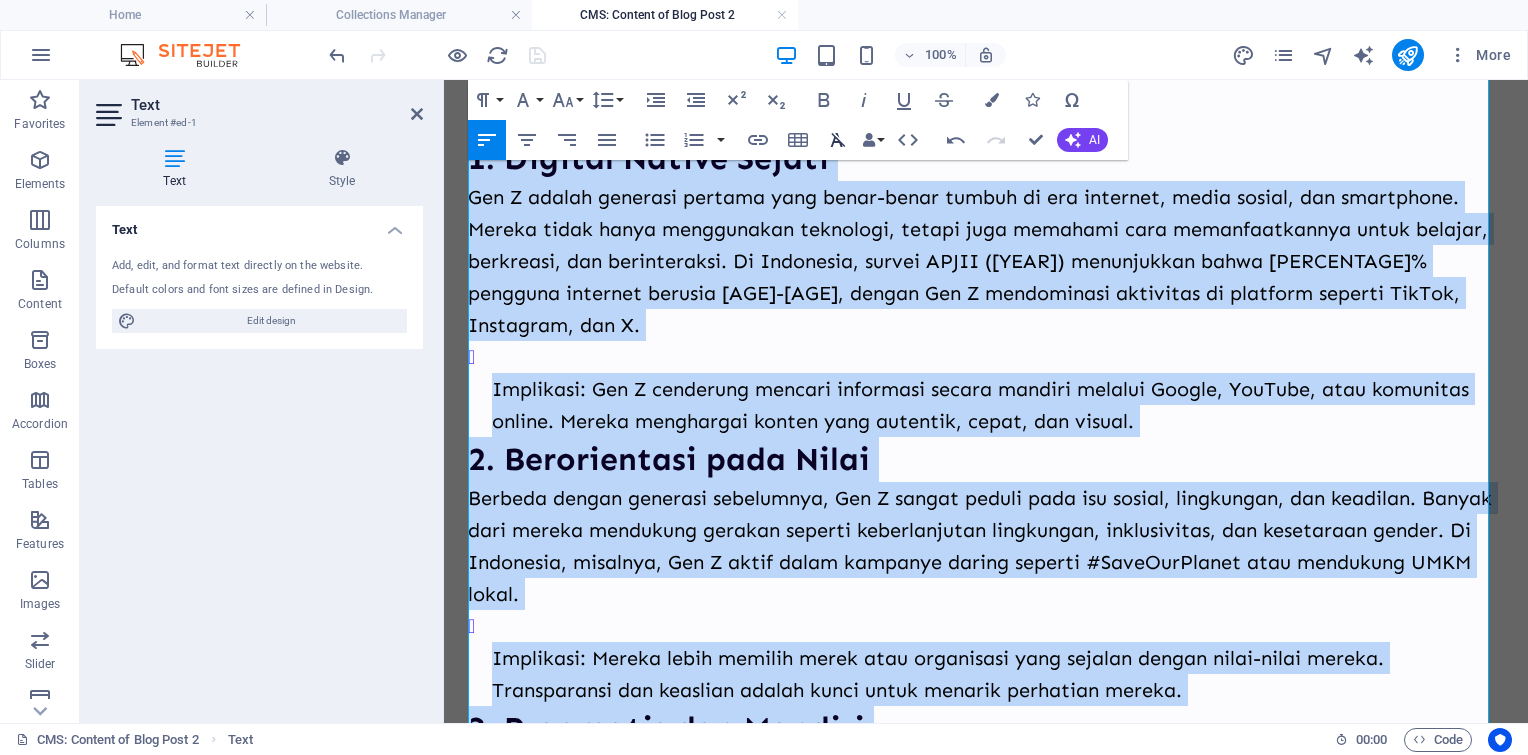 click 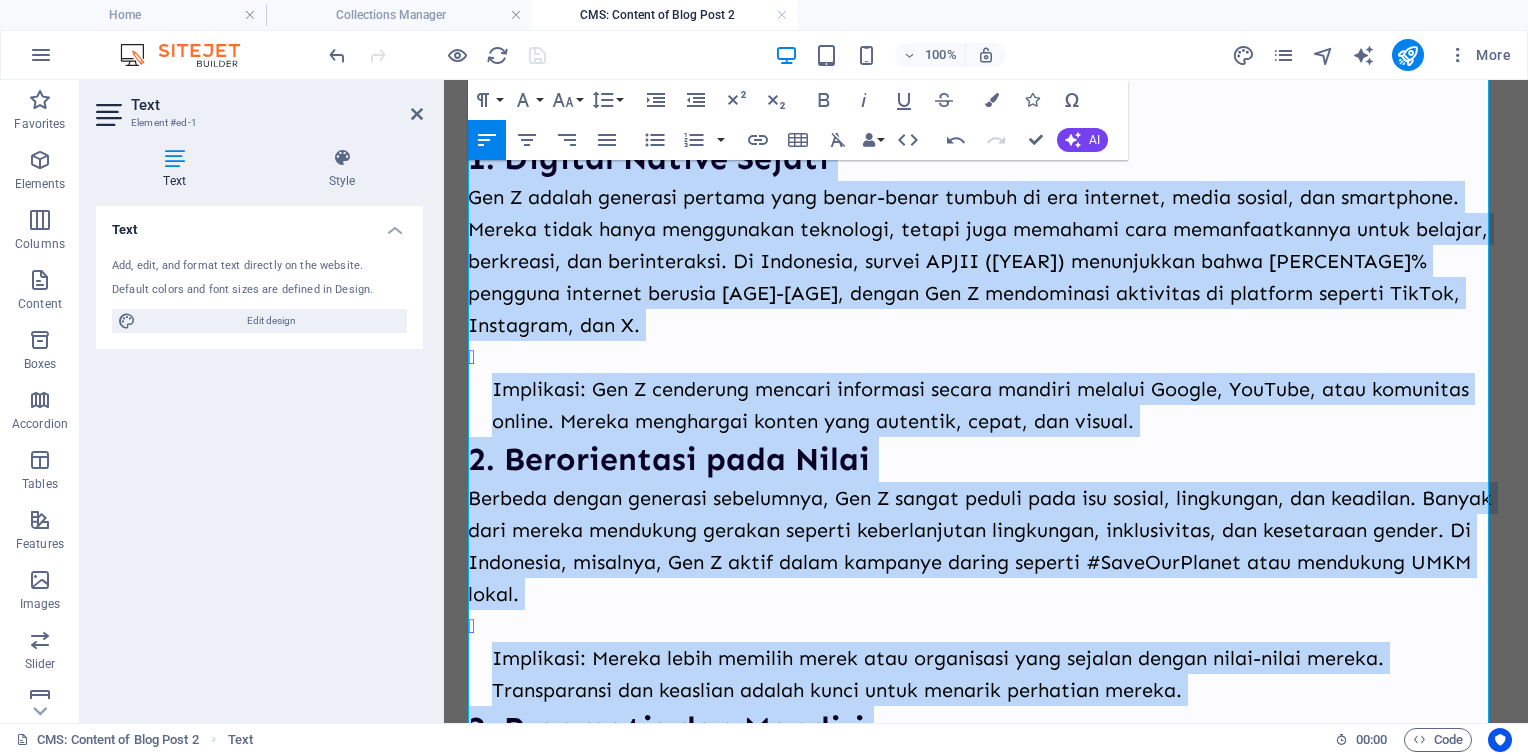 click on "Gen Z adalah generasi pertama yang benar-benar tumbuh di era internet, media sosial, dan smartphone. Mereka tidak hanya menggunakan teknologi, tetapi juga memahami cara memanfaatkannya untuk belajar, berkreasi, dan berinteraksi. Di Indonesia, survei APJII (2024) menunjukkan bahwa 78% pengguna internet berusia 15-34 tahun, dengan Gen Z mendominasi aktivitas di platform seperti TikTok, Instagram, dan X." at bounding box center [986, 261] 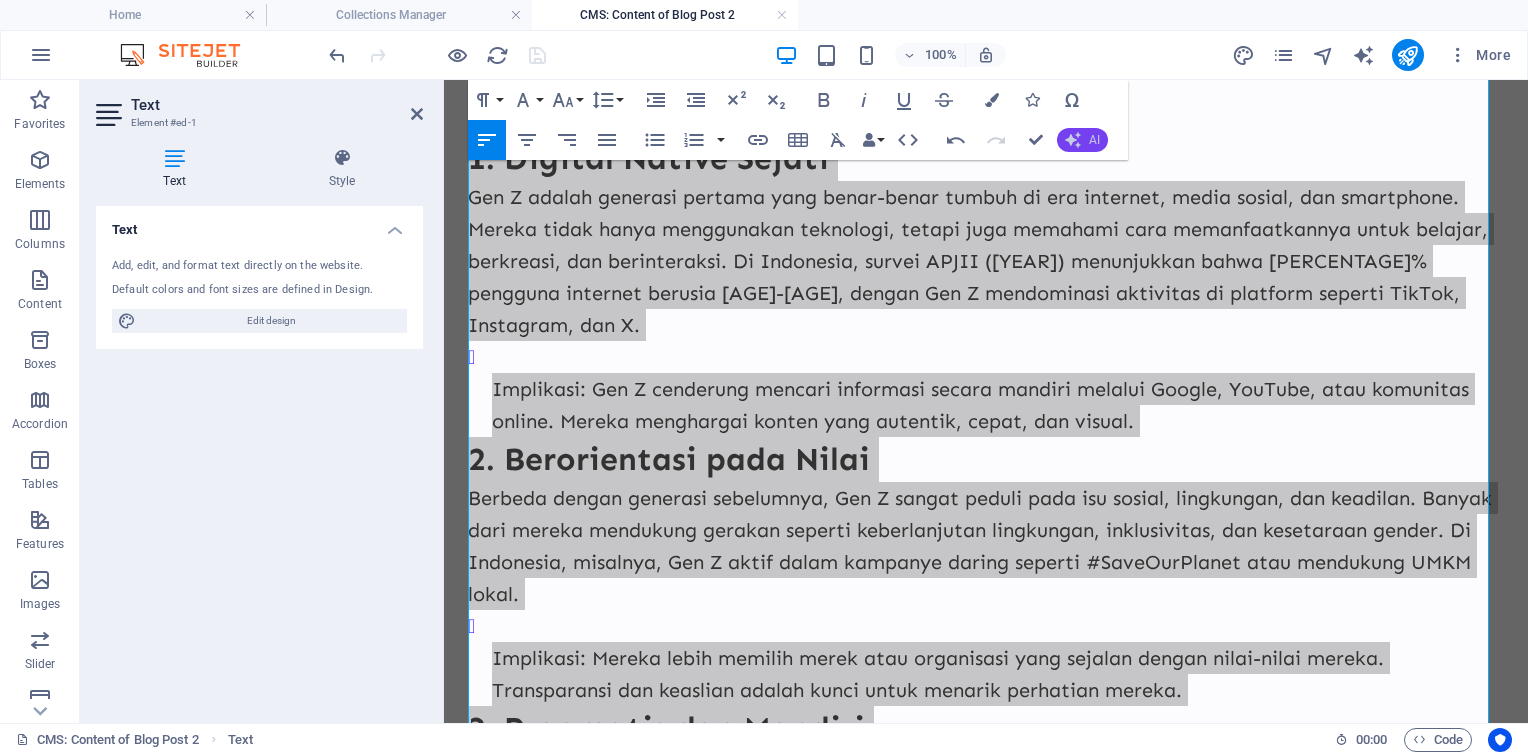 click on "AI" at bounding box center (1082, 140) 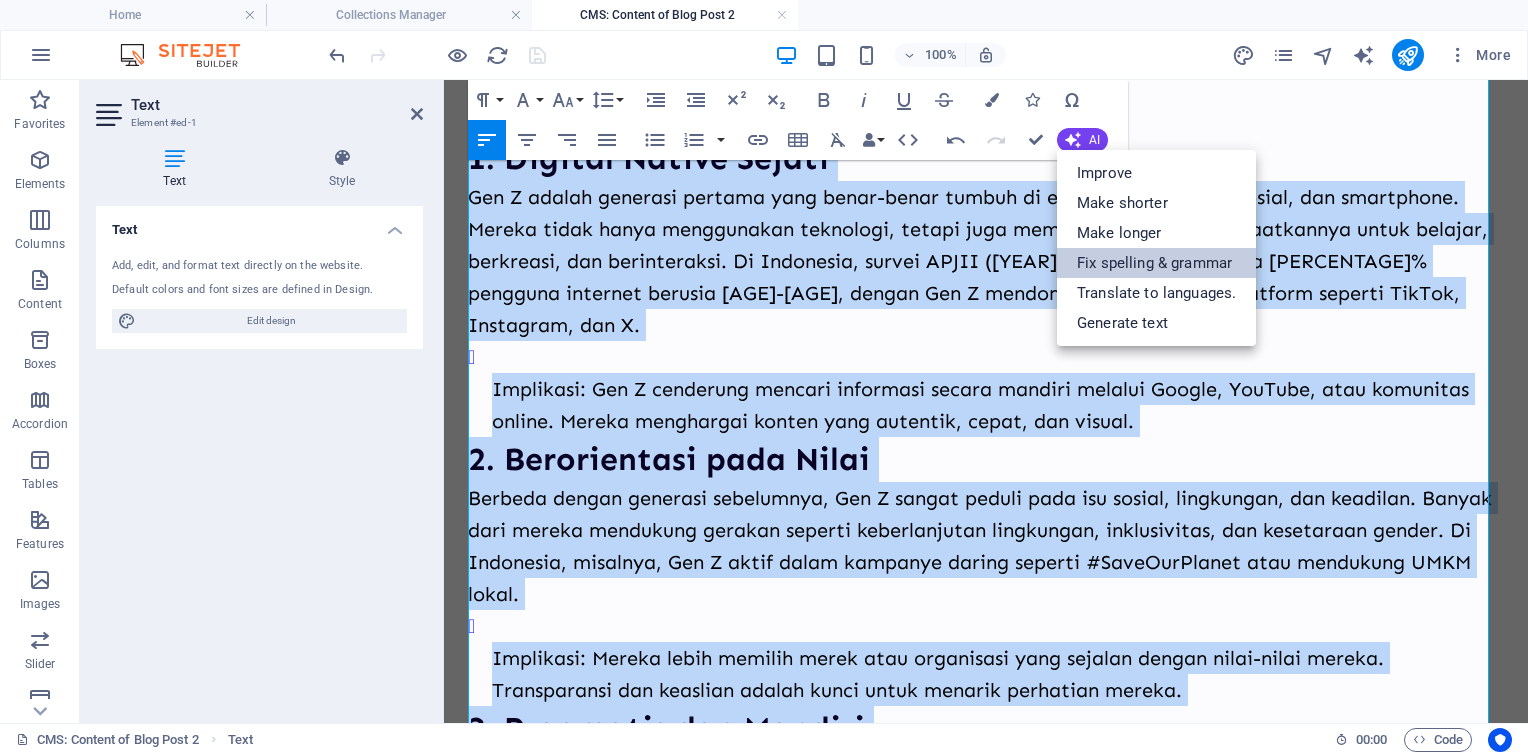 click on "Fix spelling & grammar" at bounding box center [1156, 263] 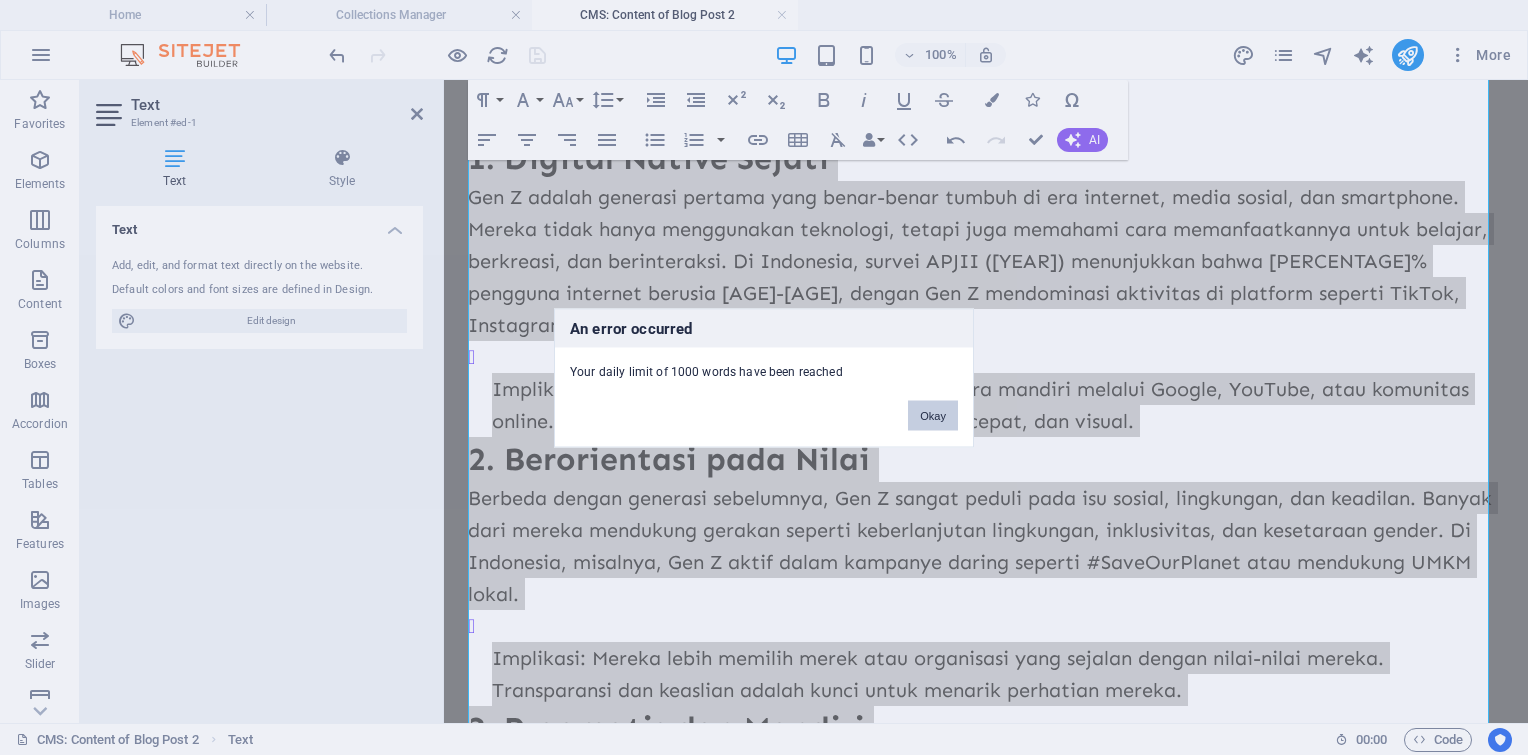 click on "Okay" at bounding box center [933, 415] 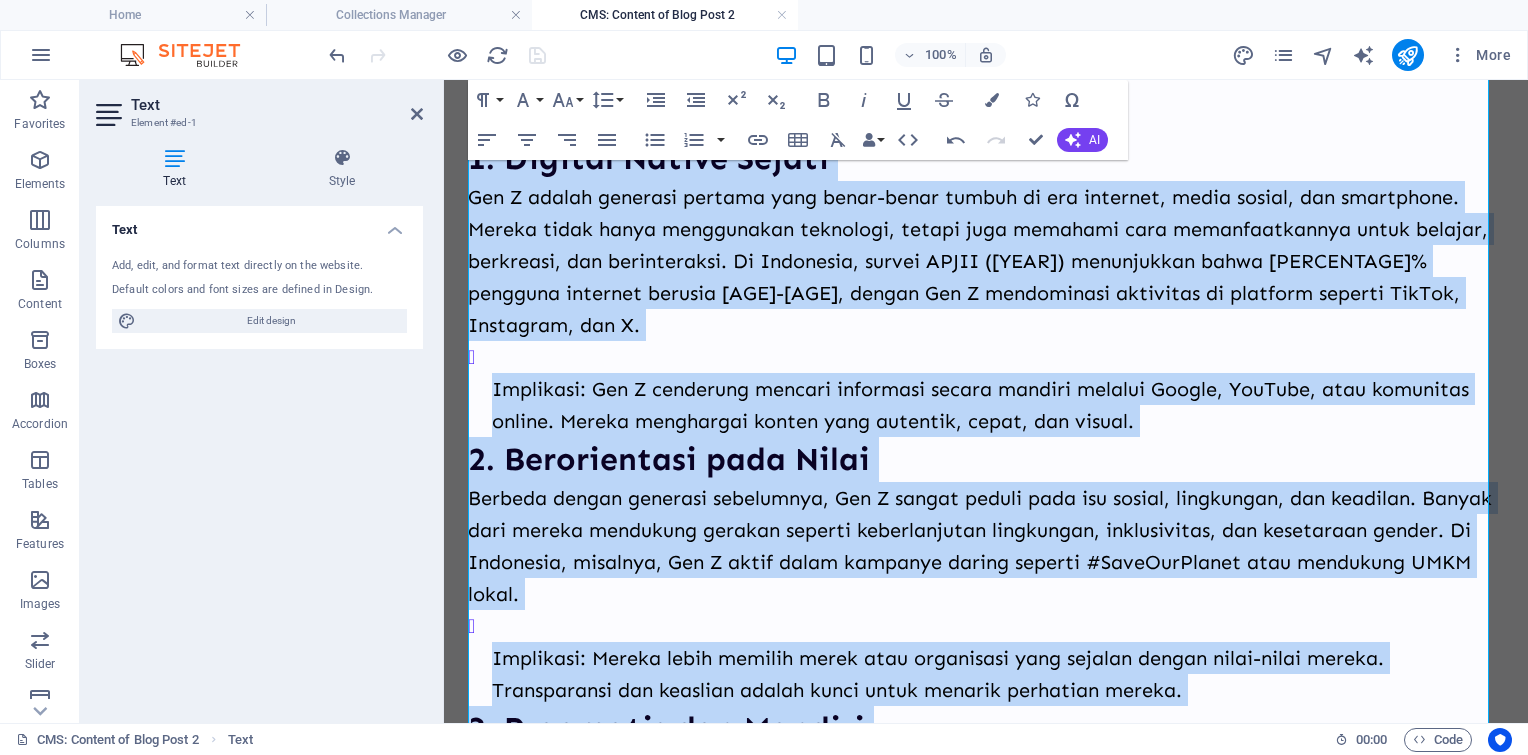 click on "2. Berorientasi pada Nilai" at bounding box center [986, 459] 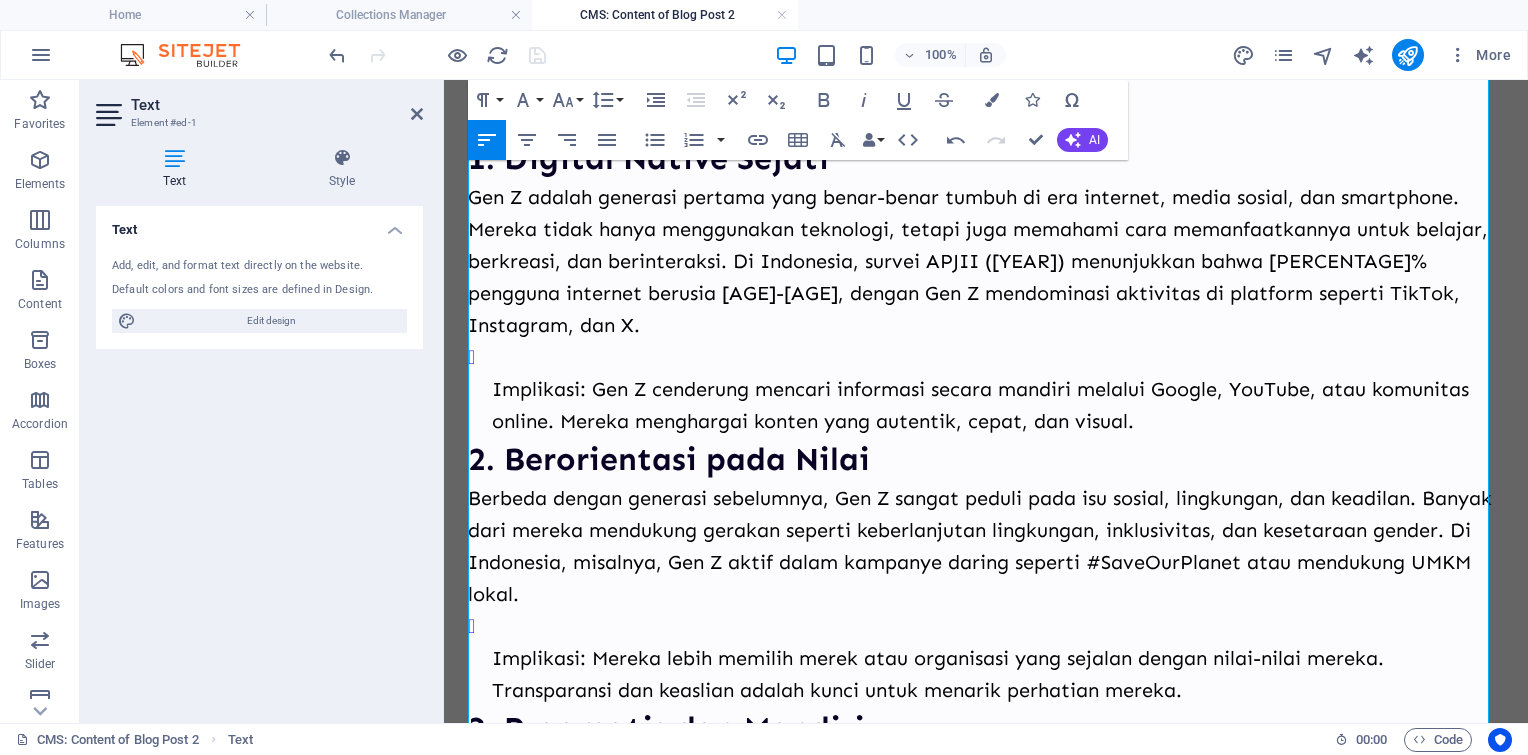 click on "Implikasi: Gen Z cenderung mencari informasi secara mandiri melalui Google, YouTube, atau komunitas online. Mereka menghargai konten yang autentik, cepat, dan visual." at bounding box center [998, 389] 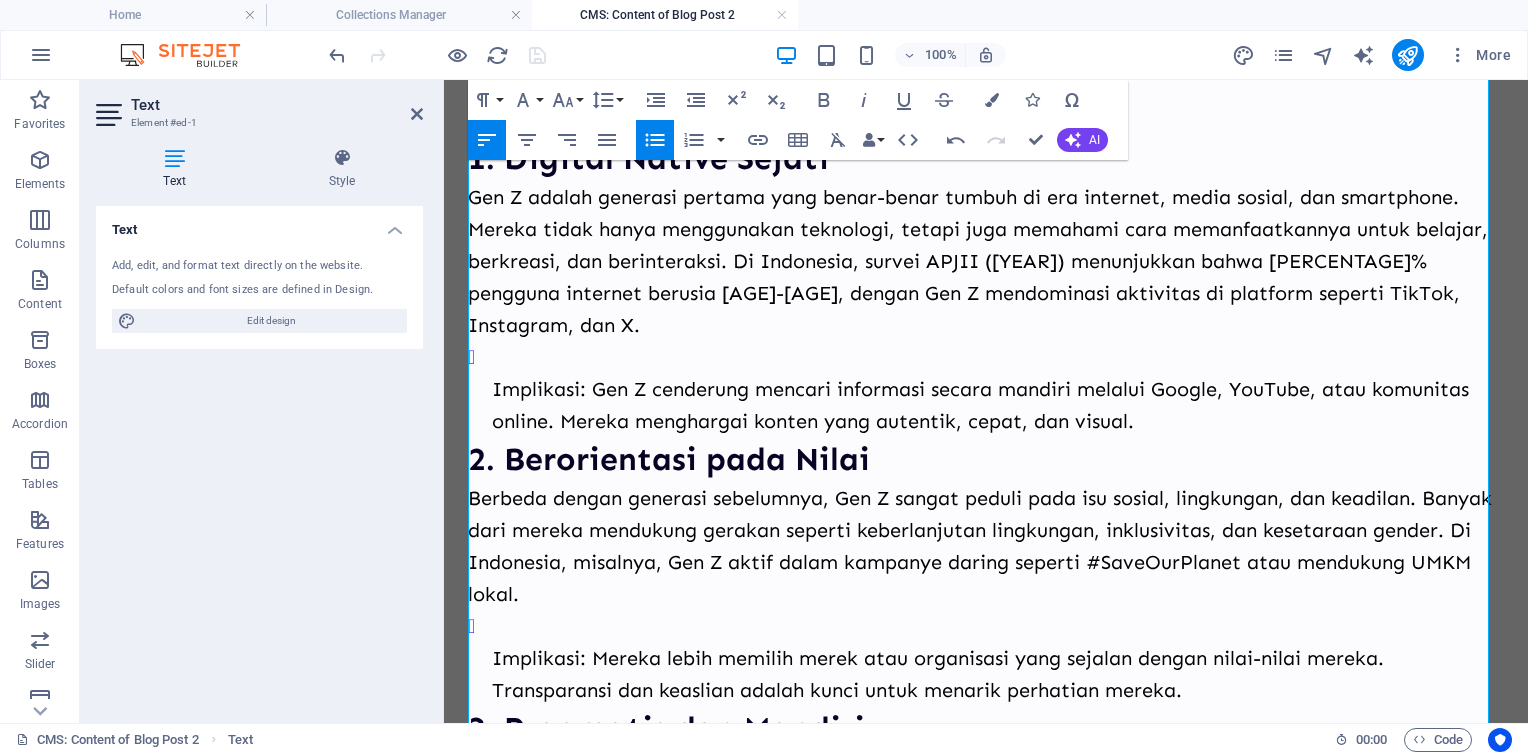 drag, startPoint x: 497, startPoint y: 348, endPoint x: 498, endPoint y: 333, distance: 15.033297 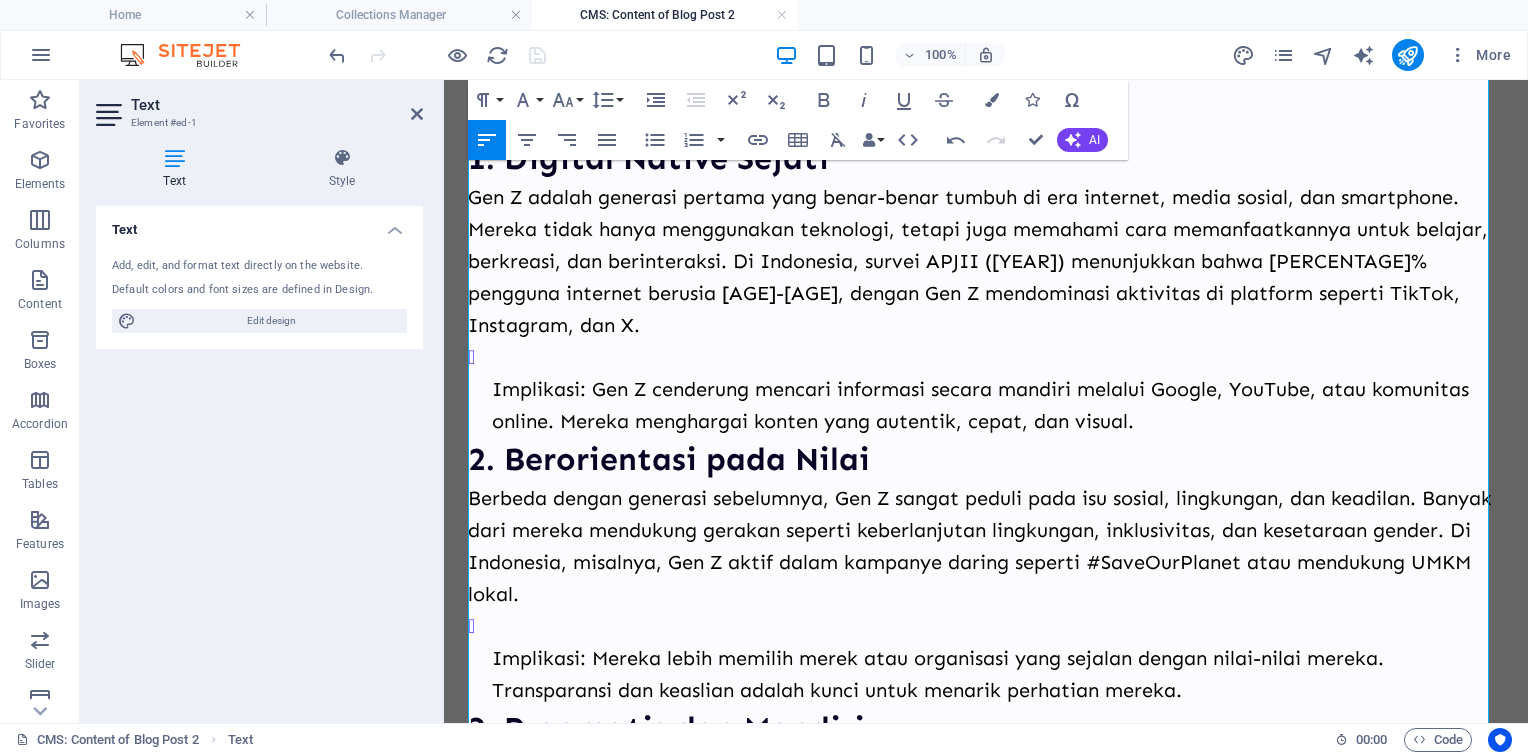 click on "Implikasi: Gen Z cenderung mencari informasi secara mandiri melalui Google, YouTube, atau komunitas online. Mereka menghargai konten yang autentik, cepat, dan visual." at bounding box center (998, 389) 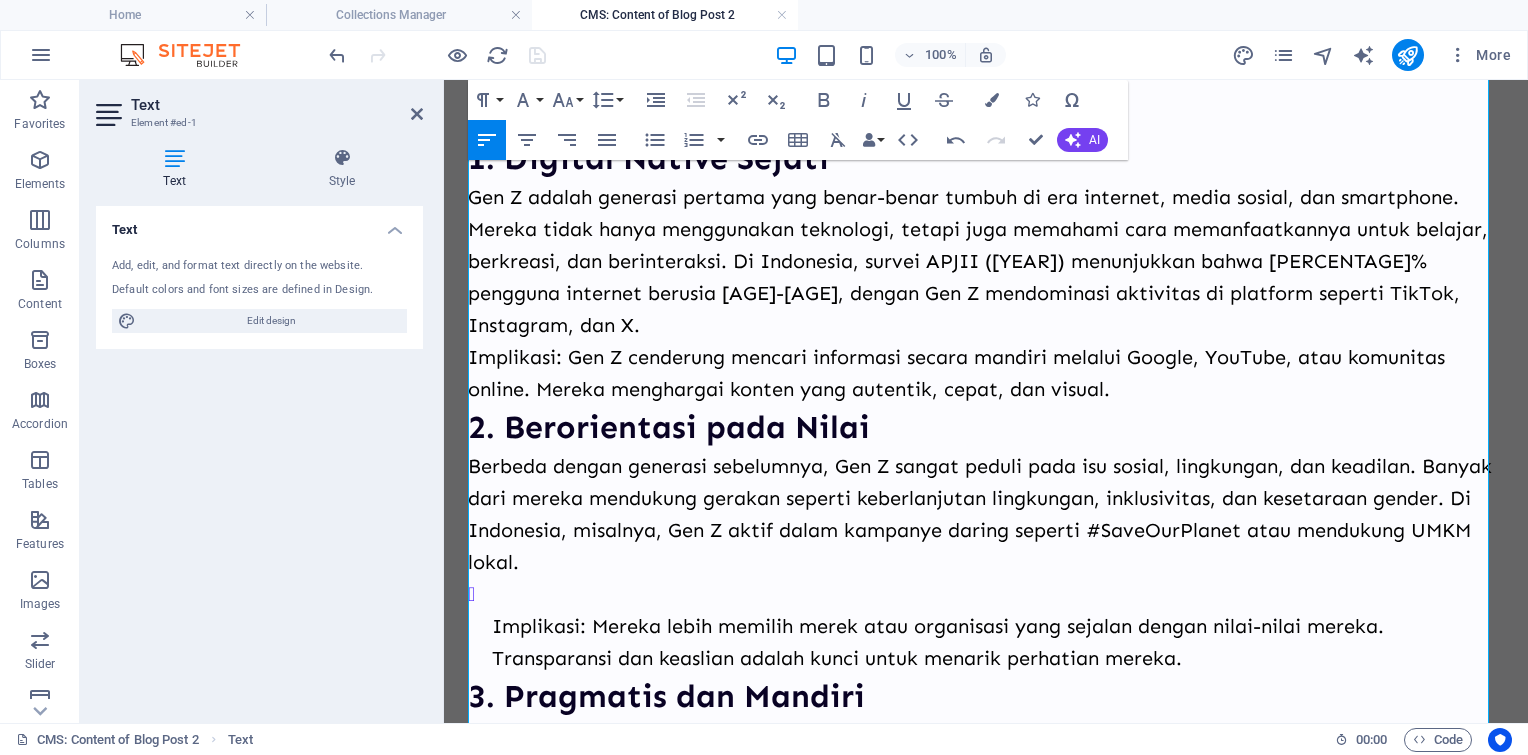 click on "Implikasi: Mereka lebih memilih merek atau organisasi yang sejalan dengan nilai-nilai mereka. Transparansi dan keaslian adalah kunci untuk menarik perhatian mereka." at bounding box center (998, 642) 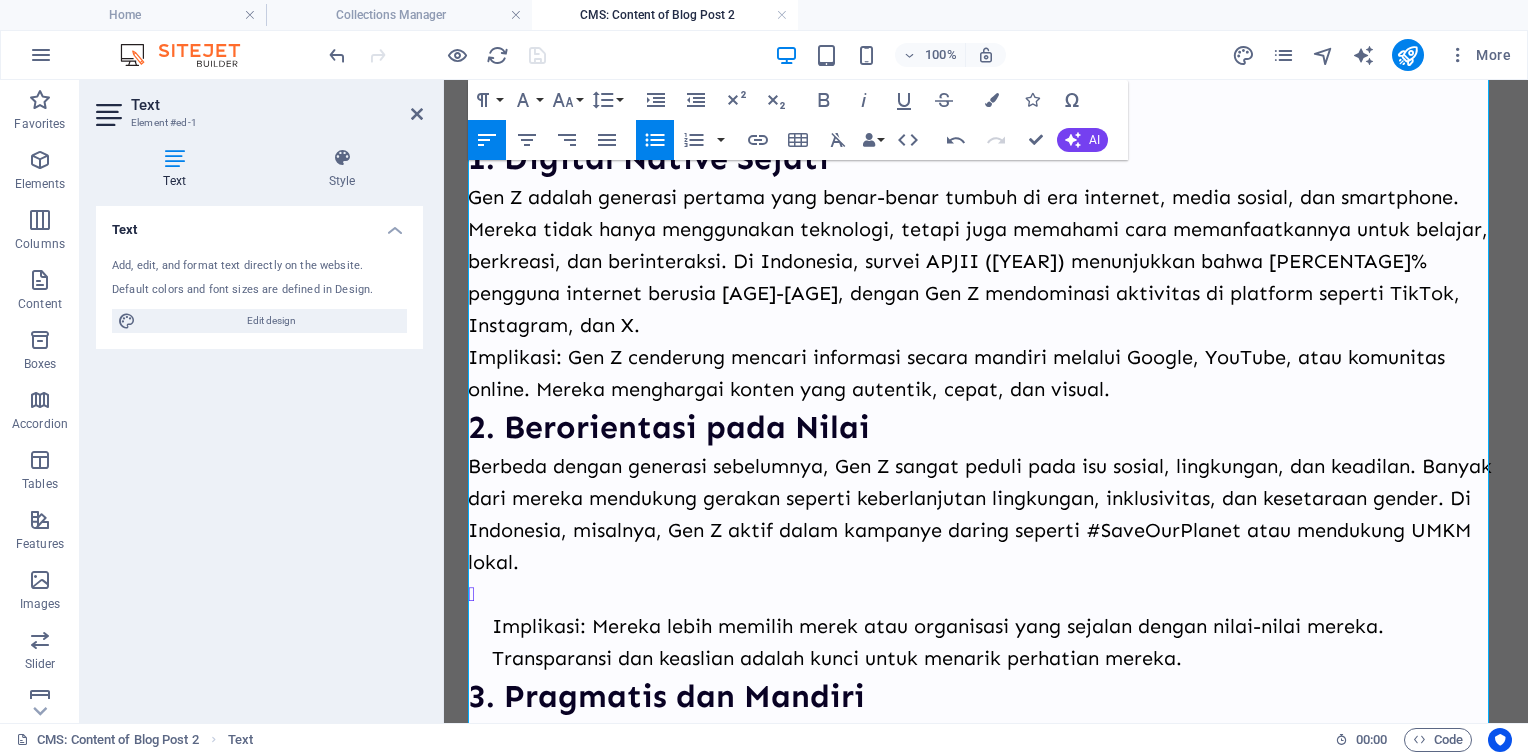 click on "Implikasi: Mereka lebih memilih merek atau organisasi yang sejalan dengan nilai-nilai mereka. Transparansi dan keaslian adalah kunci untuk menarik perhatian mereka." at bounding box center (998, 642) 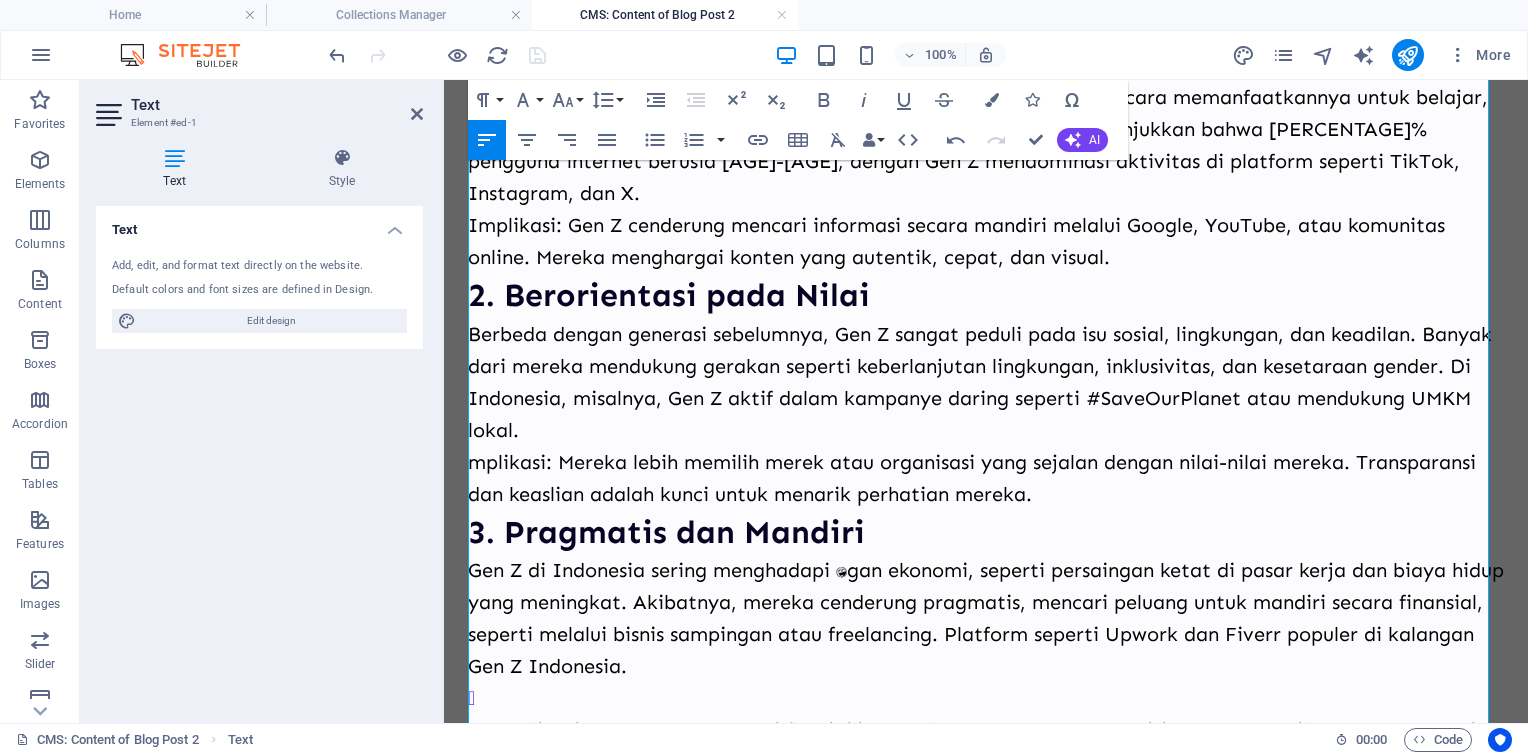 scroll, scrollTop: 700, scrollLeft: 0, axis: vertical 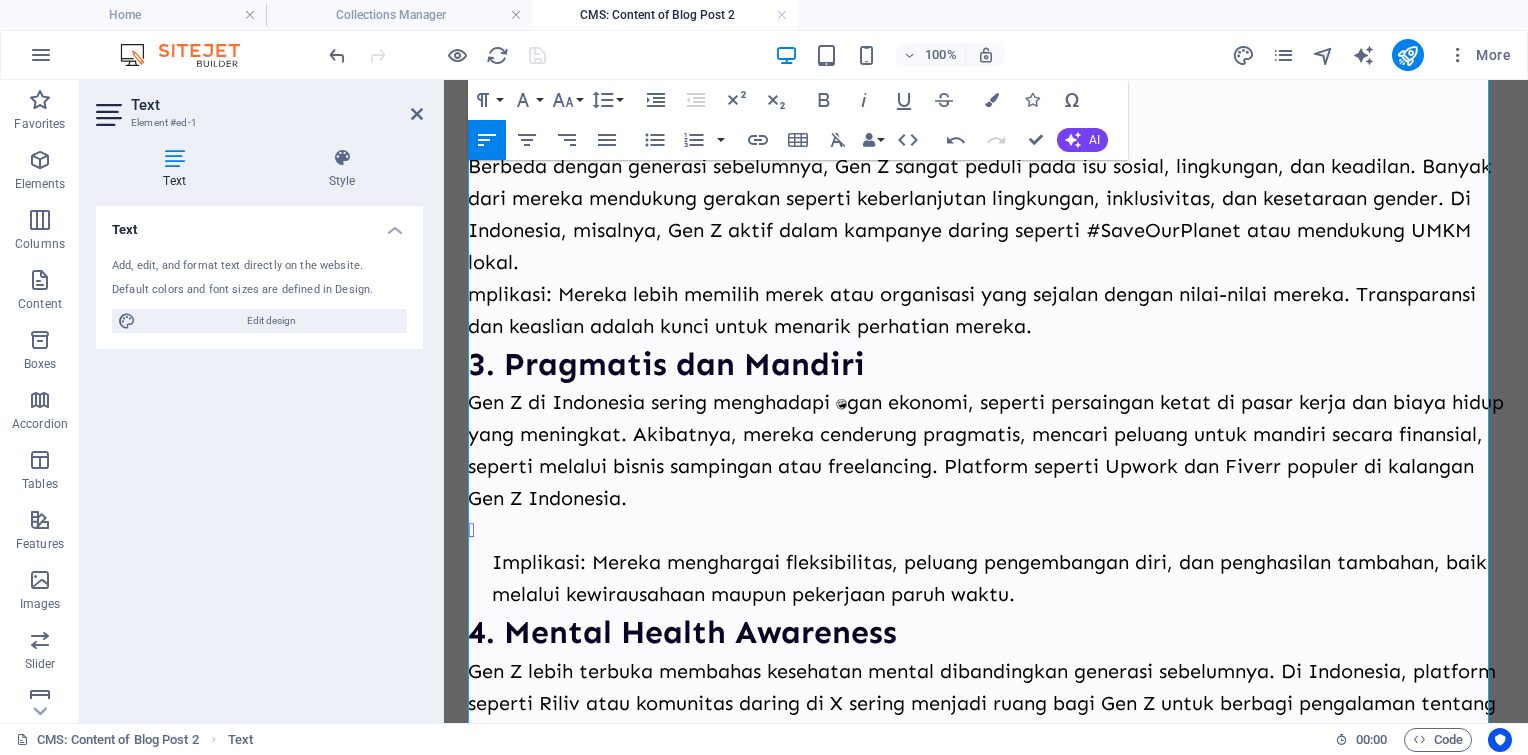 type 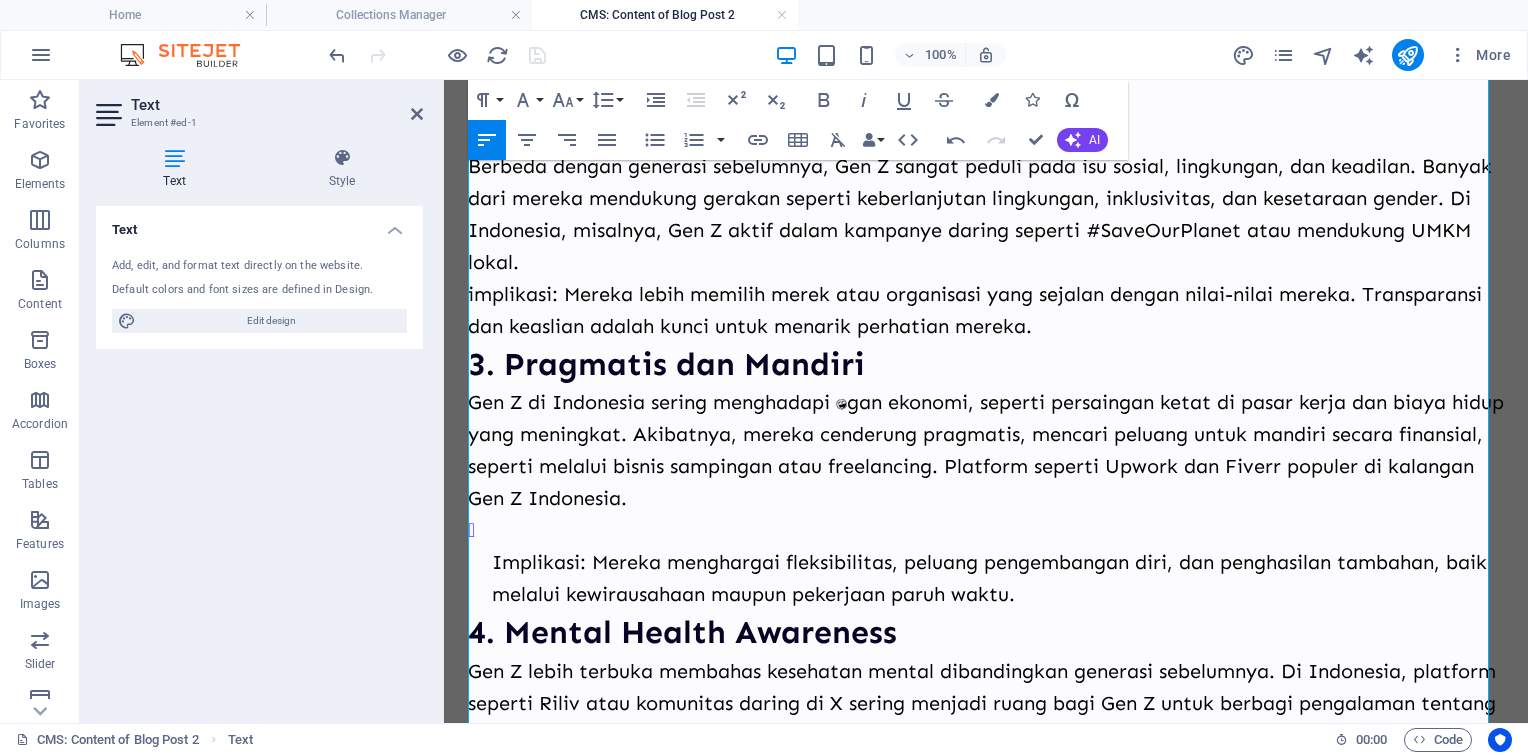 click on "Implikasi: Mereka menghargai fleksibilitas, peluang pengembangan diri, dan penghasilan tambahan, baik melalui kewirausahaan maupun pekerjaan paruh waktu." at bounding box center [998, 578] 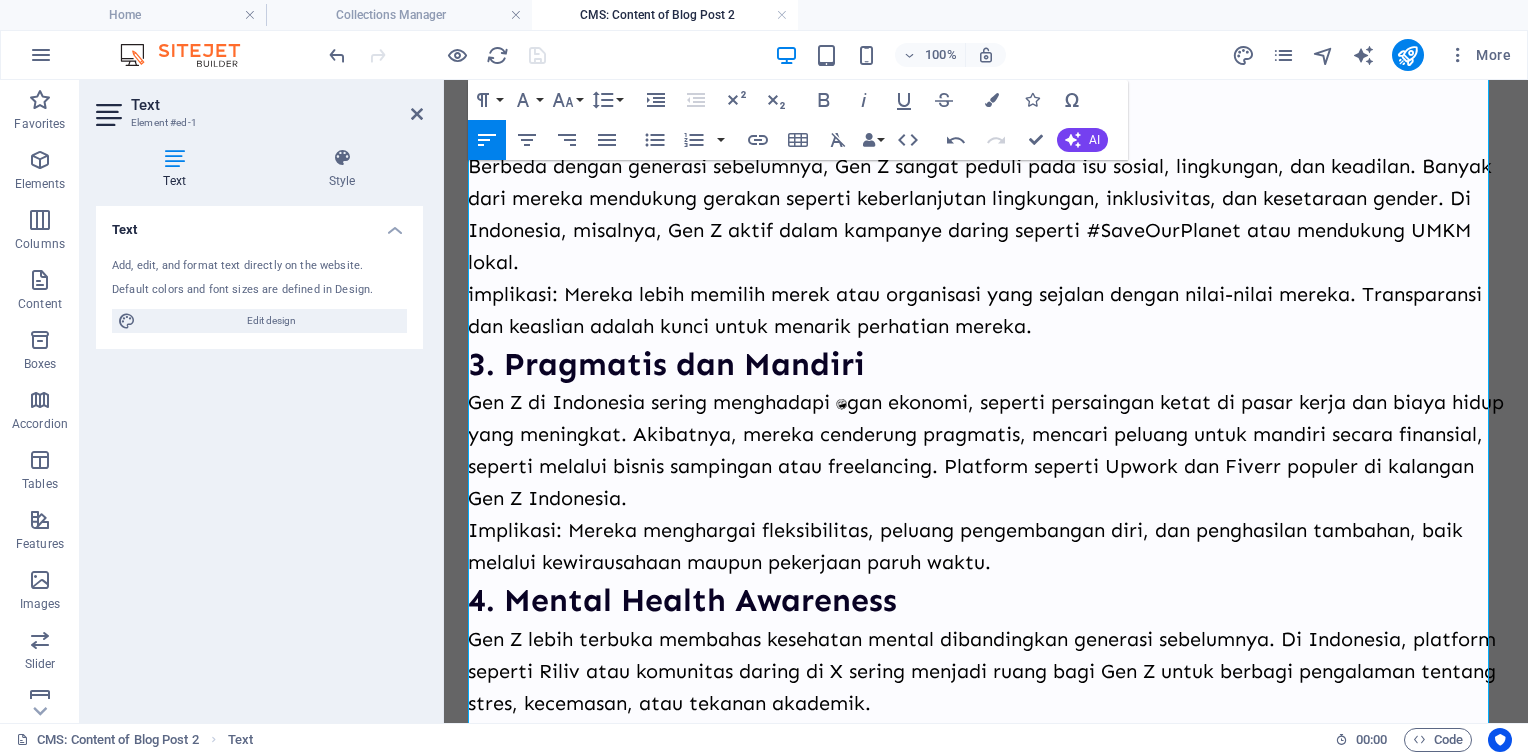 scroll, scrollTop: 900, scrollLeft: 0, axis: vertical 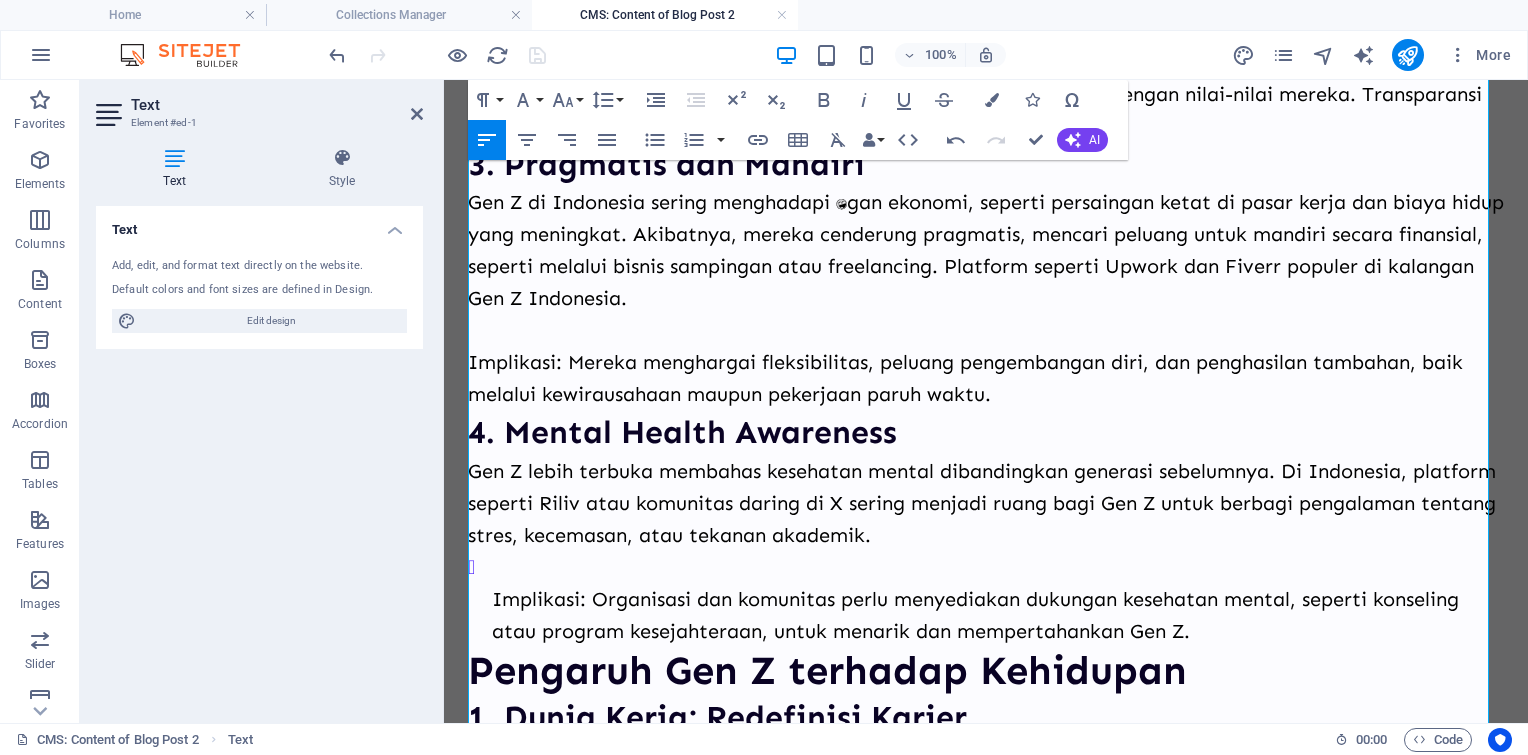 click on "Implikasi: Organisasi dan komunitas perlu menyediakan dukungan kesehatan mental, seperti konseling atau program kesejahteraan, untuk menarik dan mempertahankan Gen Z." at bounding box center [998, 615] 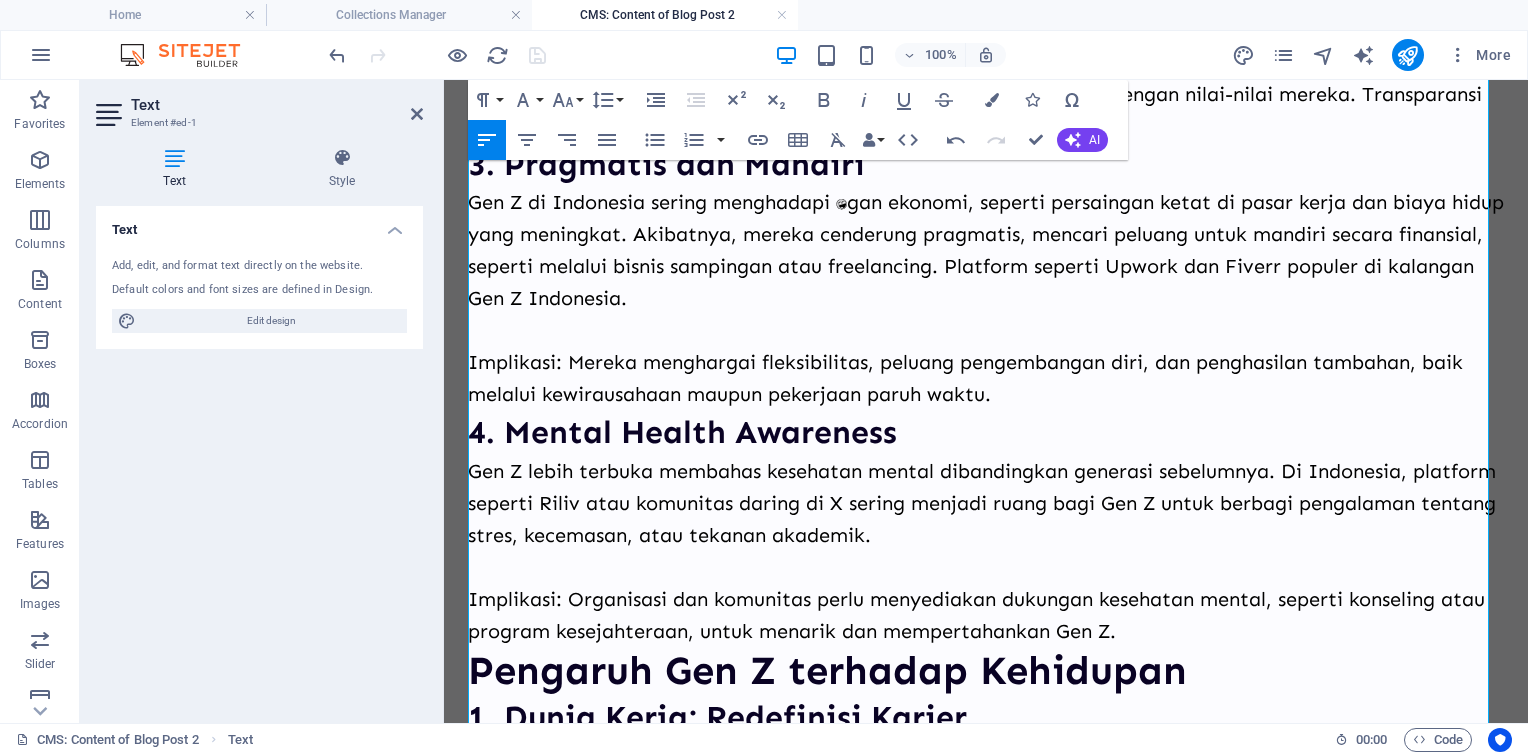 scroll, scrollTop: 1300, scrollLeft: 0, axis: vertical 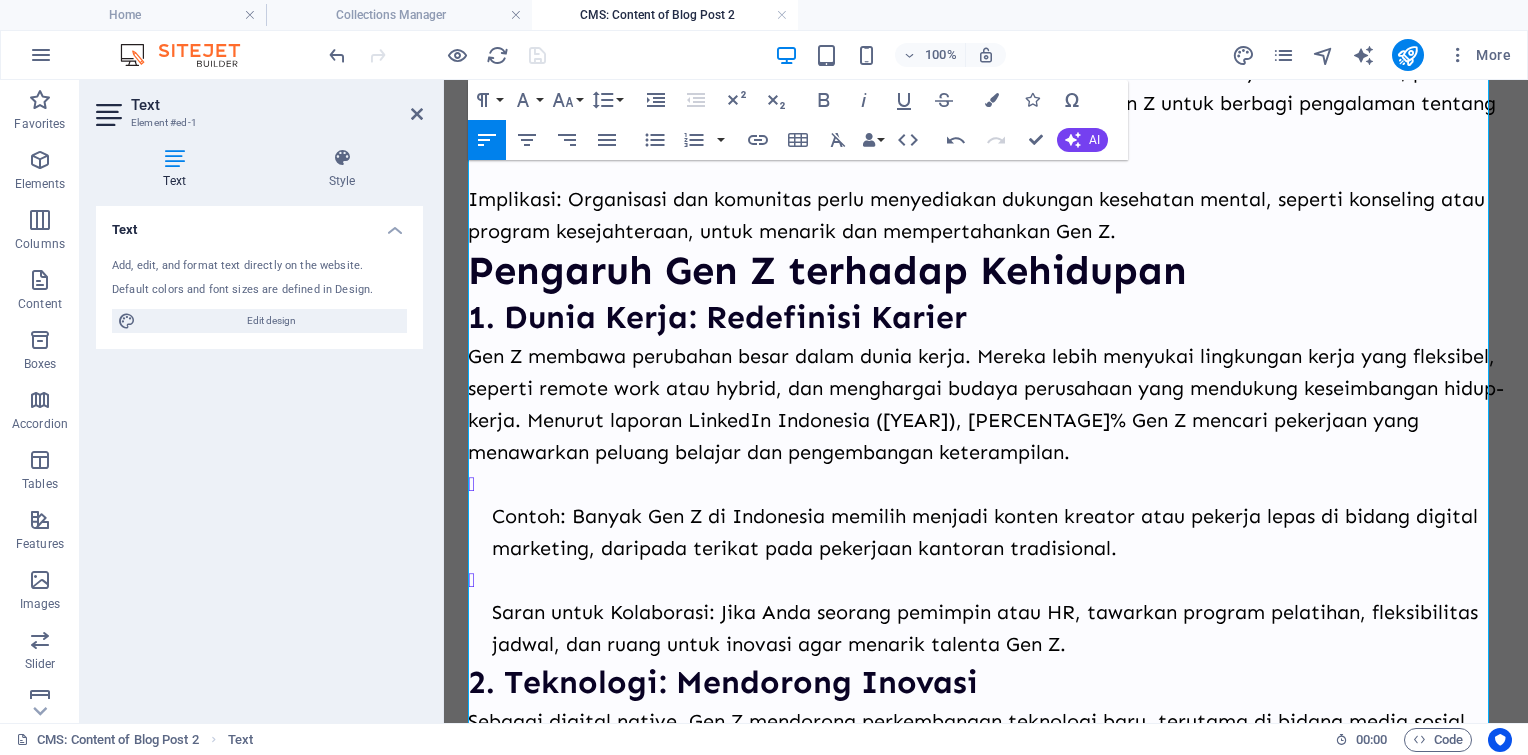 click on "Contoh: Banyak Gen Z di Indonesia memilih menjadi konten kreator atau pekerja lepas di bidang digital marketing, daripada terikat pada pekerjaan kantoran tradisional." at bounding box center [998, 532] 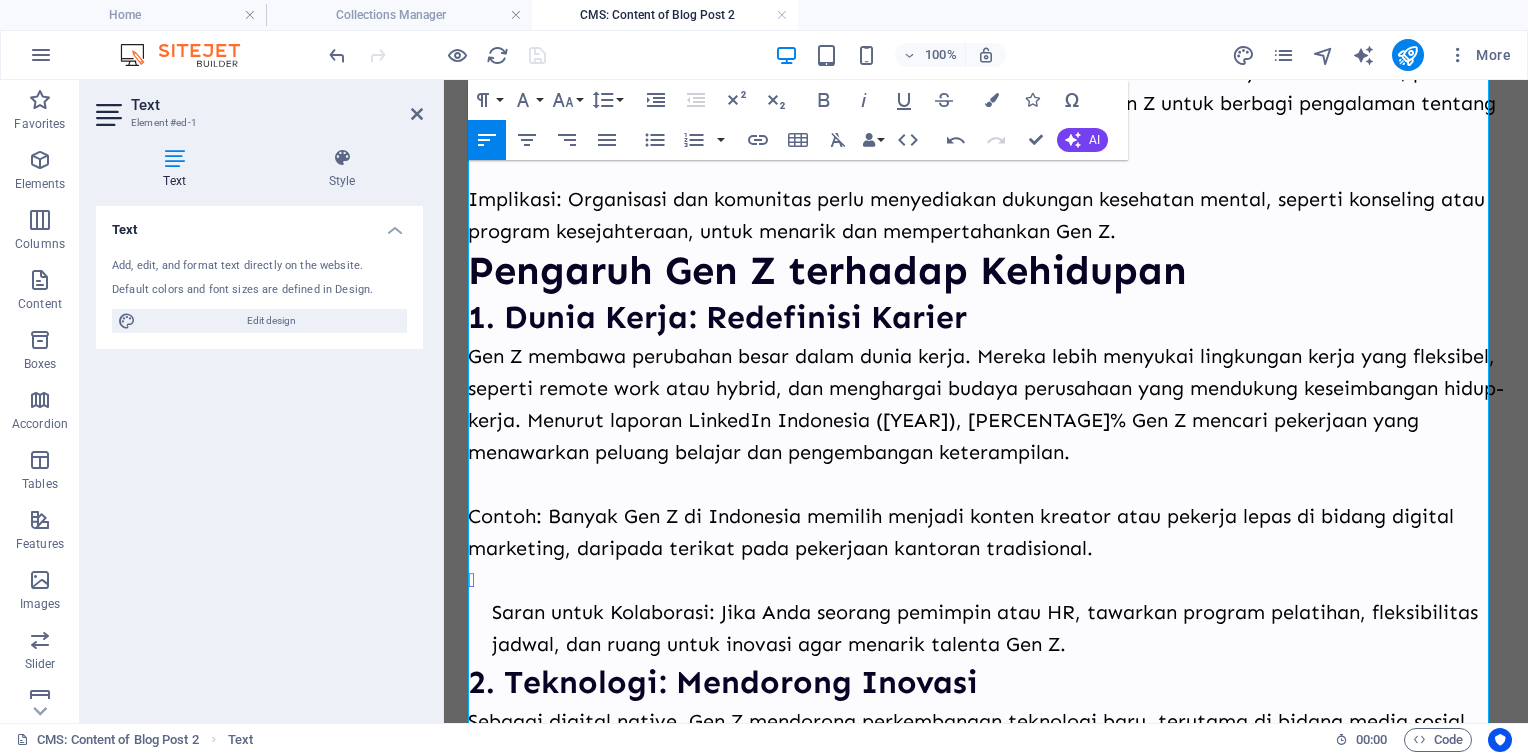 click on "Saran untuk Kolaborasi: Jika Anda seorang pemimpin atau HR, tawarkan program pelatihan, fleksibilitas jadwal, dan ruang untuk inovasi agar menarik talenta Gen Z." at bounding box center (998, 628) 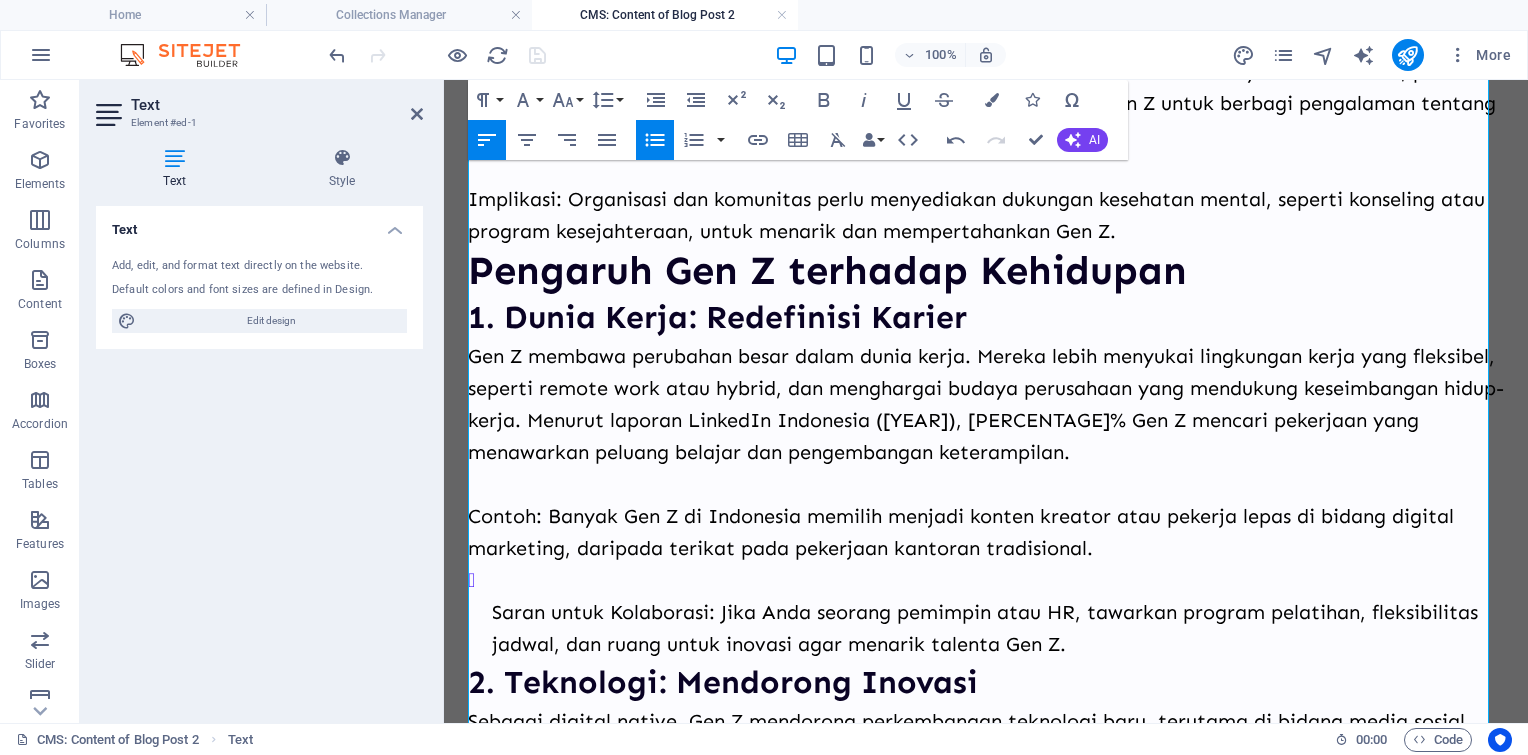 click on "Saran untuk Kolaborasi: Jika Anda seorang pemimpin atau HR, tawarkan program pelatihan, fleksibilitas jadwal, dan ruang untuk inovasi agar menarik talenta Gen Z." at bounding box center (998, 628) 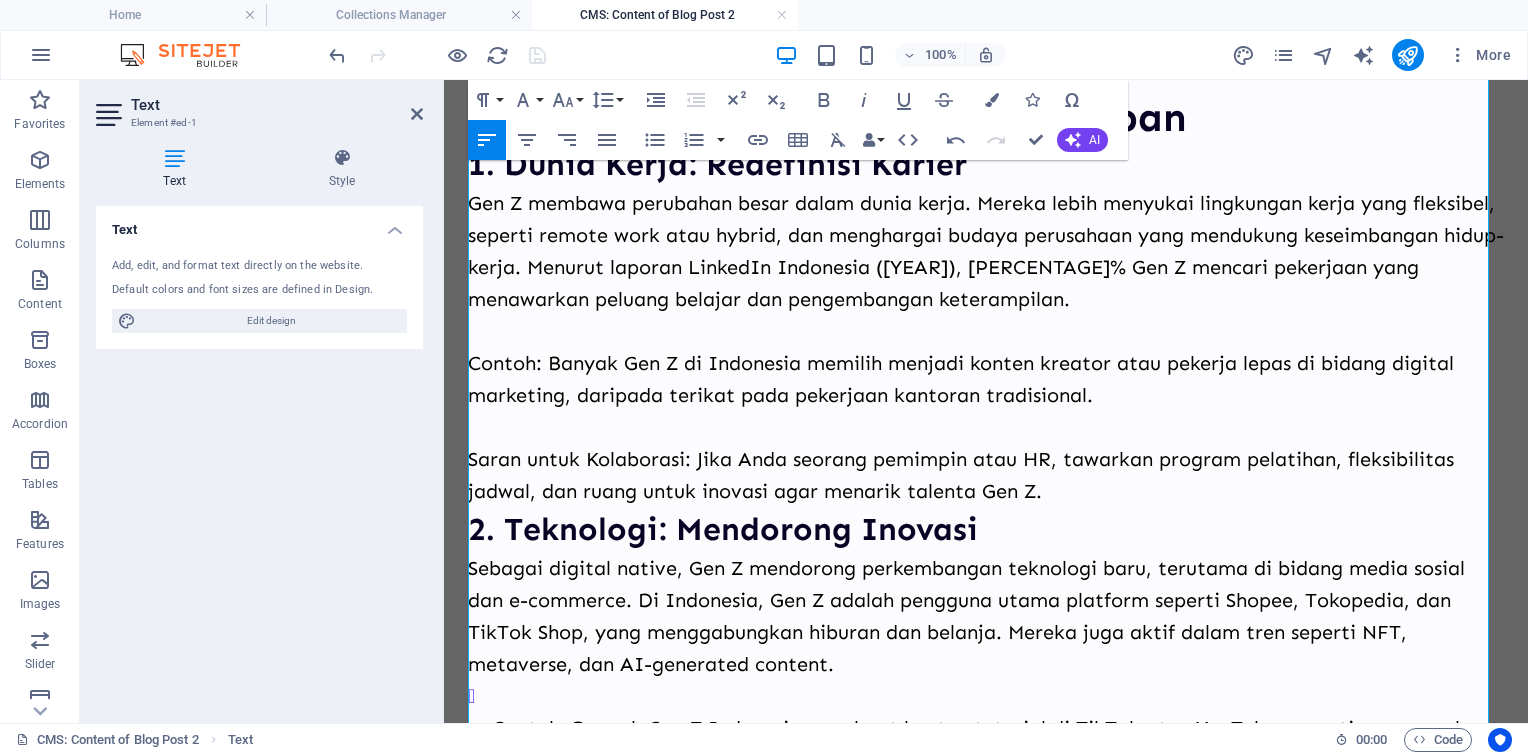 scroll, scrollTop: 1600, scrollLeft: 0, axis: vertical 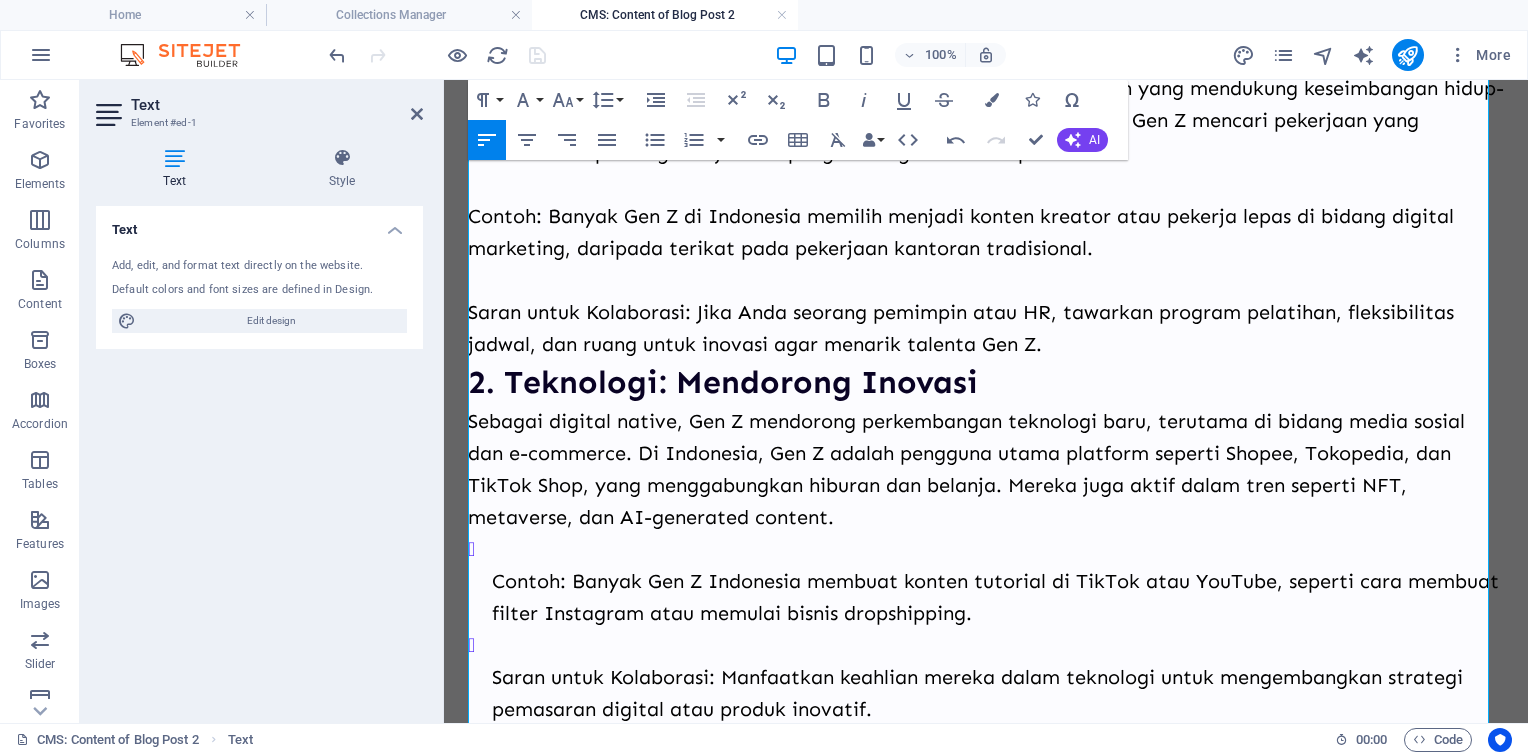 click on "Contoh: Banyak Gen Z Indonesia membuat konten tutorial di TikTok atau YouTube, seperti cara membuat filter Instagram atau memulai bisnis dropshipping." at bounding box center [998, 597] 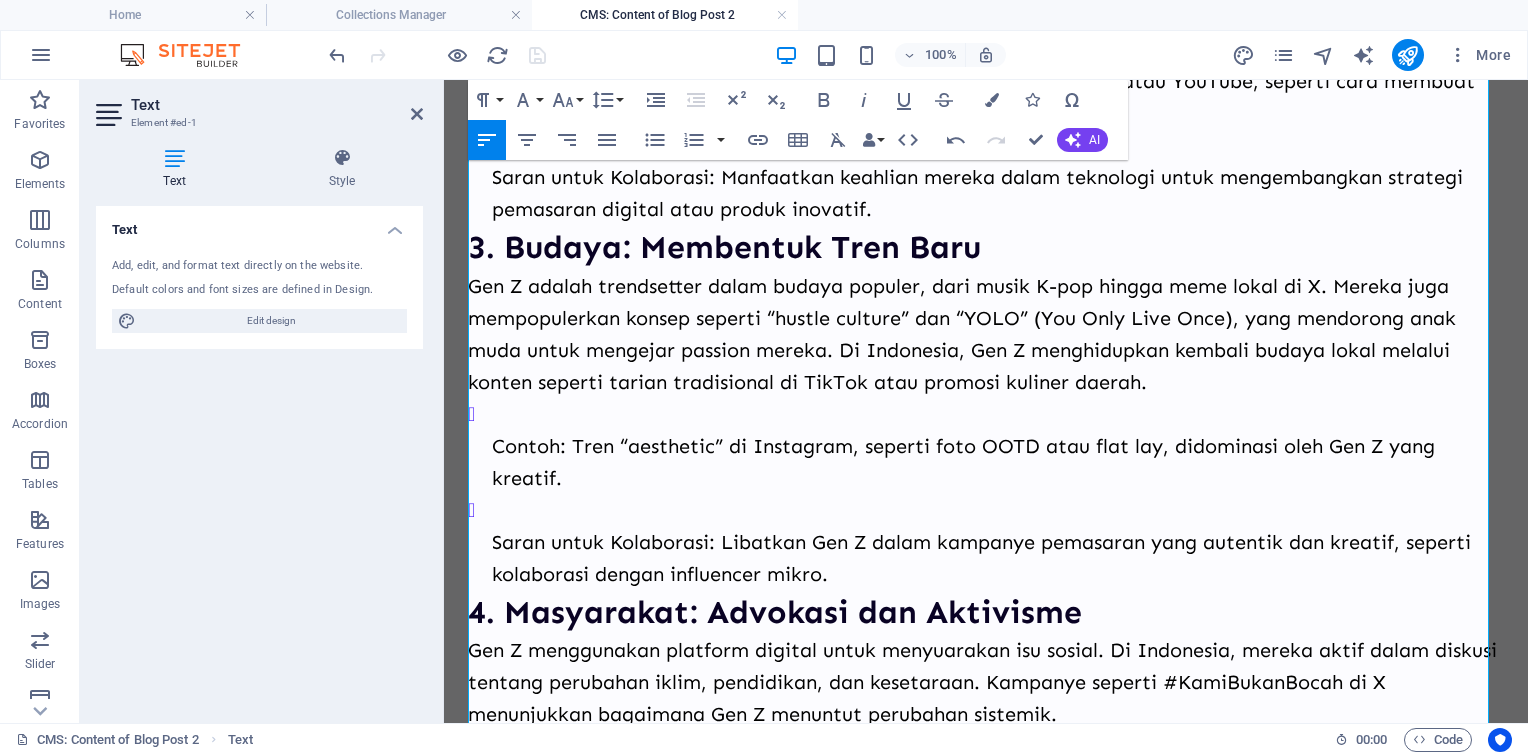scroll, scrollTop: 1900, scrollLeft: 0, axis: vertical 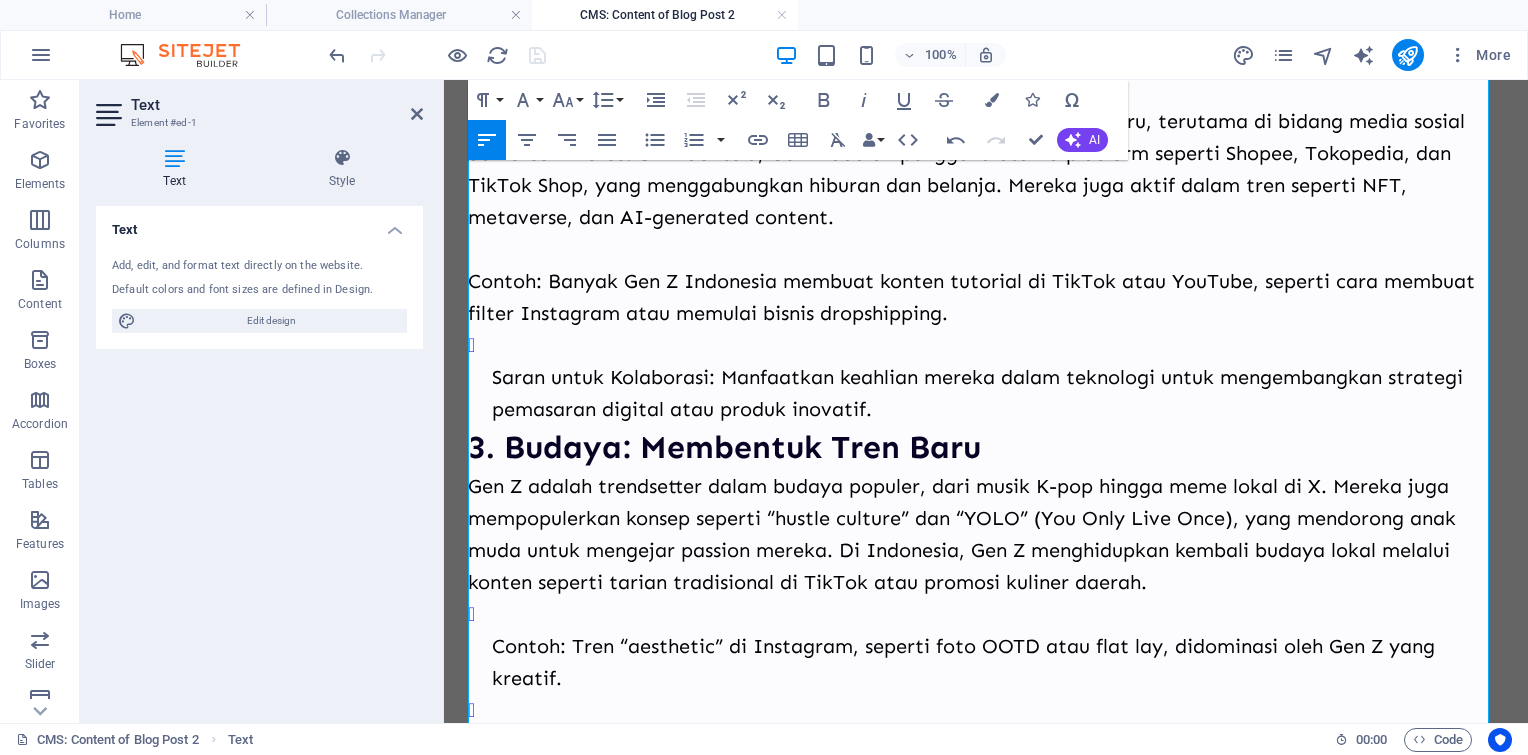 click on "Saran untuk Kolaborasi: Manfaatkan keahlian mereka dalam teknologi untuk mengembangkan strategi pemasaran digital atau produk inovatif." at bounding box center (998, 393) 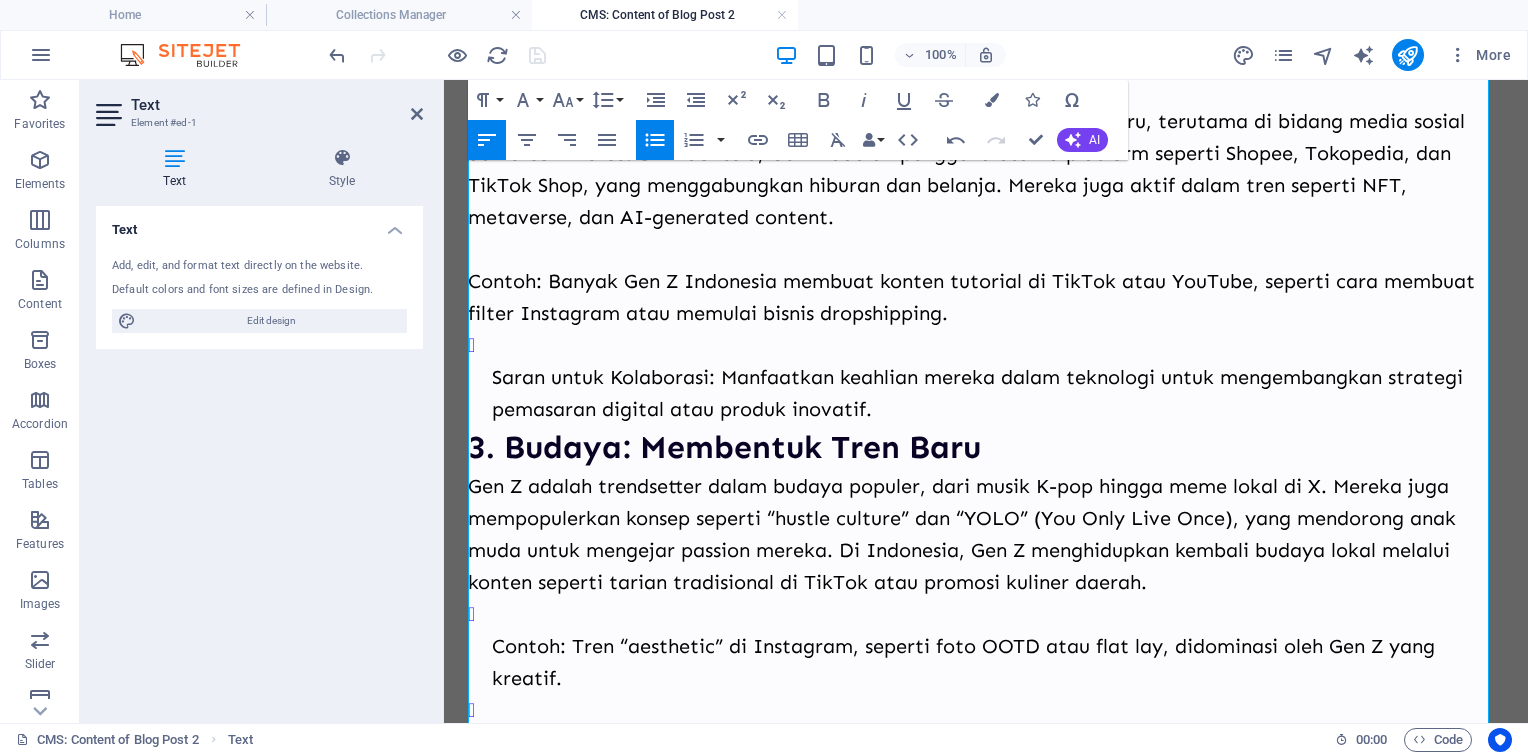 click on "Saran untuk Kolaborasi: Manfaatkan keahlian mereka dalam teknologi untuk mengembangkan strategi pemasaran digital atau produk inovatif." at bounding box center [998, 393] 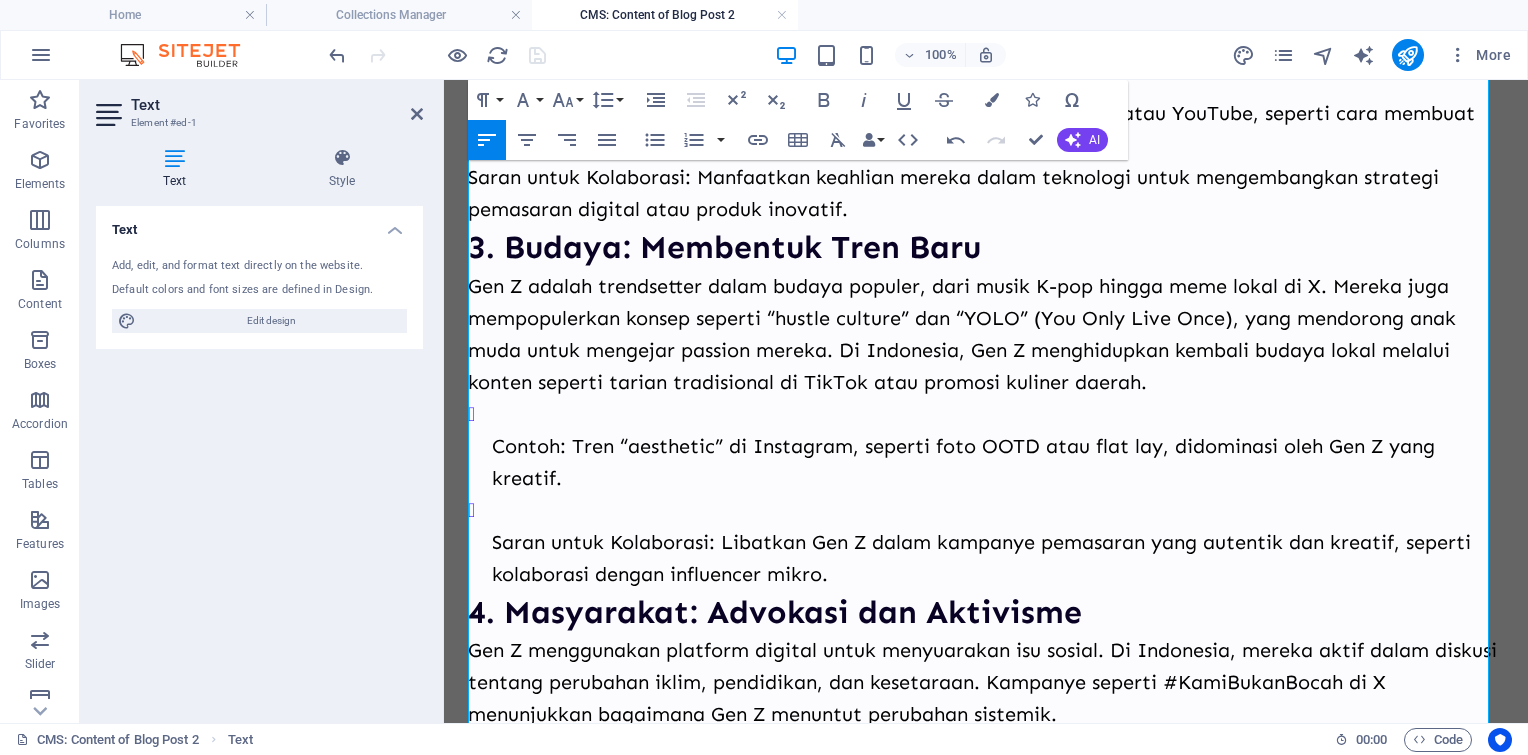 scroll, scrollTop: 2100, scrollLeft: 0, axis: vertical 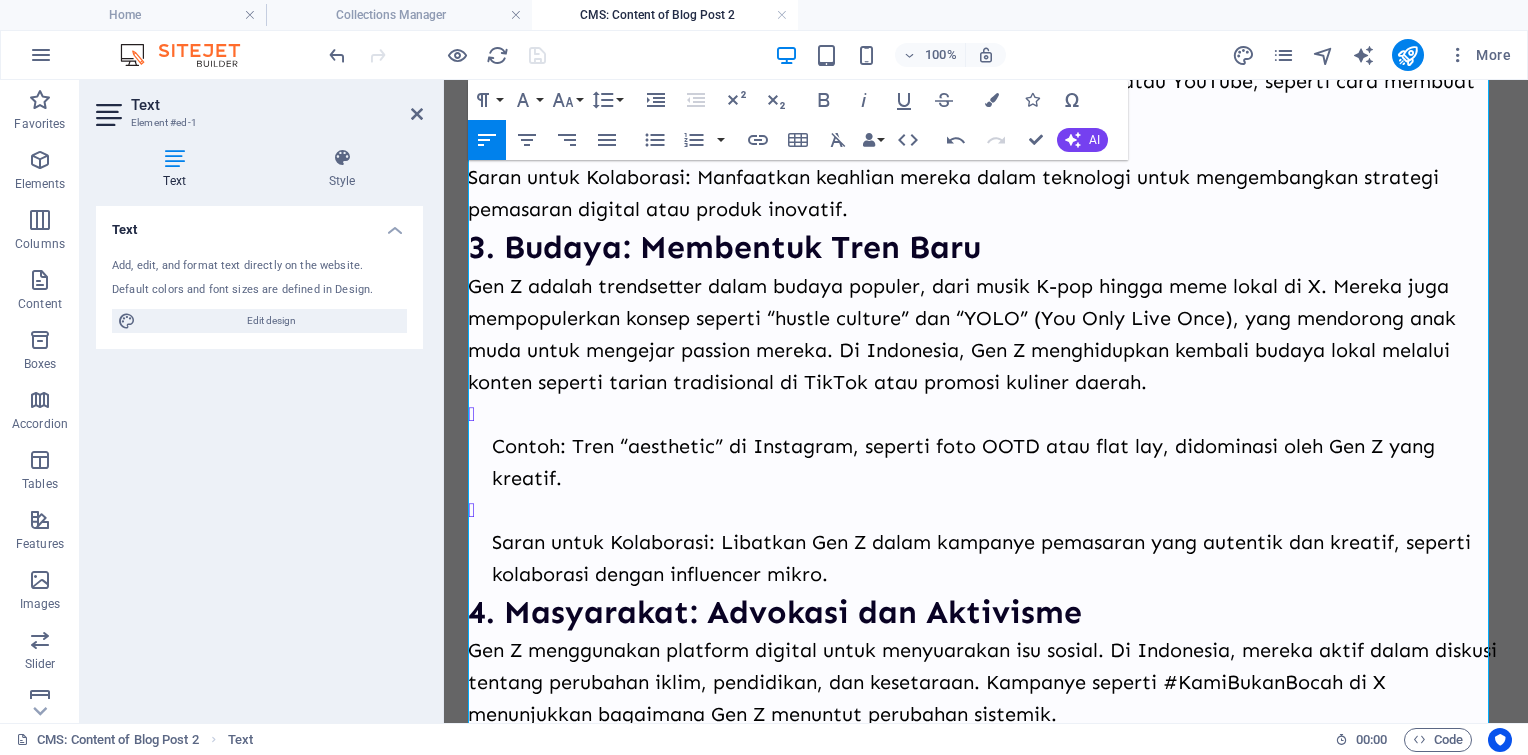 click on "Contoh: Tren “aesthetic” di Instagram, seperti foto OOTD atau flat lay, didominasi oleh Gen Z yang kreatif. Saran untuk Kolaborasi: Libatkan Gen Z dalam kampanye pemasaran yang autentik dan kreatif, seperti kolaborasi dengan influencer mikro." at bounding box center [986, 494] 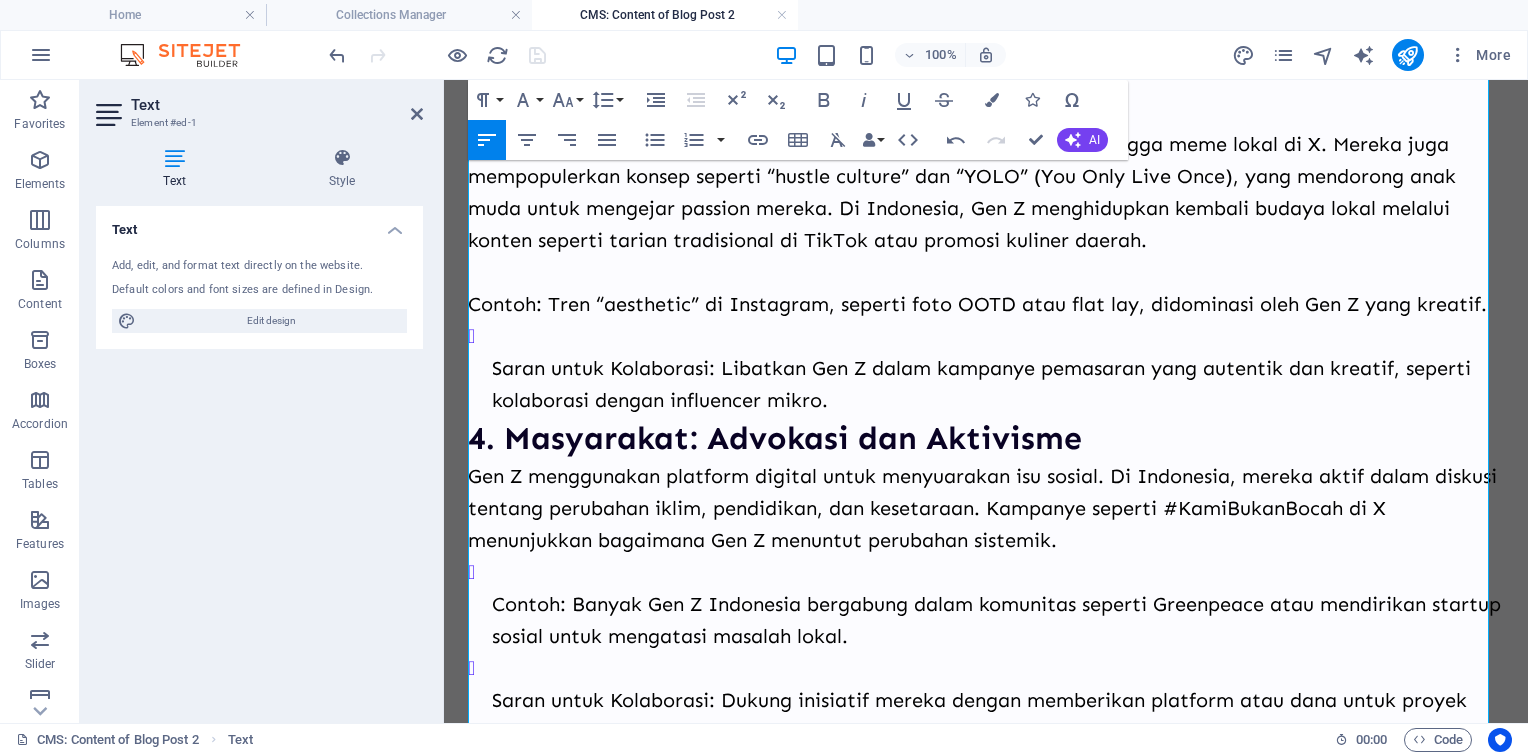 scroll, scrollTop: 2400, scrollLeft: 0, axis: vertical 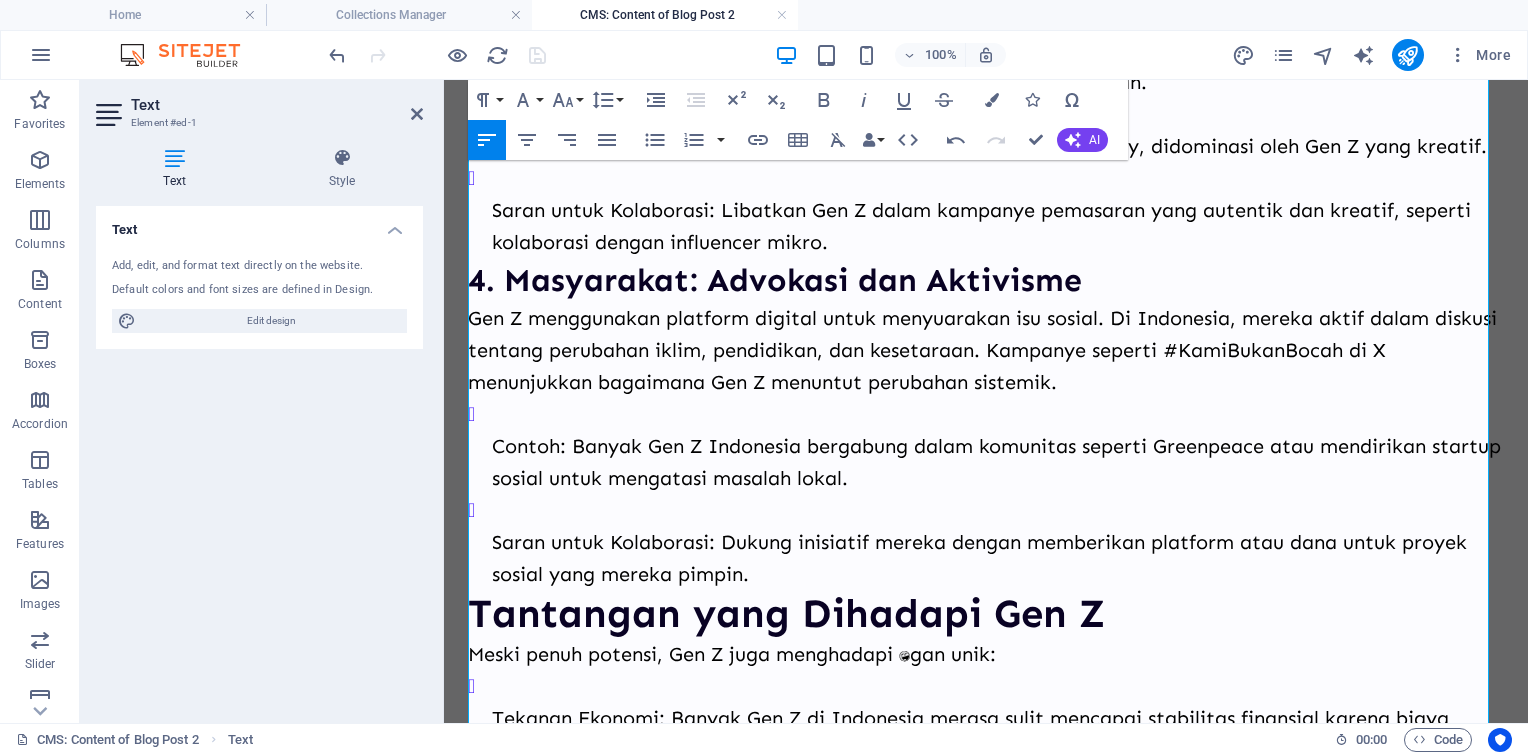 click on "Saran untuk Kolaborasi: Libatkan Gen Z dalam kampanye pemasaran yang autentik dan kreatif, seperti kolaborasi dengan influencer mikro." at bounding box center [998, 226] 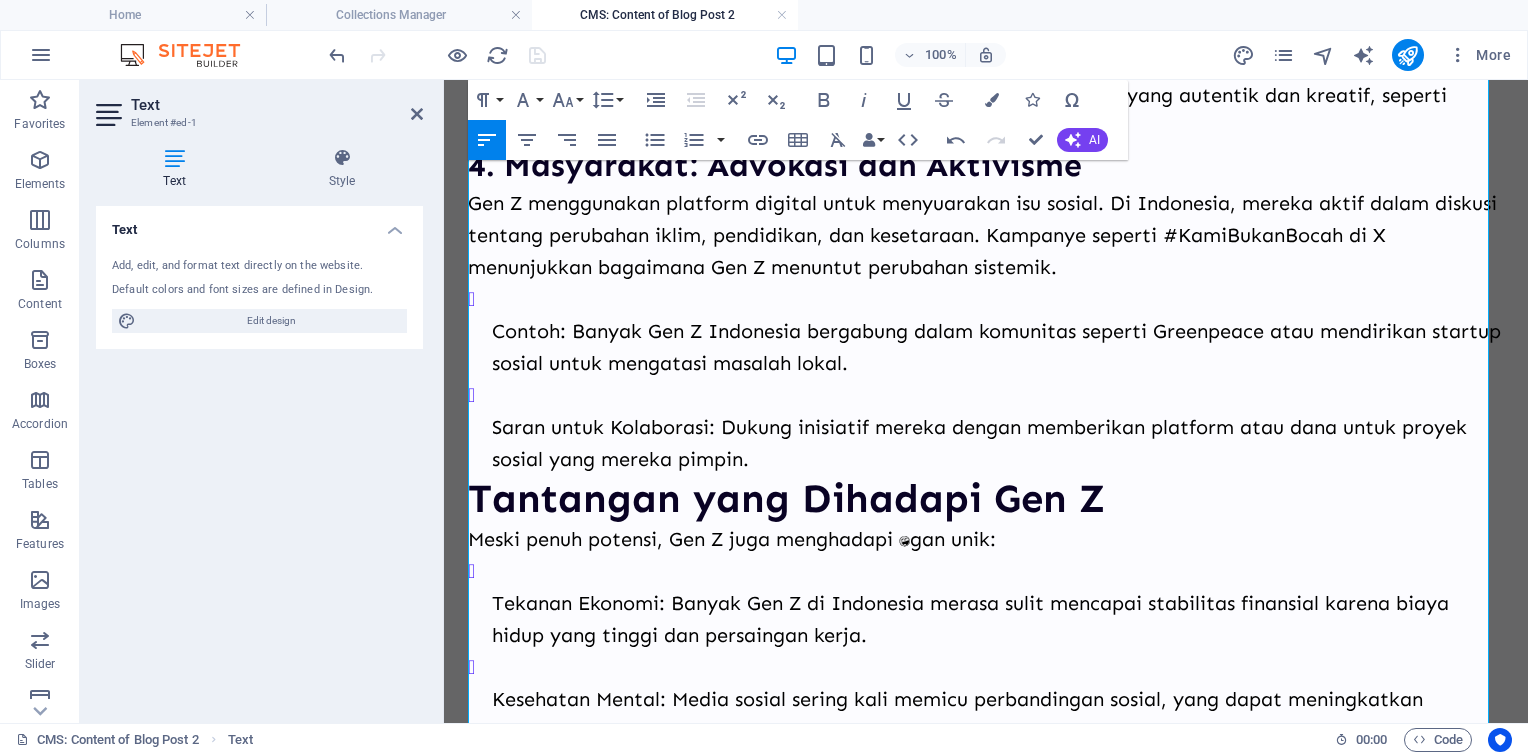 scroll, scrollTop: 2600, scrollLeft: 0, axis: vertical 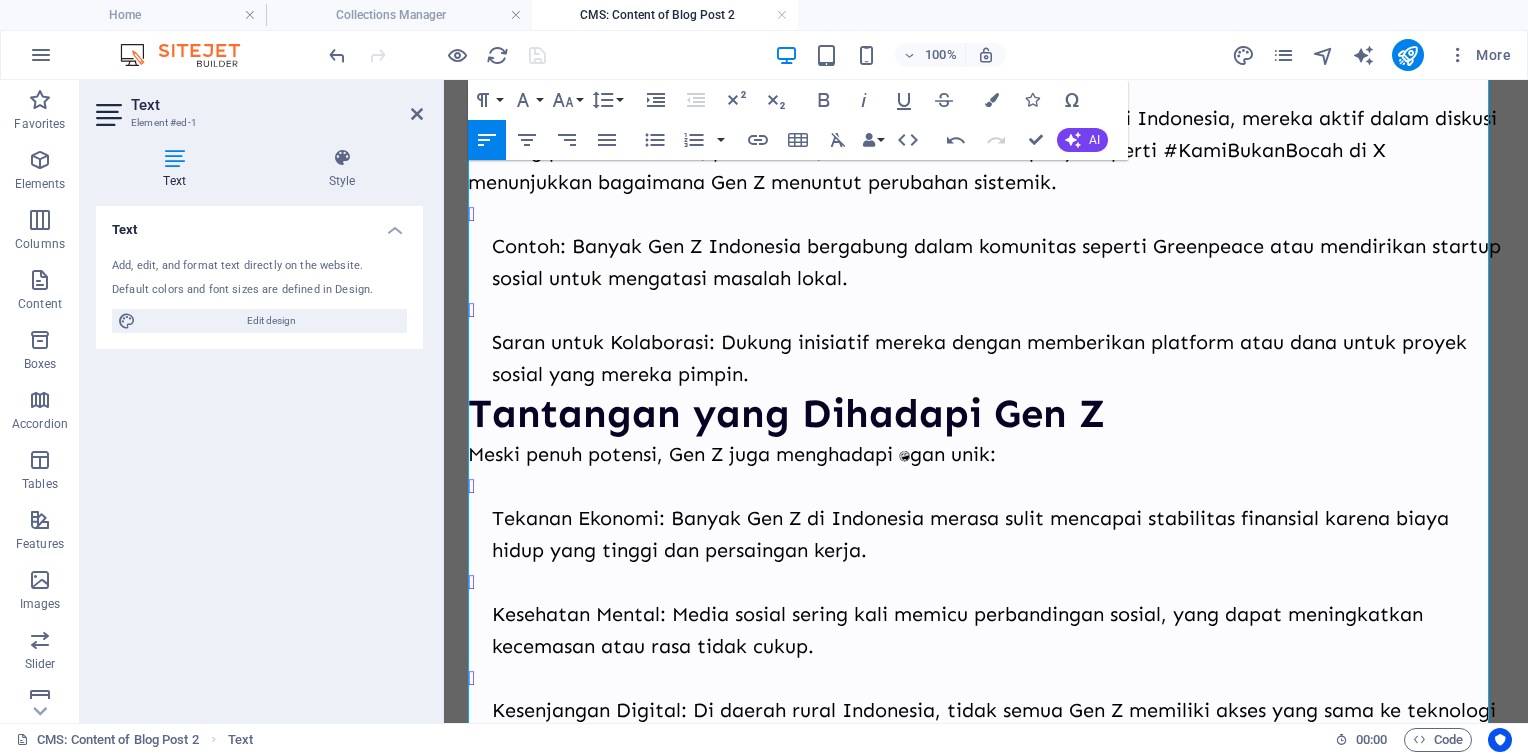 click on "Contoh: Banyak Gen Z Indonesia bergabung dalam komunitas seperti Greenpeace atau mendirikan startup sosial untuk mengatasi masalah lokal. Saran untuk Kolaborasi: Dukung inisiatif mereka dengan memberikan platform atau dana untuk proyek sosial yang mereka pimpin." at bounding box center (986, 294) 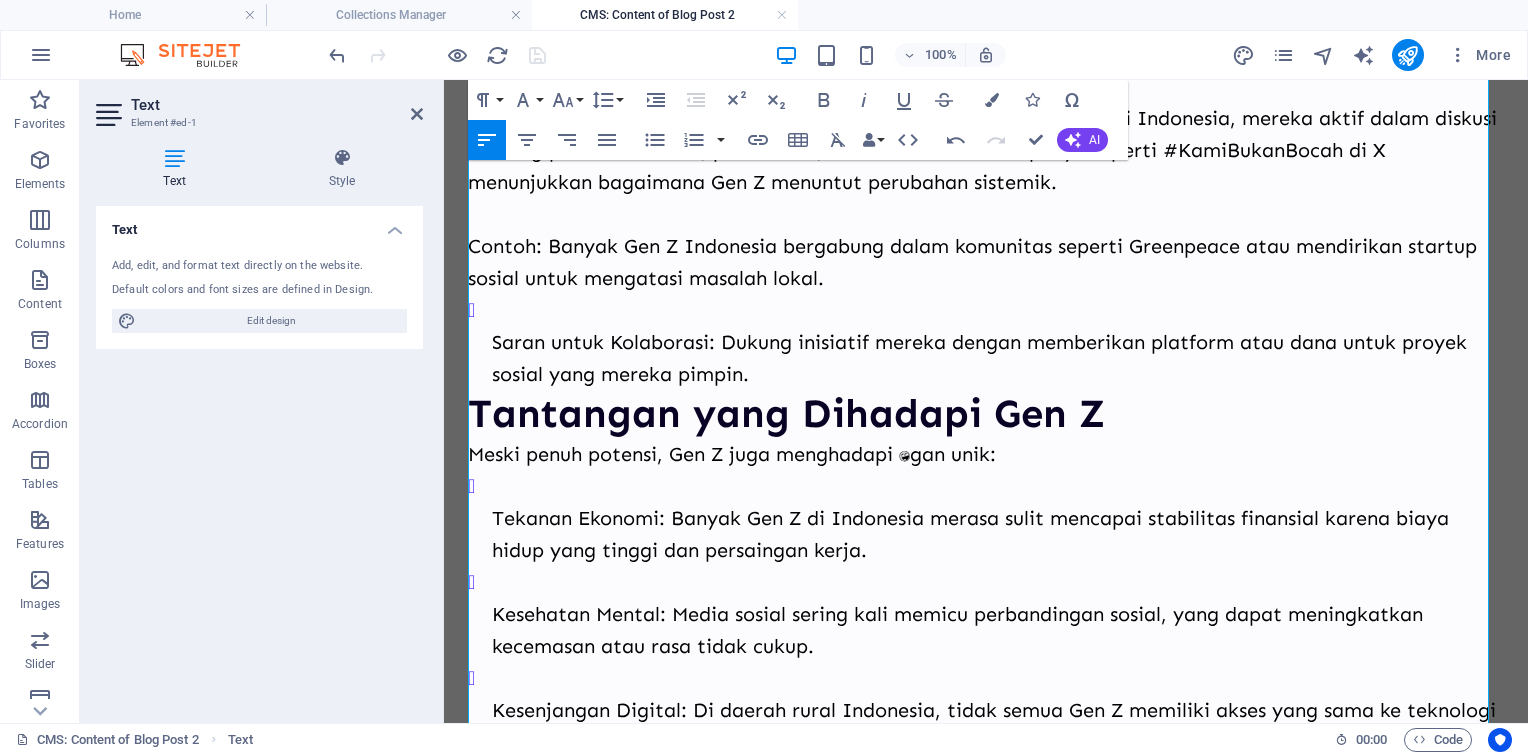 click on "Saran untuk Kolaborasi: Dukung inisiatif mereka dengan memberikan platform atau dana untuk proyek sosial yang mereka pimpin." at bounding box center (998, 358) 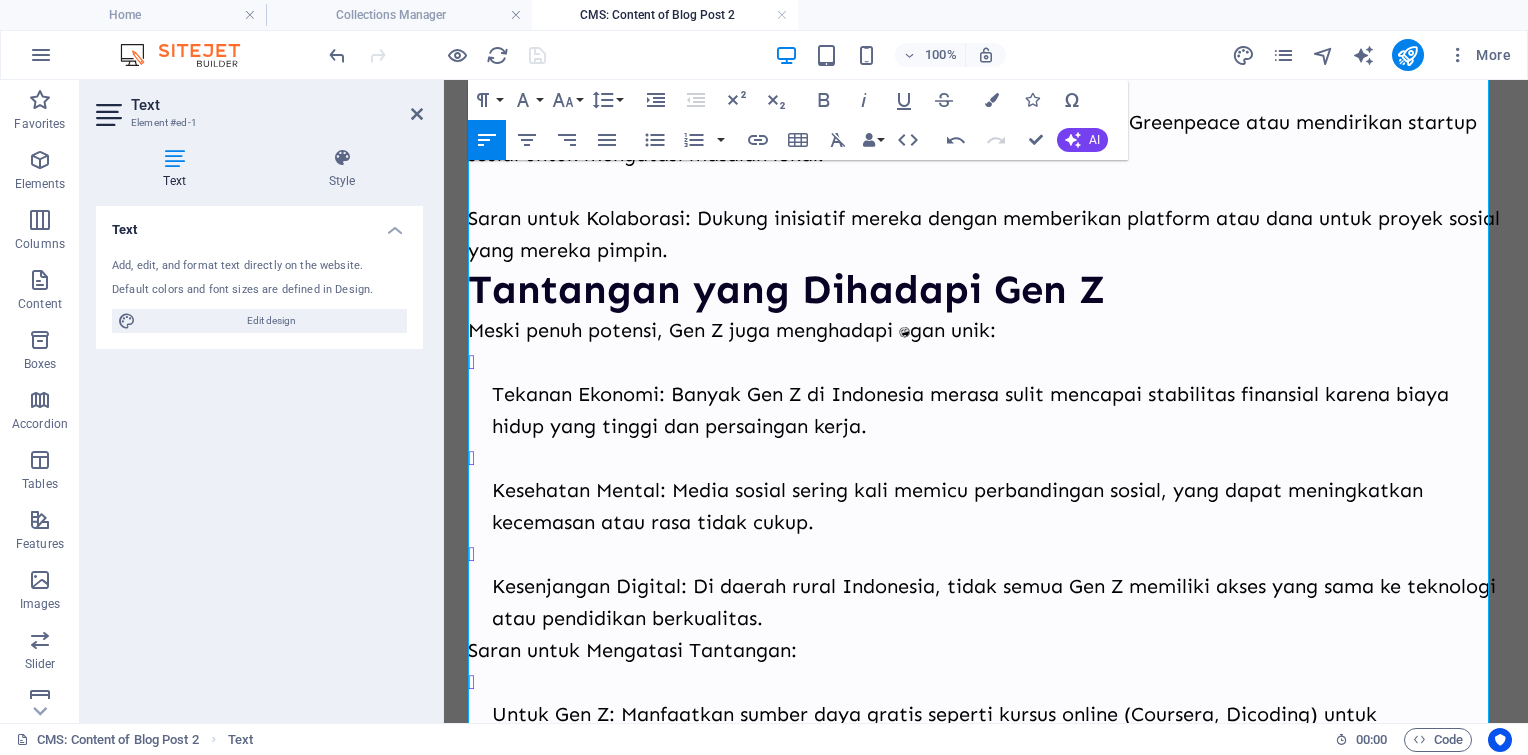 scroll, scrollTop: 2800, scrollLeft: 0, axis: vertical 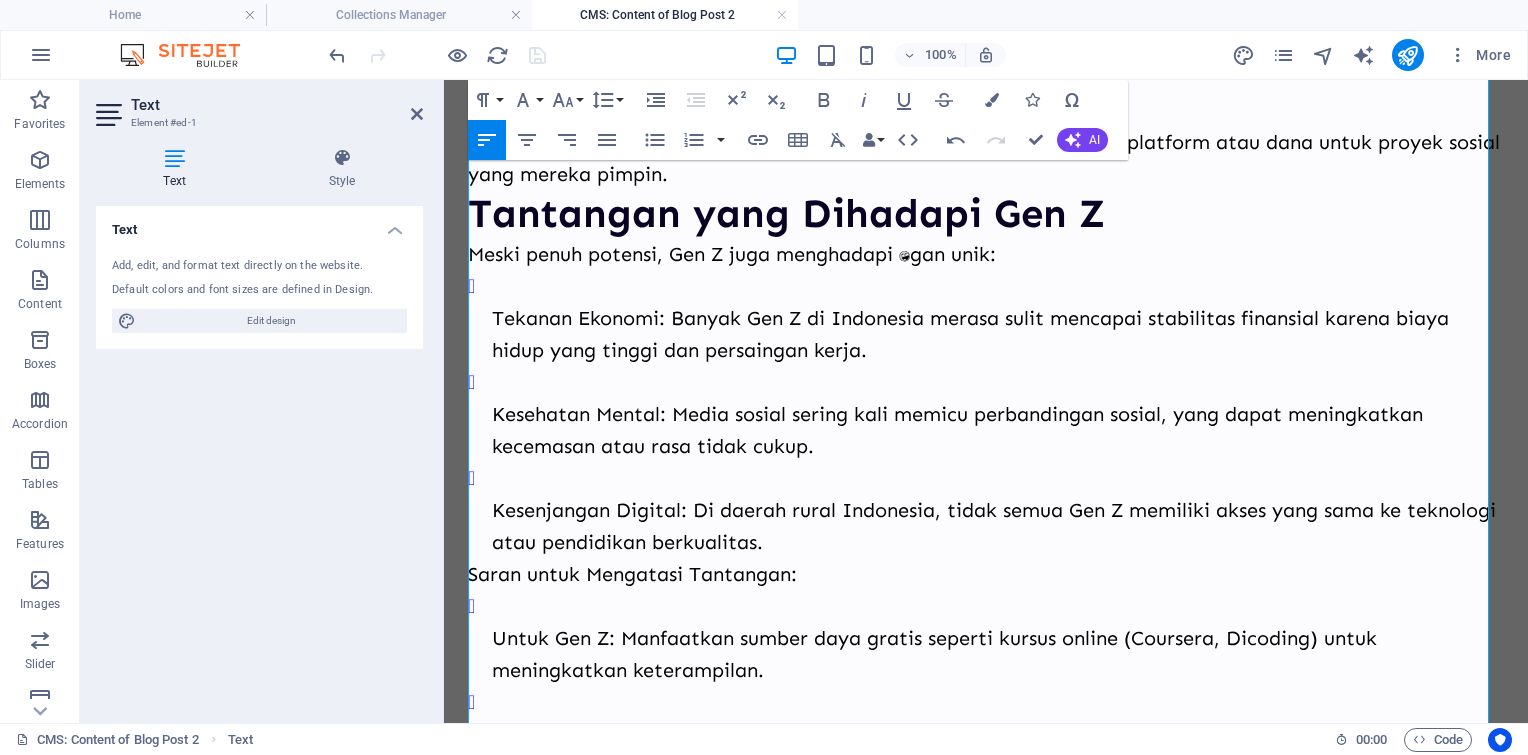 click on "Tekanan Ekonomi: Banyak Gen Z di Indonesia merasa sulit mencapai stabilitas finansial karena biaya hidup yang tinggi dan persaingan kerja. Kesehatan Mental: Media sosial sering kali memicu perbandingan sosial, yang dapat meningkatkan kecemasan atau rasa tidak cukup. Kesenjangan Digital: Di daerah rural Indonesia, tidak semua Gen Z memiliki akses yang sama ke teknologi atau pendidikan berkualitas." at bounding box center (986, 414) 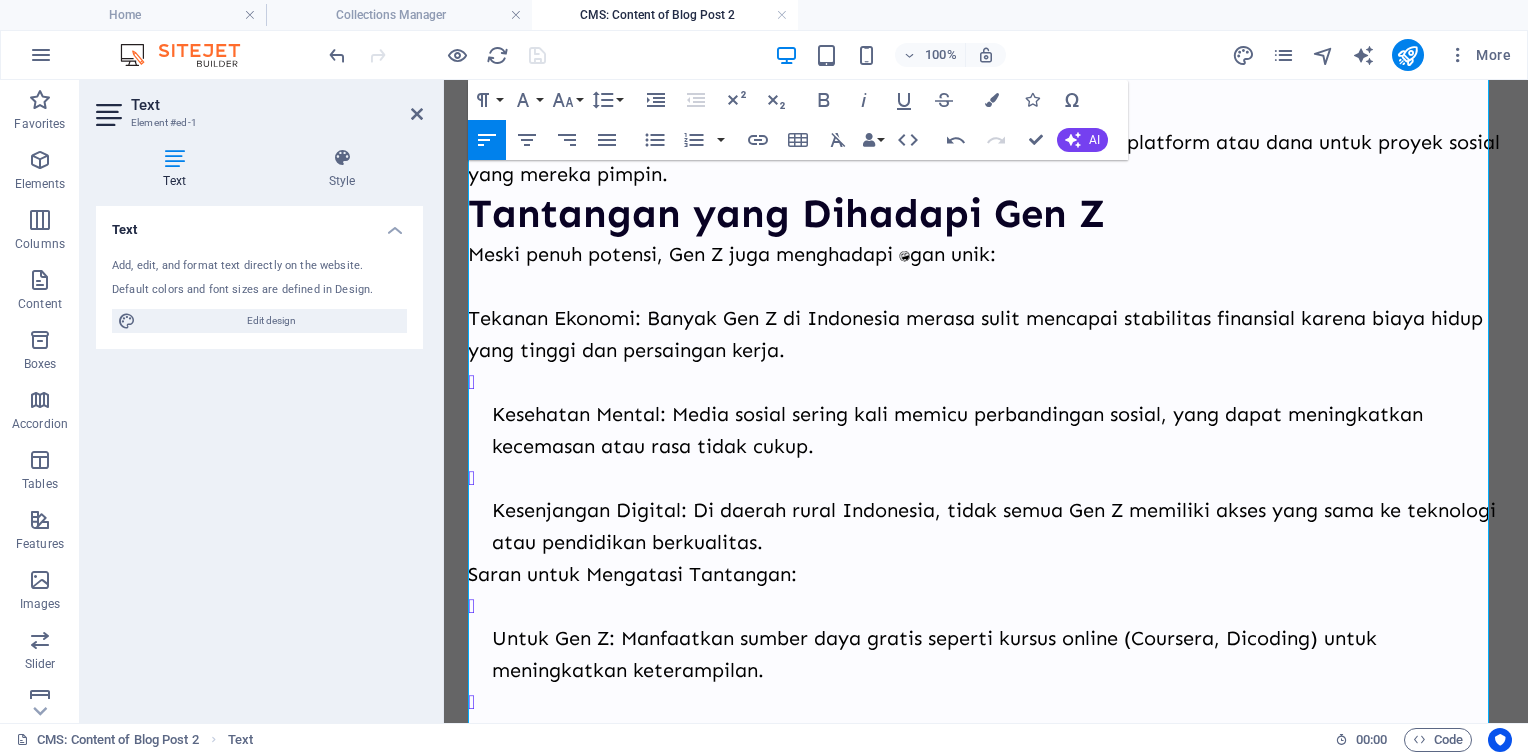 click on "Kesehatan Mental: Media sosial sering kali memicu perbandingan sosial, yang dapat meningkatkan kecemasan atau rasa tidak cukup." at bounding box center (998, 414) 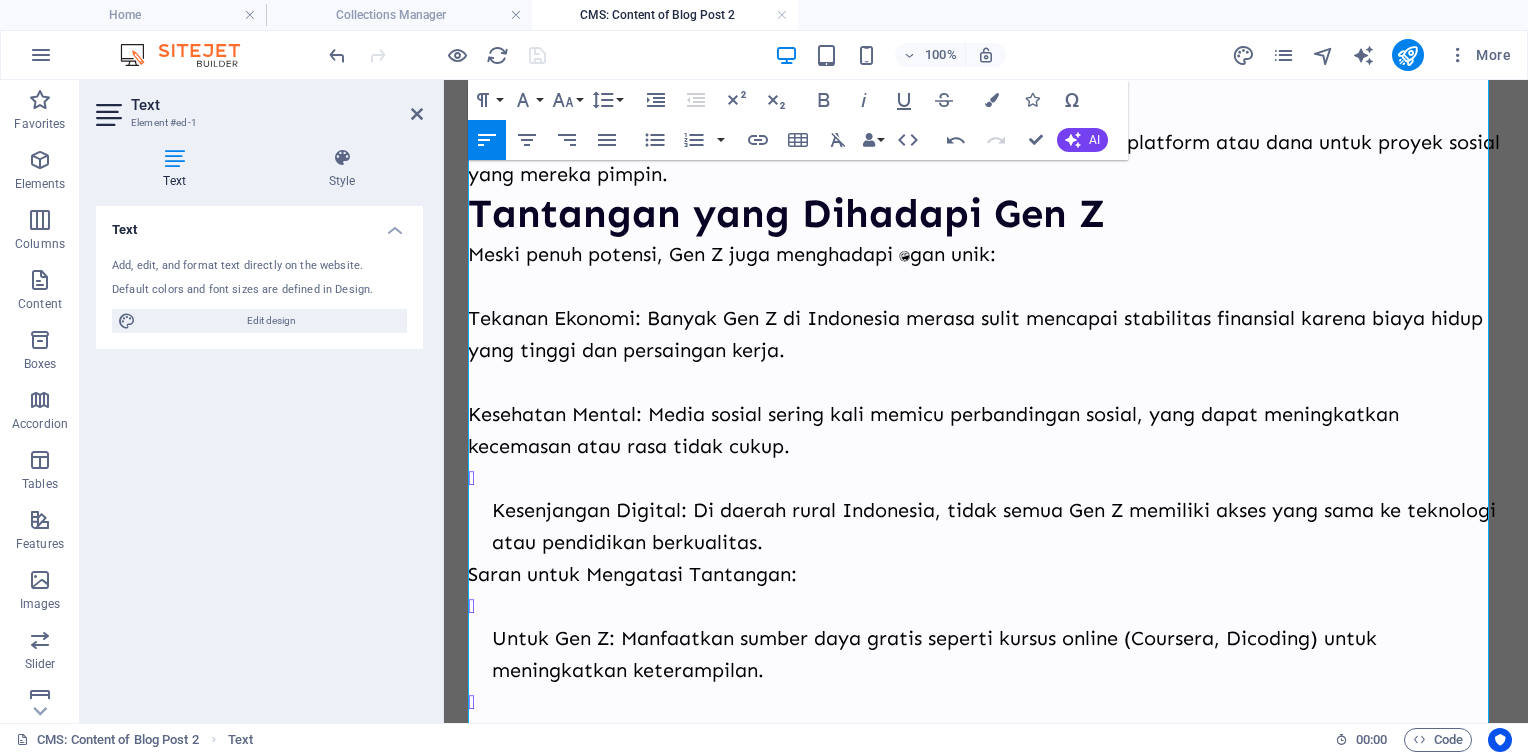 scroll, scrollTop: 2900, scrollLeft: 0, axis: vertical 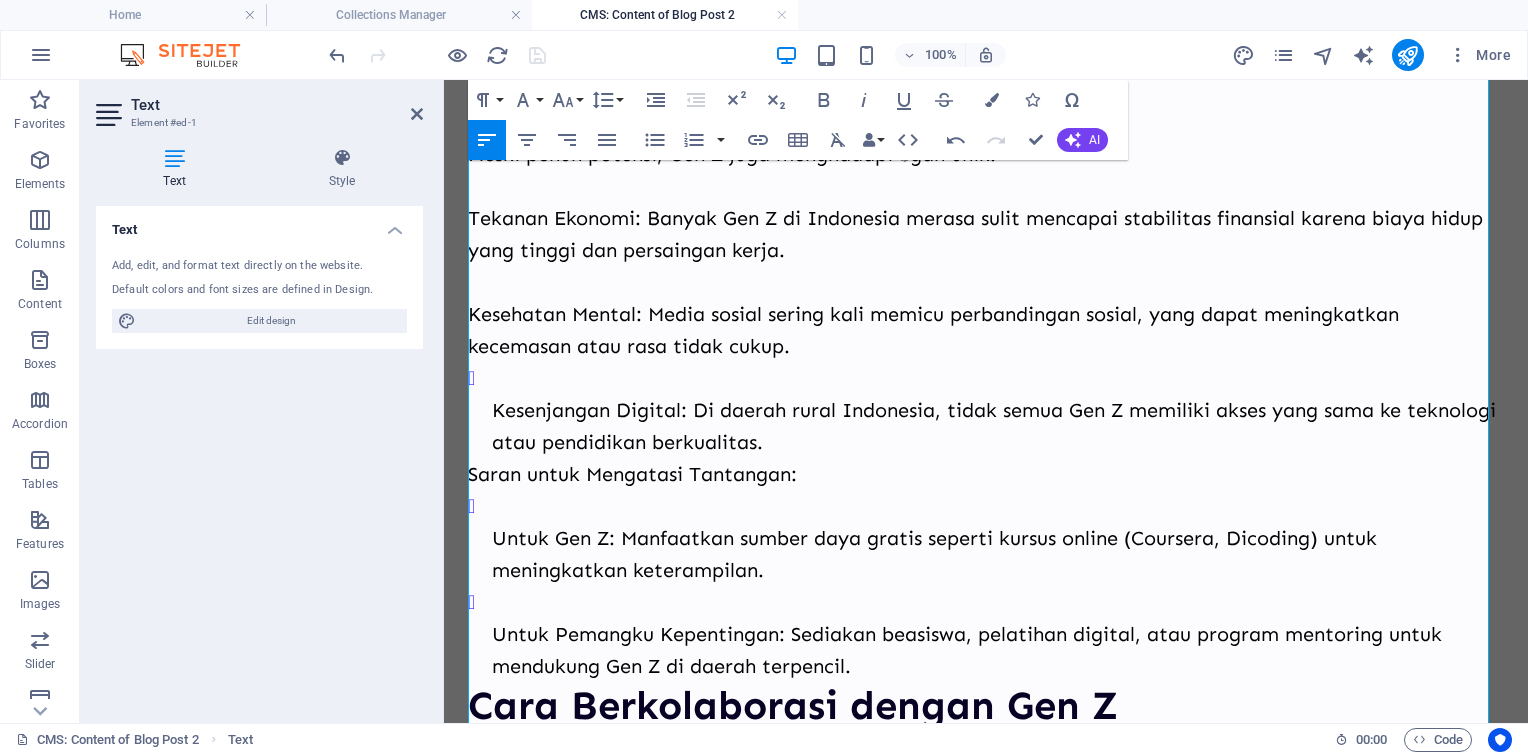 click on "Kesenjangan Digital: Di daerah rural Indonesia, tidak semua Gen Z memiliki akses yang sama ke teknologi atau pendidikan berkualitas." at bounding box center [998, 426] 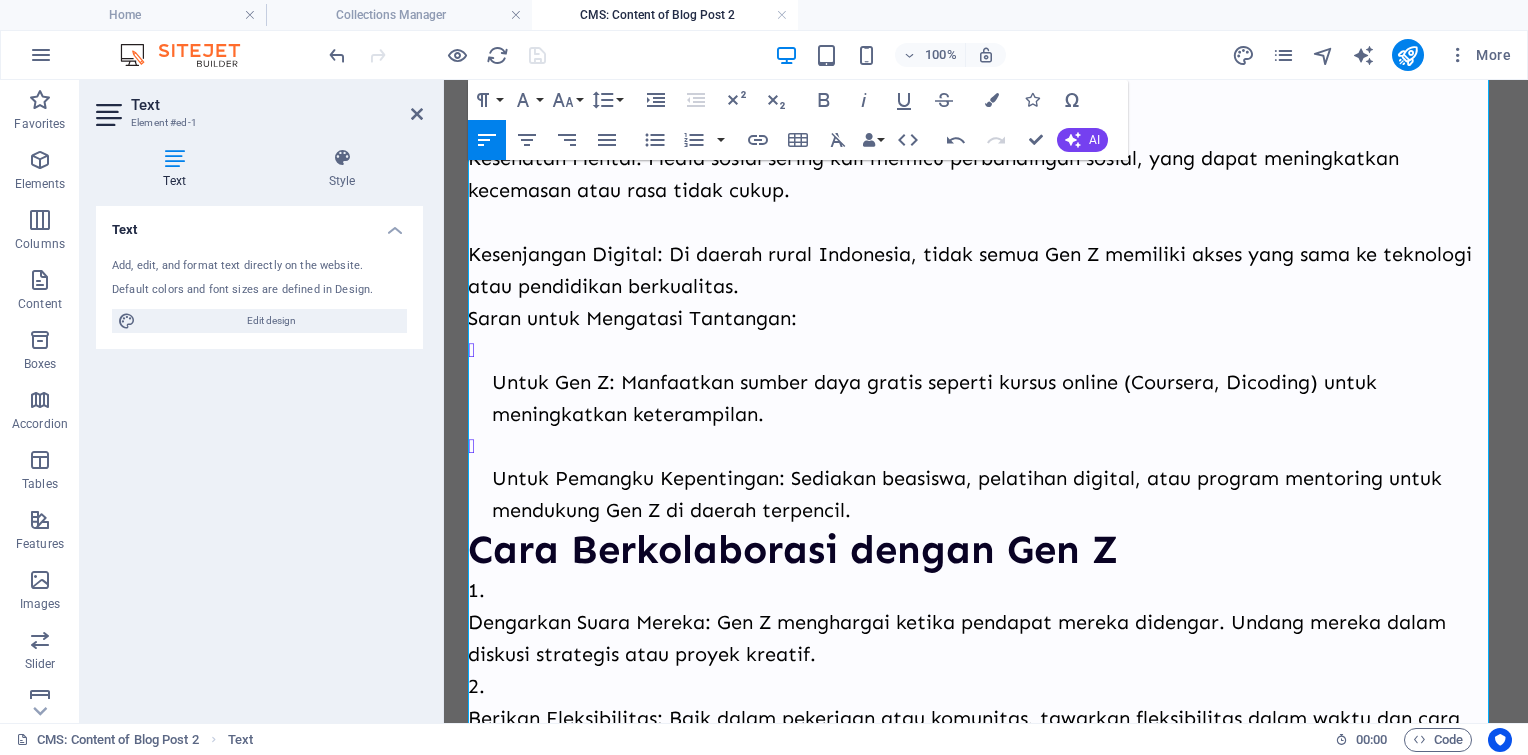 scroll, scrollTop: 3100, scrollLeft: 0, axis: vertical 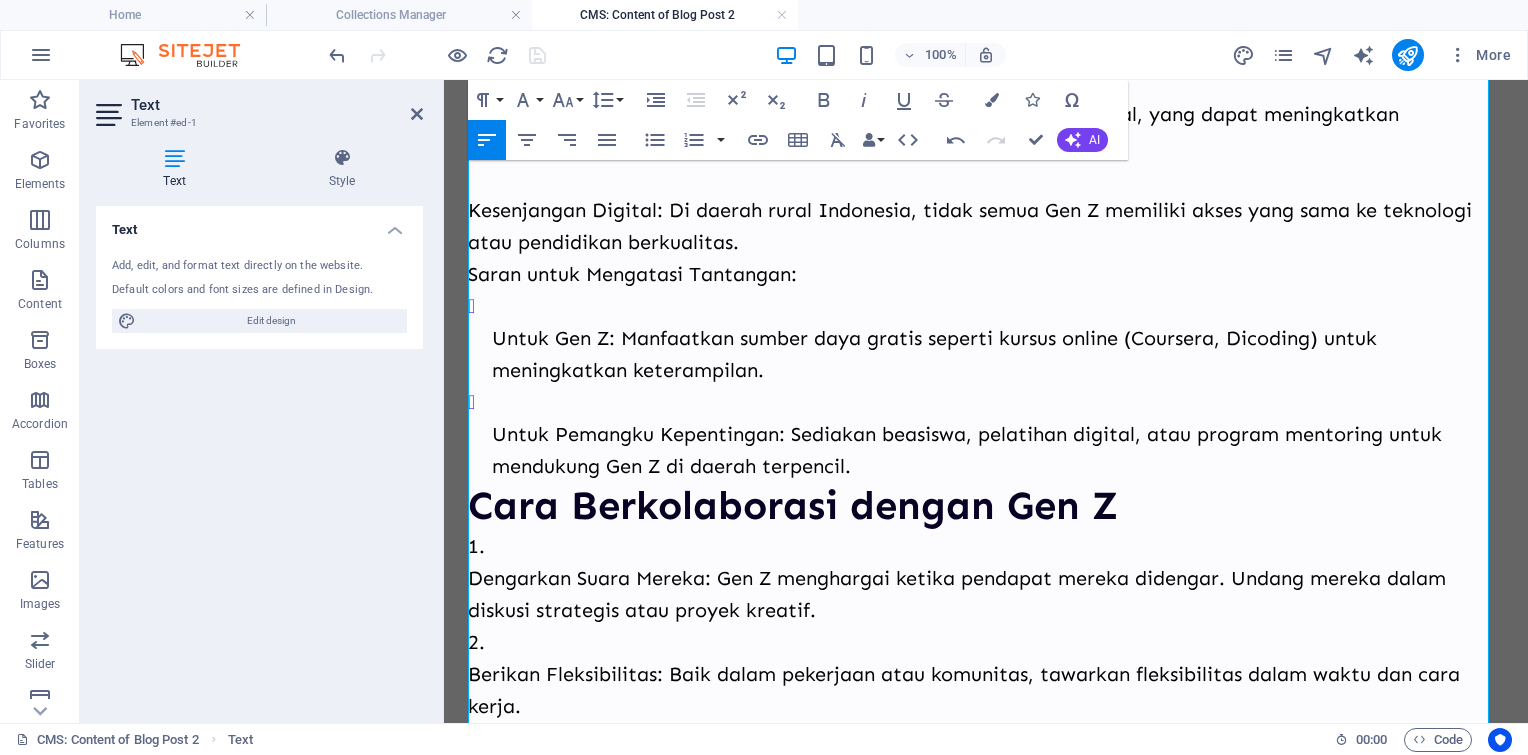 click on "Untuk Gen Z: Manfaatkan sumber daya gratis seperti kursus online (Coursera, Dicoding) untuk meningkatkan keterampilan." at bounding box center [998, 354] 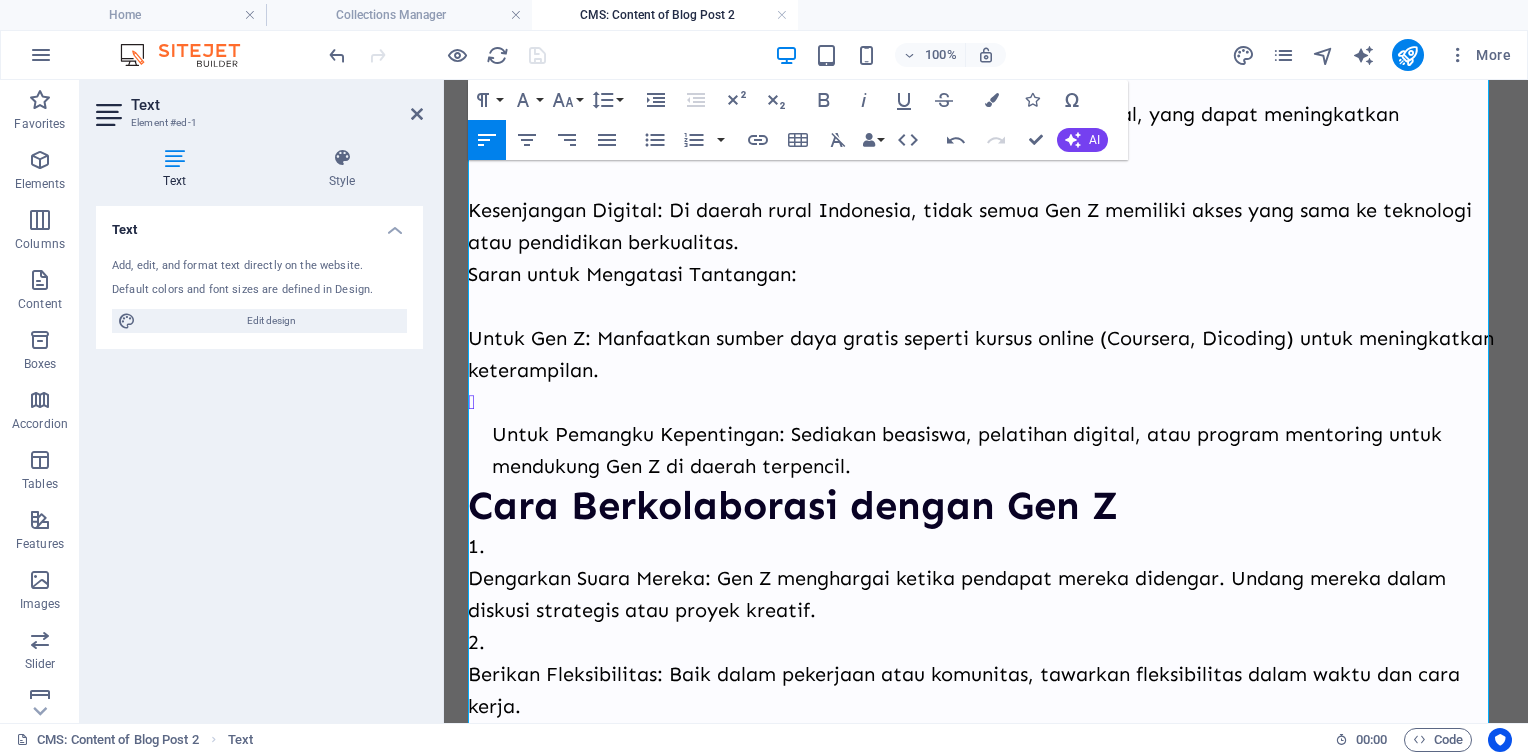 click on "Untuk Pemangku Kepentingan: Sediakan beasiswa, pelatihan digital, atau program mentoring untuk mendukung Gen Z di daerah terpencil." at bounding box center (998, 450) 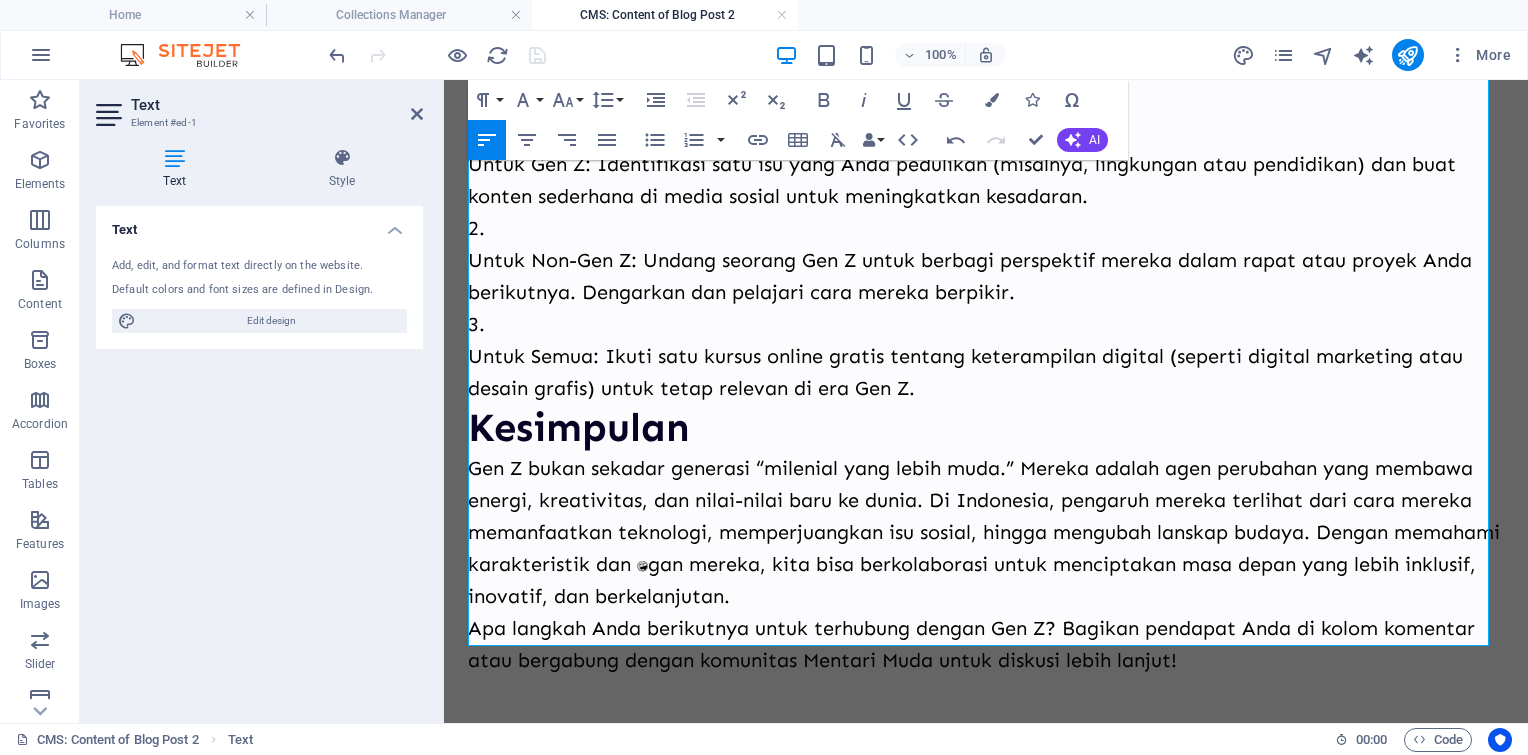 scroll, scrollTop: 4011, scrollLeft: 0, axis: vertical 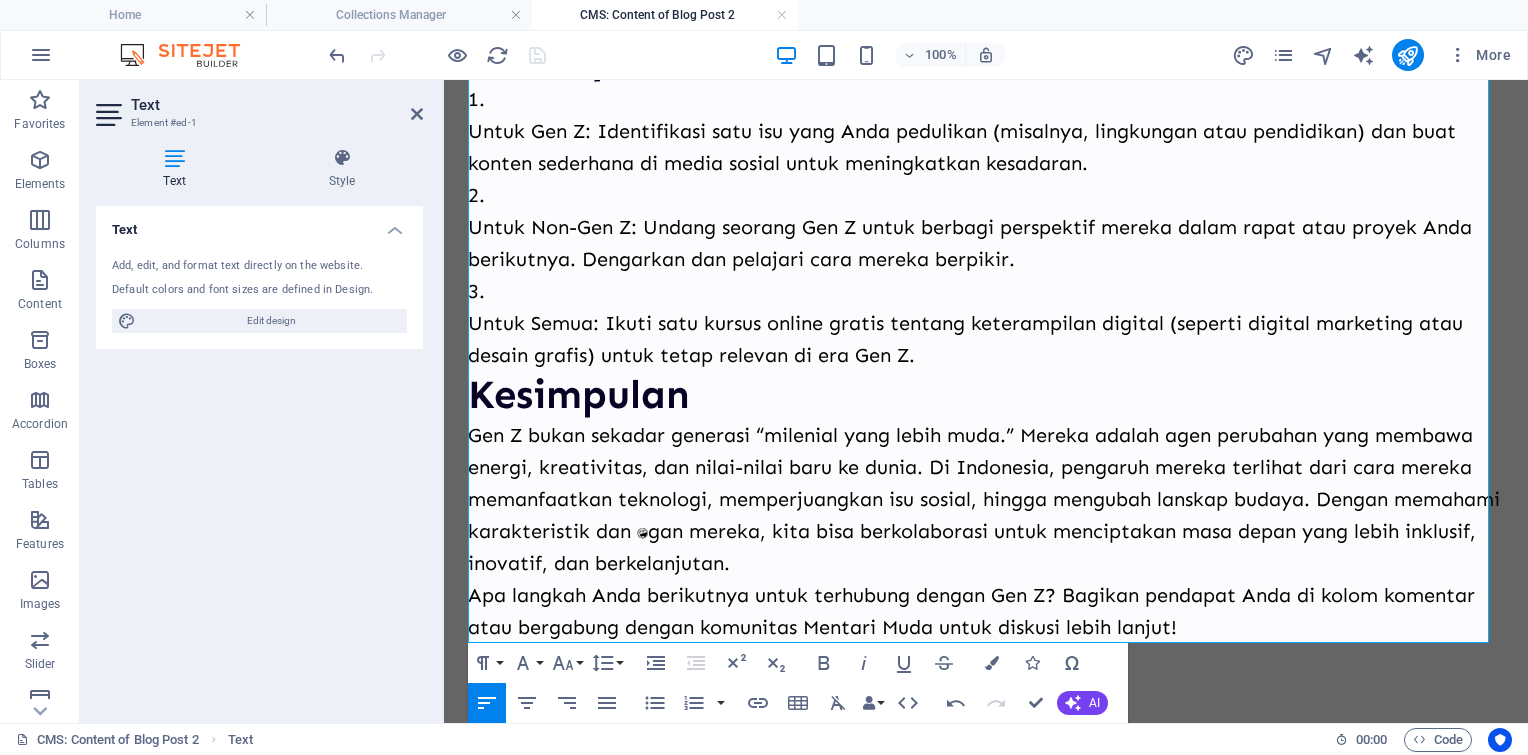 click on "Analisa Gen Z: Bagaimana Generasi Ini Mengubah Kehidupan Penulis: Tim Mentari Muda | 5 Agustus 2025 Generasi Z, yang lahir antara pertengahan 1990-an hingga awal 2010-an, adalah kekuatan yang sedang mengubah dunia. Sebagai generasi yang tumbuh bersama teknologi digital, mereka membawa perspektif unik yang memengaruhi dunia kerja, budaya, teknologi, dan dinamika sosial. Di Indonesia, Gen Z diperkirakan mencakup sekitar 27% dari populasi, menjadikan mereka kelompok yang sangat berpengaruh. Artikel ini mengupas karakteristik utama Gen Z, dampak mereka terhadap kehidupan, serta cara kita bisa belajar dari dan berkolaborasi dengan mereka. Karakteristik Utama Gen Z 1. Digital Native Sejati Implikasi: Gen Z cenderung mencari informasi secara mandiri melalui Google, YouTube, atau komunitas online. Mereka menghargai konten yang autentik, cepat, dan visual. 2. Berorientasi pada Nilai 3. Pragmatis dan Mandiri 4. Mental Health Awareness Pengaruh Gen Z terhadap Kehidupan 1. Dunia Kerja: Redefinisi Karier Kesimpulan" at bounding box center (986, -1588) 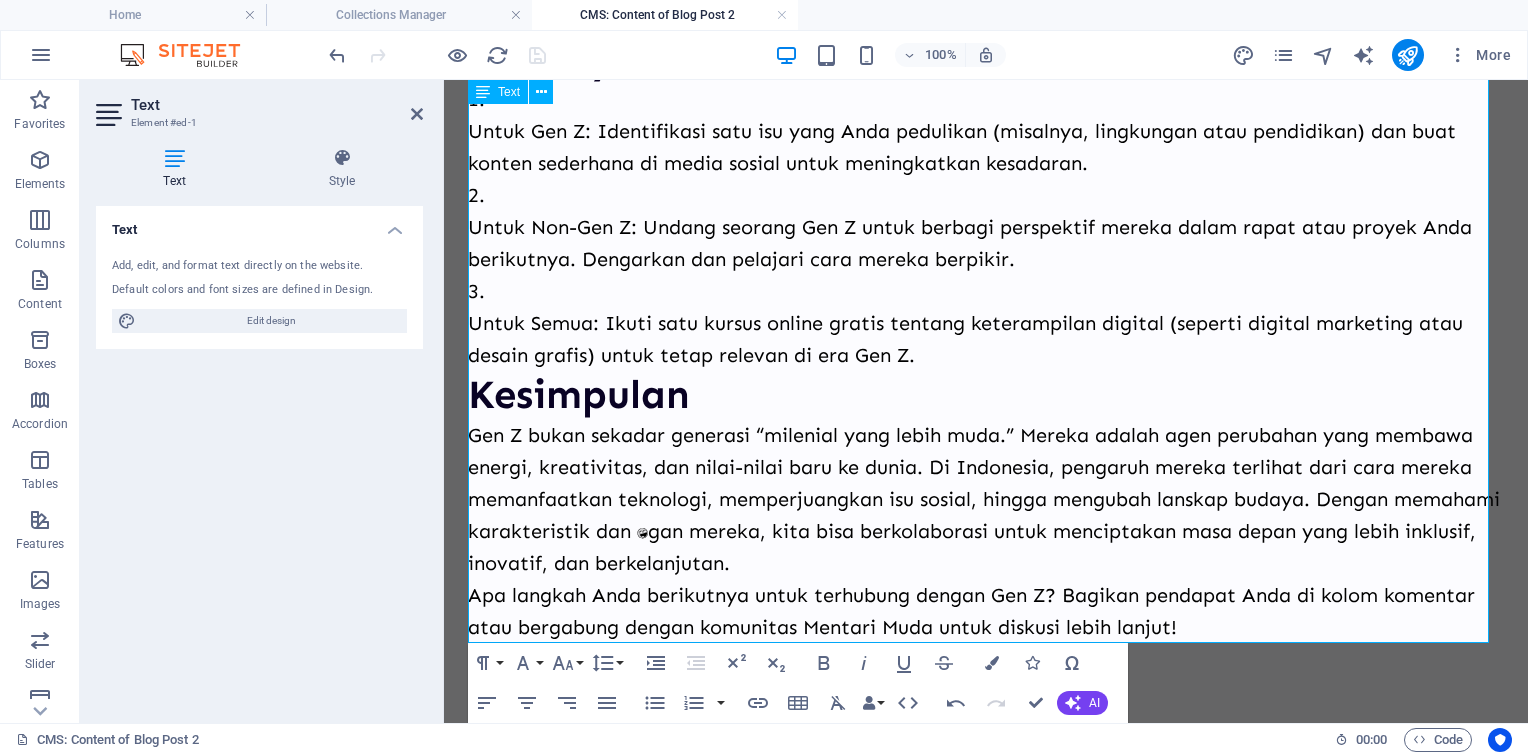 click on "Untuk Semua: Ikuti satu kursus online gratis tentang keterampilan digital (seperti digital marketing atau desain grafis) untuk tetap relevan di era Gen Z." at bounding box center [986, 339] 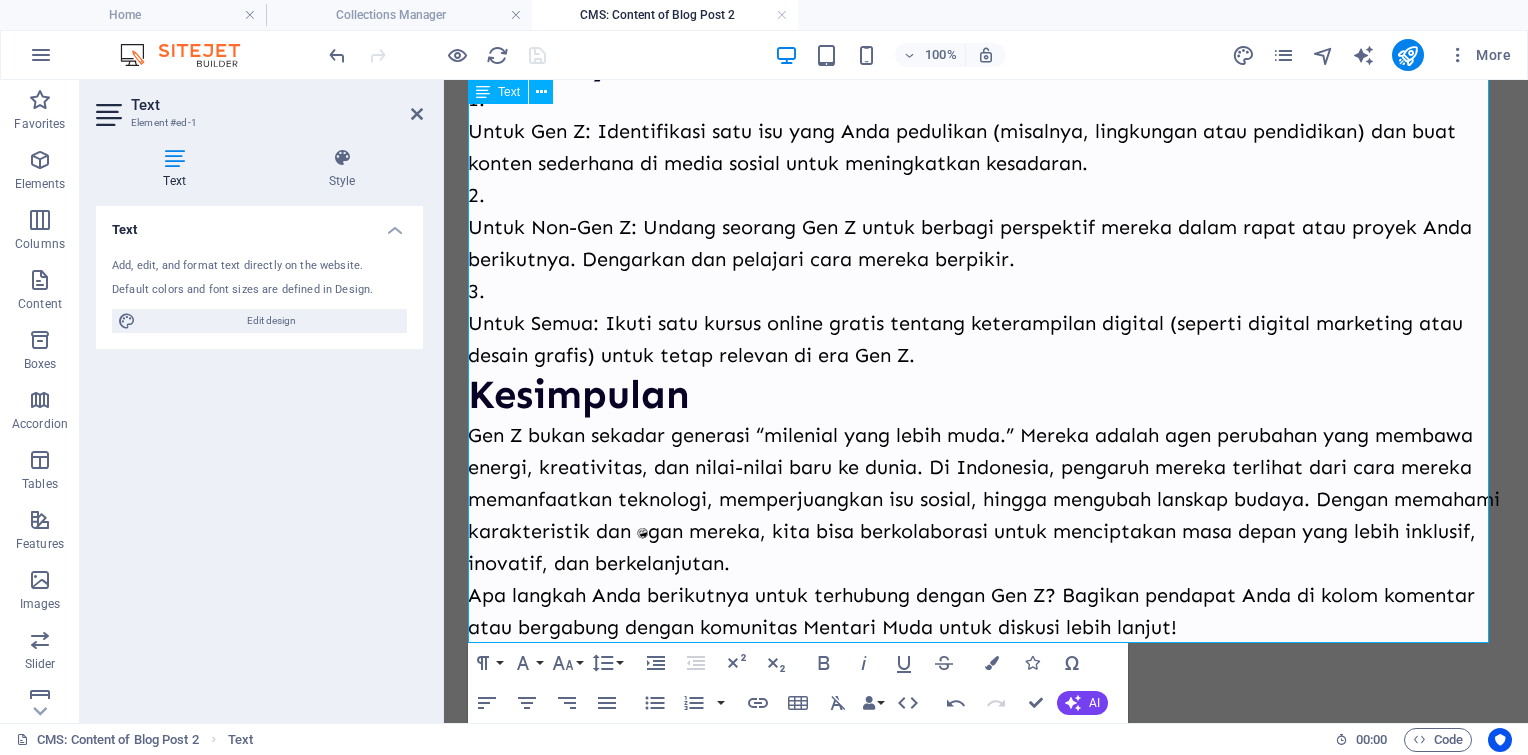 click on "Untuk Semua: Ikuti satu kursus online gratis tentang keterampilan digital (seperti digital marketing atau desain grafis) untuk tetap relevan di era Gen Z." at bounding box center [986, 339] 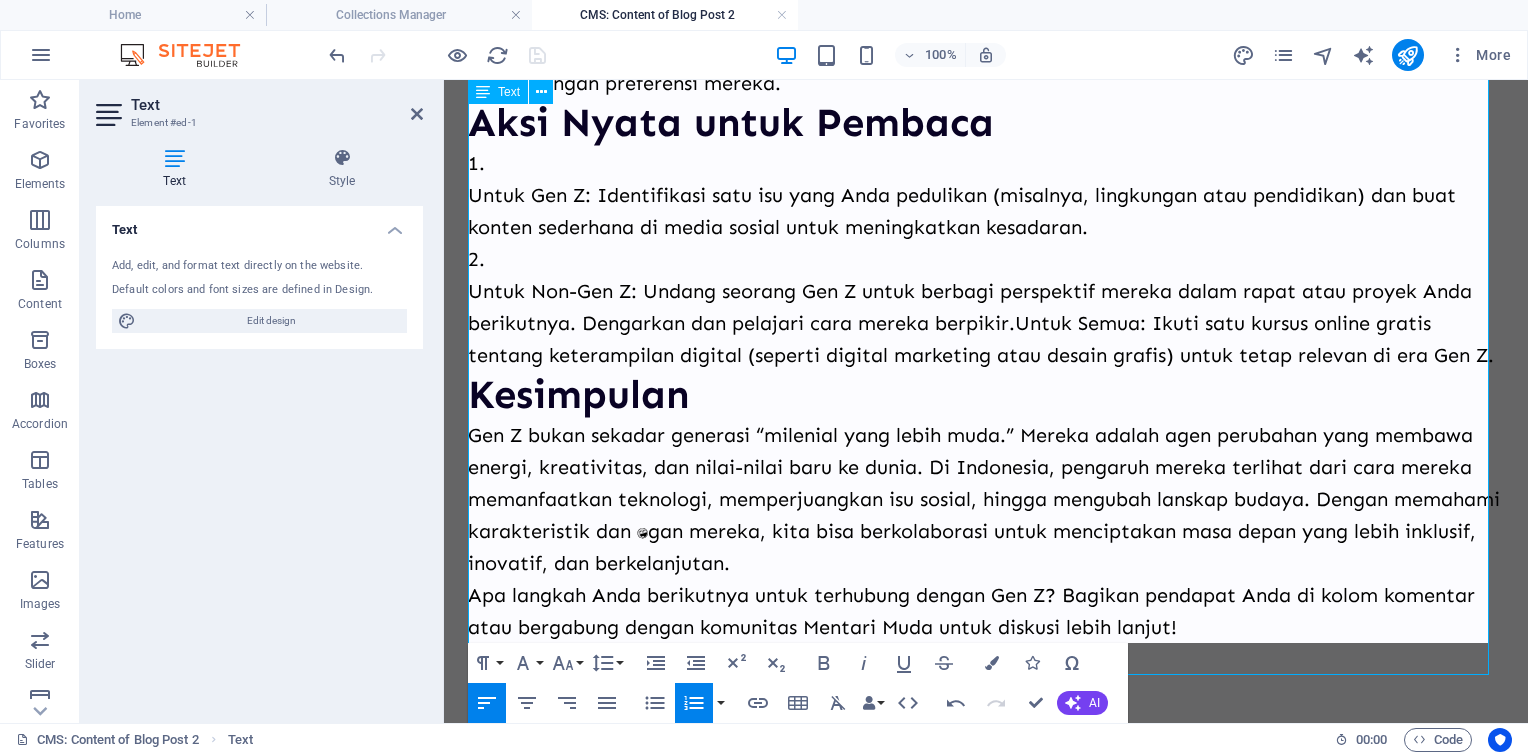 scroll, scrollTop: 3979, scrollLeft: 0, axis: vertical 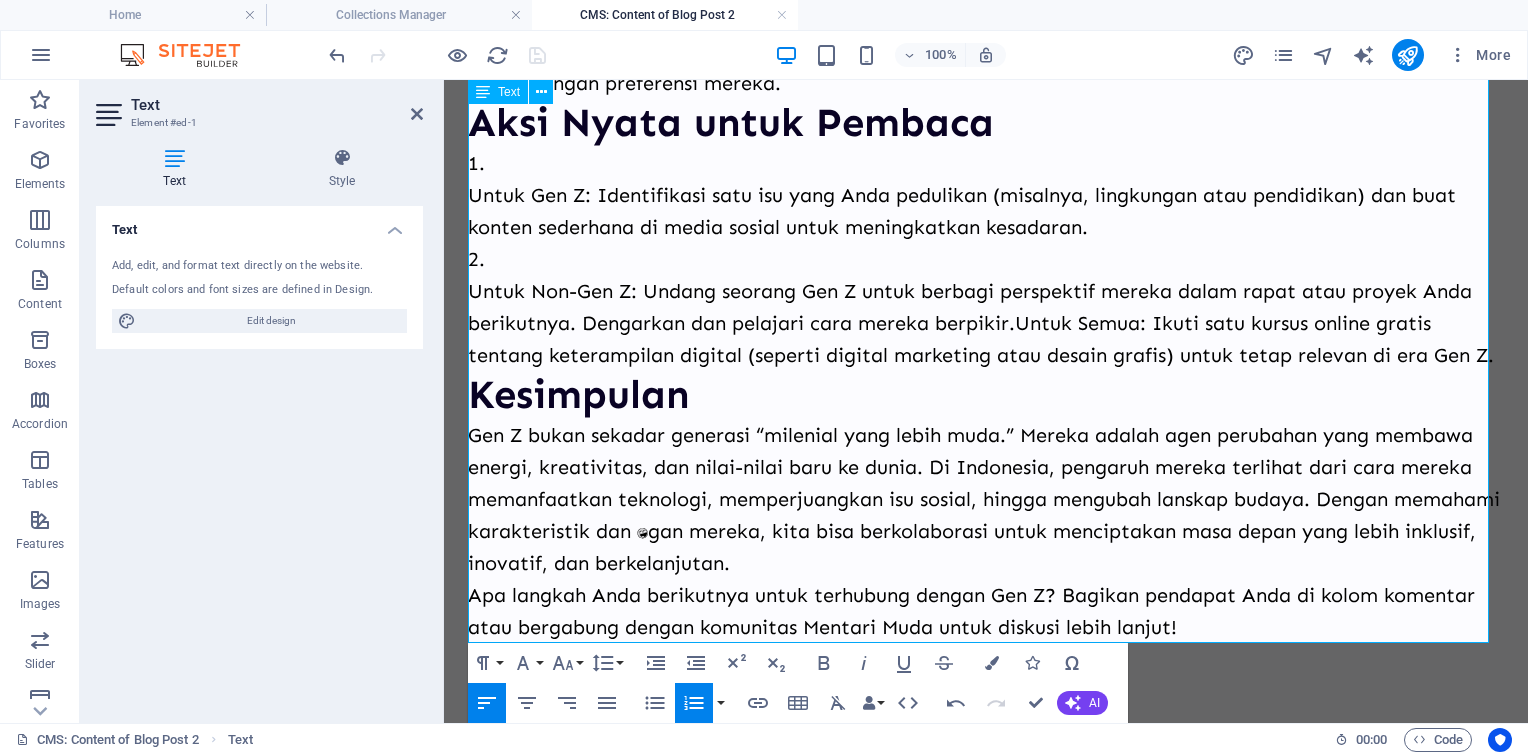 click on "Untuk Non-Gen Z: Undang seorang Gen Z untuk berbagi perspektif mereka dalam rapat atau proyek Anda berikutnya. Dengarkan dan pelajari cara mereka berpikir.Untuk Semua: Ikuti satu kursus online gratis tentang keterampilan digital (seperti digital marketing atau desain grafis) untuk tetap relevan di era Gen Z." at bounding box center [986, 323] 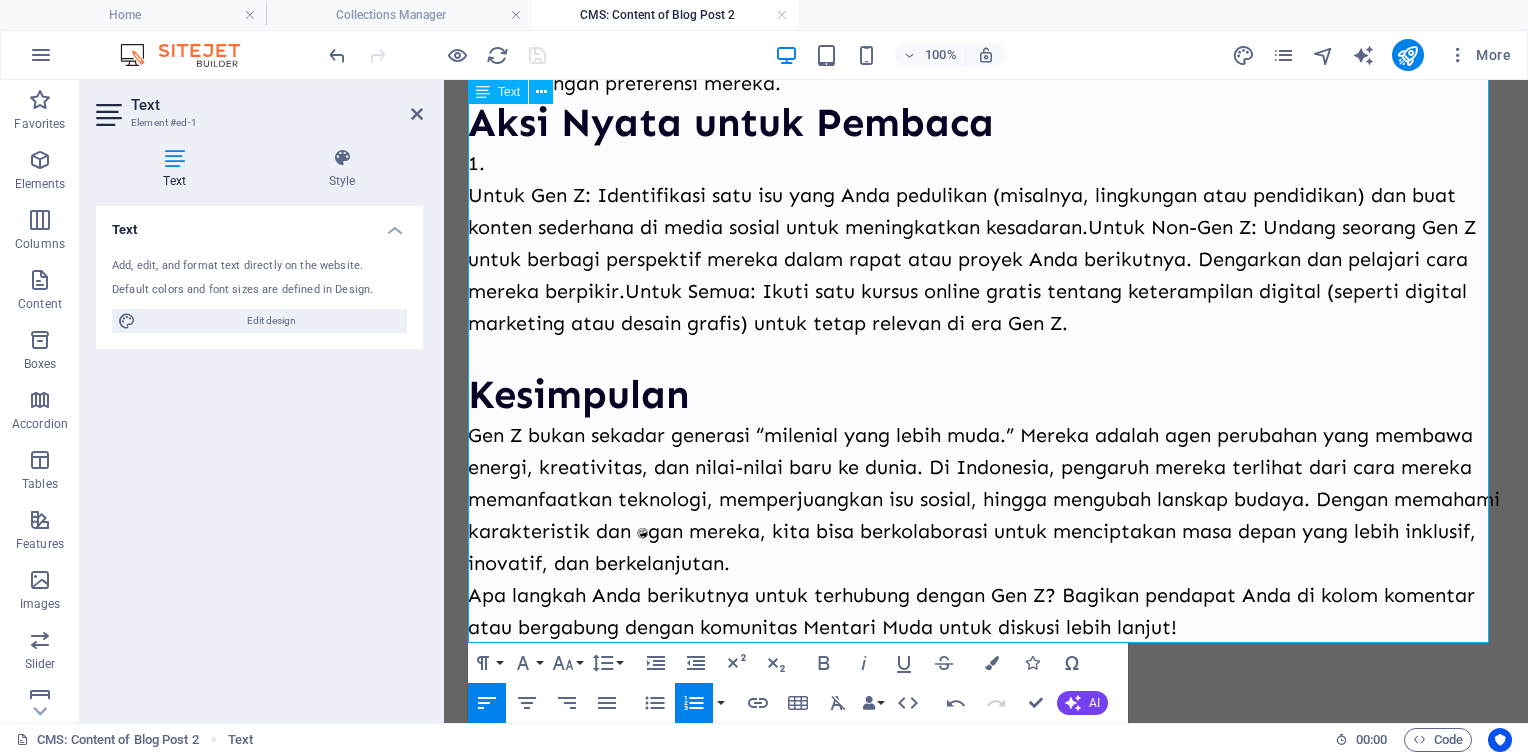 click on "Untuk Gen Z: Identifikasi satu isu yang Anda pedulikan (misalnya, lingkungan atau pendidikan) dan buat konten sederhana di media sosial untuk meningkatkan kesadaran.Untuk Non-Gen Z: Undang seorang Gen Z untuk berbagi perspektif mereka dalam rapat atau proyek Anda berikutnya. Dengarkan dan pelajari cara mereka berpikir.Untuk Semua: Ikuti satu kursus online gratis tentang keterampilan digital (seperti digital marketing atau desain grafis) untuk tetap relevan di era Gen Z." at bounding box center [986, 275] 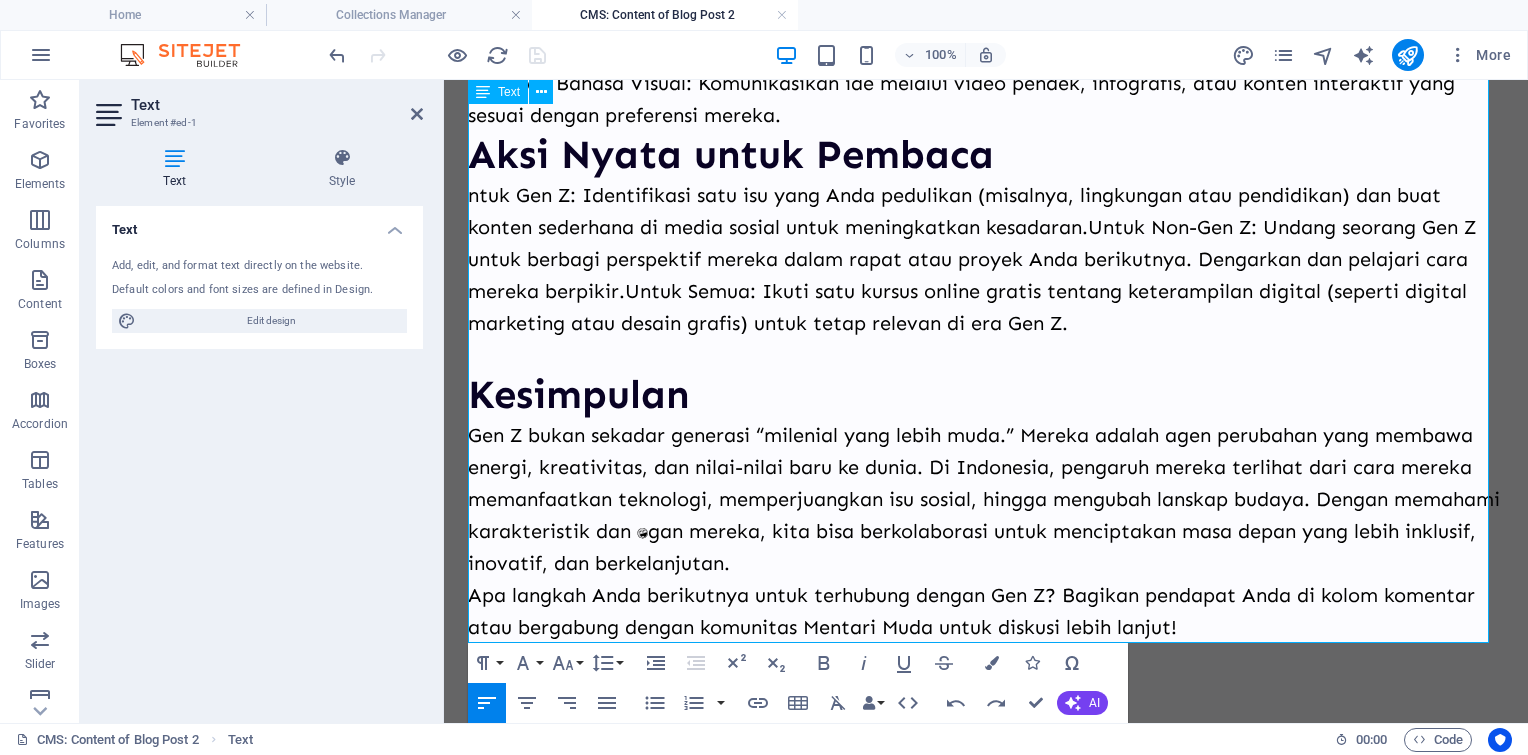 scroll, scrollTop: 3947, scrollLeft: 0, axis: vertical 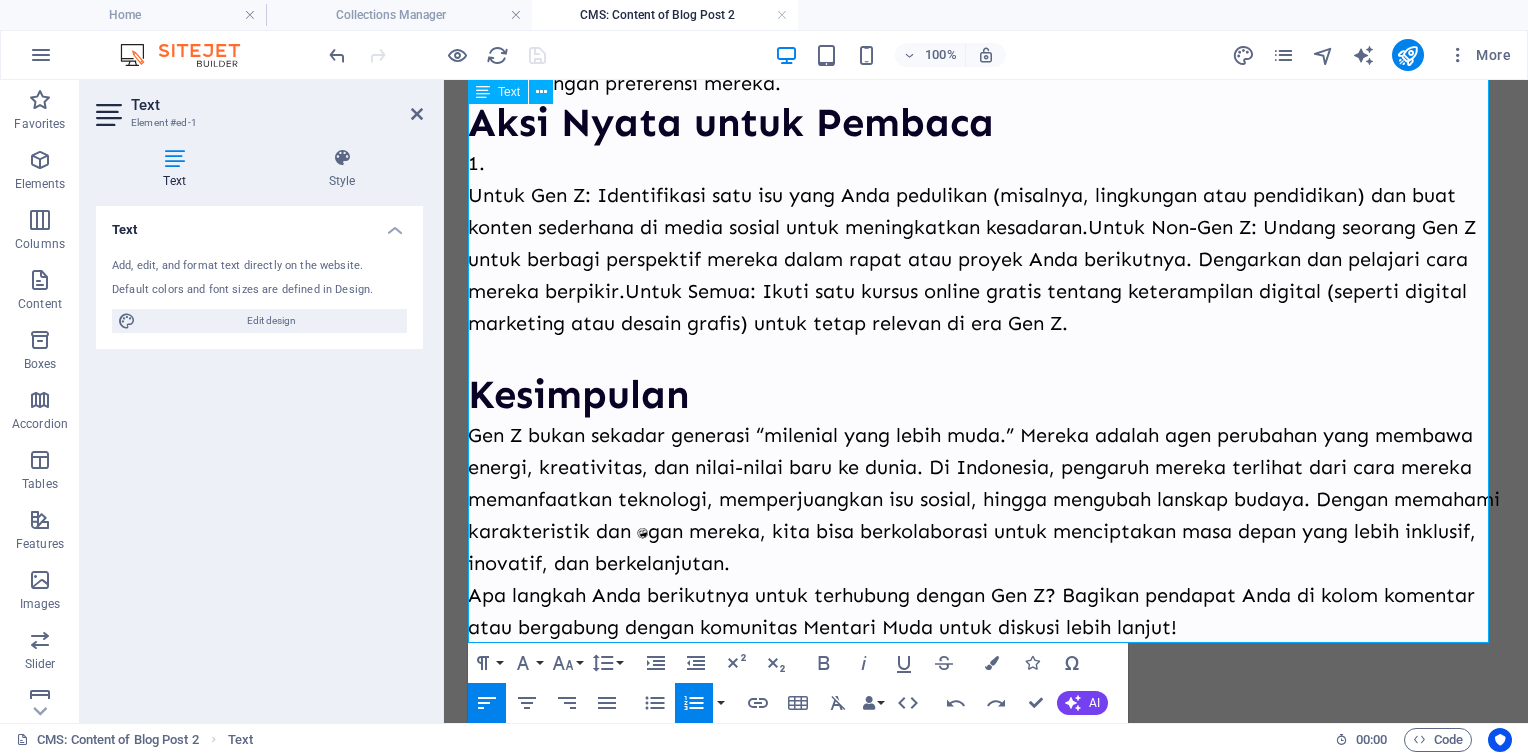 click on "Untuk Gen Z: Identifikasi satu isu yang Anda pedulikan (misalnya, lingkungan atau pendidikan) dan buat konten sederhana di media sosial untuk meningkatkan kesadaran.Untuk Non-Gen Z: Undang seorang Gen Z untuk berbagi perspektif mereka dalam rapat atau proyek Anda berikutnya. Dengarkan dan pelajari cara mereka berpikir.Untuk Semua: Ikuti satu kursus online gratis tentang keterampilan digital (seperti digital marketing atau desain grafis) untuk tetap relevan di era Gen Z." at bounding box center (986, 275) 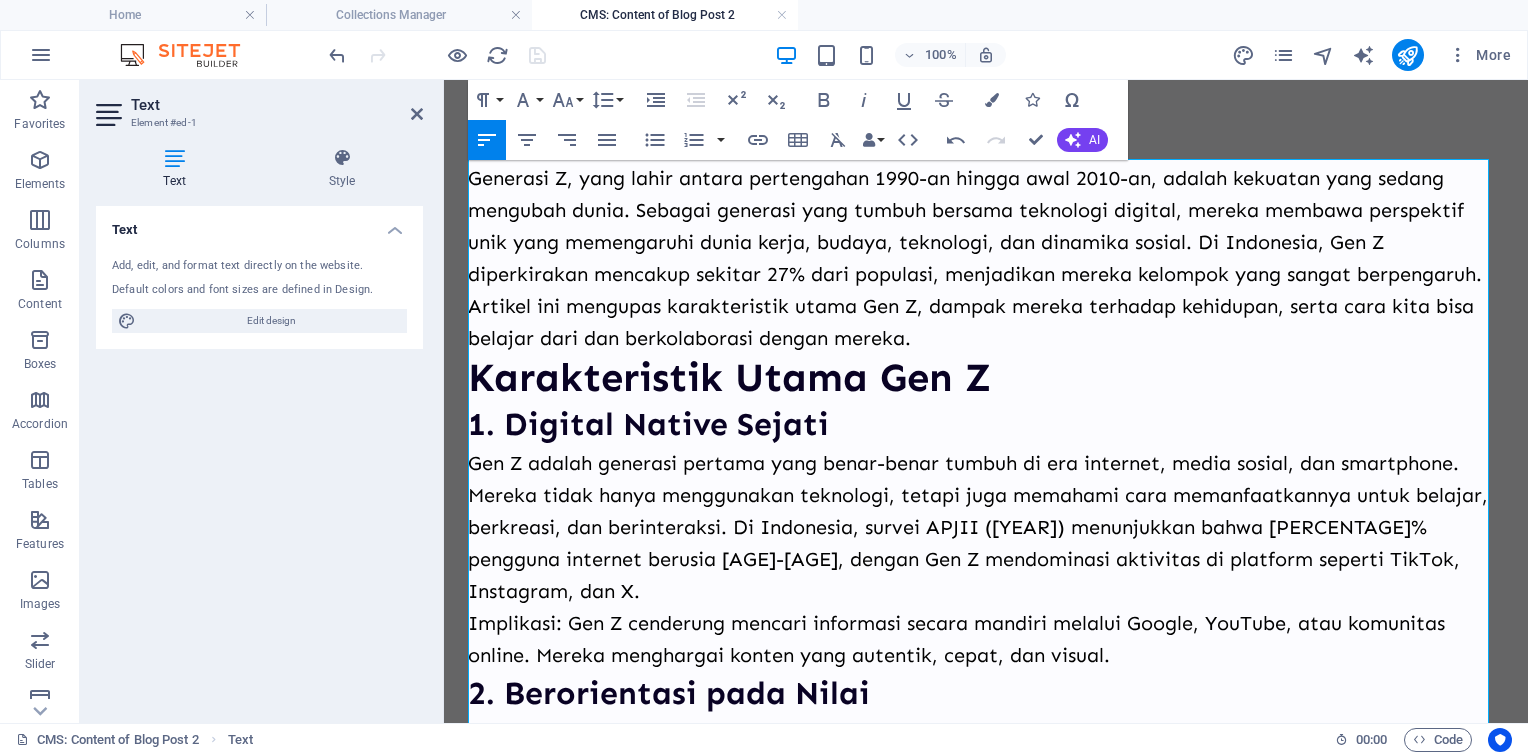scroll, scrollTop: 0, scrollLeft: 0, axis: both 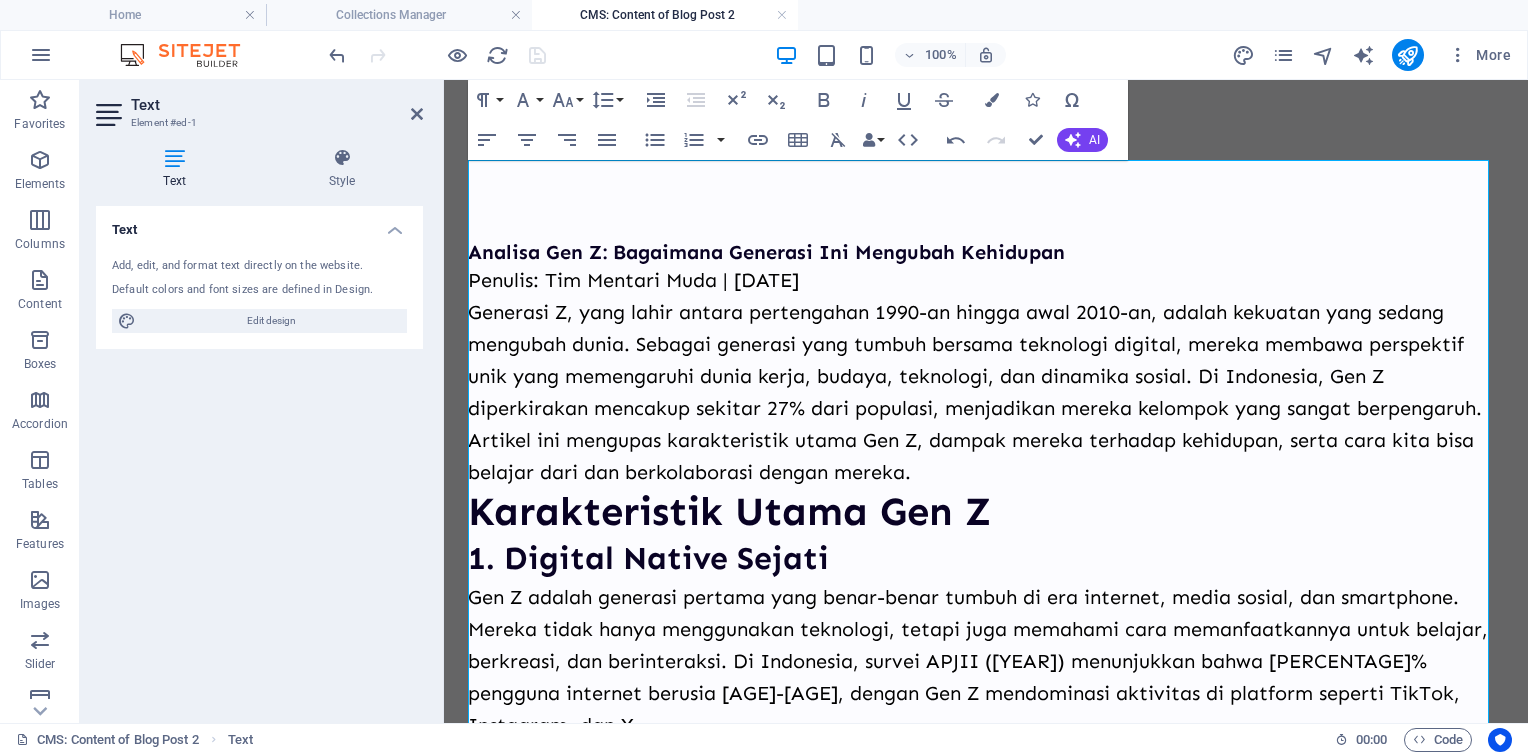 click at bounding box center (437, 55) 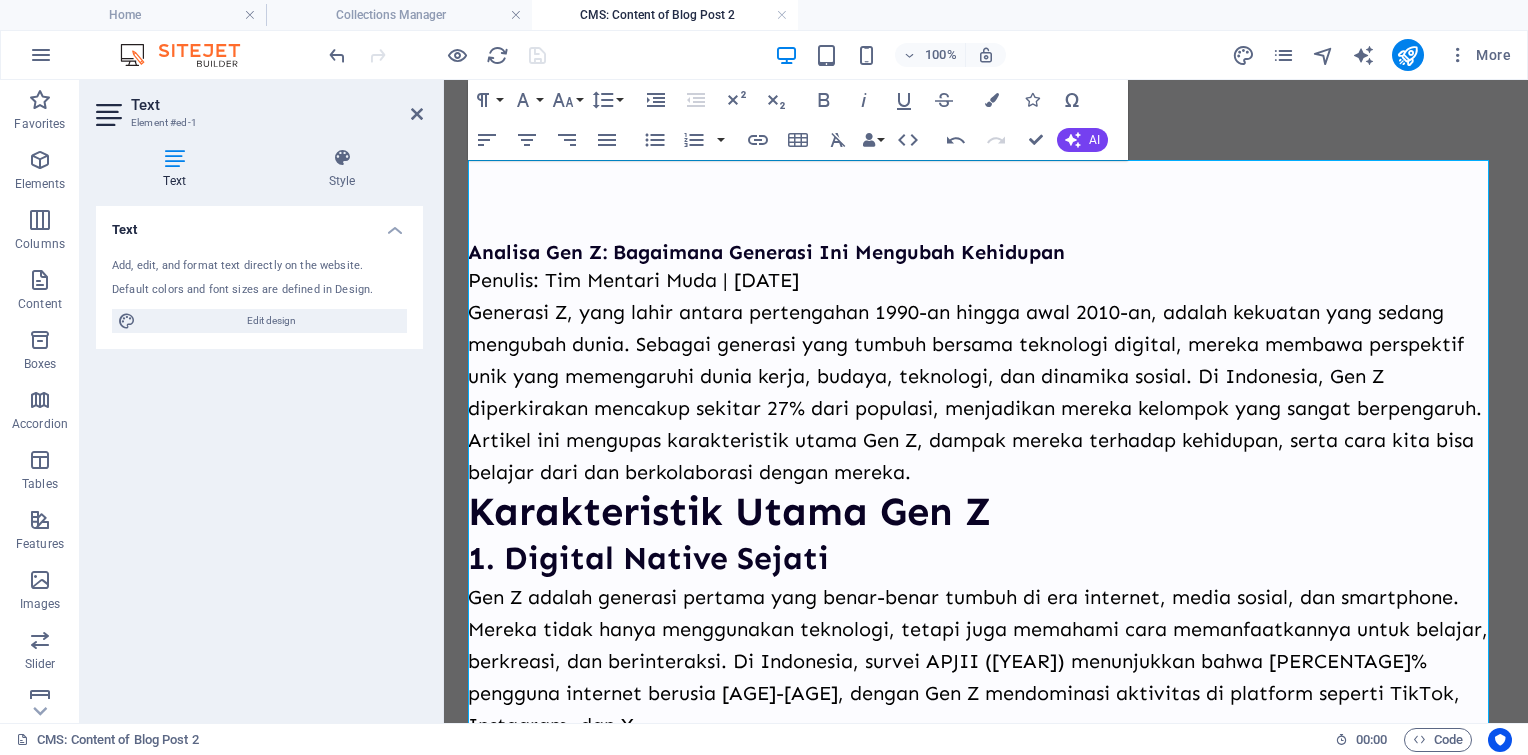 click on "Analisa Gen Z: Bagaimana Generasi Ini Mengubah Kehidupan Penulis: Tim Mentari Muda | 5 Agustus 2025 Generasi Z, yang lahir antara pertengahan 1990-an hingga awal 2010-an, adalah kekuatan yang sedang mengubah dunia. Sebagai generasi yang tumbuh bersama teknologi digital, mereka membawa perspektif unik yang memengaruhi dunia kerja, budaya, teknologi, dan dinamika sosial. Di Indonesia, Gen Z diperkirakan mencakup sekitar 27% dari populasi, menjadikan mereka kelompok yang sangat berpengaruh. Artikel ini mengupas karakteristik utama Gen Z, dampak mereka terhadap kehidupan, serta cara kita bisa belajar dari dan berkolaborasi dengan mereka. Karakteristik Utama Gen Z 1. Digital Native Sejati Implikasi: Gen Z cenderung mencari informasi secara mandiri melalui Google, YouTube, atau komunitas online. Mereka menghargai konten yang autentik, cepat, dan visual. 2. Berorientasi pada Nilai 3. Pragmatis dan Mandiri 4. Mental Health Awareness Pengaruh Gen Z terhadap Kehidupan 1. Dunia Kerja: Redefinisi Karier Kesimpulan" at bounding box center (986, 2343) 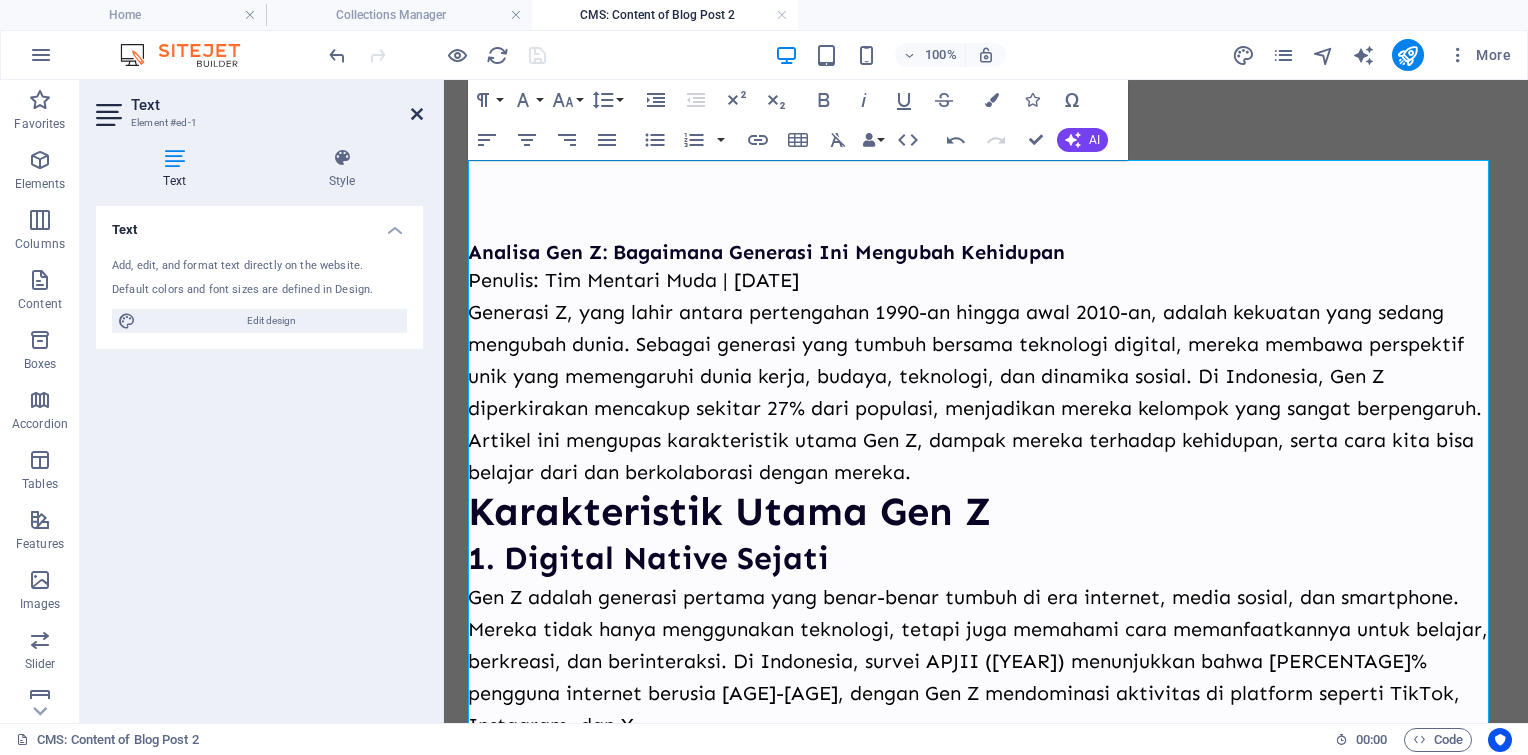 click at bounding box center [417, 114] 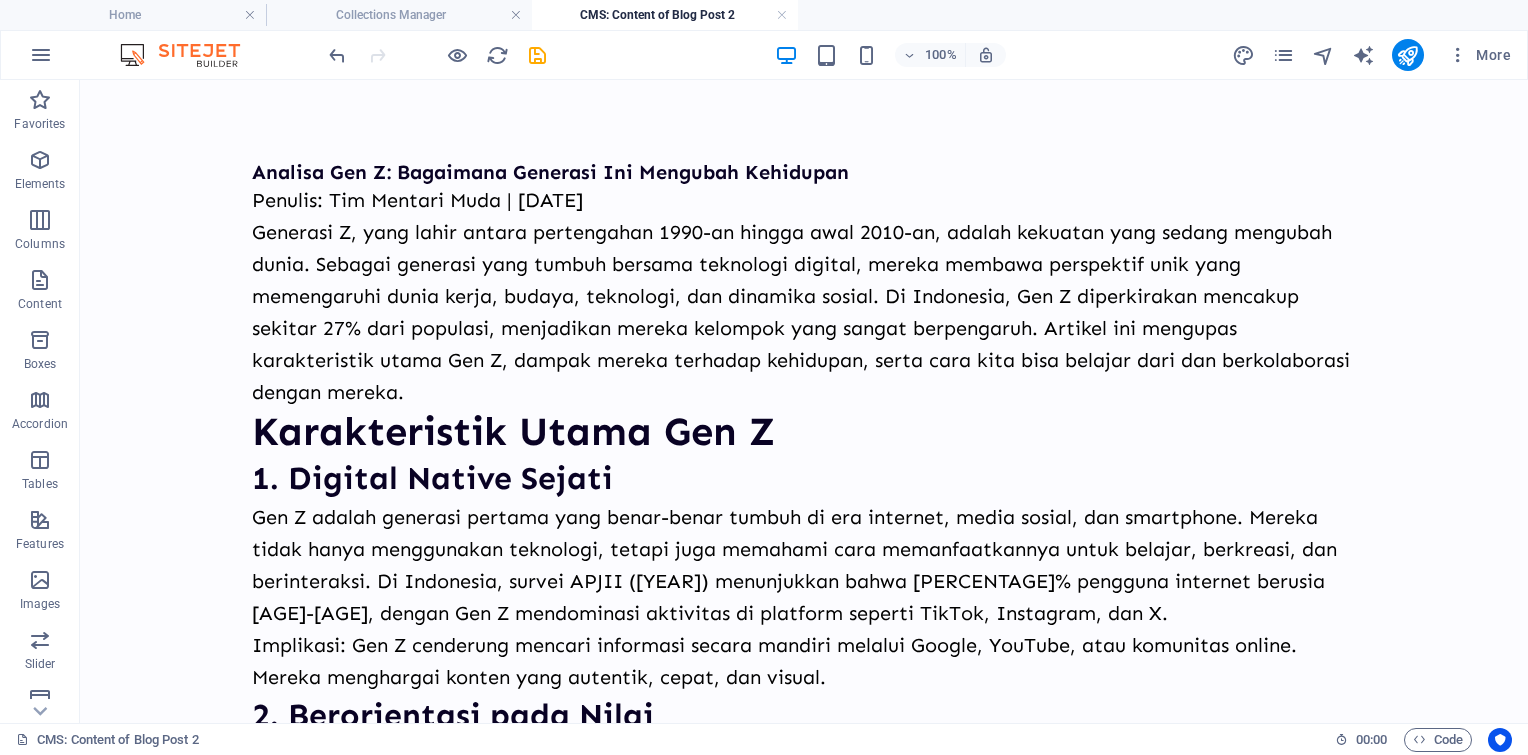 click on "100% More" at bounding box center (922, 55) 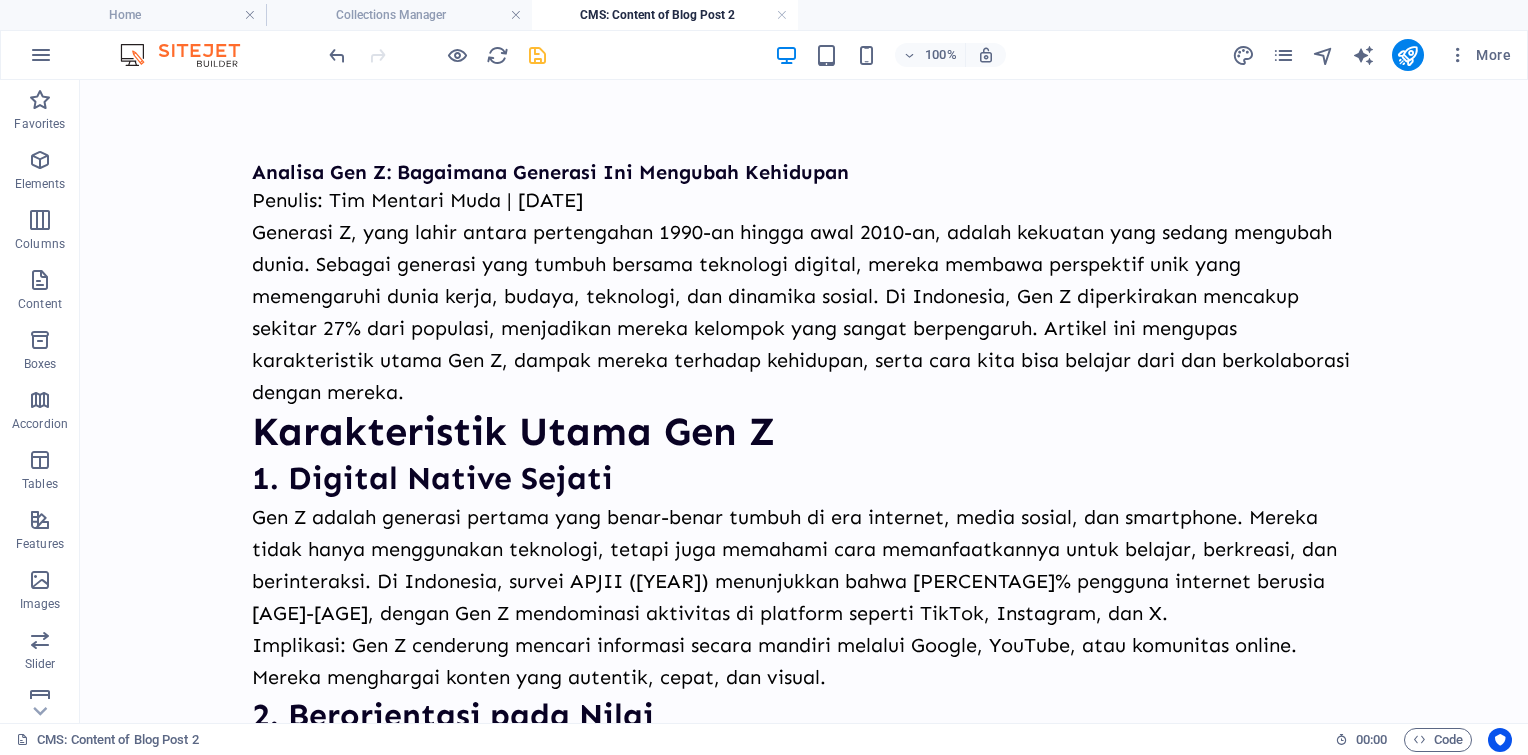 click at bounding box center [537, 55] 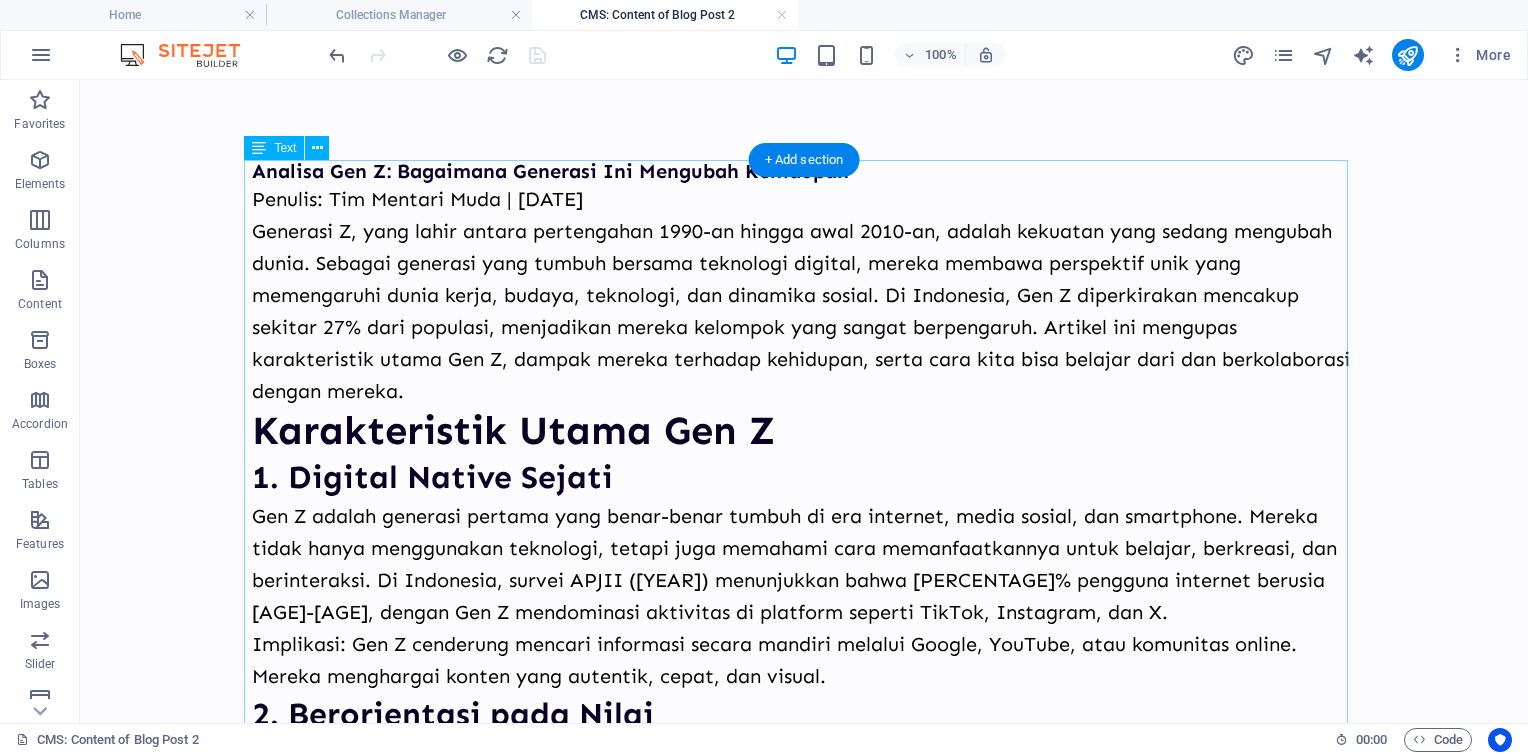 scroll, scrollTop: 0, scrollLeft: 0, axis: both 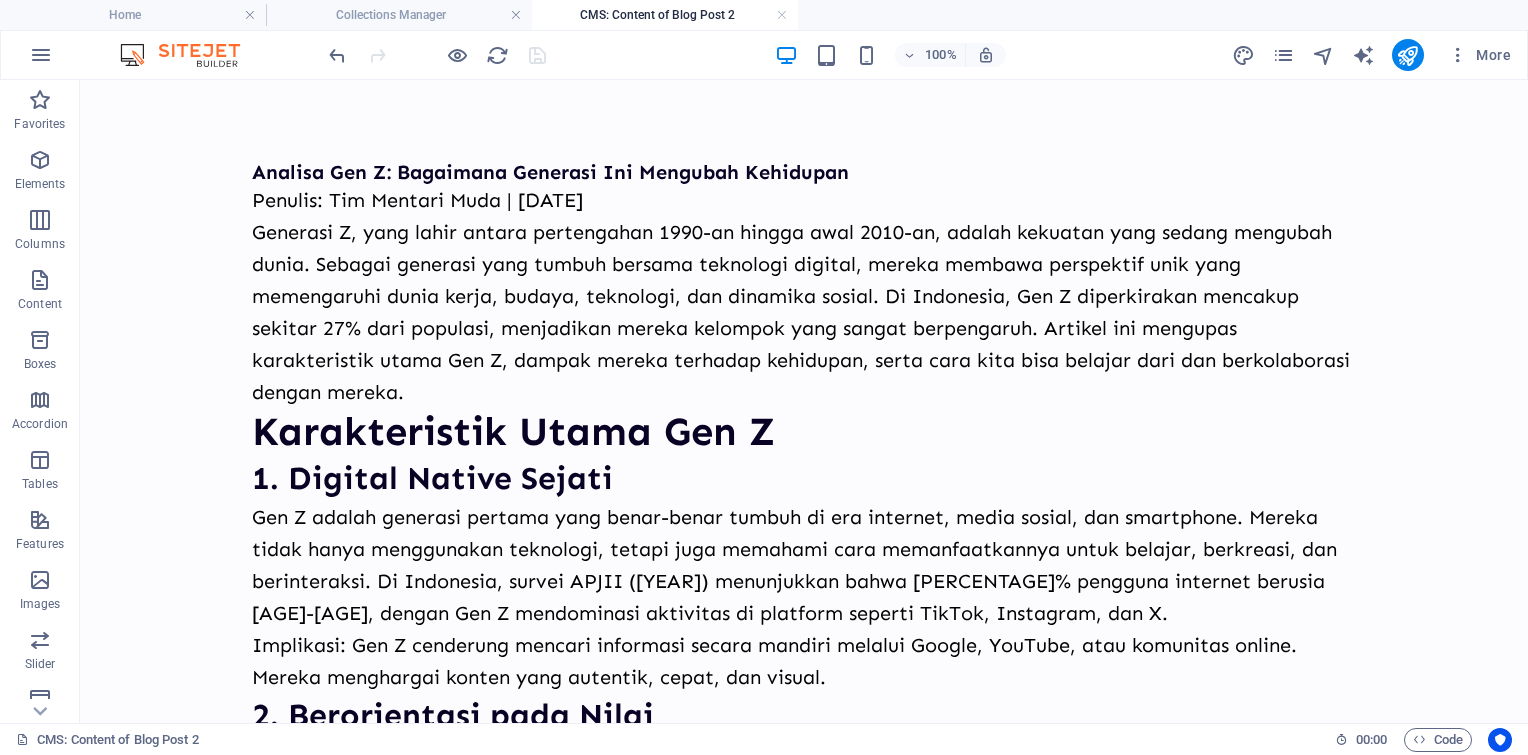 click on "100% More" at bounding box center (764, 55) 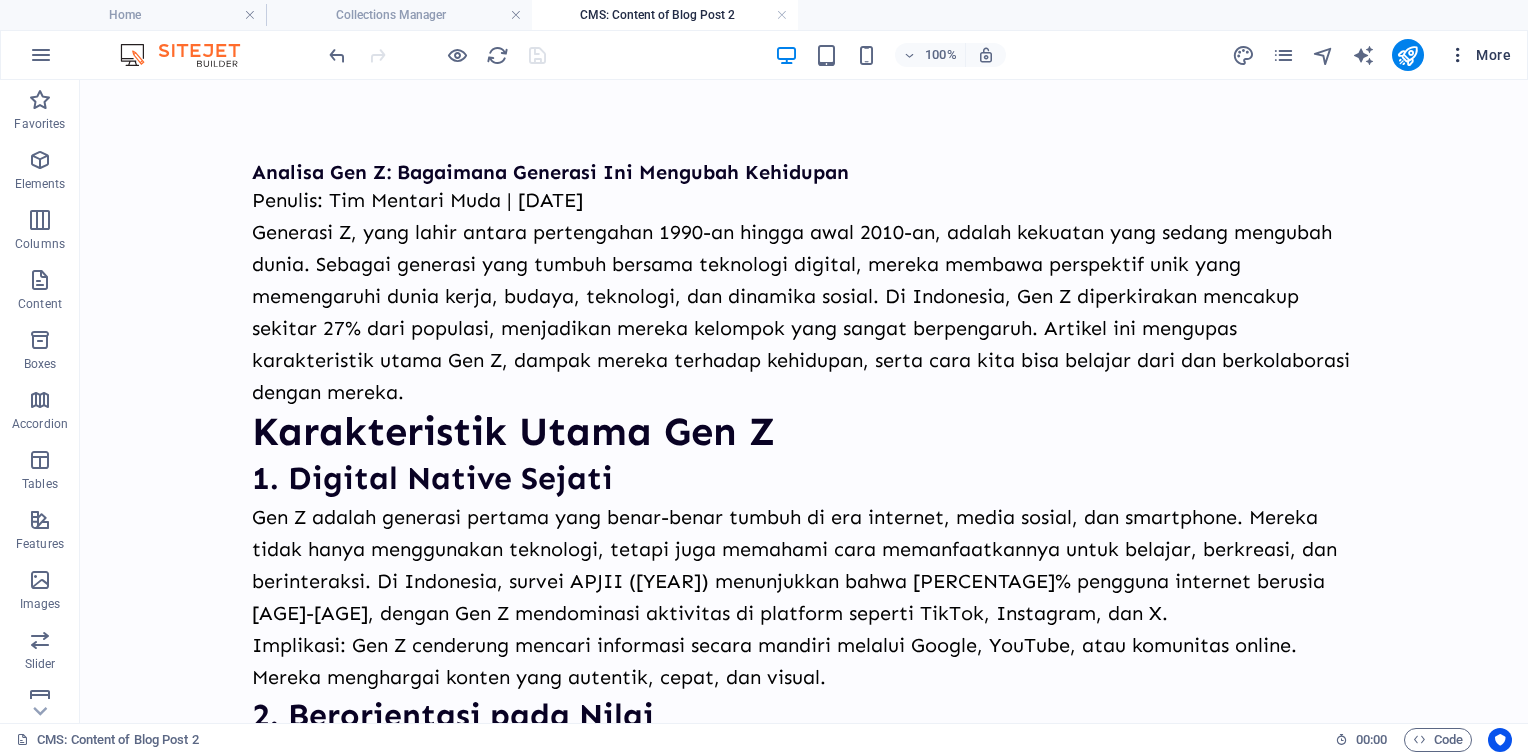 click on "More" at bounding box center [1479, 55] 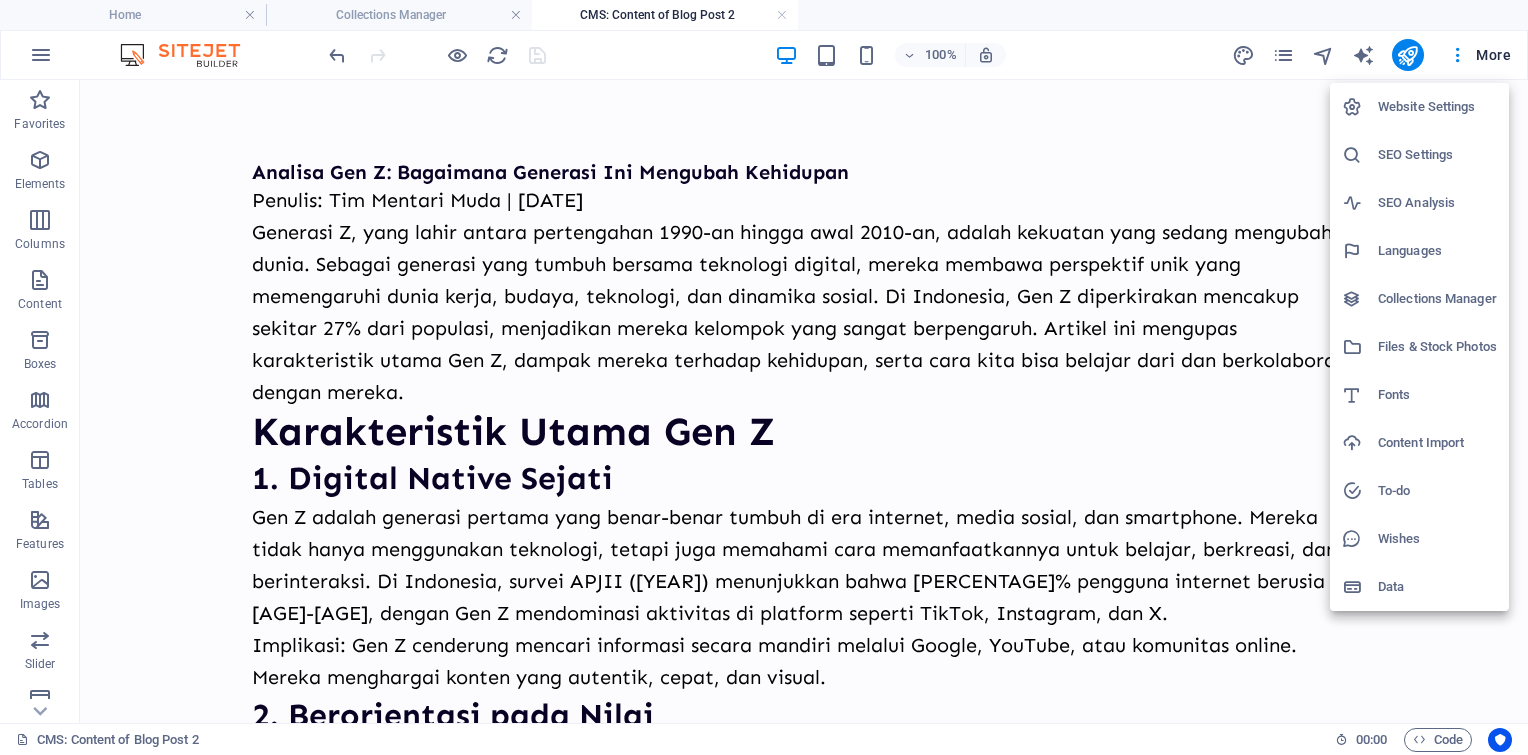 click on "Fonts" at bounding box center (1419, 395) 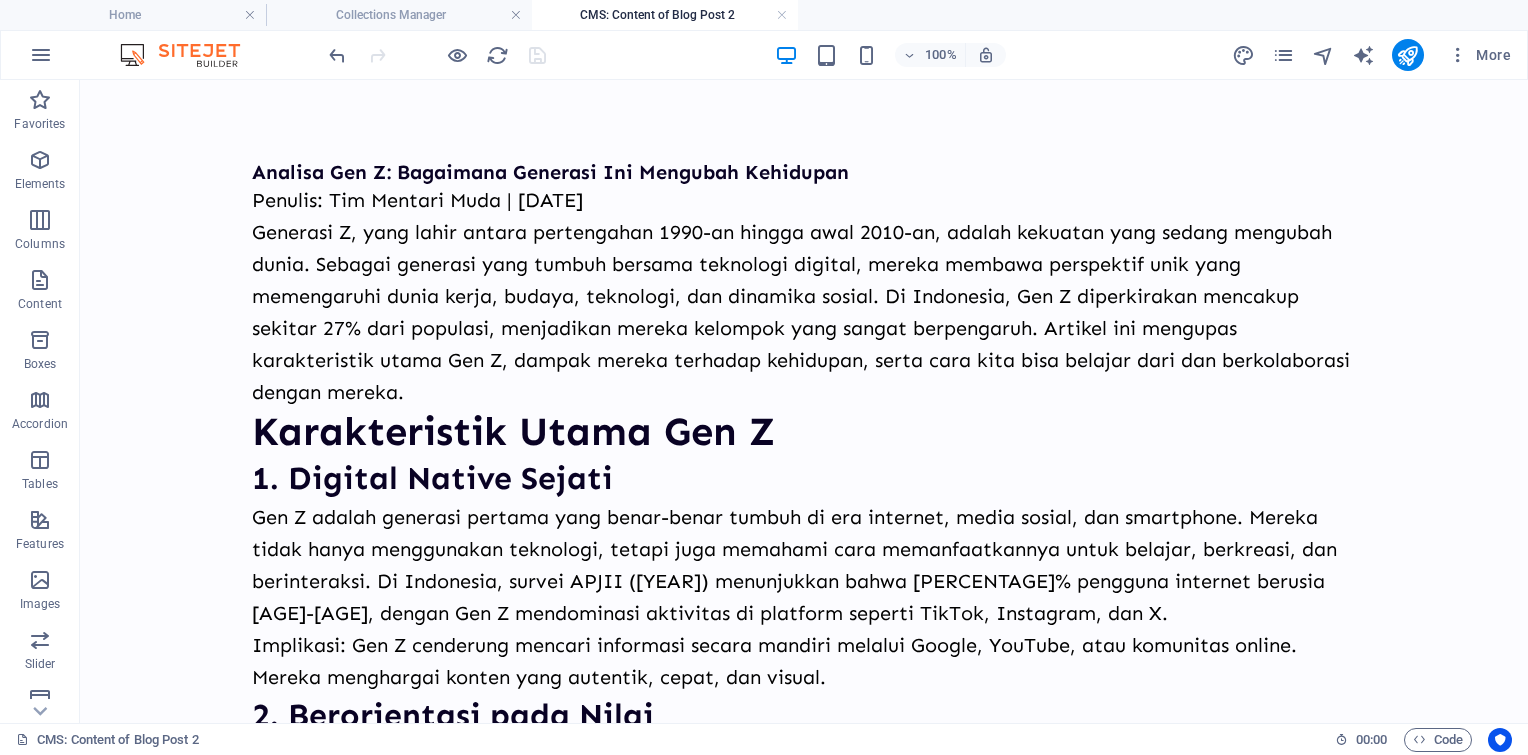 select on "popularity" 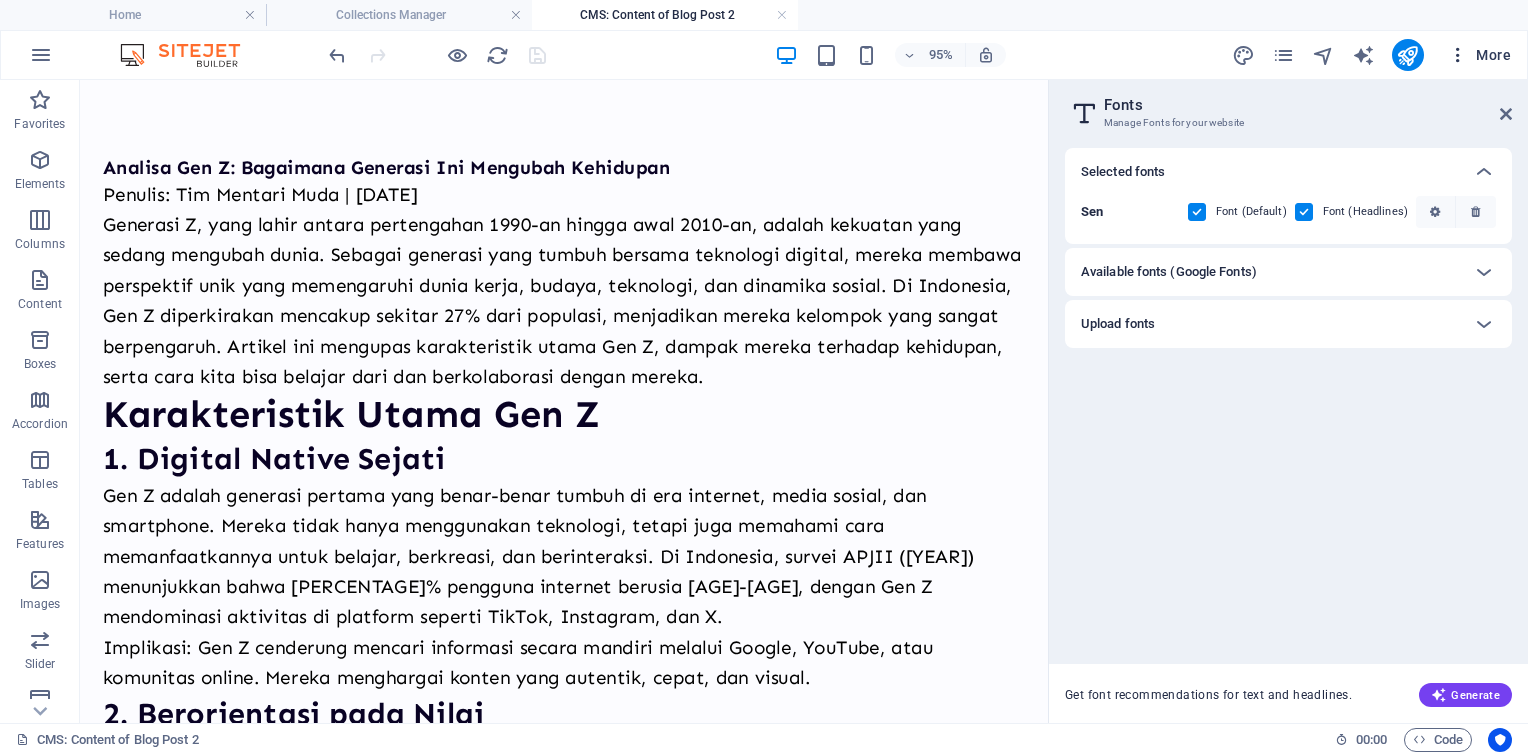 click on "More" at bounding box center (1479, 55) 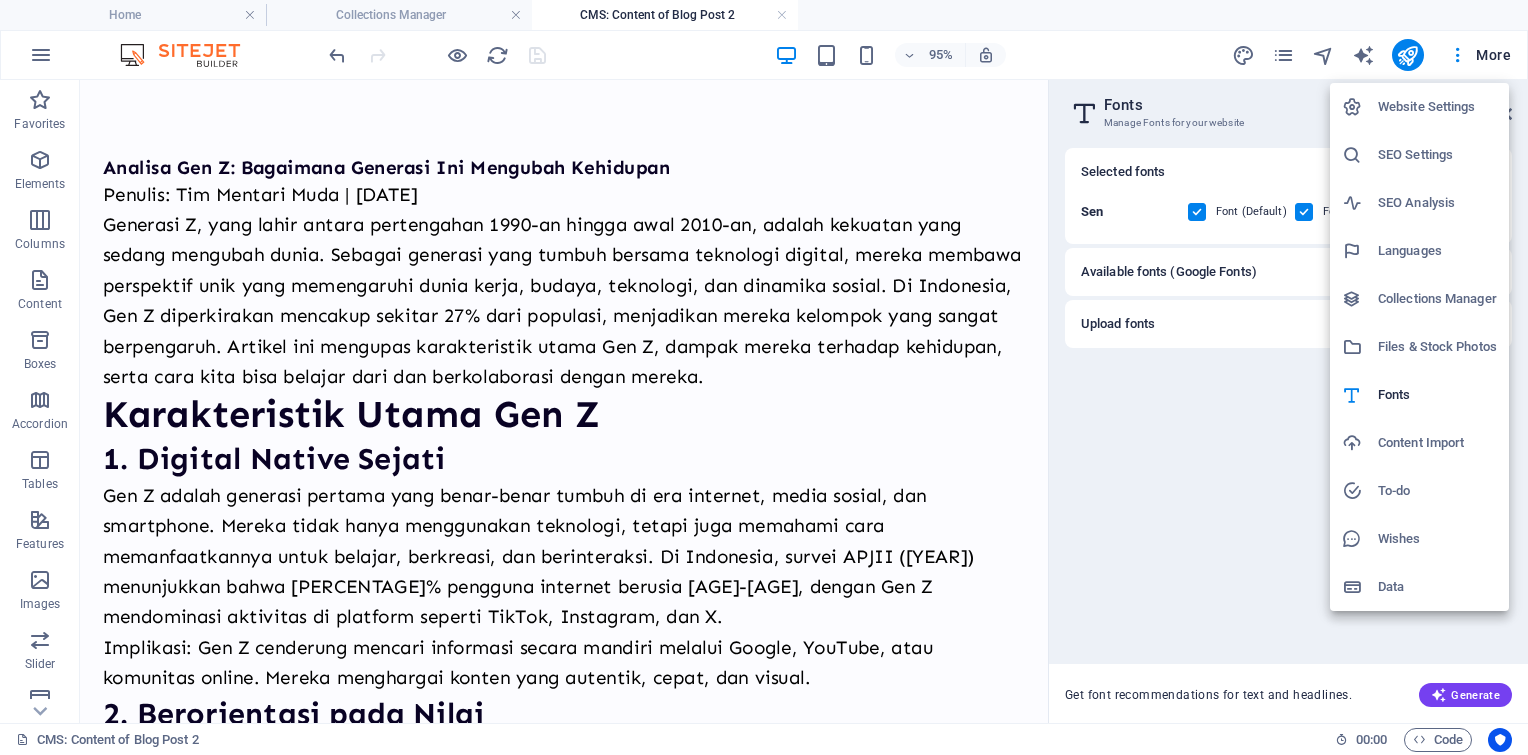 click on "Website Settings" at bounding box center [1437, 107] 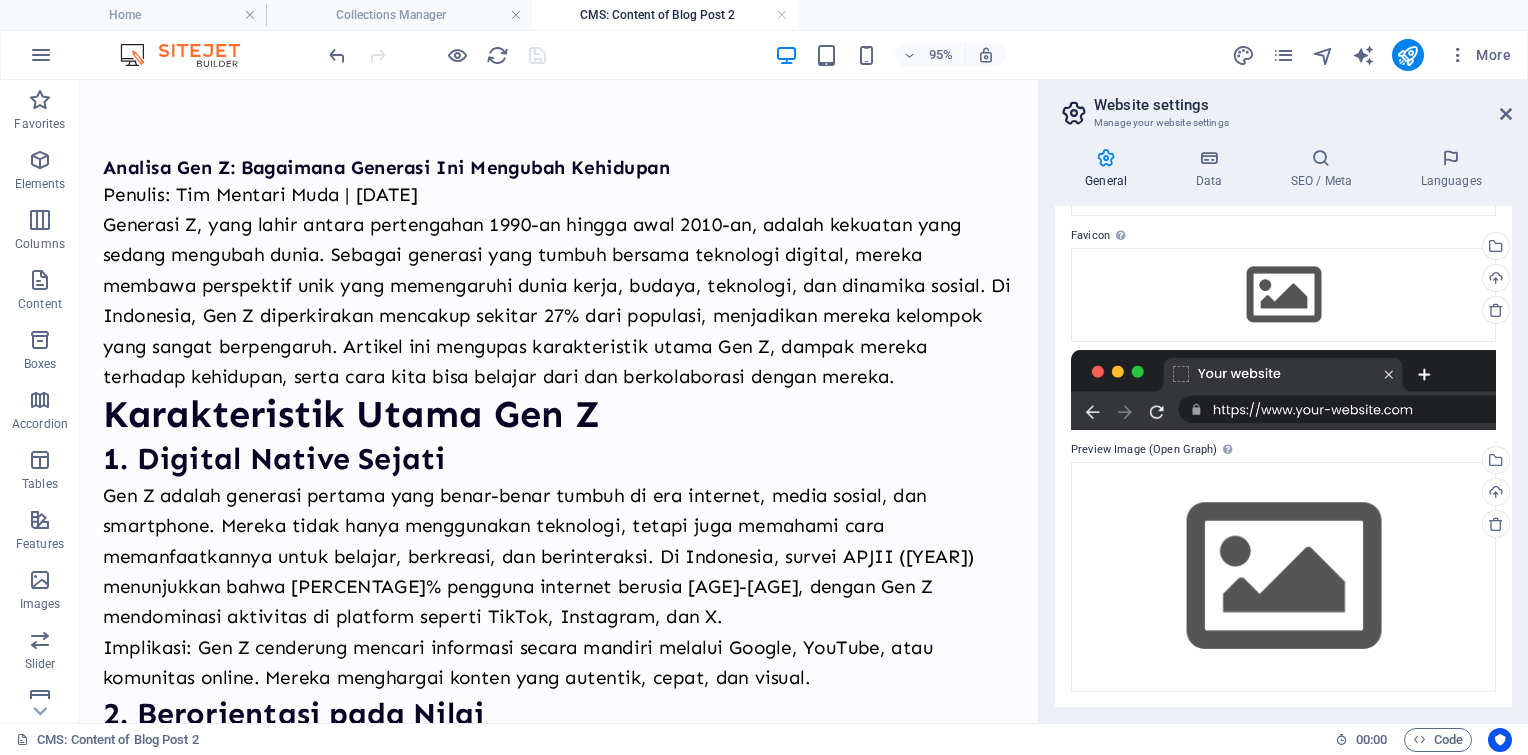 scroll, scrollTop: 0, scrollLeft: 0, axis: both 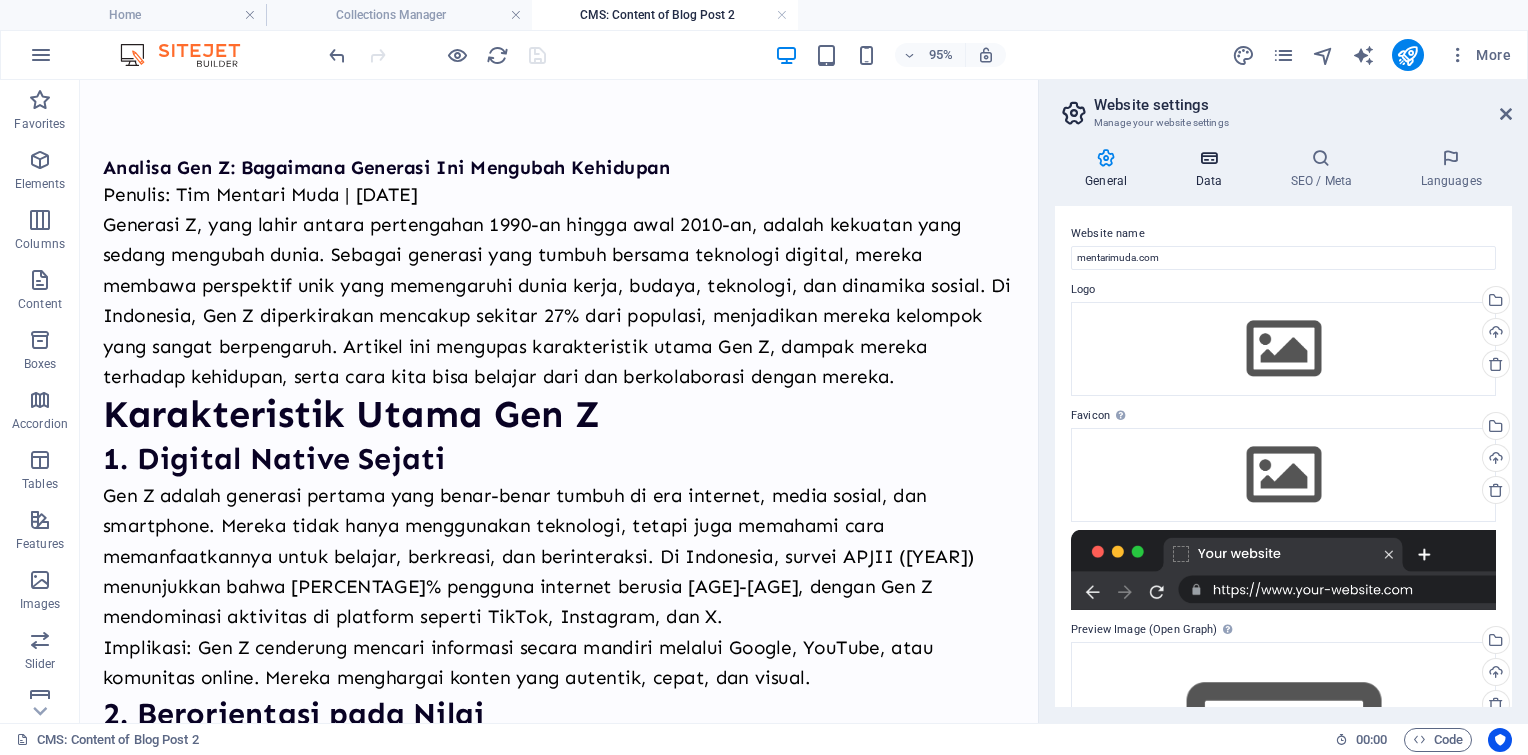 click at bounding box center (1208, 158) 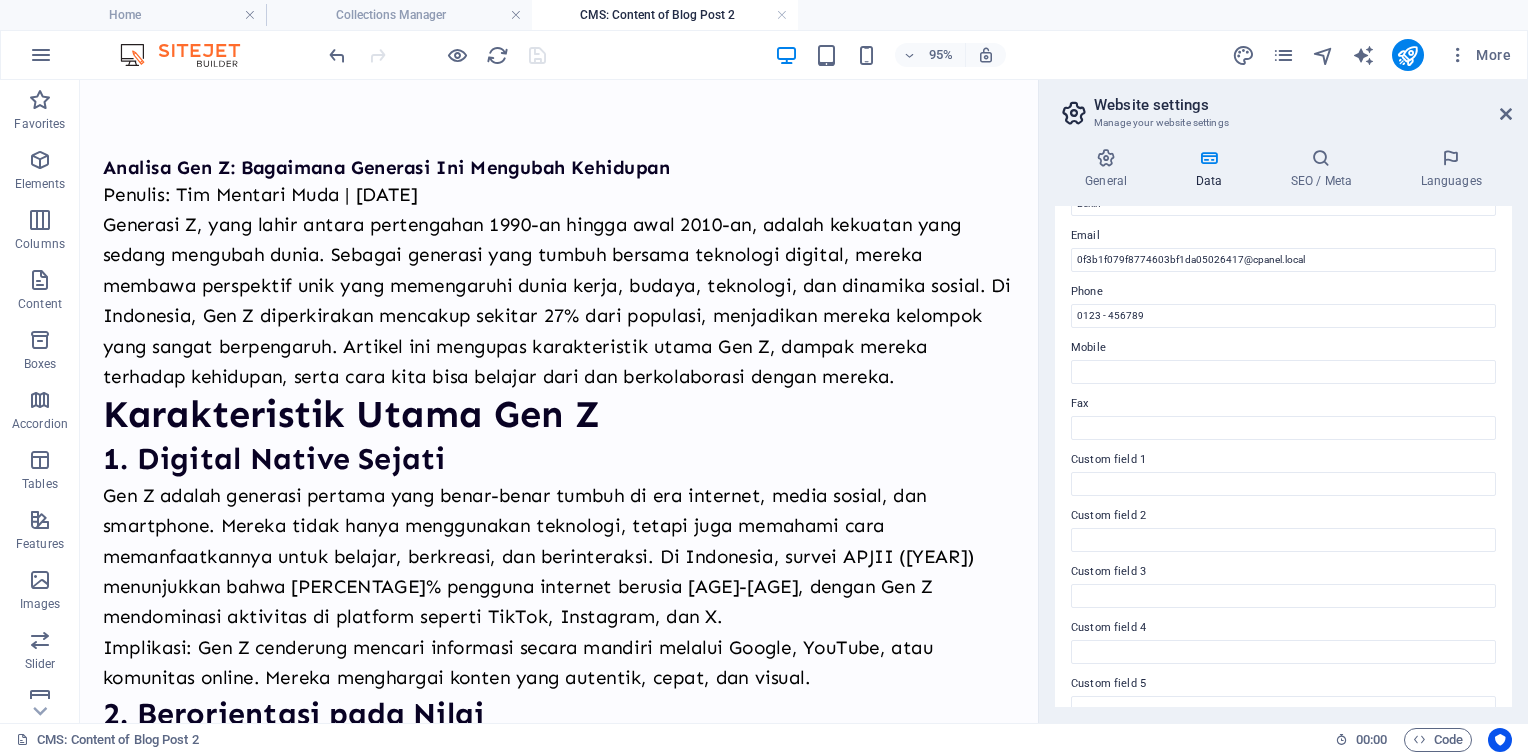 scroll, scrollTop: 459, scrollLeft: 0, axis: vertical 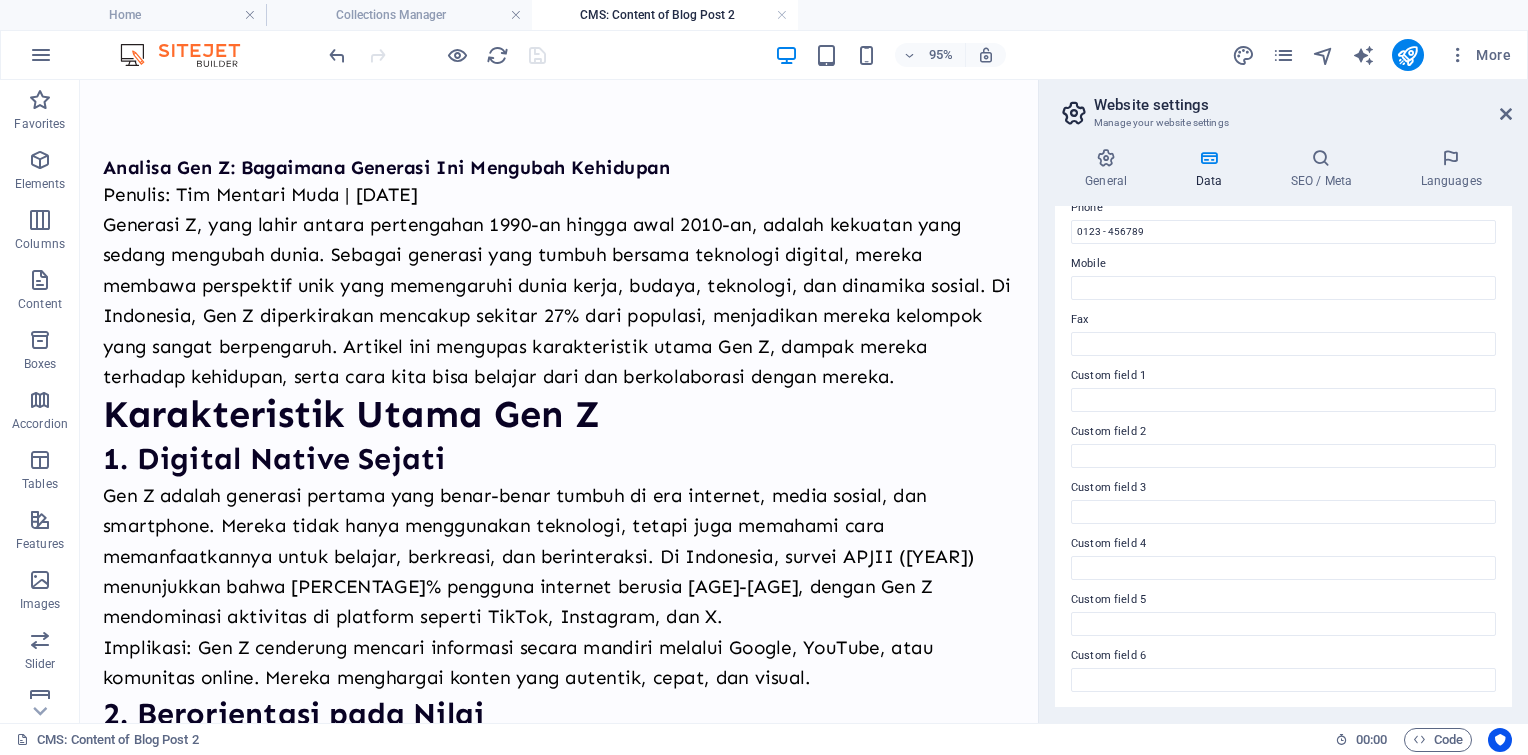 click on "General  Data  SEO / Meta  Languages Website name mentarimuda.com Logo Drag files here, click to choose files or select files from Files or our free stock photos & videos Select files from the file manager, stock photos, or upload file(s) Upload Favicon Set the favicon of your website here. A favicon is a small icon shown in the browser tab next to your website title. It helps visitors identify your website. Drag files here, click to choose files or select files from Files or our free stock photos & videos Select files from the file manager, stock photos, or upload file(s) Upload Preview Image (Open Graph) This image will be shown when the website is shared on social networks Drag files here, click to choose files or select files from Files or our free stock photos & videos Select files from the file manager, stock photos, or upload file(s) Upload Contact data for this website. This can be used everywhere on the website and will update automatically. Company mentarimuda.com First name Last name Street Street" at bounding box center (1283, 427) 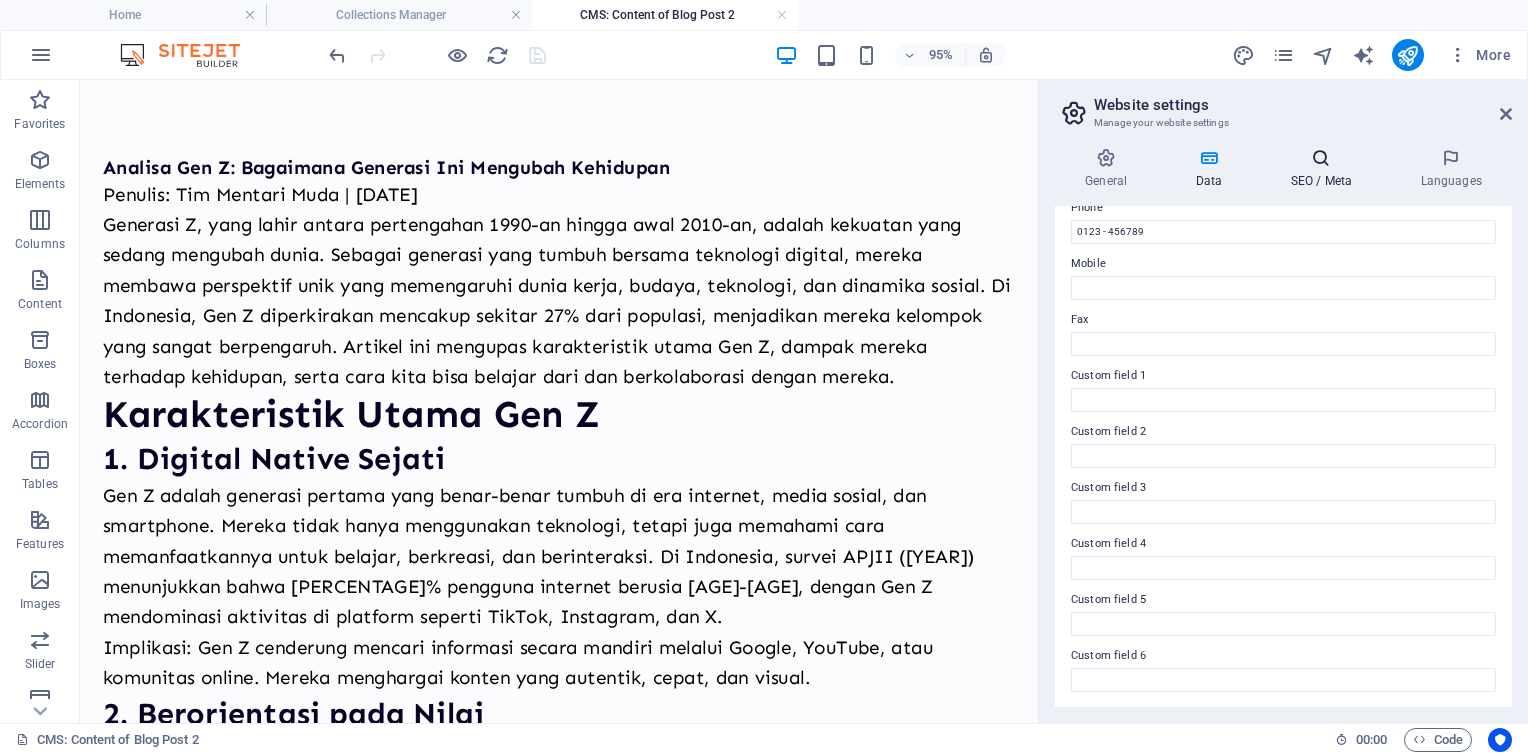 click at bounding box center (1321, 158) 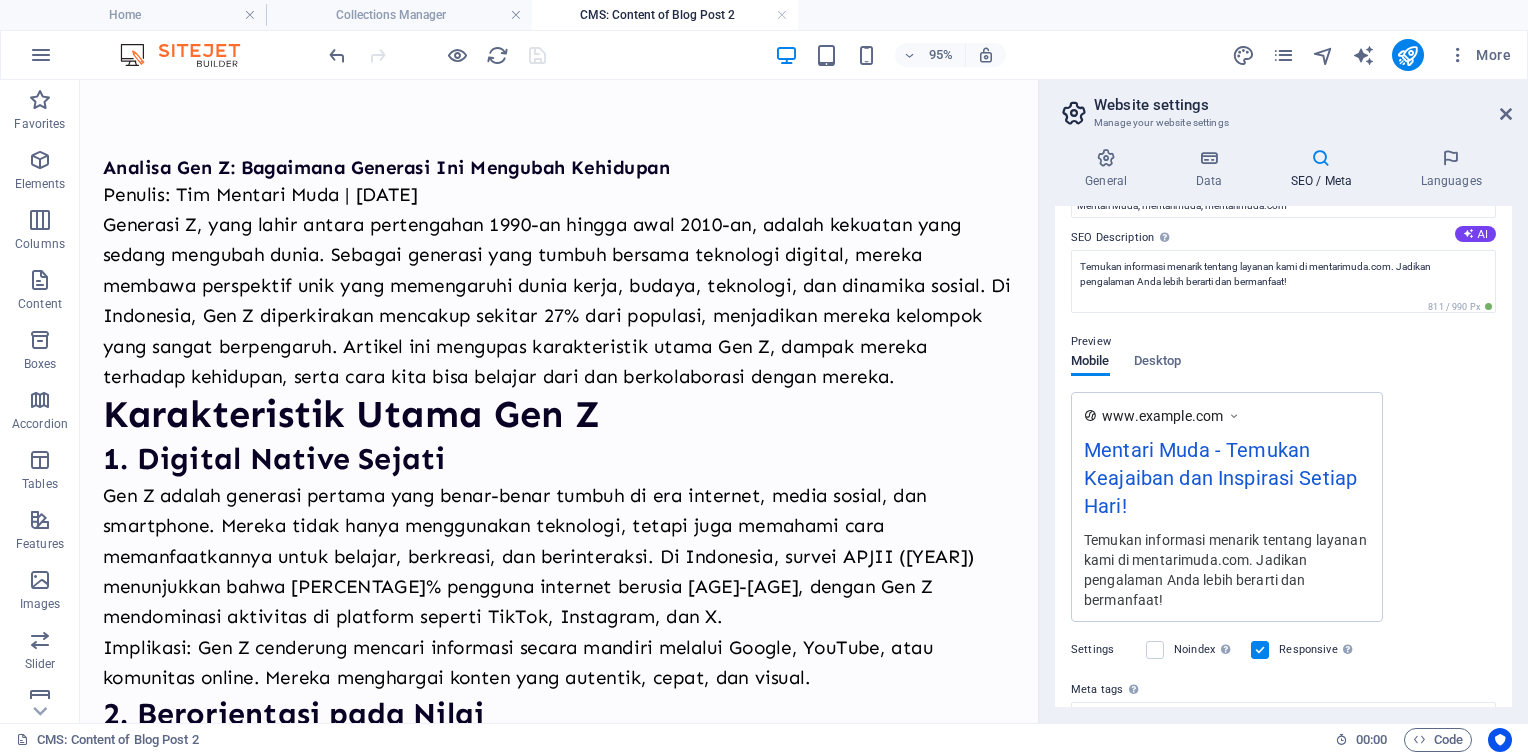 scroll, scrollTop: 349, scrollLeft: 0, axis: vertical 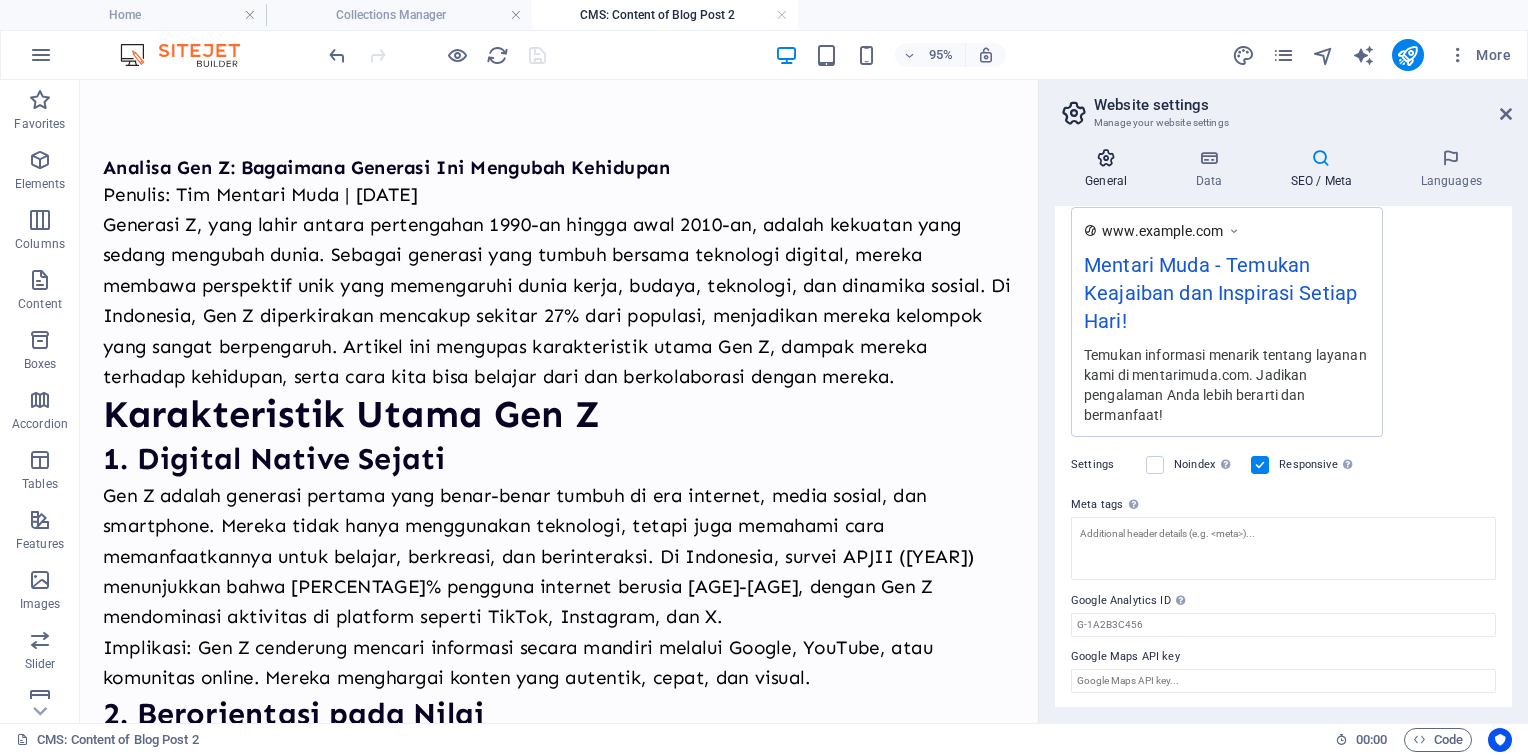 click on "General" at bounding box center (1110, 169) 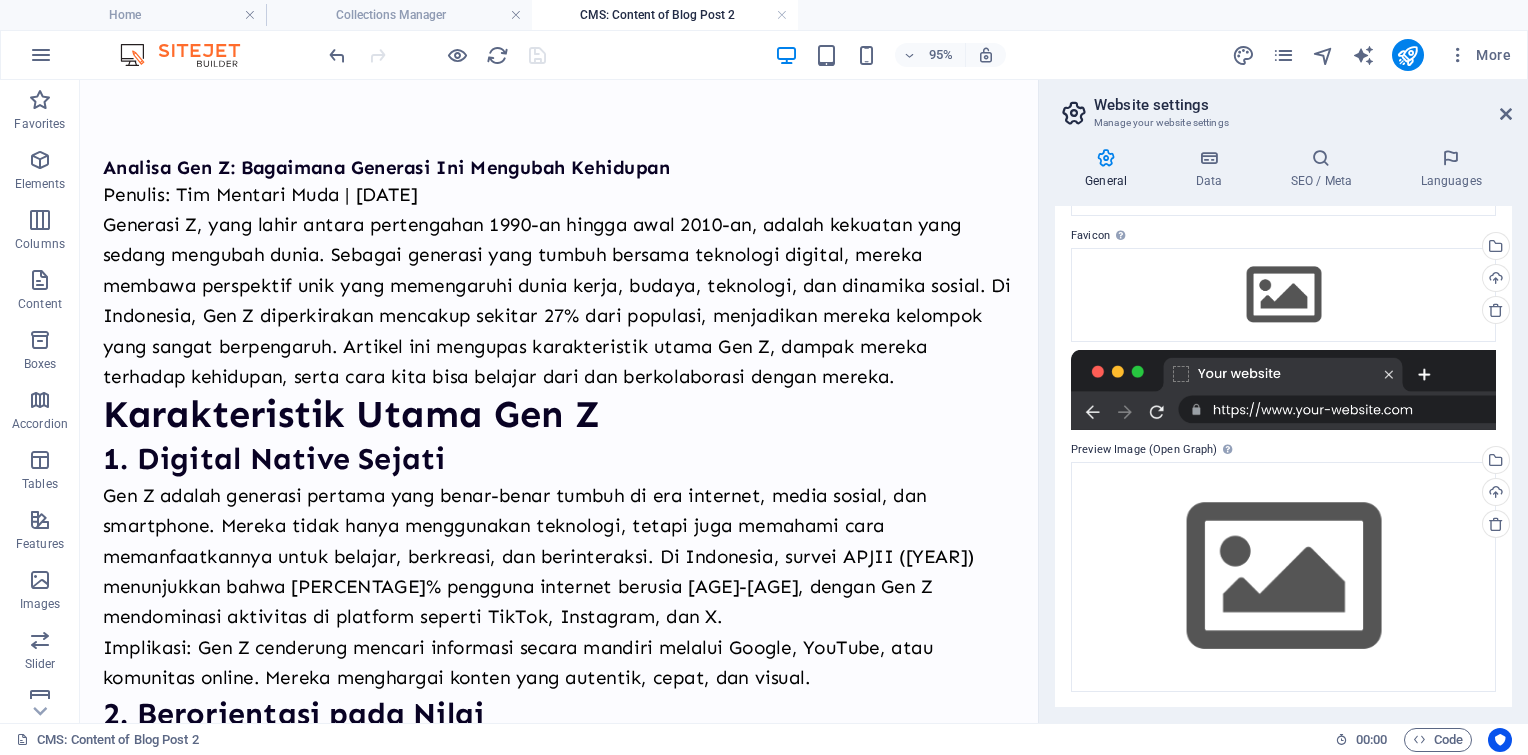 scroll, scrollTop: 0, scrollLeft: 0, axis: both 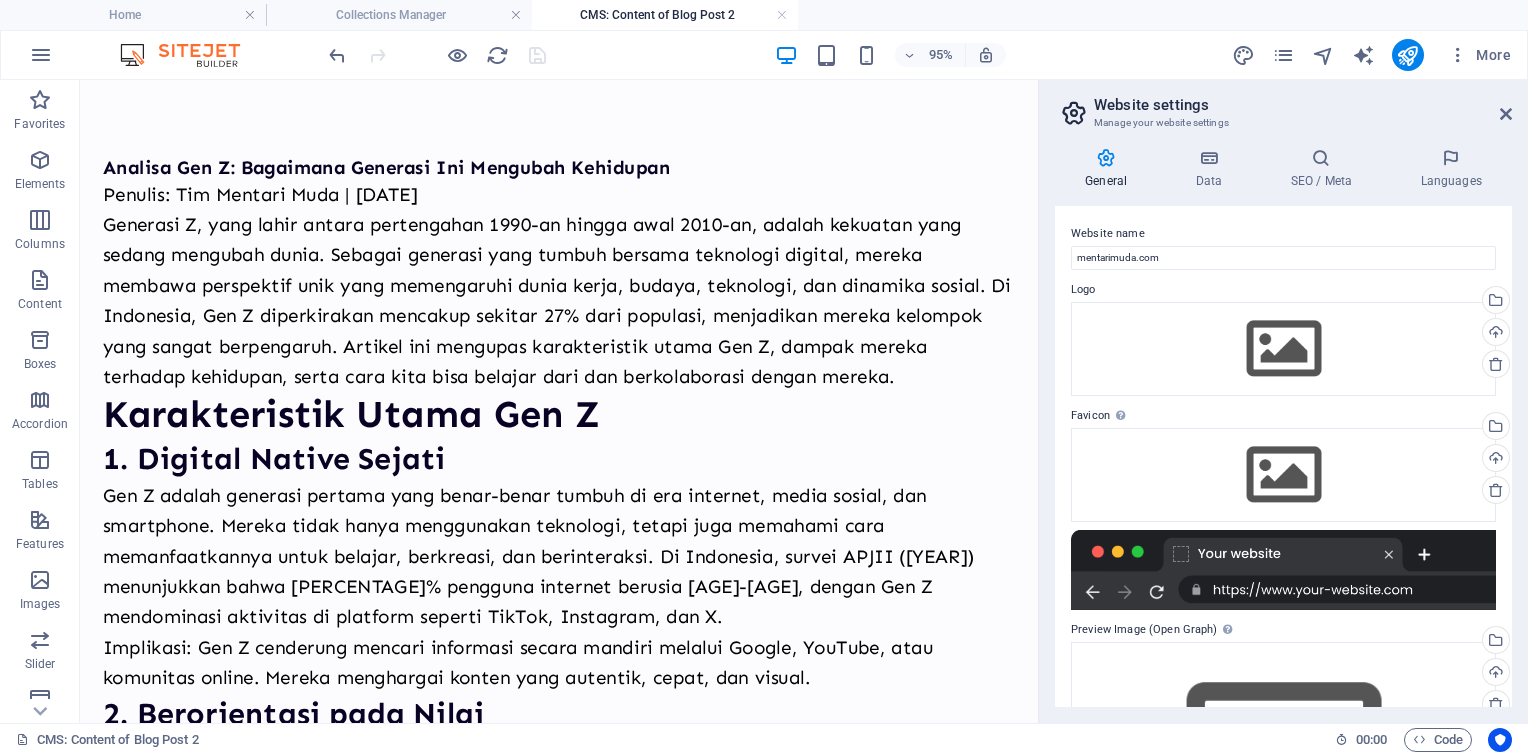 click on "Website settings Manage your website settings  General  Data  SEO / Meta  Languages Website name mentarimuda.com Logo Drag files here, click to choose files or select files from Files or our free stock photos & videos Select files from the file manager, stock photos, or upload file(s) Upload Favicon Set the favicon of your website here. A favicon is a small icon shown in the browser tab next to your website title. It helps visitors identify your website. Drag files here, click to choose files or select files from Files or our free stock photos & videos Select files from the file manager, stock photos, or upload file(s) Upload Preview Image (Open Graph) This image will be shown when the website is shared on social networks Drag files here, click to choose files or select files from Files or our free stock photos & videos Select files from the file manager, stock photos, or upload file(s) Upload Contact data for this website. This can be used everywhere on the website and will update automatically. Company City" at bounding box center (1283, 401) 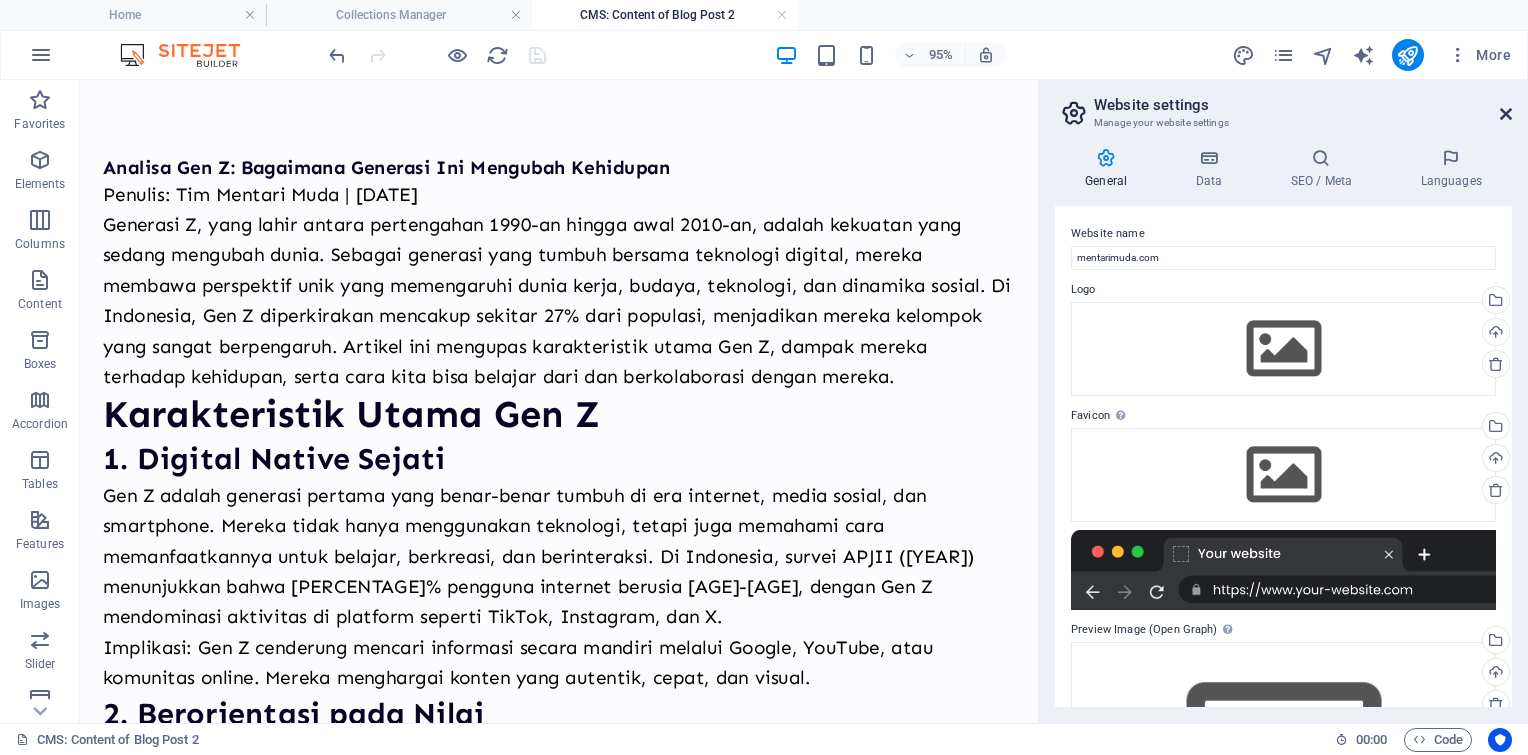 drag, startPoint x: 1500, startPoint y: 117, endPoint x: 1406, endPoint y: 30, distance: 128.082 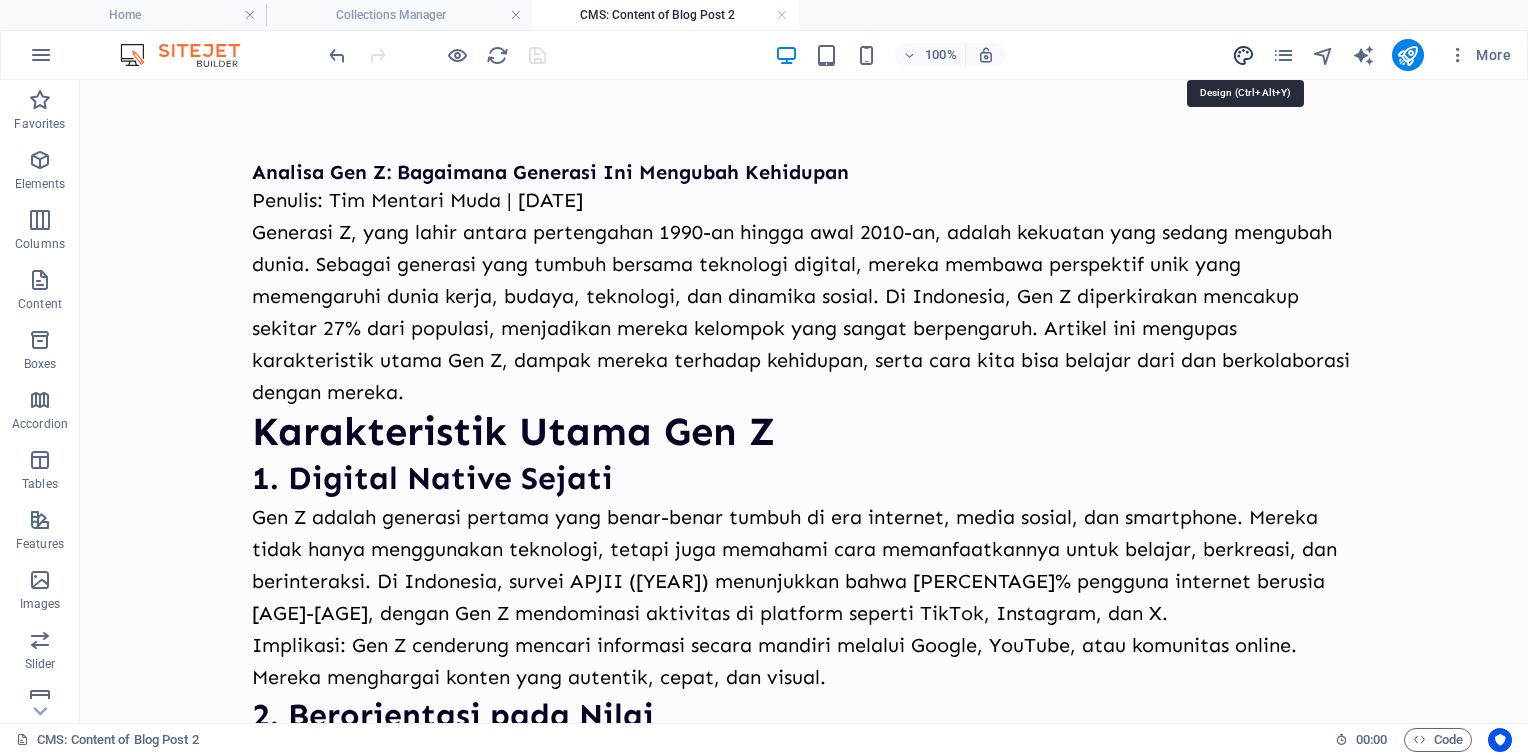 click at bounding box center (1243, 55) 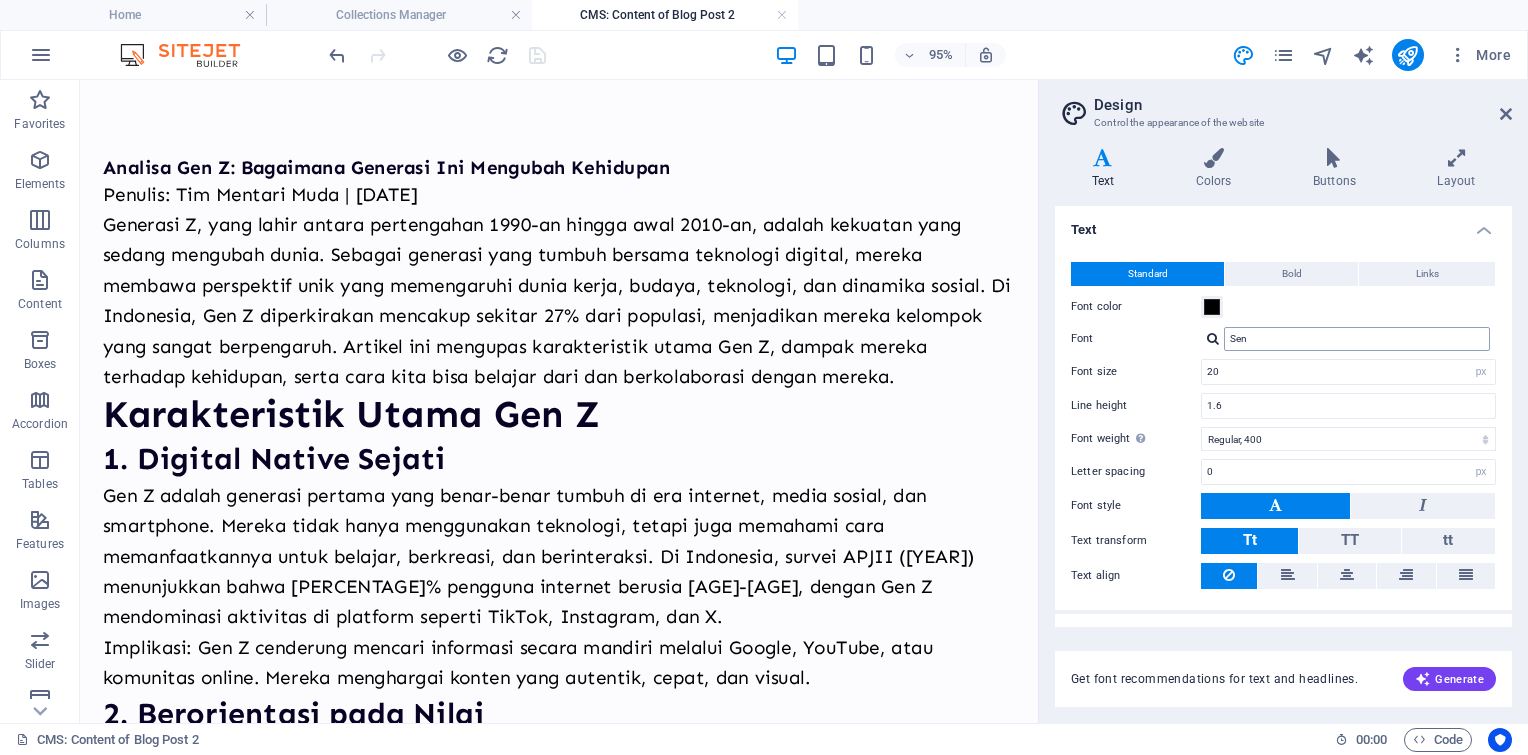scroll, scrollTop: 32, scrollLeft: 0, axis: vertical 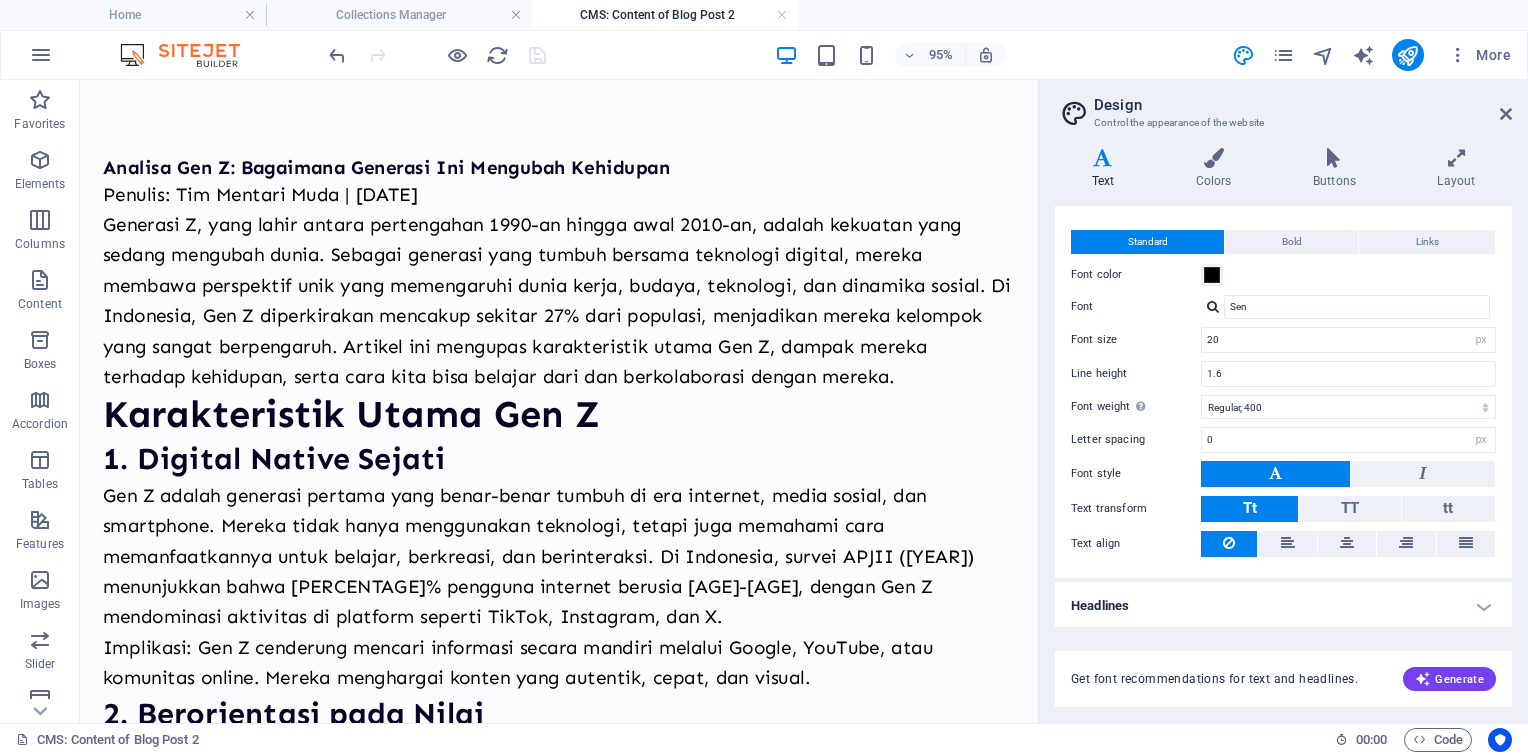click on "Headlines" at bounding box center [1283, 606] 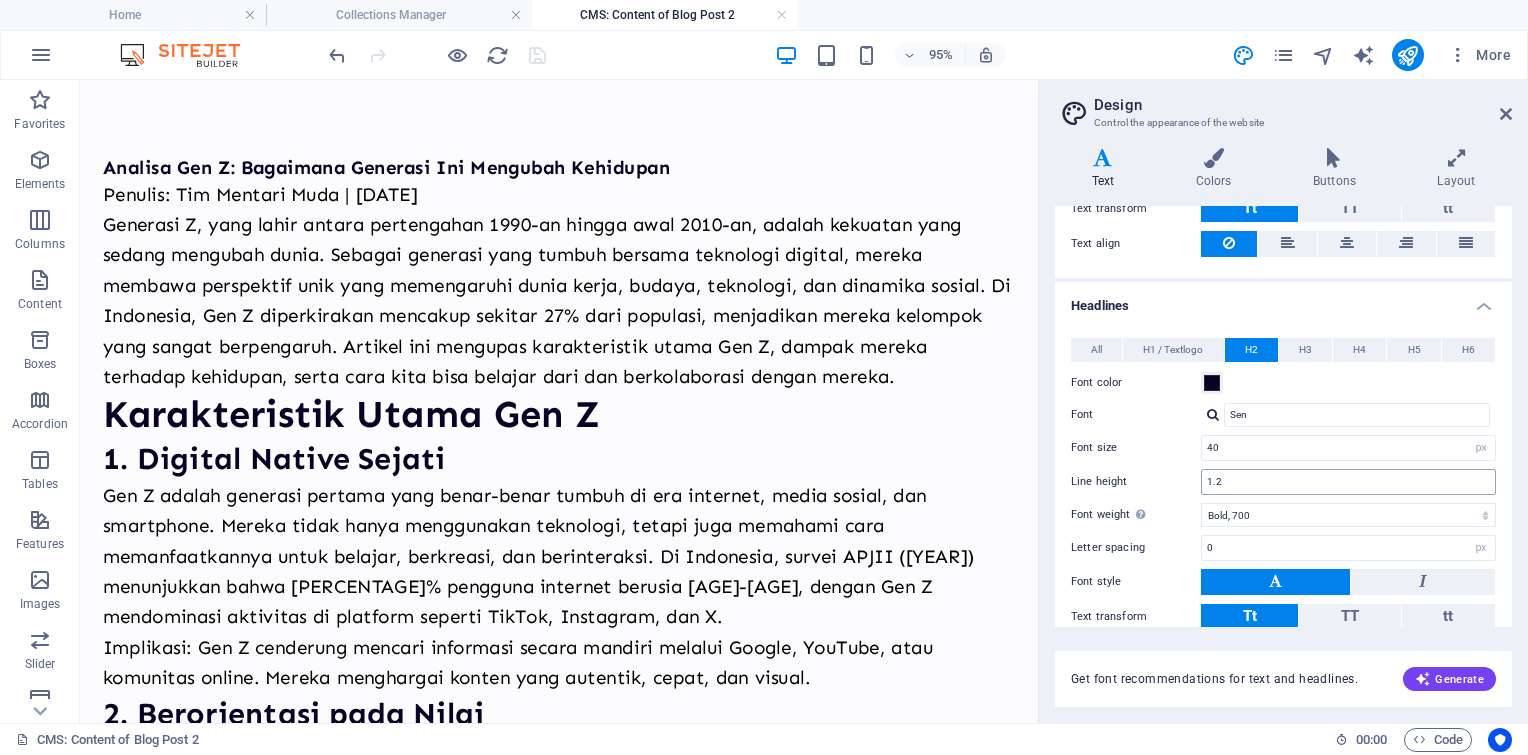 scroll, scrollTop: 32, scrollLeft: 0, axis: vertical 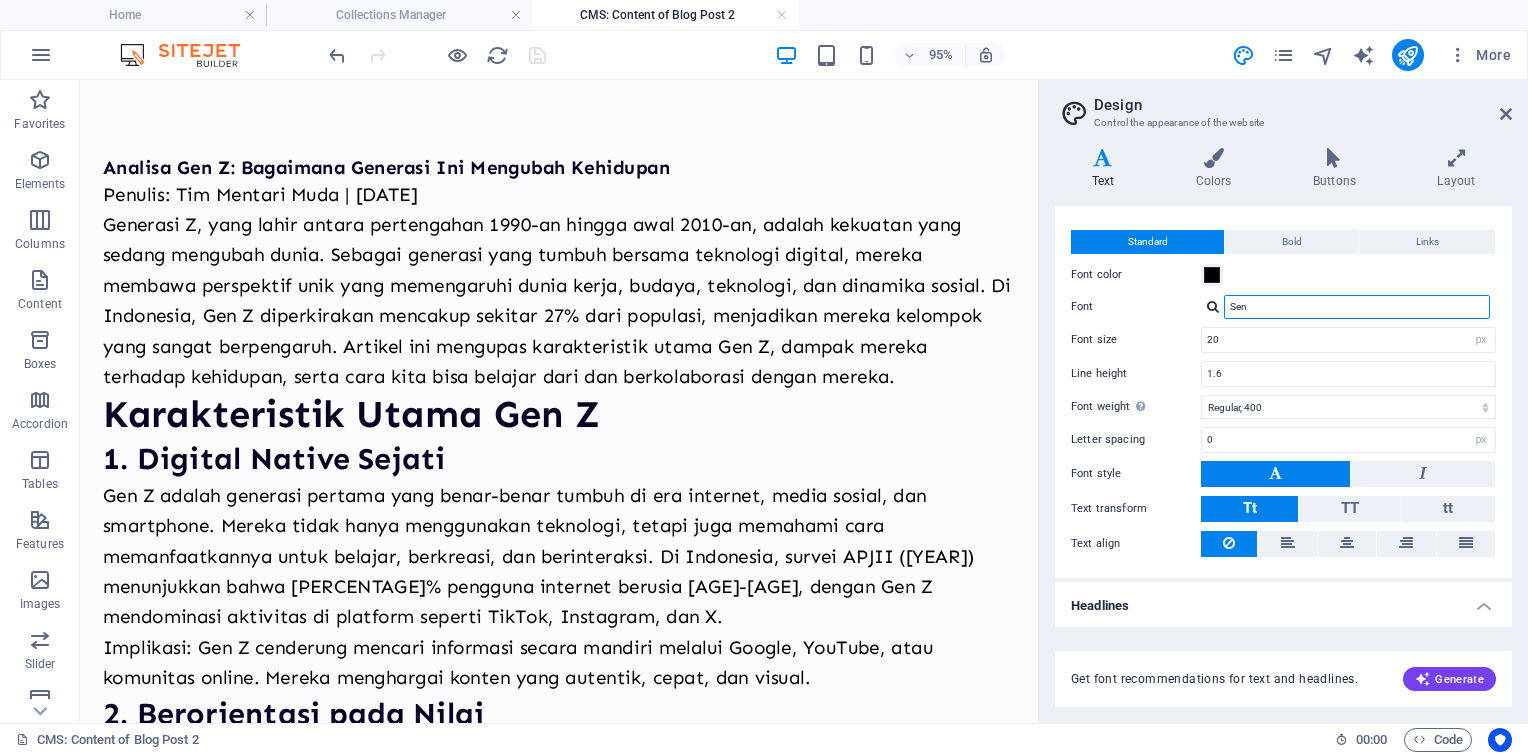 click on "Sen" at bounding box center (1357, 307) 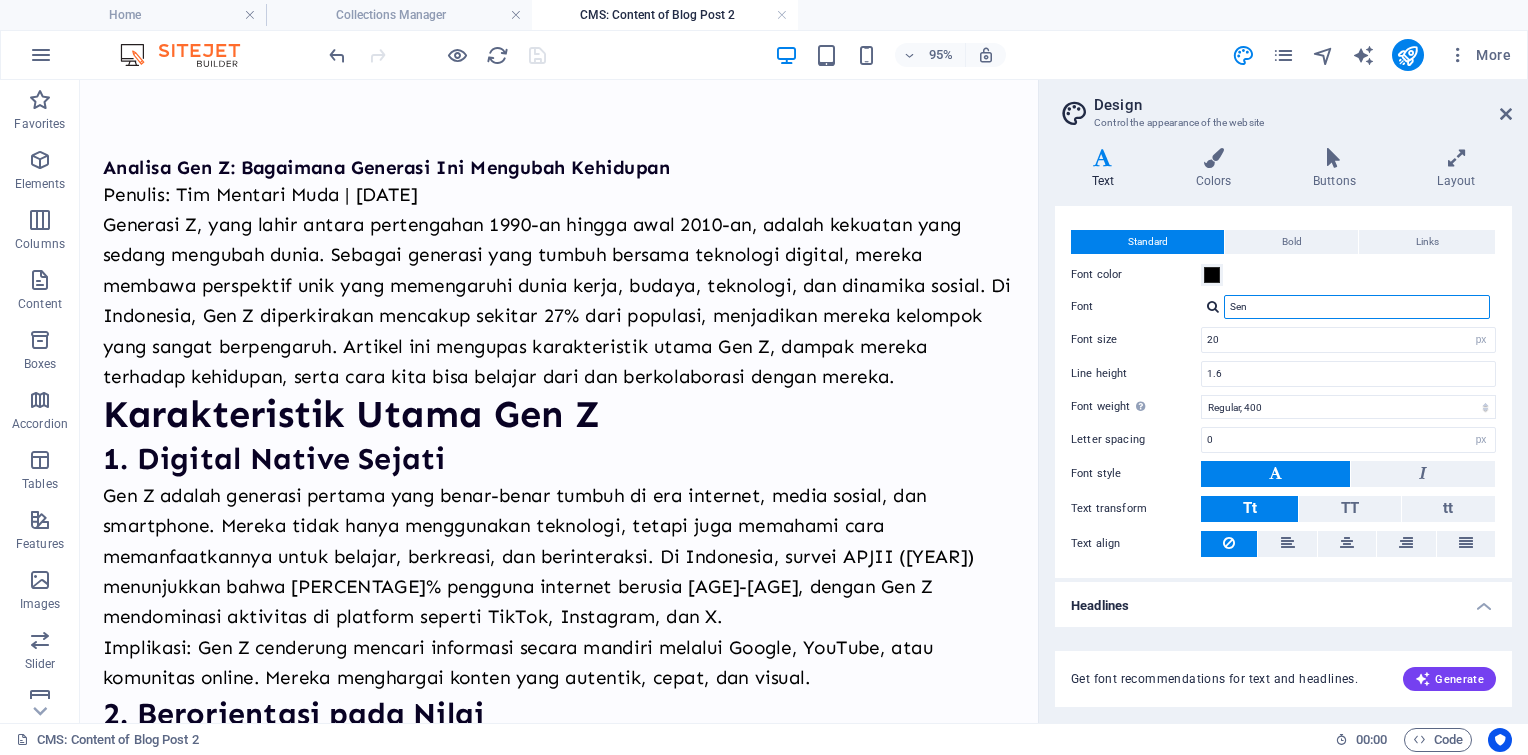 drag, startPoint x: 1294, startPoint y: 310, endPoint x: 1135, endPoint y: 305, distance: 159.0786 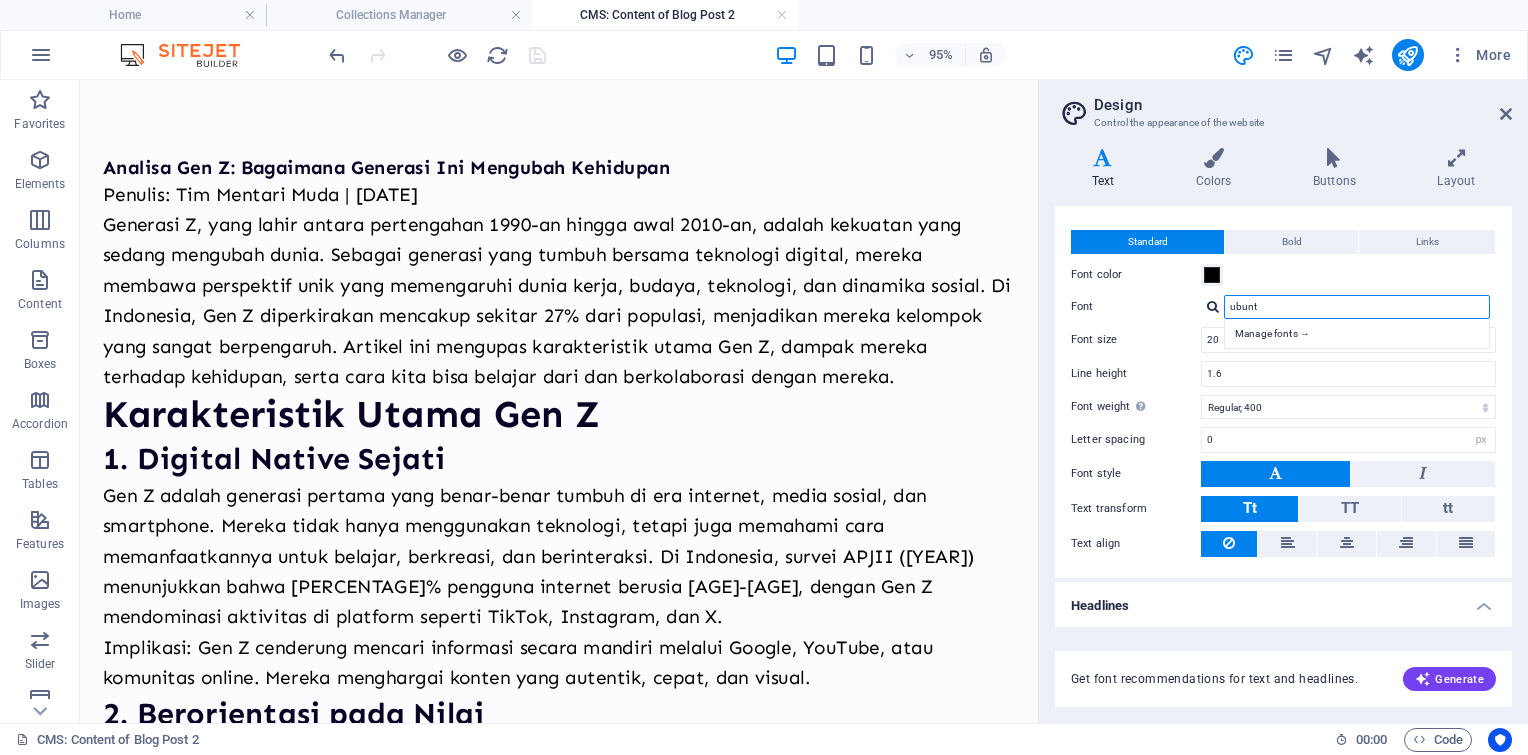 type on "ubuntu" 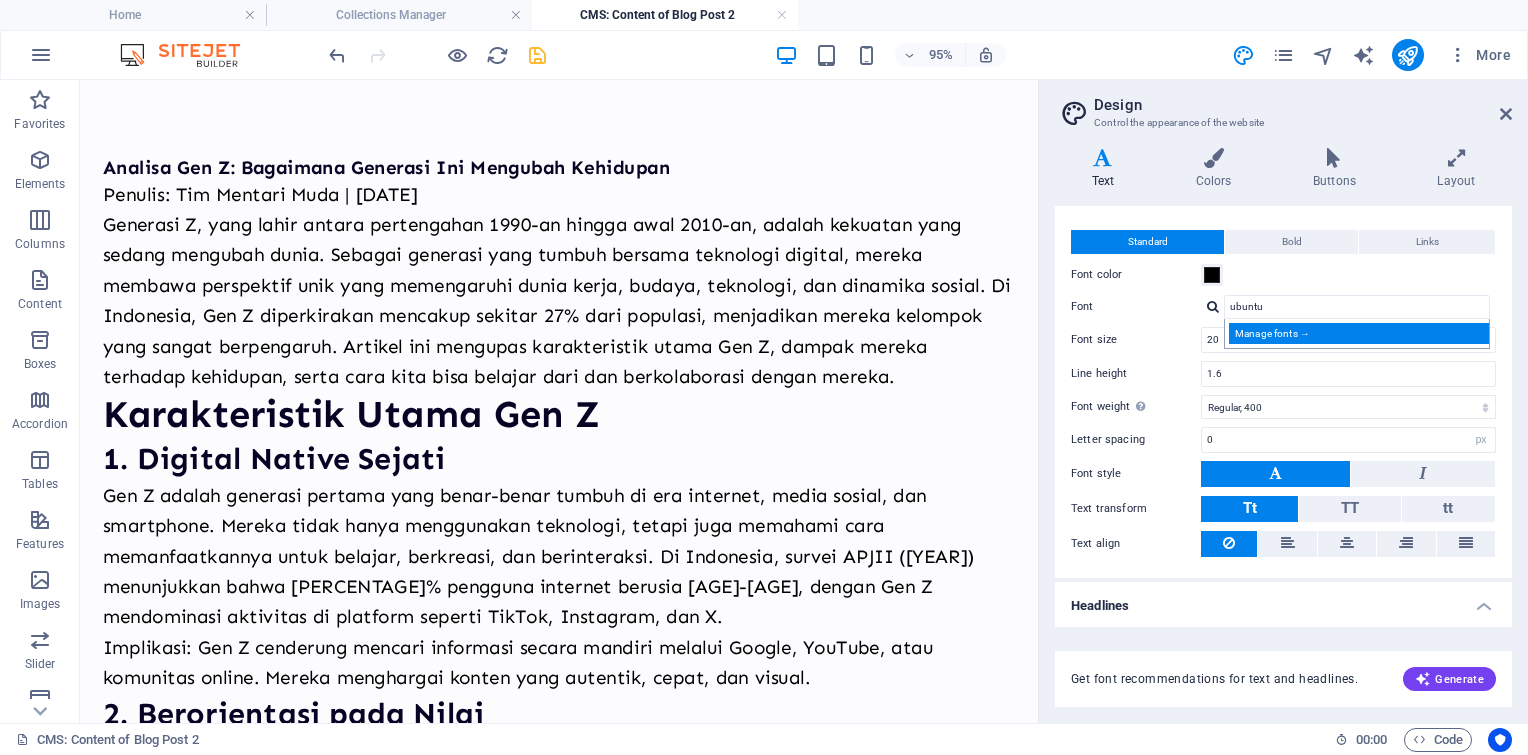 click on "Manage fonts →" at bounding box center [1361, 333] 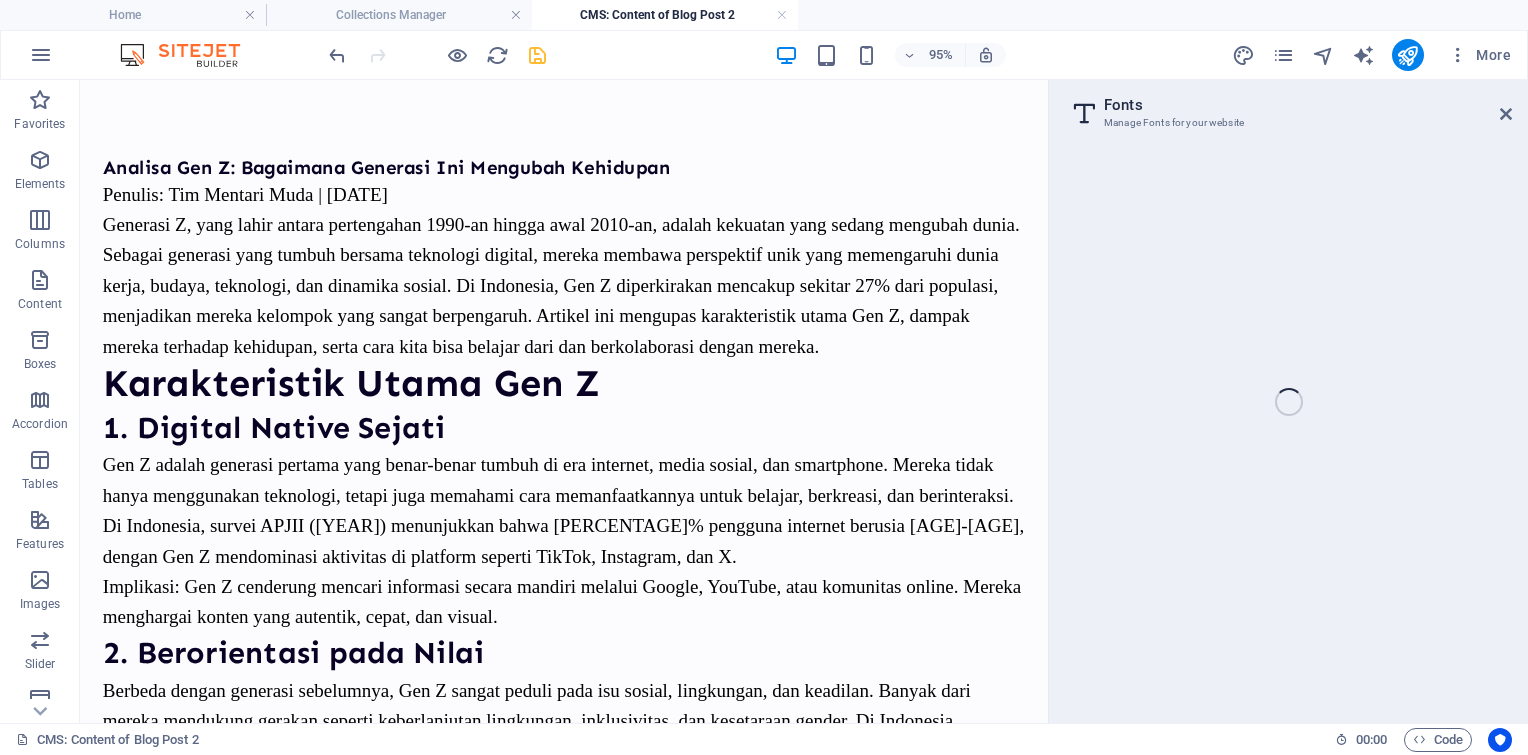 select on "popularity" 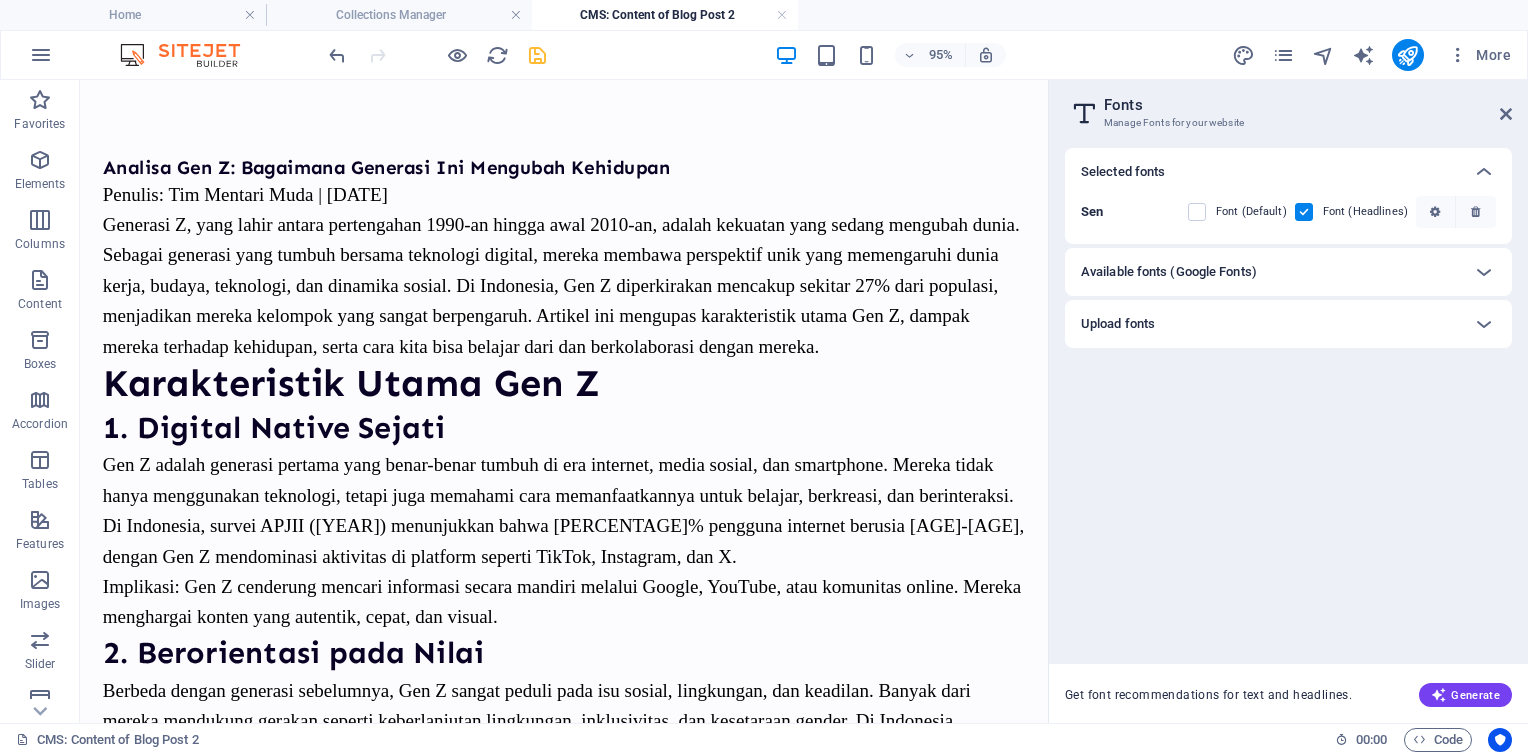 click on "Available fonts (Google Fonts)" at bounding box center [1270, 272] 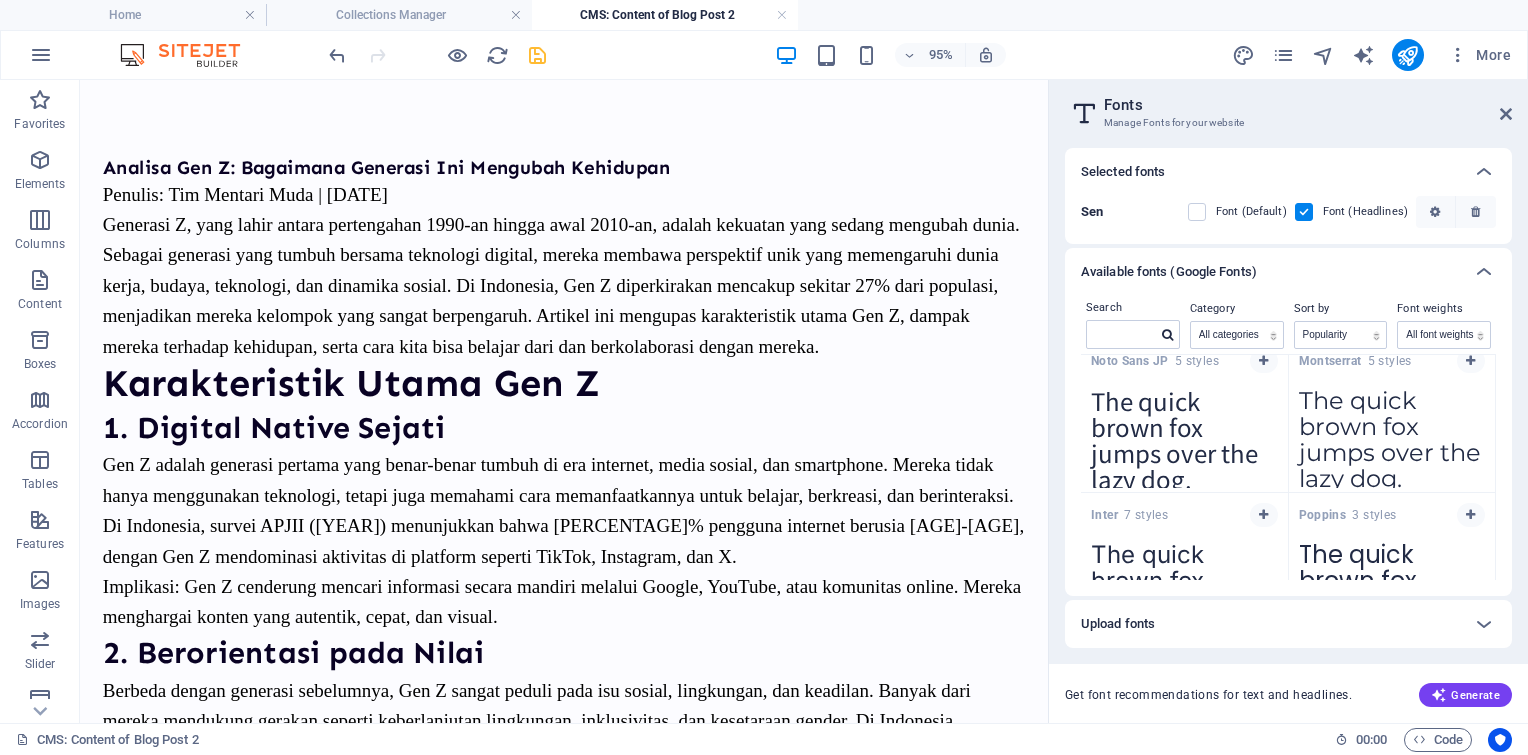 scroll, scrollTop: 200, scrollLeft: 0, axis: vertical 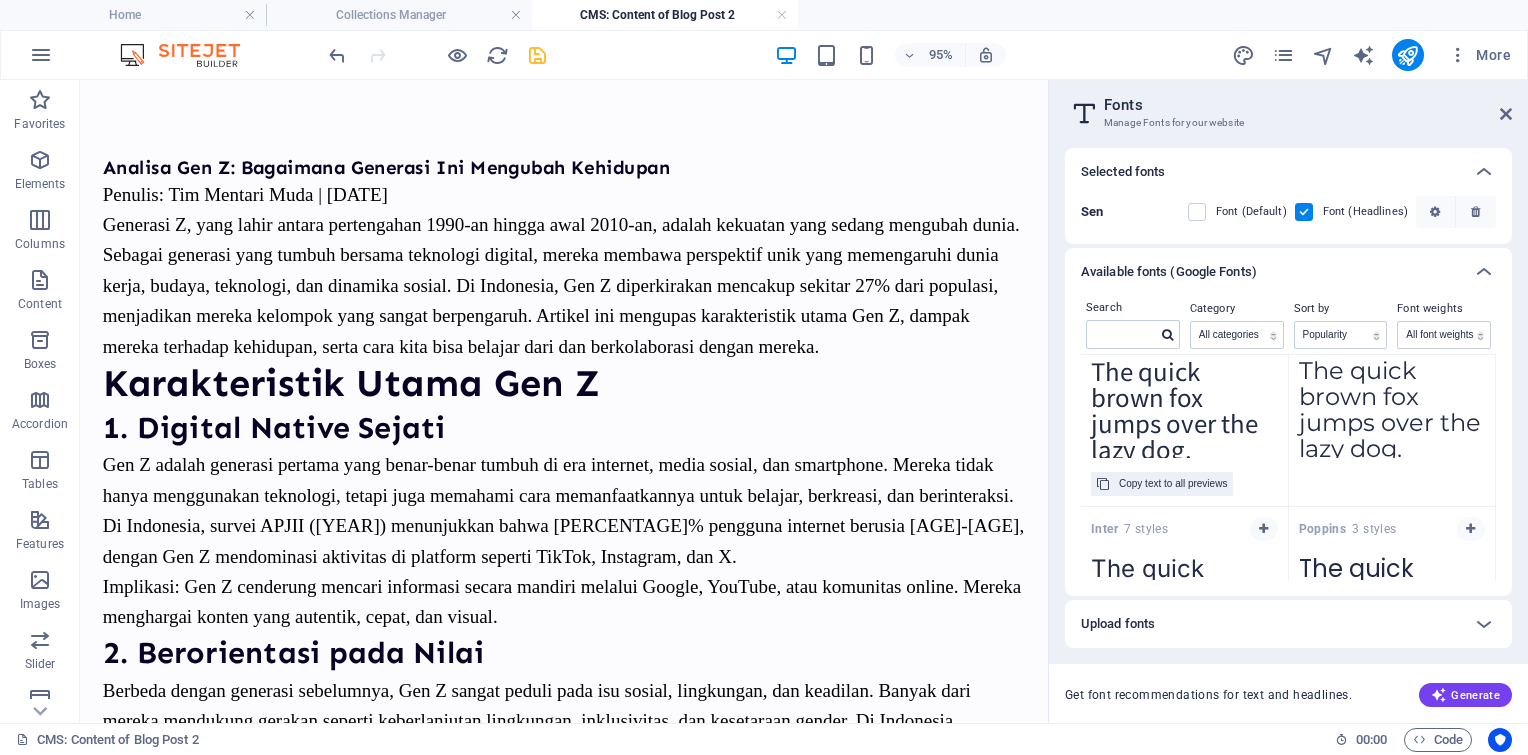 click on "Inter" at bounding box center (1107, 529) 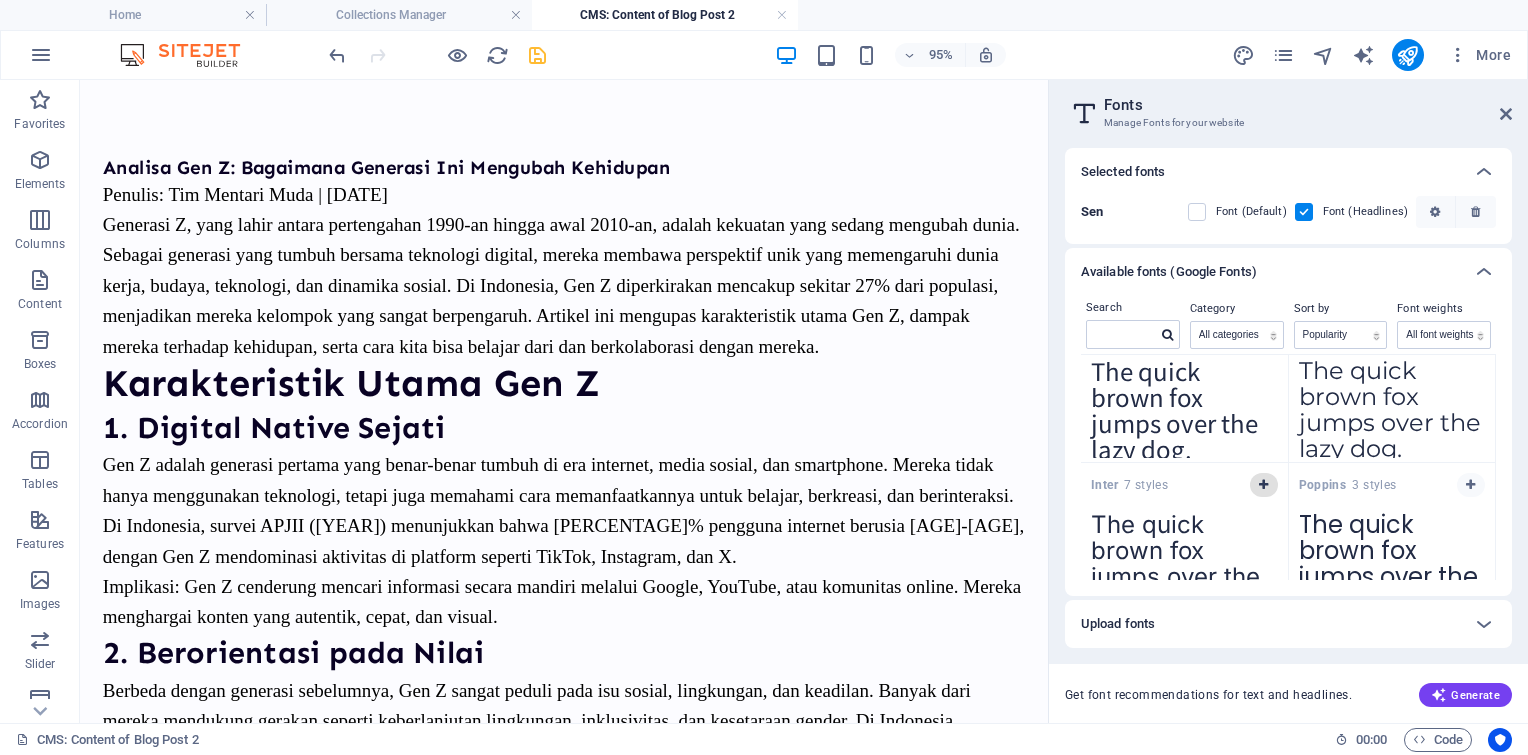 click at bounding box center [1263, 485] 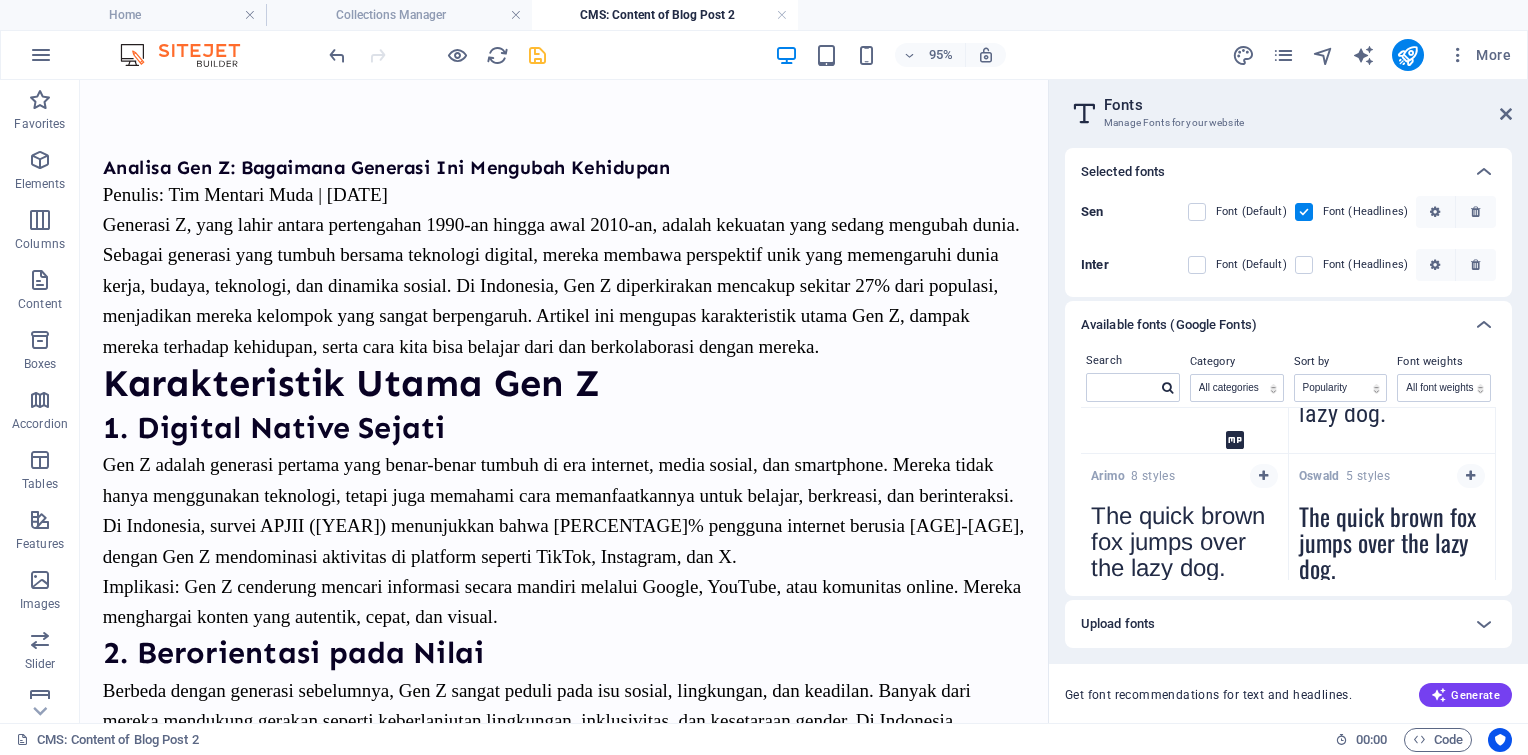 scroll, scrollTop: 600, scrollLeft: 0, axis: vertical 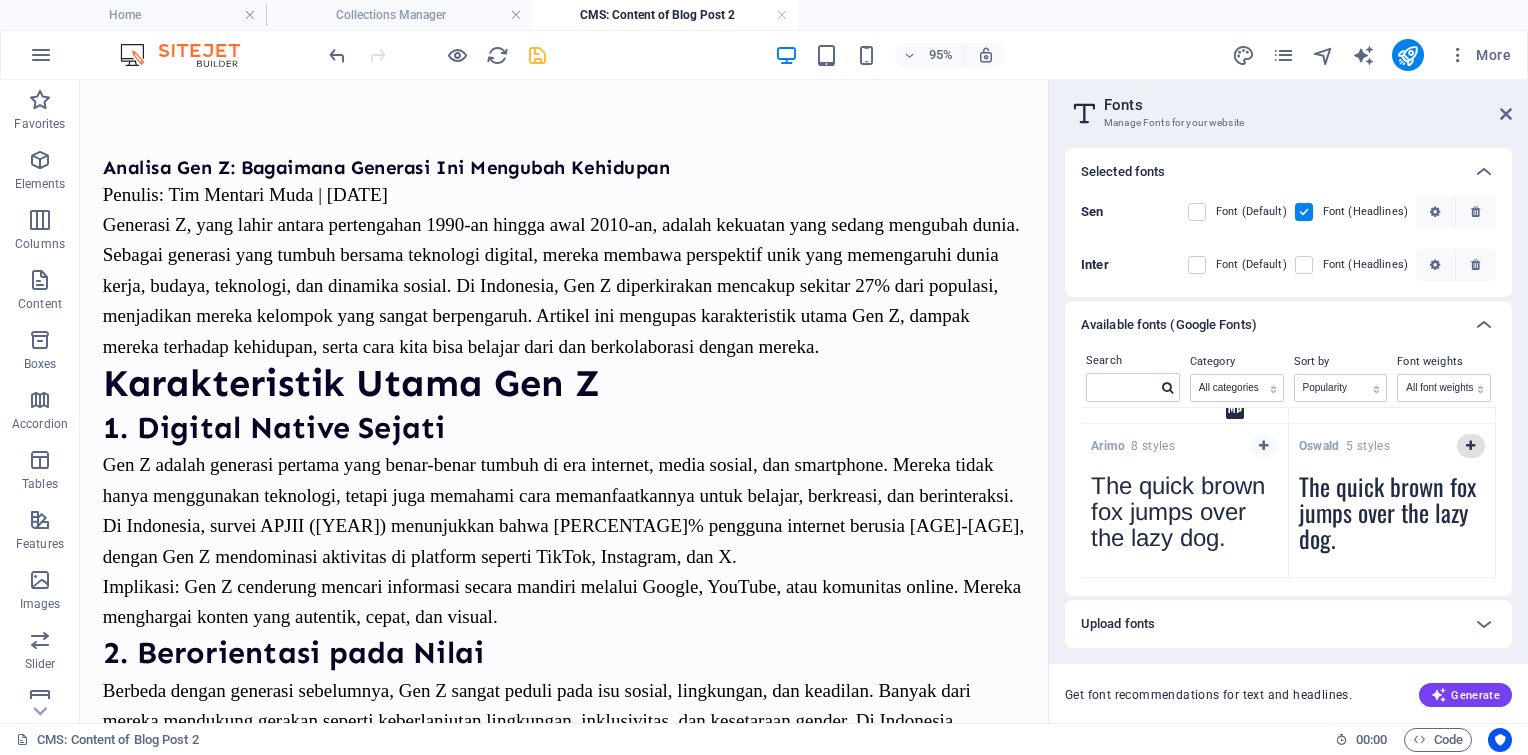 click at bounding box center (1471, 446) 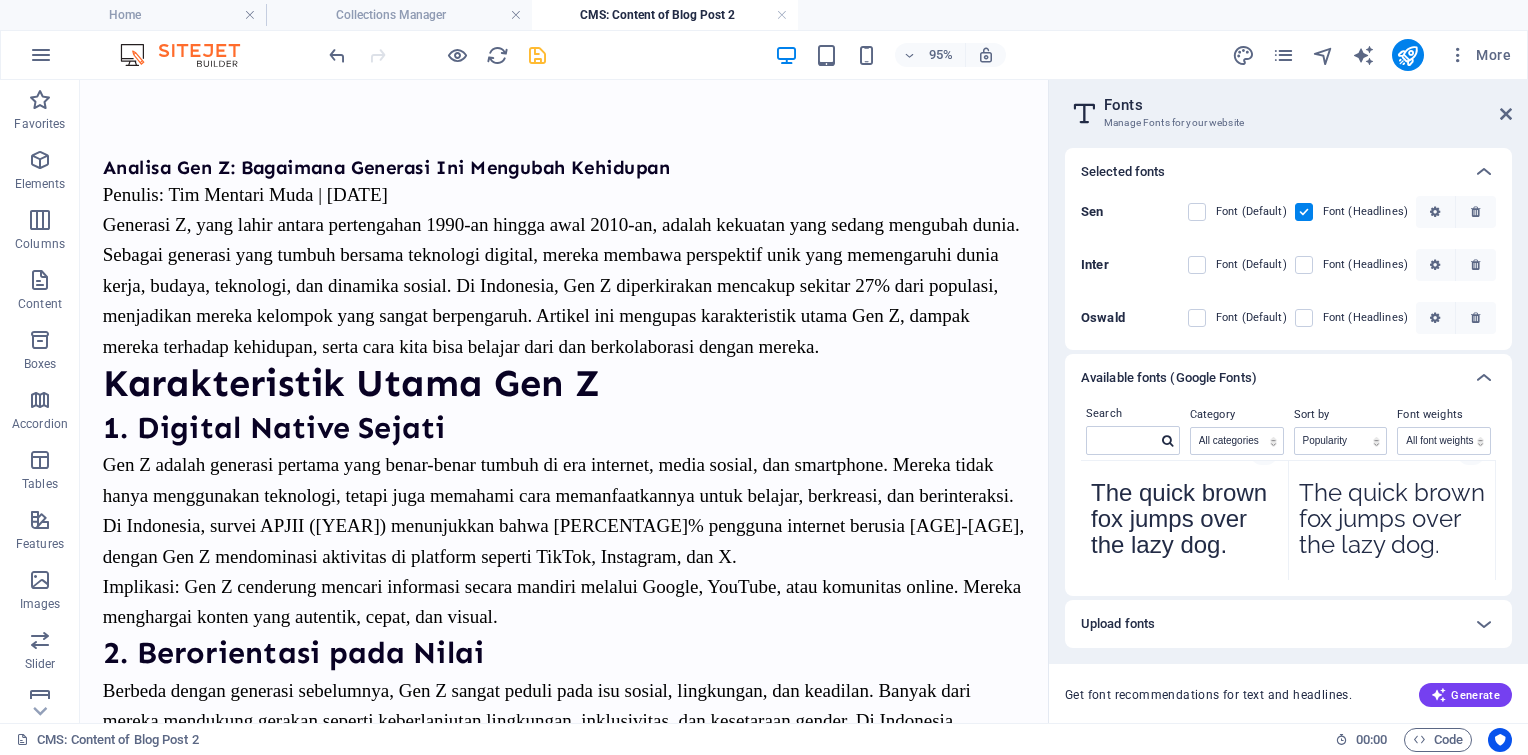 scroll, scrollTop: 900, scrollLeft: 0, axis: vertical 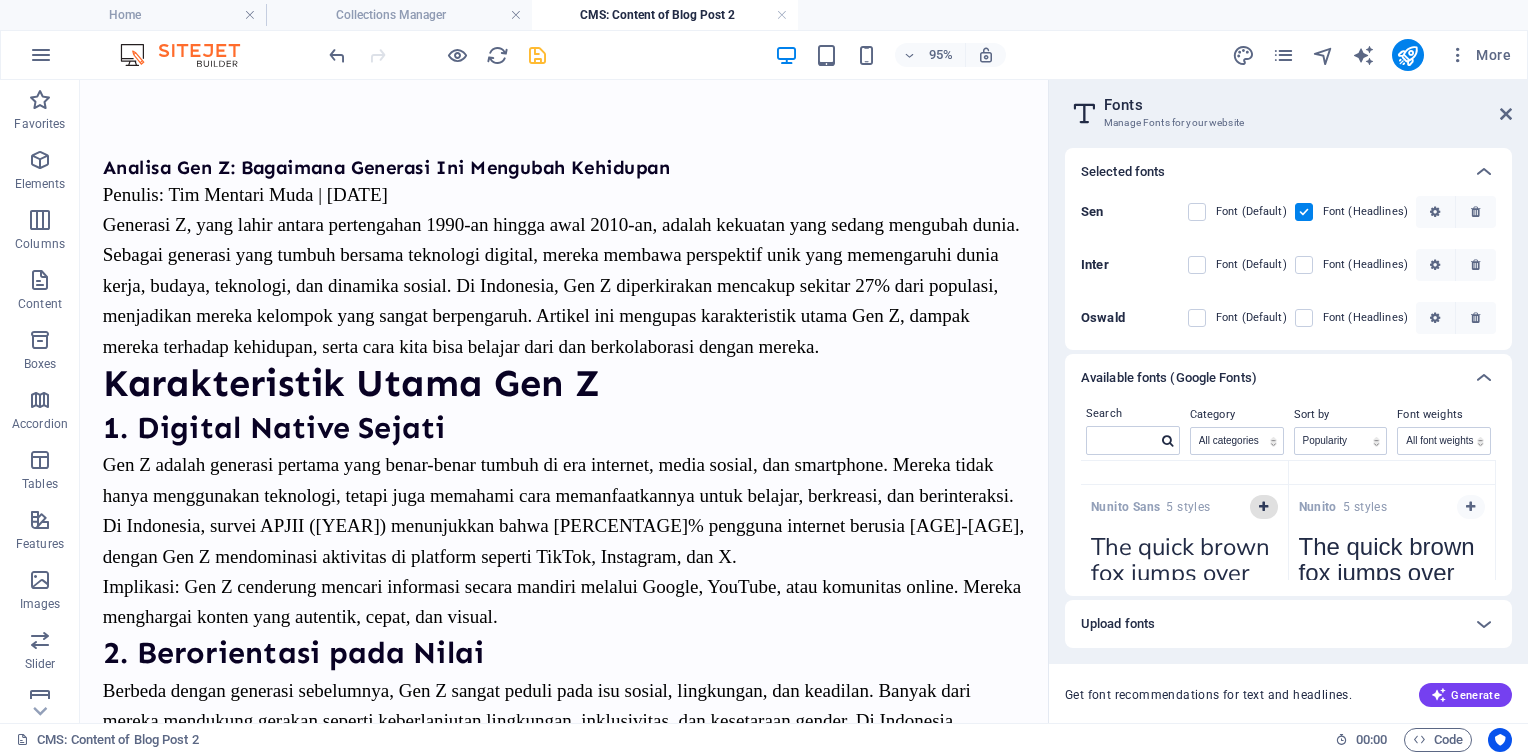 click at bounding box center [1263, 507] 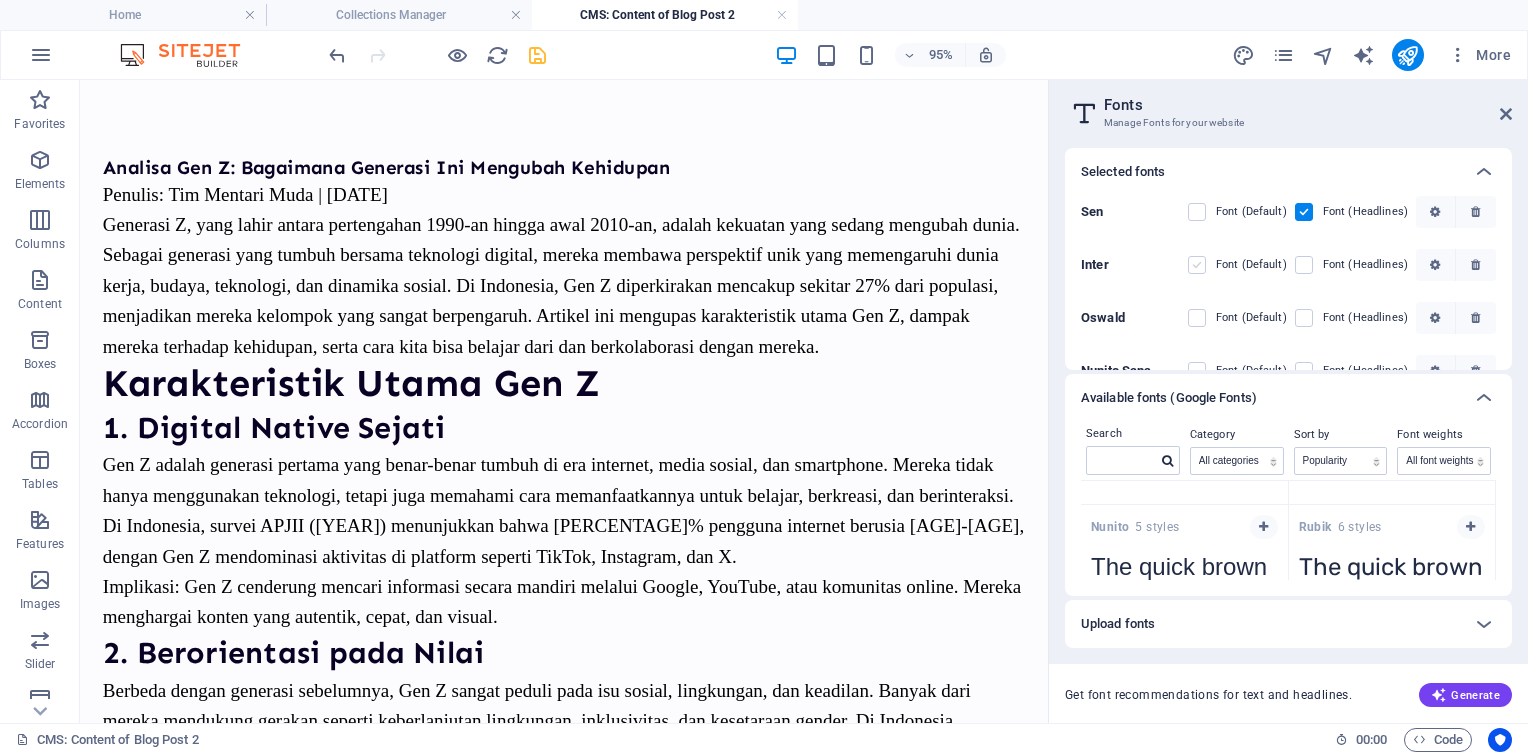 click at bounding box center (1197, 265) 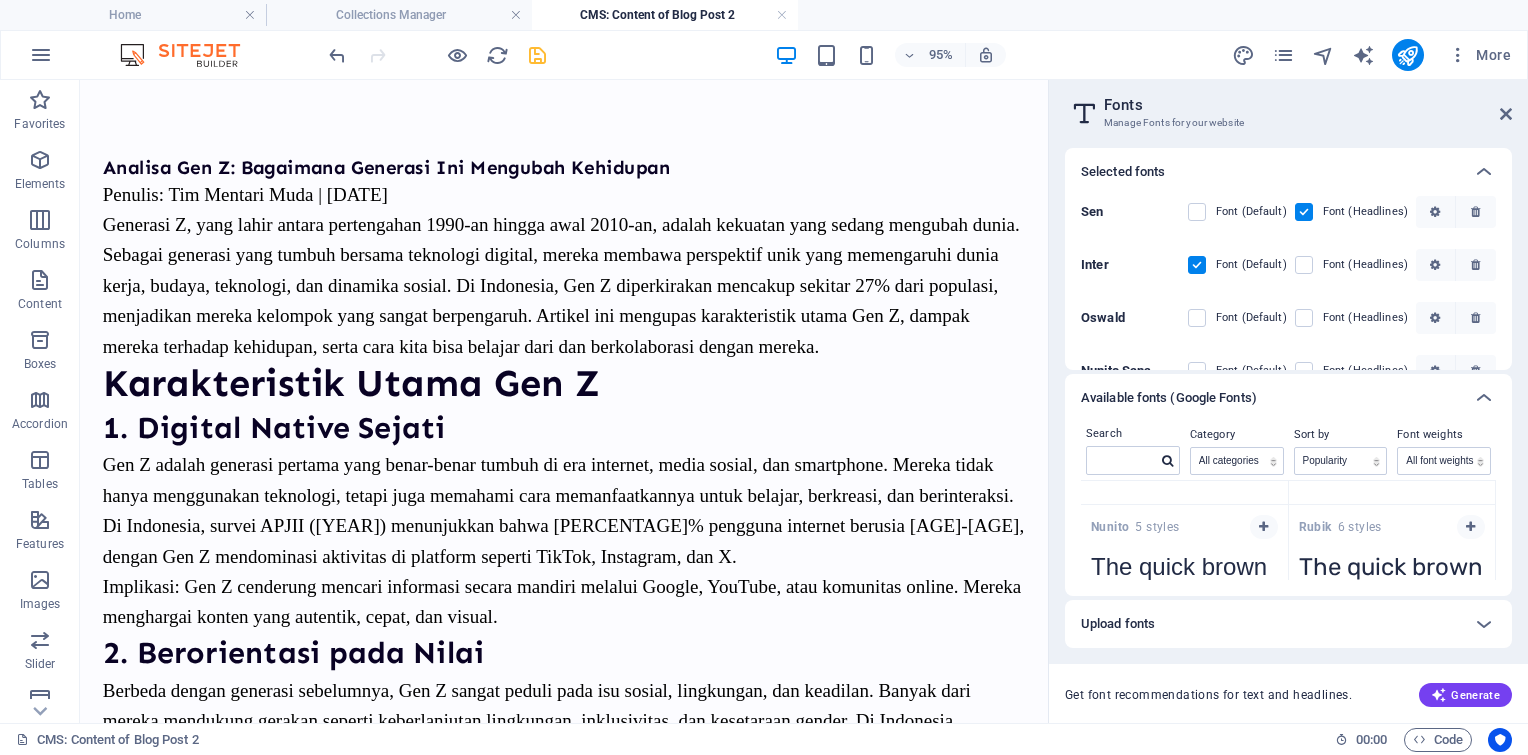 click at bounding box center (1211, 318) 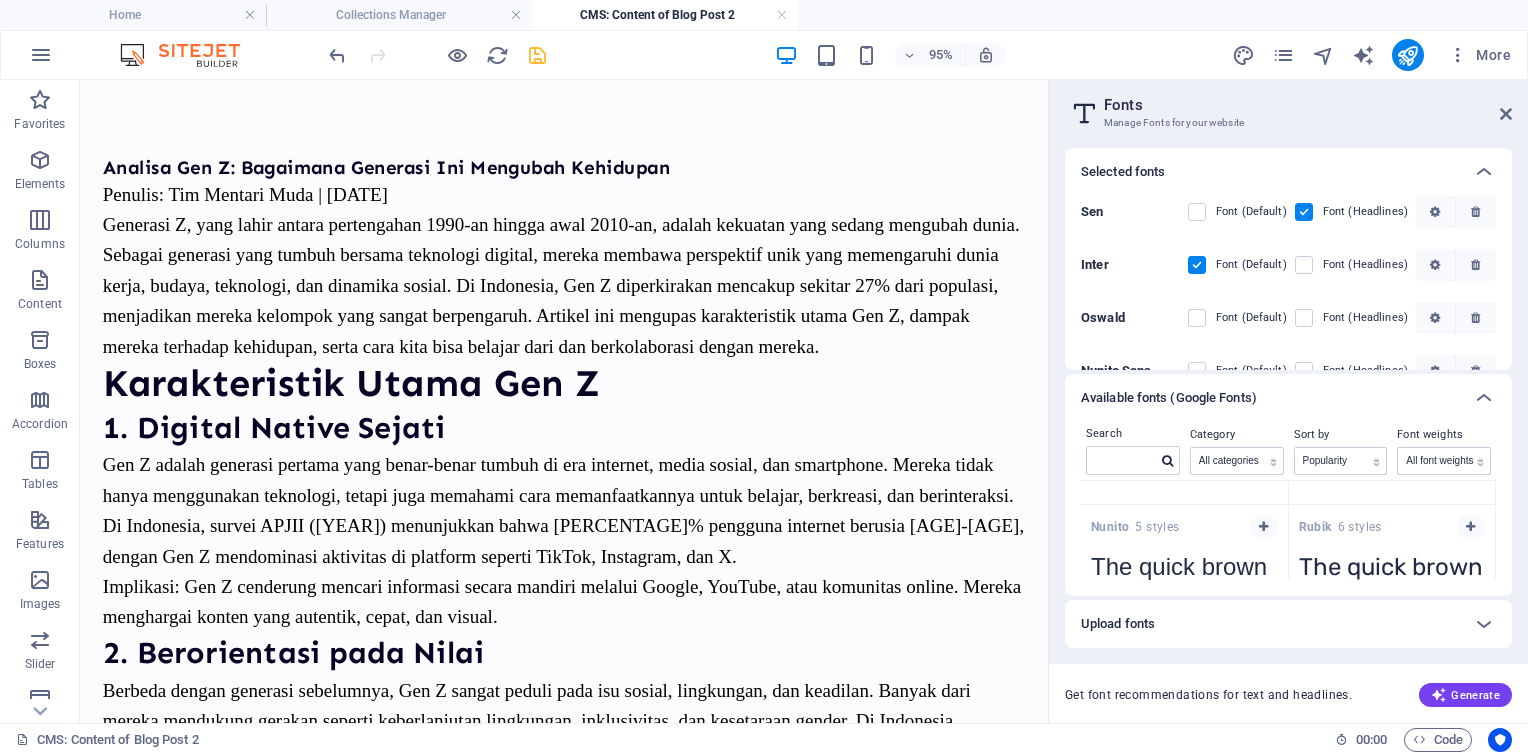 click at bounding box center [1211, 318] 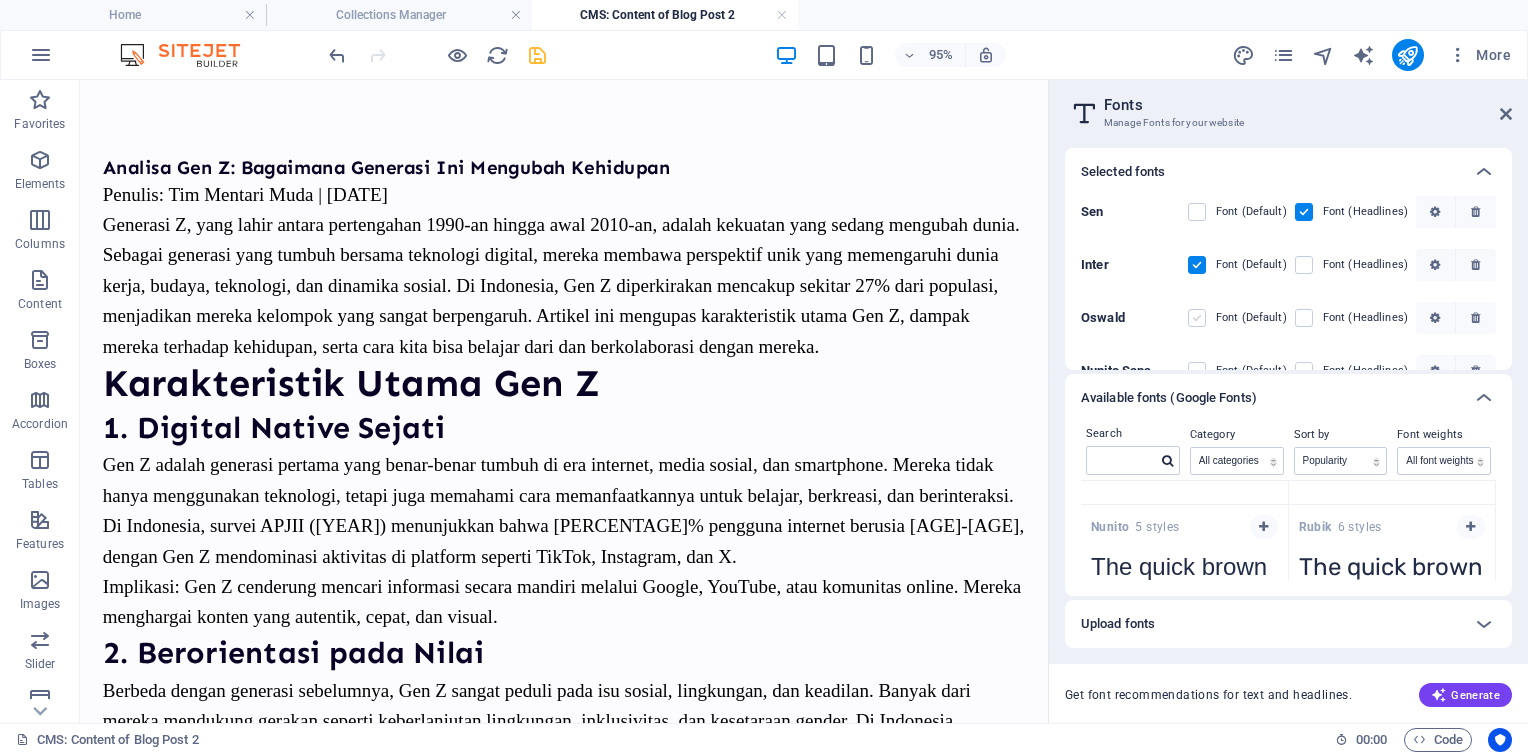 click at bounding box center (1197, 318) 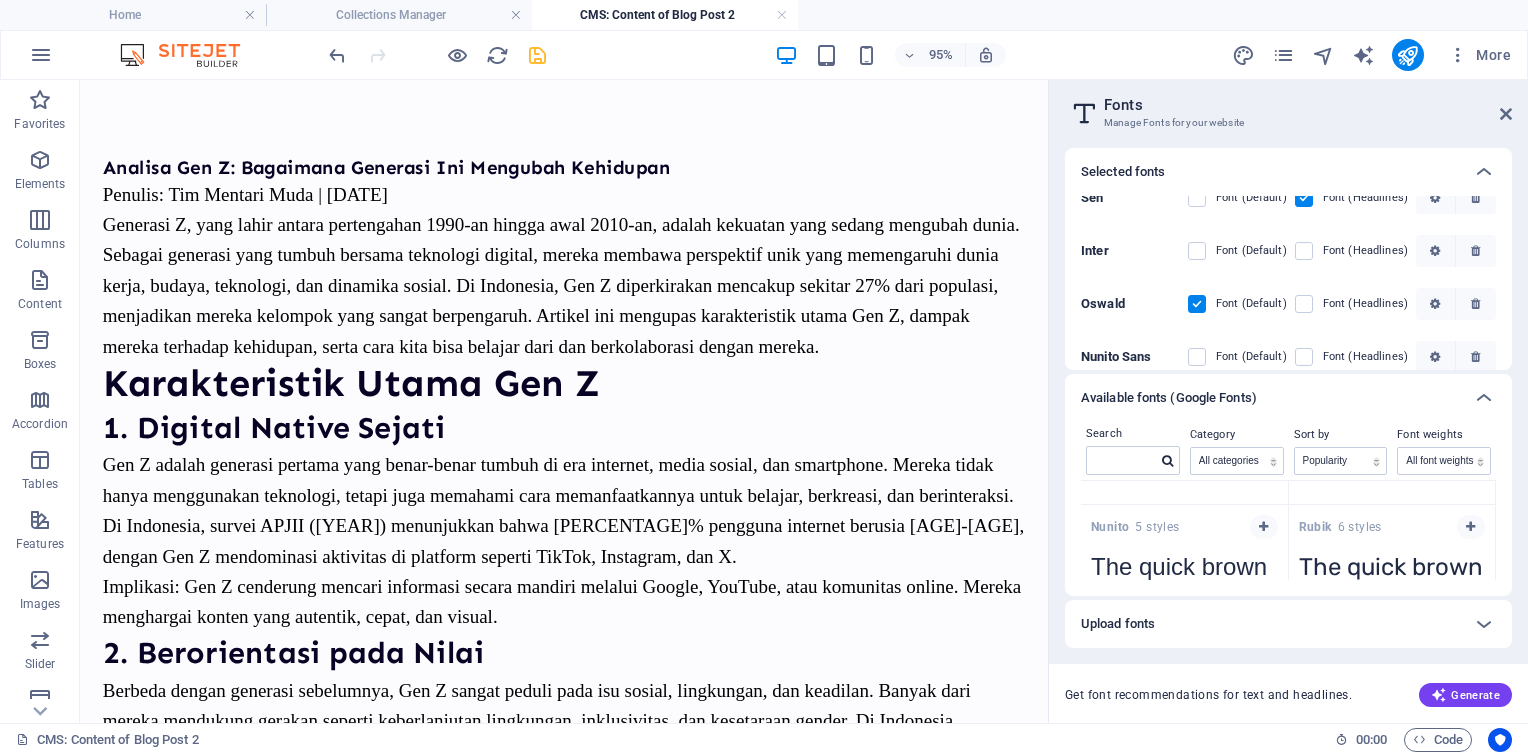 scroll, scrollTop: 0, scrollLeft: 0, axis: both 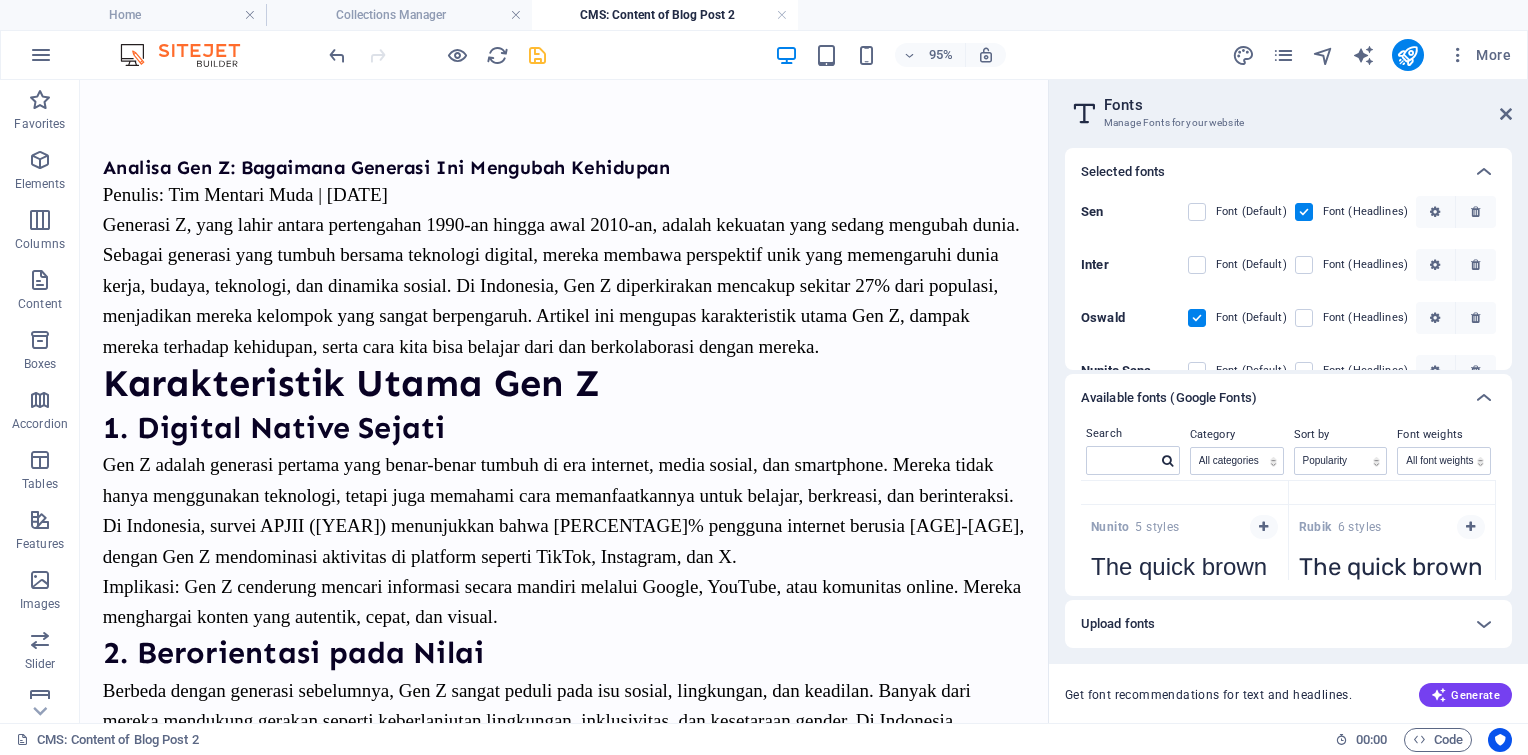 click at bounding box center [1304, 212] 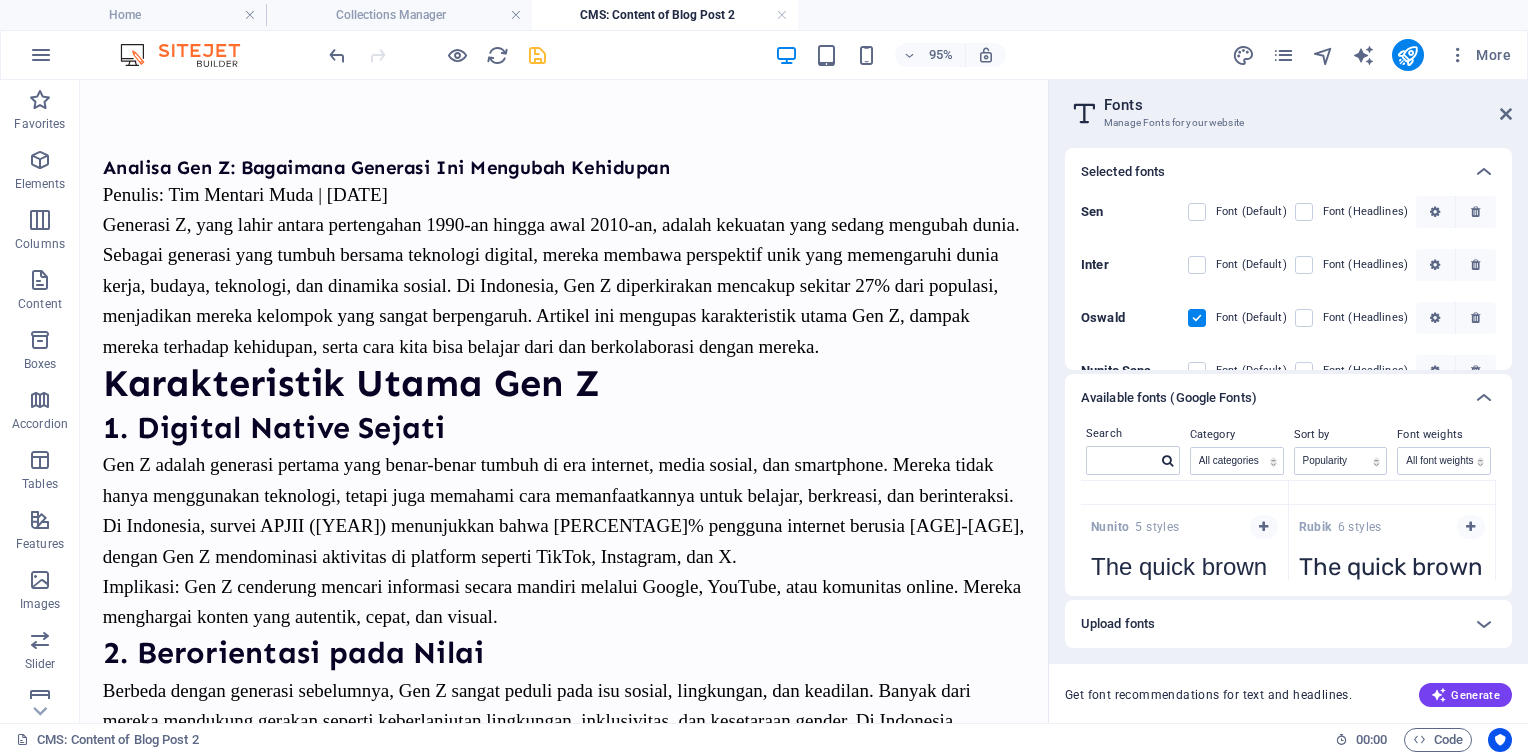 scroll, scrollTop: 32, scrollLeft: 0, axis: vertical 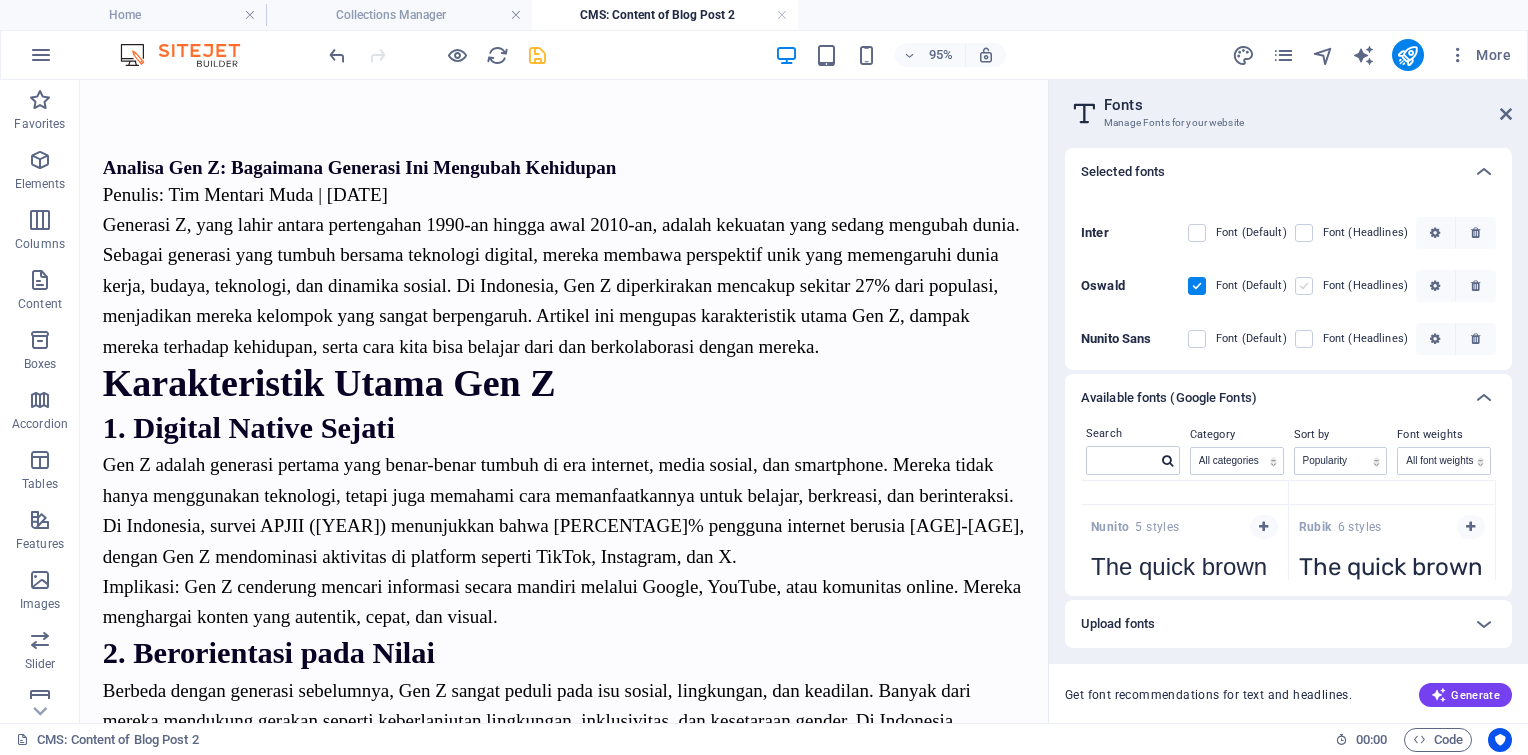 click at bounding box center [1304, 286] 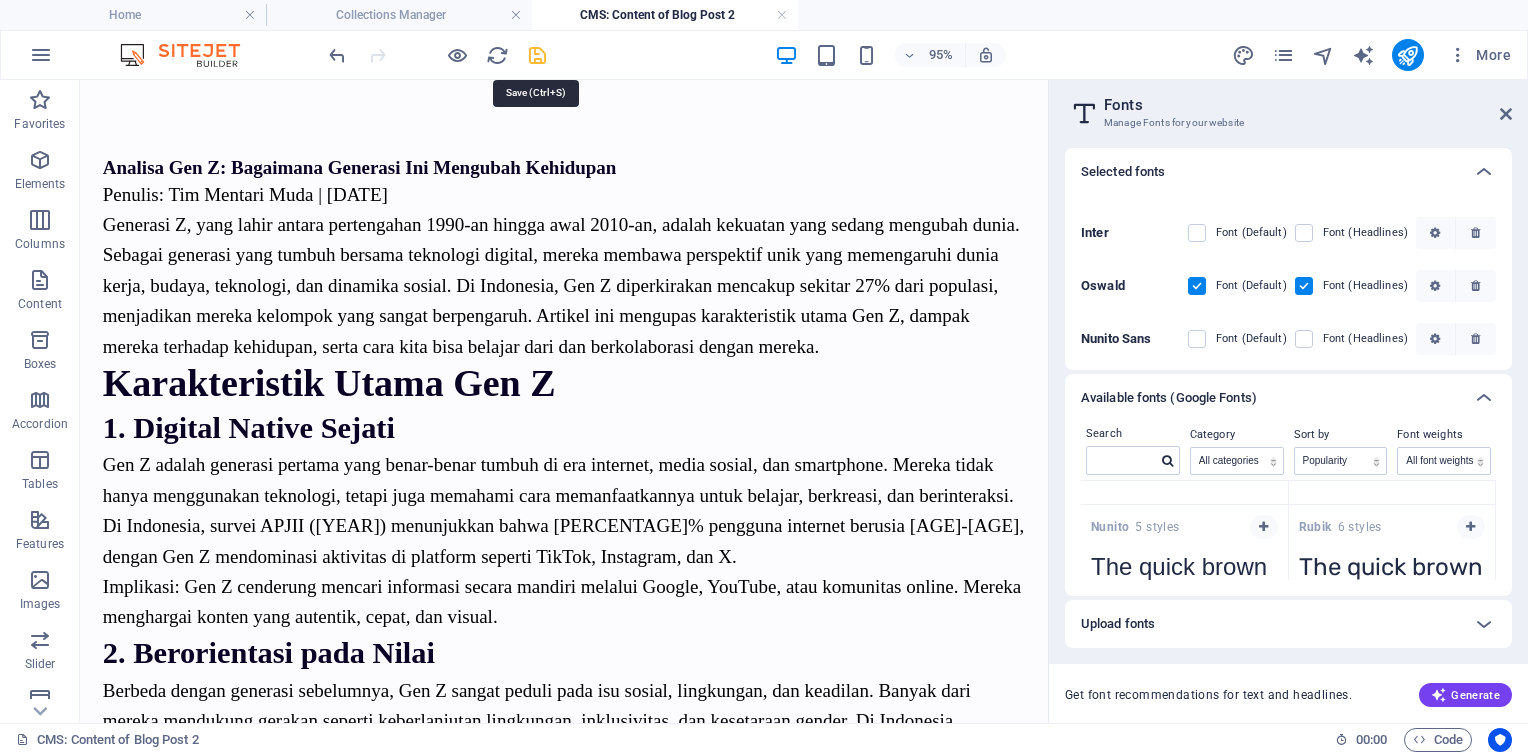 click at bounding box center [537, 55] 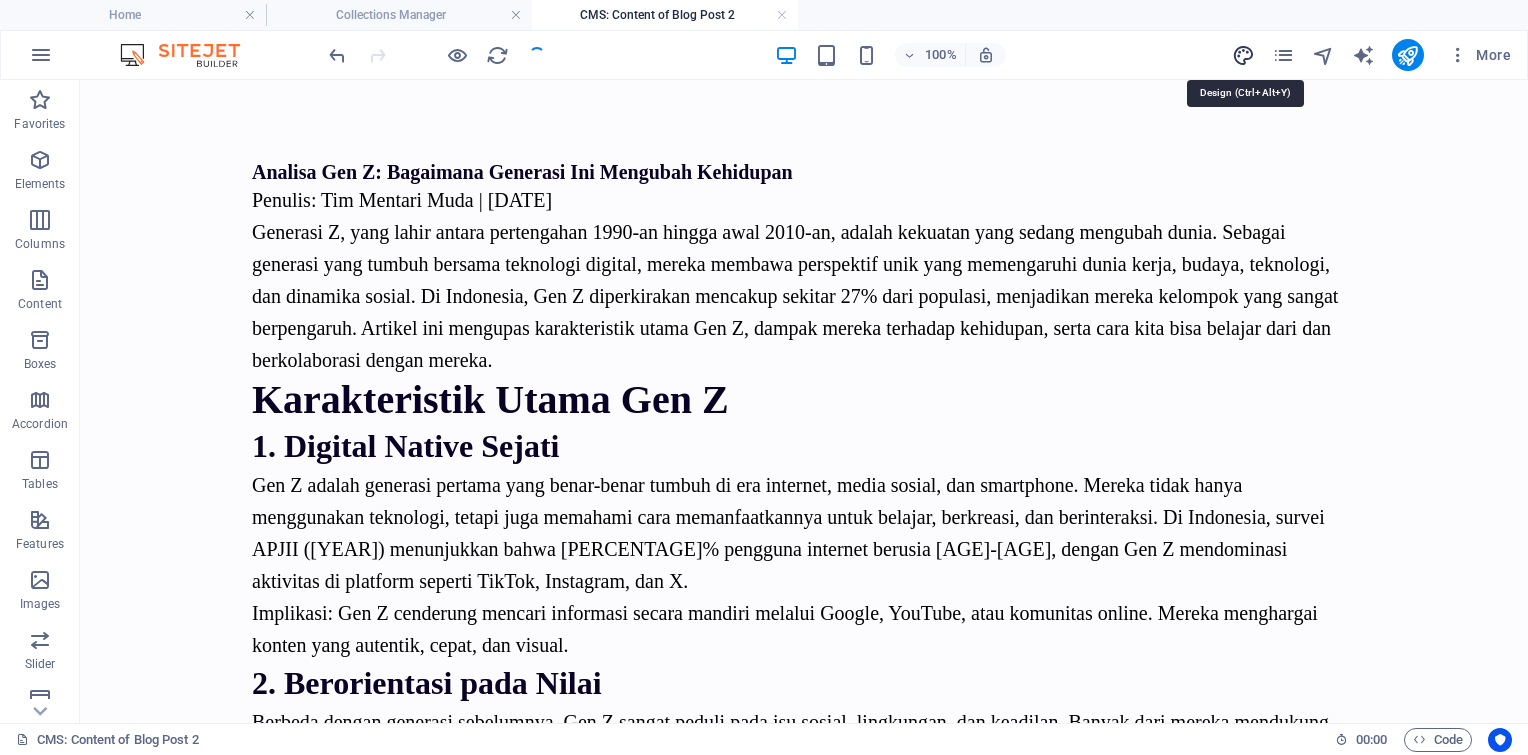 click at bounding box center [1243, 55] 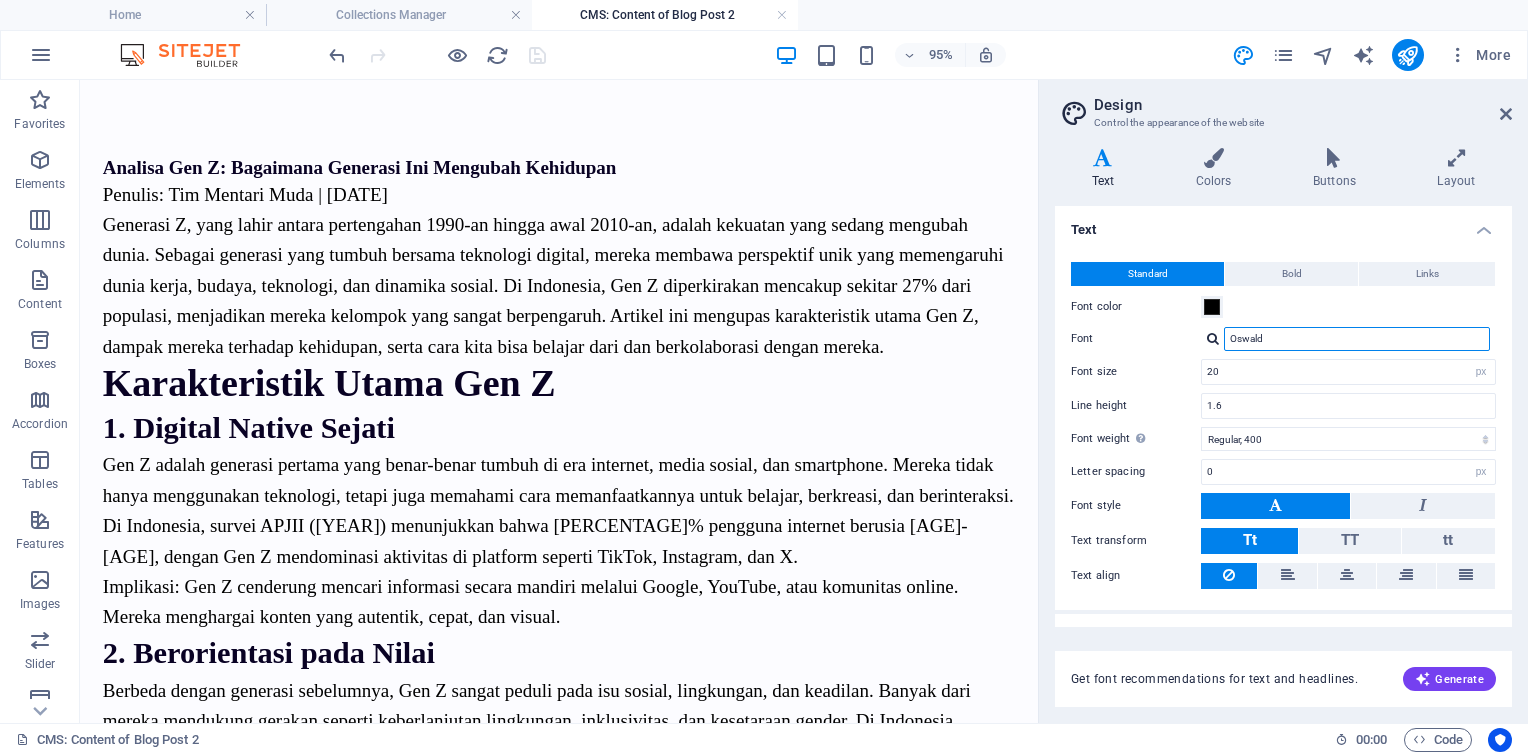 click on "Oswald" at bounding box center (1357, 339) 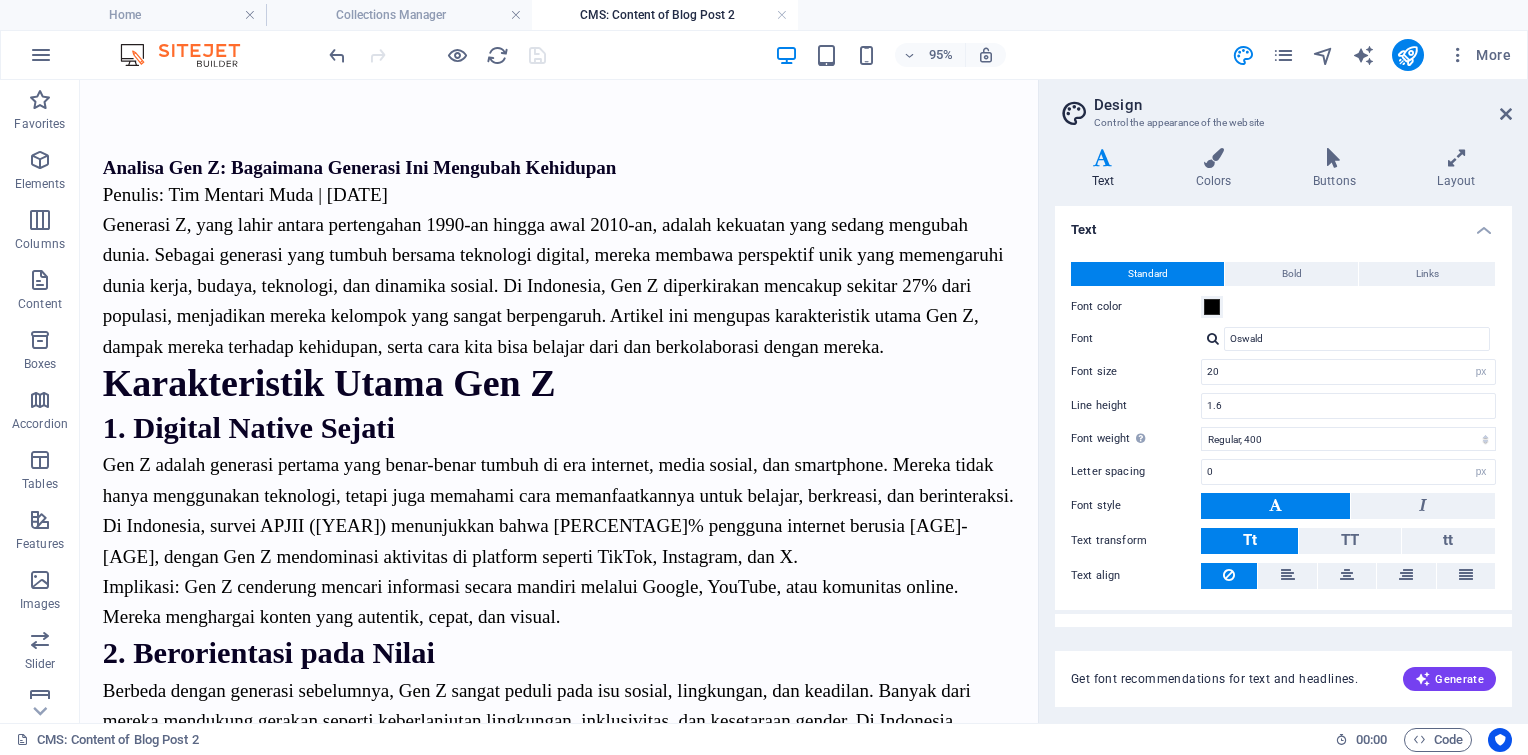 click at bounding box center (1213, 338) 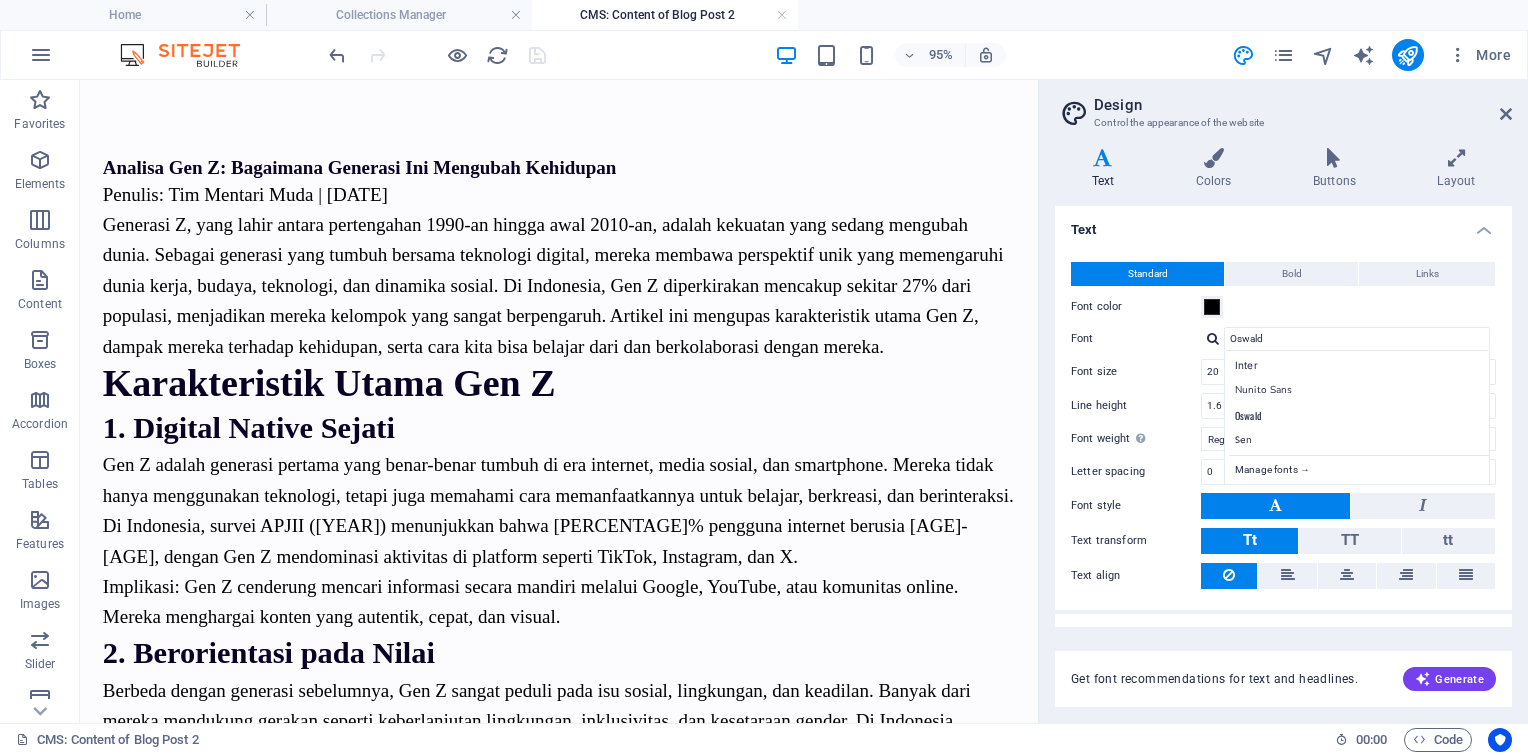 click at bounding box center [1213, 338] 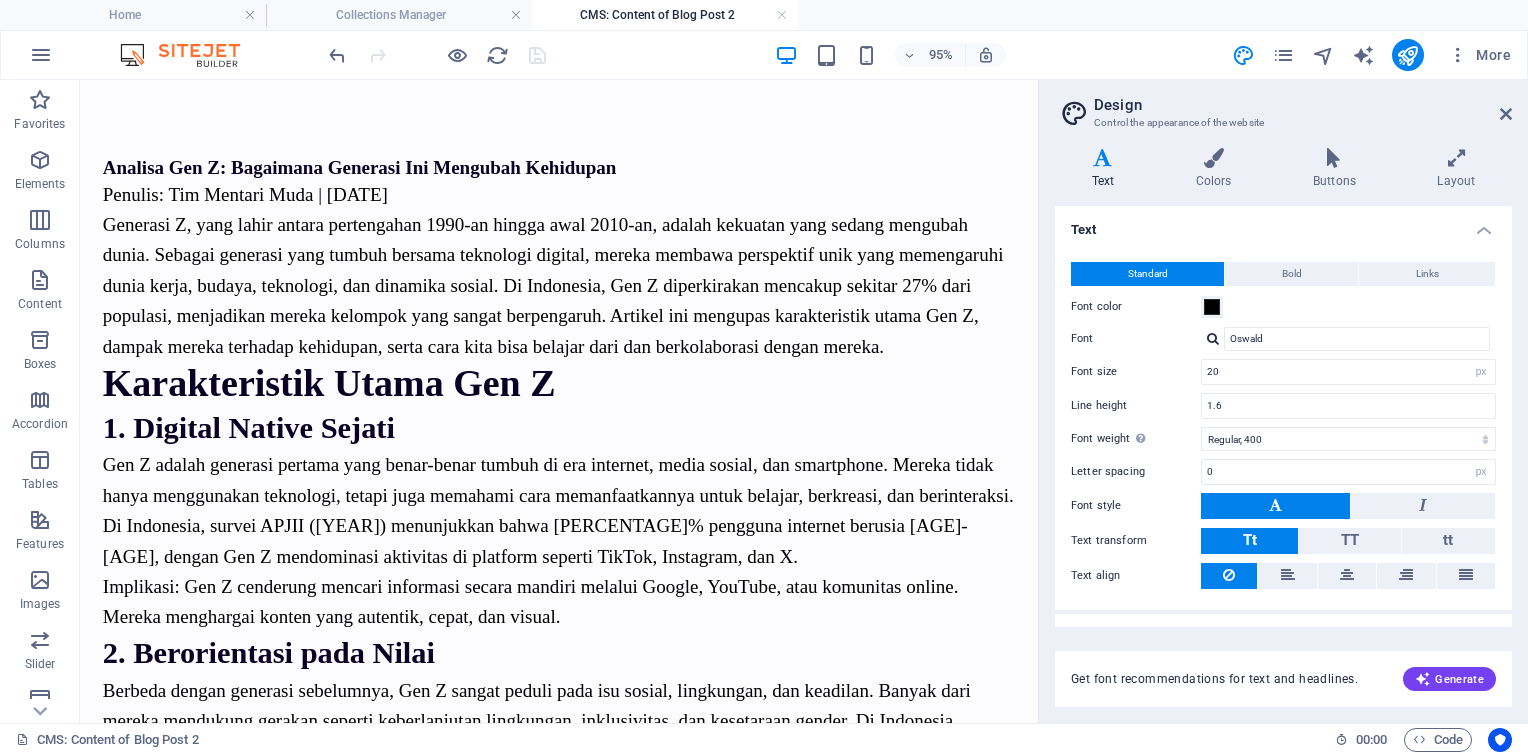 click on "Oswald Manage fonts →" at bounding box center (1348, 339) 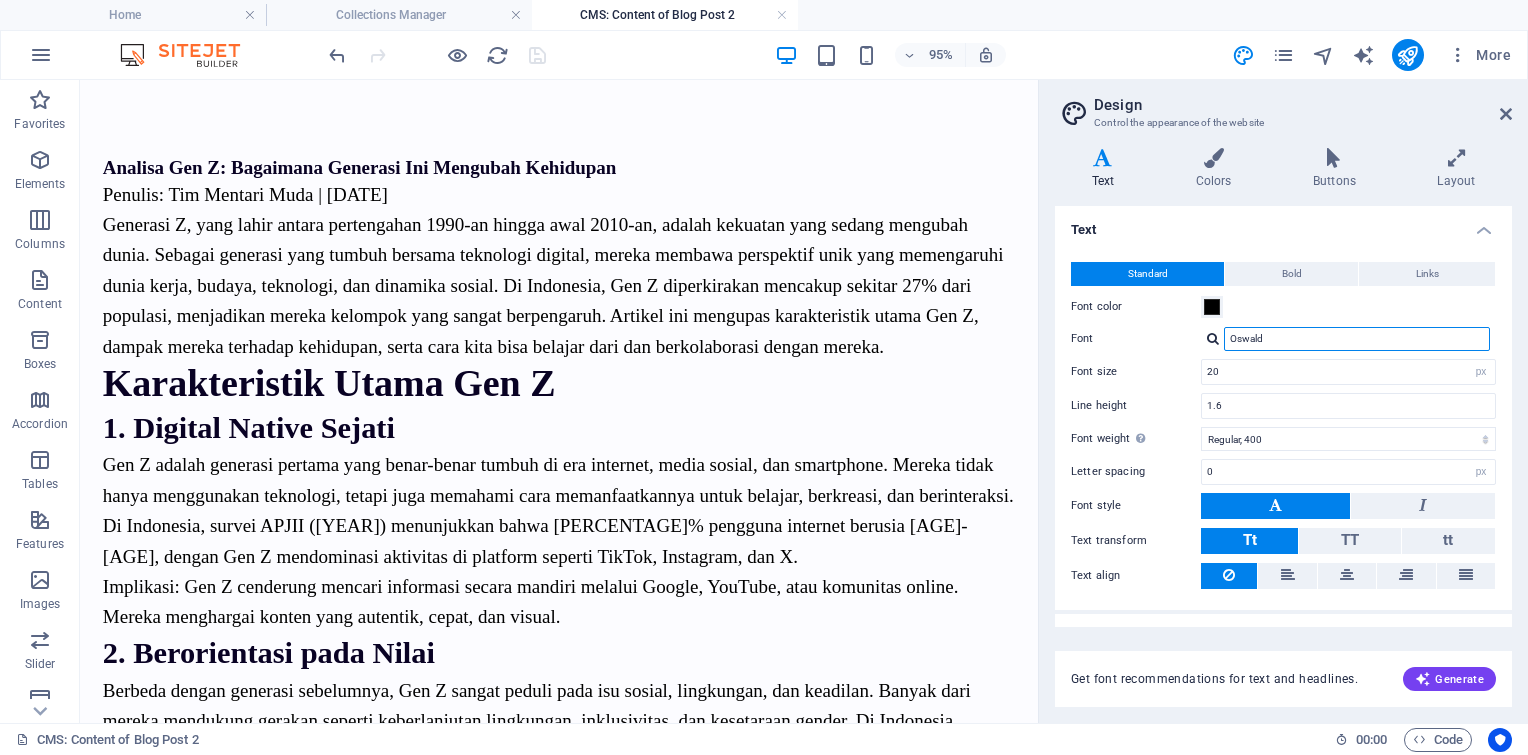 click on "Oswald" at bounding box center (1357, 339) 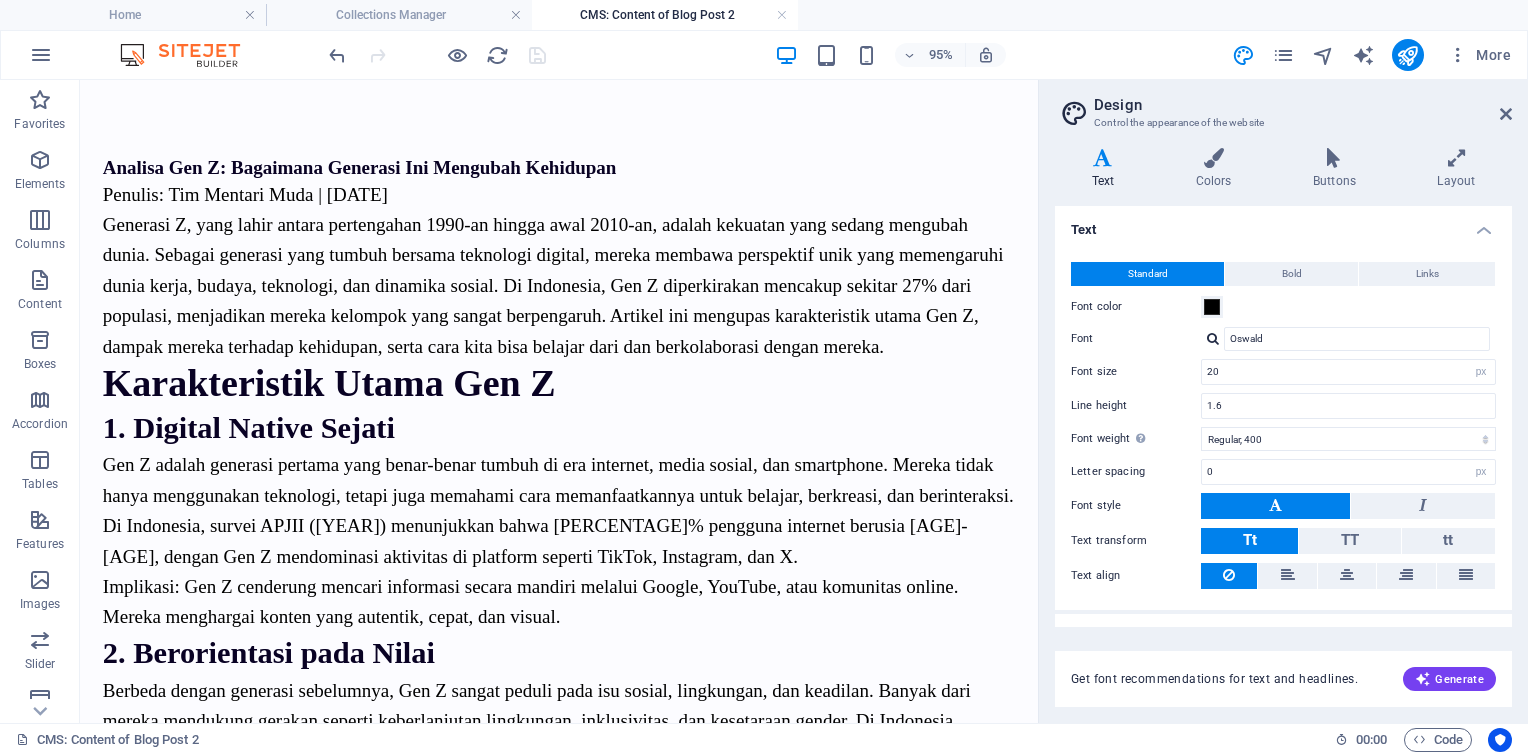 click at bounding box center [1213, 338] 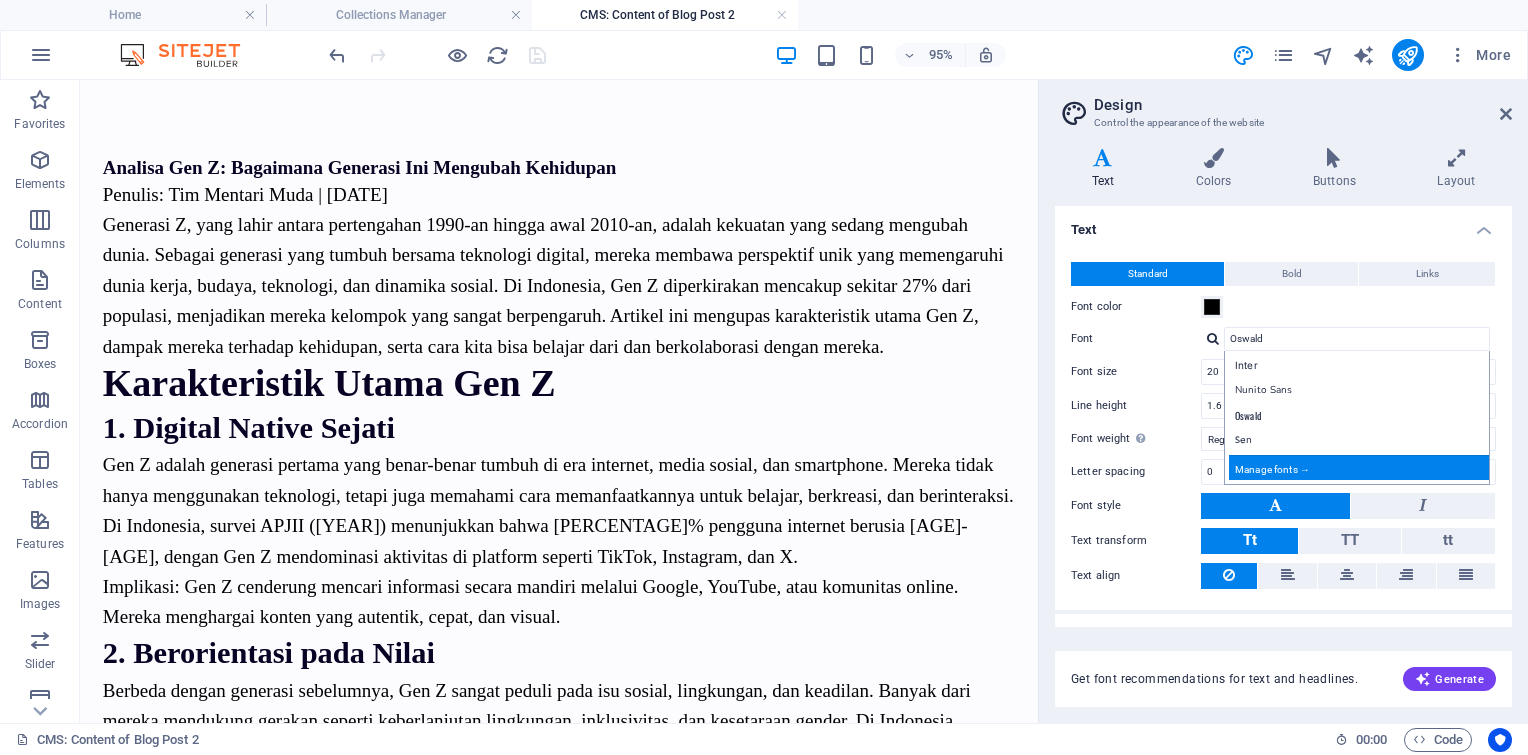 click on "Manage fonts →" at bounding box center [1361, 467] 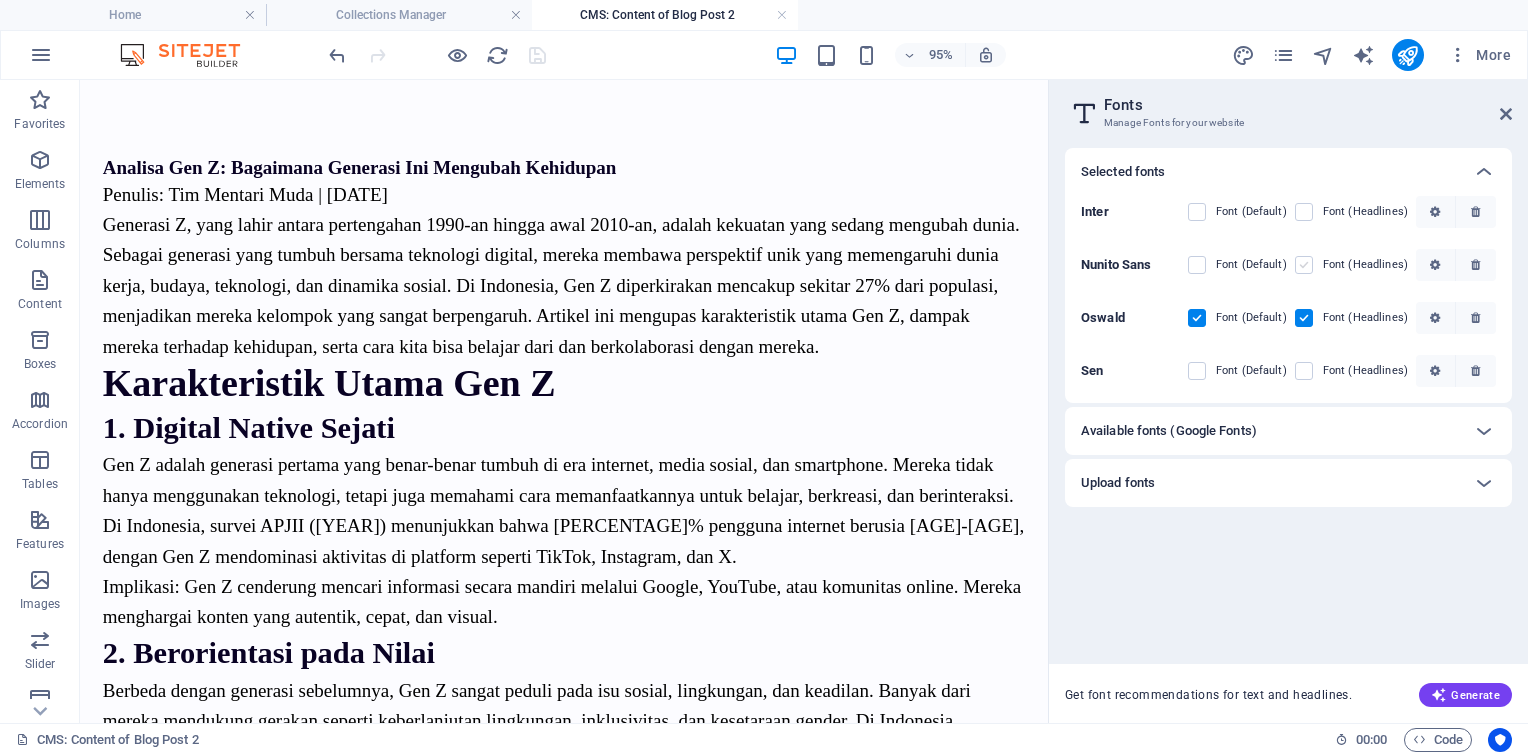 drag, startPoint x: 1197, startPoint y: 206, endPoint x: 1305, endPoint y: 270, distance: 125.53884 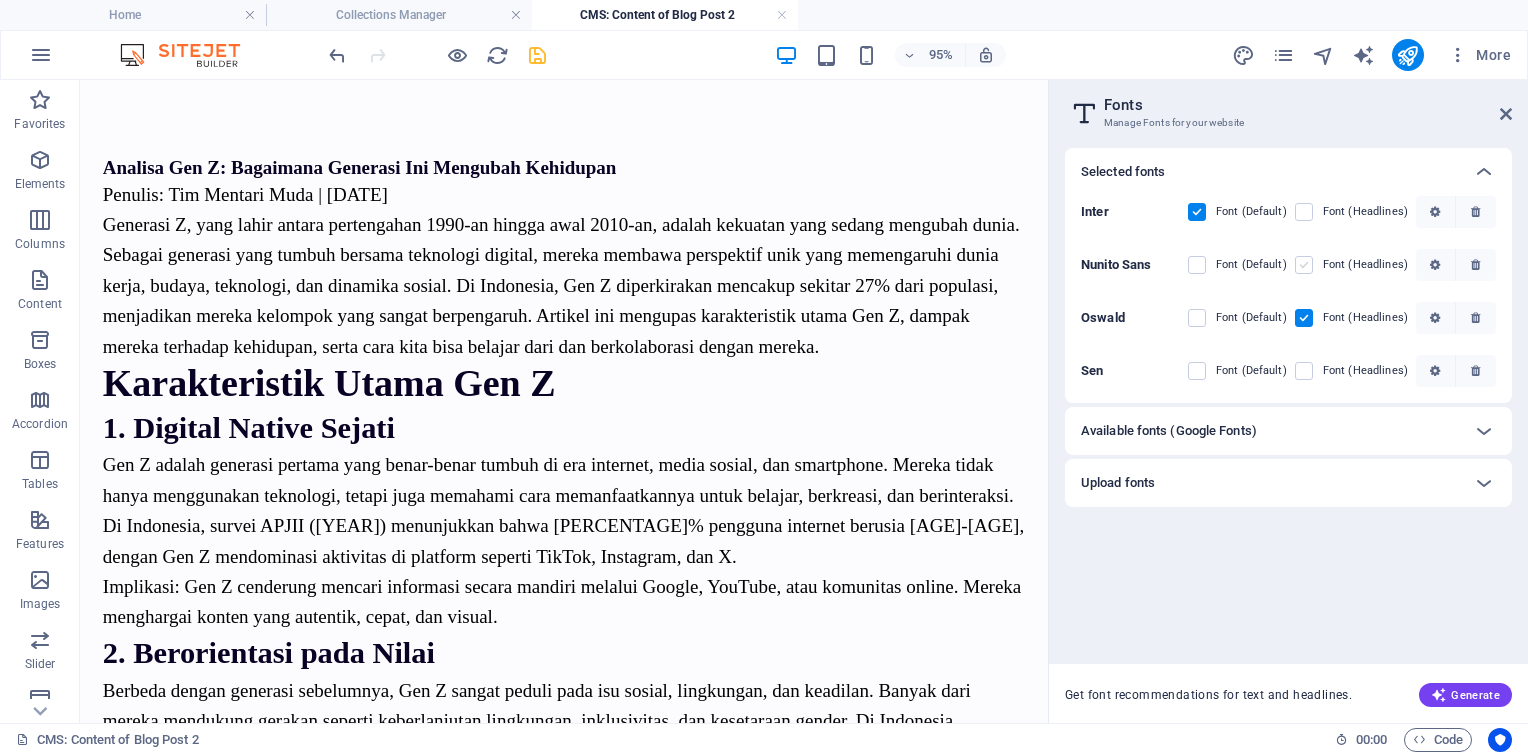 click at bounding box center [1304, 265] 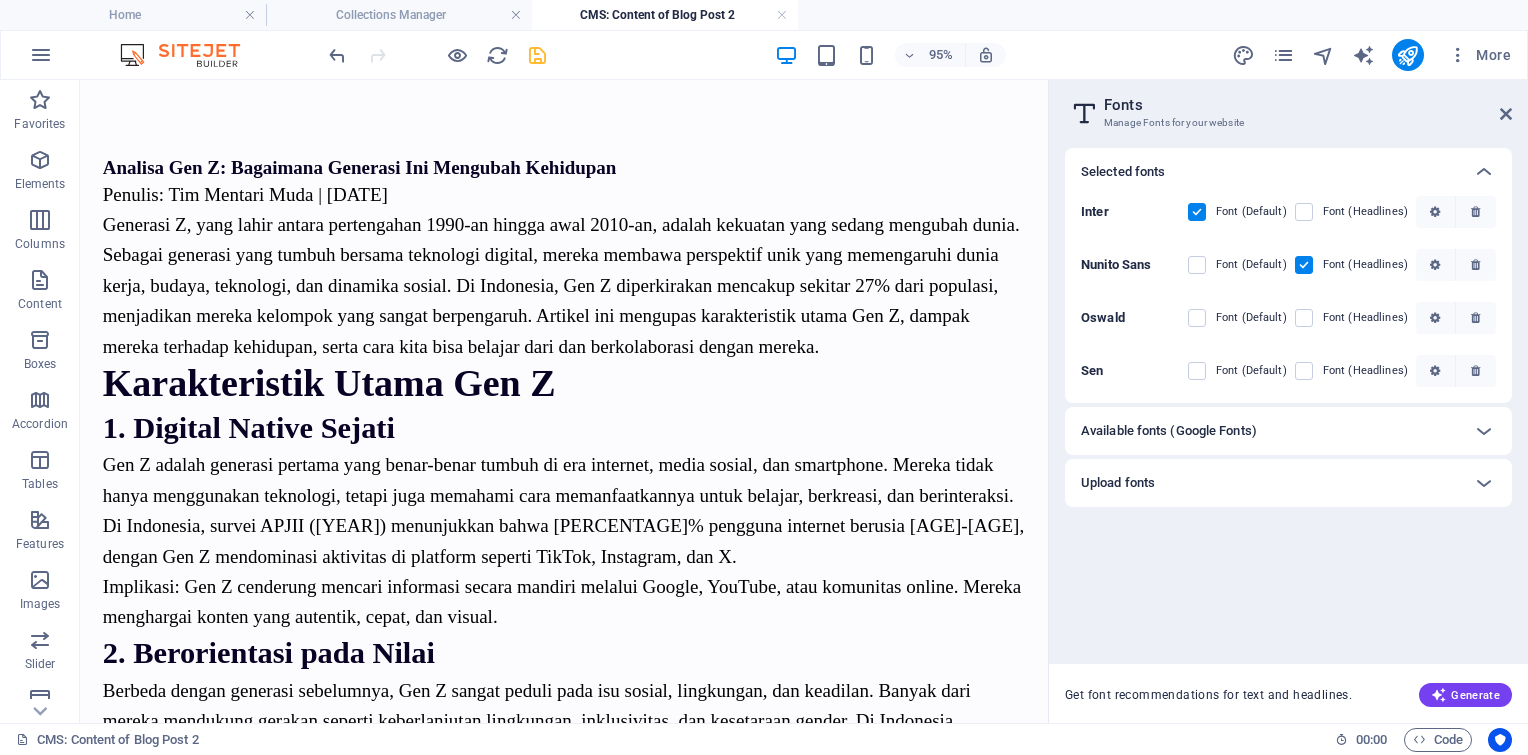 click at bounding box center (537, 55) 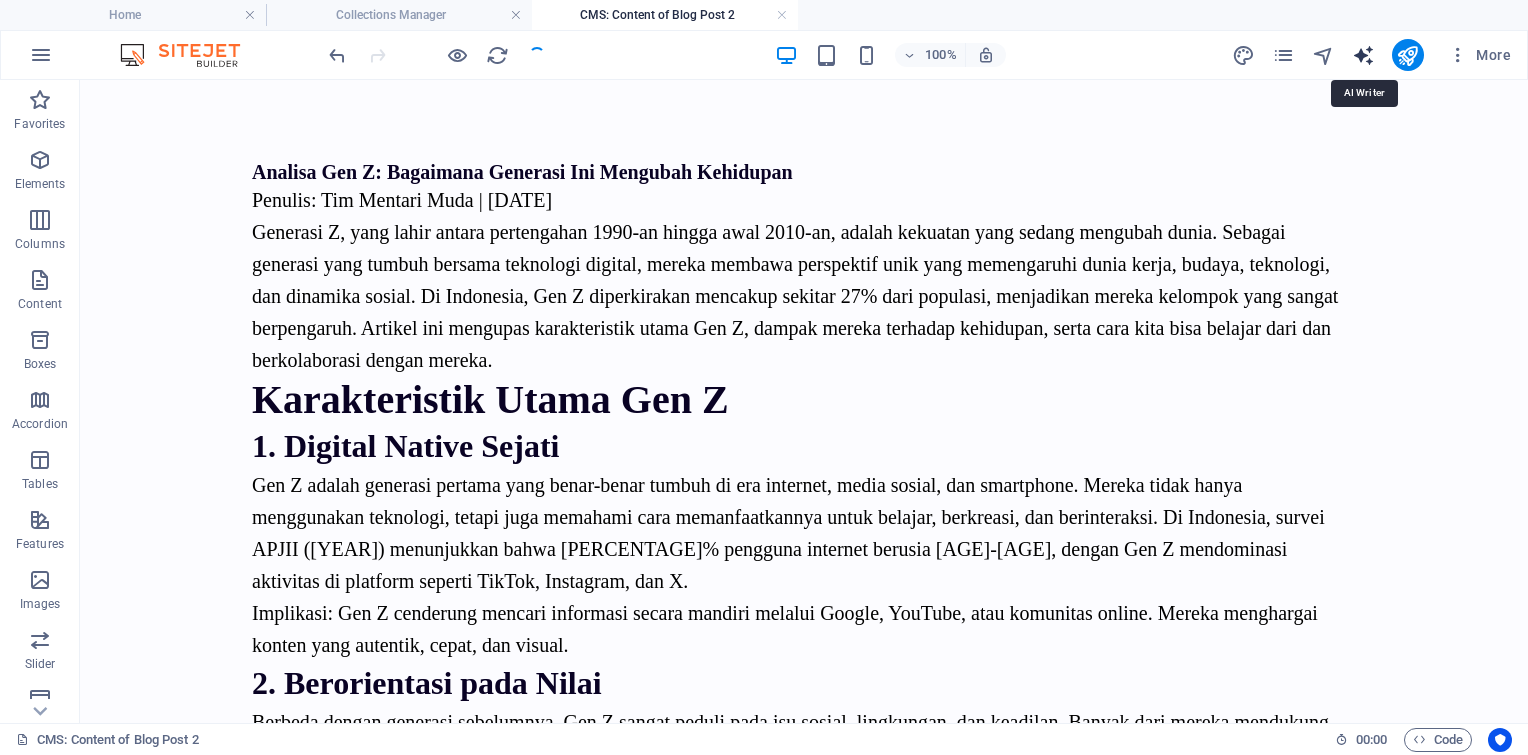 click at bounding box center (1363, 55) 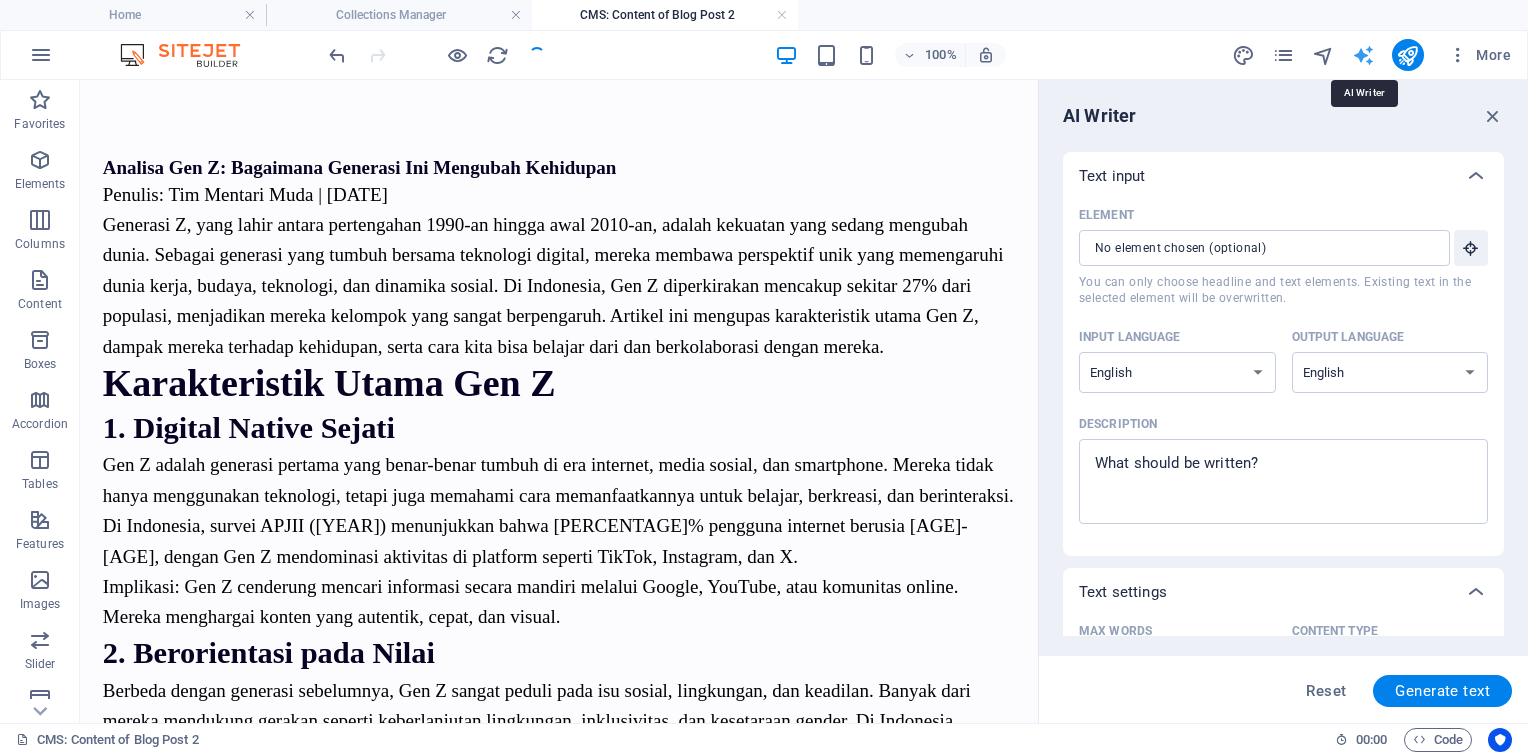scroll, scrollTop: 0, scrollLeft: 0, axis: both 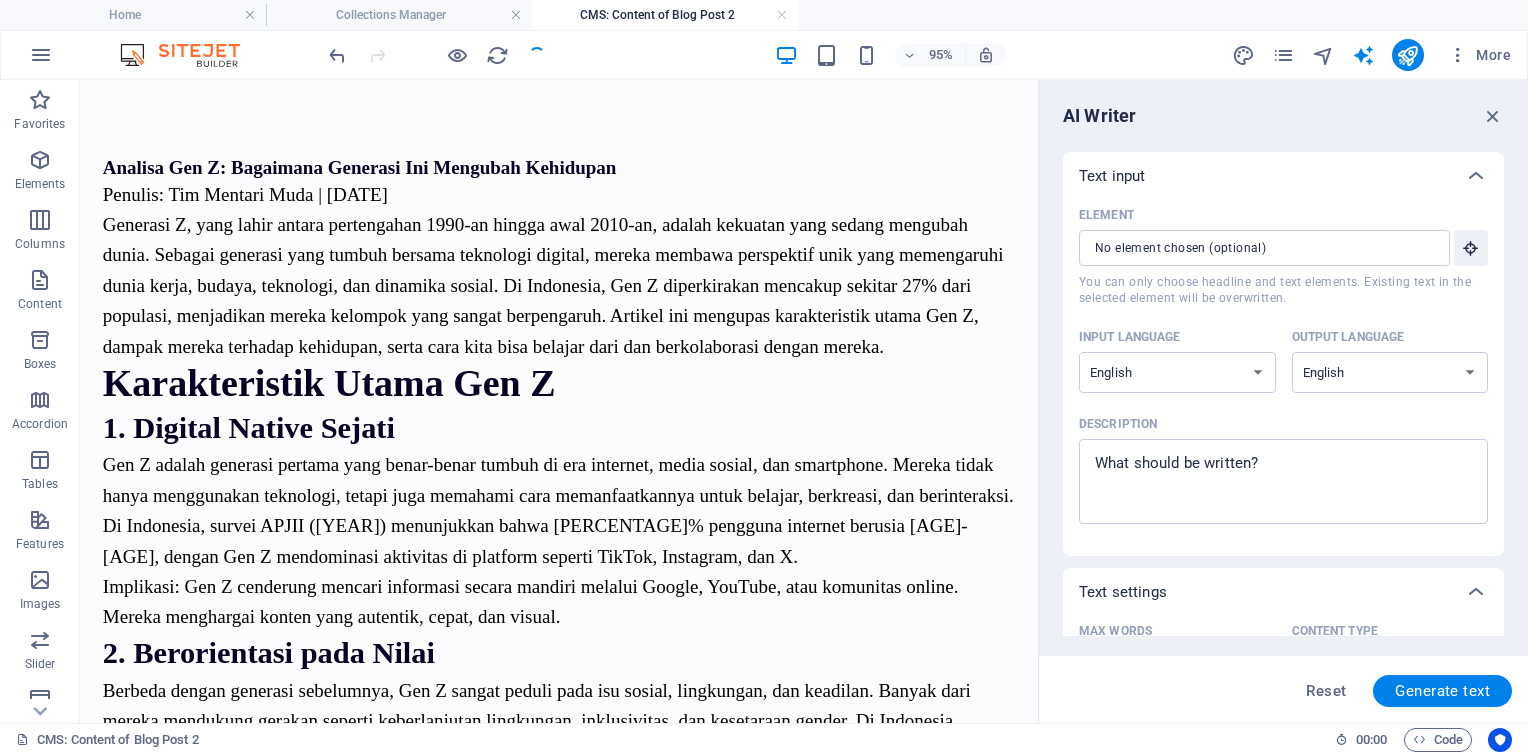 drag, startPoint x: 1213, startPoint y: 66, endPoint x: 1223, endPoint y: 67, distance: 10.049875 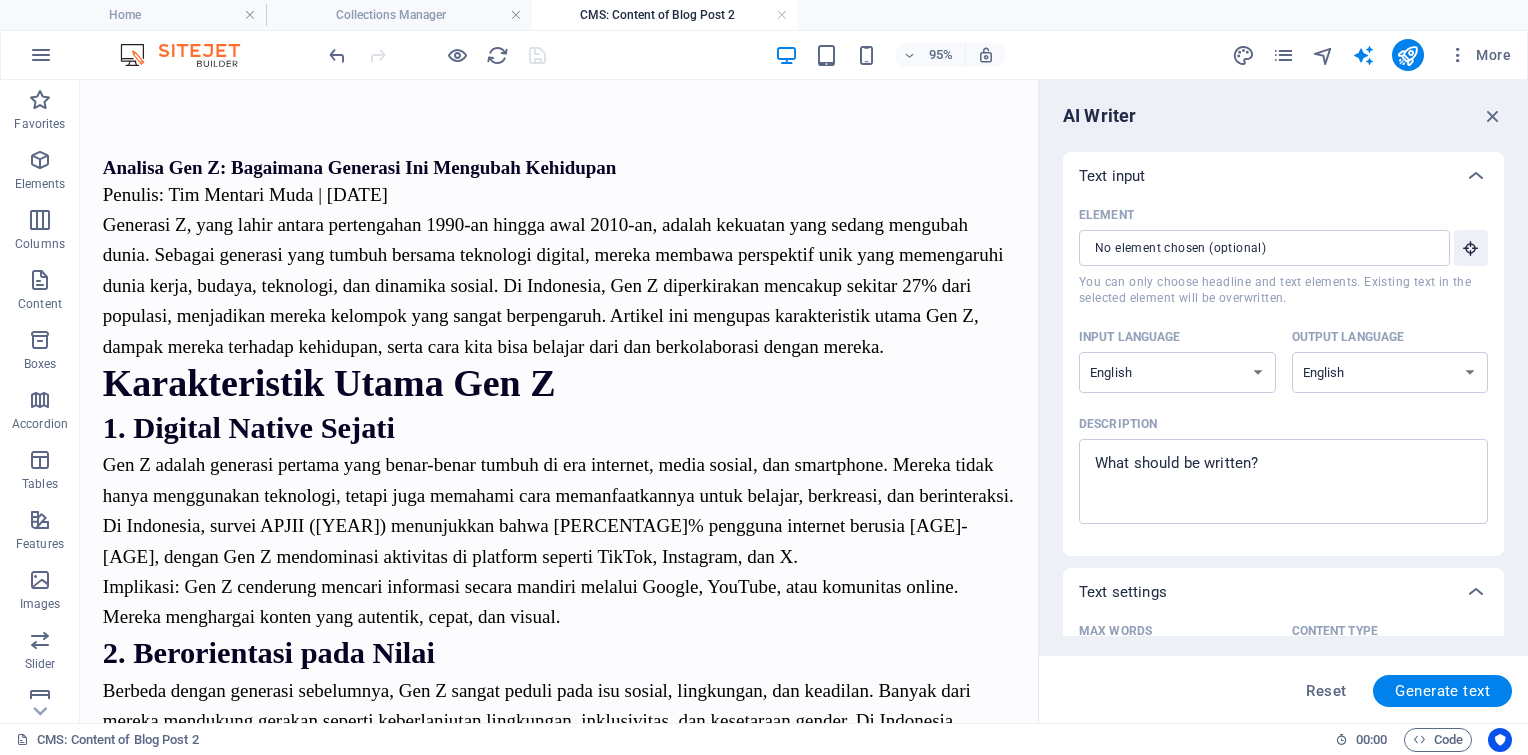 click on "95% More" at bounding box center (922, 55) 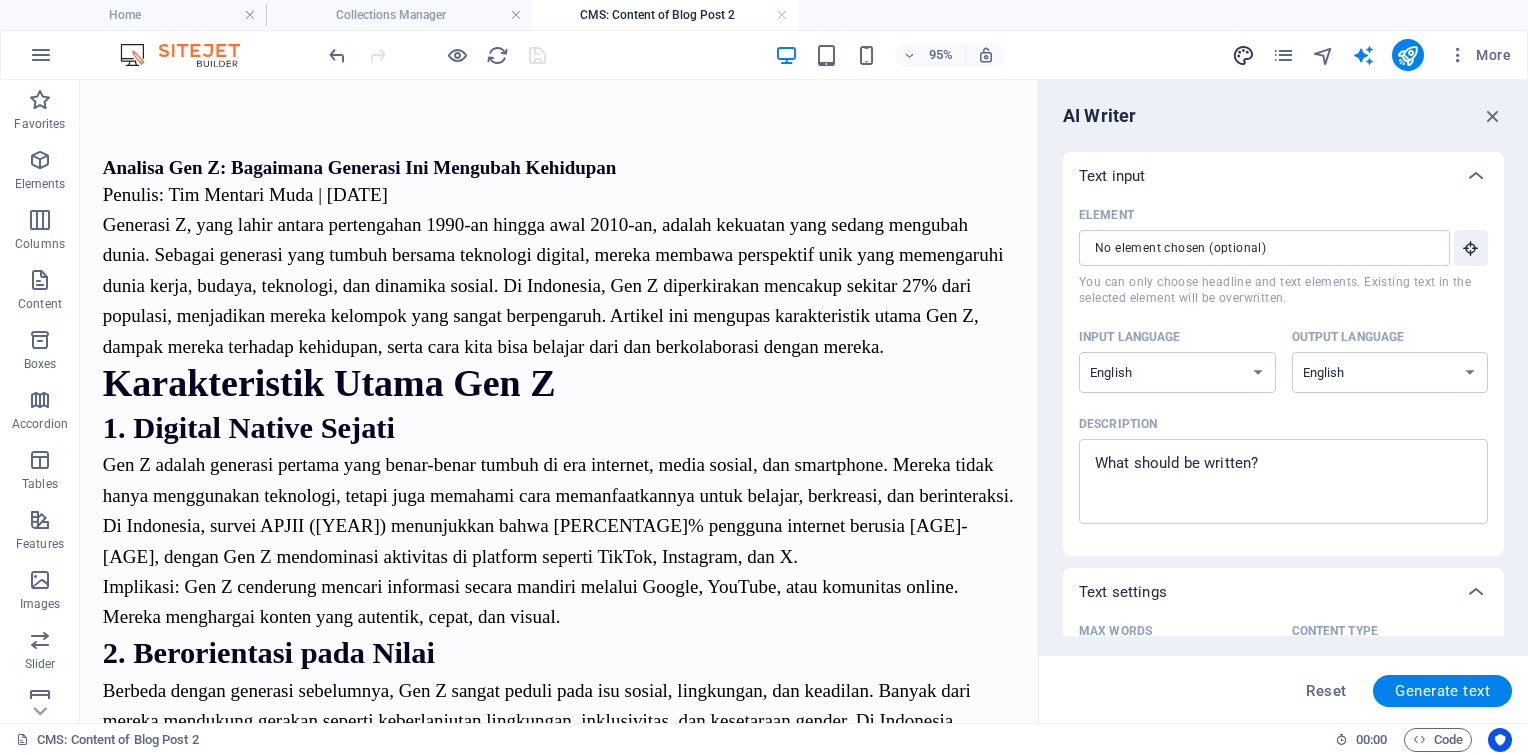 click at bounding box center [1243, 55] 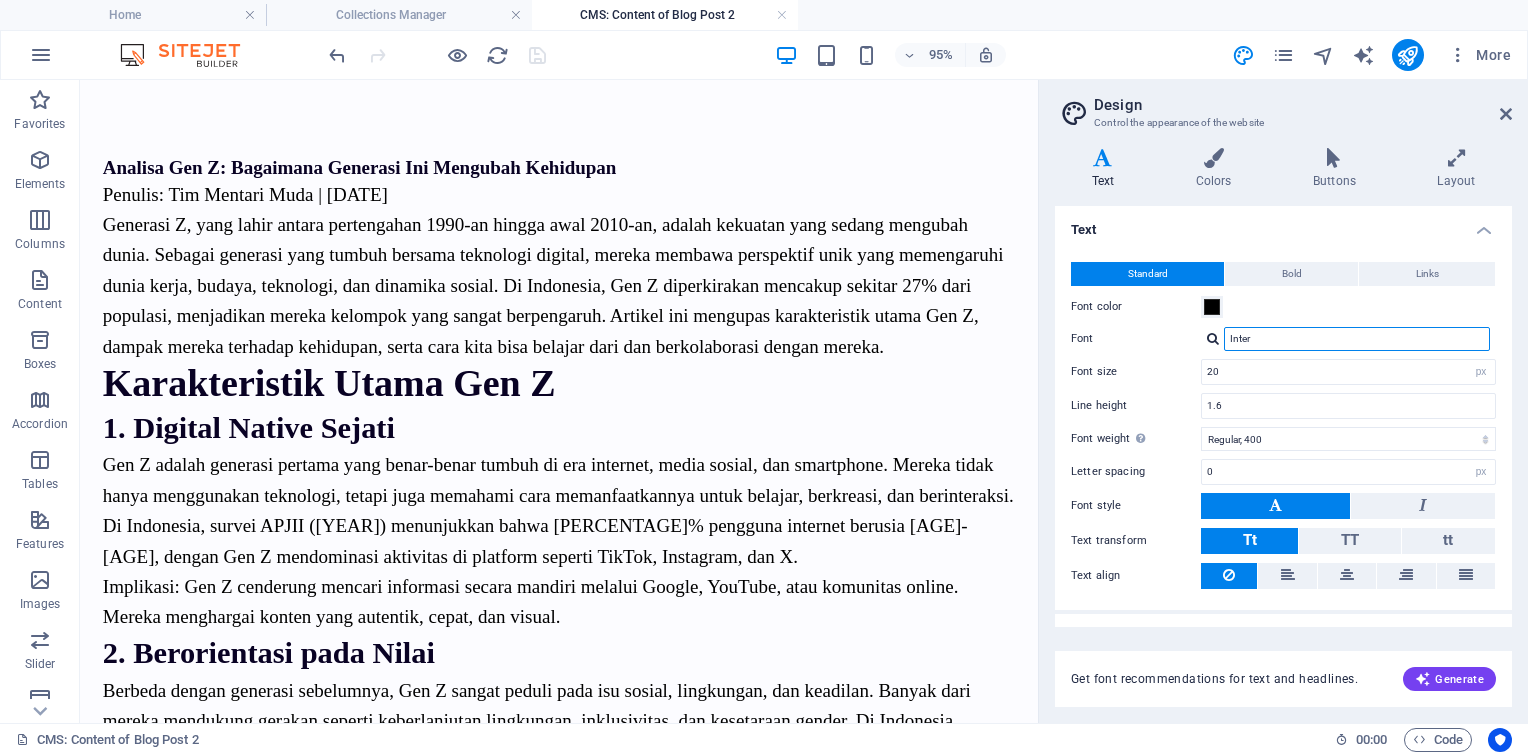 click on "Inter" at bounding box center (1357, 339) 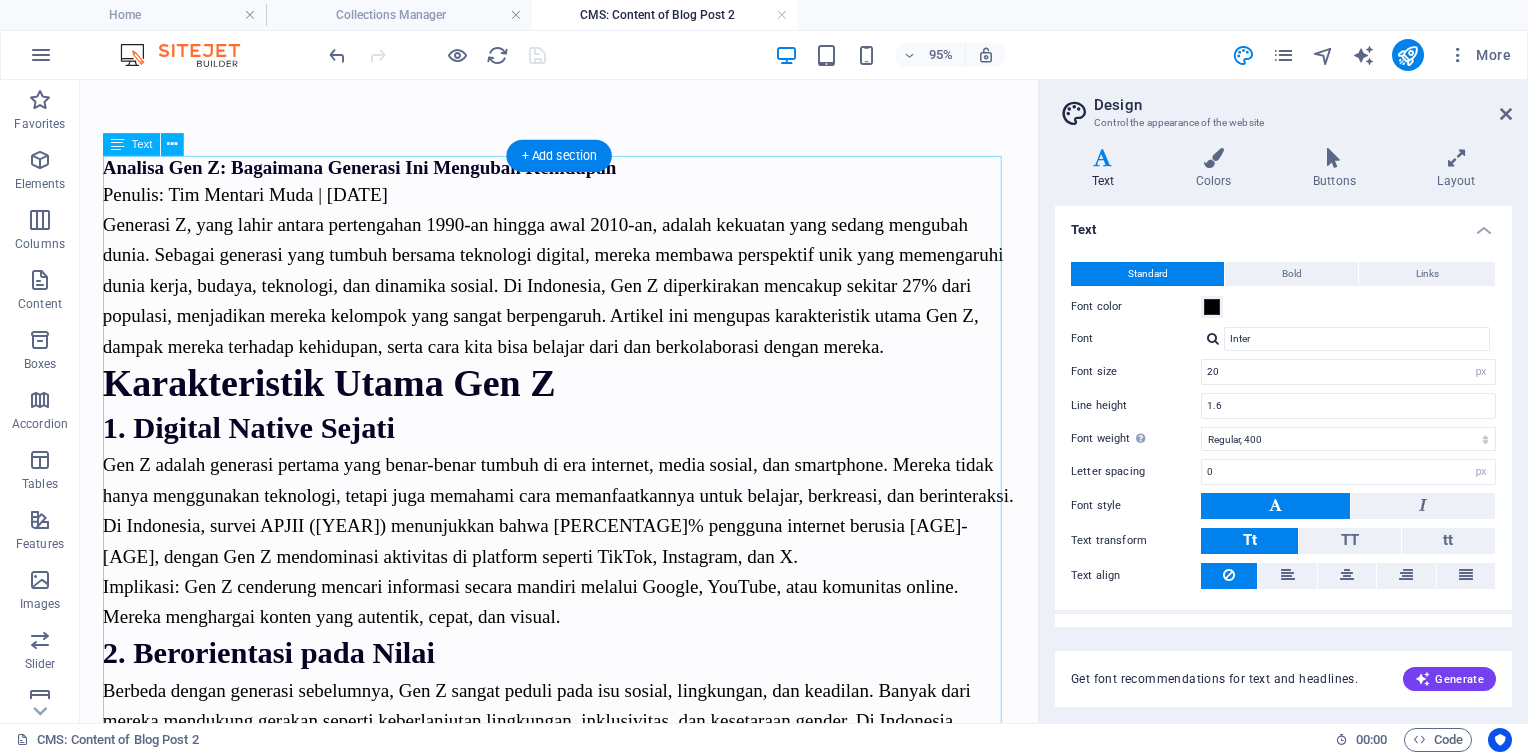 click on "Analisa Gen Z: Bagaimana Generasi Ini Mengubah Kehidupan Penulis: Tim Mentari Muda | 5 Agustus 2025 Generasi Z, yang lahir antara pertengahan 1990-an hingga awal 2010-an, adalah kekuatan yang sedang mengubah dunia. Sebagai generasi yang tumbuh bersama teknologi digital, mereka membawa perspektif unik yang memengaruhi dunia kerja, budaya, teknologi, dan dinamika sosial. Di Indonesia, Gen Z diperkirakan mencakup sekitar 27% dari populasi, menjadikan mereka kelompok yang sangat berpengaruh. Artikel ini mengupas karakteristik utama Gen Z, dampak mereka terhadap kehidupan, serta cara kita bisa belajar dari dan berkolaborasi dengan mereka. Karakteristik Utama Gen Z 1. Digital Native Sejati Implikasi: Gen Z cenderung mencari informasi secara mandiri melalui Google, YouTube, atau komunitas online. Mereka menghargai konten yang autentik, cepat, dan visual. 2. Berorientasi pada Nilai 3. Pragmatis dan Mandiri 4. Mental Health Awareness Pengaruh Gen Z terhadap Kehidupan 1. Dunia Kerja: Redefinisi Karier Kesimpulan" at bounding box center [584, 2207] 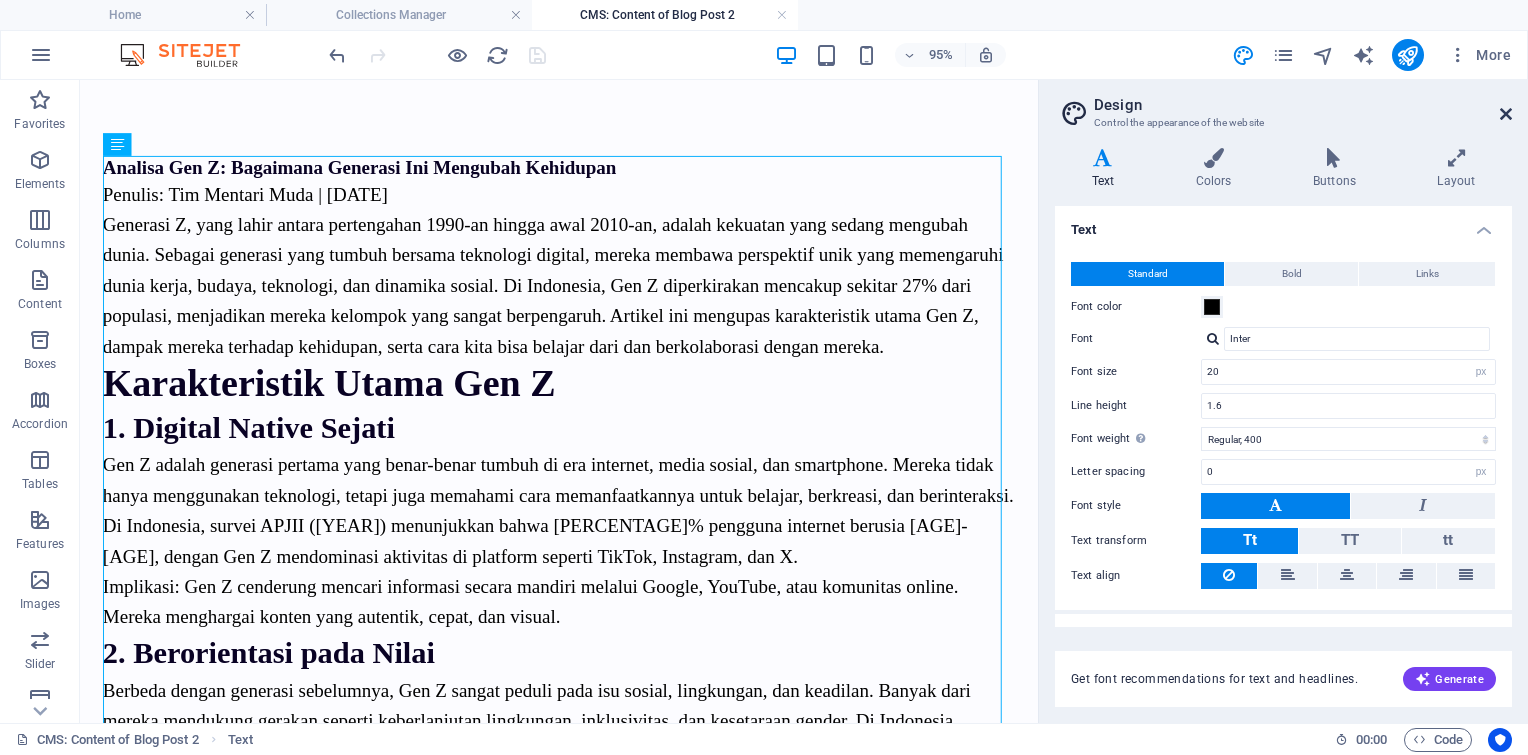 drag, startPoint x: 1508, startPoint y: 114, endPoint x: 1404, endPoint y: 48, distance: 123.174675 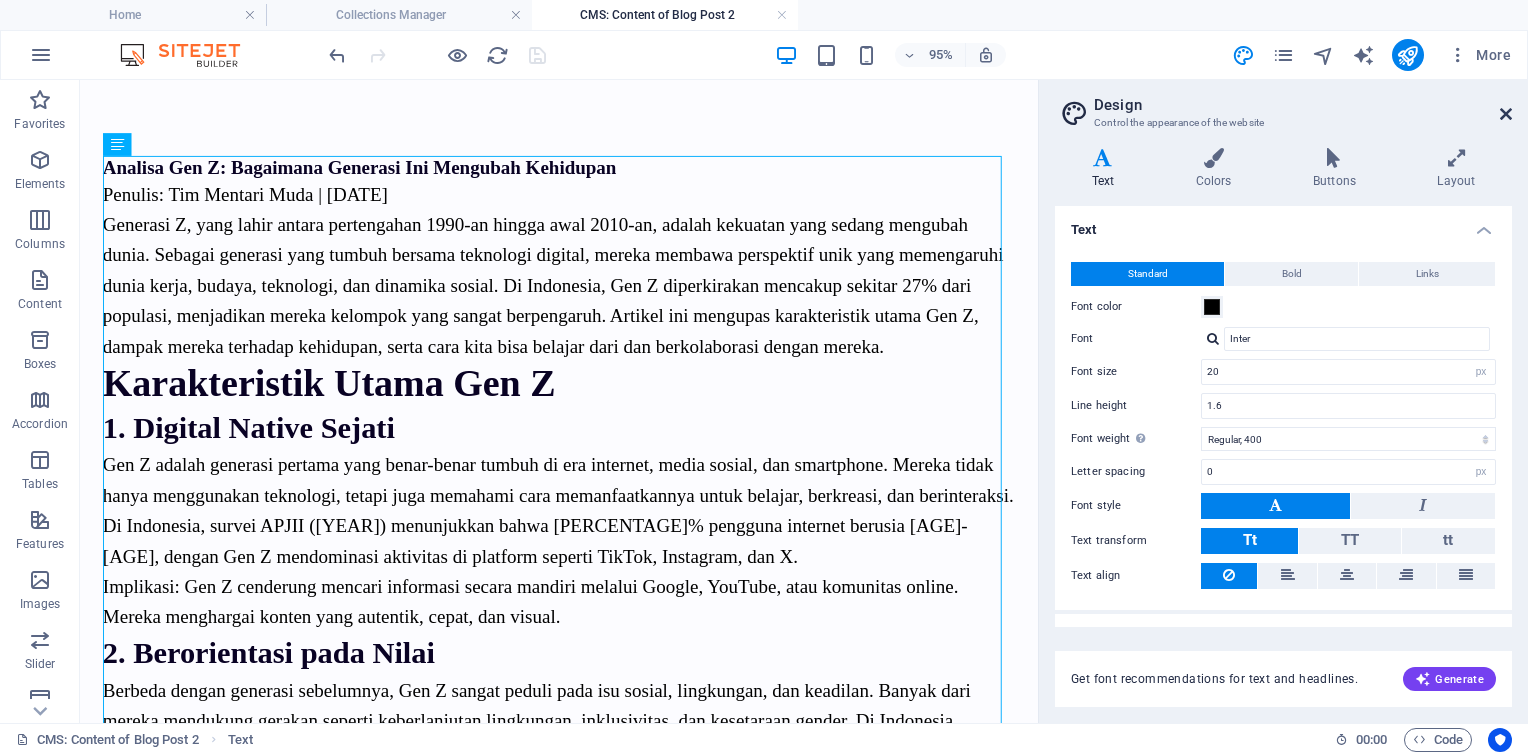 click at bounding box center (1506, 114) 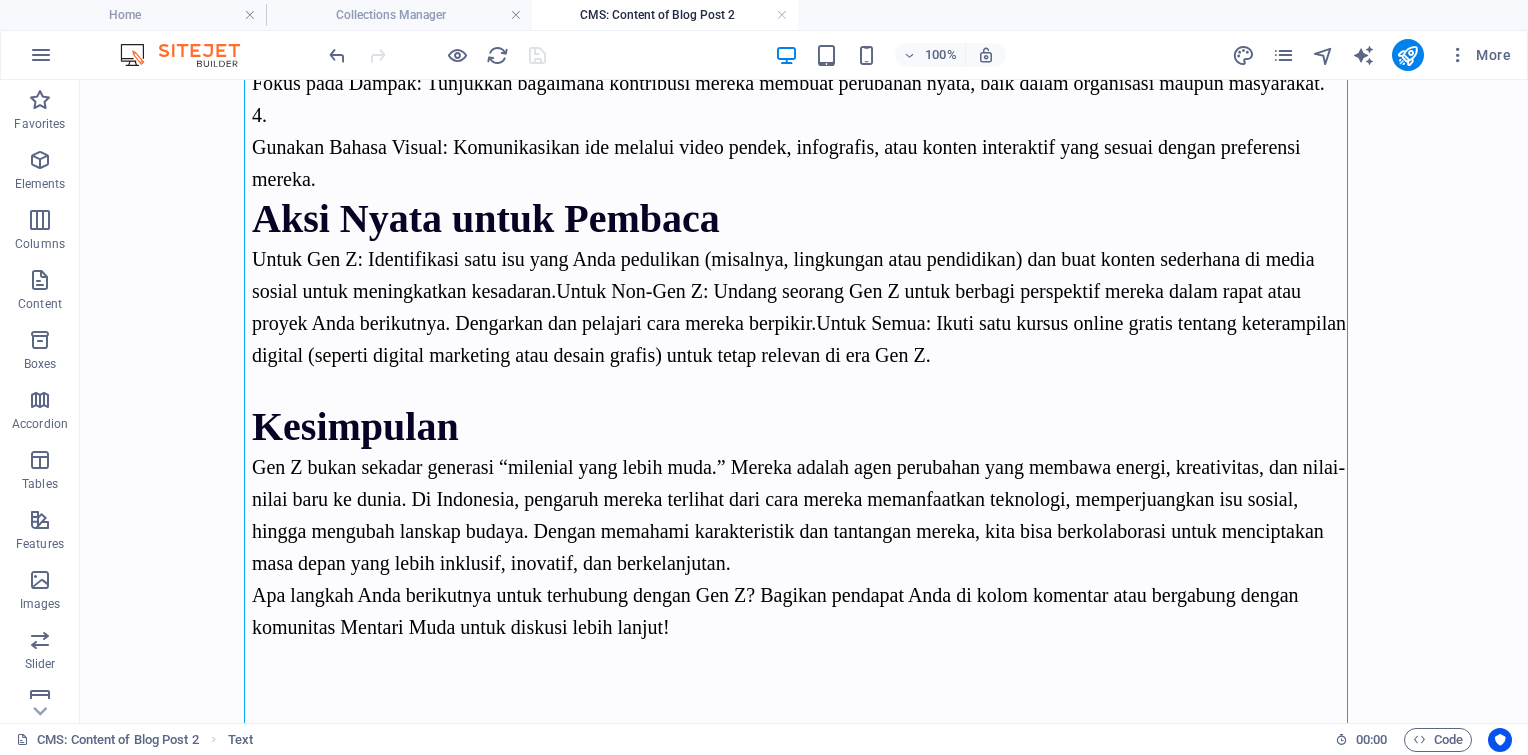 scroll, scrollTop: 0, scrollLeft: 0, axis: both 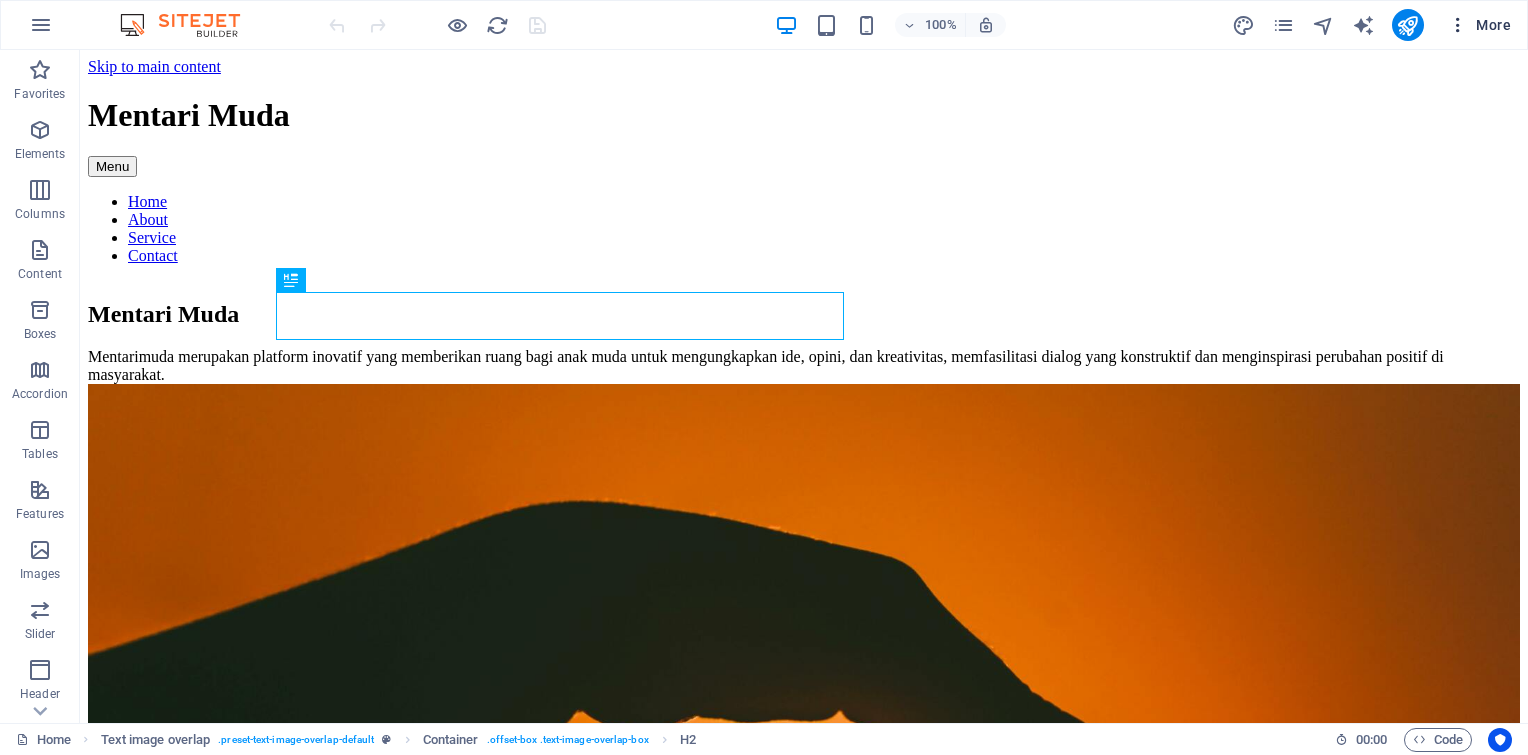 click at bounding box center [1458, 25] 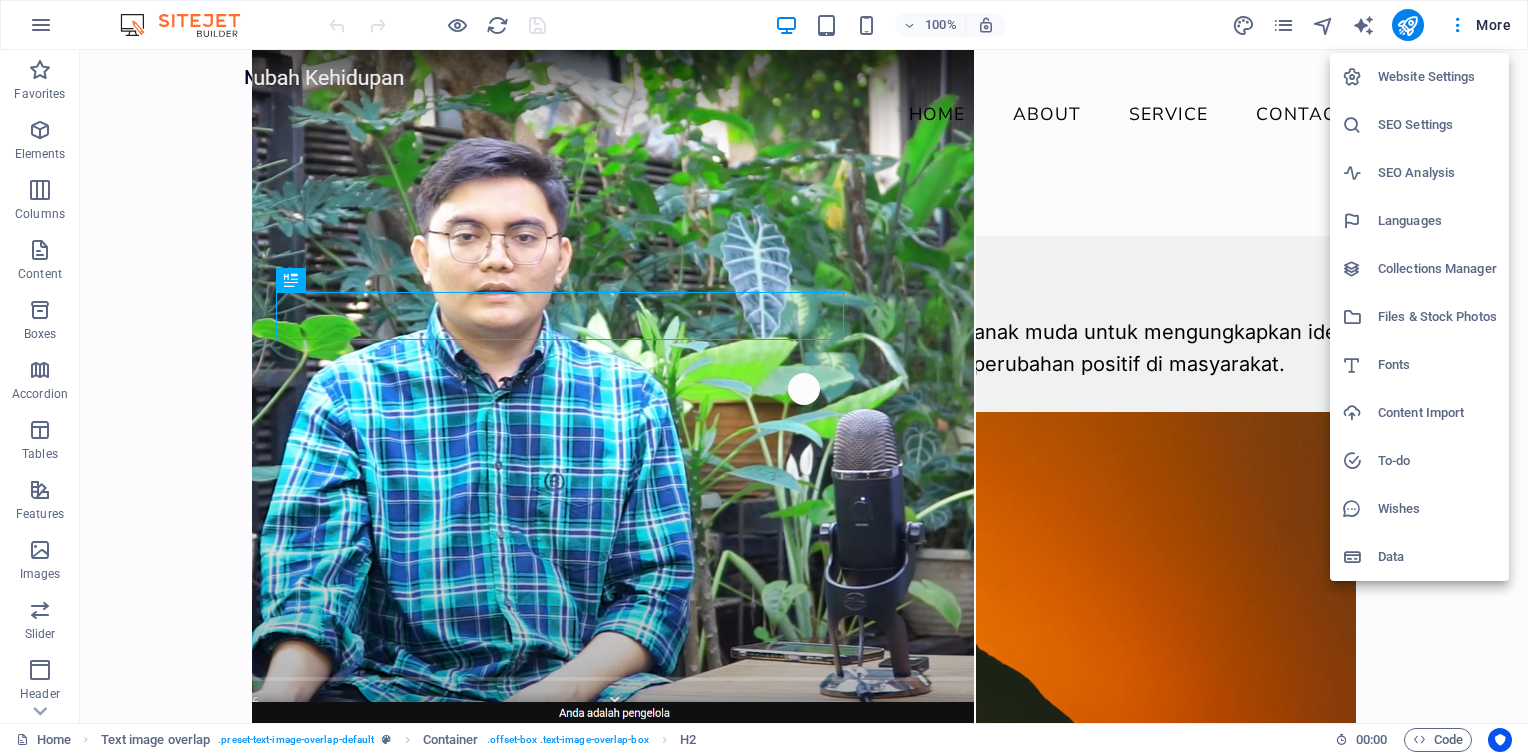 click on "Data" at bounding box center [1437, 557] 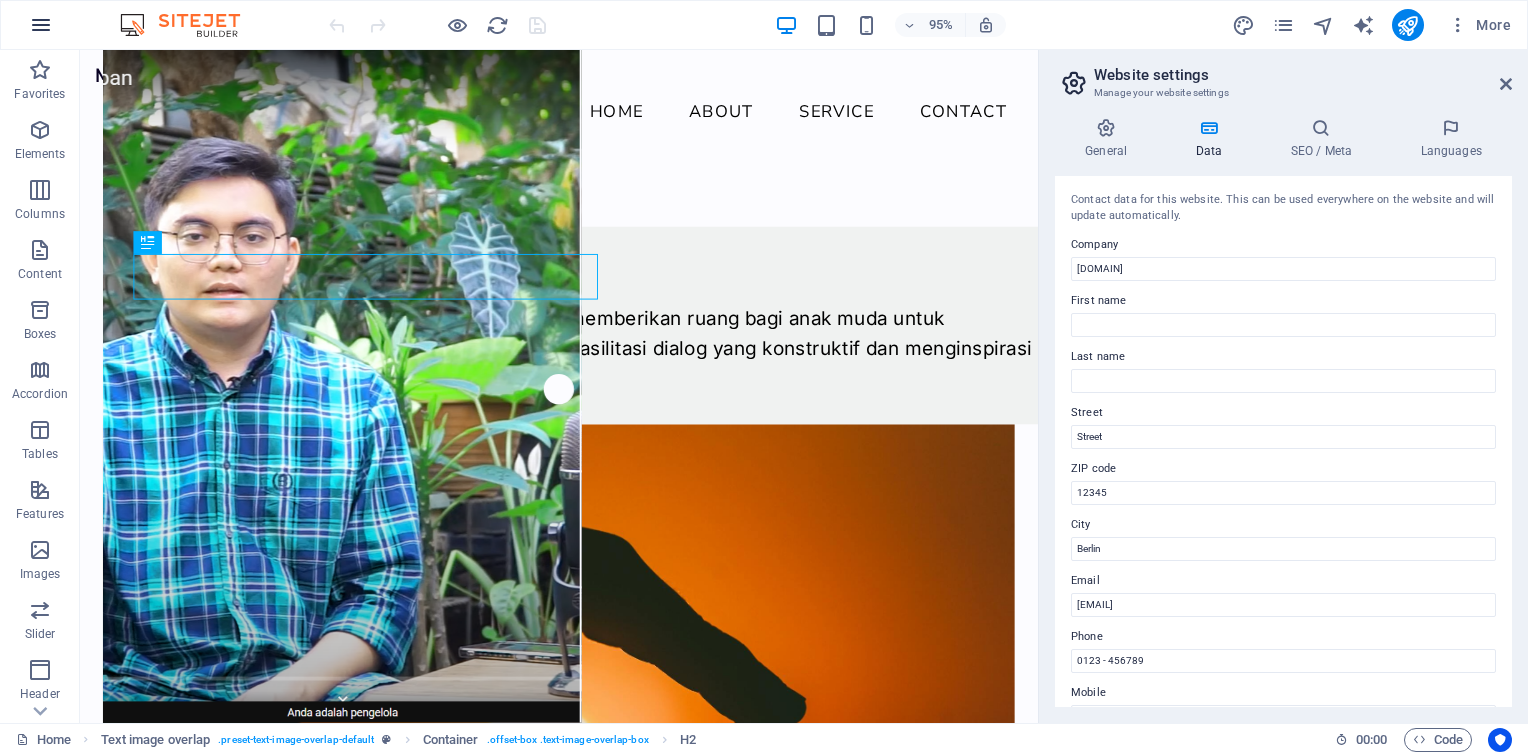 click at bounding box center (41, 25) 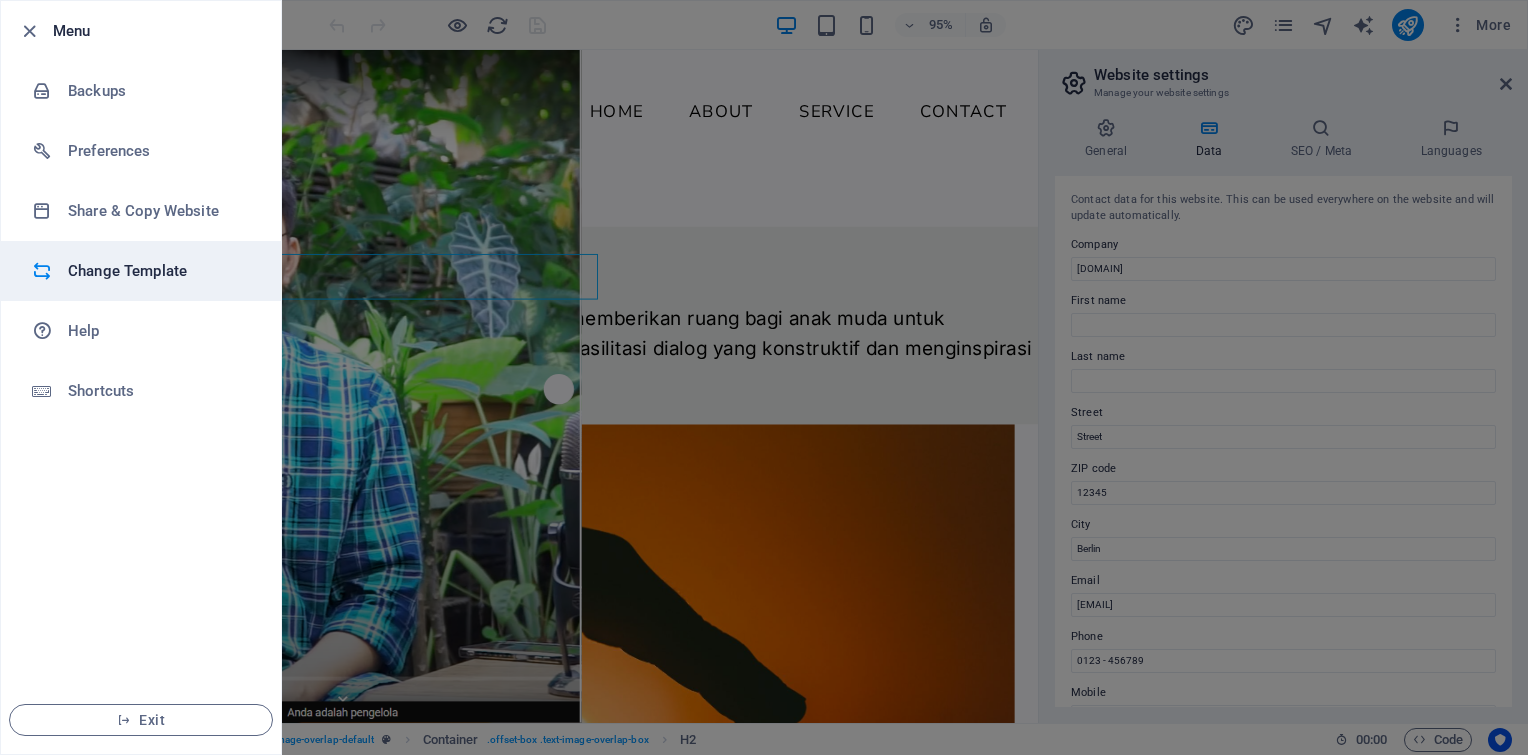 click on "Change Template" at bounding box center [141, 271] 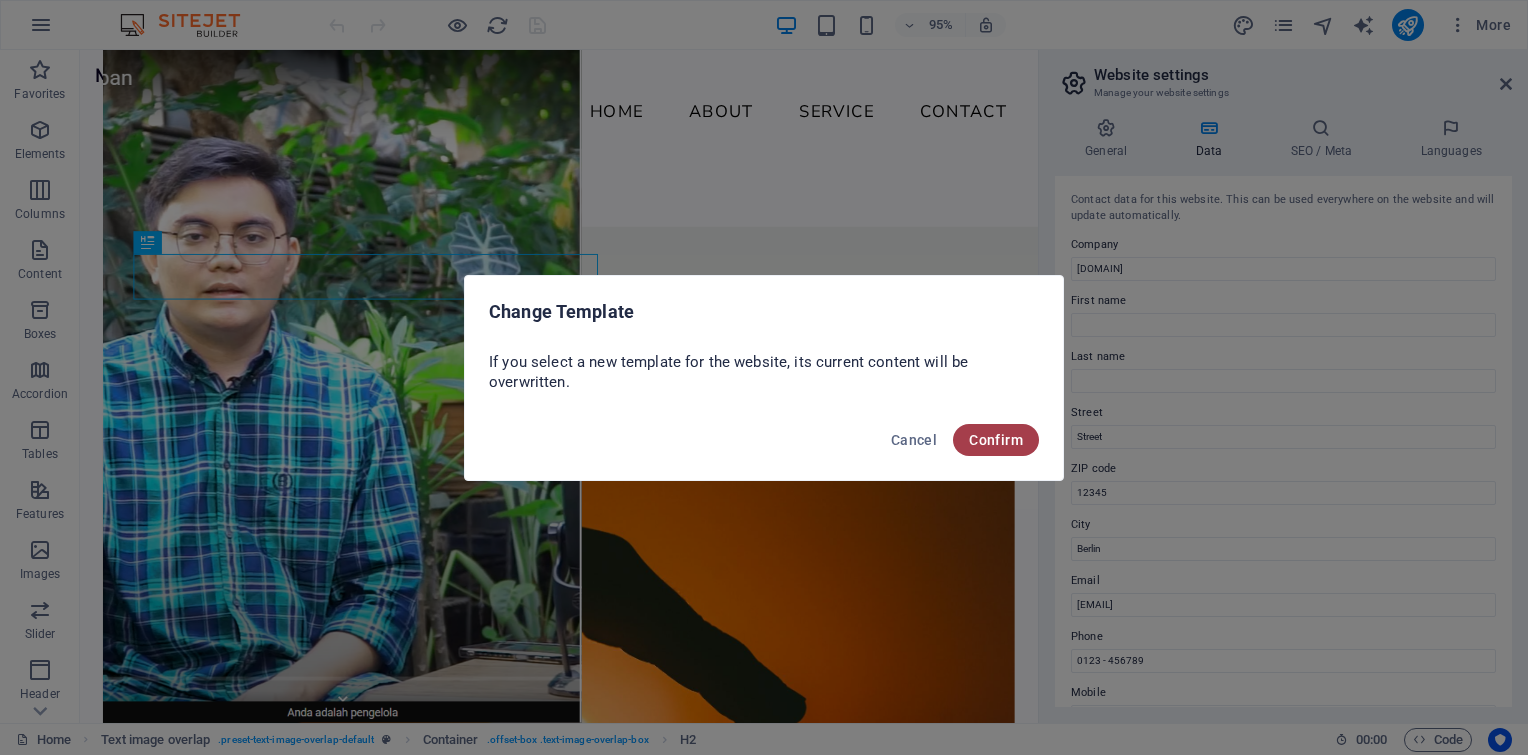 click on "Confirm" at bounding box center [996, 440] 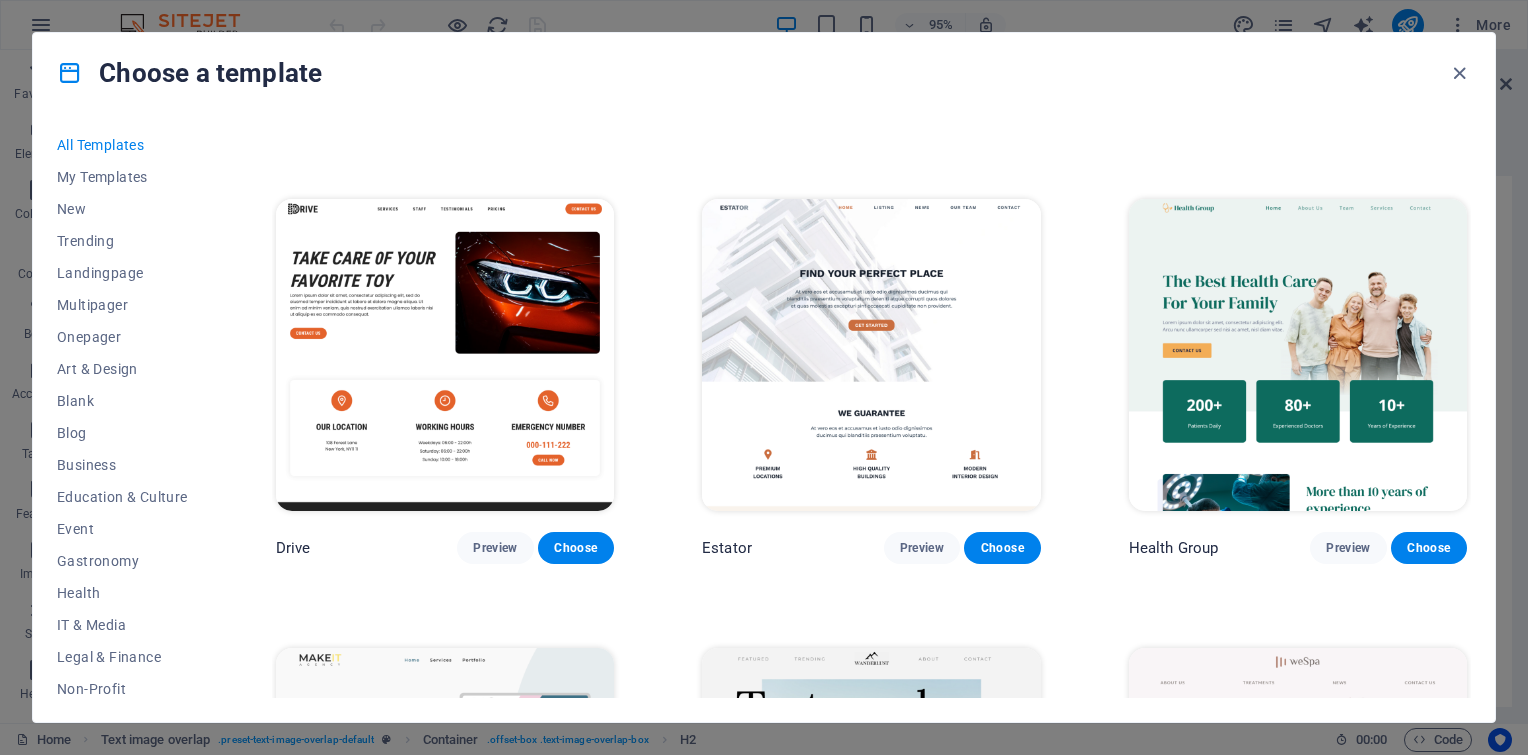 scroll, scrollTop: 4100, scrollLeft: 0, axis: vertical 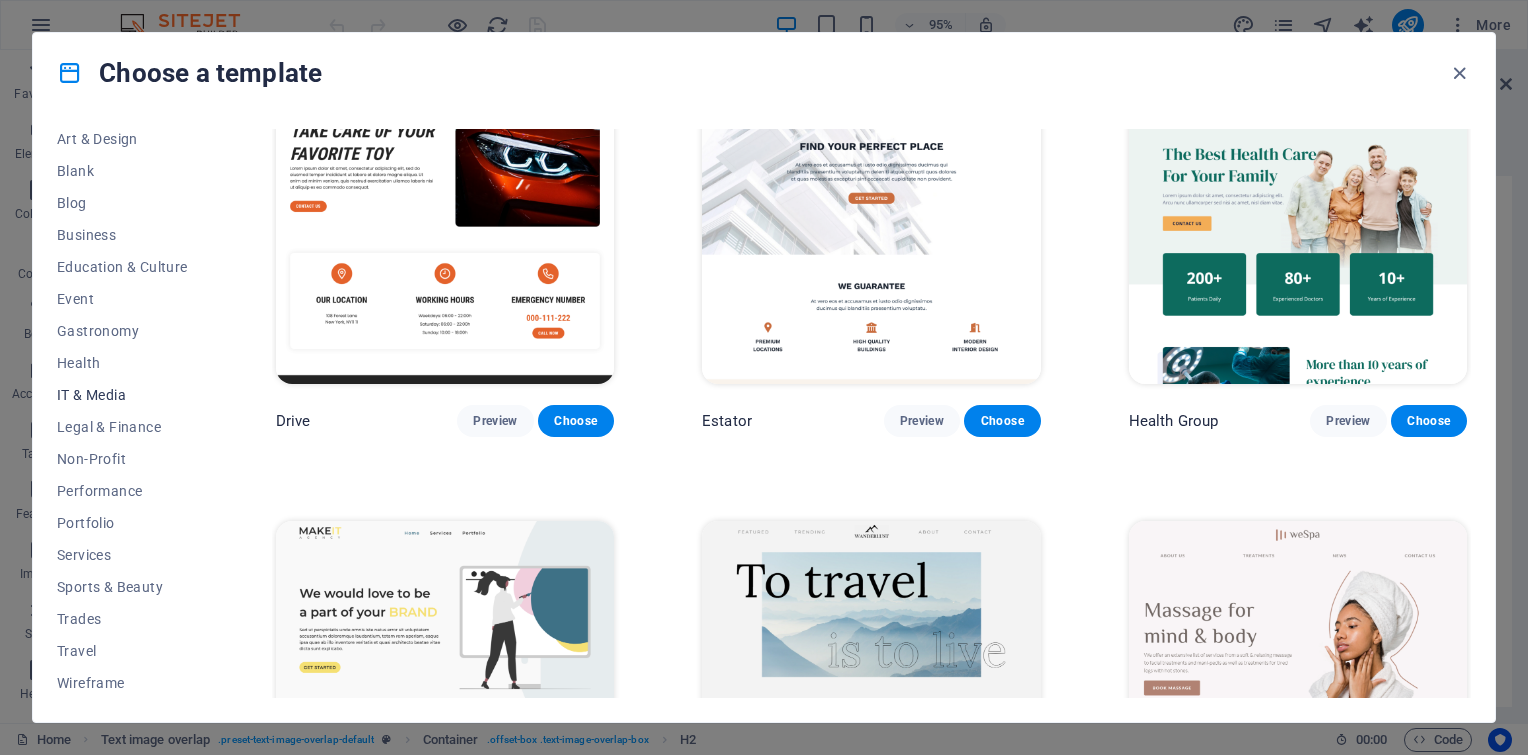click on "IT & Media" at bounding box center [122, 395] 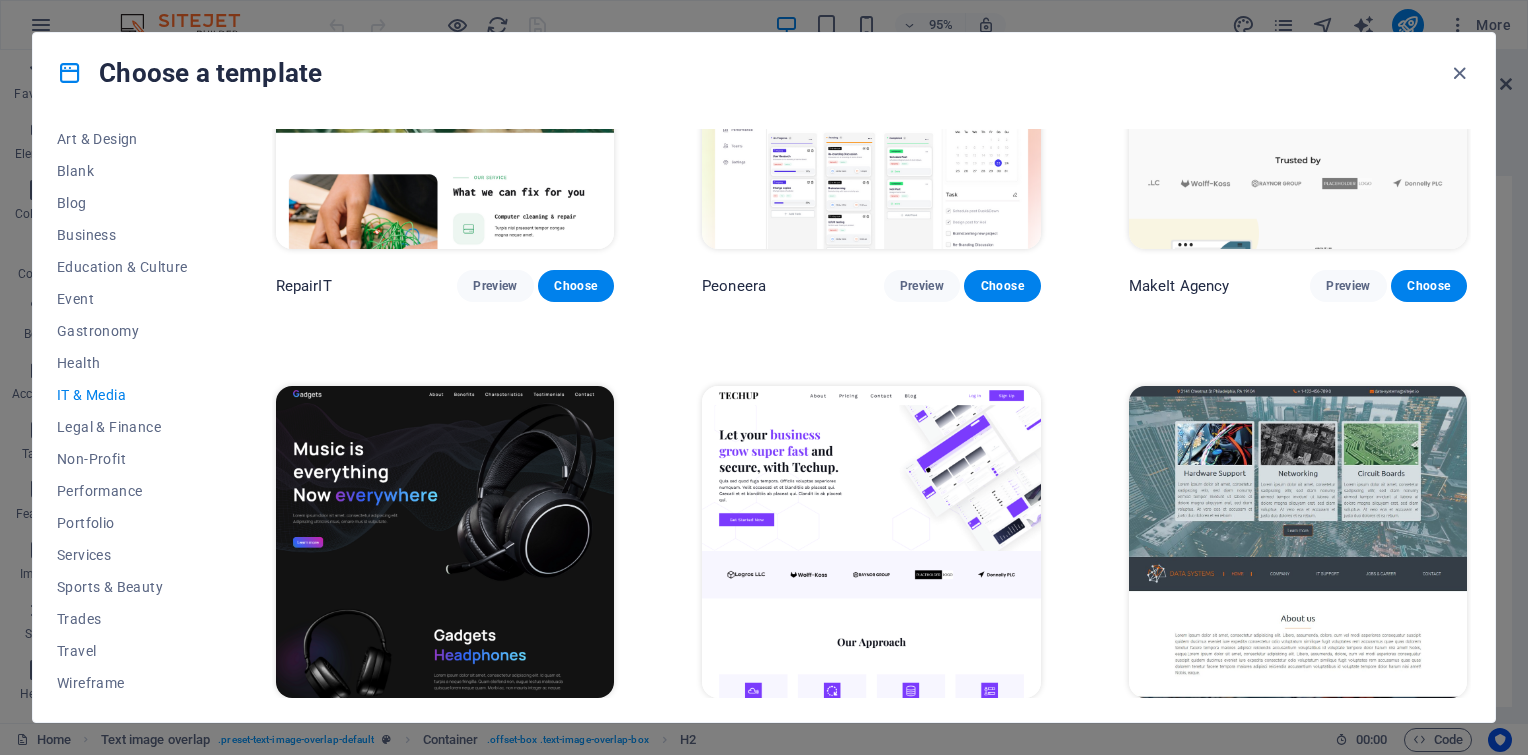 scroll, scrollTop: 300, scrollLeft: 0, axis: vertical 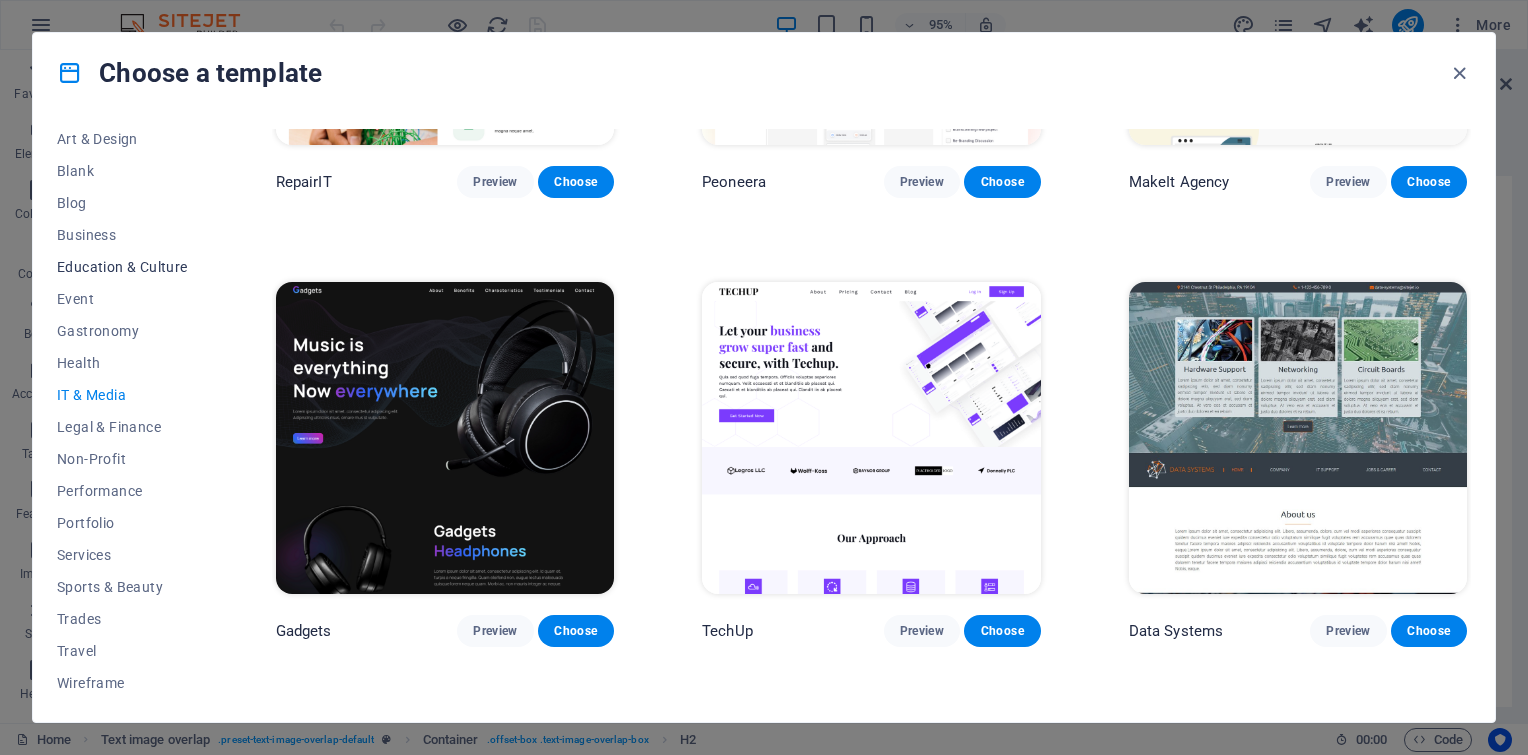 click on "Education & Culture" at bounding box center [122, 267] 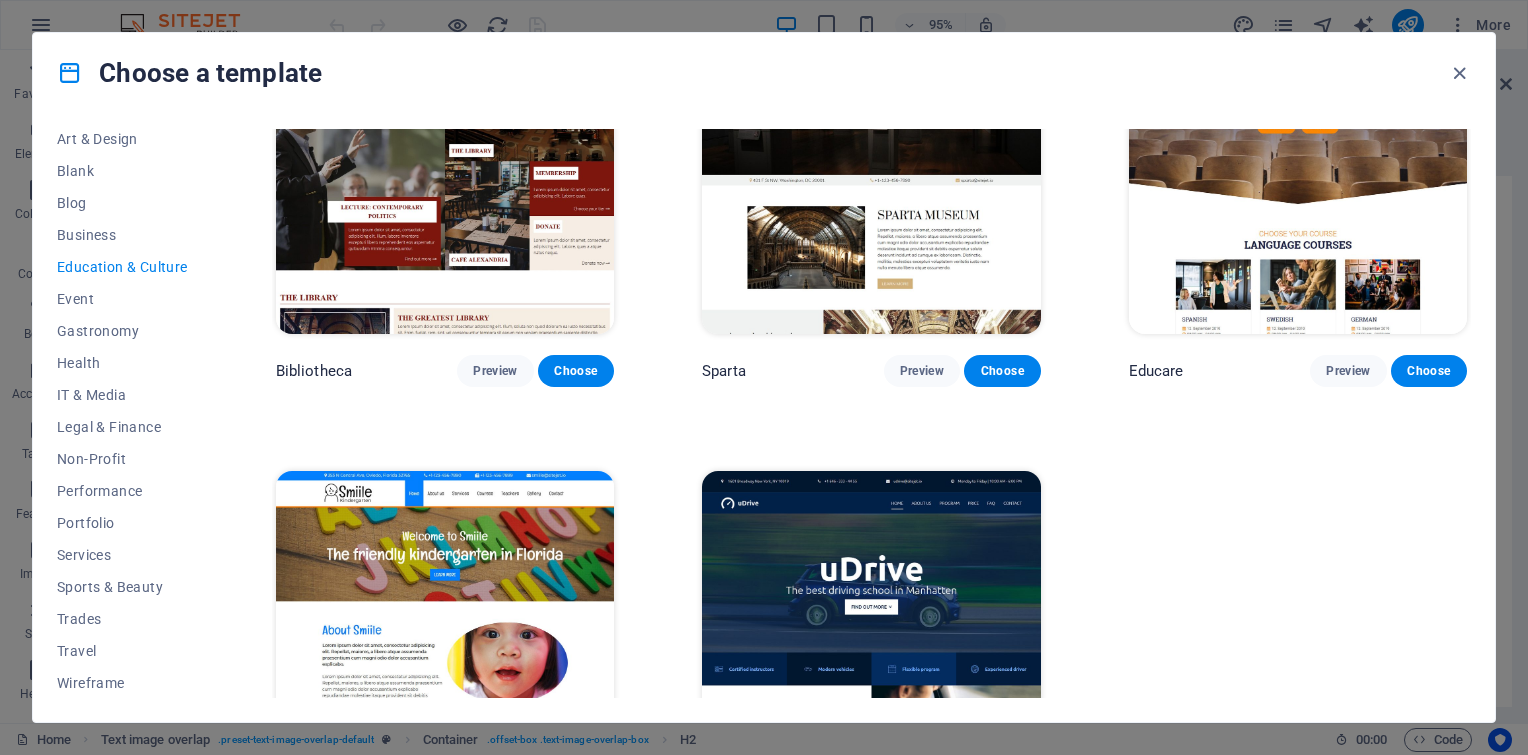 scroll, scrollTop: 691, scrollLeft: 0, axis: vertical 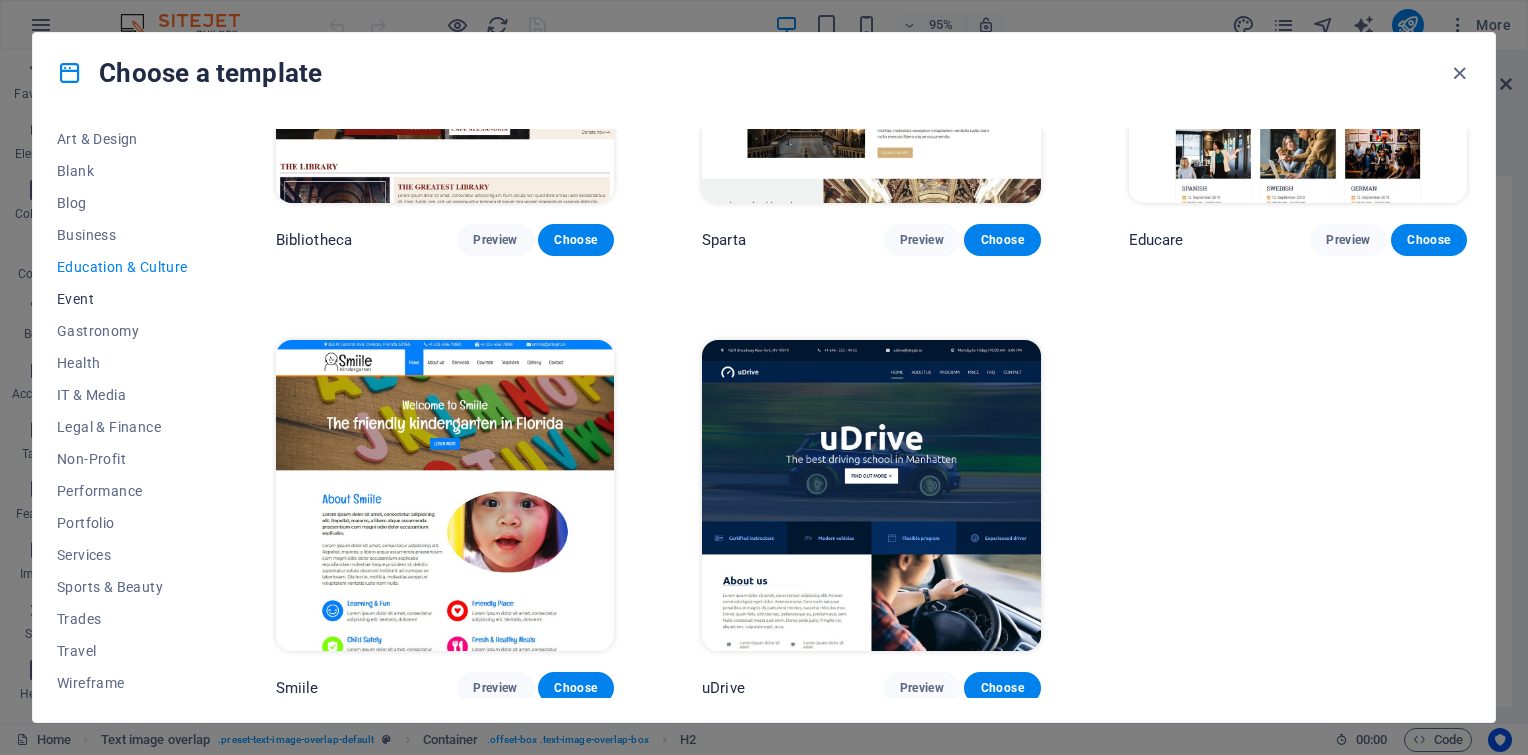 click on "Event" at bounding box center [122, 299] 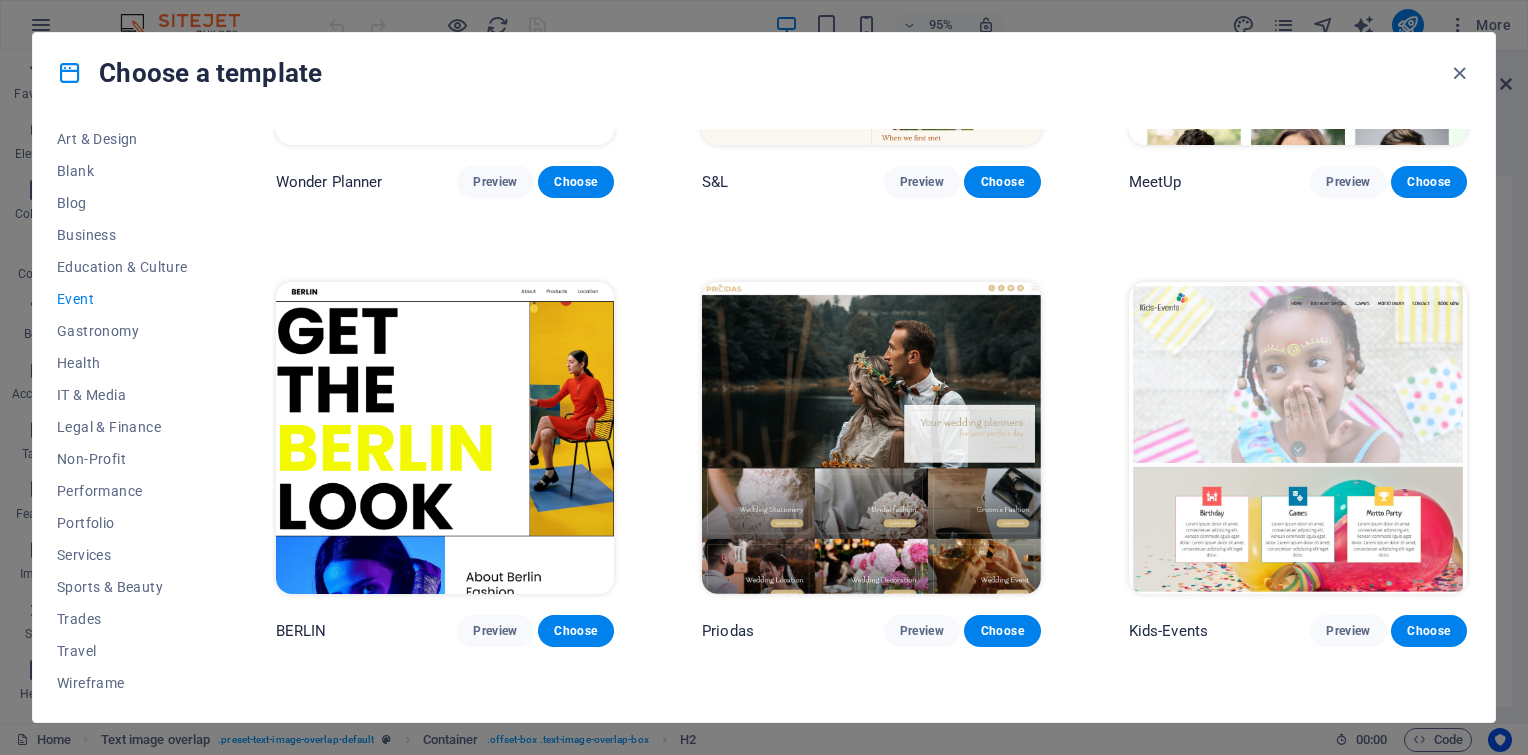 scroll, scrollTop: 691, scrollLeft: 0, axis: vertical 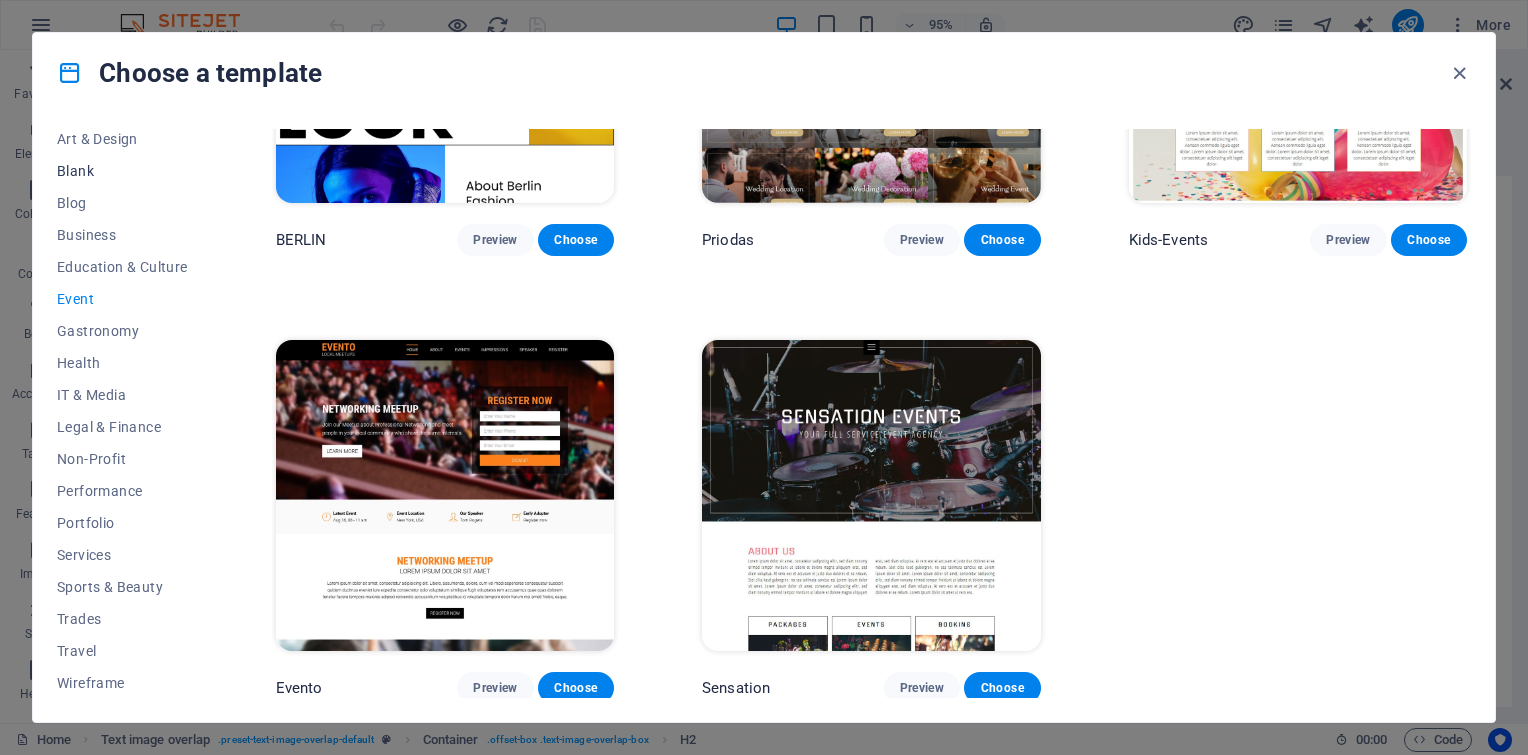 click on "Blank" at bounding box center [122, 171] 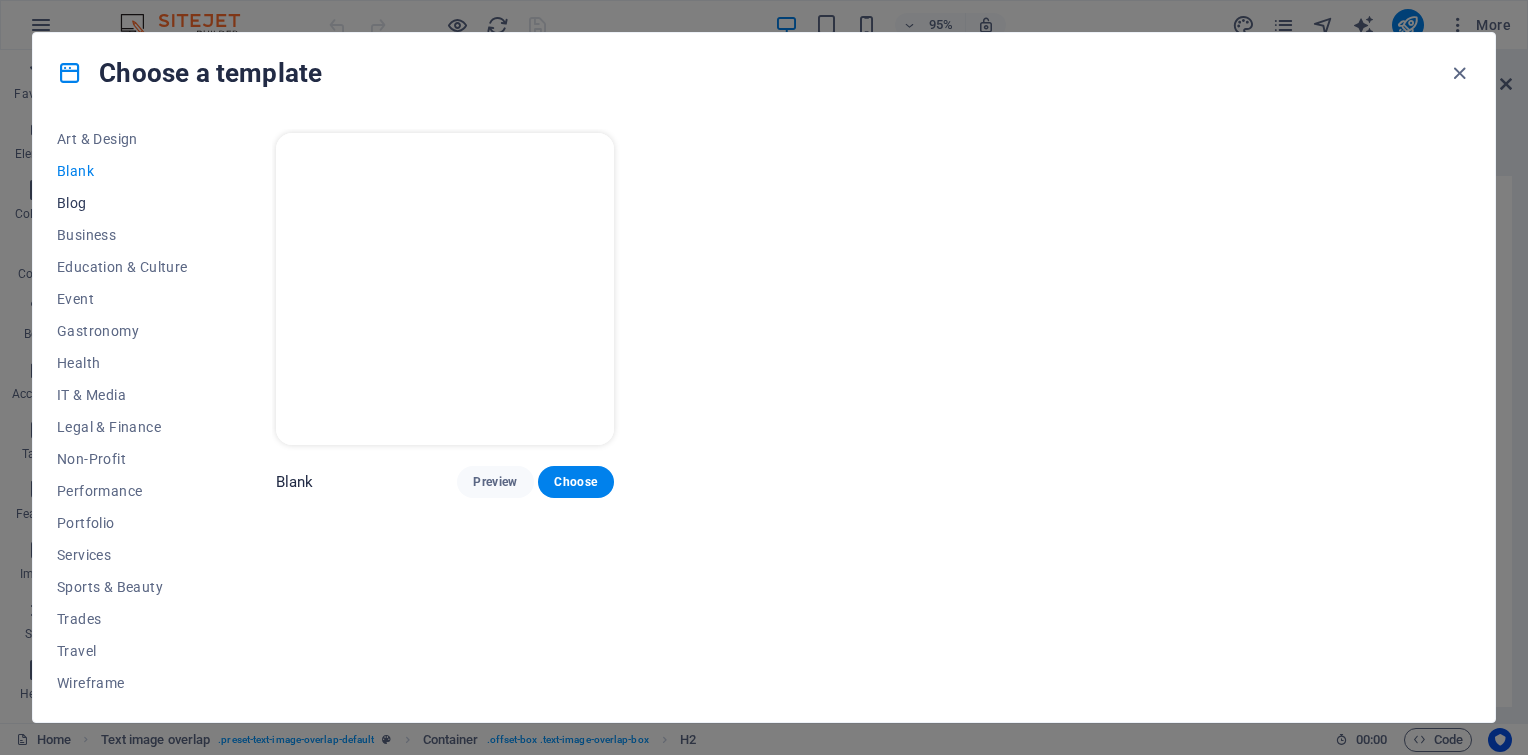 click on "Blog" at bounding box center [122, 203] 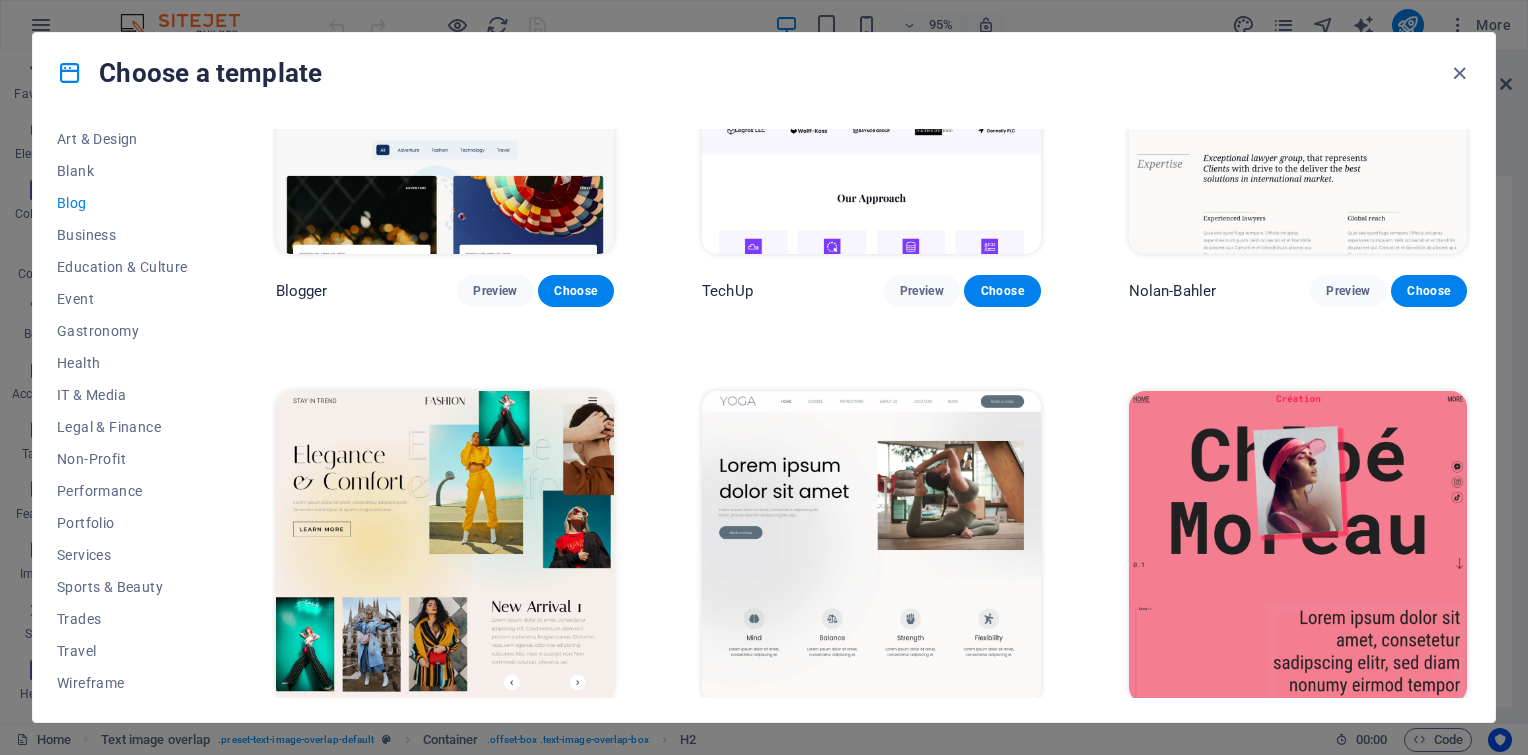 scroll, scrollTop: 1900, scrollLeft: 0, axis: vertical 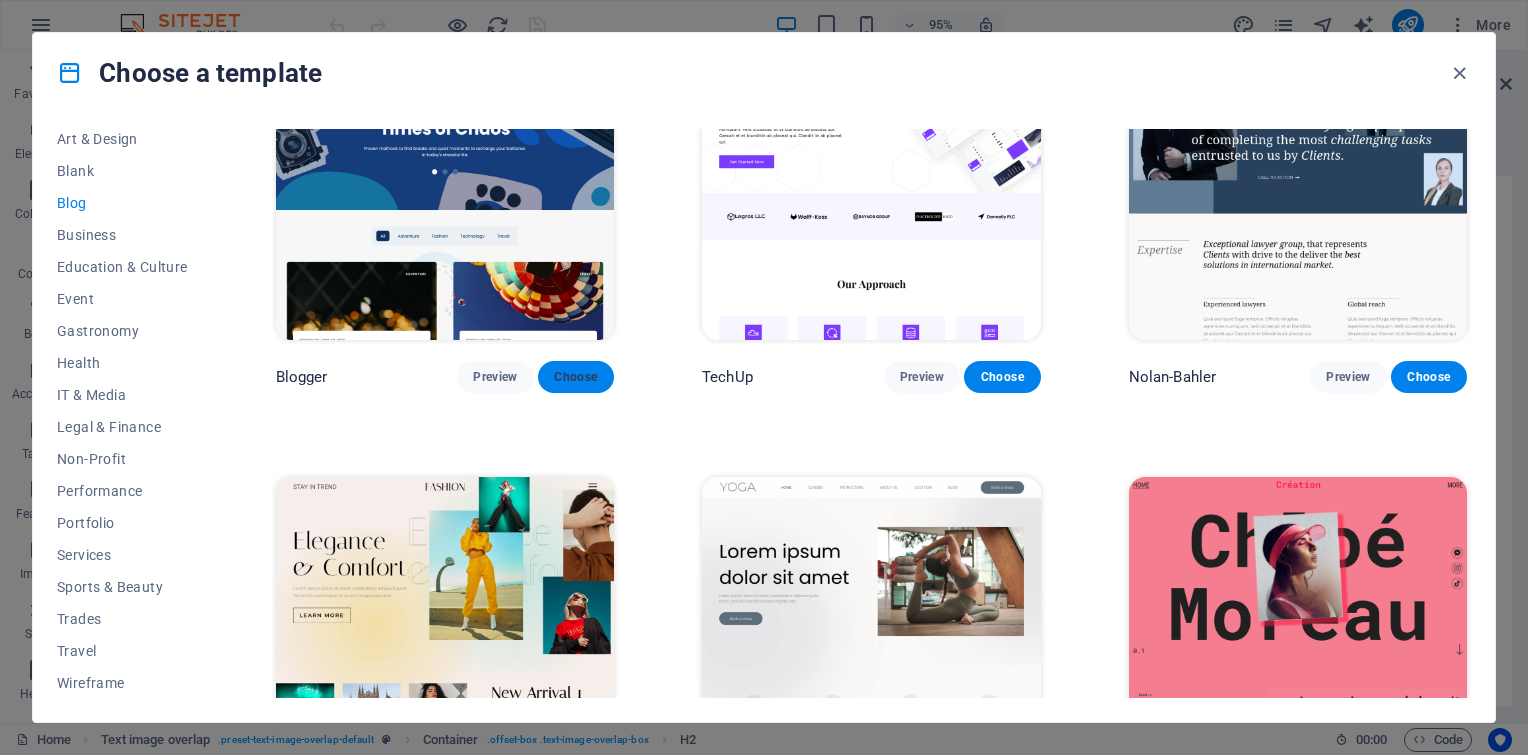 click on "Choose" at bounding box center (576, 377) 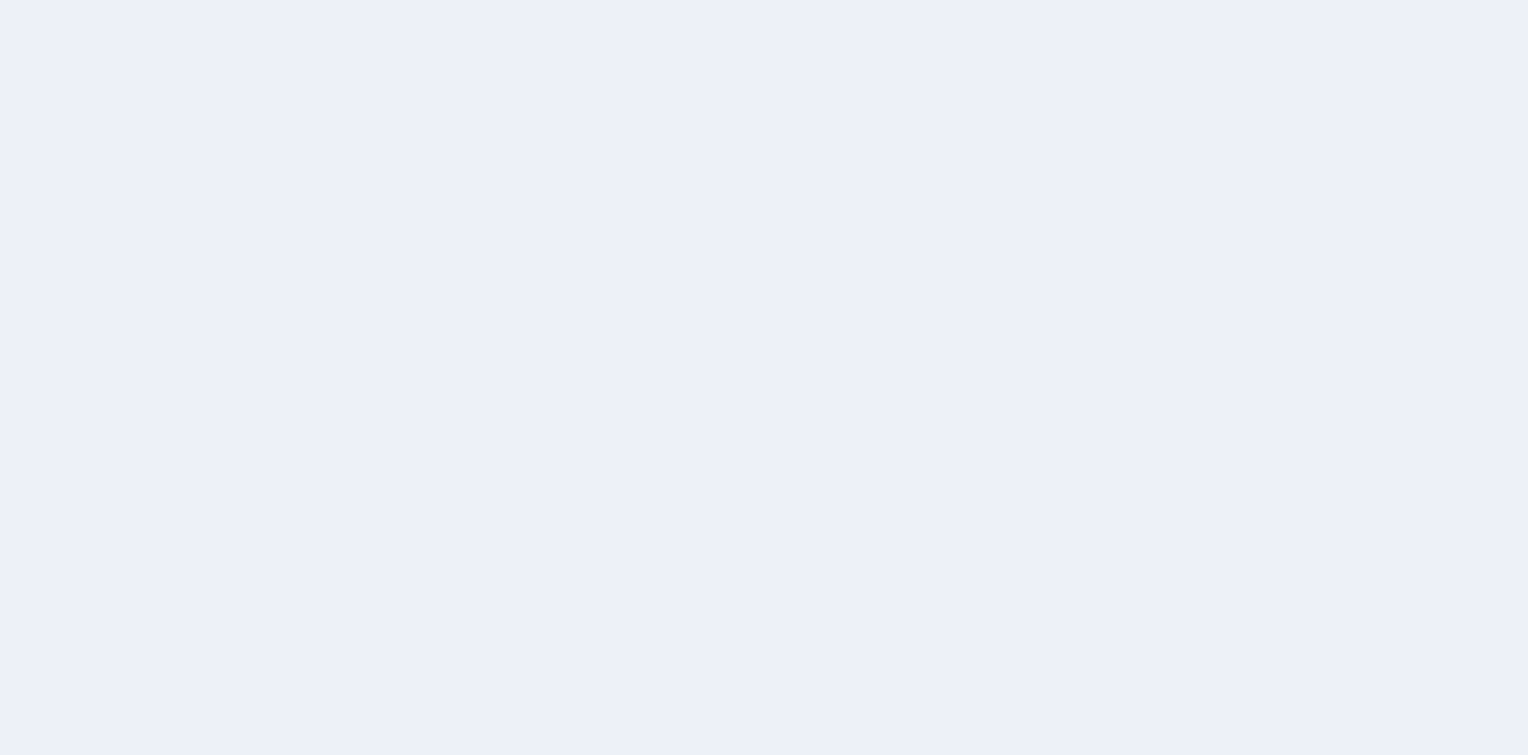scroll, scrollTop: 0, scrollLeft: 0, axis: both 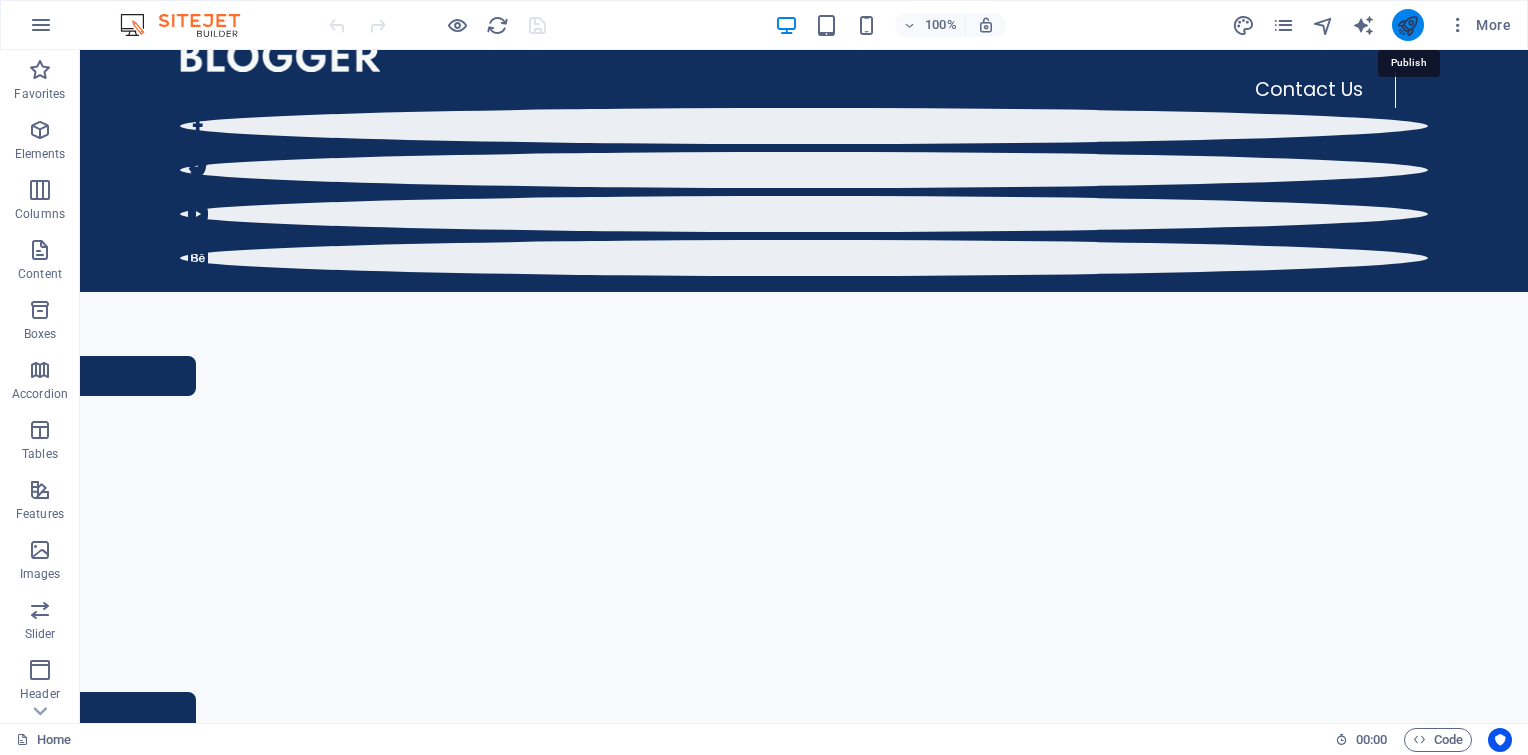 click at bounding box center (1407, 25) 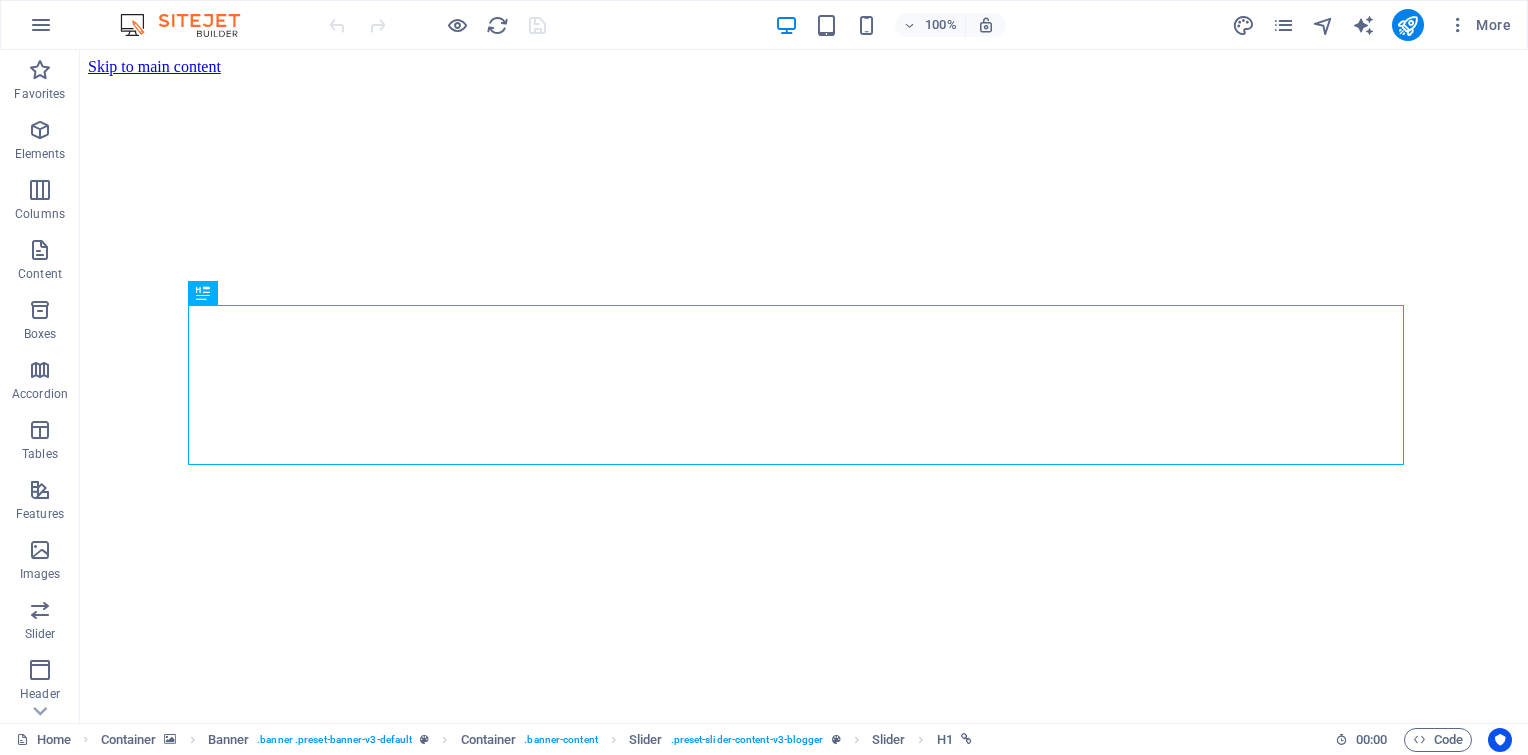 scroll, scrollTop: 0, scrollLeft: 0, axis: both 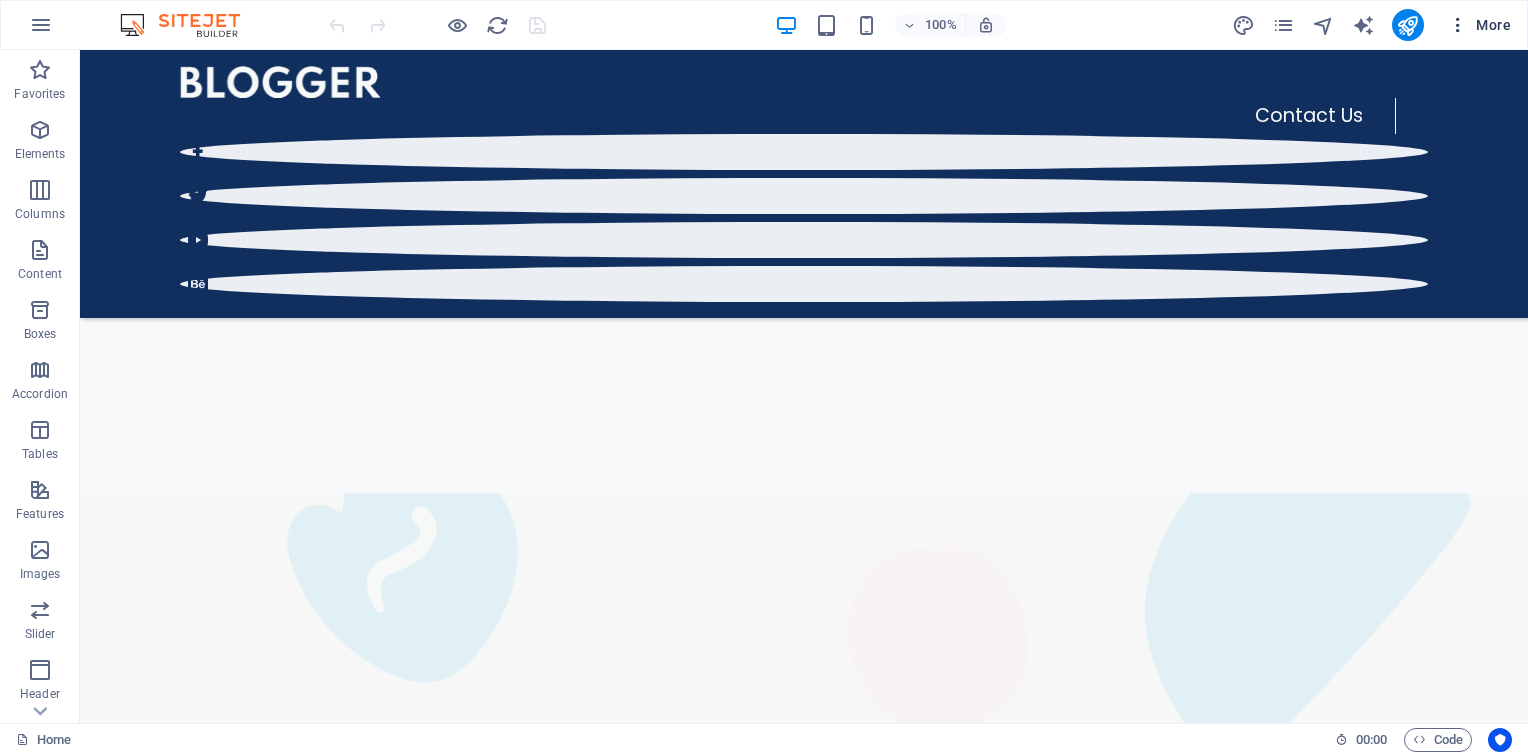 click on "More" at bounding box center (1479, 25) 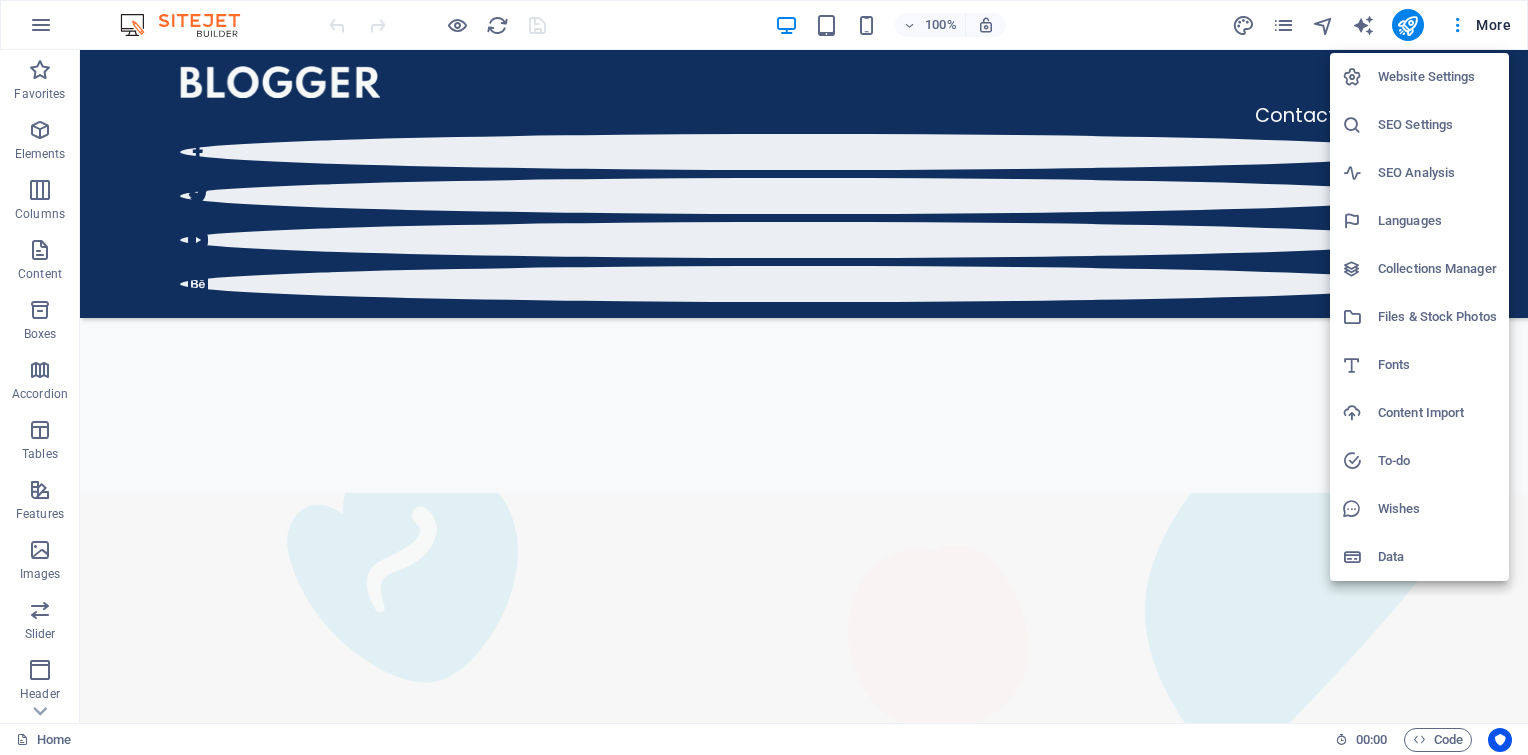 click at bounding box center [764, 377] 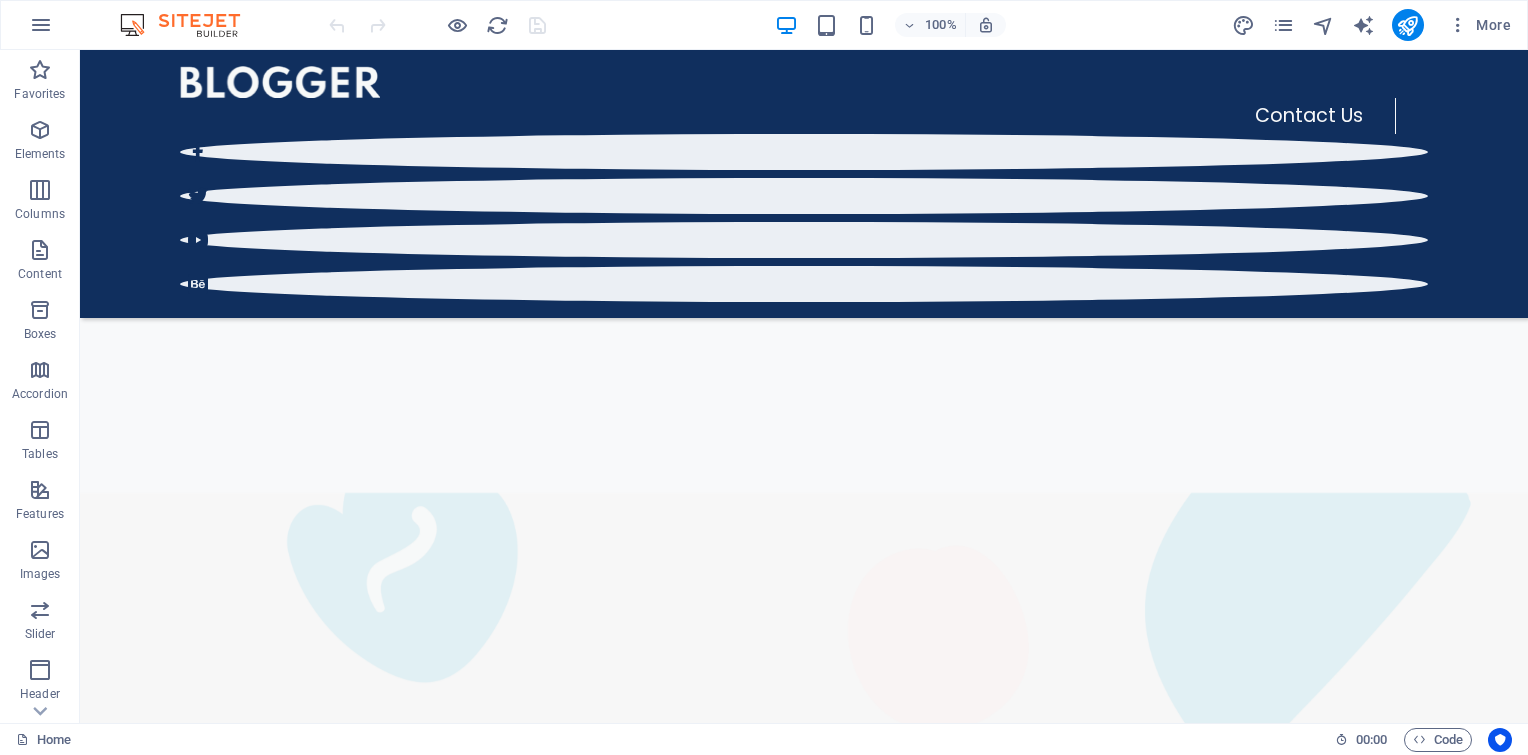 click on "More" at bounding box center (1375, 25) 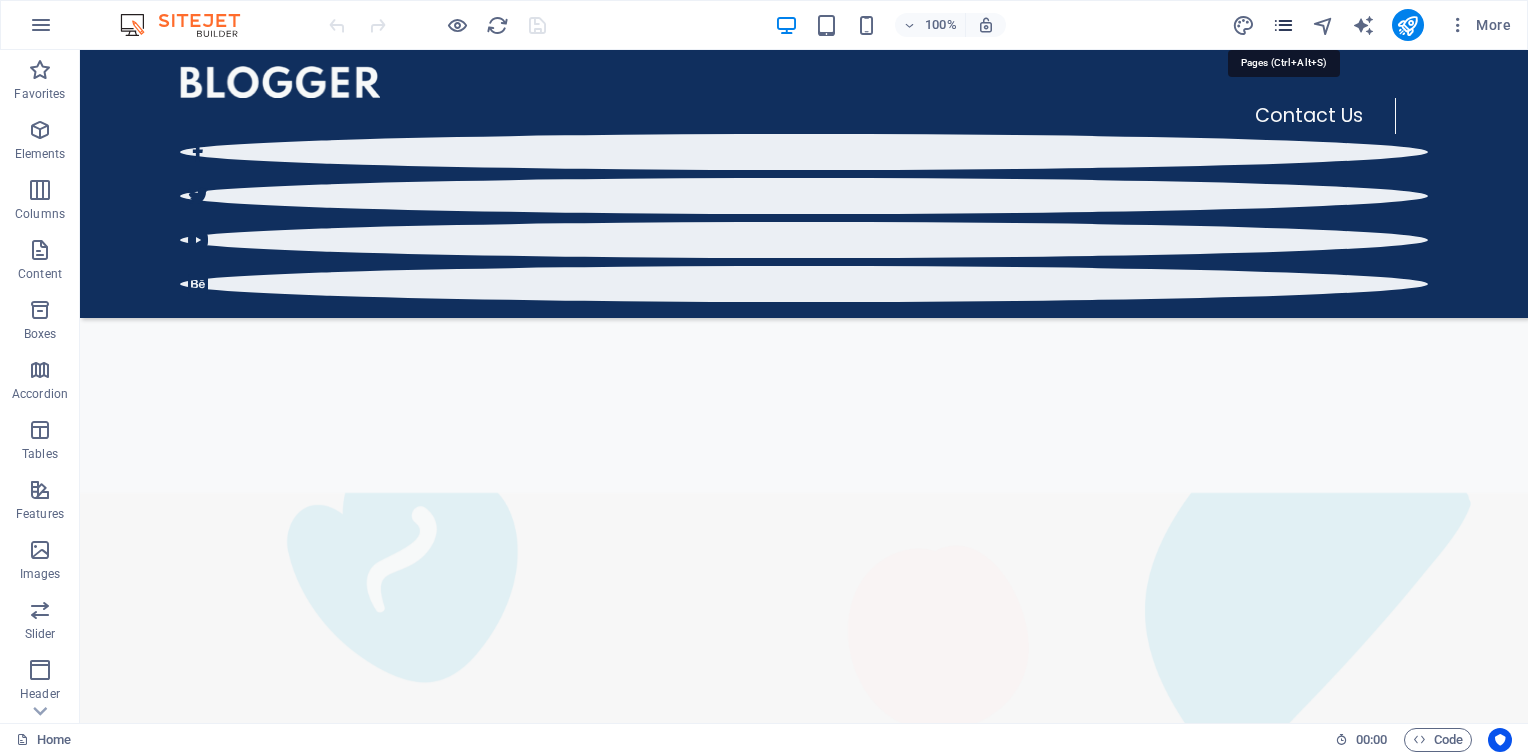 click at bounding box center (1283, 25) 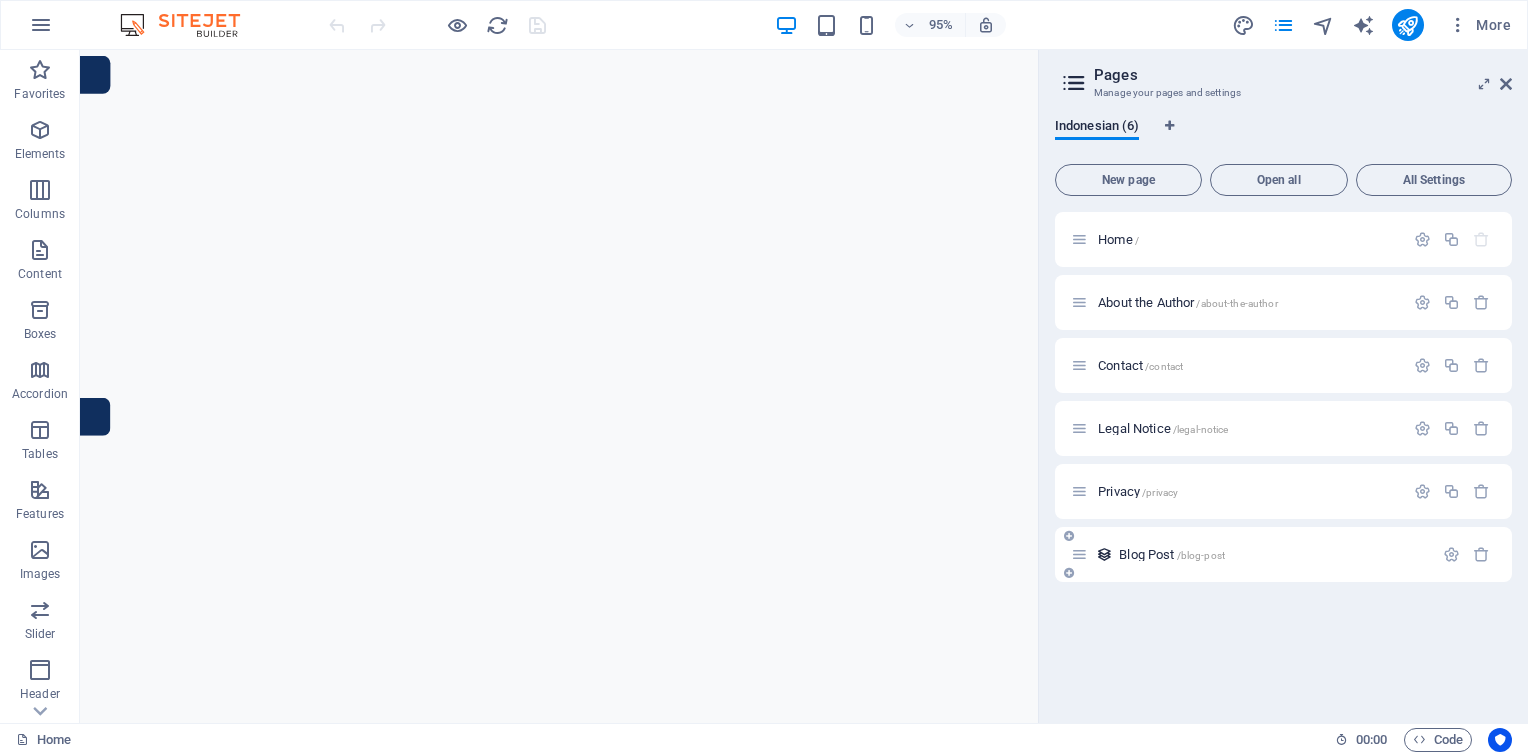 click on "Blog Post /blog-post" at bounding box center (1273, 554) 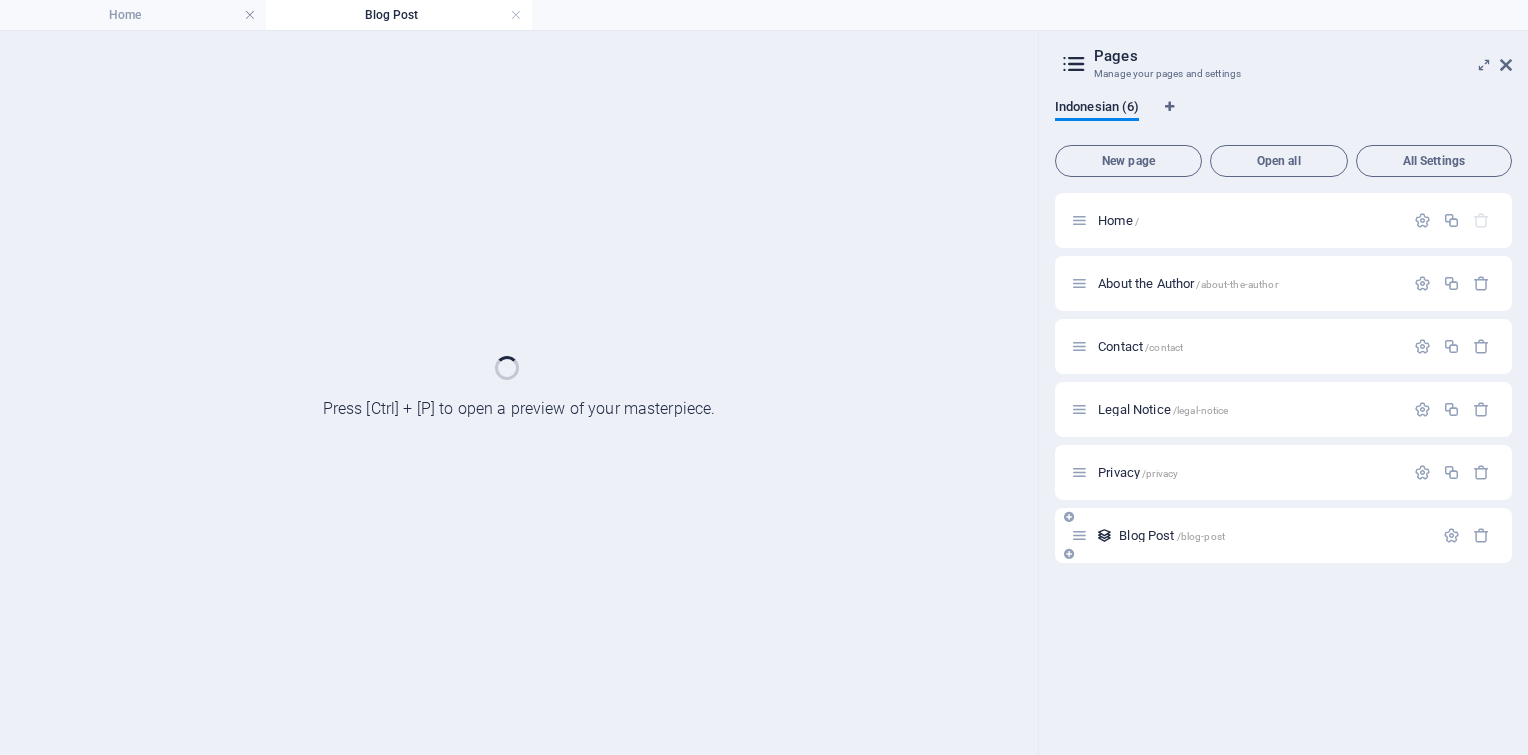 scroll, scrollTop: 0, scrollLeft: 0, axis: both 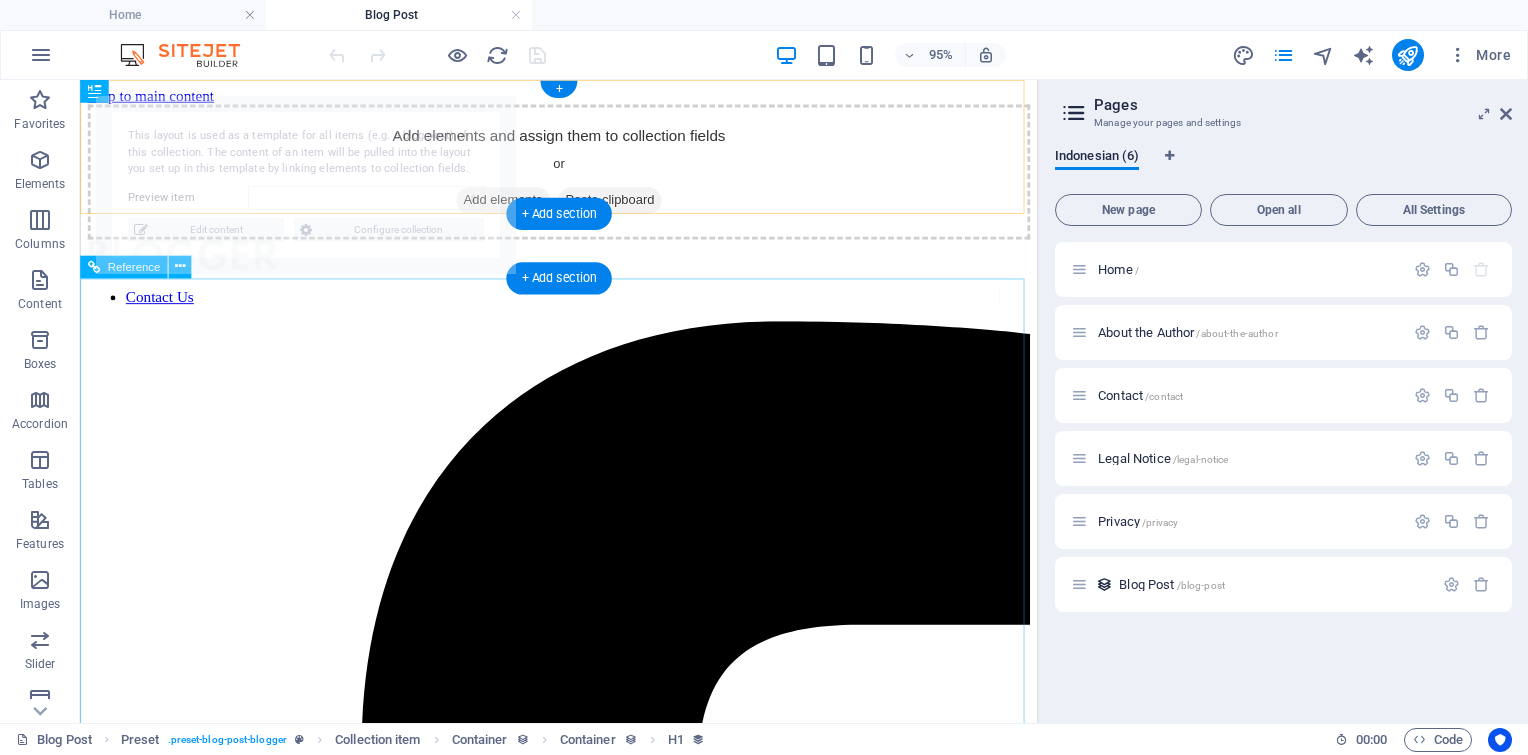 select on "6891115e6e9473570d0366aa" 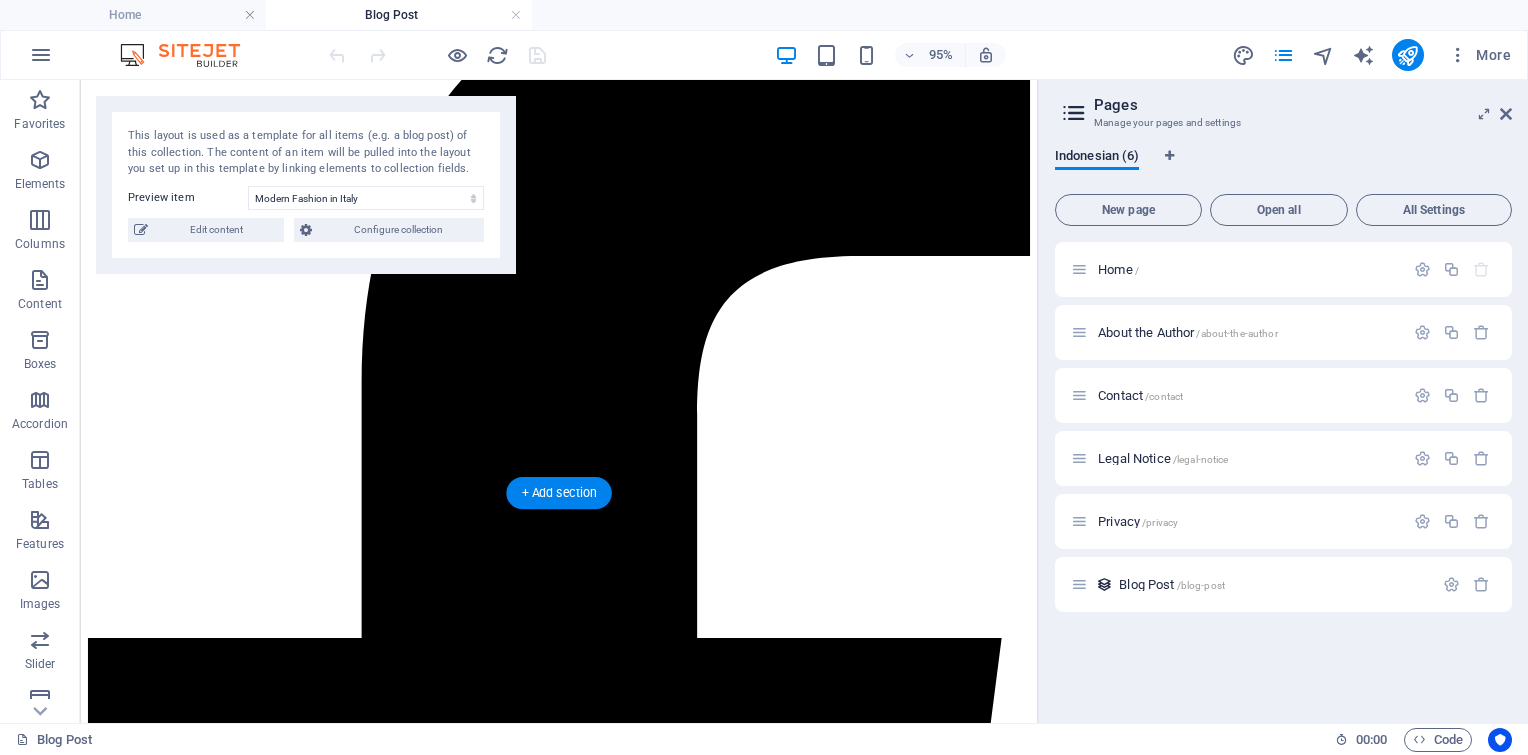 scroll, scrollTop: 386, scrollLeft: 0, axis: vertical 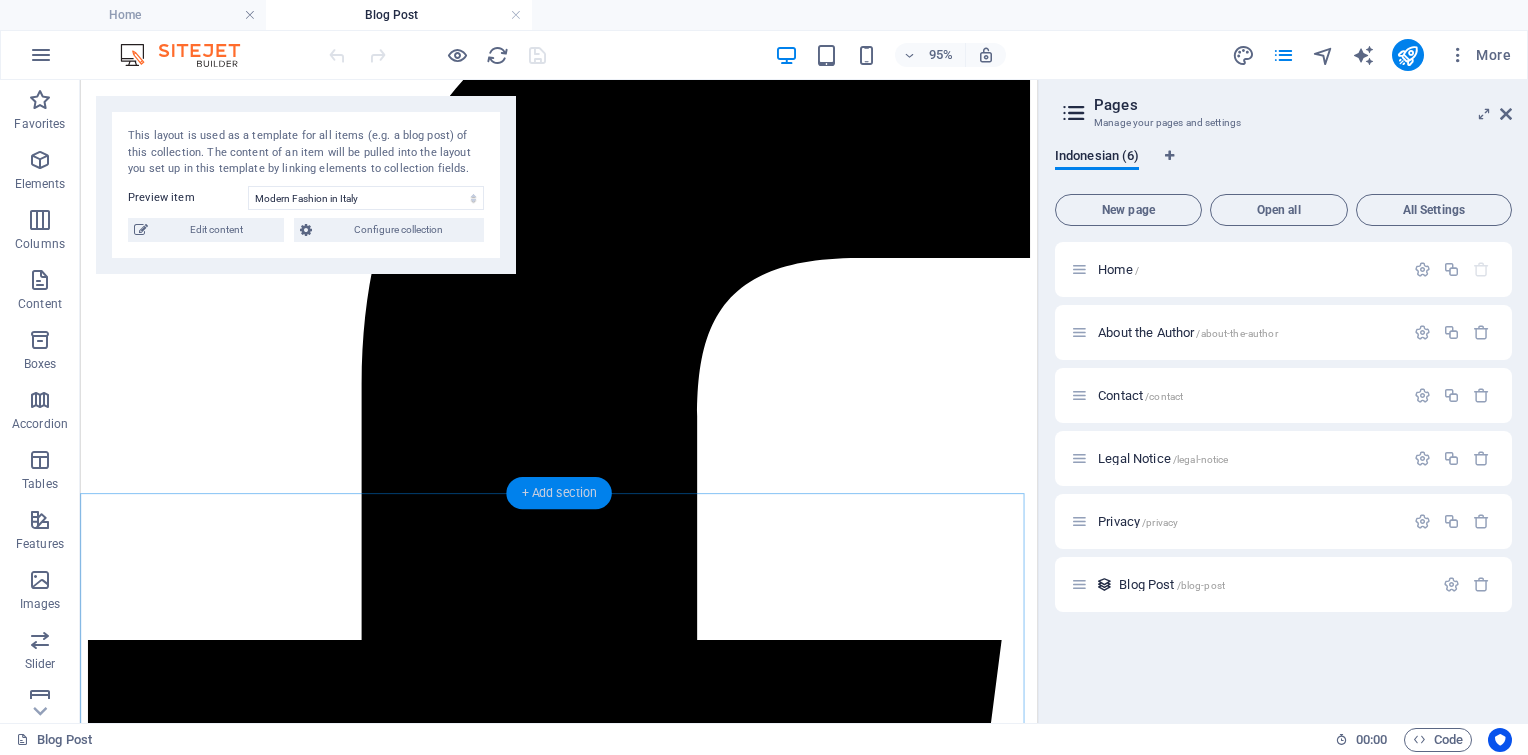 click on "+ Add section" at bounding box center [558, 493] 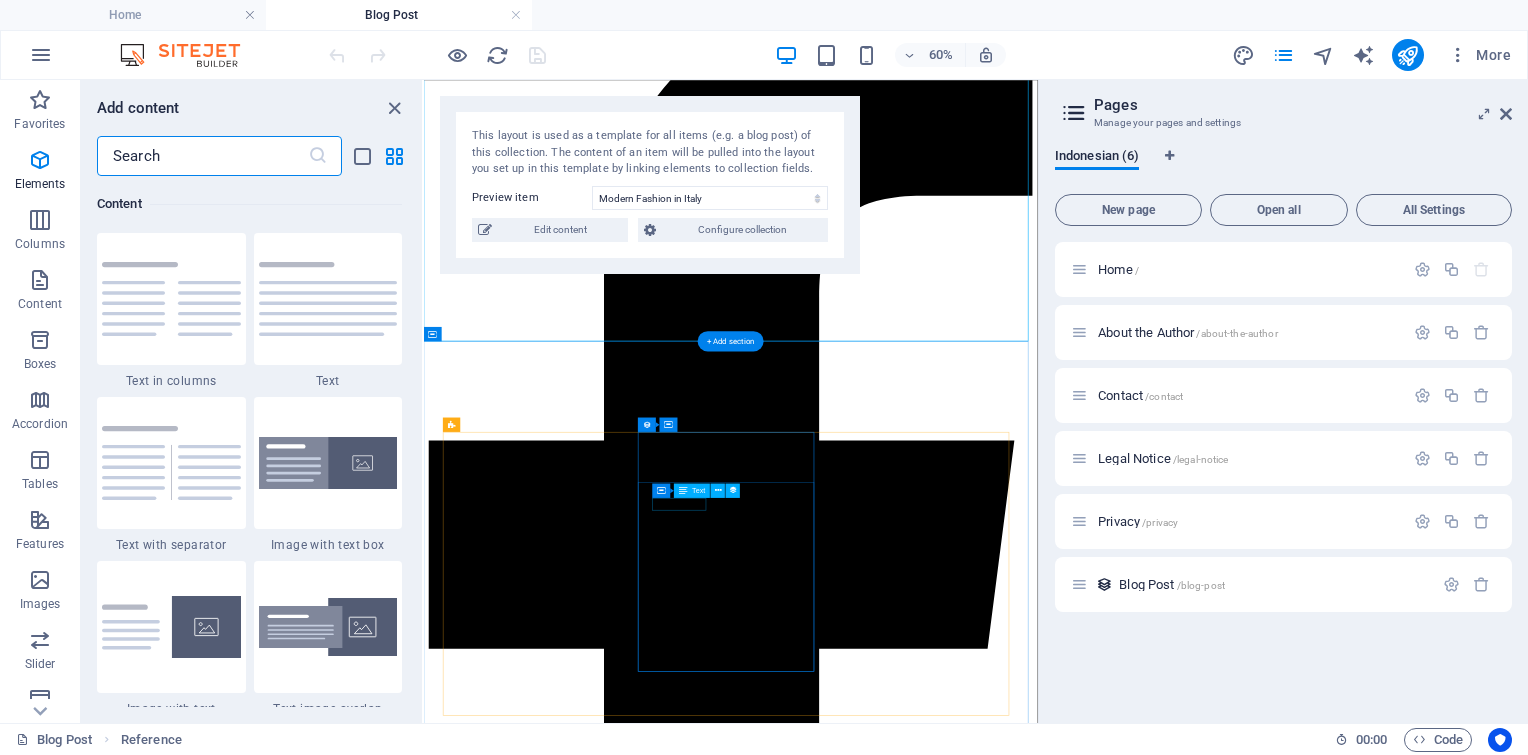 scroll, scrollTop: 3499, scrollLeft: 0, axis: vertical 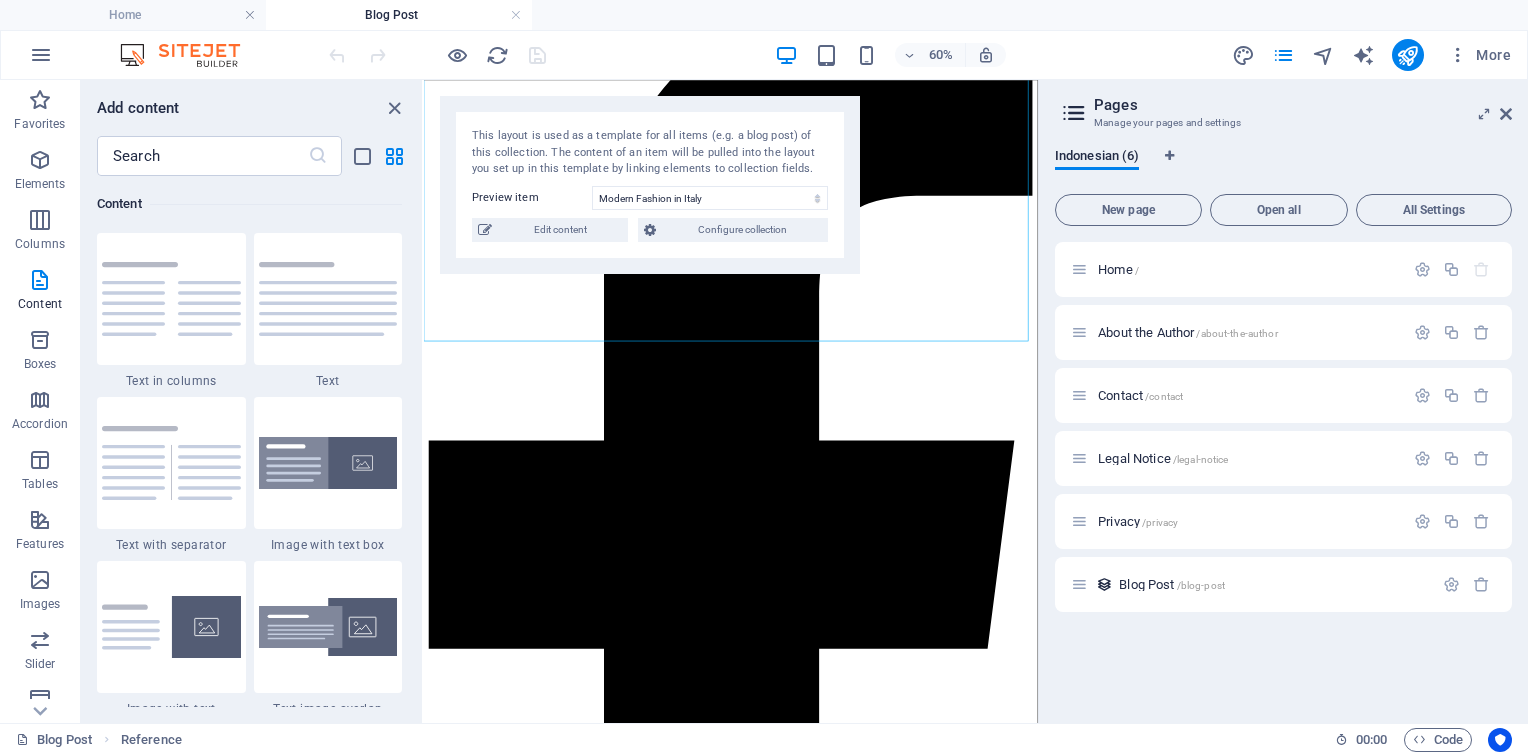 click on "This layout is used as a template for all items (e.g. a blog post) of this collection. The content of an item will be pulled into the layout you set up in this template by linking elements to collection fields. Preview item Modern Fashion in Italy Water, Technology and Health The Highest Mountains Ice Cream Across the World Use Technology to Live Healthier Follow Your Own Path Away from Culture How to Master Location Picking 4 Key Elements of Resilience You Can't Just Peel the Potatoes How to Make Big Decisions Following True Love Into Fear How to Find Sanctuary in Times of Chaos You have not created any items yet. Edit content Configure collection" at bounding box center [650, 185] 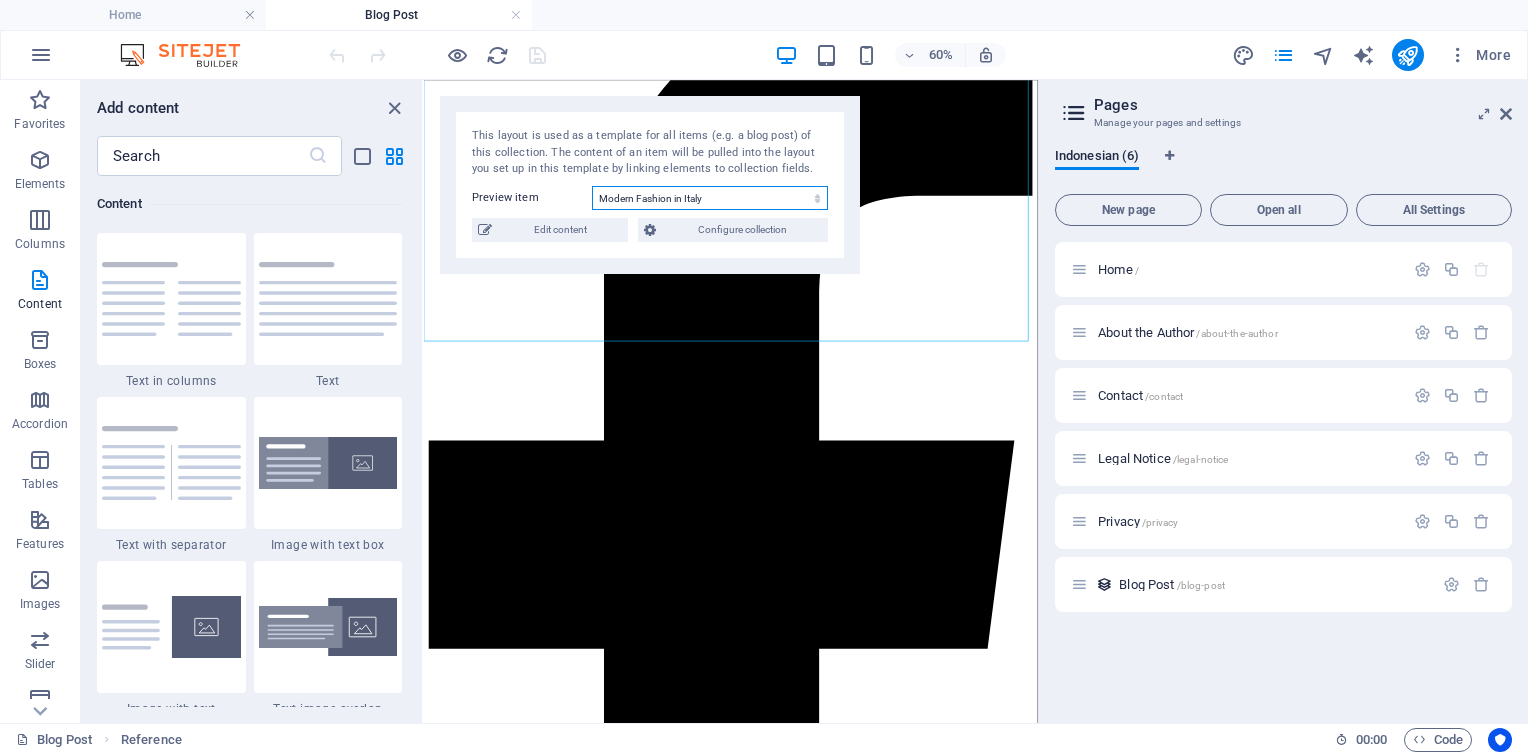 click on "Modern Fashion in Italy Water, Technology and Health The Highest Mountains Ice Cream Across the World Use Technology to Live Healthier Follow Your Own Path Away from Culture How to Master Location Picking 4 Key Elements of Resilience You Can't Just Peel the Potatoes How to Make Big Decisions Following True Love Into Fear How to Find Sanctuary in Times of Chaos" at bounding box center [710, 198] 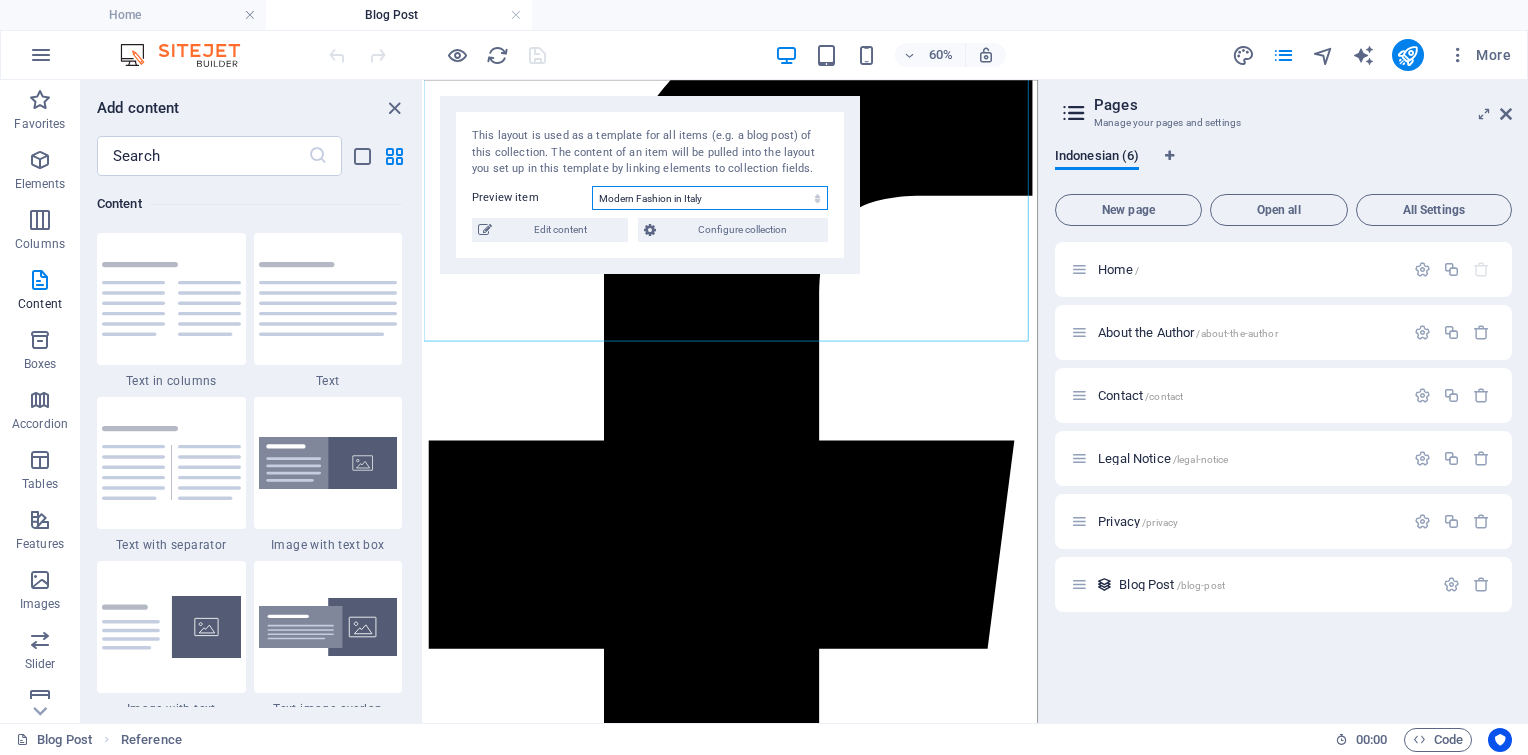 click on "Modern Fashion in Italy Water, Technology and Health The Highest Mountains Ice Cream Across the World Use Technology to Live Healthier Follow Your Own Path Away from Culture How to Master Location Picking 4 Key Elements of Resilience You Can't Just Peel the Potatoes How to Make Big Decisions Following True Love Into Fear How to Find Sanctuary in Times of Chaos" at bounding box center (710, 198) 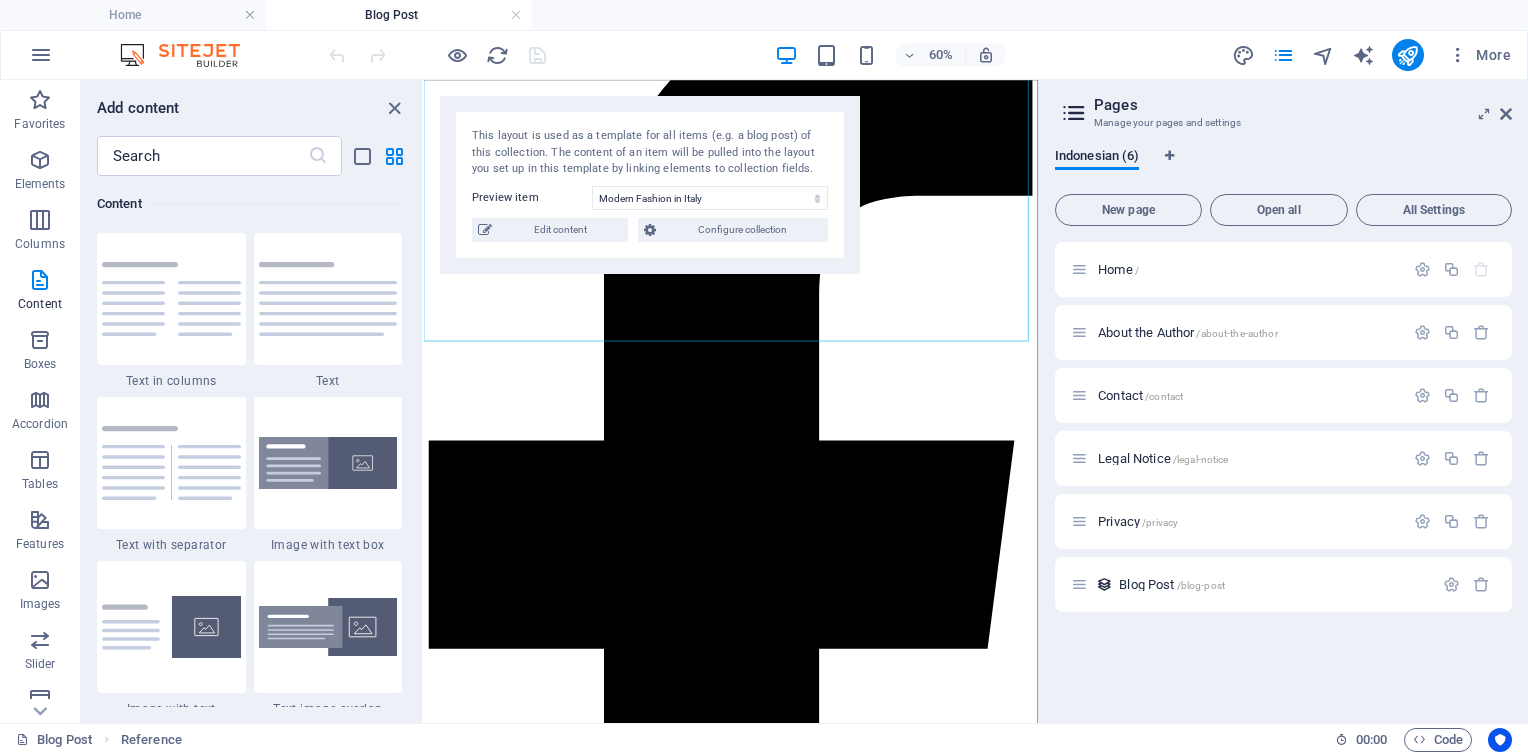 click on "This layout is used as a template for all items (e.g. a blog post) of this collection. The content of an item will be pulled into the layout you set up in this template by linking elements to collection fields. Preview item Modern Fashion in Italy Water, Technology and Health The Highest Mountains Ice Cream Across the World Use Technology to Live Healthier Follow Your Own Path Away from Culture How to Master Location Picking 4 Key Elements of Resilience You Can't Just Peel the Potatoes How to Make Big Decisions Following True Love Into Fear How to Find Sanctuary in Times of Chaos You have not created any items yet. Edit content Configure collection" at bounding box center (650, 185) 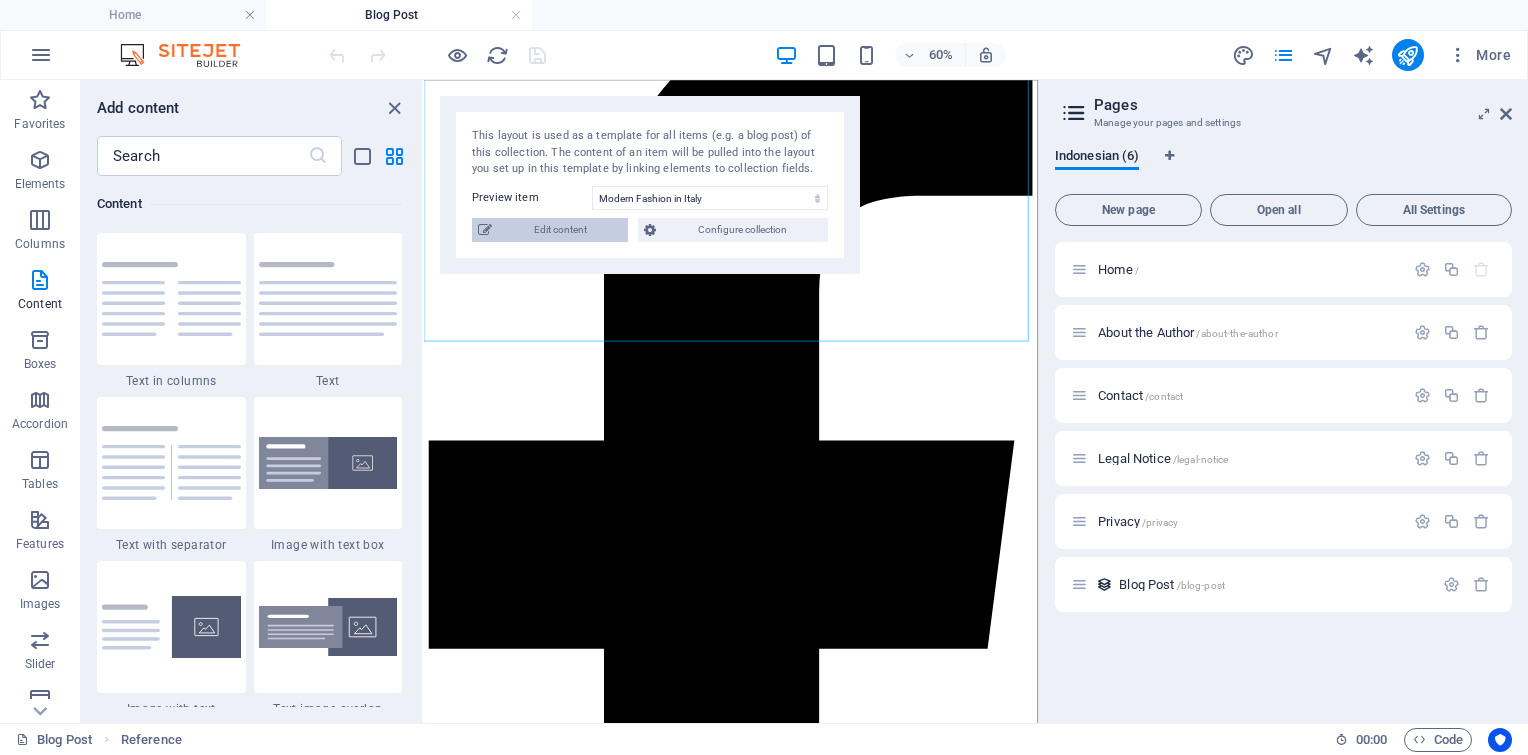 click on "Edit content" at bounding box center [560, 230] 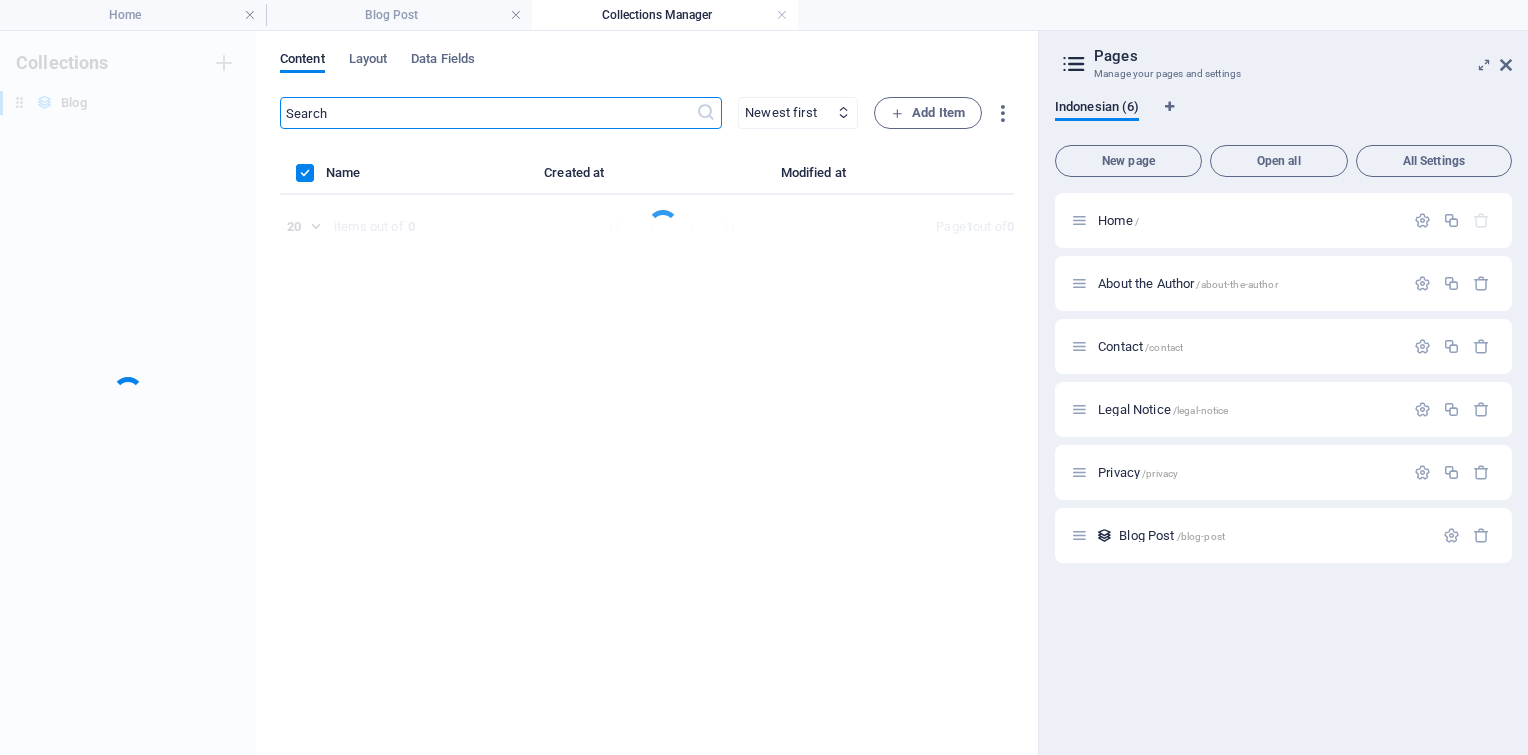 scroll, scrollTop: 0, scrollLeft: 0, axis: both 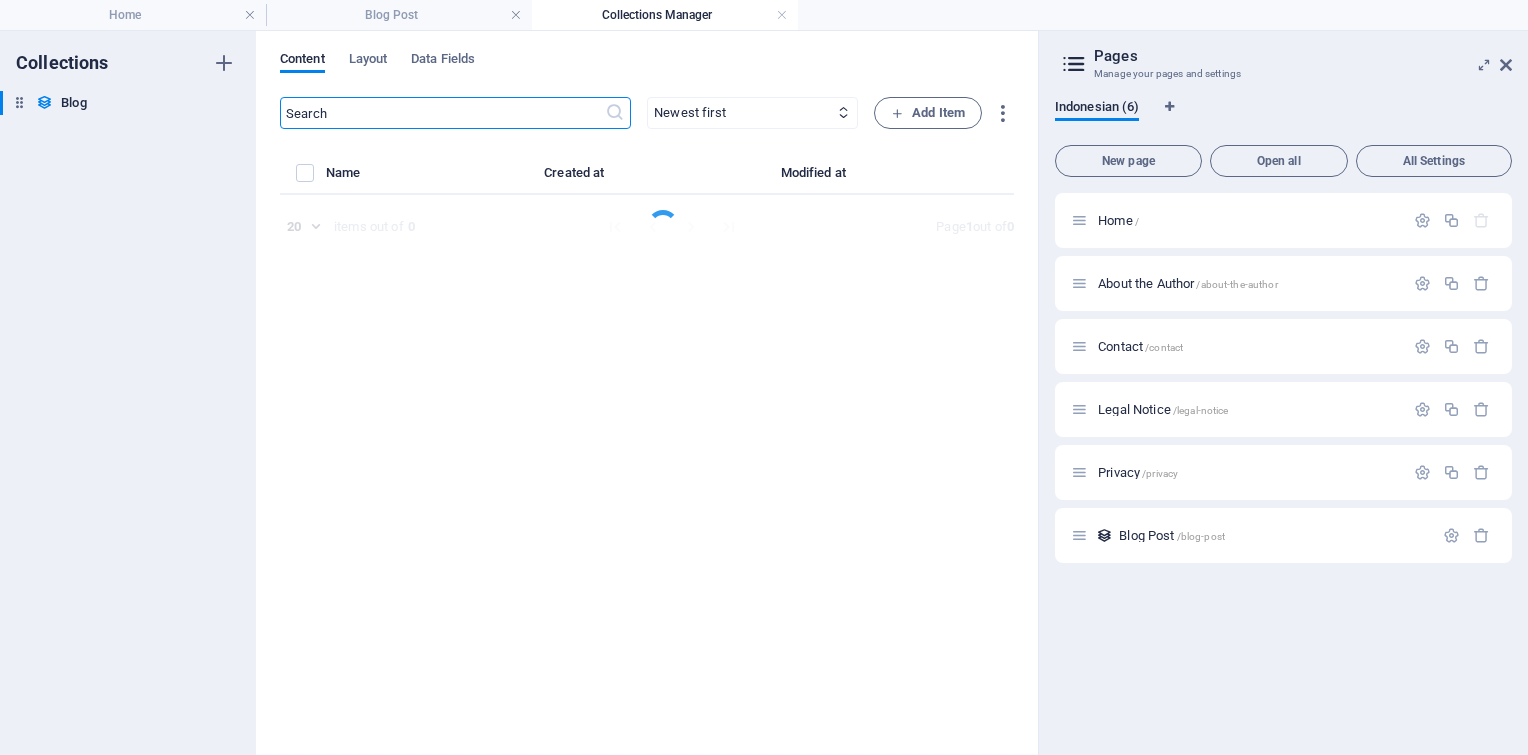 select on "Fashion" 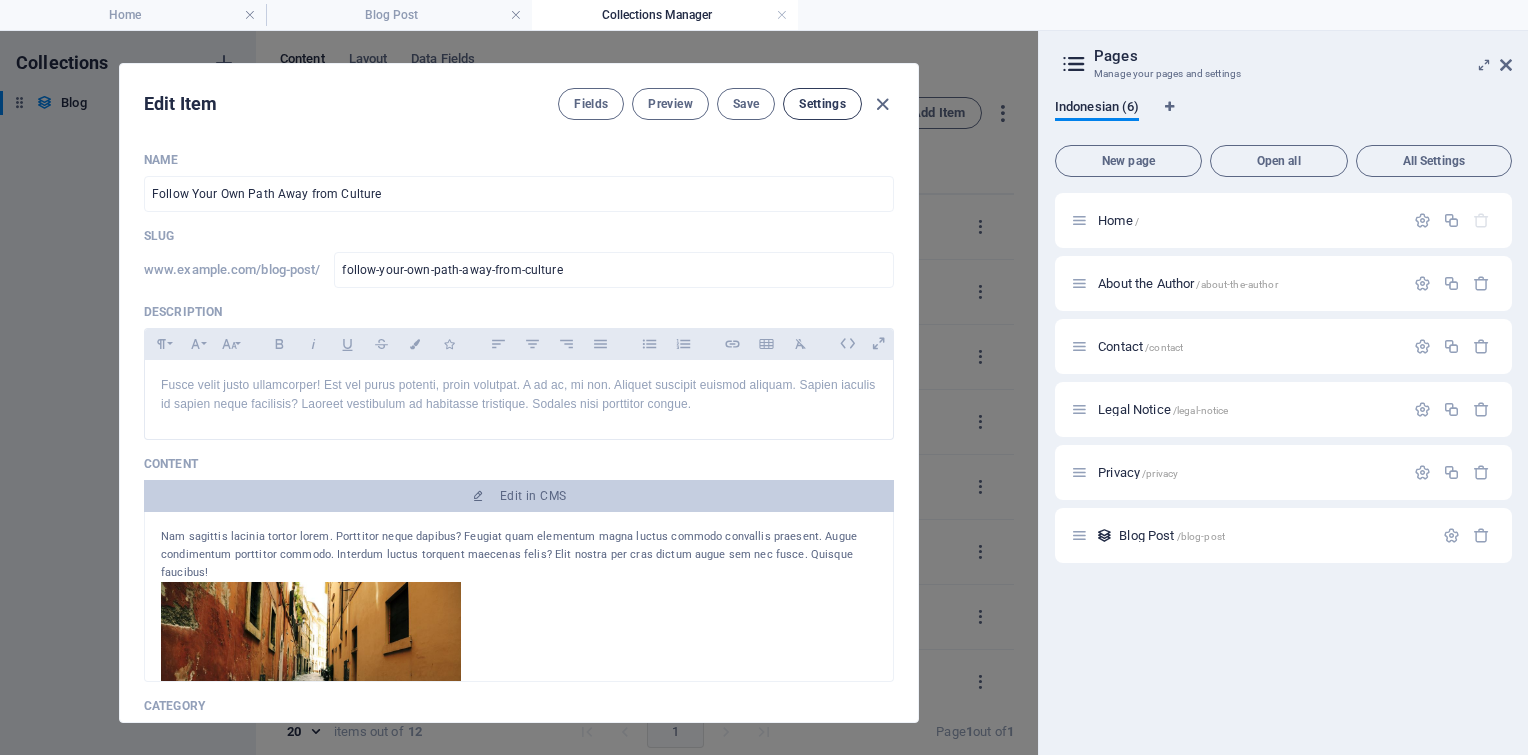click on "Settings" at bounding box center (822, 104) 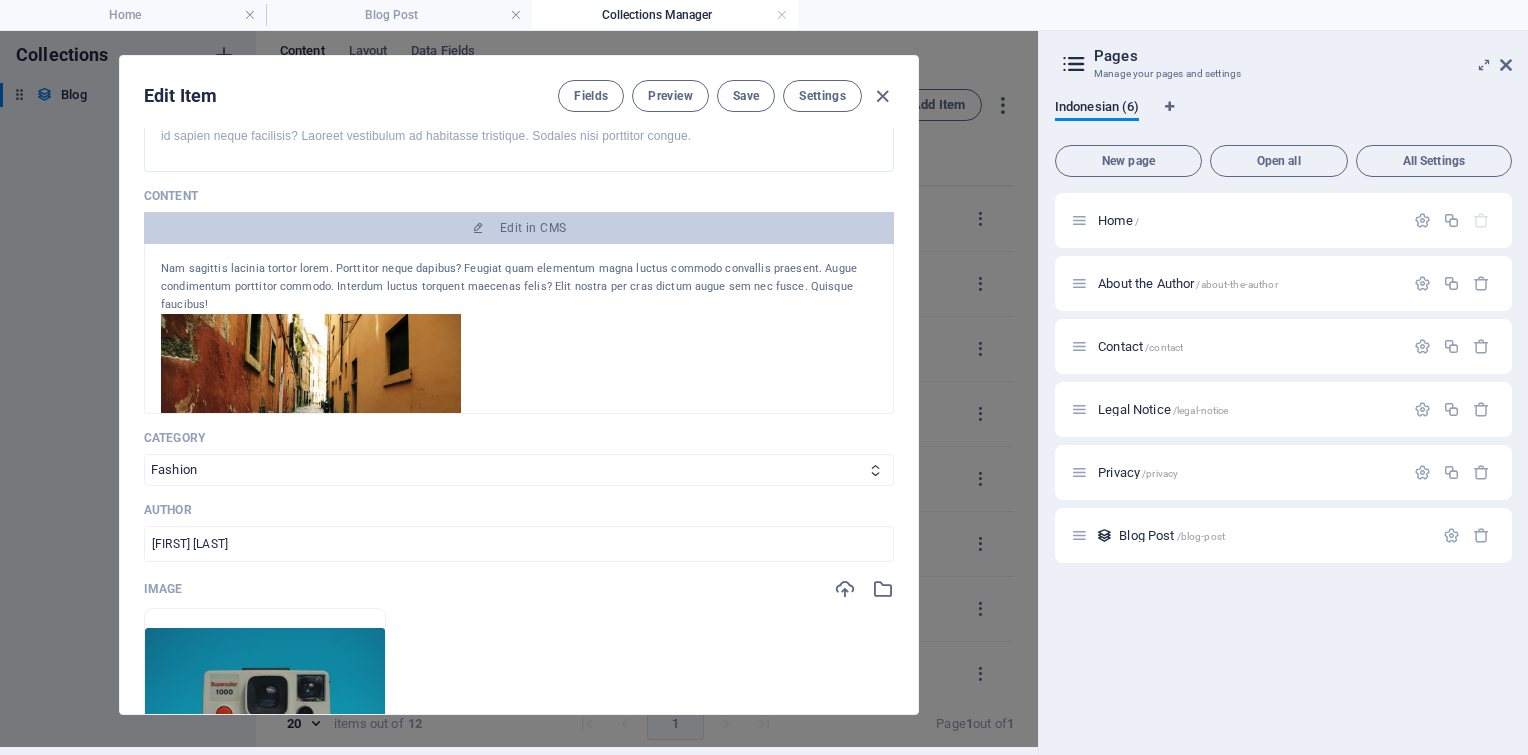 scroll, scrollTop: 0, scrollLeft: 0, axis: both 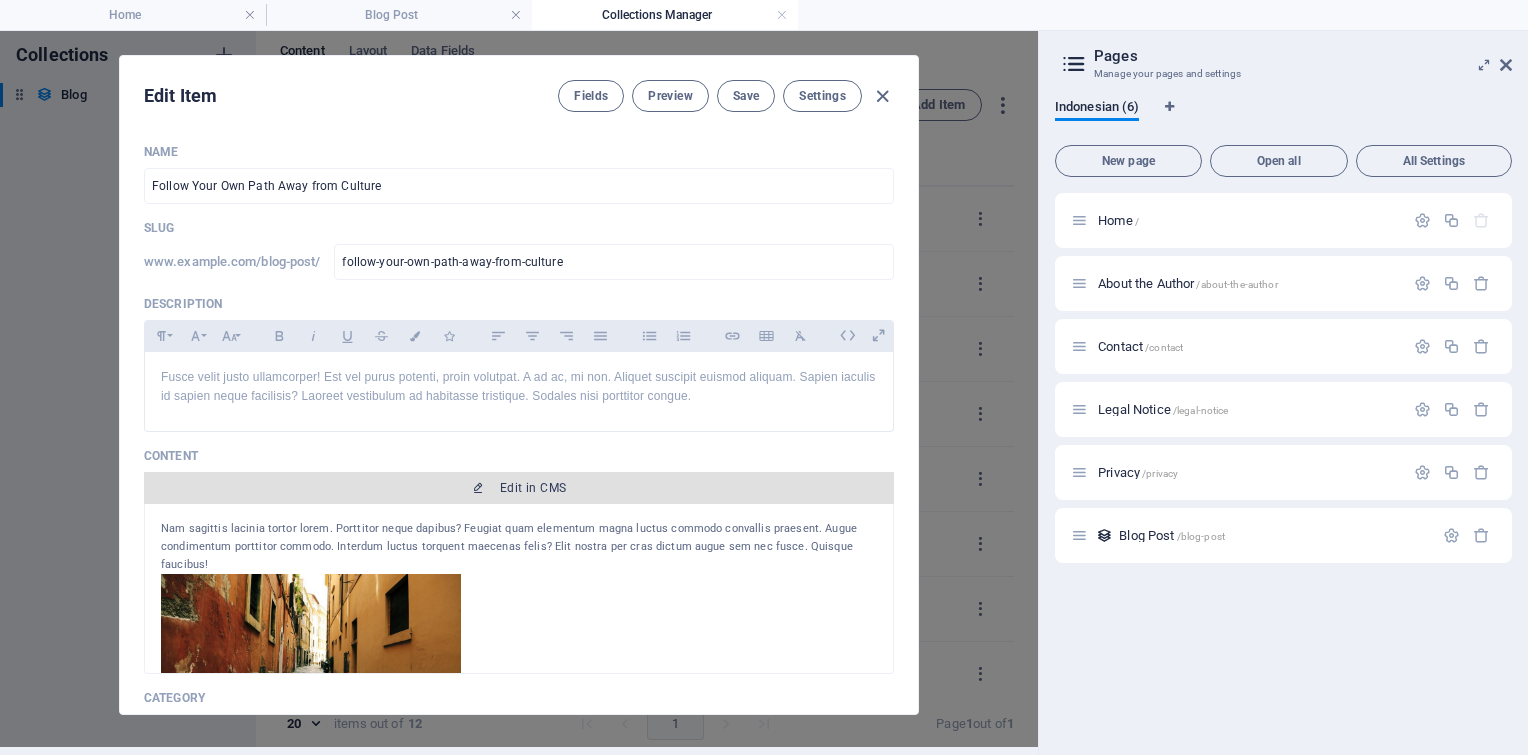 click on "Edit in CMS" at bounding box center [519, 488] 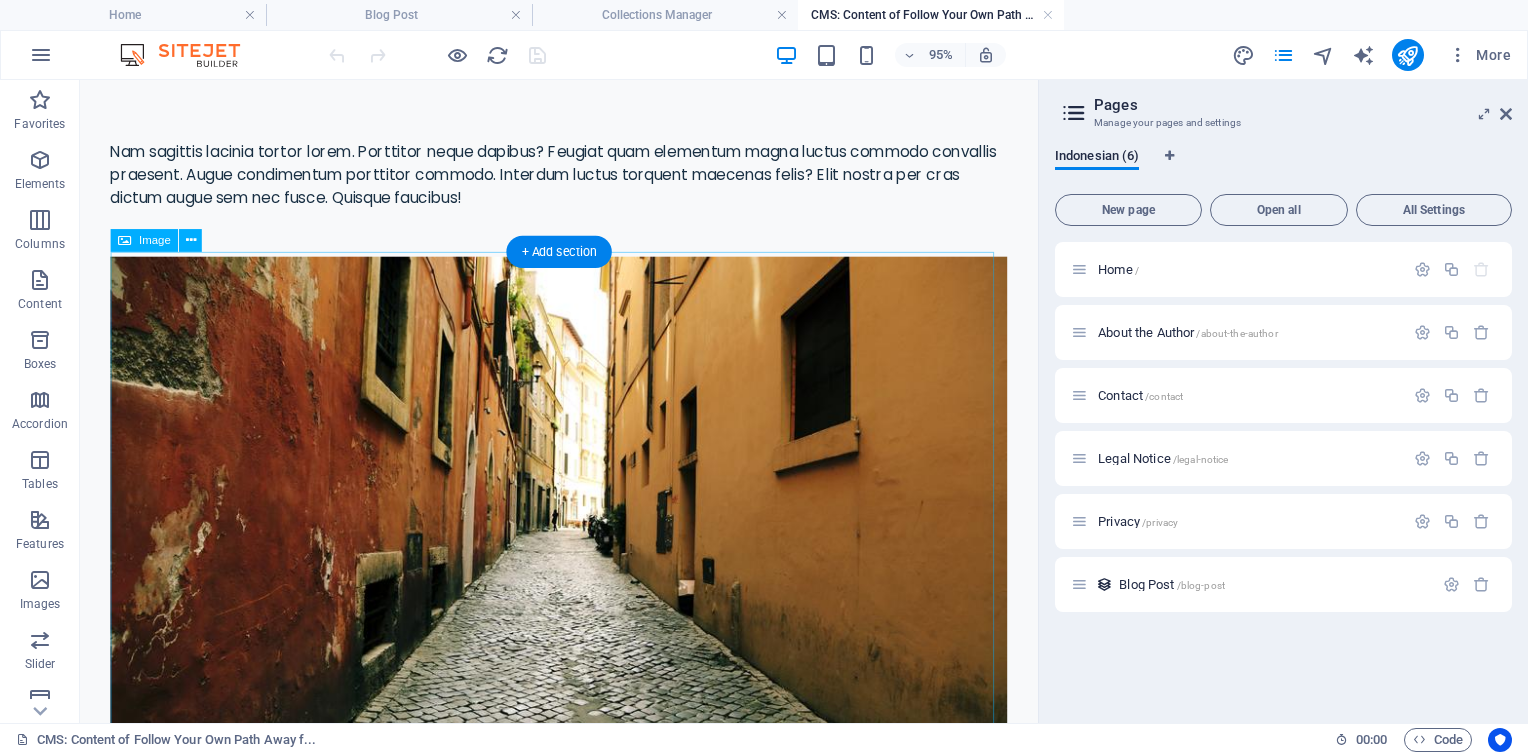 scroll, scrollTop: 0, scrollLeft: 0, axis: both 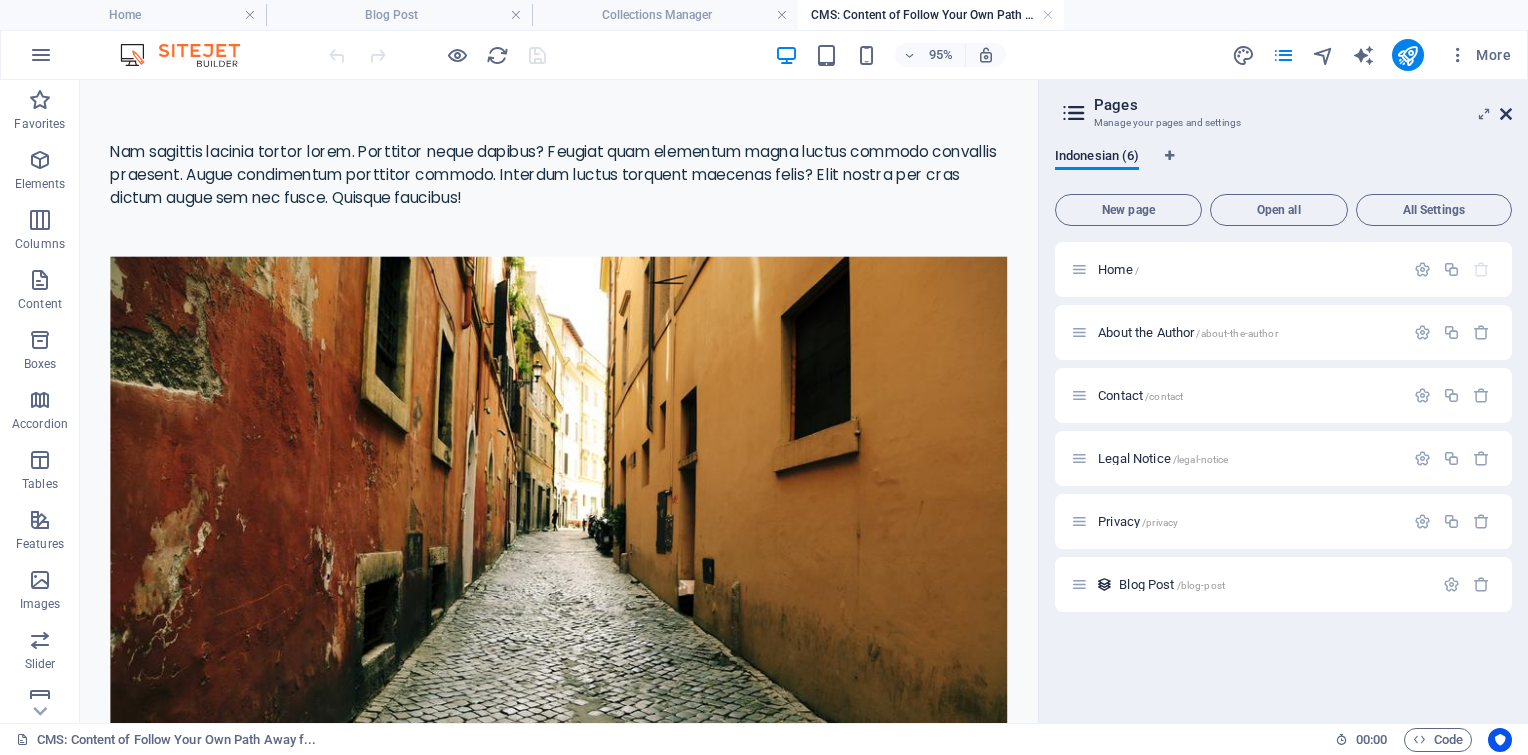 click at bounding box center (1506, 114) 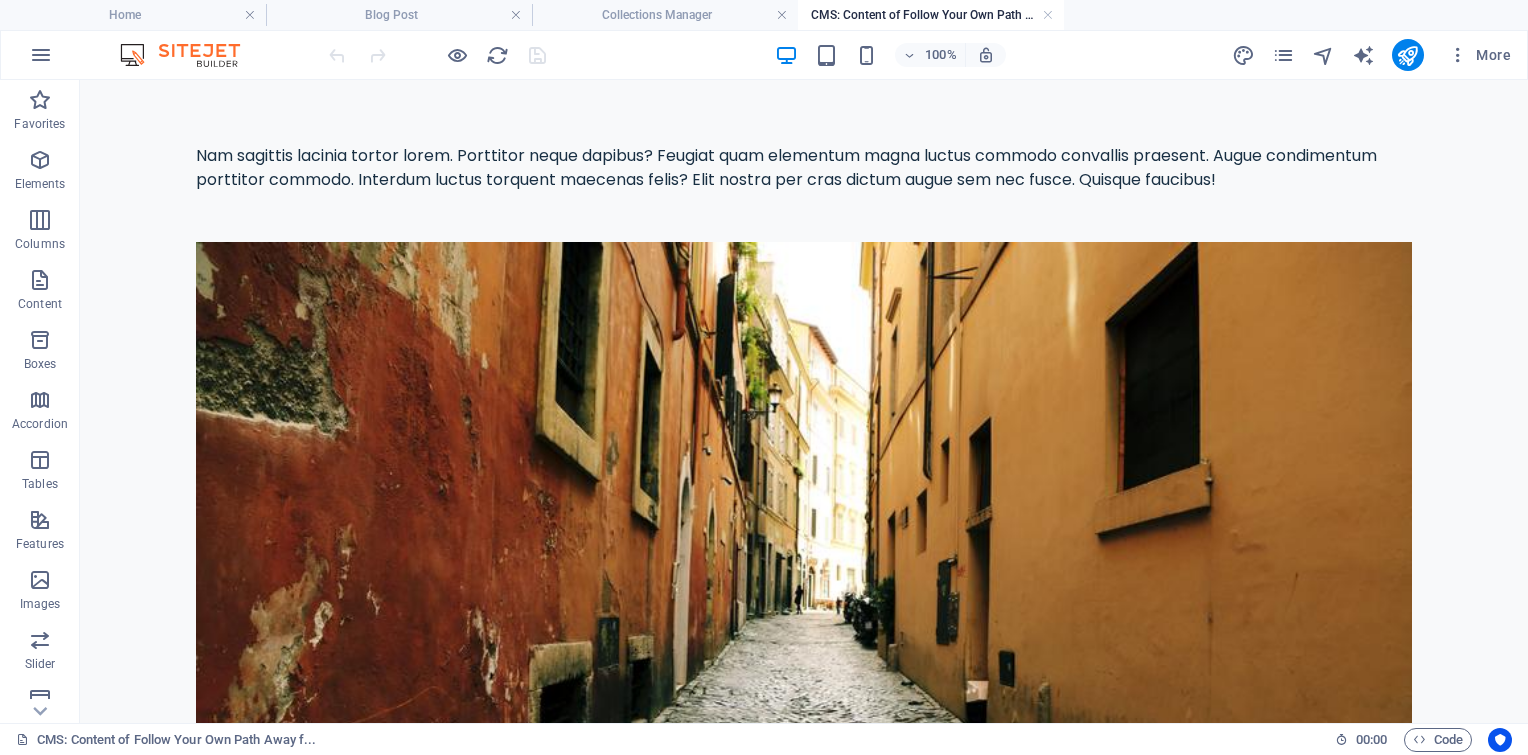 click on "100% More" at bounding box center (764, 55) 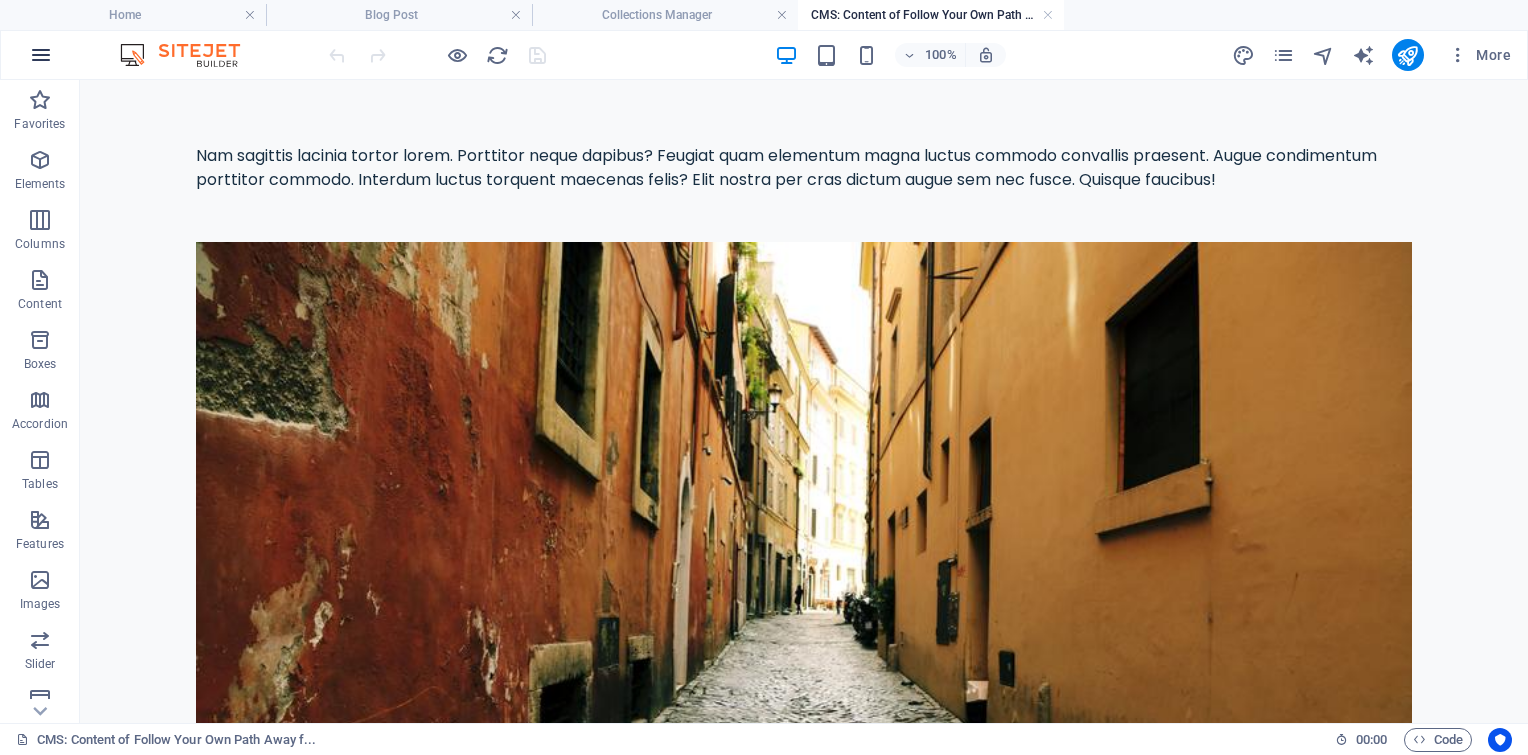 click at bounding box center [41, 55] 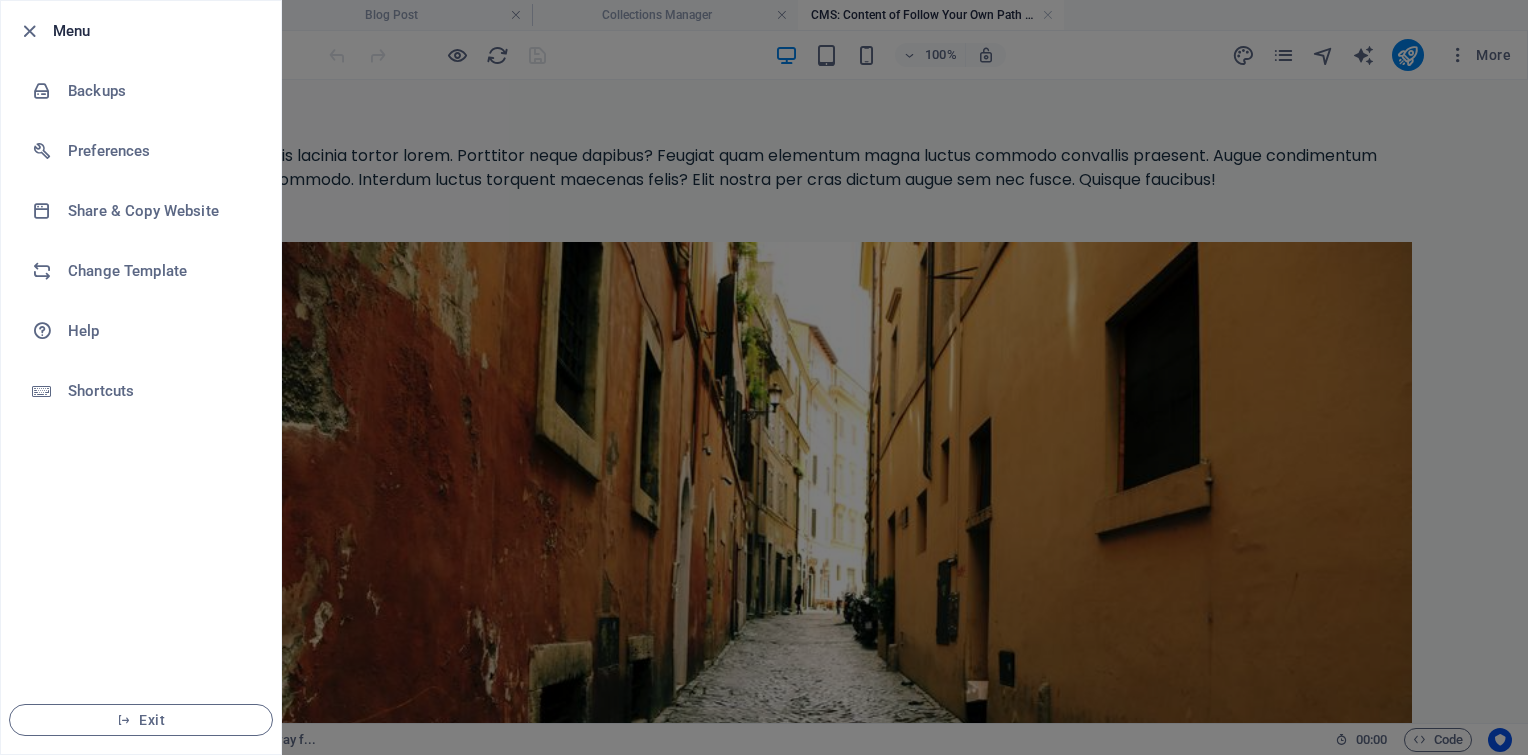click on "Menu" at bounding box center (141, 31) 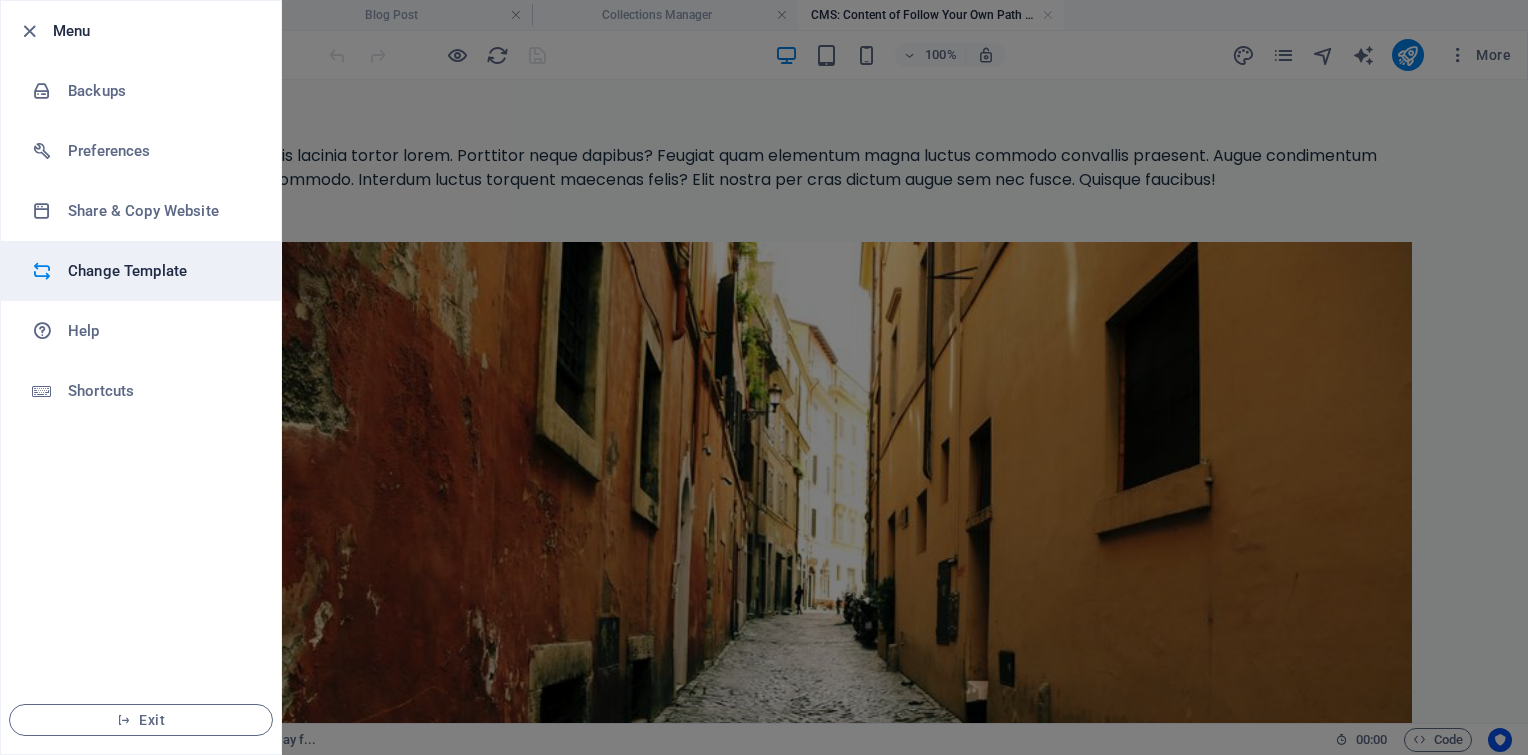 click on "Change Template" at bounding box center [141, 271] 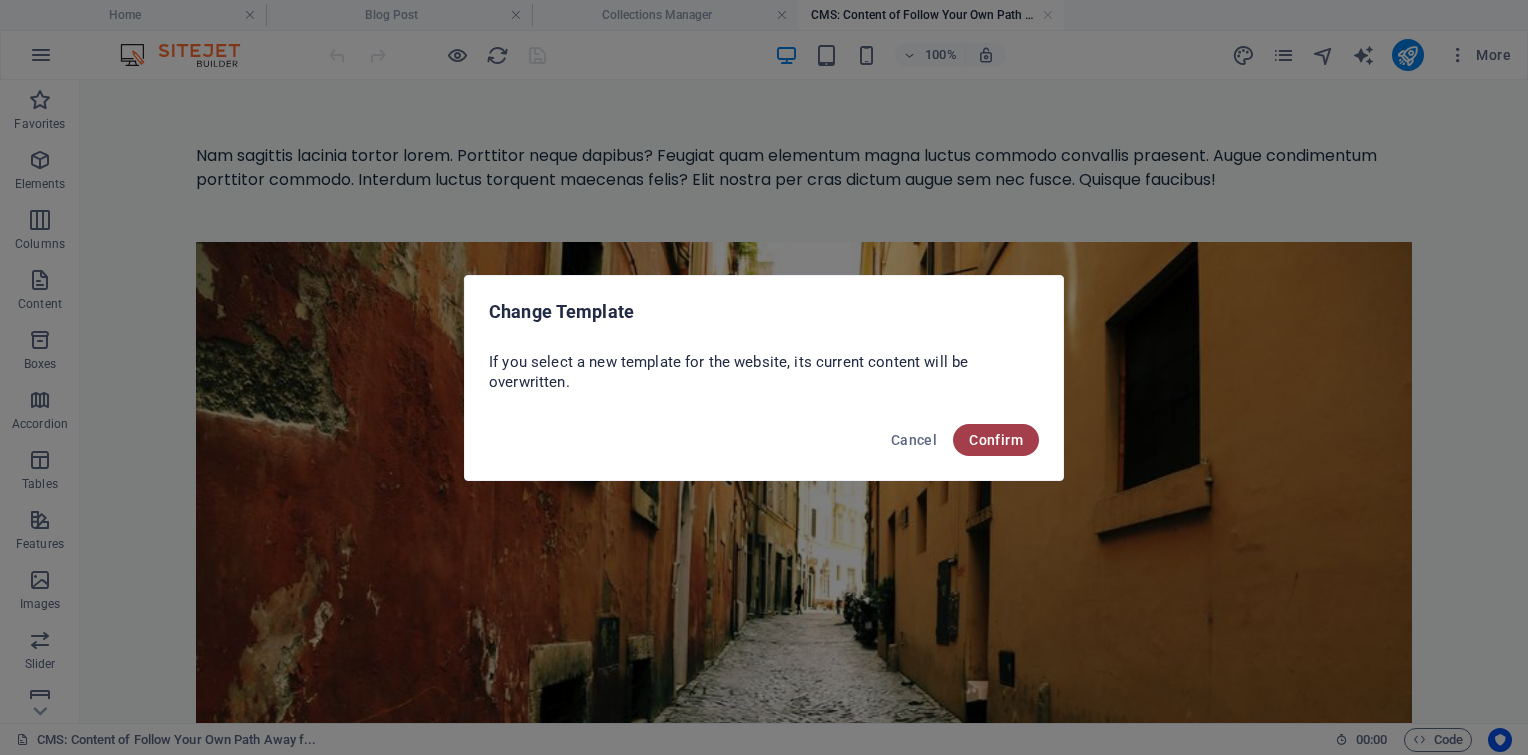 click on "Confirm" at bounding box center [996, 440] 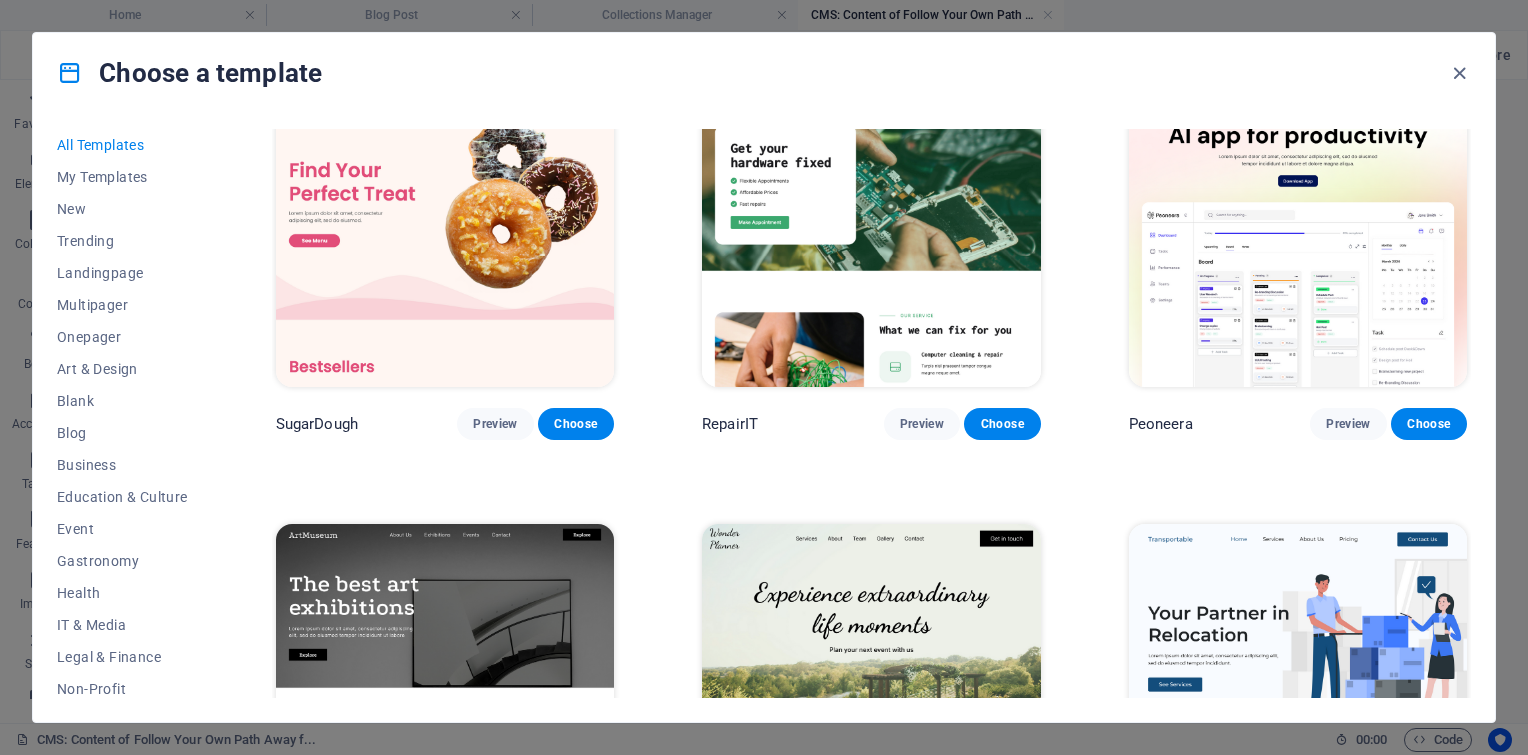 scroll, scrollTop: 100, scrollLeft: 0, axis: vertical 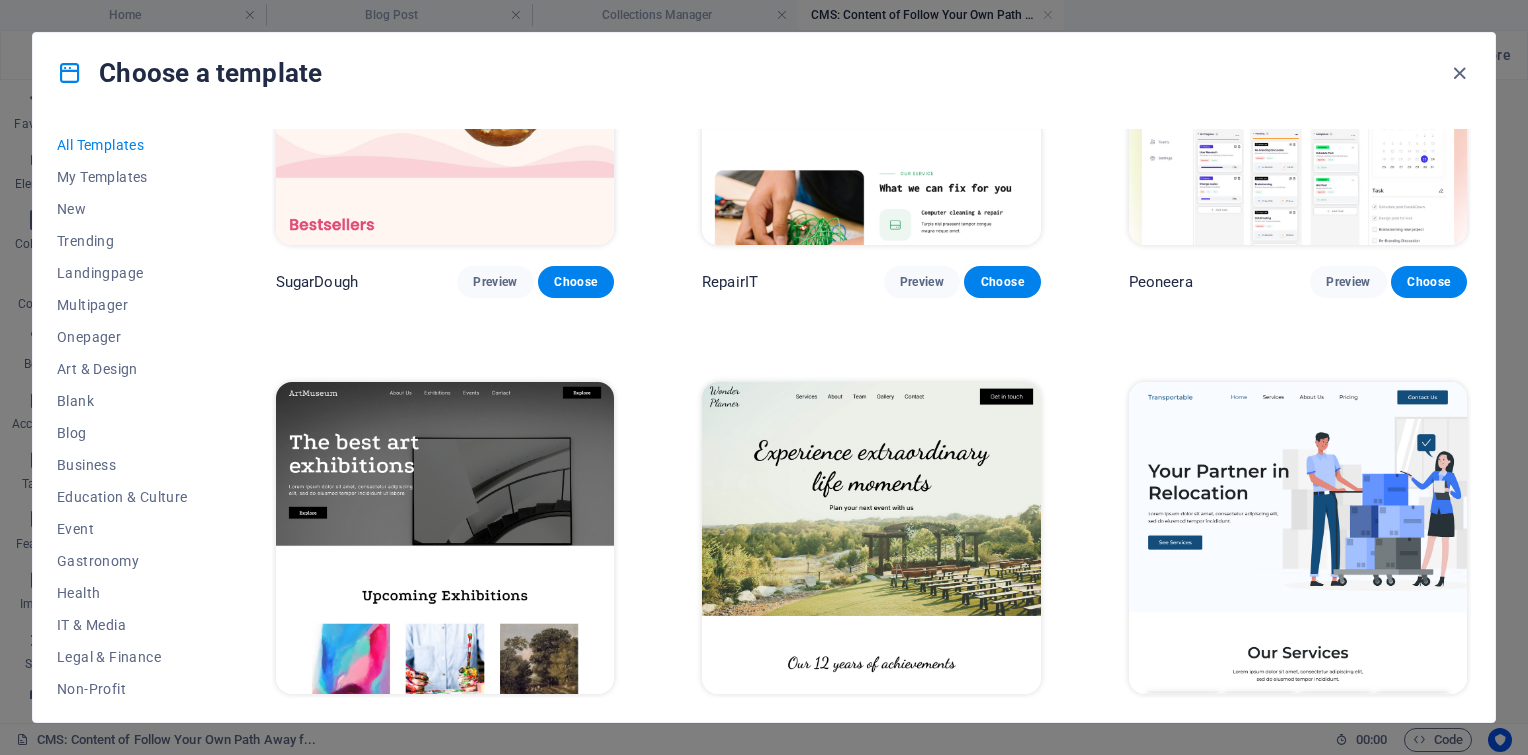 click on "SugarDough Preview Choose RepairIT Preview Choose Peoneera Preview Choose Art Museum Preview Choose Wonder Planner Preview Choose Transportable Preview Choose S&L Preview Choose WePaint Preview Choose Eco-Con Preview Choose MeetUp Preview Choose Help & Care Preview Choose Podcaster Preview Choose Academix Preview Choose BIG Barber Shop Preview Choose Health & Food Preview Choose UrbanNest Interiors Preview Choose Green Change Preview Choose The Beauty Temple Preview Choose WeTrain Preview Choose Cleaner Preview Choose Johanna James Preview Choose Delicioso Preview Choose Dream Garden Preview Choose LumeDeAqua Preview Choose Pets Care Preview Choose SafeSpace Preview Choose Midnight Rain Bar Preview Choose Drive Preview Choose Estator Preview Choose Health Group Preview Choose MakeIt Agency Preview Choose Wanderlust Preview Choose WeSpa Preview Choose BERLIN Preview Choose Gadgets Preview Choose CoffeeScience Preview Choose CoachLife Preview Choose Cafe de Oceana Preview Choose Max Hatzy Preview Choose Preview" at bounding box center (871, 12232) 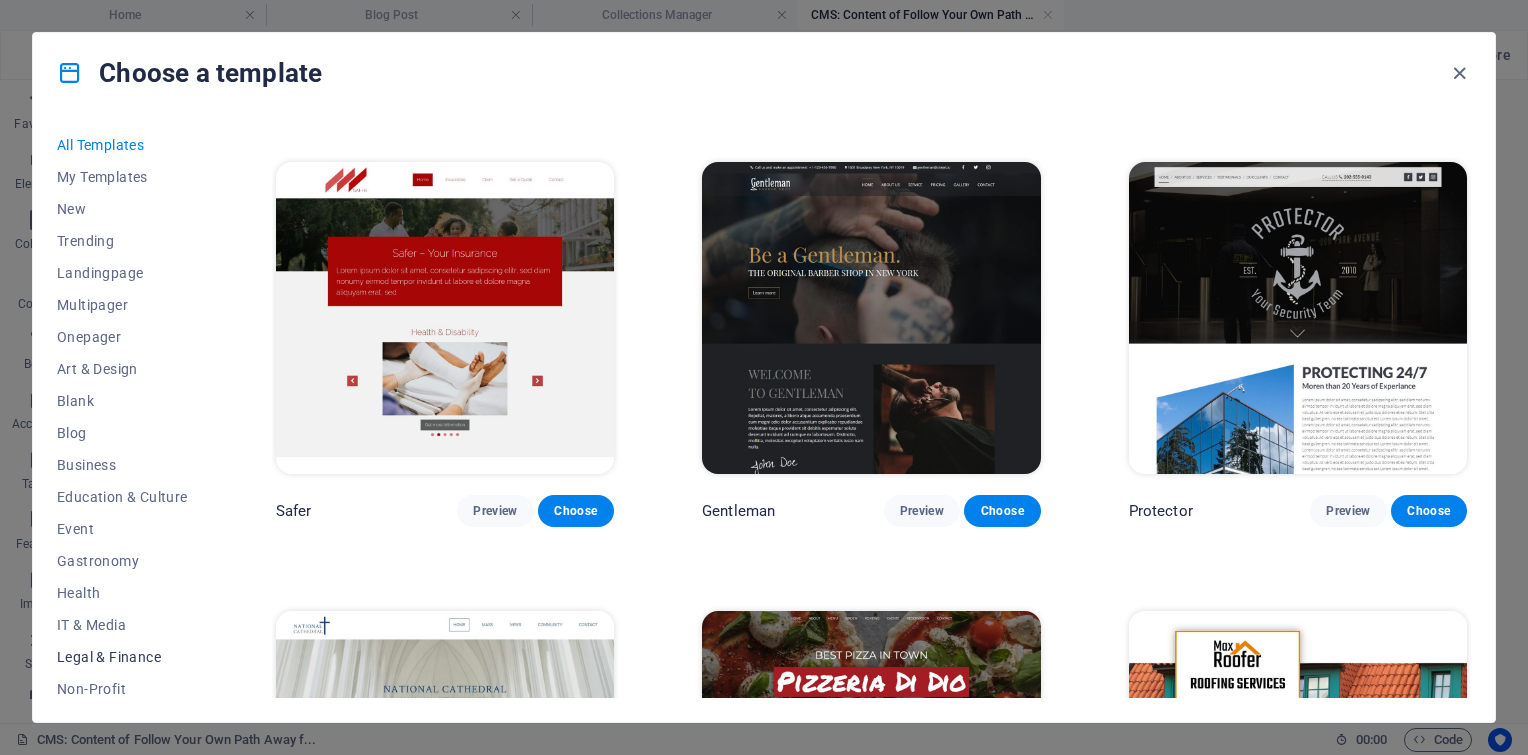 scroll, scrollTop: 8500, scrollLeft: 0, axis: vertical 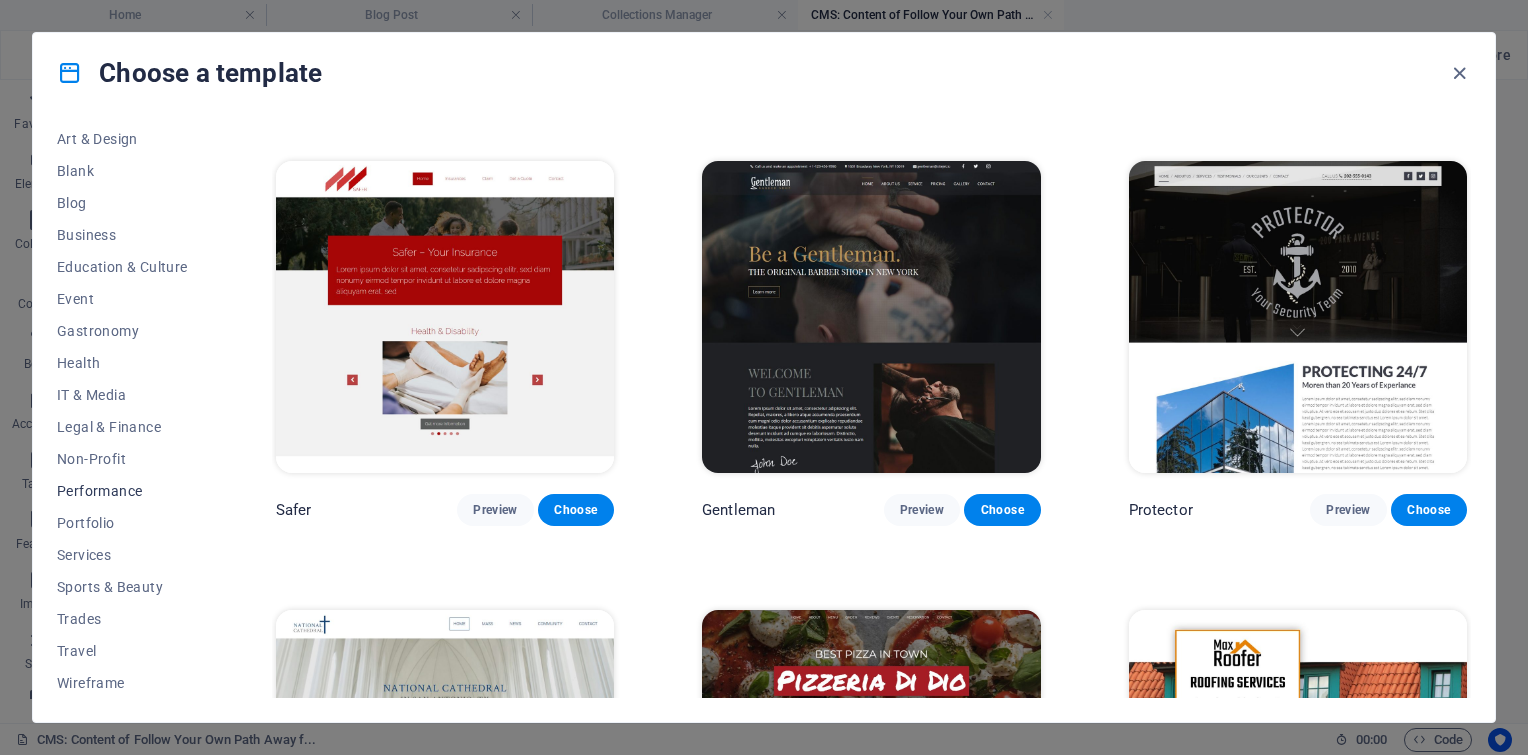 click on "Performance" at bounding box center [122, 491] 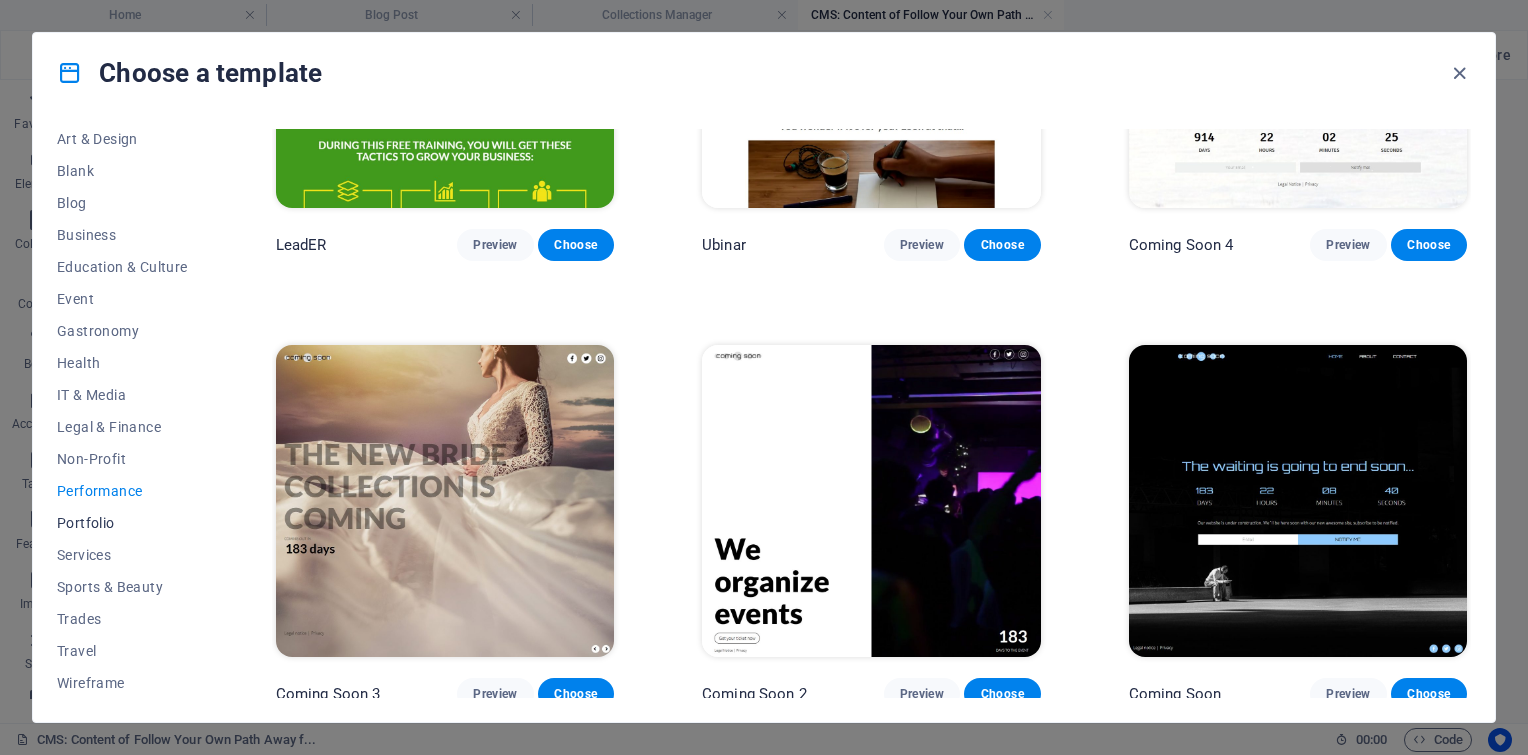 click on "Portfolio" at bounding box center (122, 523) 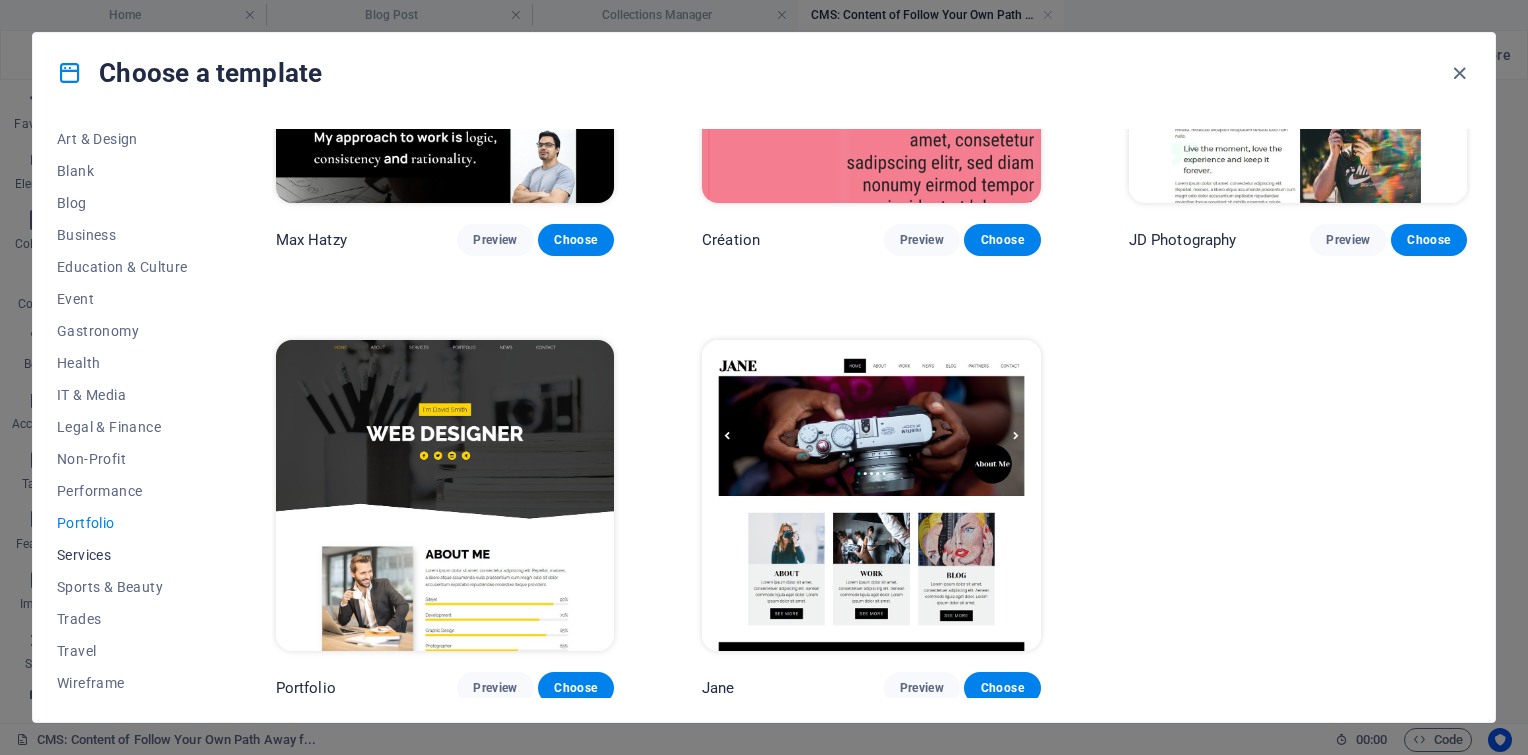 click on "Services" at bounding box center (122, 555) 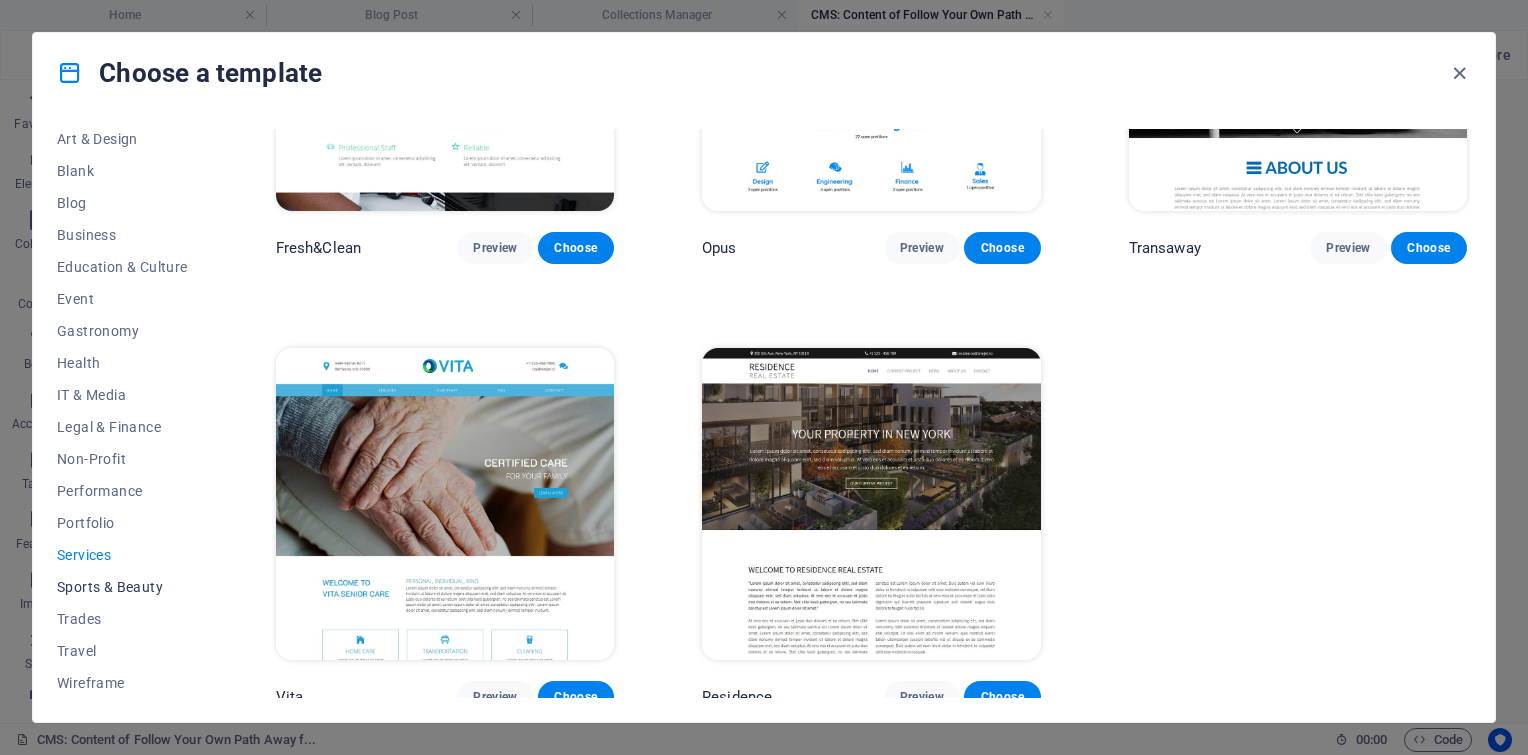 click on "Sports & Beauty" at bounding box center [122, 587] 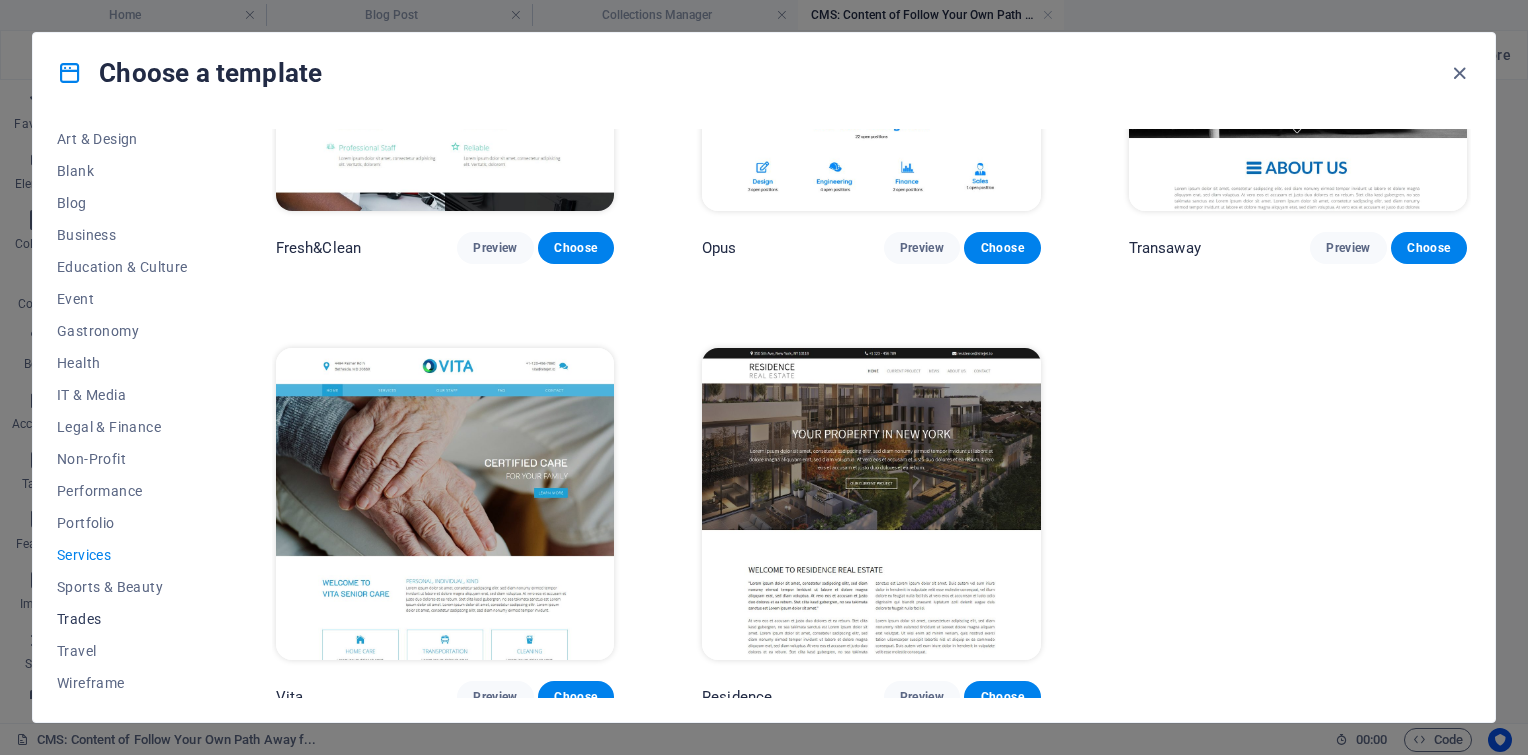 scroll, scrollTop: 1584, scrollLeft: 0, axis: vertical 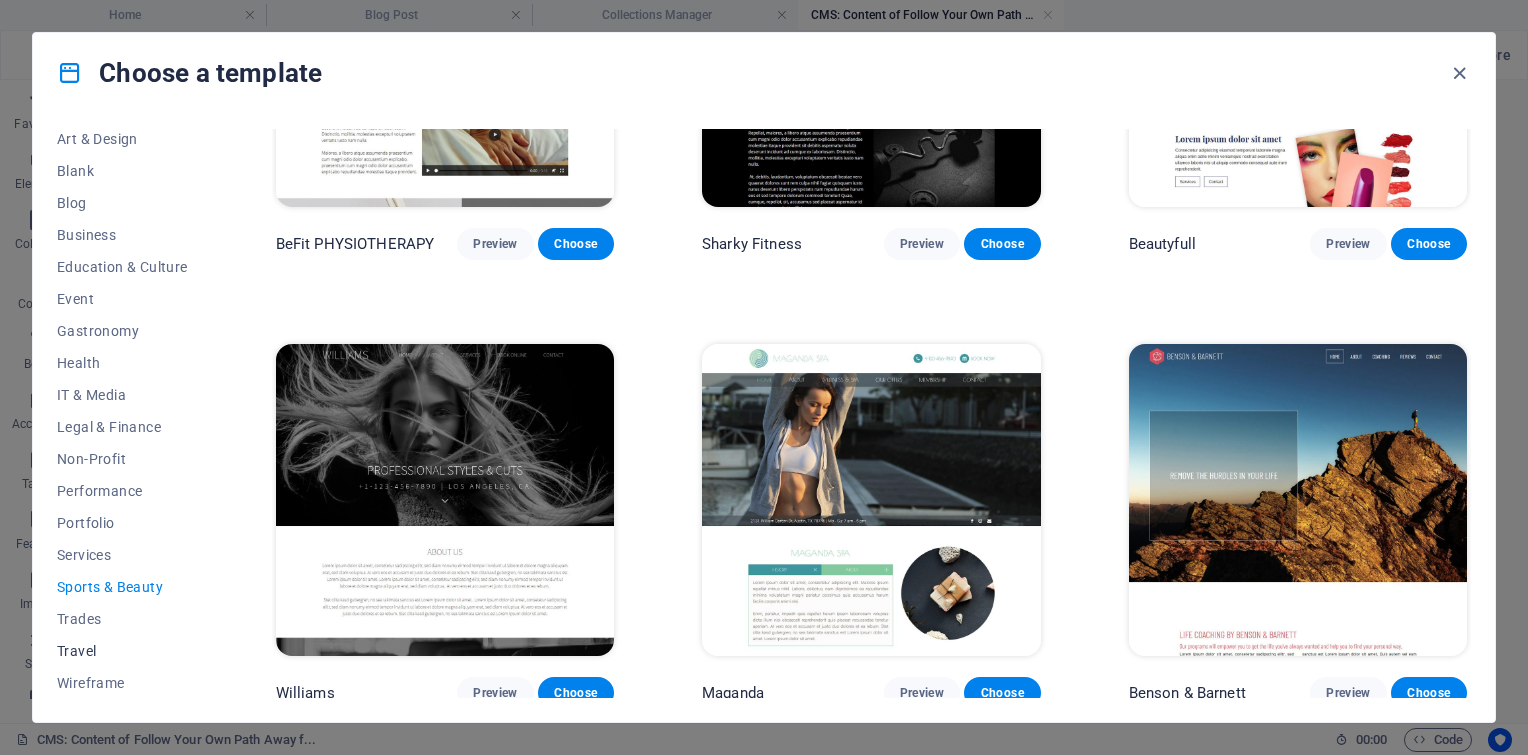 click on "Travel" at bounding box center [122, 651] 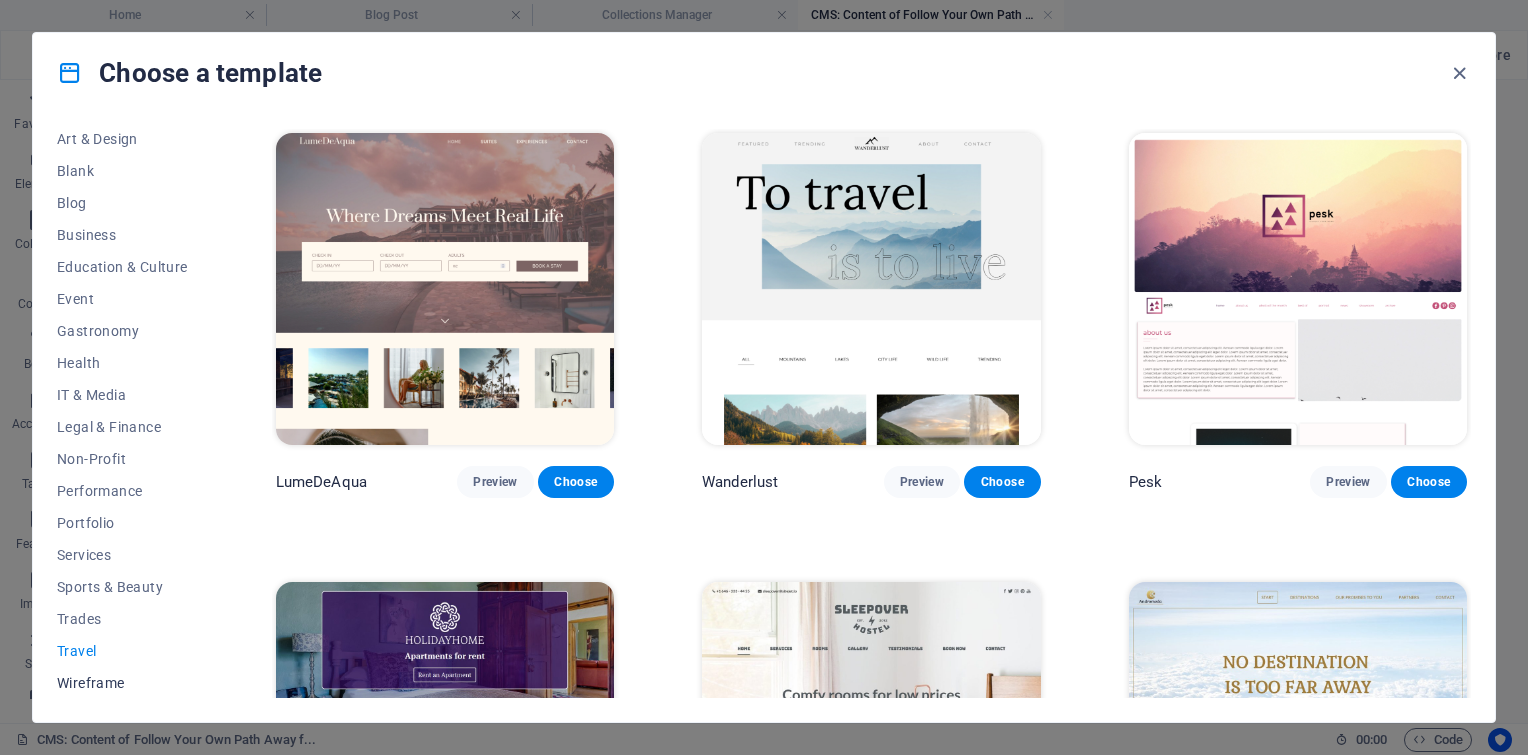 click on "Wireframe" at bounding box center (122, 683) 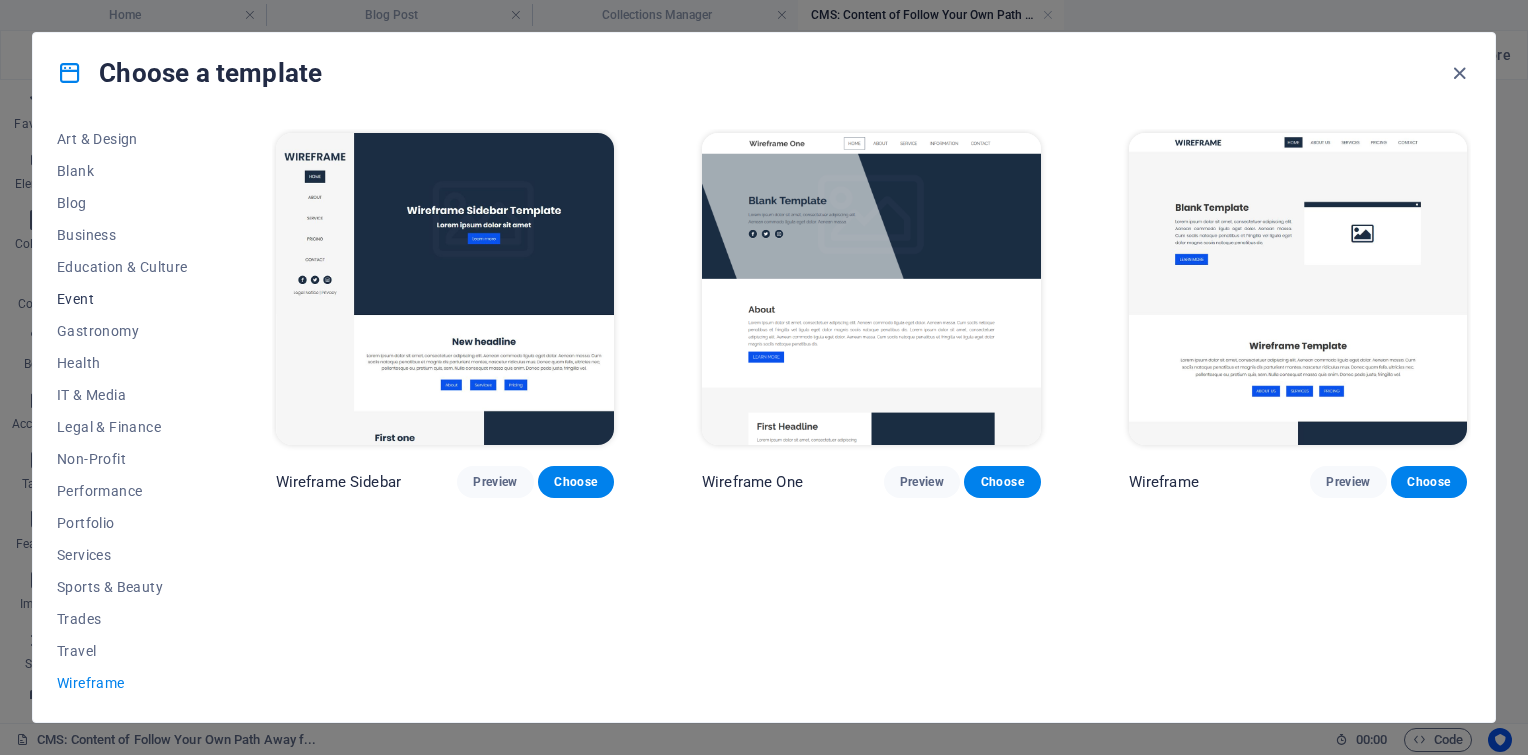 click on "Event" at bounding box center [122, 299] 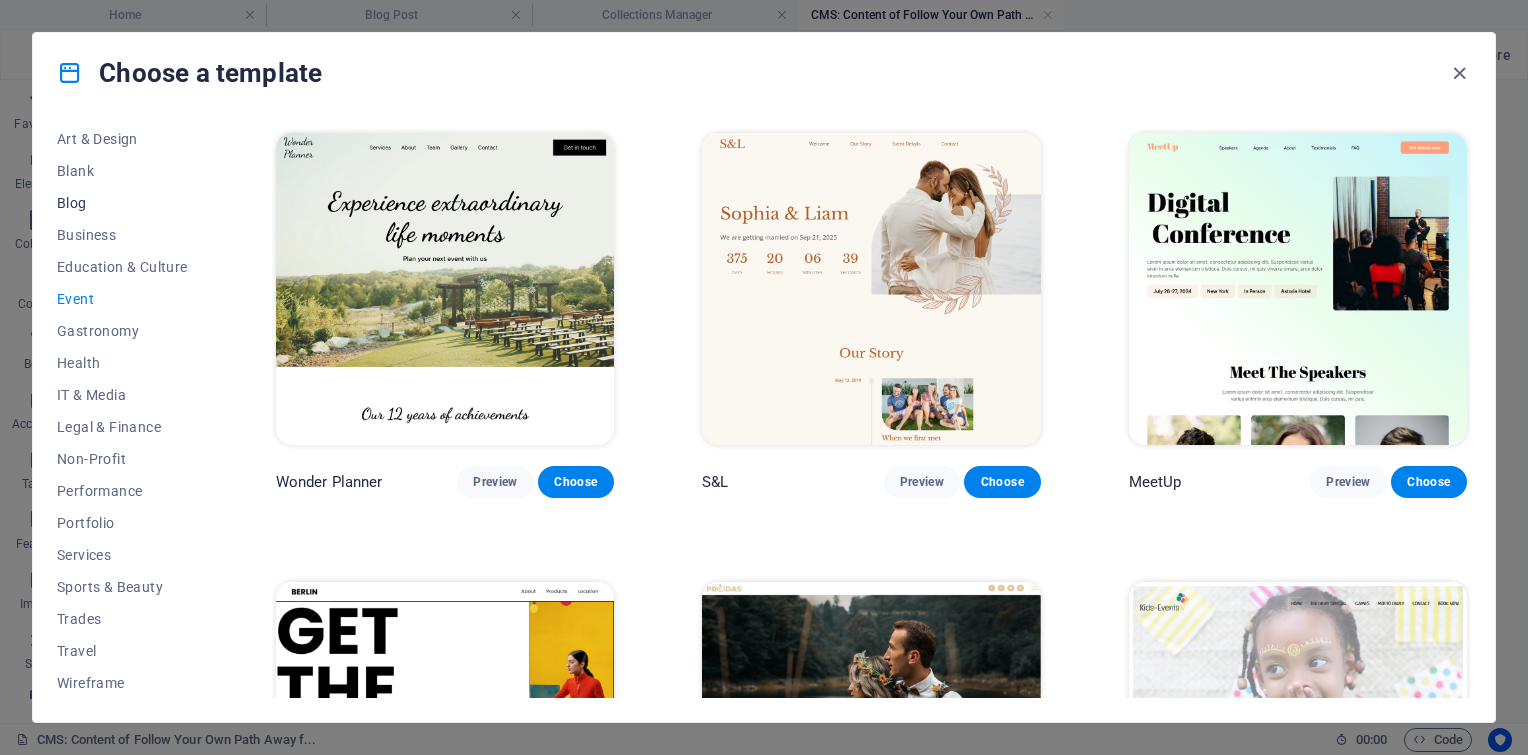 click on "Blog" at bounding box center [122, 203] 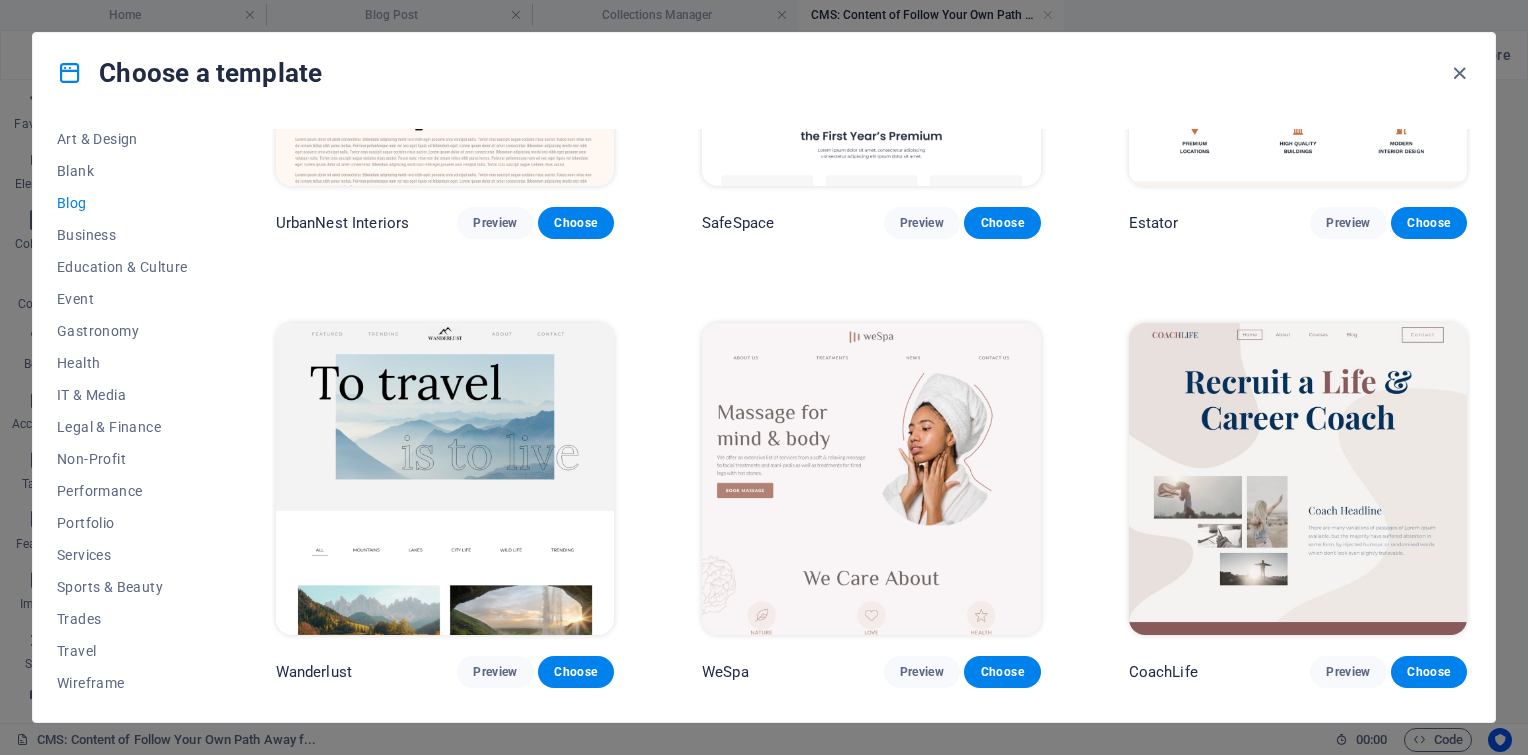 scroll, scrollTop: 1125, scrollLeft: 0, axis: vertical 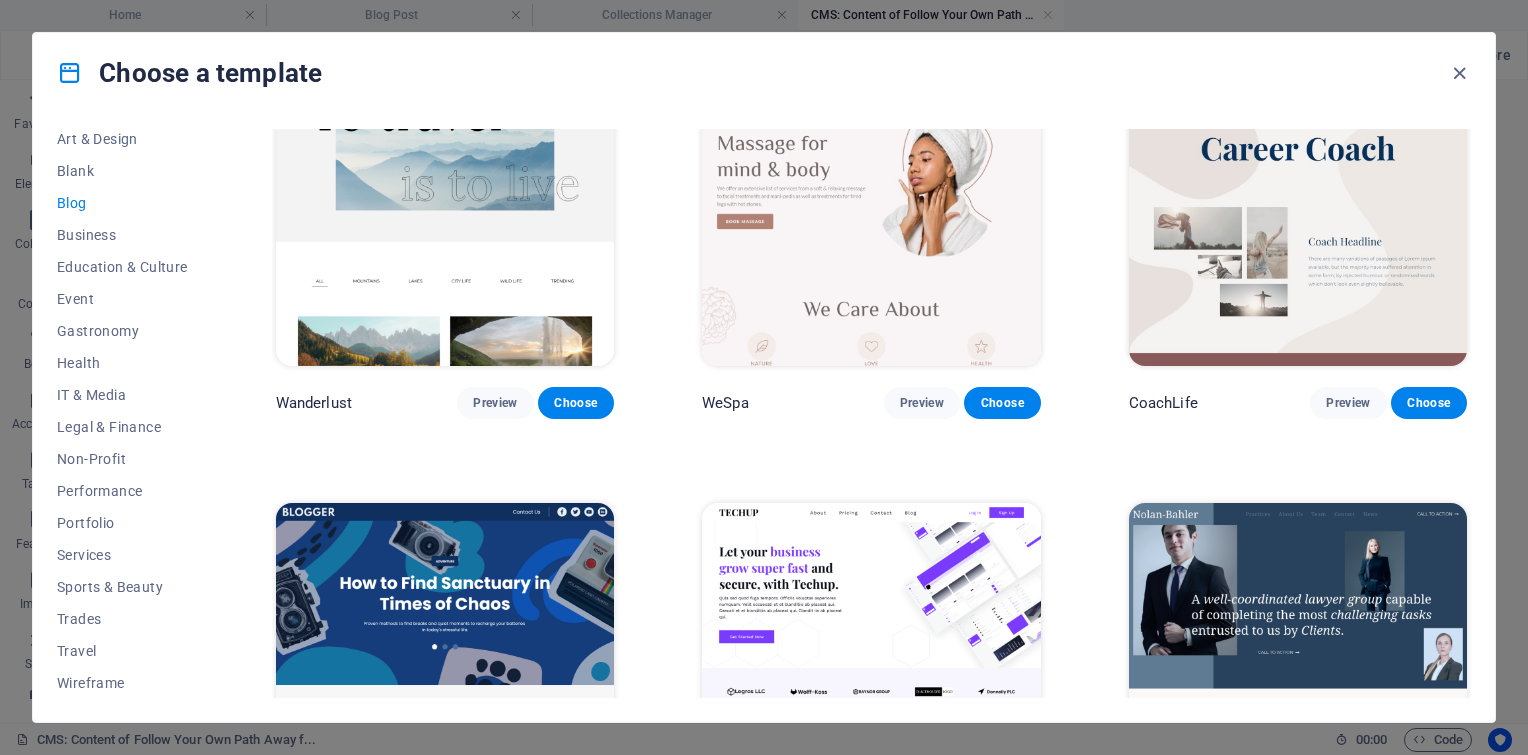 click at bounding box center (445, 210) 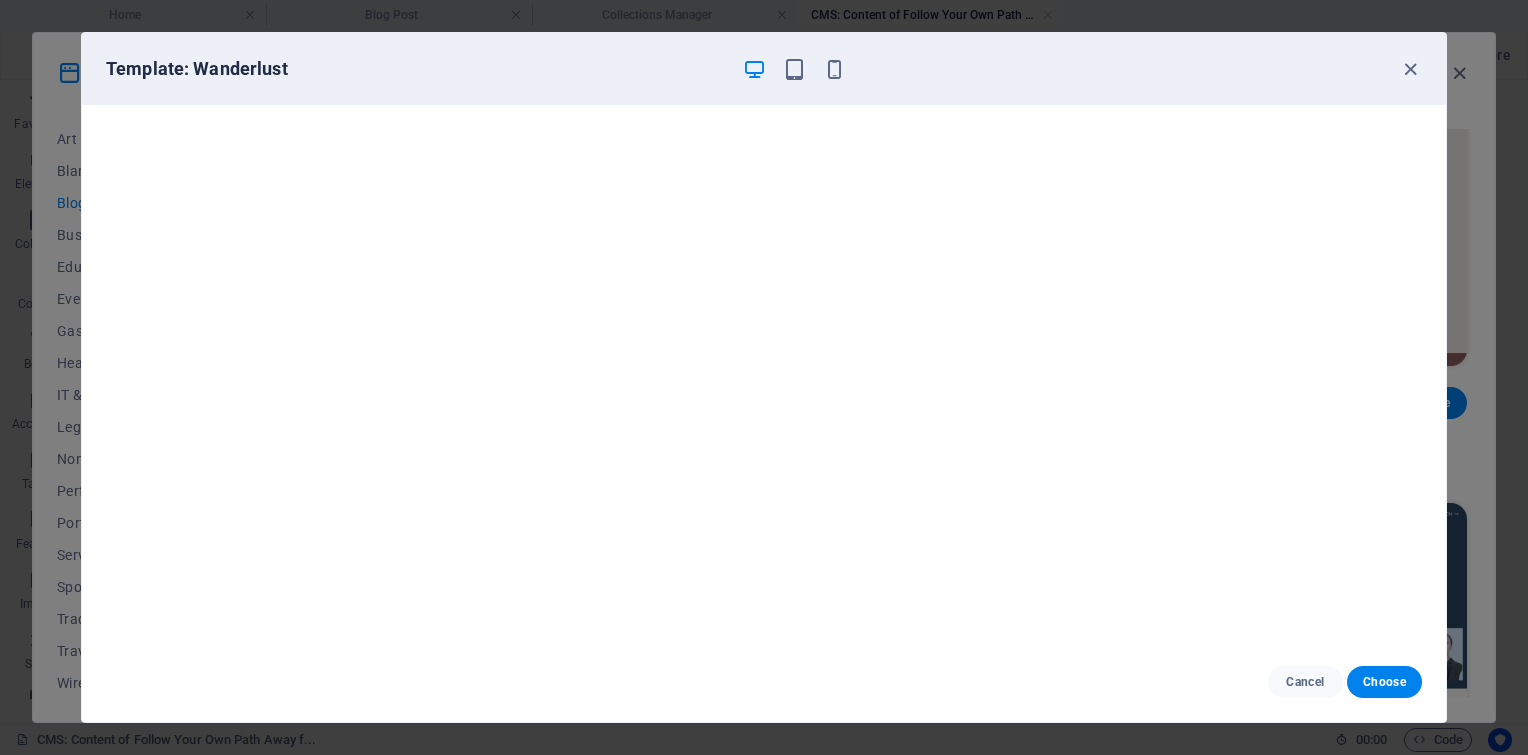 scroll, scrollTop: 5, scrollLeft: 0, axis: vertical 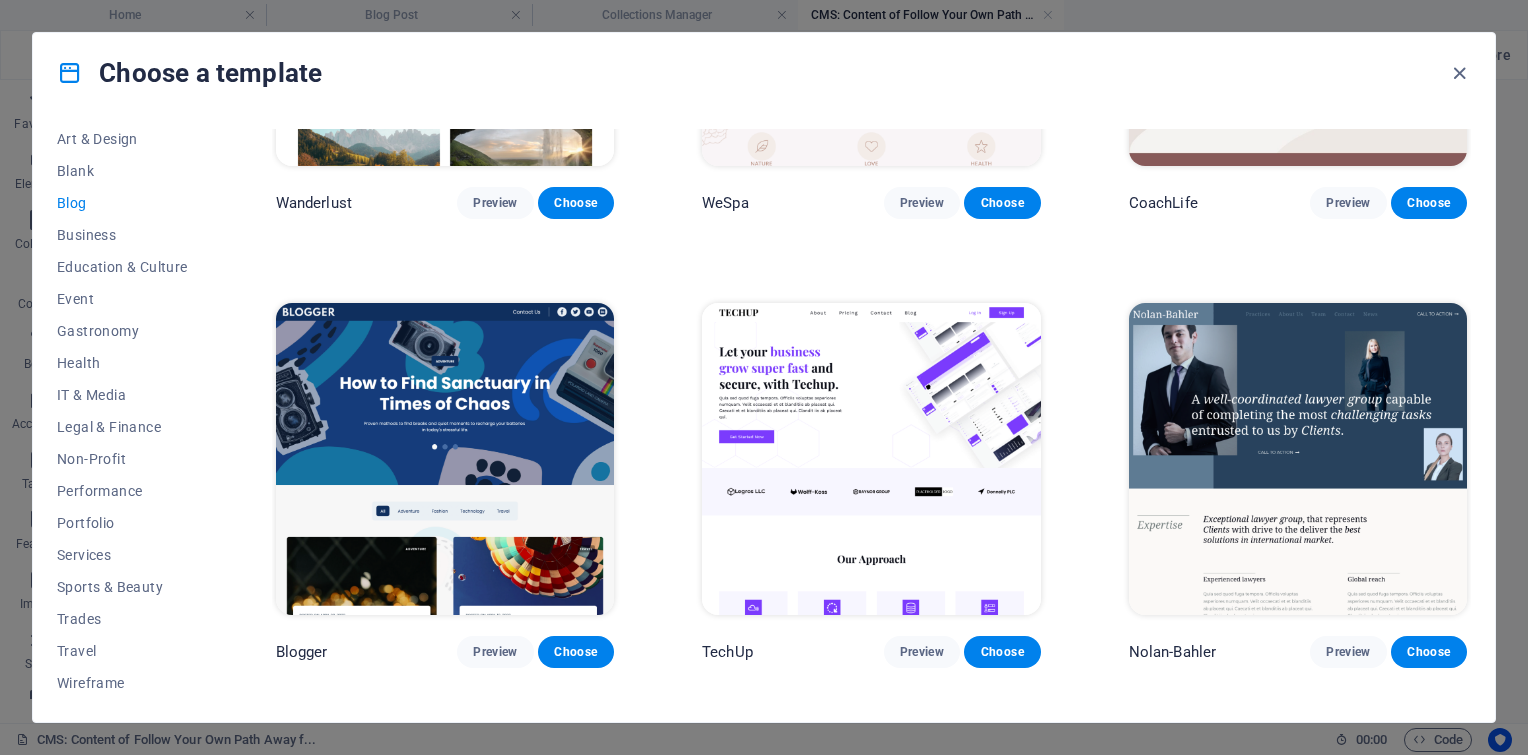 click at bounding box center [1298, 459] 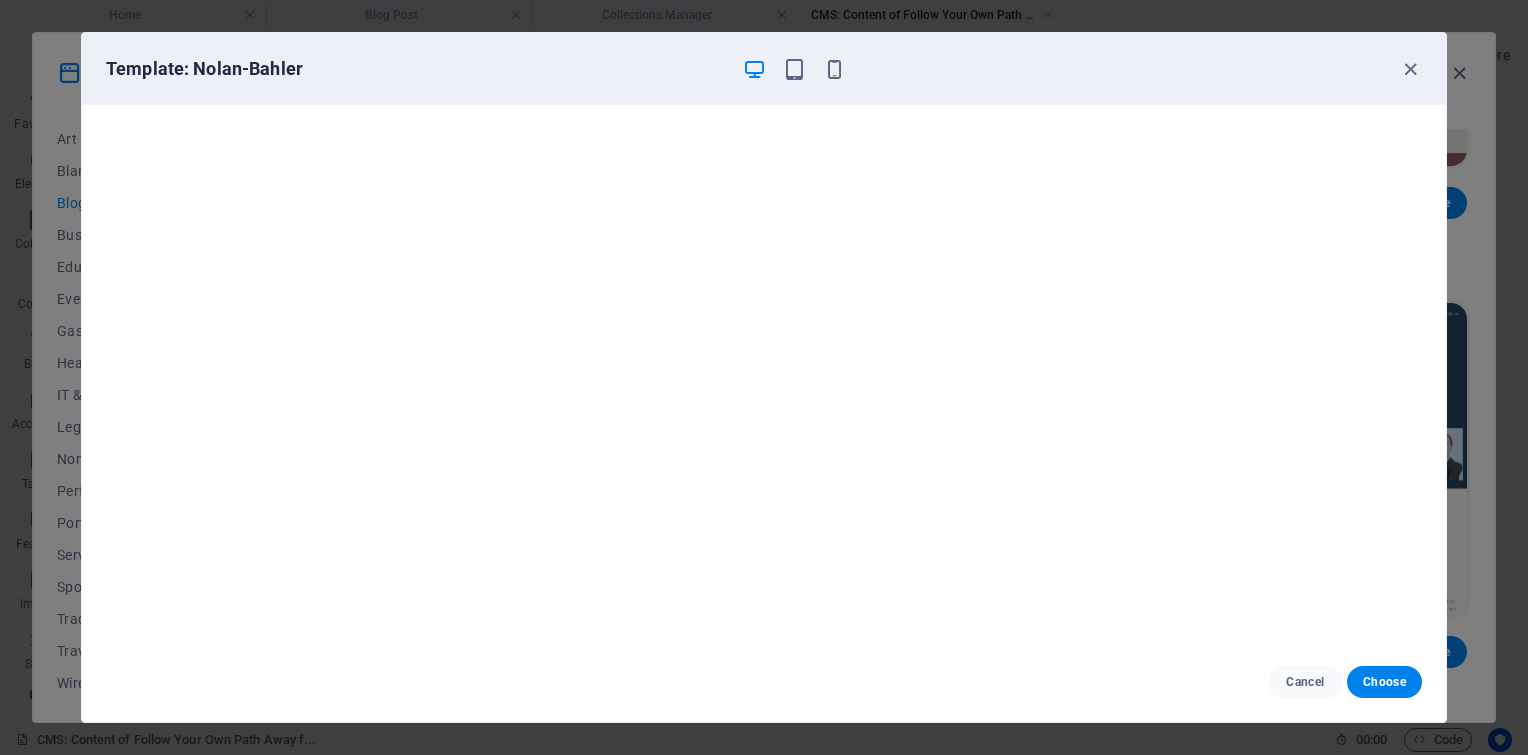 click on "Template: Nolan-Bahler Cancel Choose" at bounding box center [764, 377] 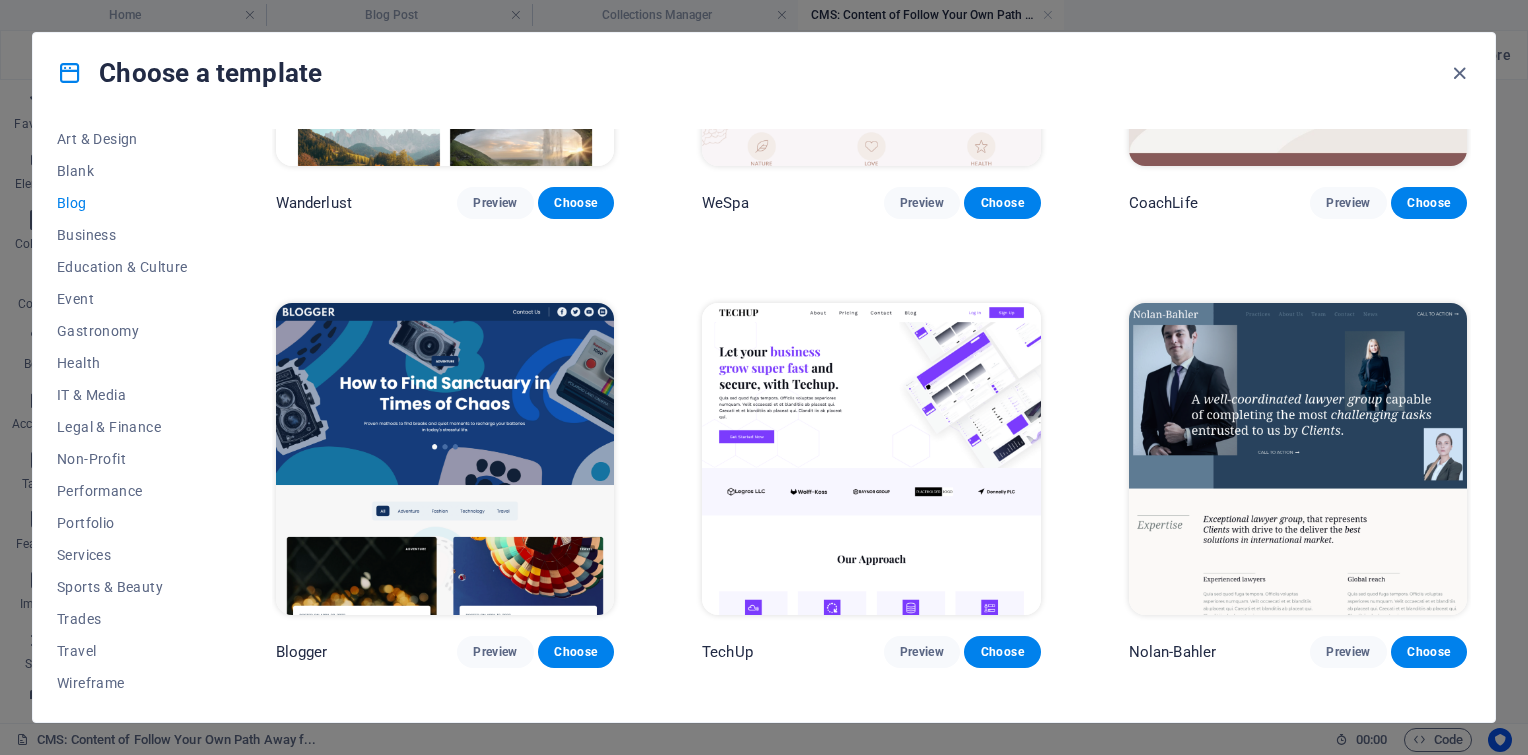 click at bounding box center (871, 459) 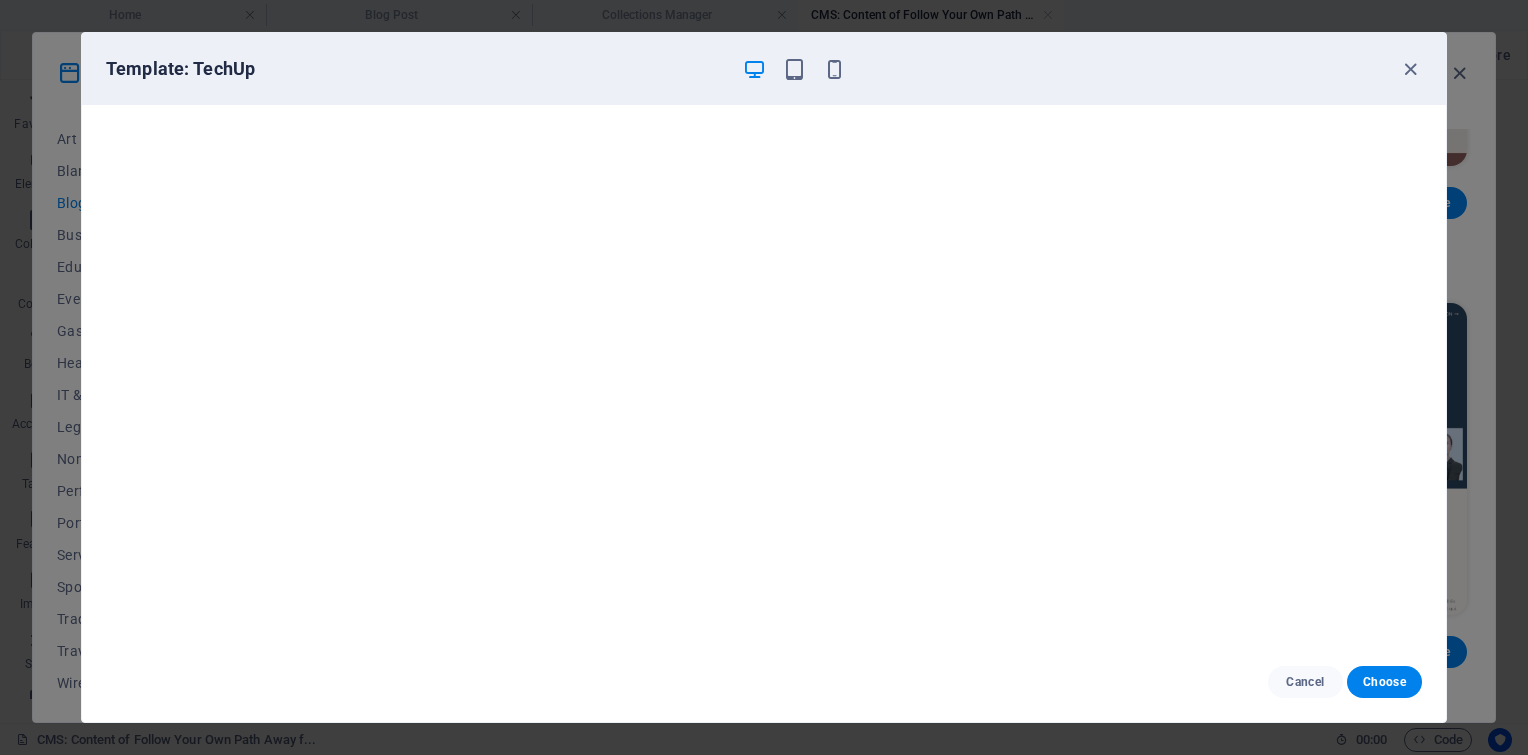 click on "Template: TechUp Cancel Choose" at bounding box center [764, 377] 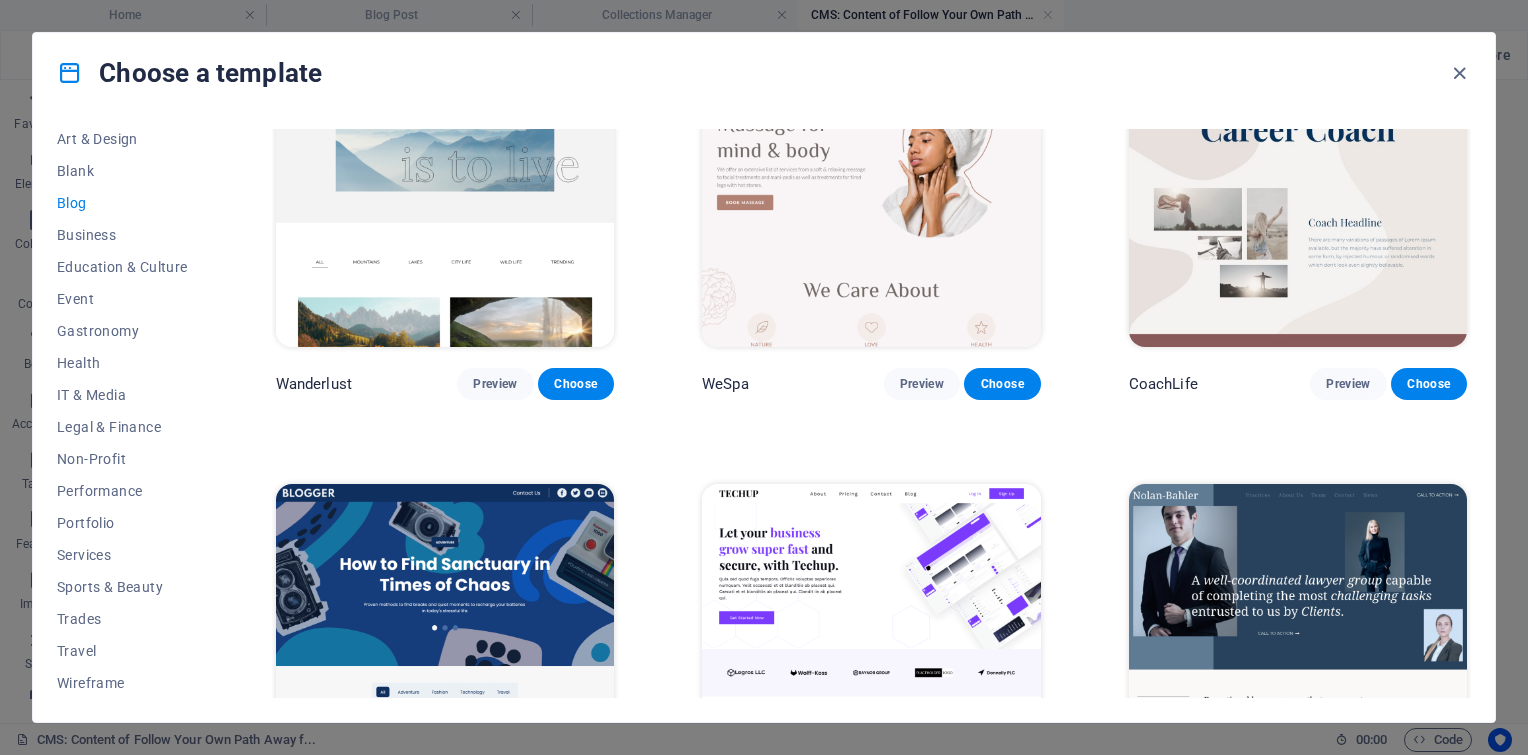 scroll, scrollTop: 1325, scrollLeft: 0, axis: vertical 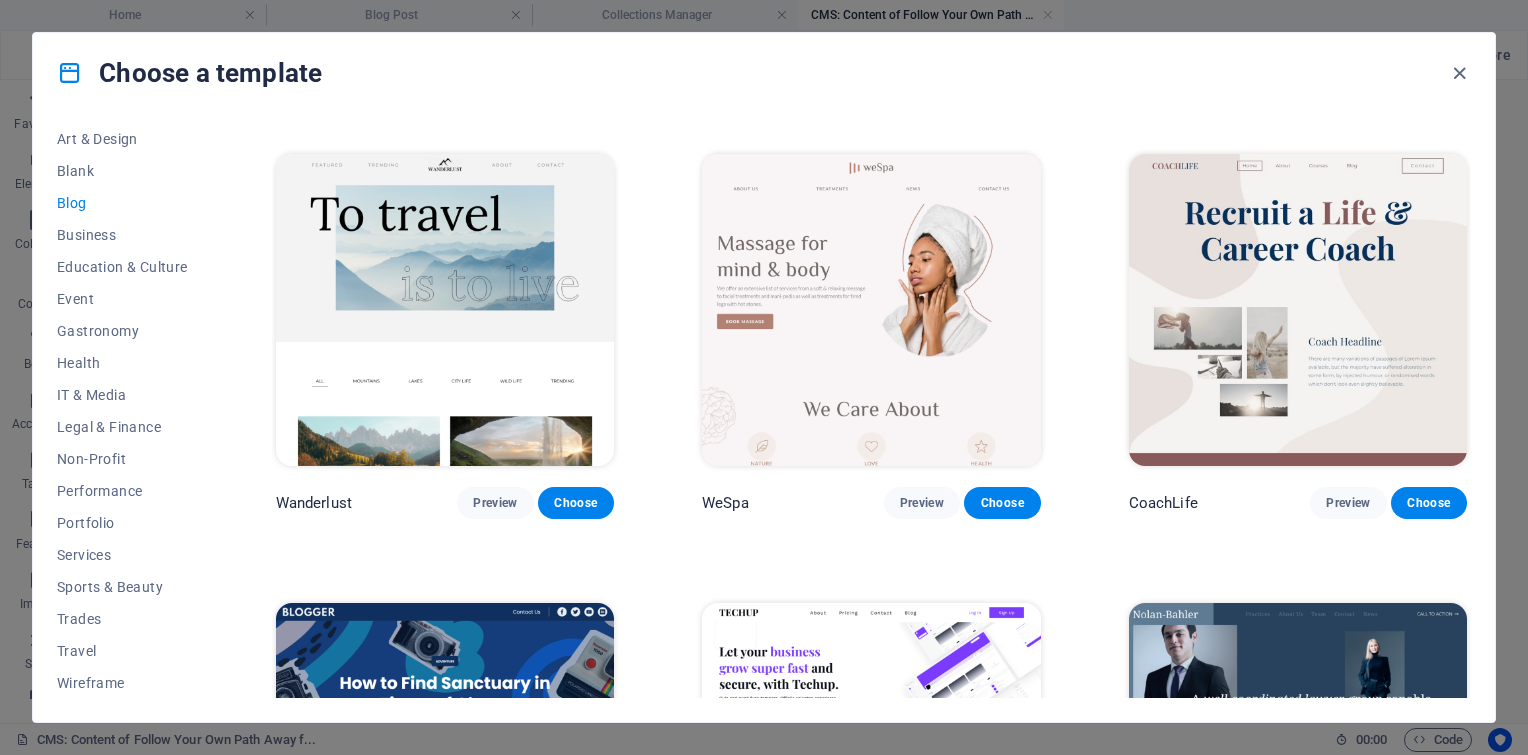 click at bounding box center [1298, 310] 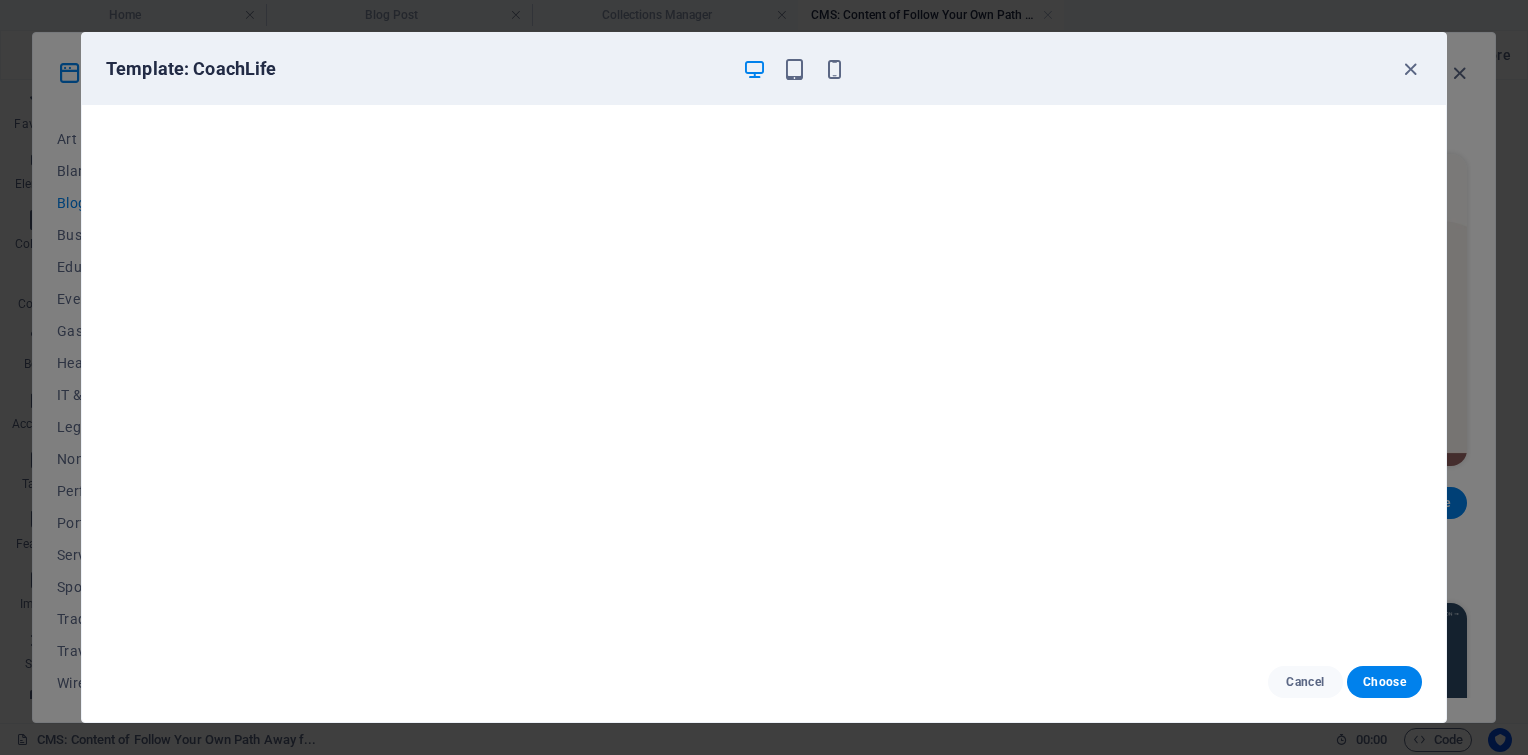 drag, startPoint x: 1472, startPoint y: 440, endPoint x: 1454, endPoint y: 438, distance: 18.110771 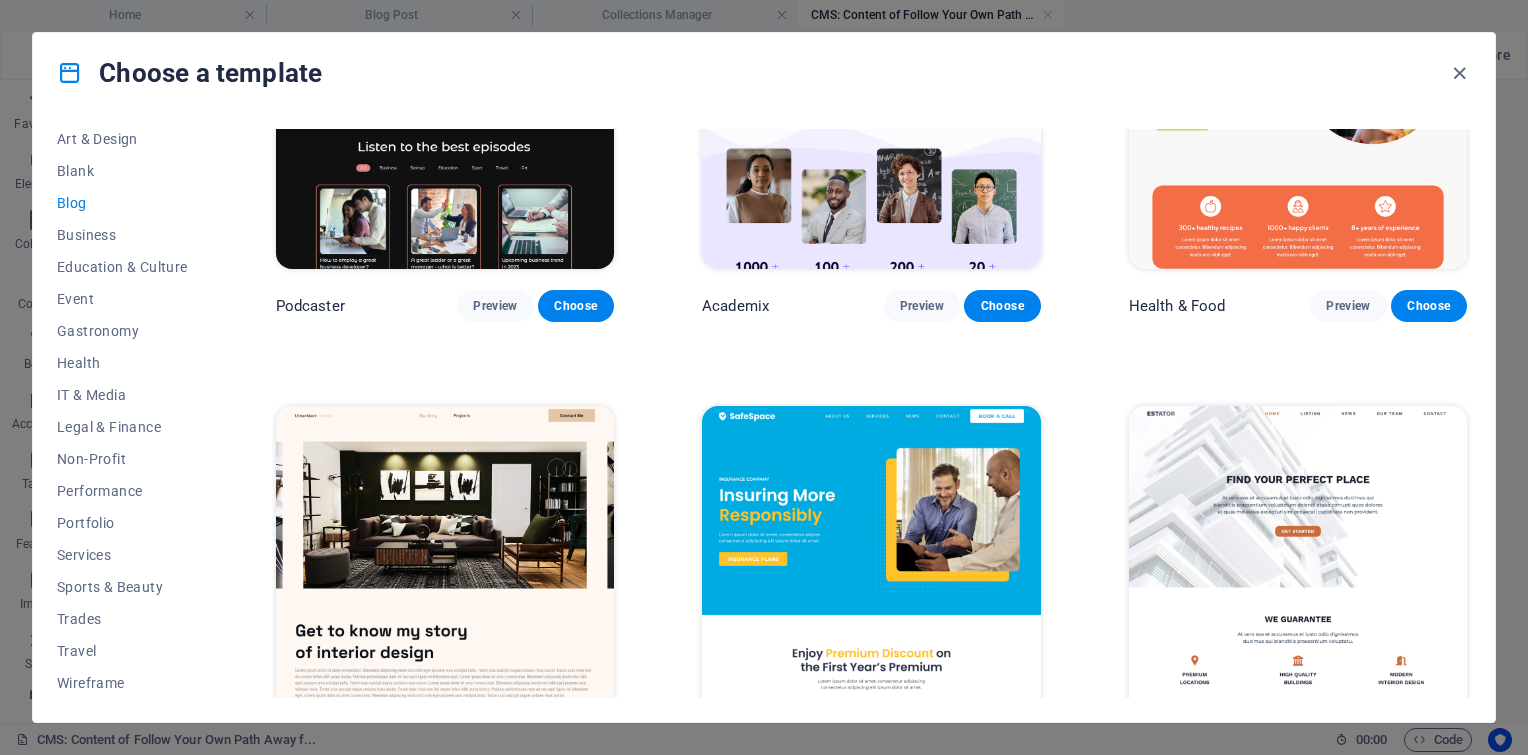 scroll, scrollTop: 825, scrollLeft: 0, axis: vertical 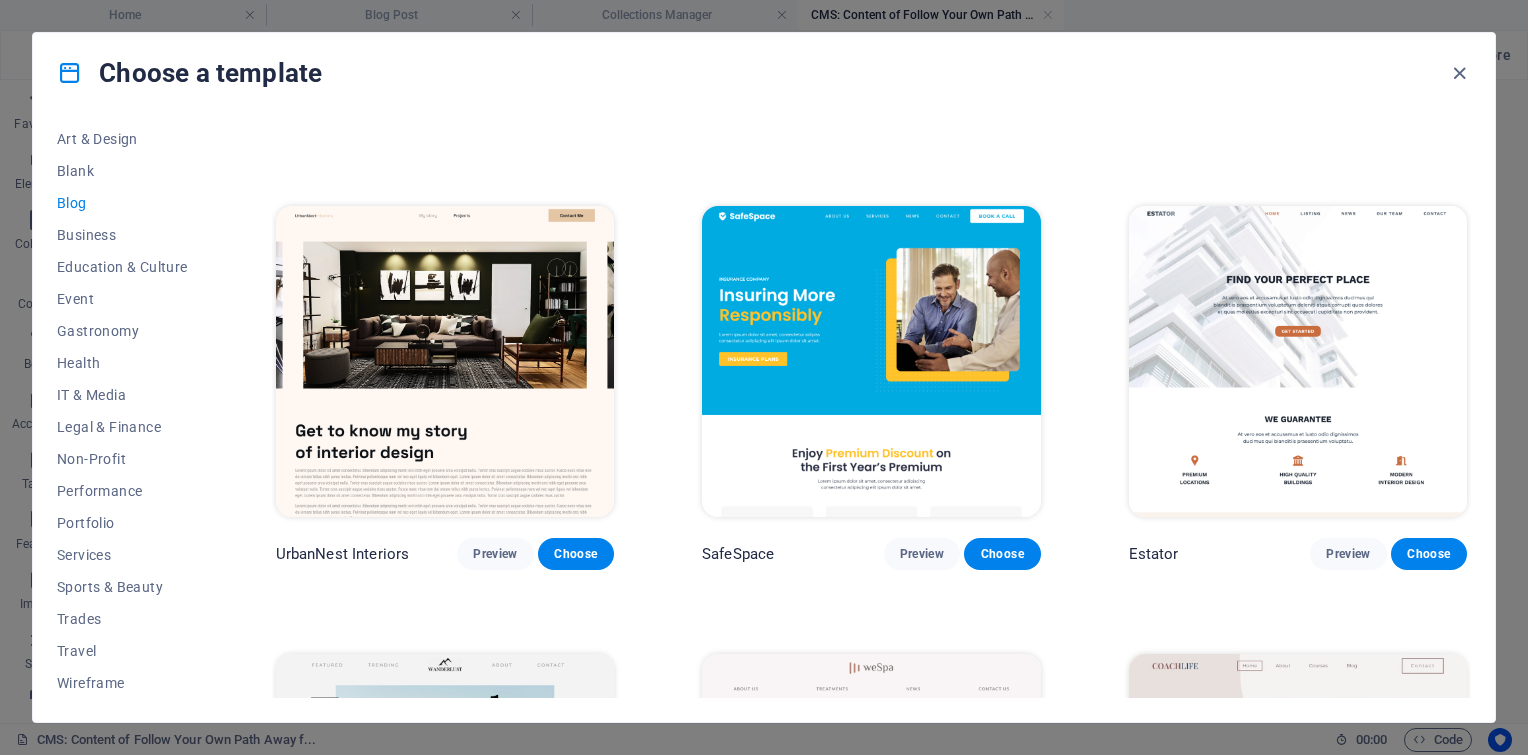 click at bounding box center [1298, 362] 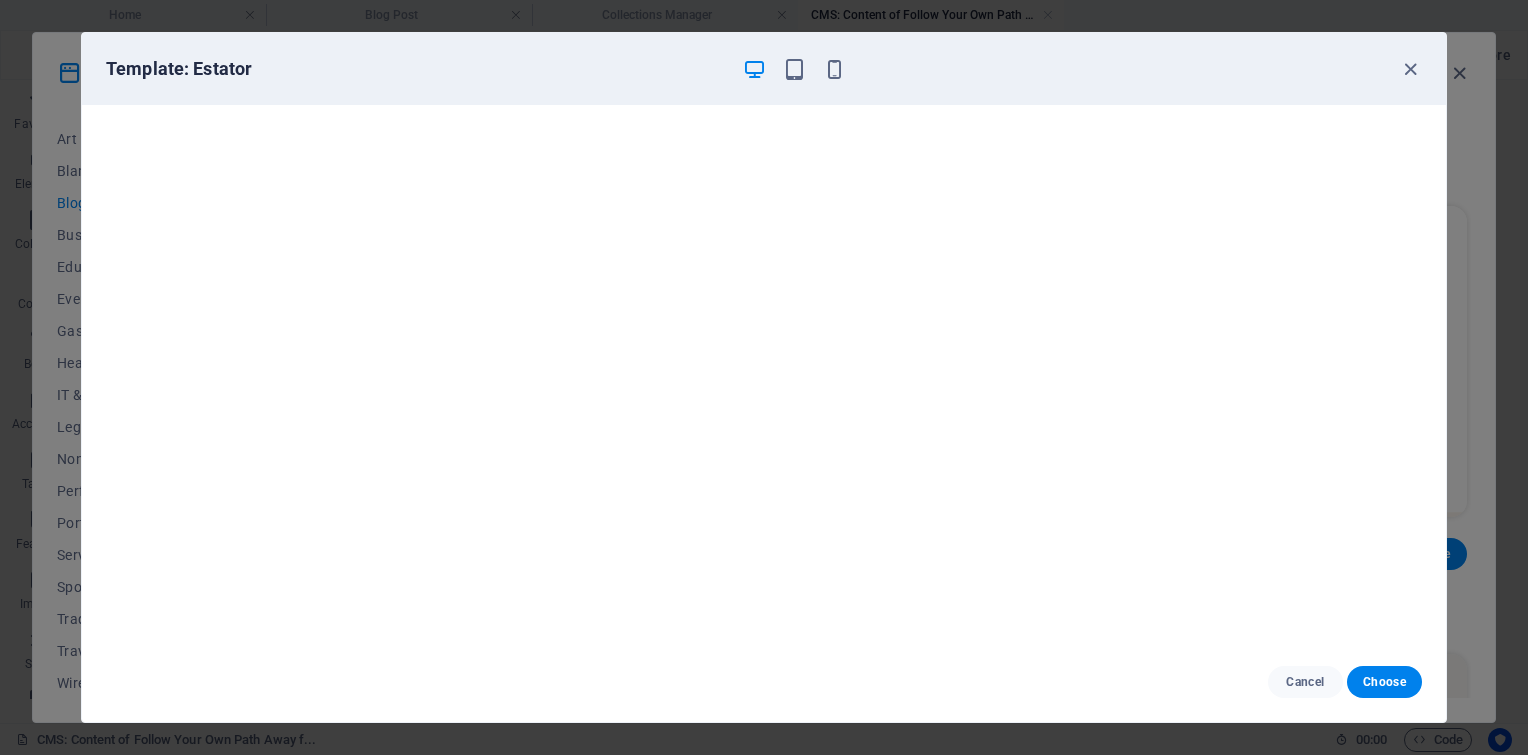 click on "Template: Estator Cancel Choose" at bounding box center (764, 377) 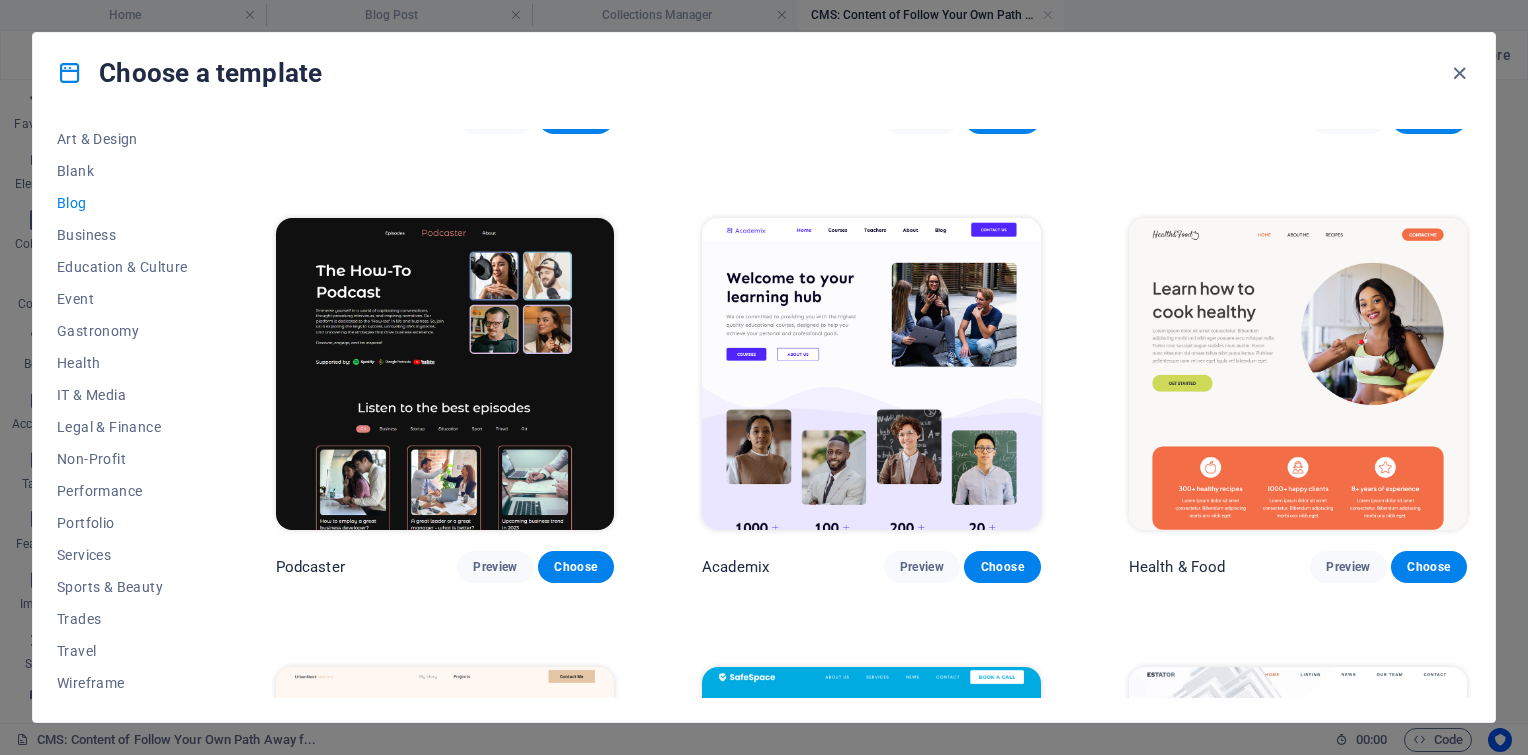 scroll, scrollTop: 325, scrollLeft: 0, axis: vertical 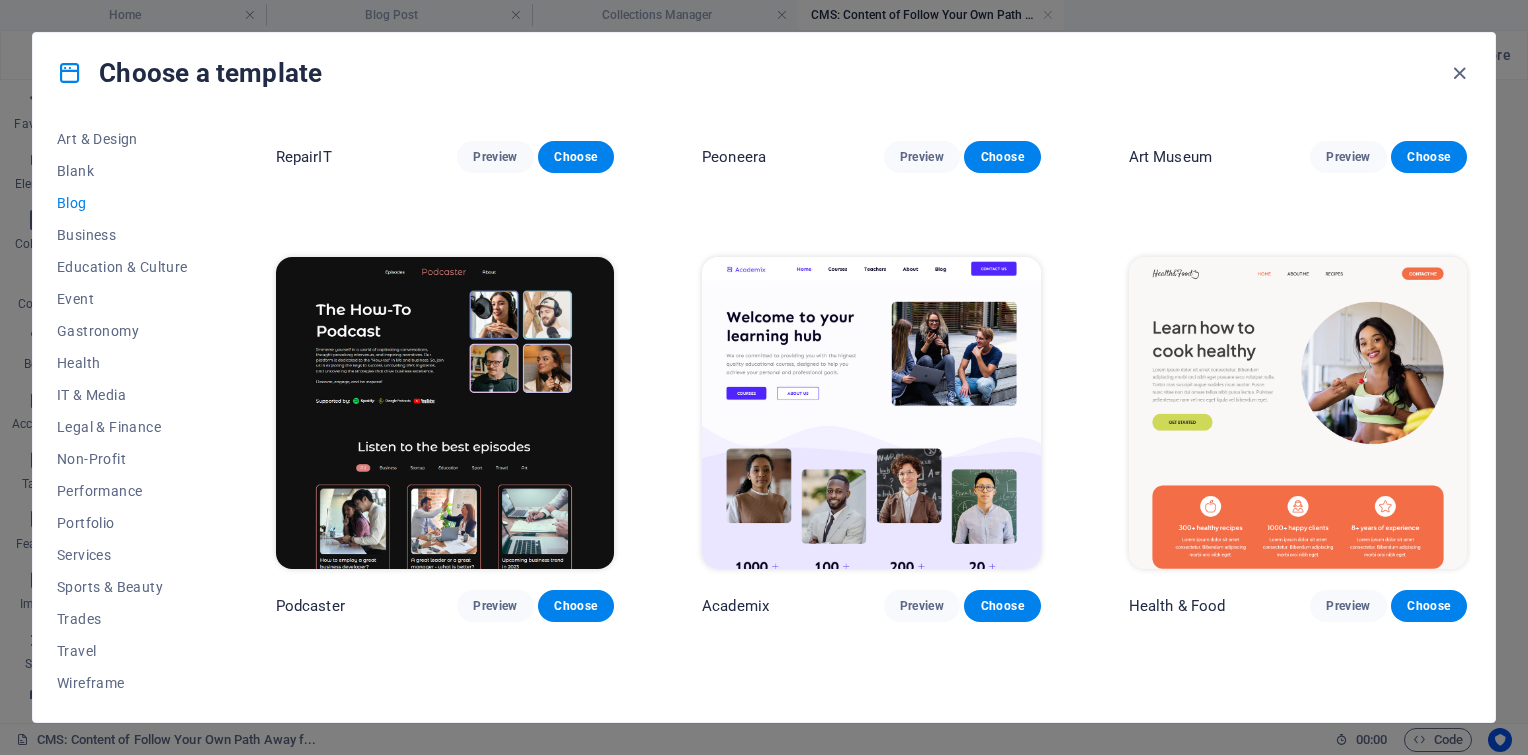 click at bounding box center (871, 413) 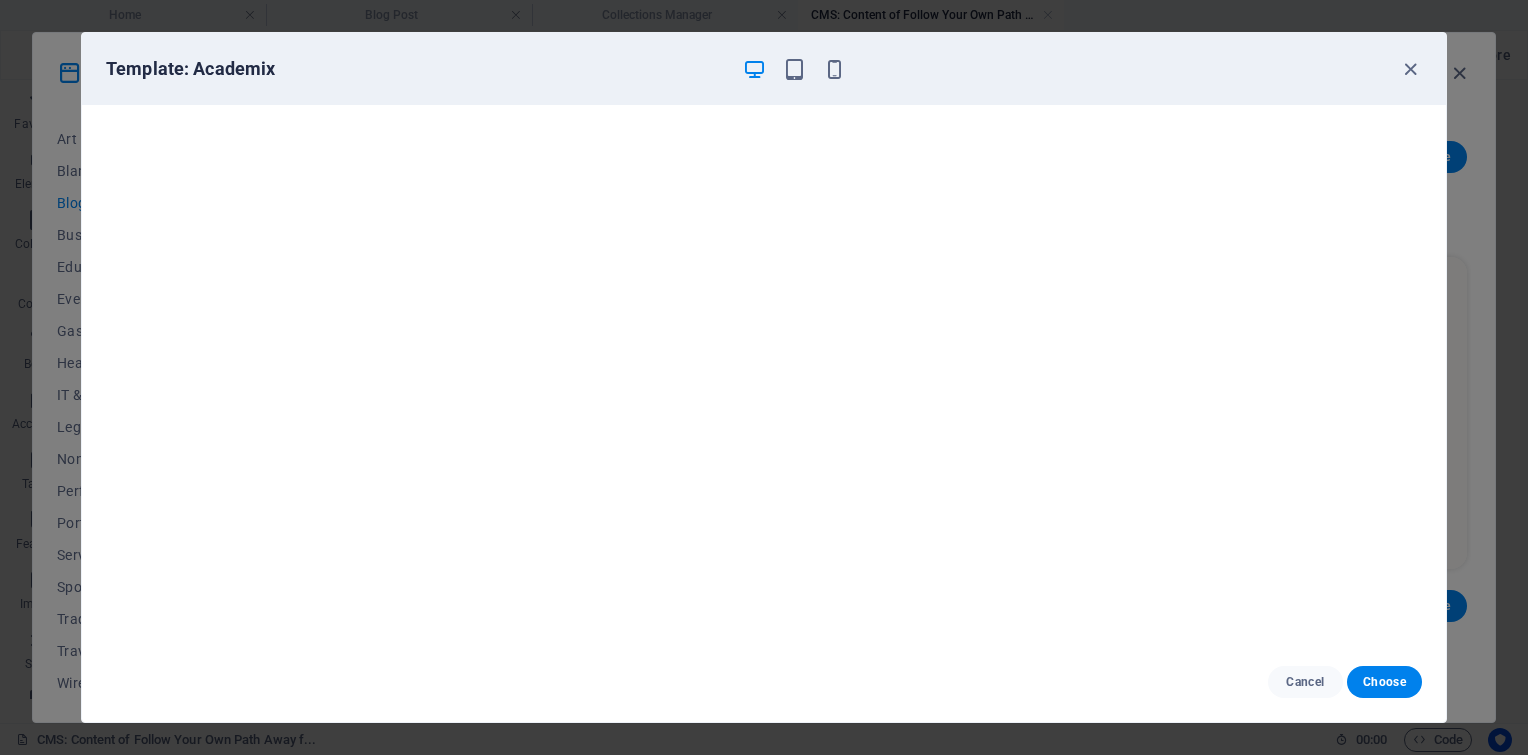 click on "Template: Academix Cancel Choose" at bounding box center (764, 377) 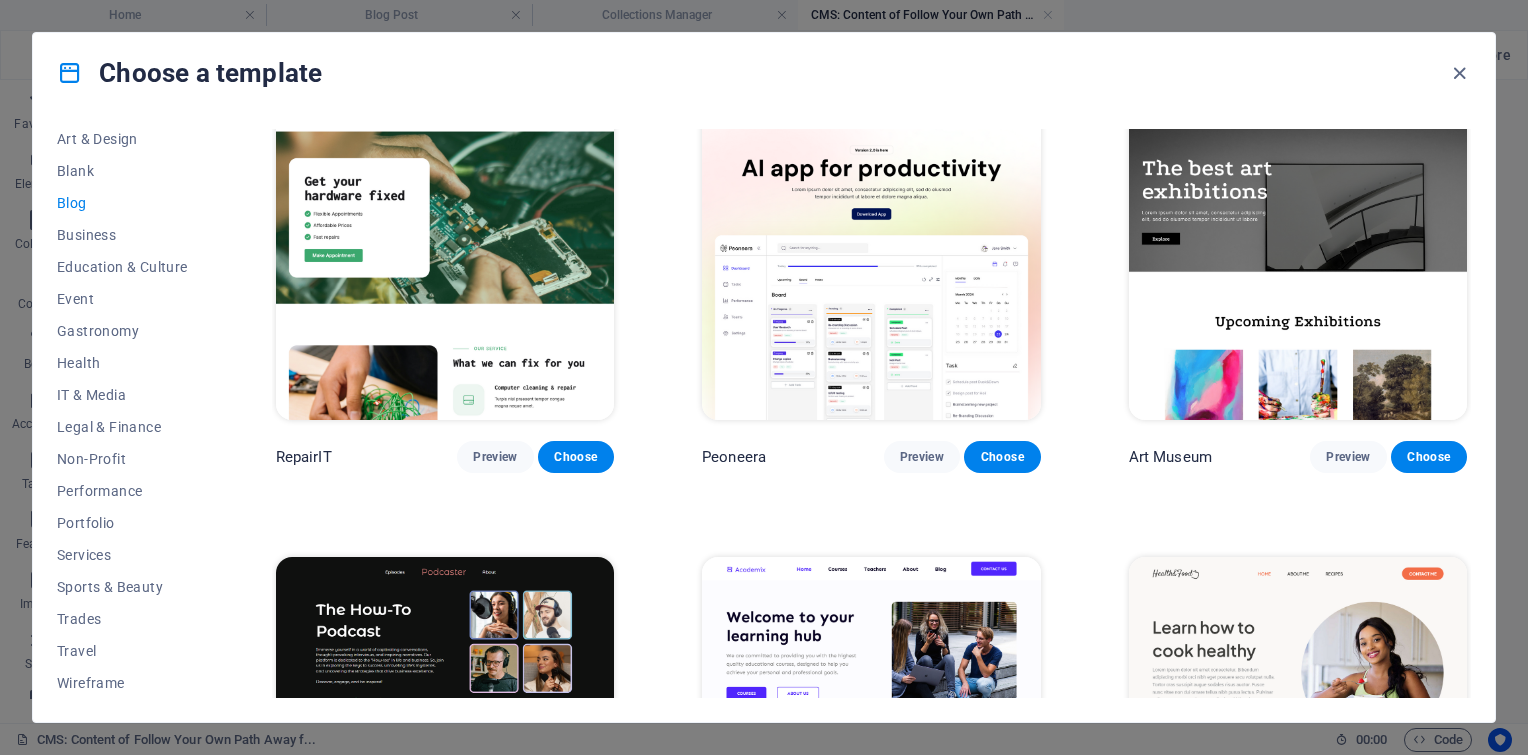 scroll, scrollTop: 425, scrollLeft: 0, axis: vertical 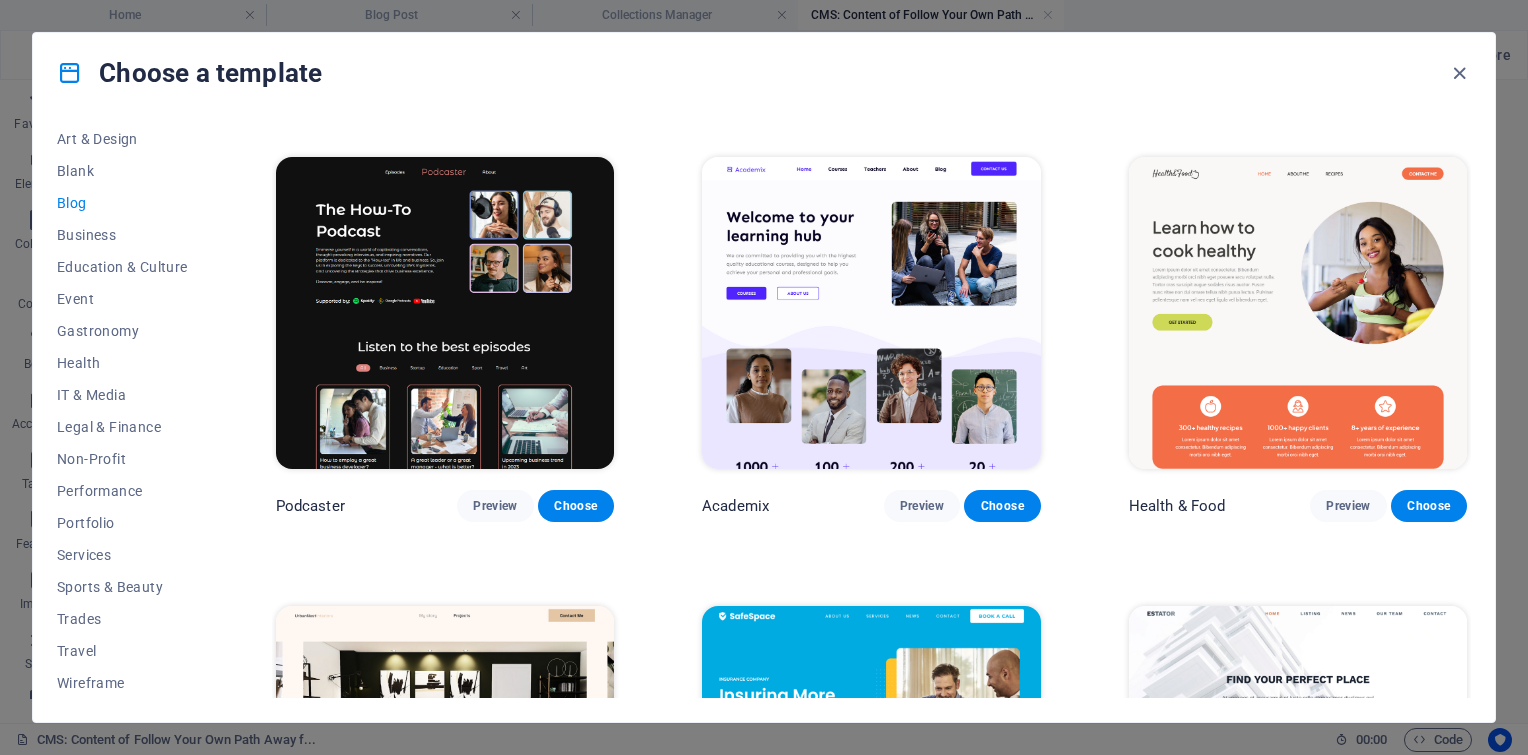 click at bounding box center [445, 313] 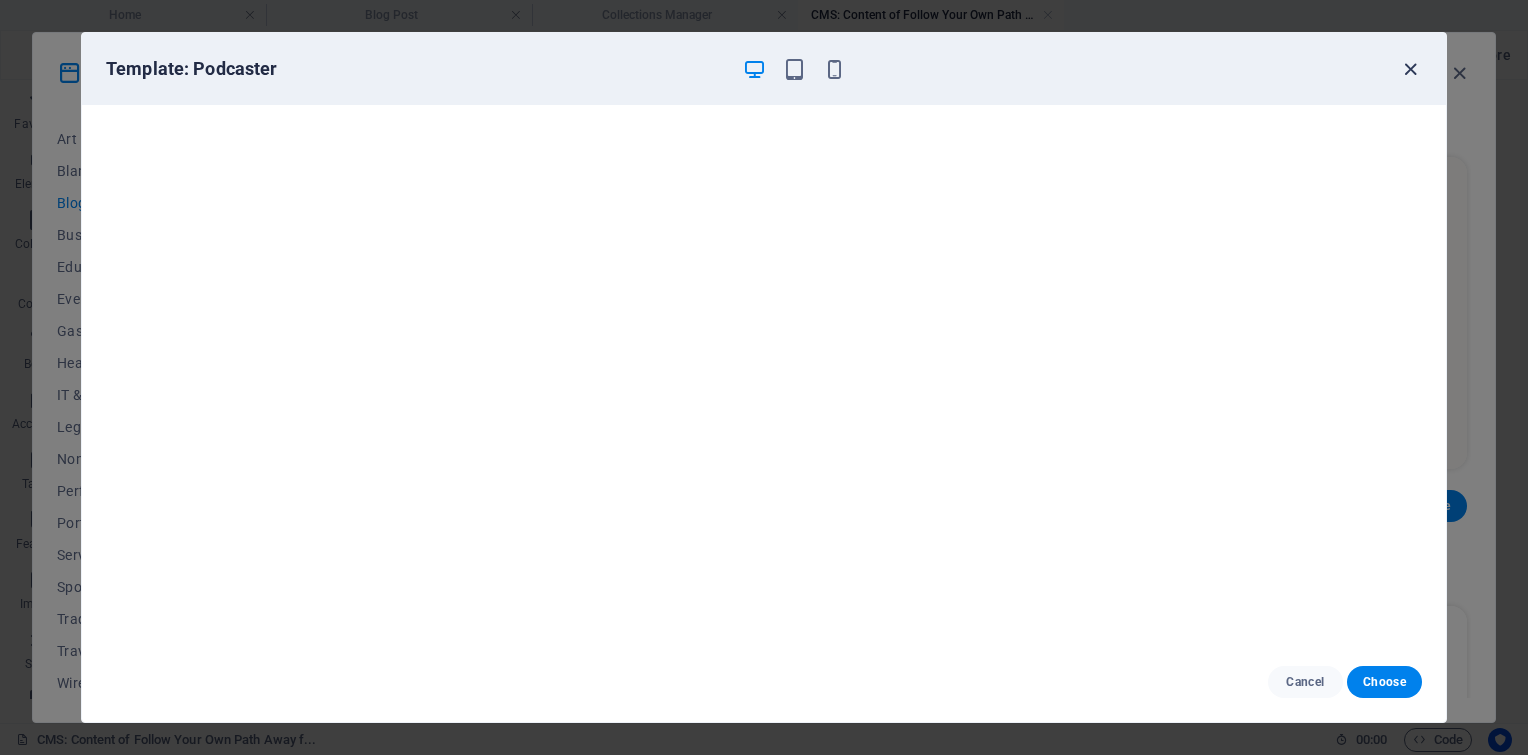 click at bounding box center (1410, 69) 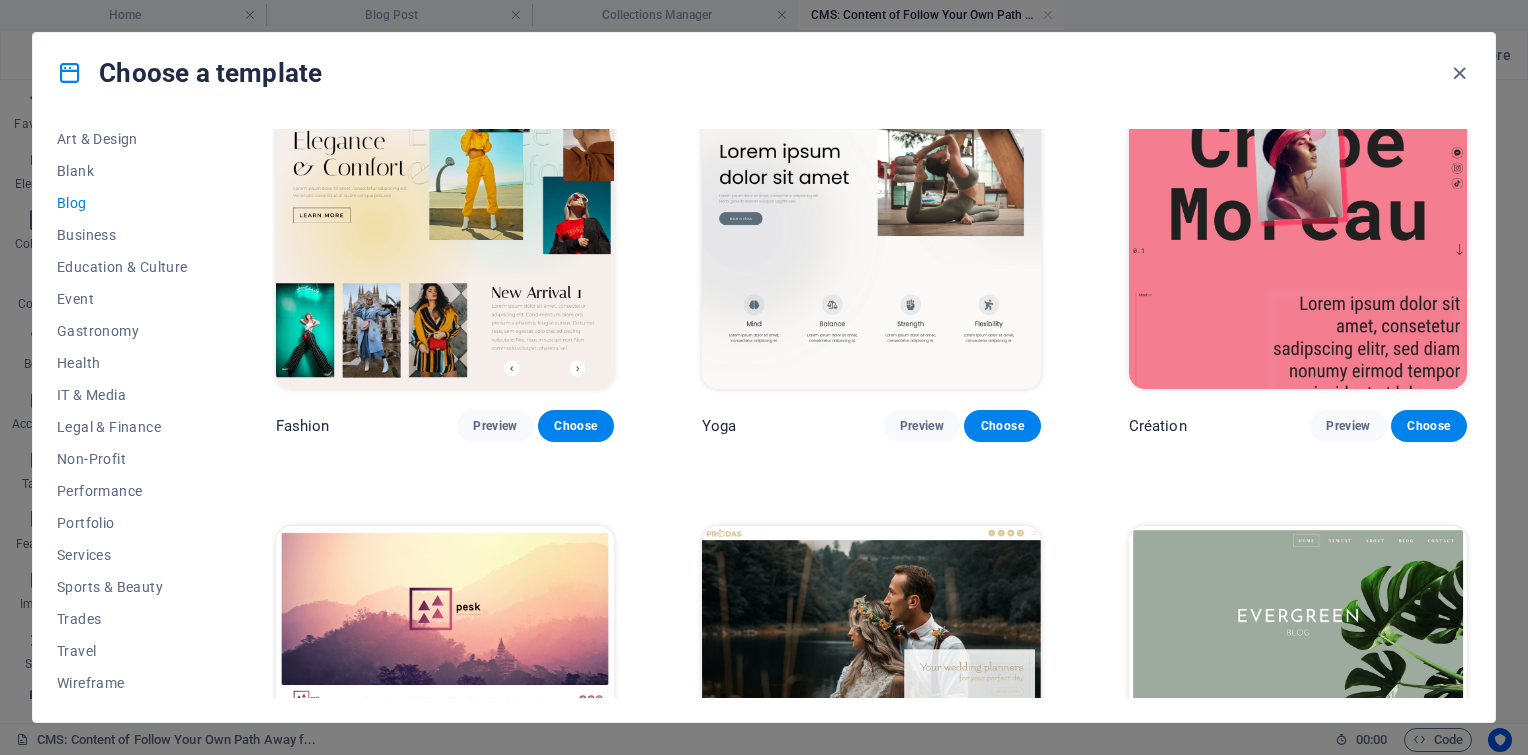 scroll, scrollTop: 2600, scrollLeft: 0, axis: vertical 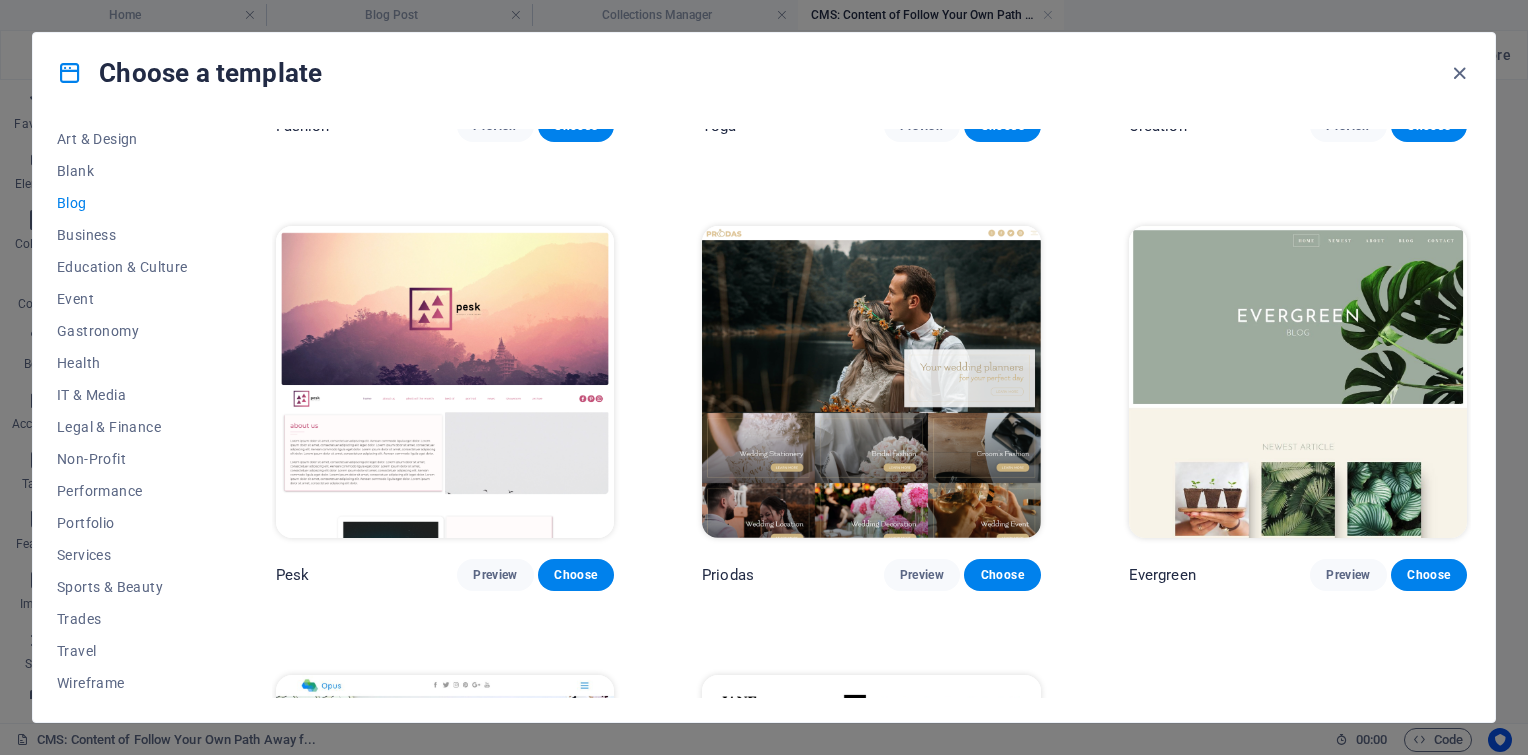 click at bounding box center [445, 382] 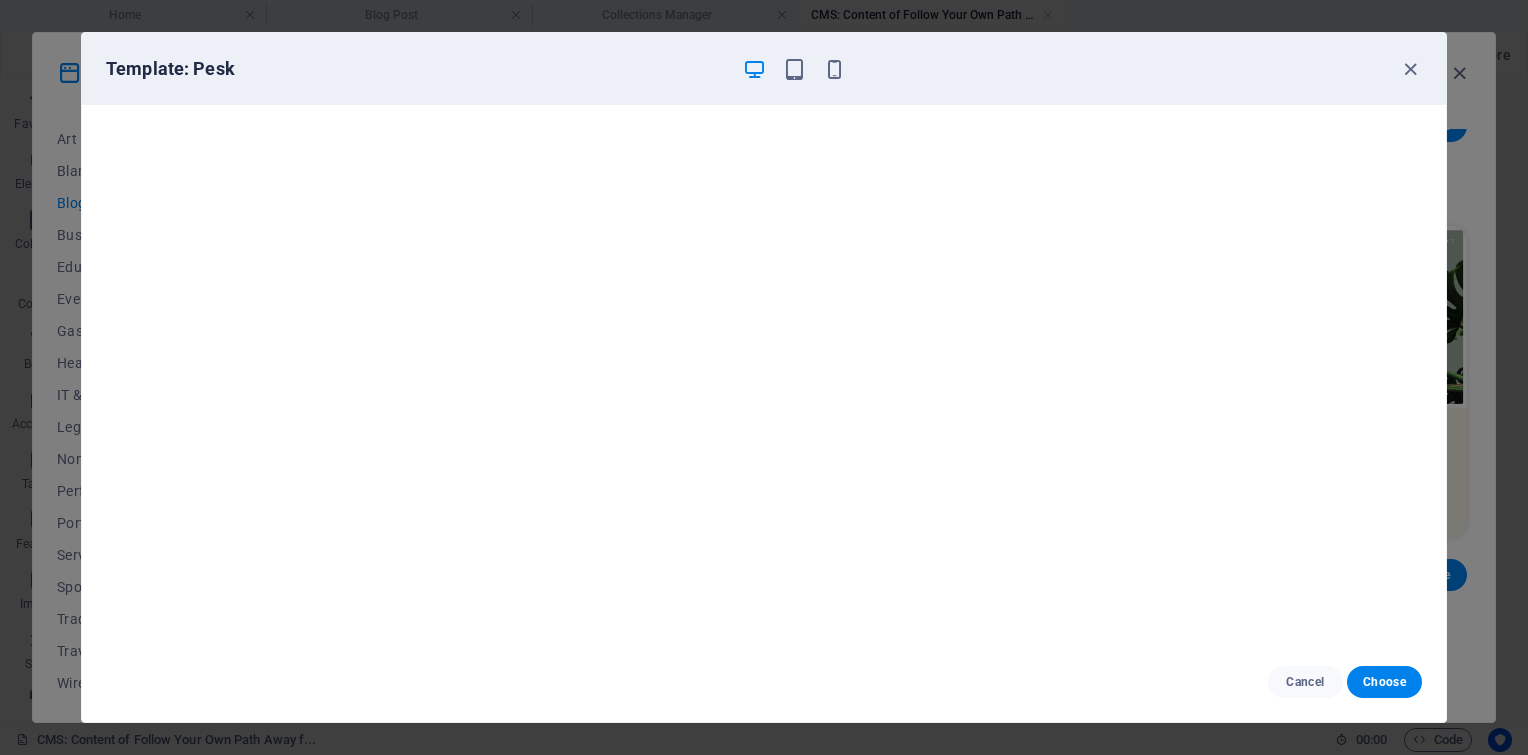 click on "Template: Pesk Cancel Choose" at bounding box center [764, 377] 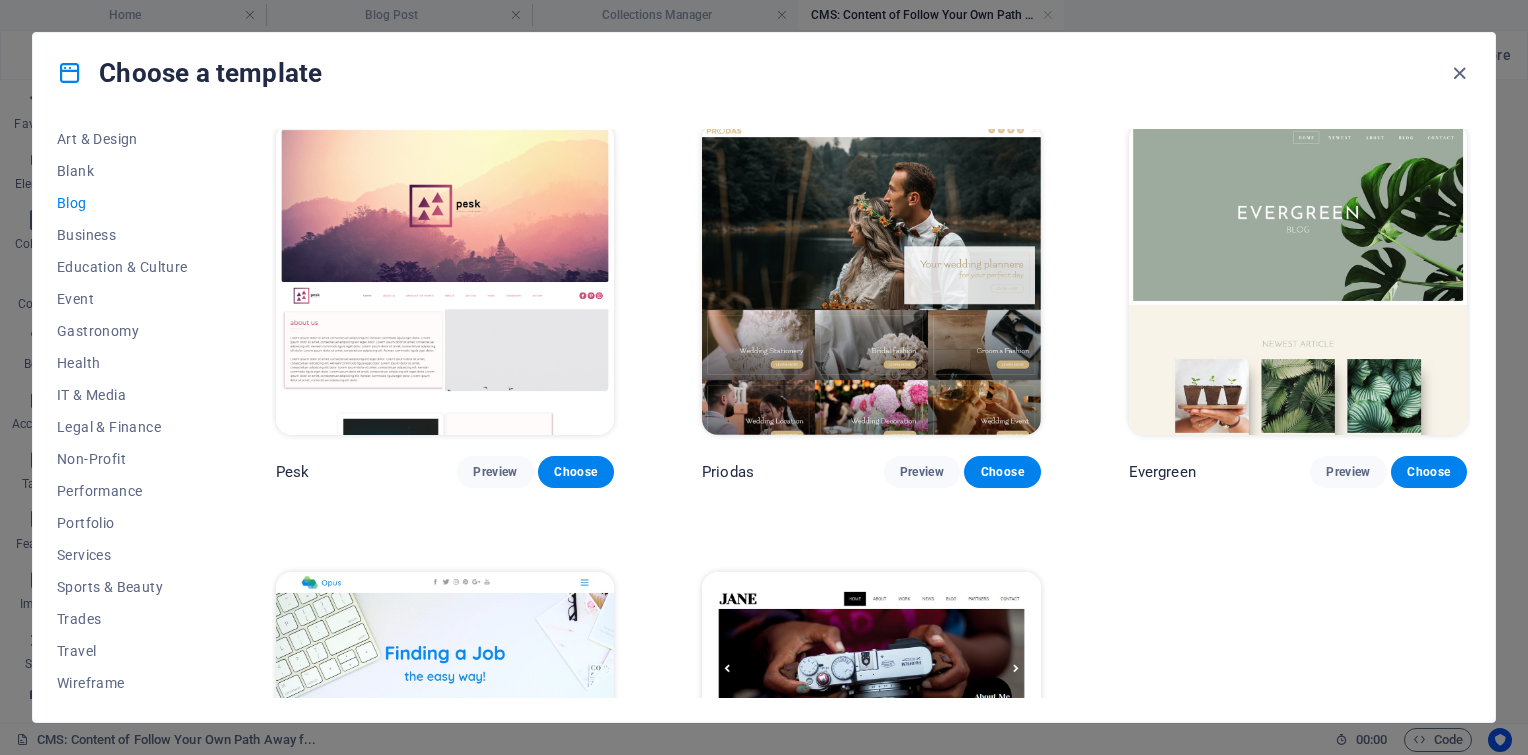 scroll, scrollTop: 2700, scrollLeft: 0, axis: vertical 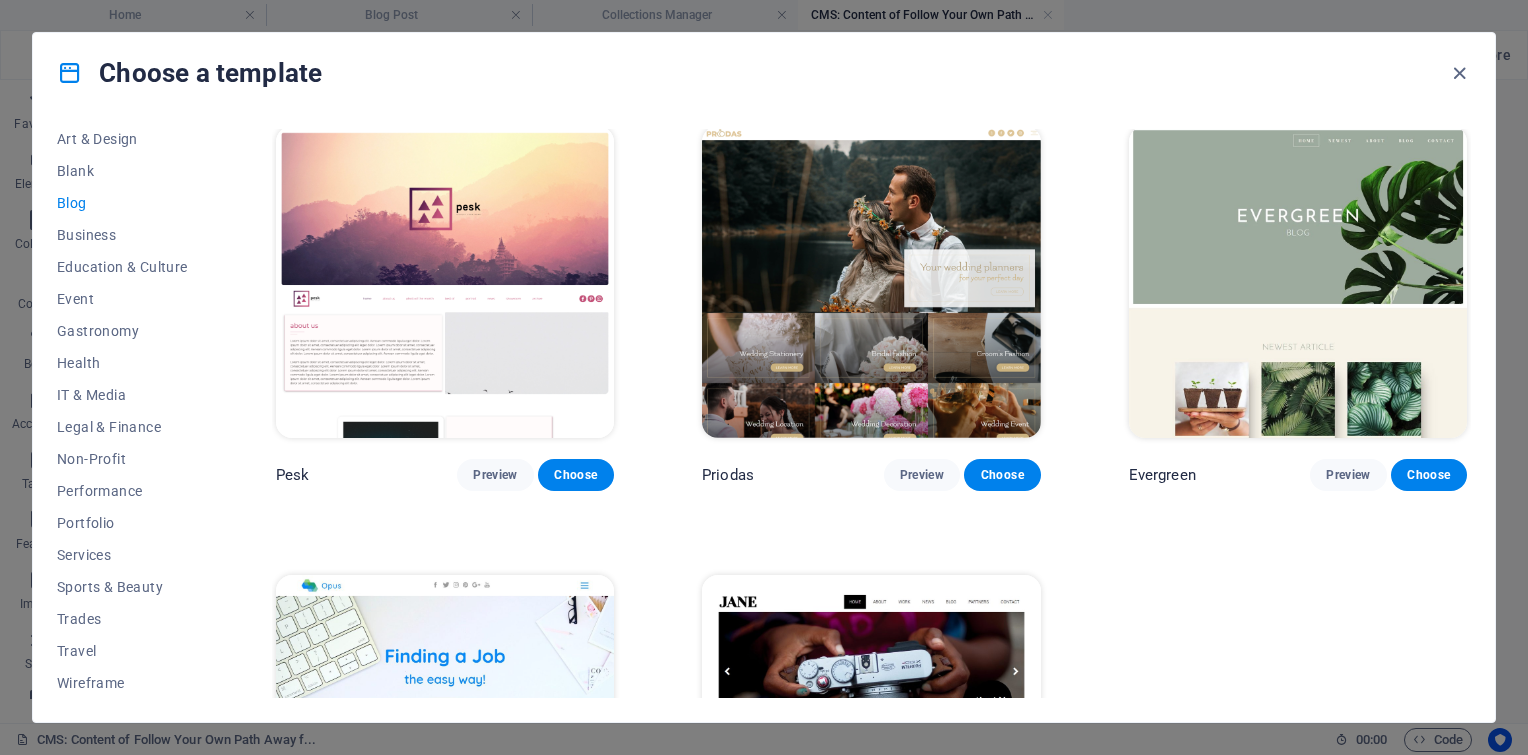 click at bounding box center [871, 282] 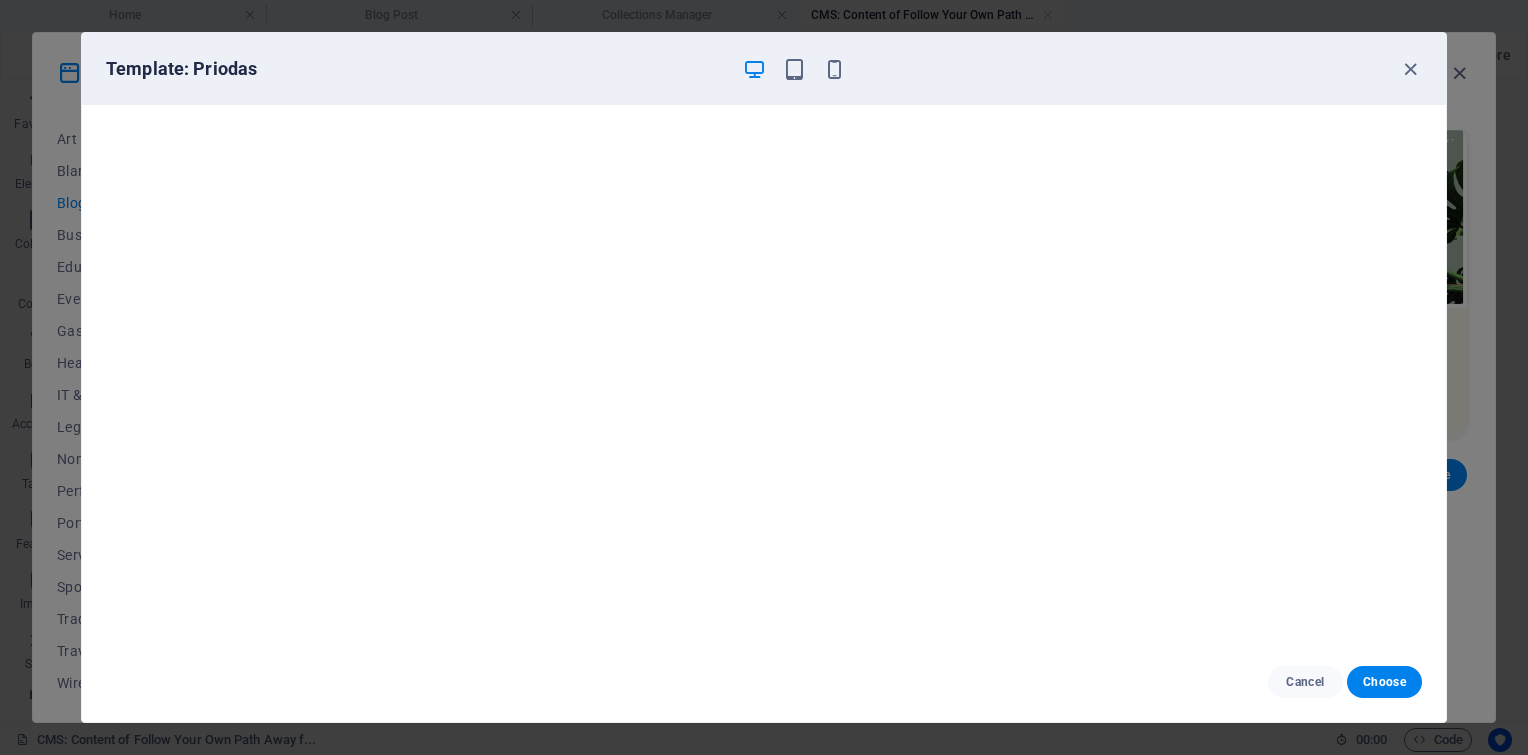 click on "Template: Priodas" at bounding box center (764, 69) 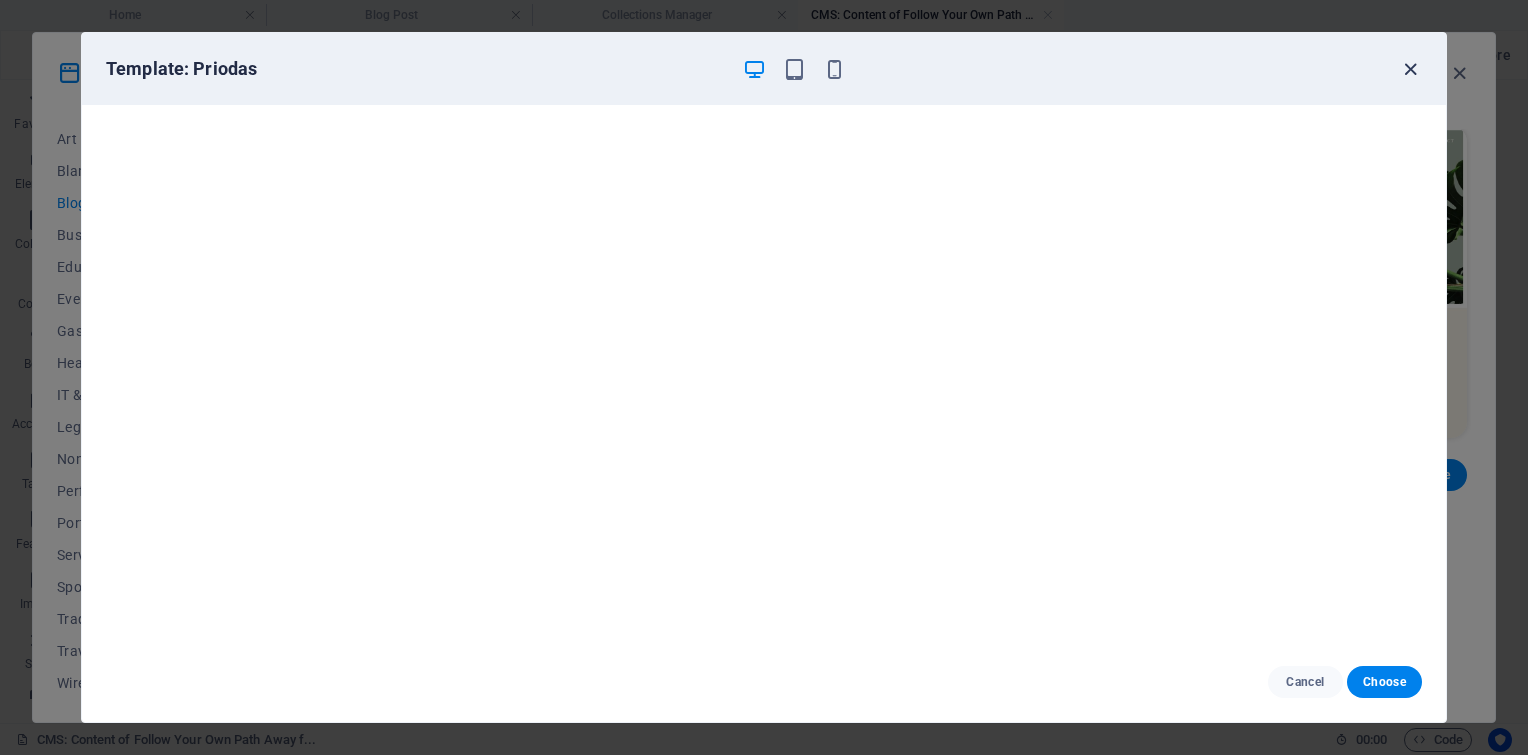 click at bounding box center (1410, 69) 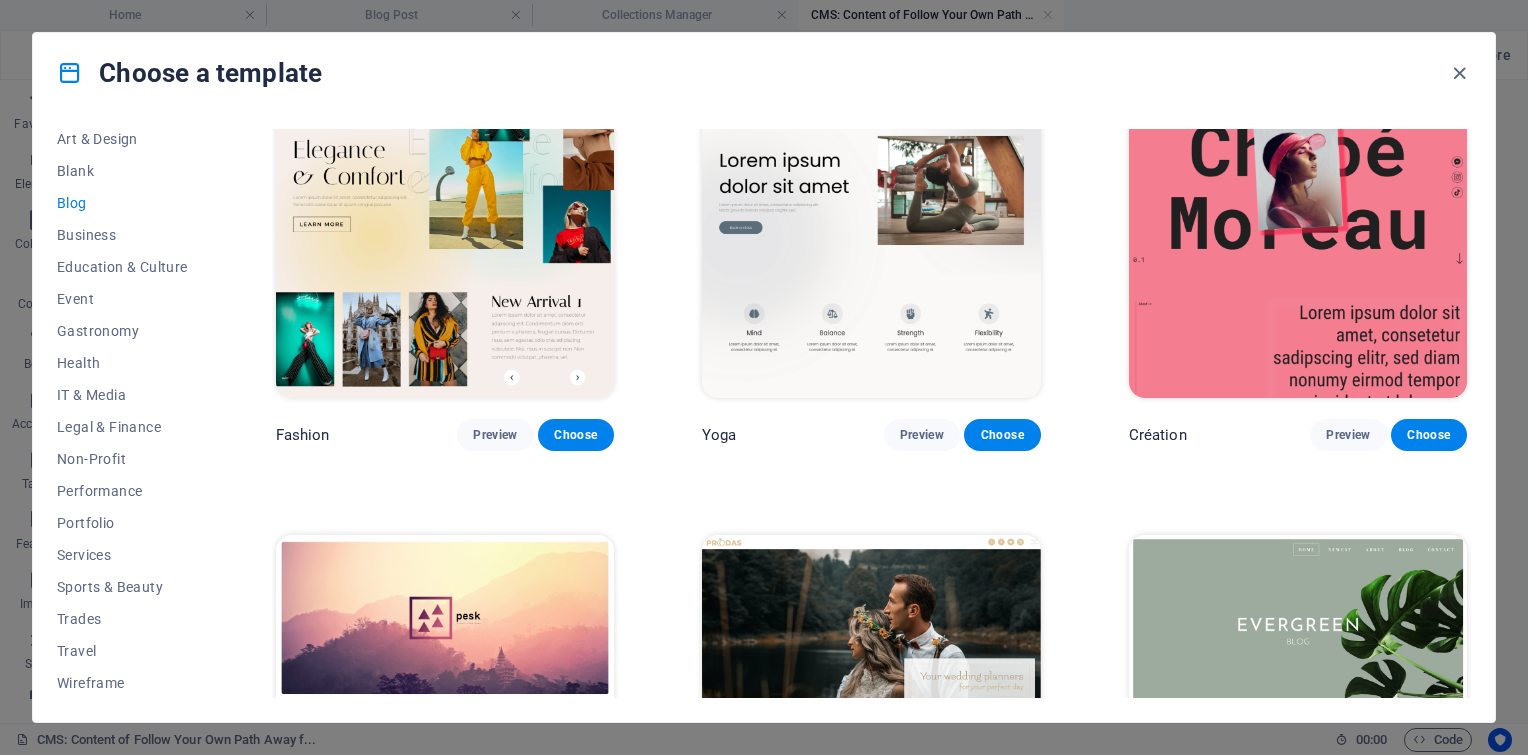 scroll, scrollTop: 2125, scrollLeft: 0, axis: vertical 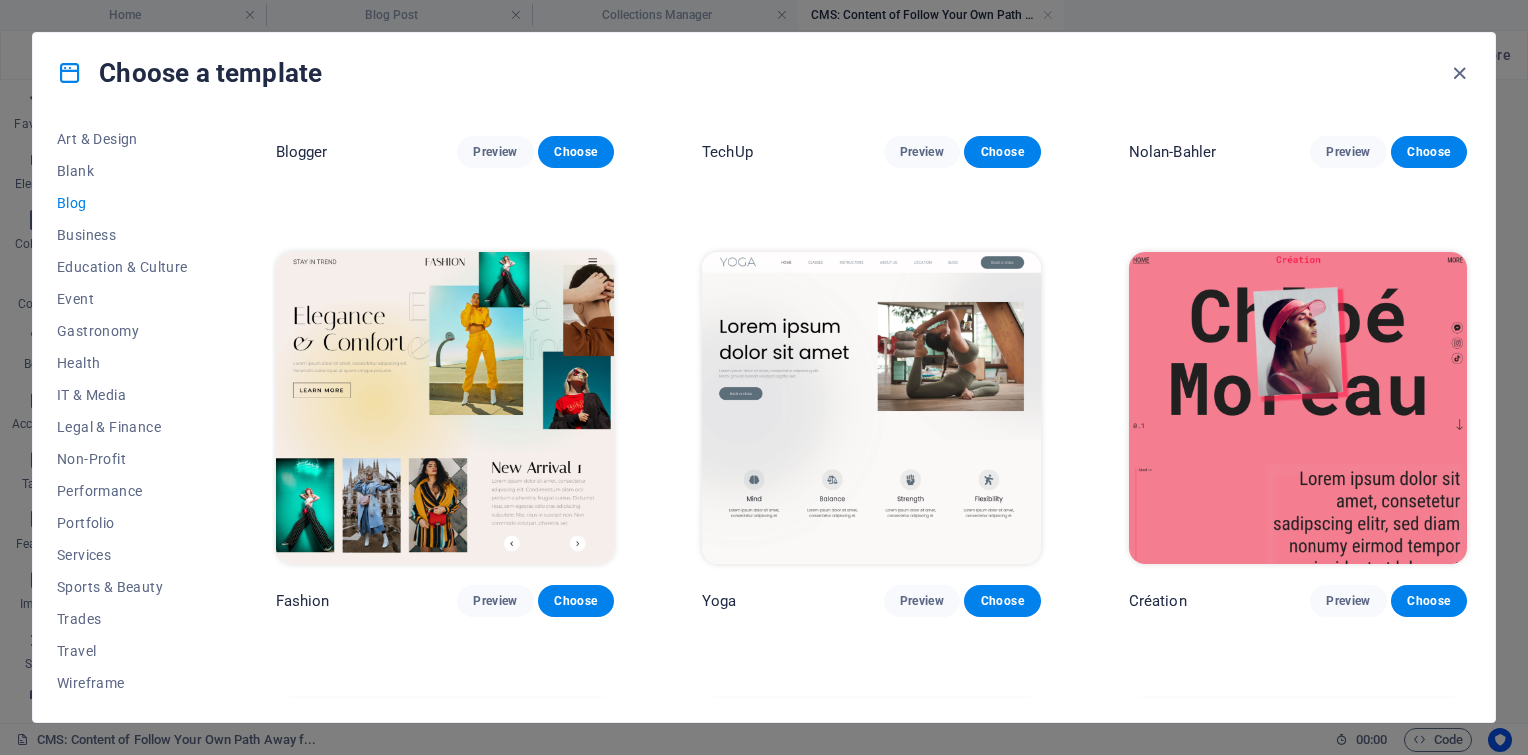 click at bounding box center [445, 408] 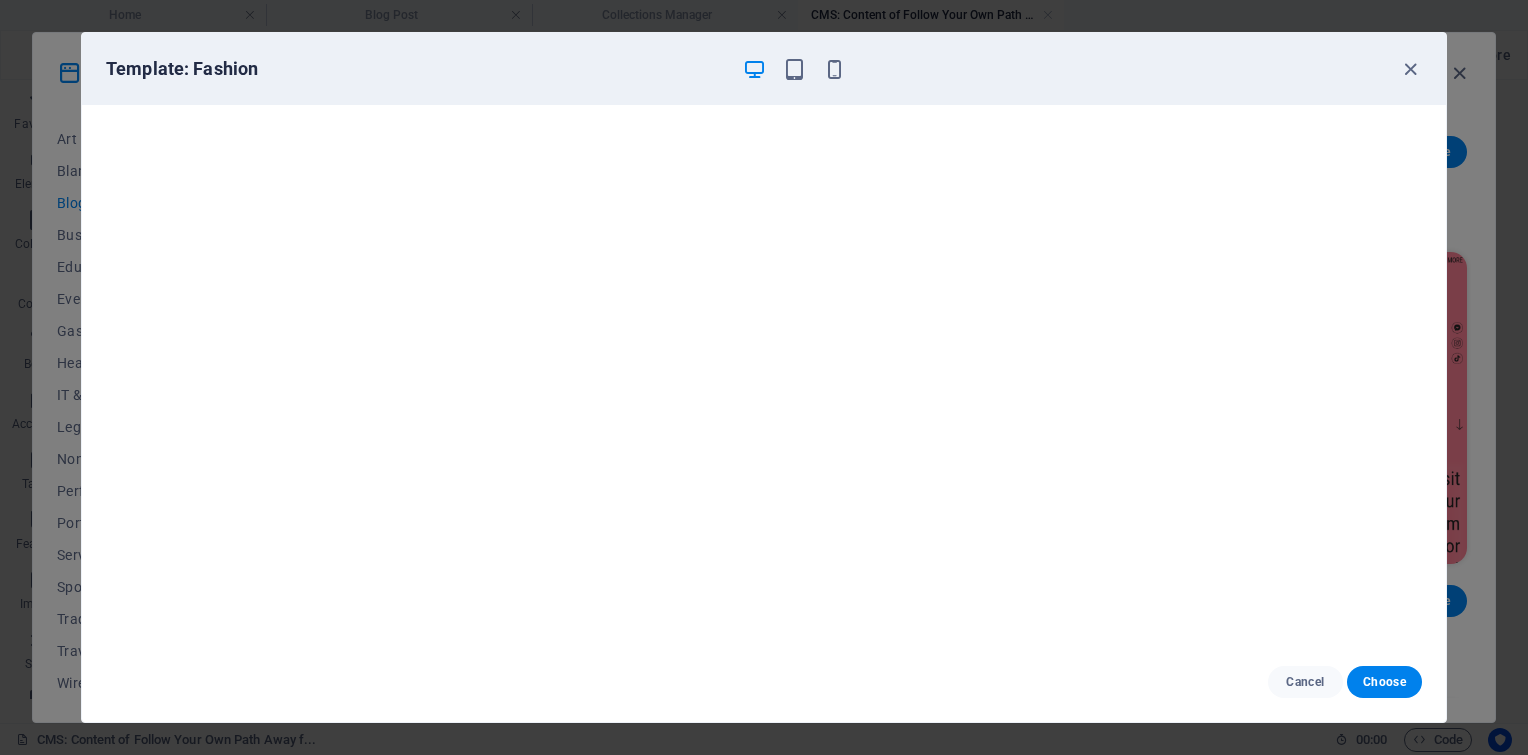 click on "Template: Fashion Cancel Choose" at bounding box center (764, 377) 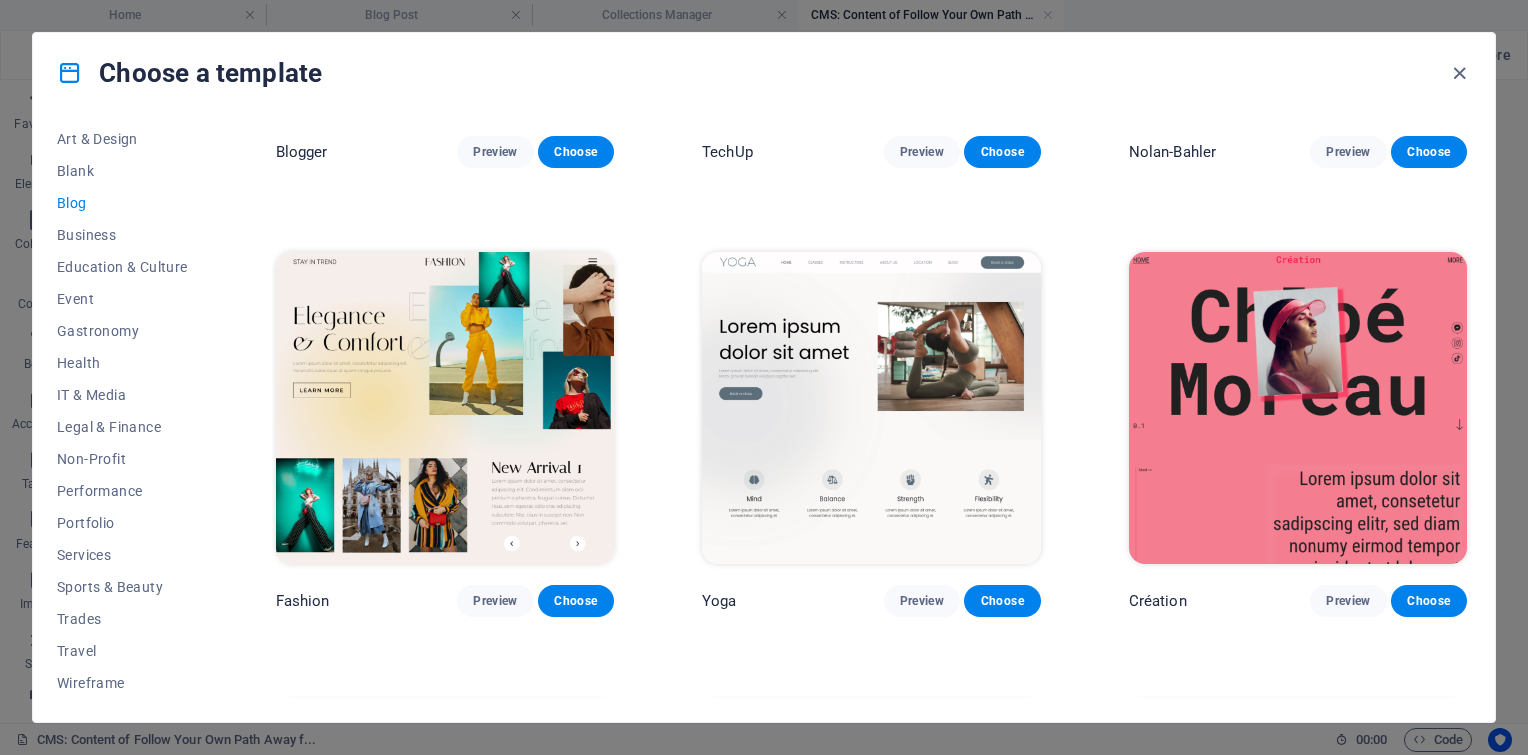 click at bounding box center [871, 408] 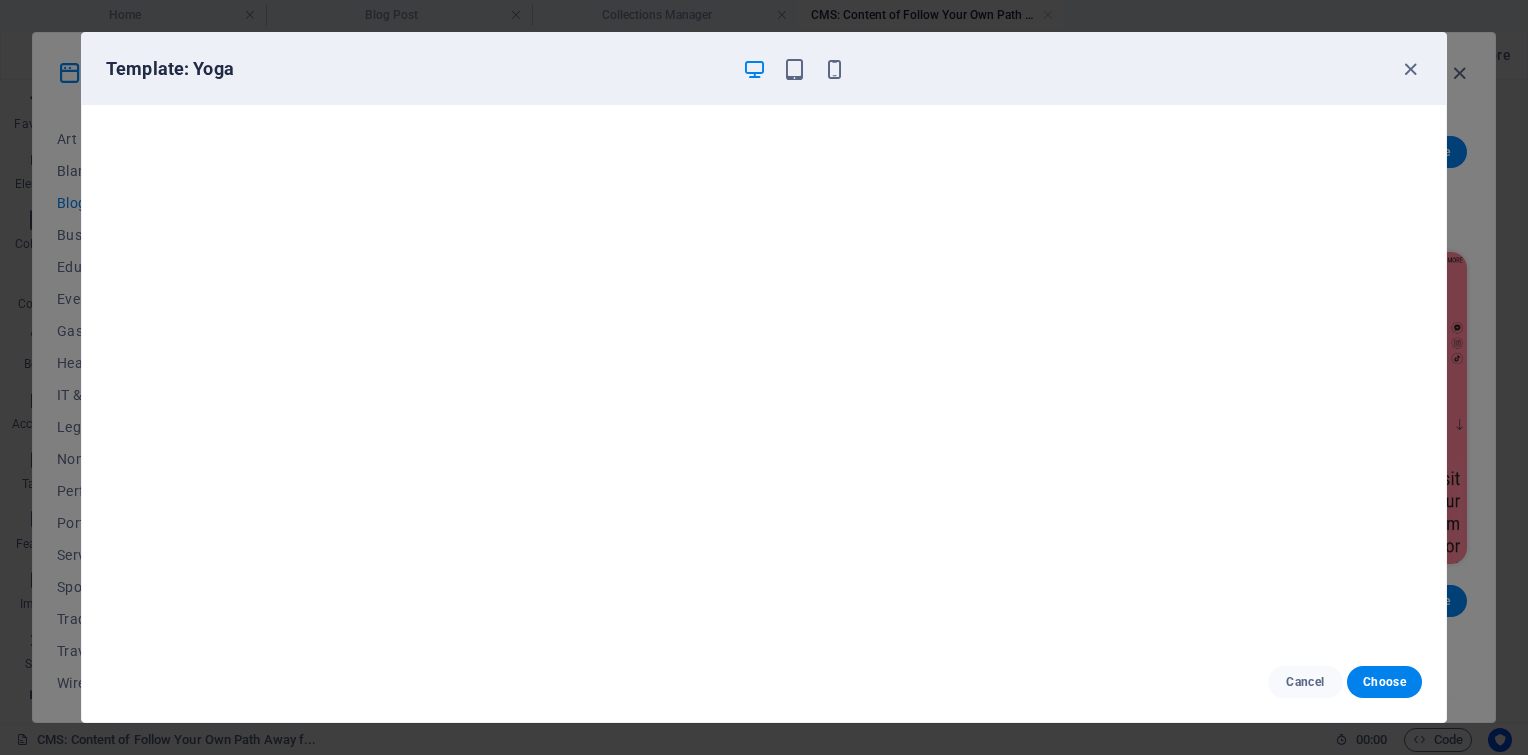 click on "Template: Yoga Cancel Choose" at bounding box center [764, 377] 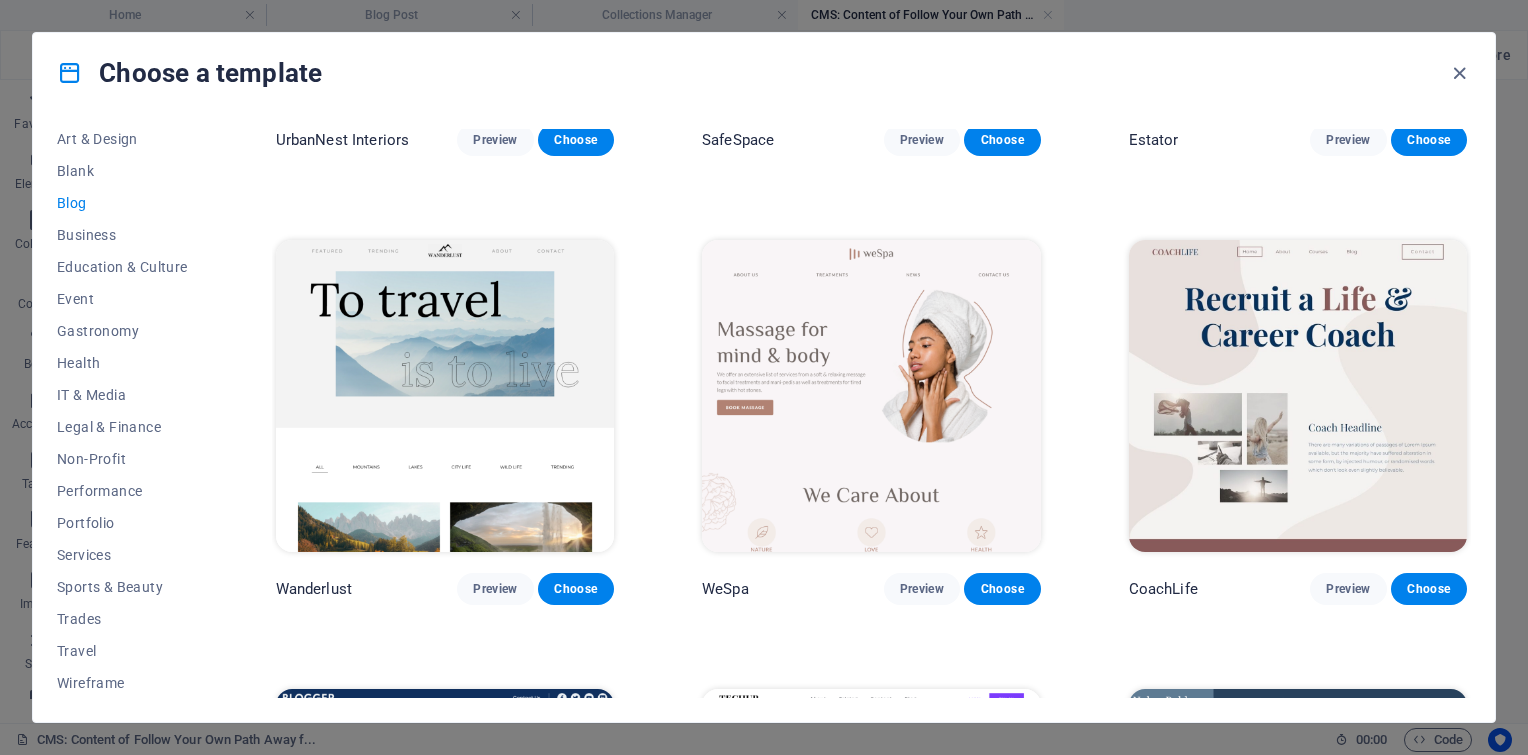 scroll, scrollTop: 1225, scrollLeft: 0, axis: vertical 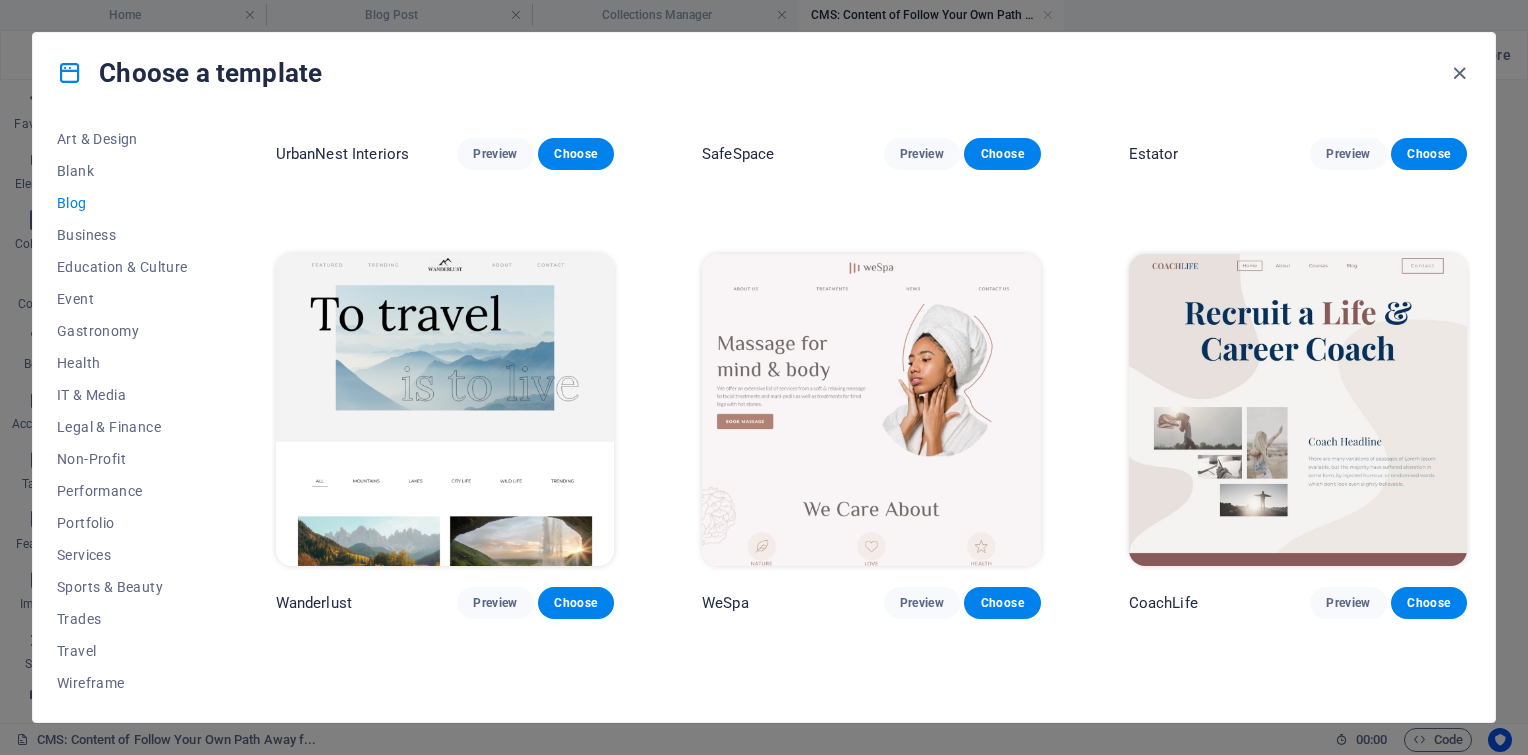 click at bounding box center [445, 410] 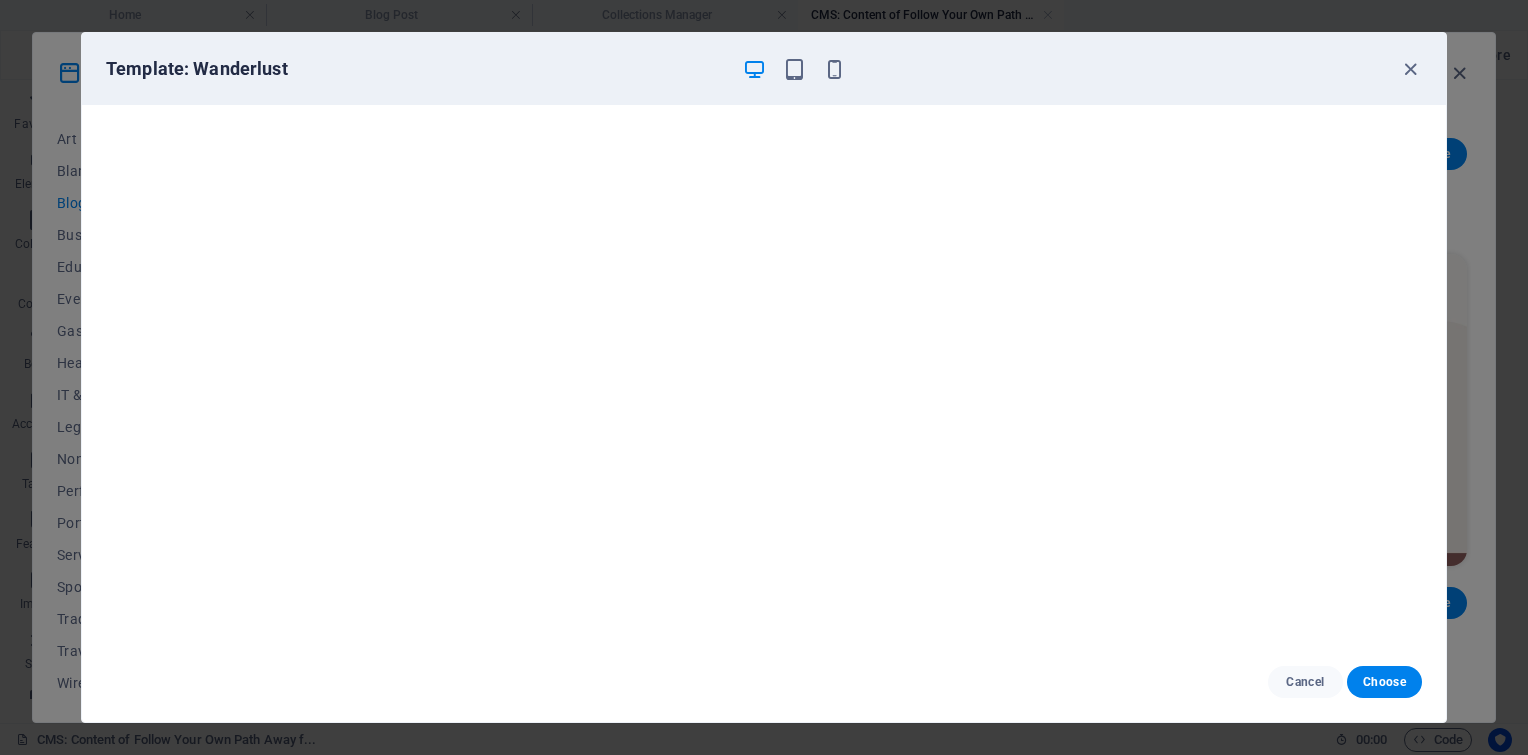 drag, startPoint x: 1376, startPoint y: 679, endPoint x: 1335, endPoint y: 643, distance: 54.56189 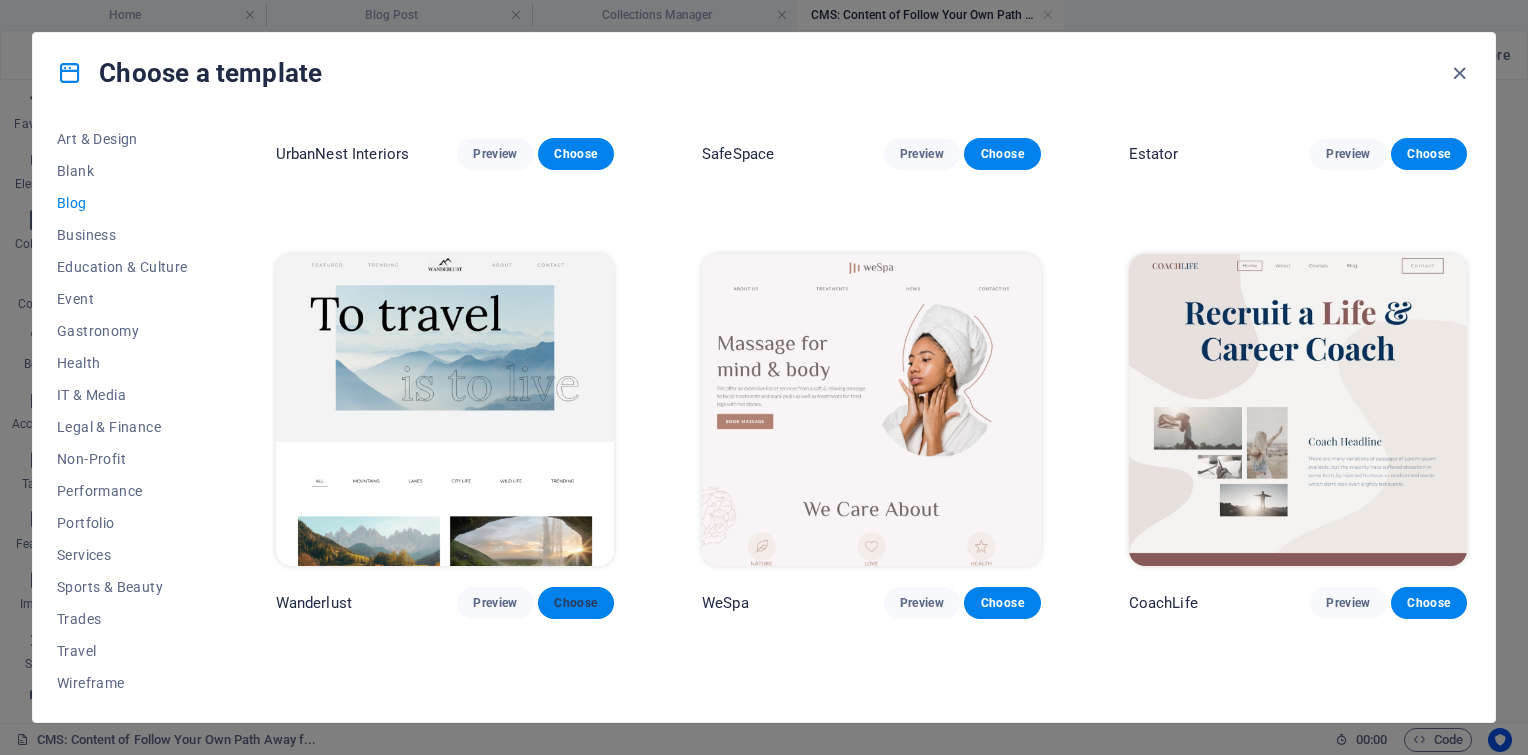 click on "Choose" at bounding box center (576, 603) 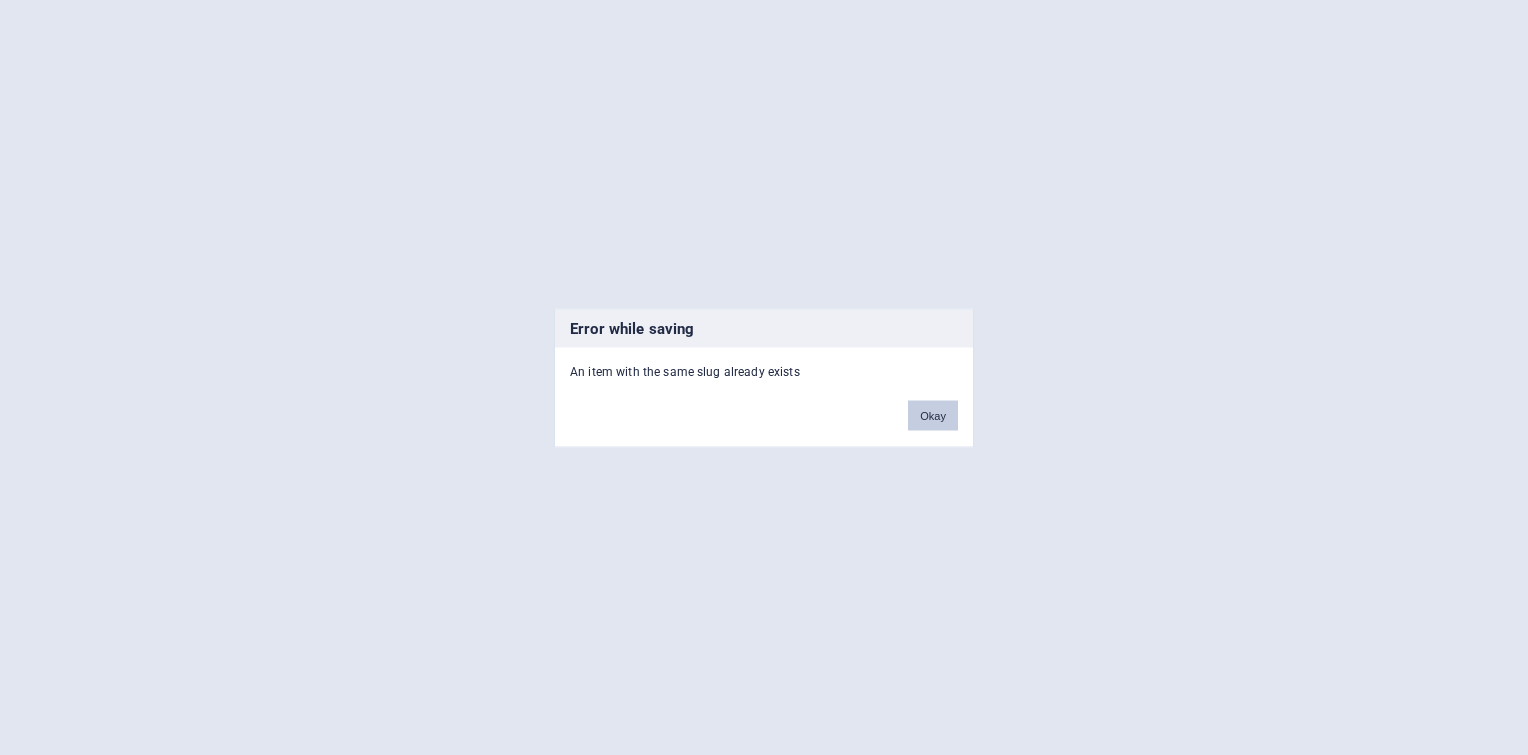 click on "Okay" at bounding box center (933, 415) 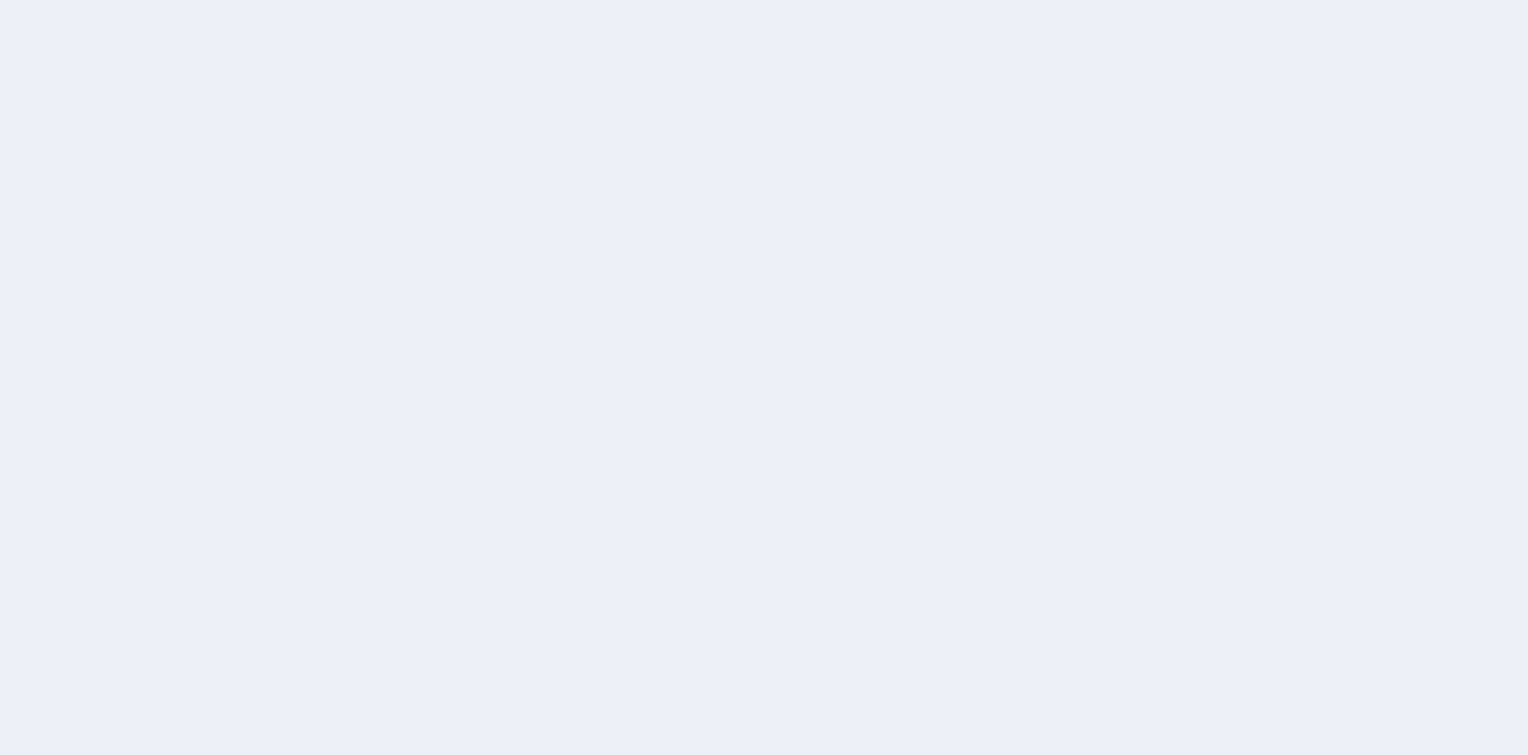 scroll, scrollTop: 0, scrollLeft: 0, axis: both 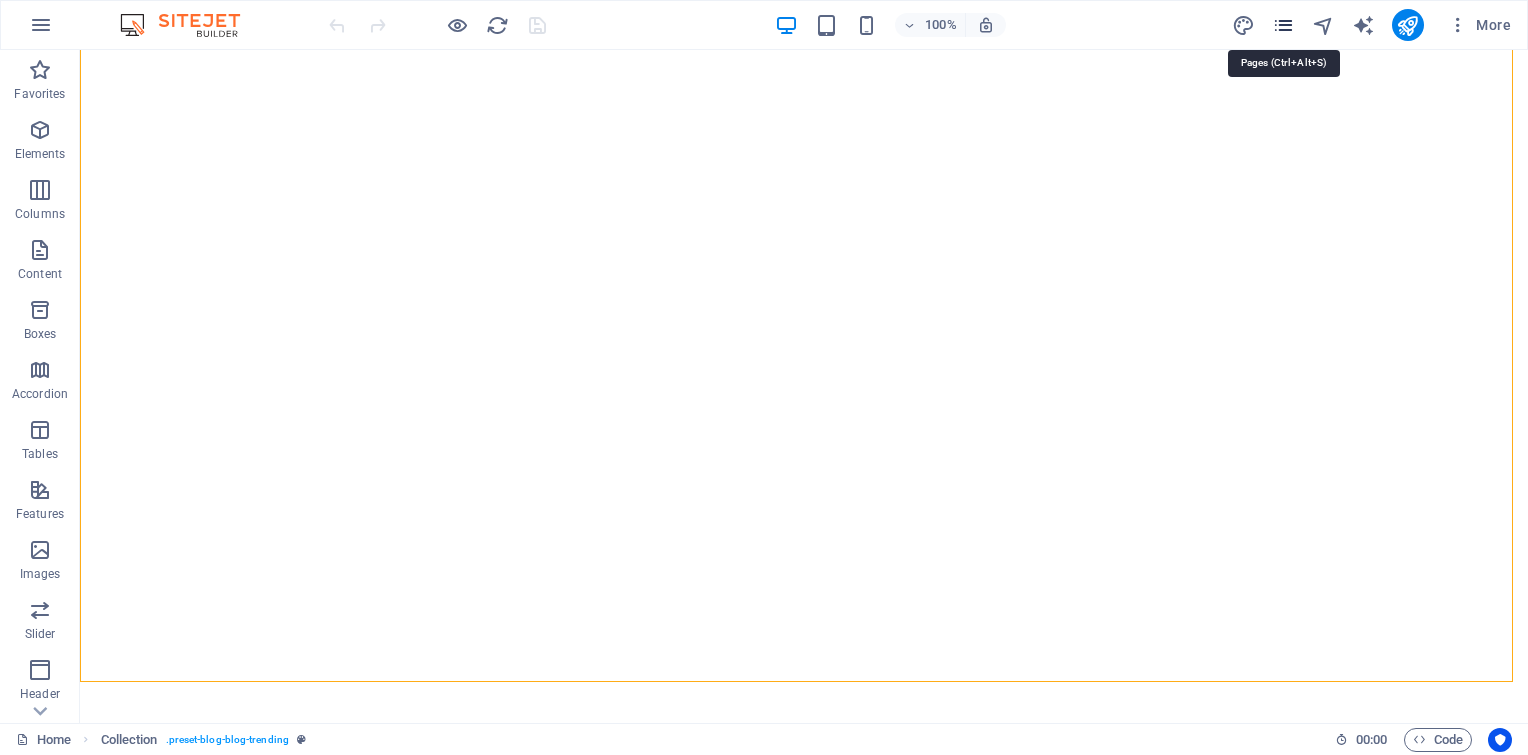click at bounding box center (1283, 25) 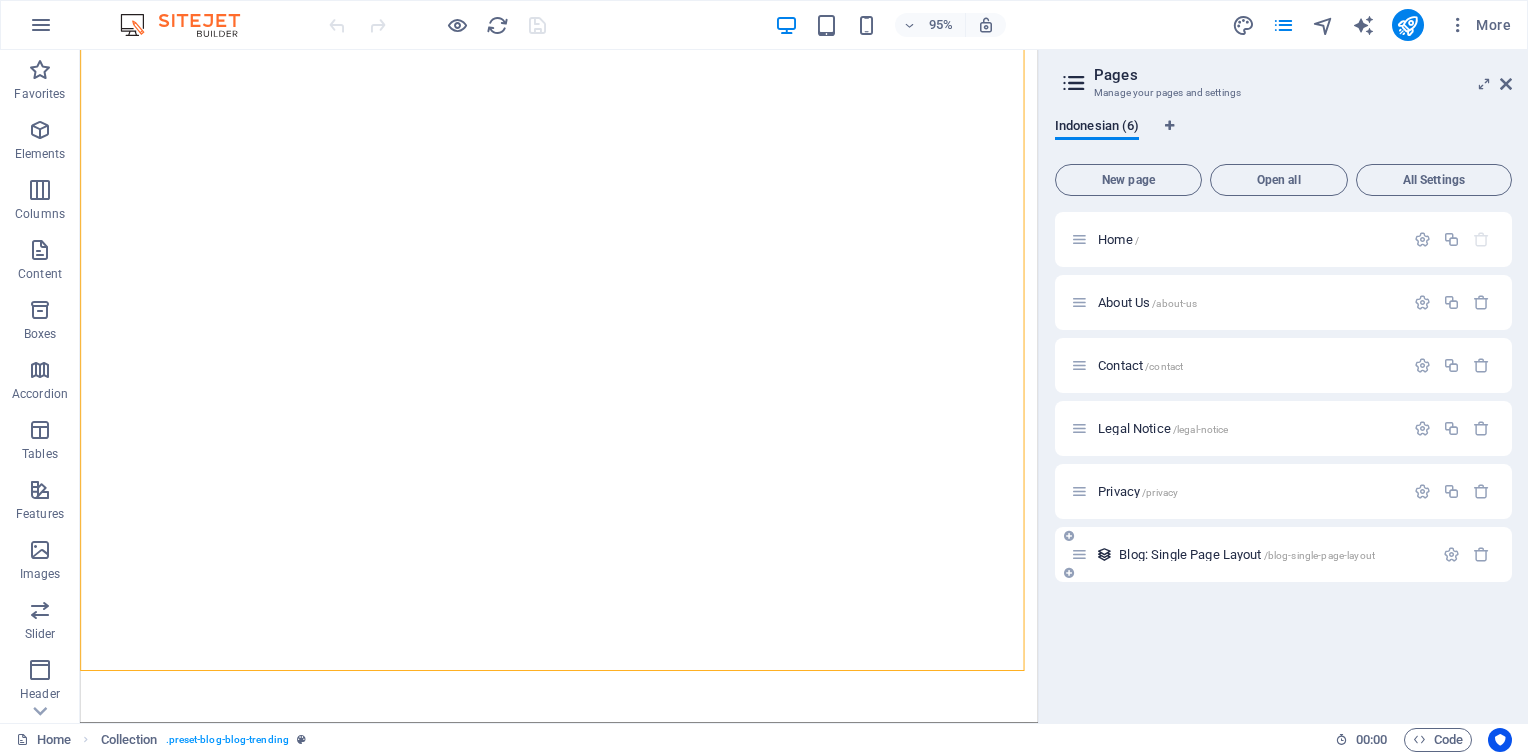 click on "Blog: Single Page Layout /blog-single-page-layout" at bounding box center (1252, 554) 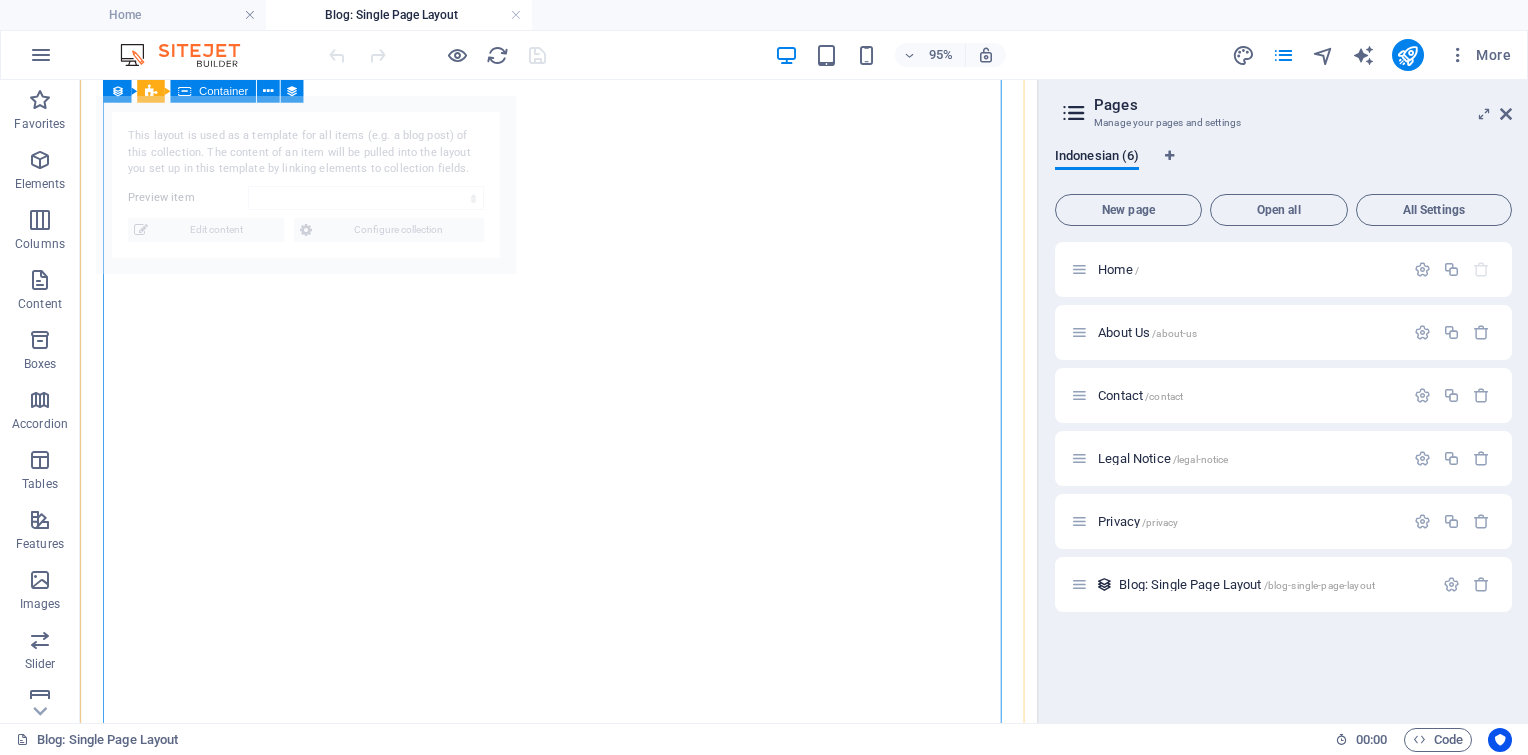 select on "689113d2a0d65aa69b03fa23" 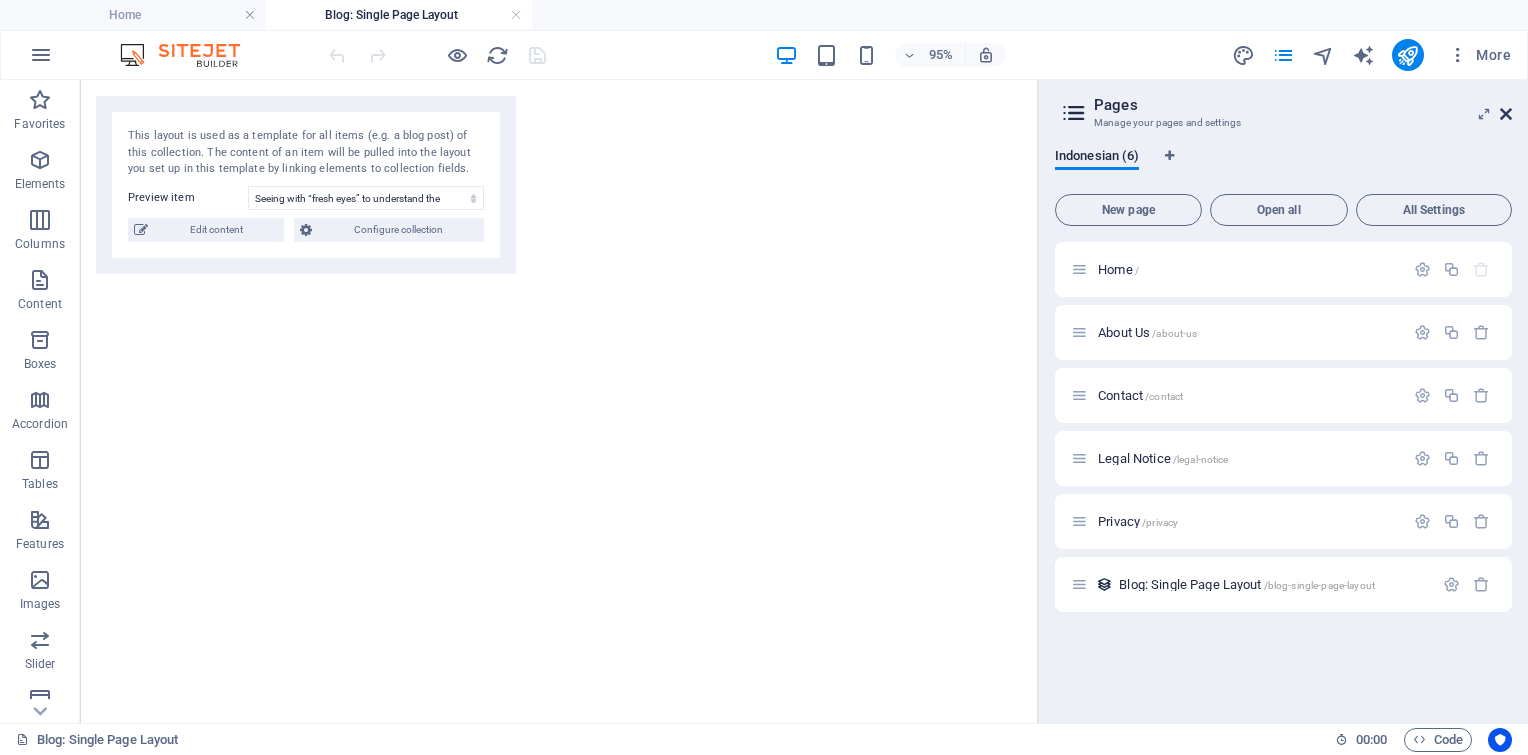 click at bounding box center (1506, 114) 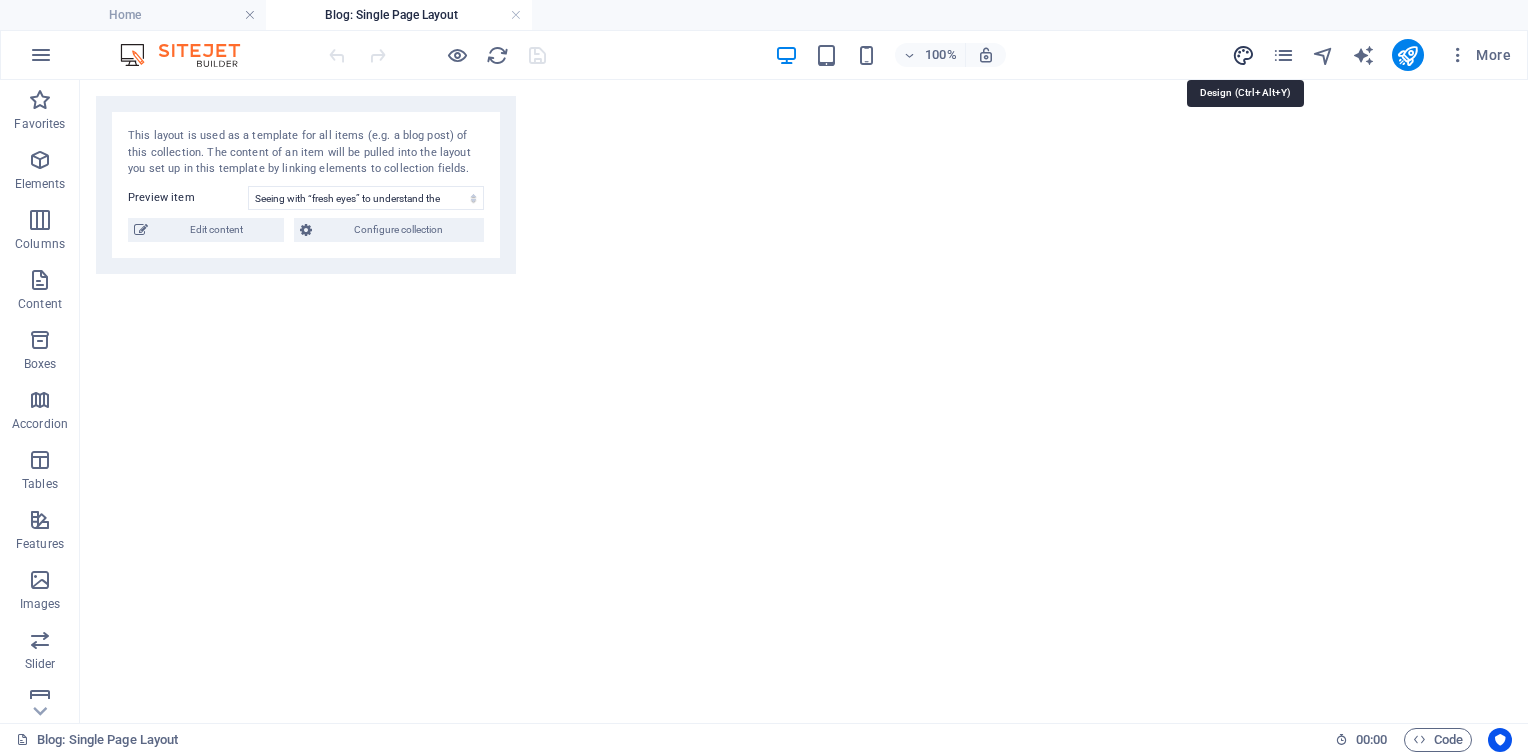 click at bounding box center (1243, 55) 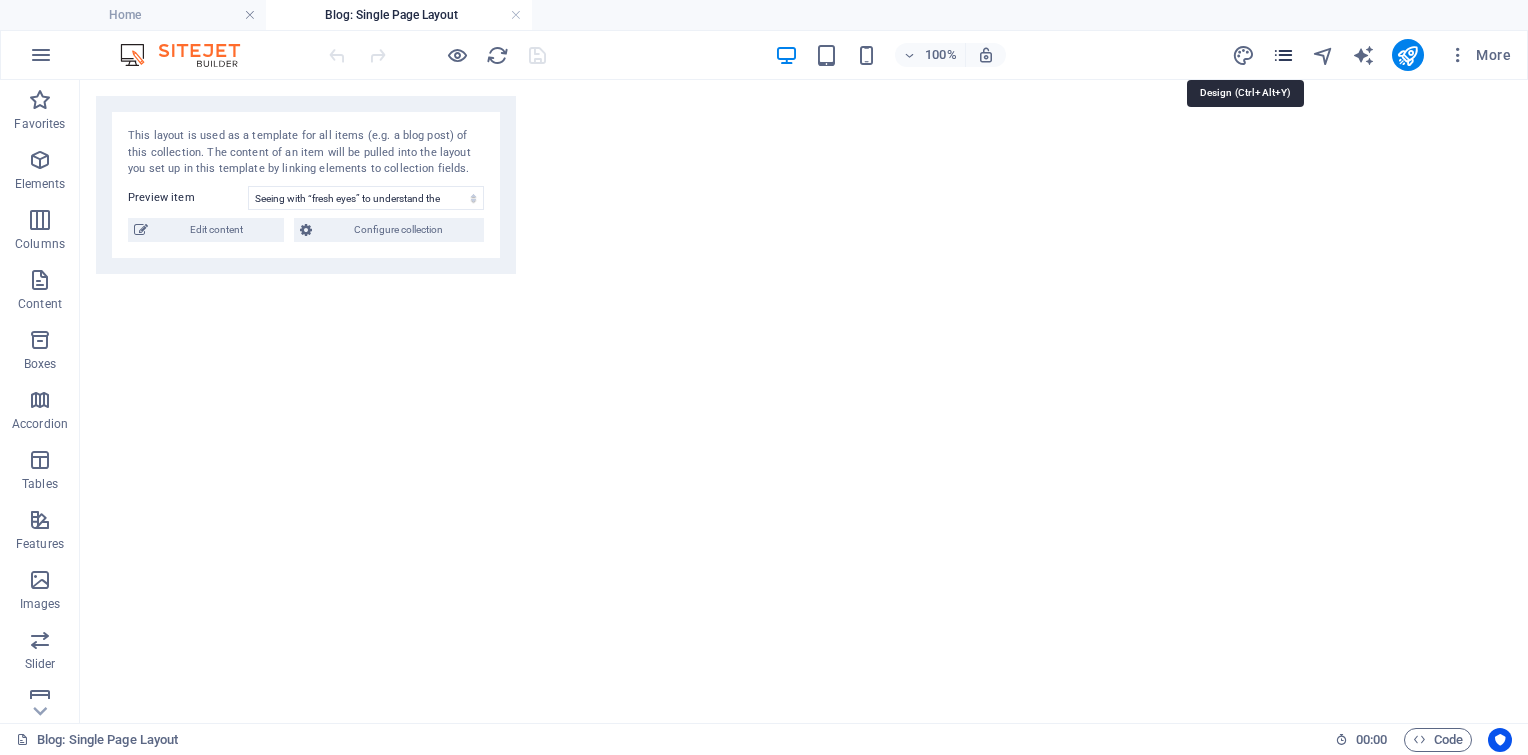 click at bounding box center (1283, 55) 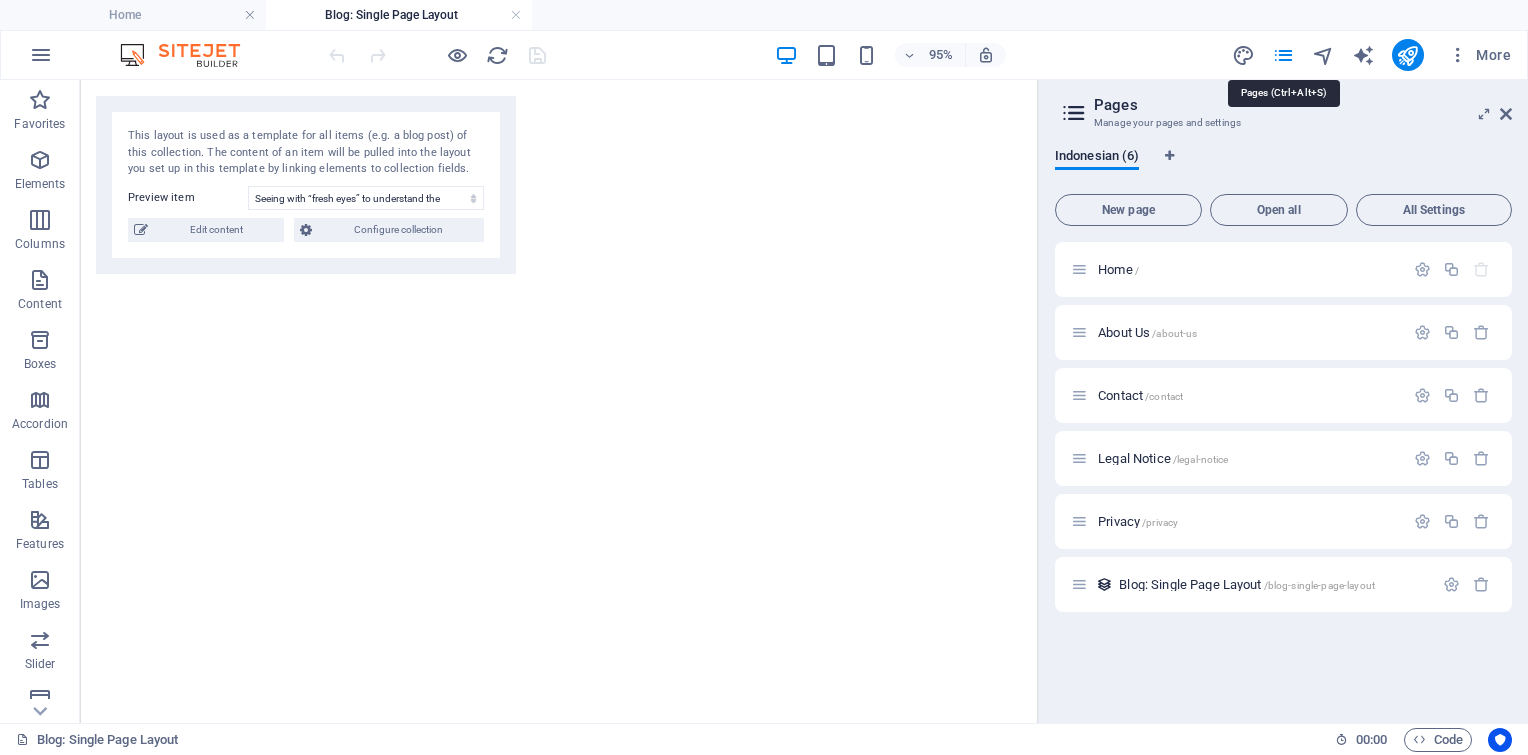 scroll, scrollTop: 0, scrollLeft: 0, axis: both 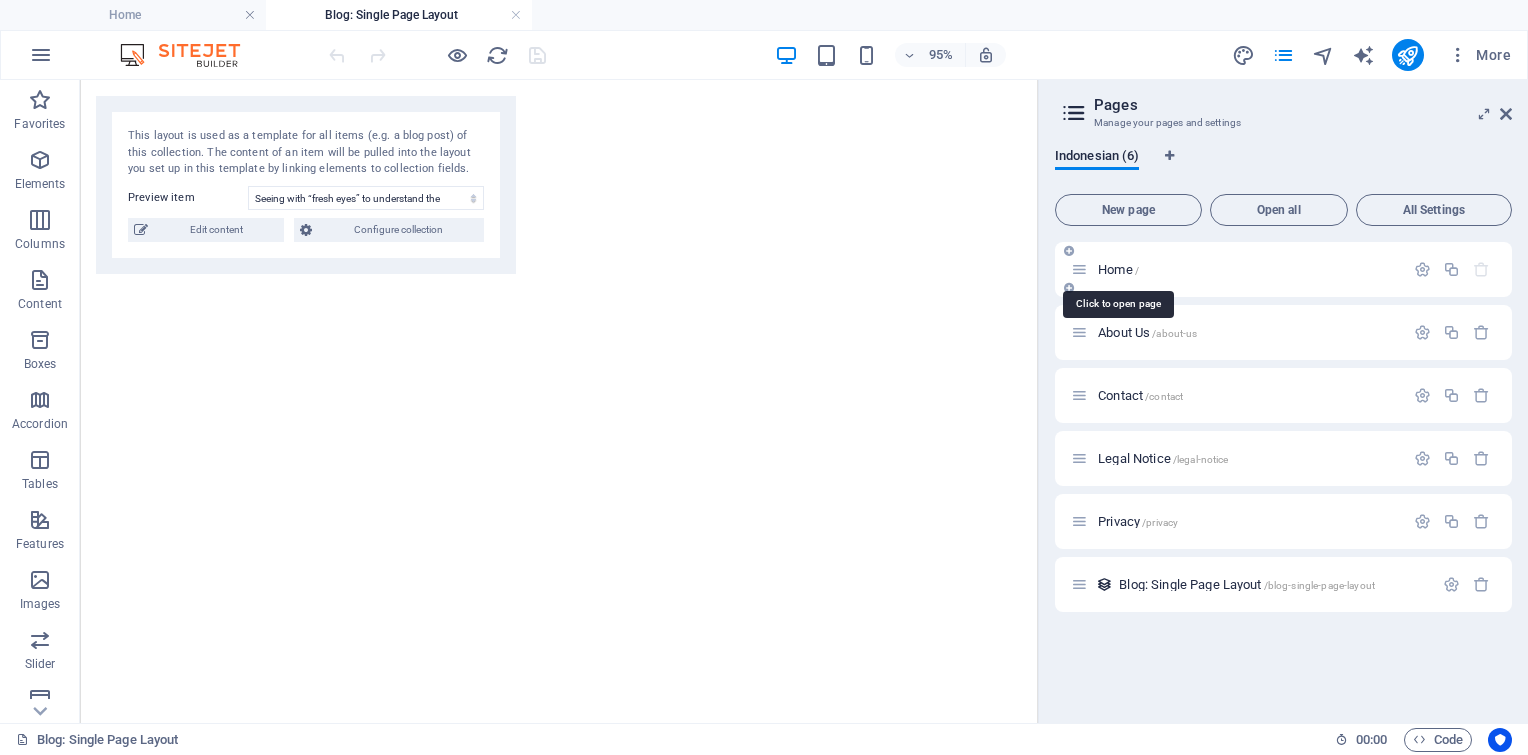 click on "Home /" at bounding box center [1118, 269] 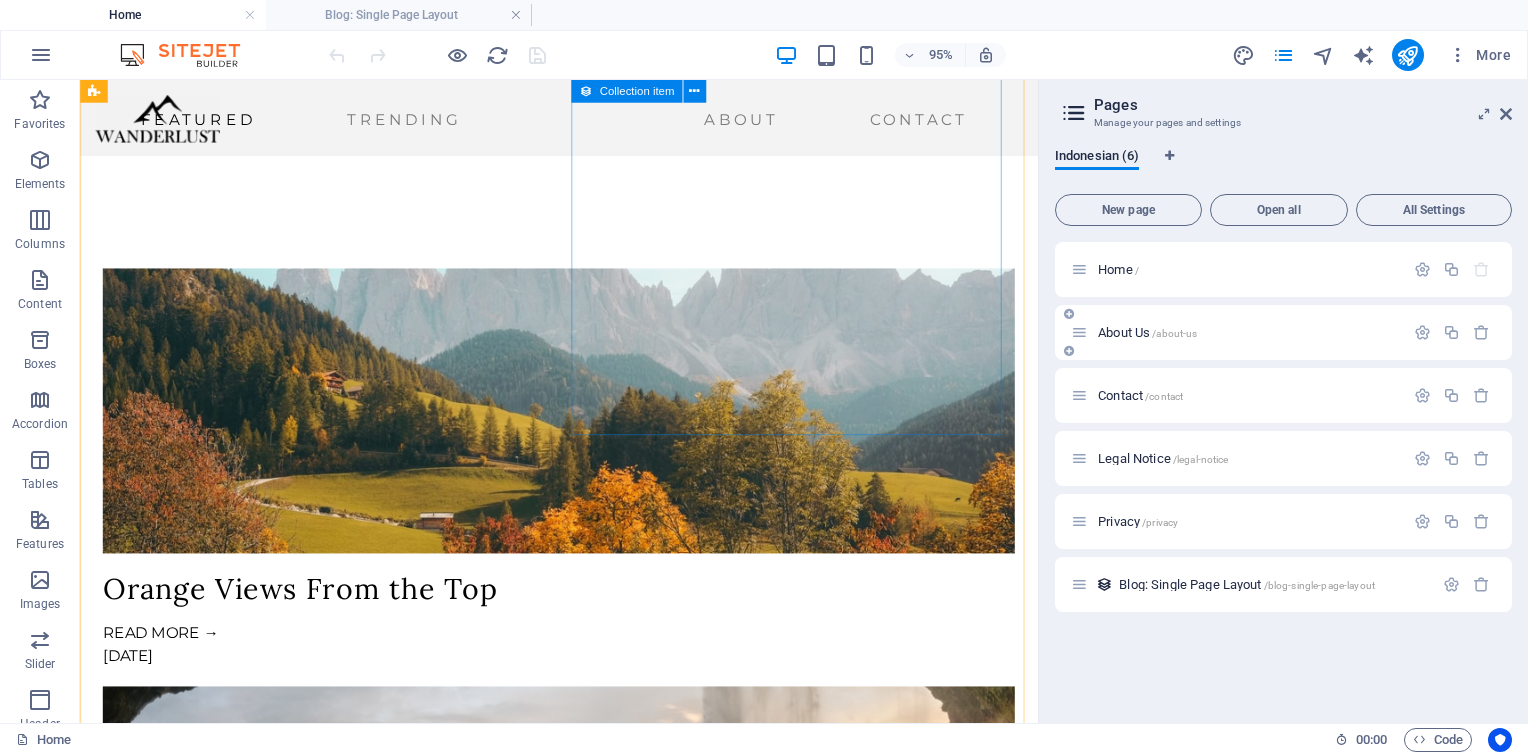 scroll, scrollTop: 1140, scrollLeft: 0, axis: vertical 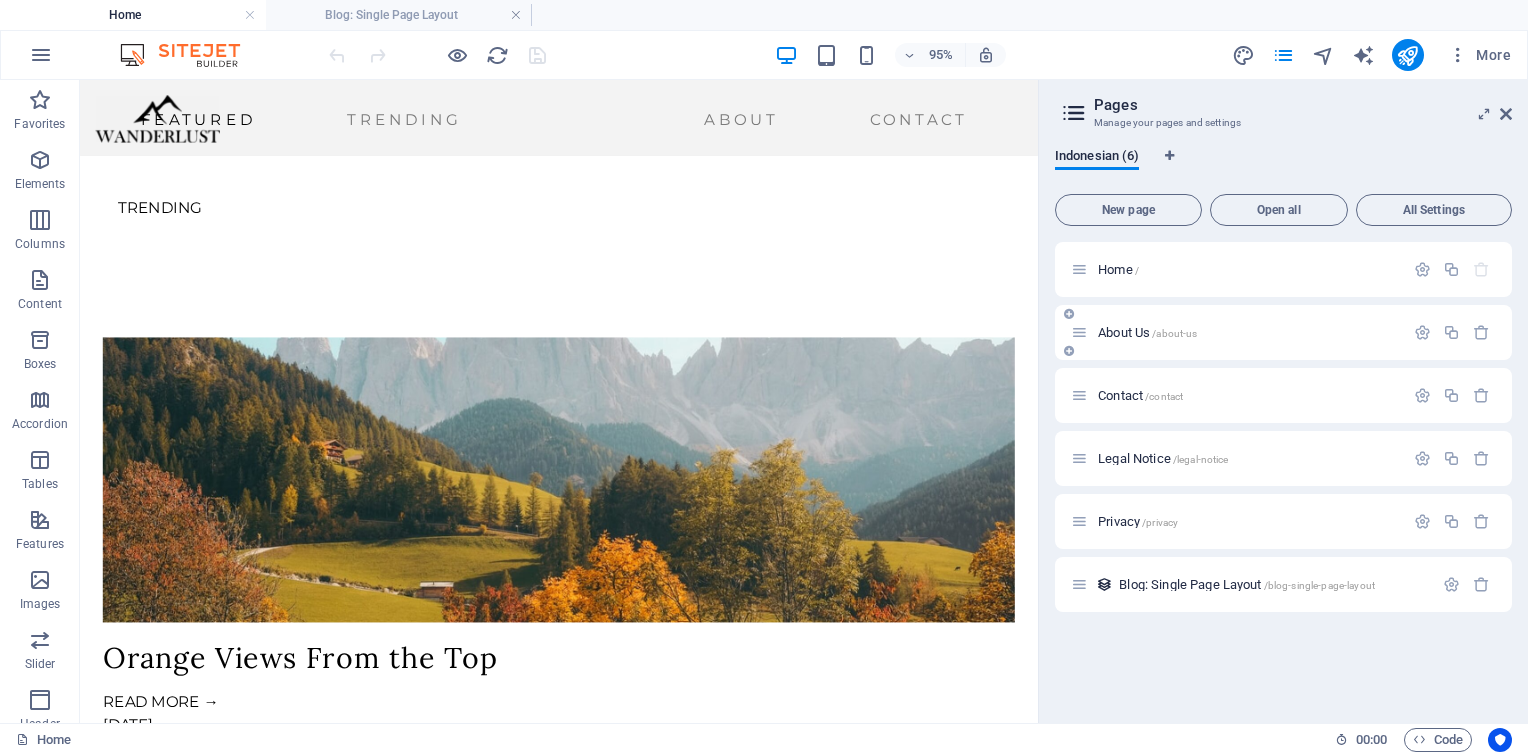 click on "About Us /about-us" at bounding box center [1237, 332] 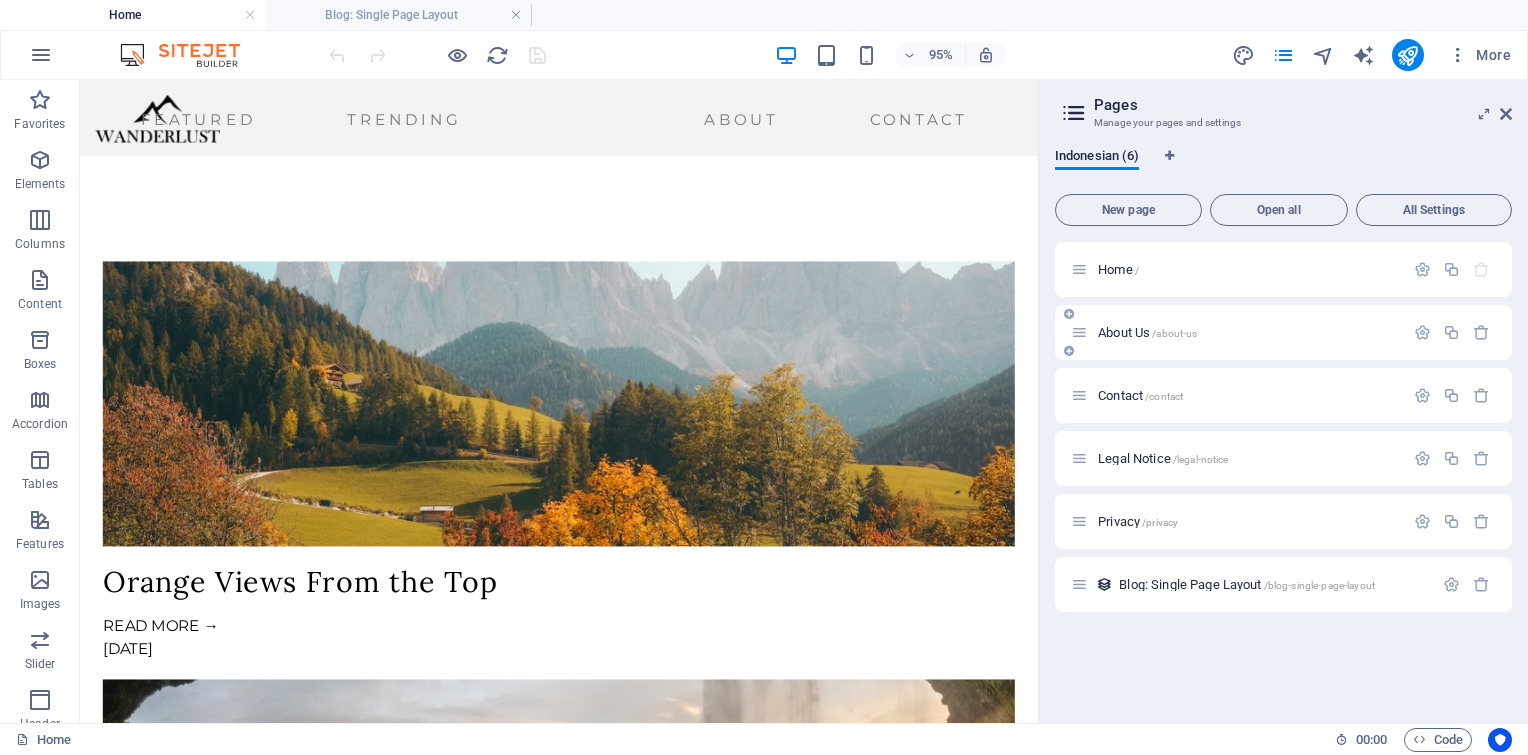 scroll, scrollTop: 0, scrollLeft: 0, axis: both 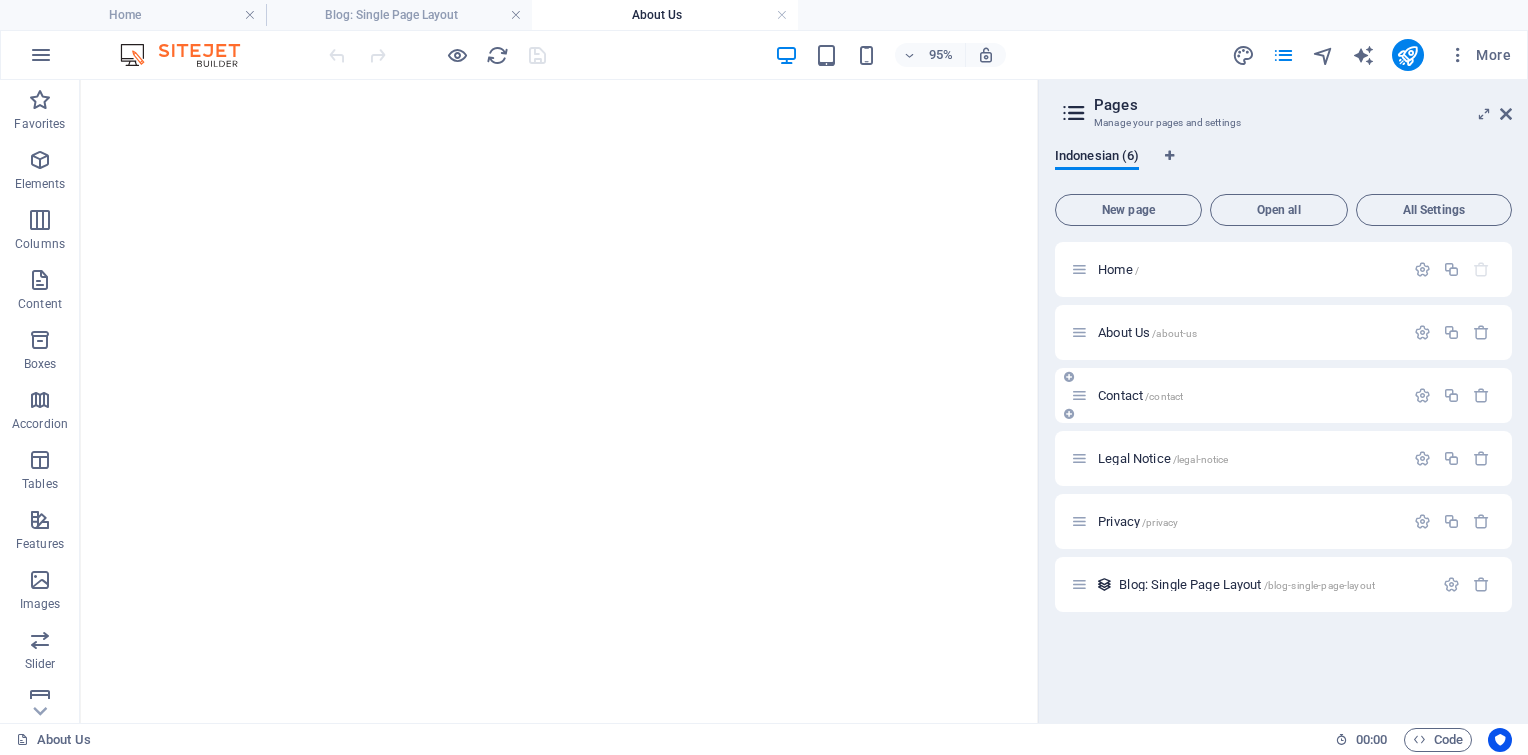 click on "Contact /contact" at bounding box center [1140, 395] 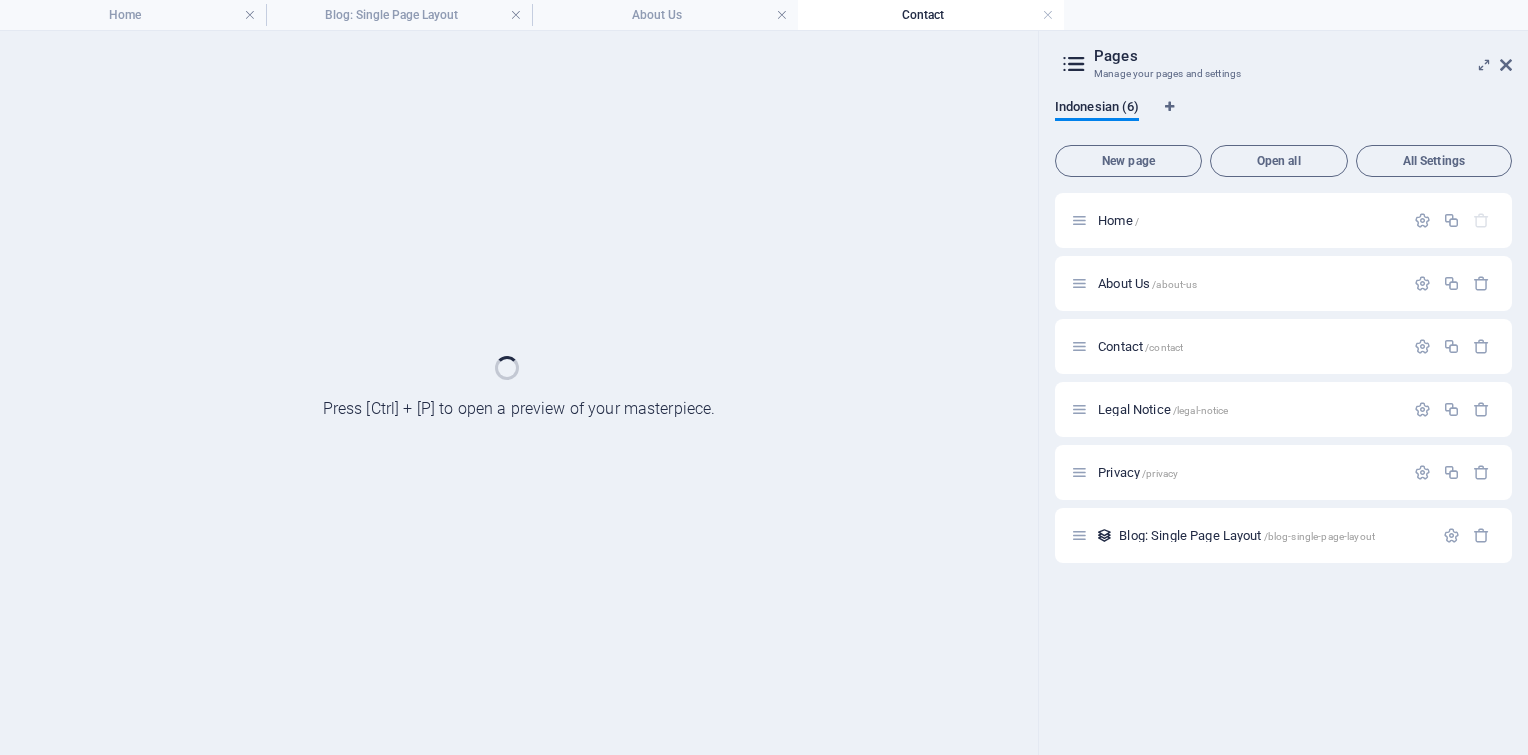 scroll, scrollTop: 0, scrollLeft: 0, axis: both 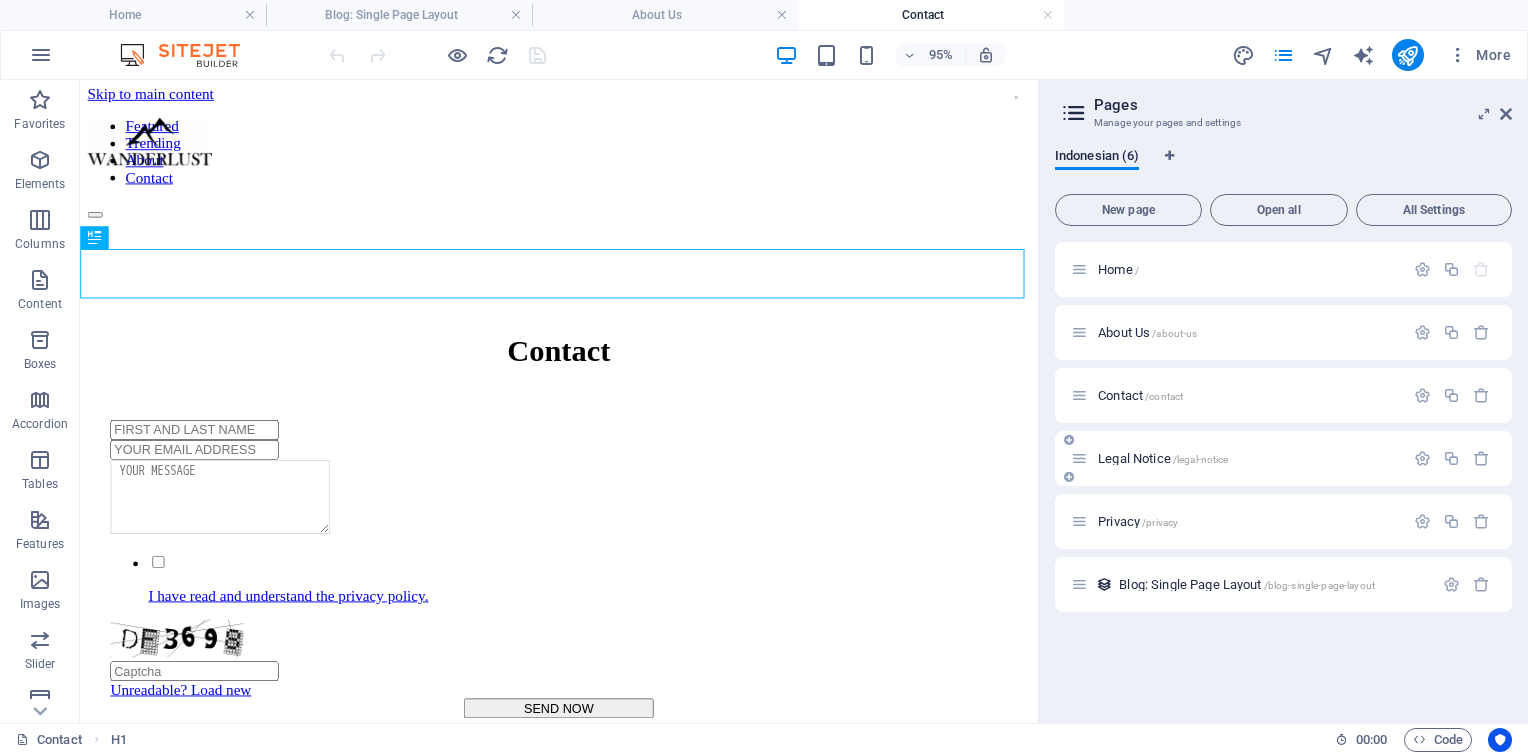 click on "Legal Notice /legal-notice" at bounding box center [1283, 458] 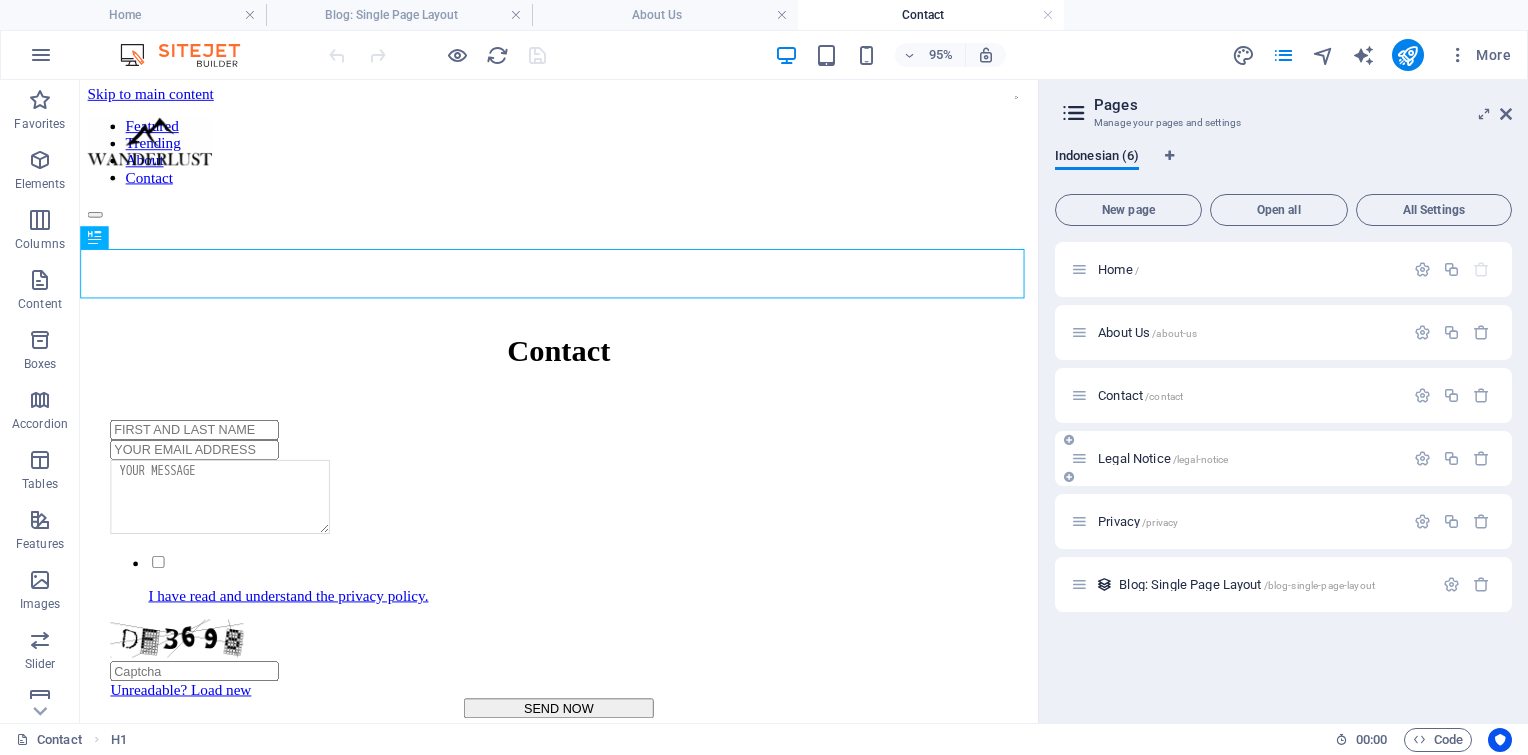 click on "Legal Notice /legal-notice" at bounding box center (1163, 458) 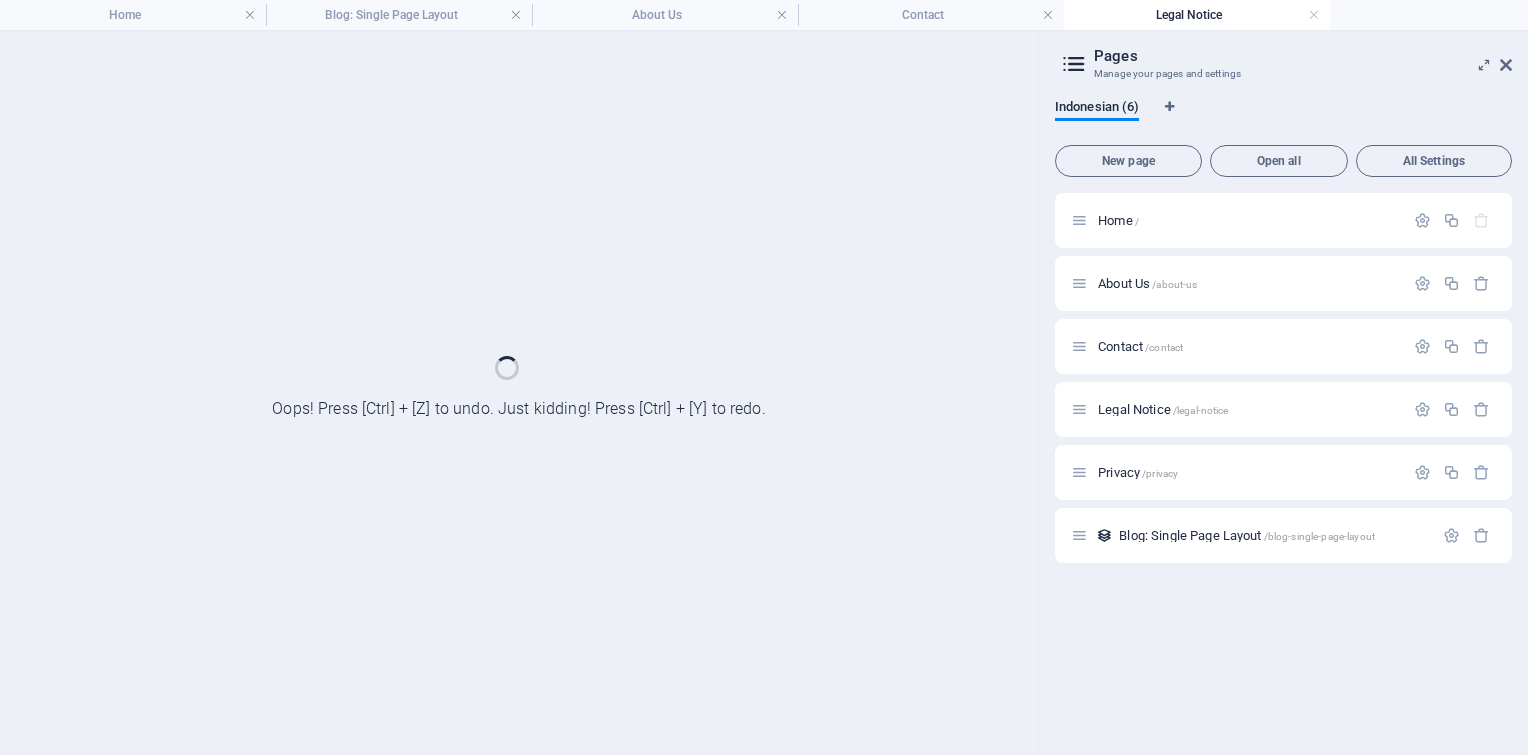 scroll, scrollTop: 0, scrollLeft: 0, axis: both 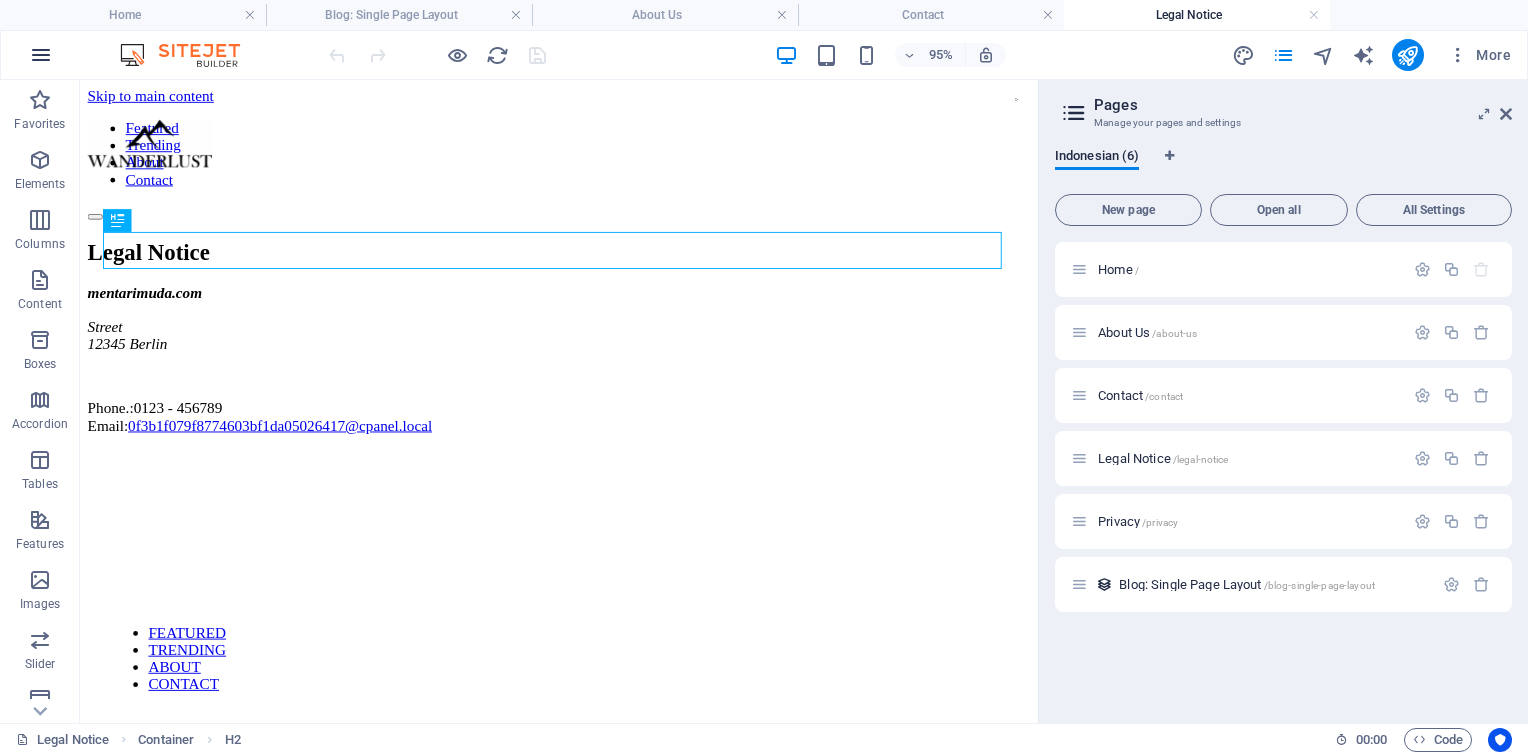 click at bounding box center [41, 55] 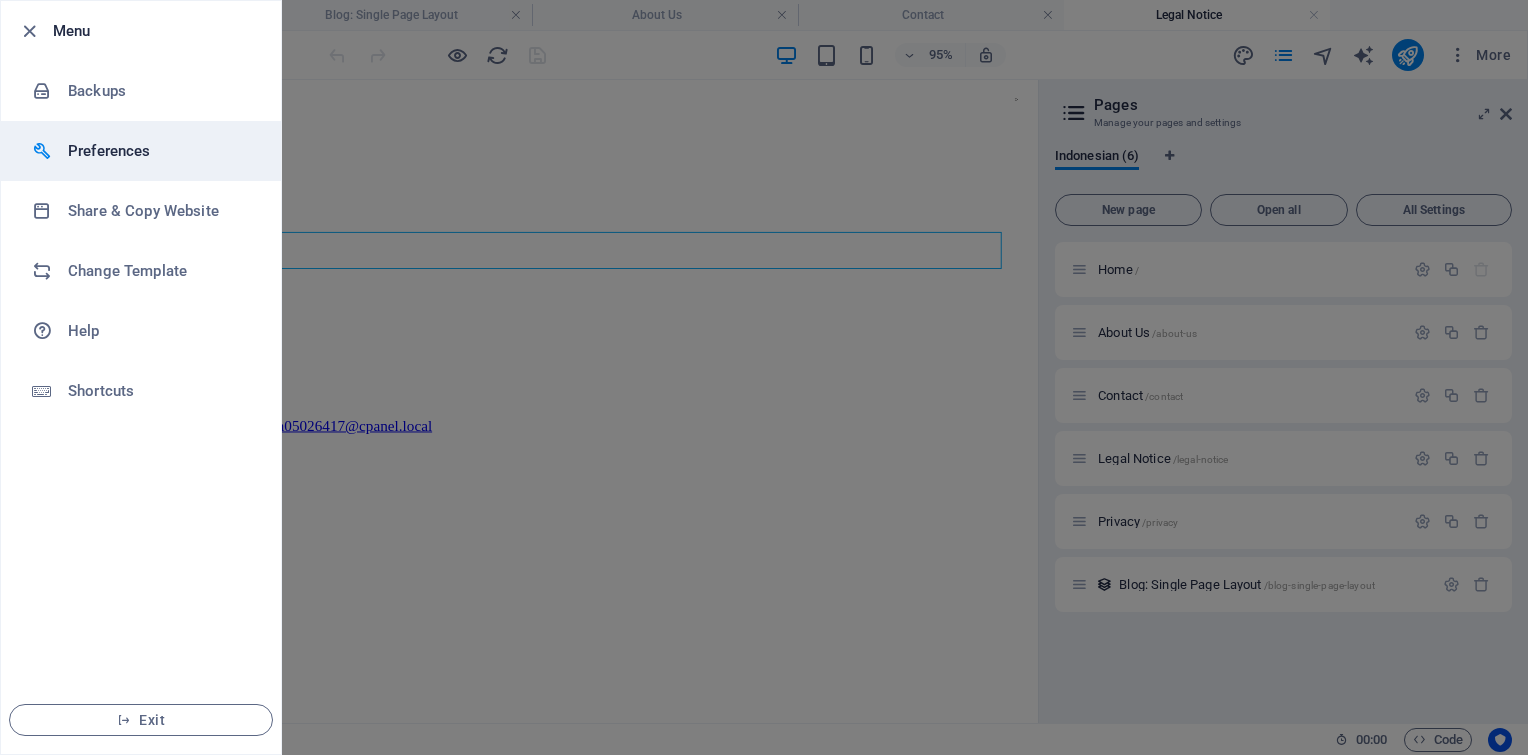 click on "Preferences" at bounding box center [141, 151] 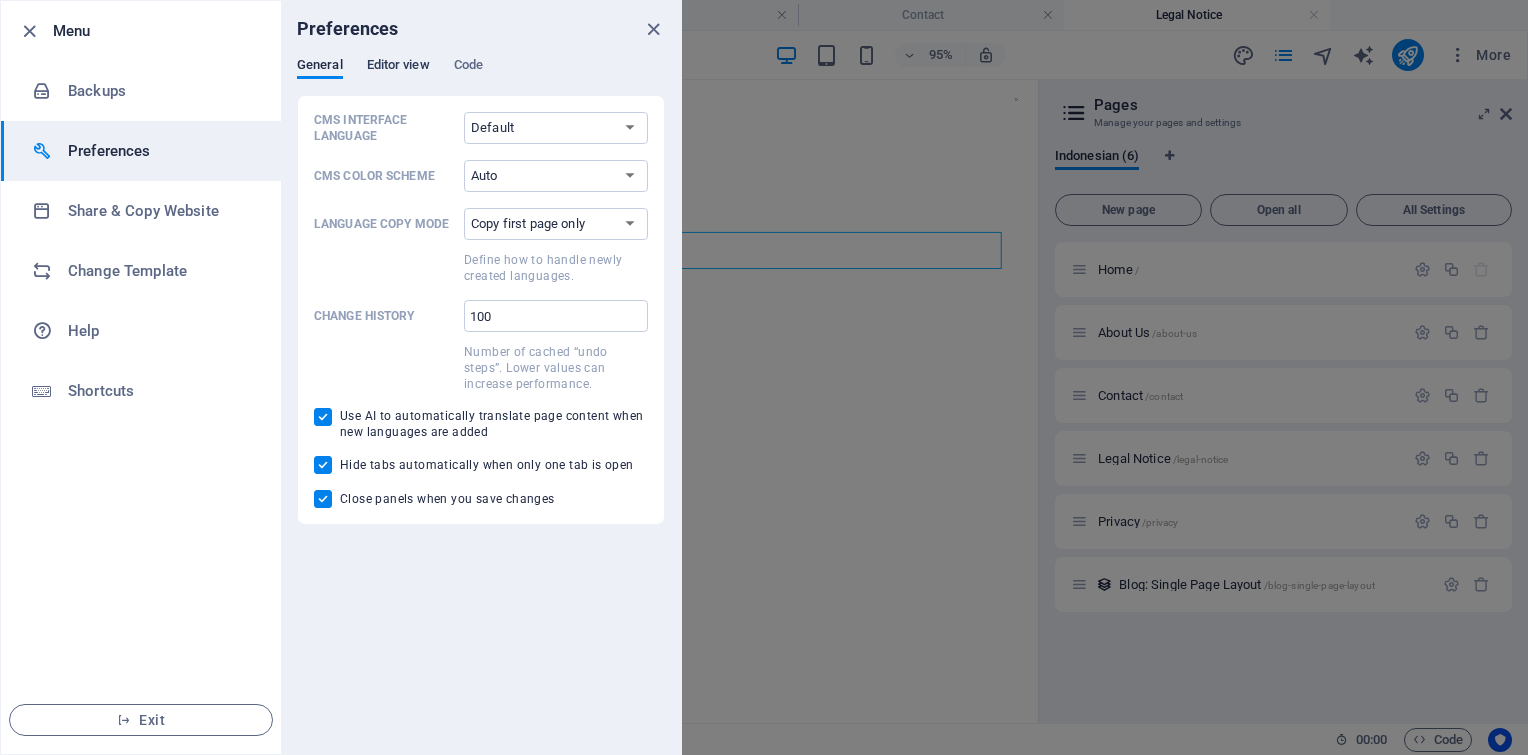 click on "Editor view" at bounding box center [398, 67] 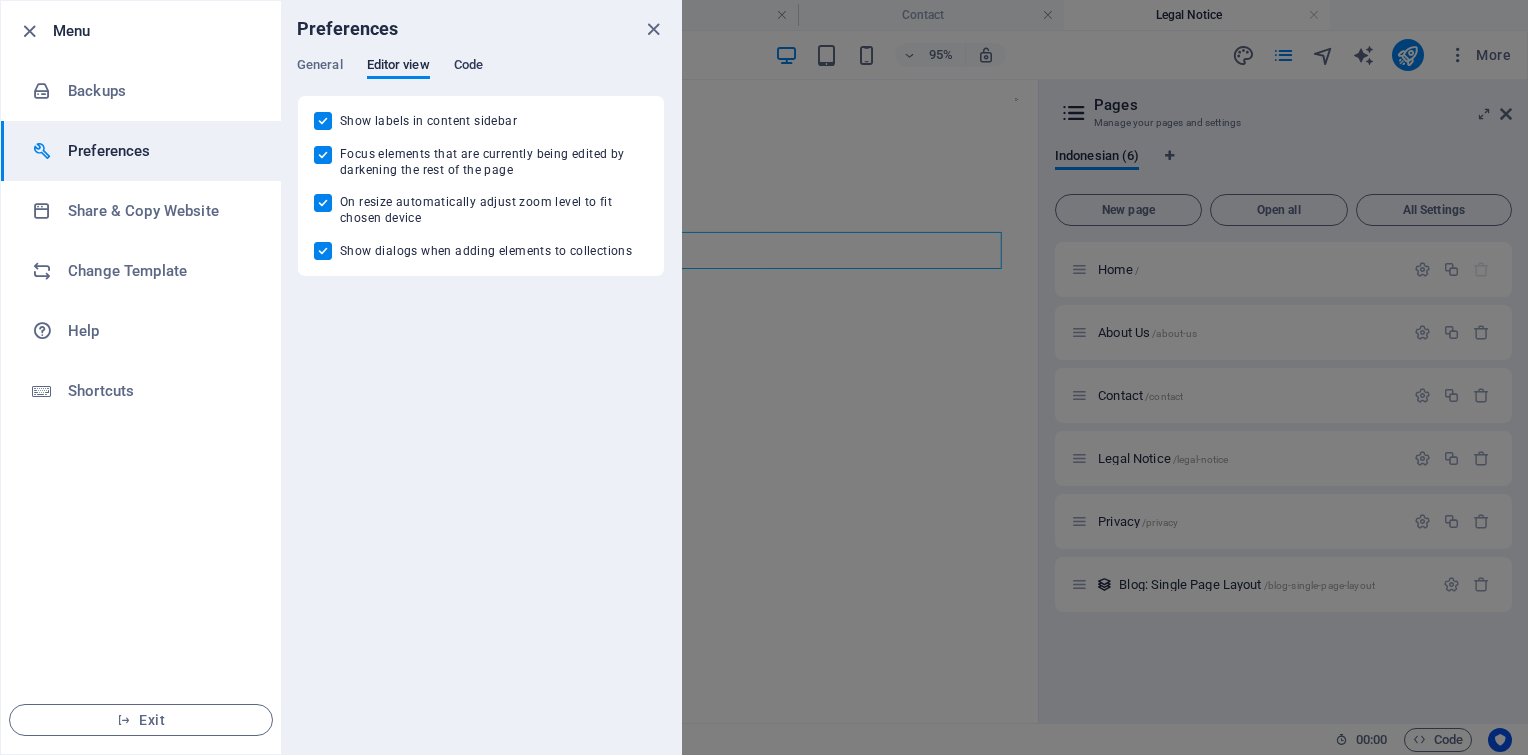 click on "Code" at bounding box center (468, 67) 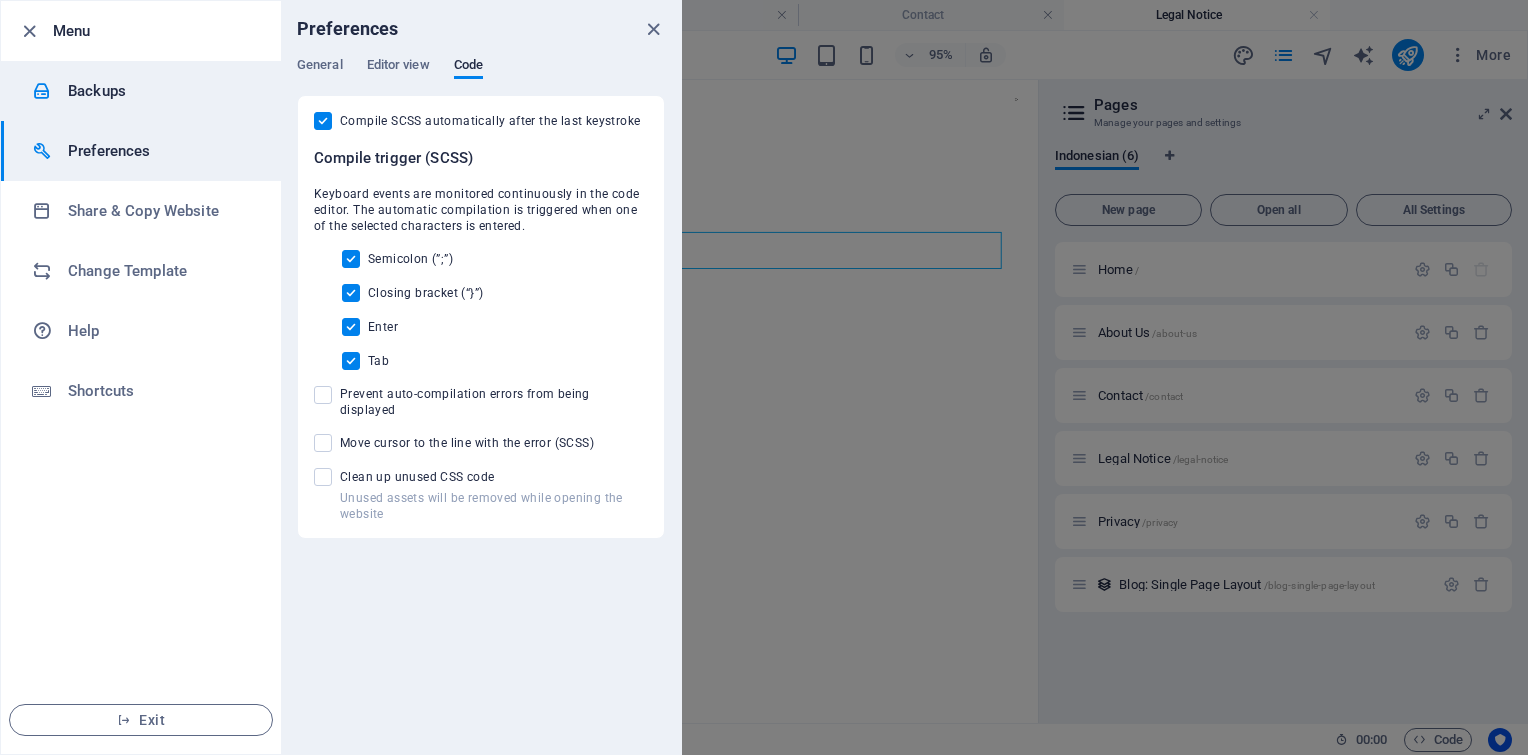click on "Backups" at bounding box center (141, 91) 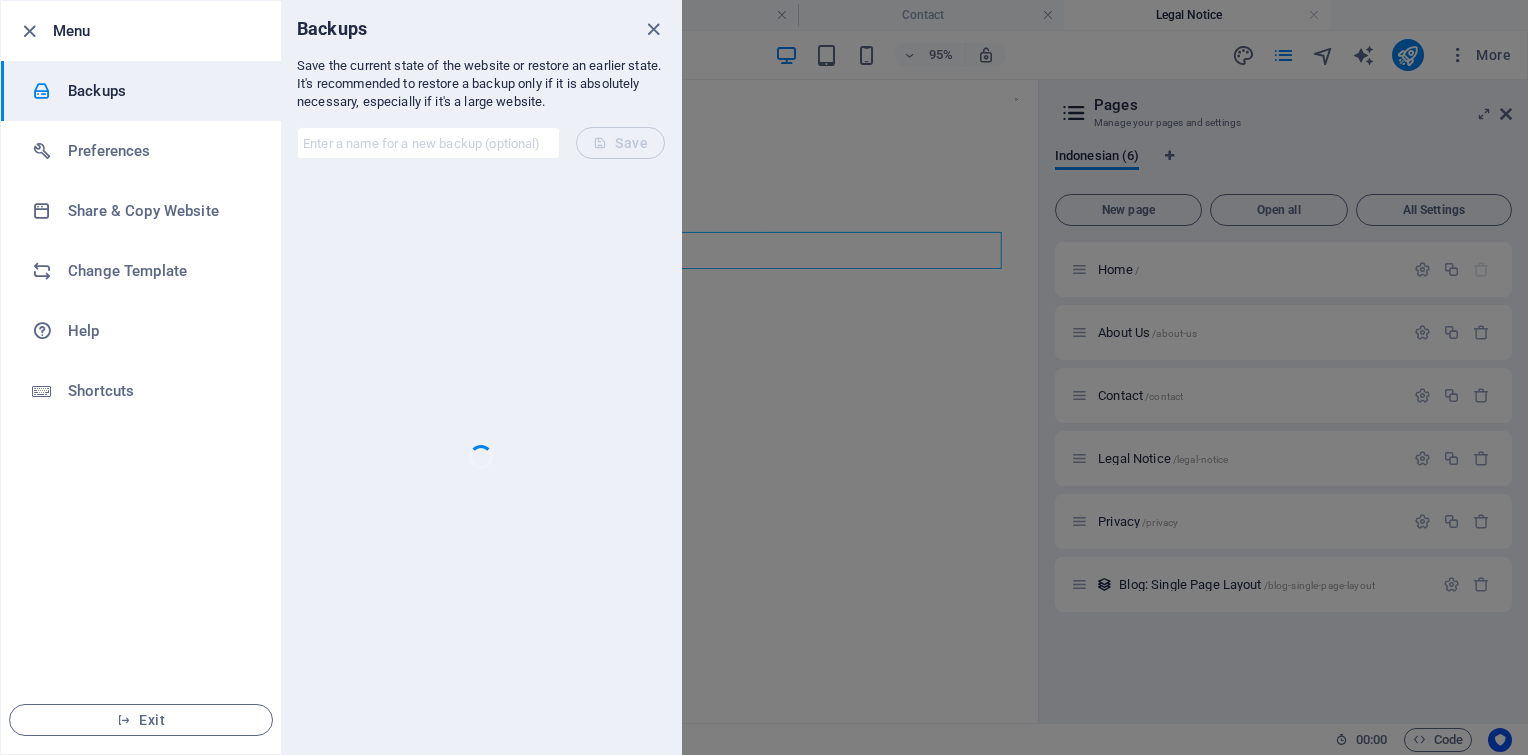 click on "Backups" at bounding box center [141, 91] 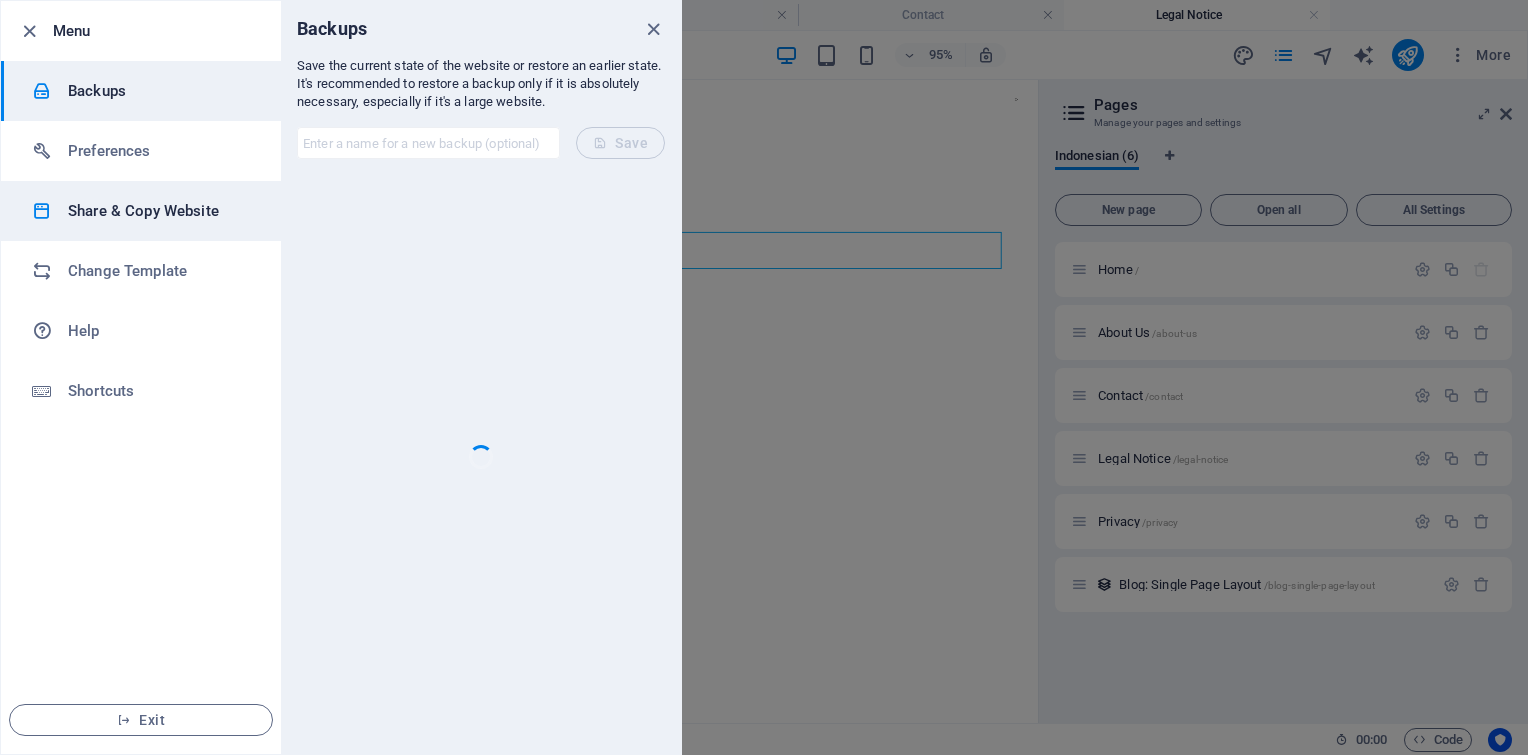 click on "Share & Copy Website" at bounding box center (160, 211) 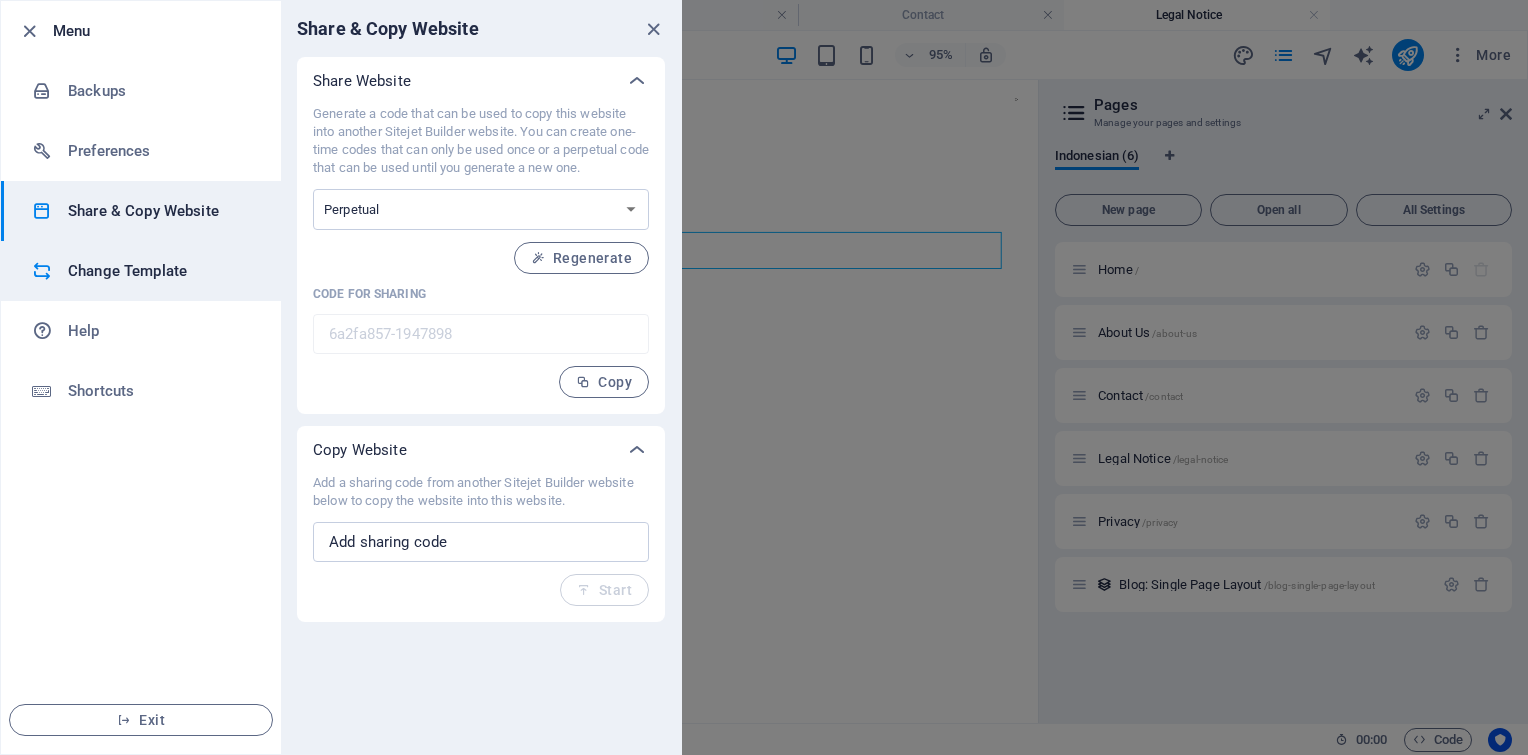 click on "Change Template" at bounding box center [160, 271] 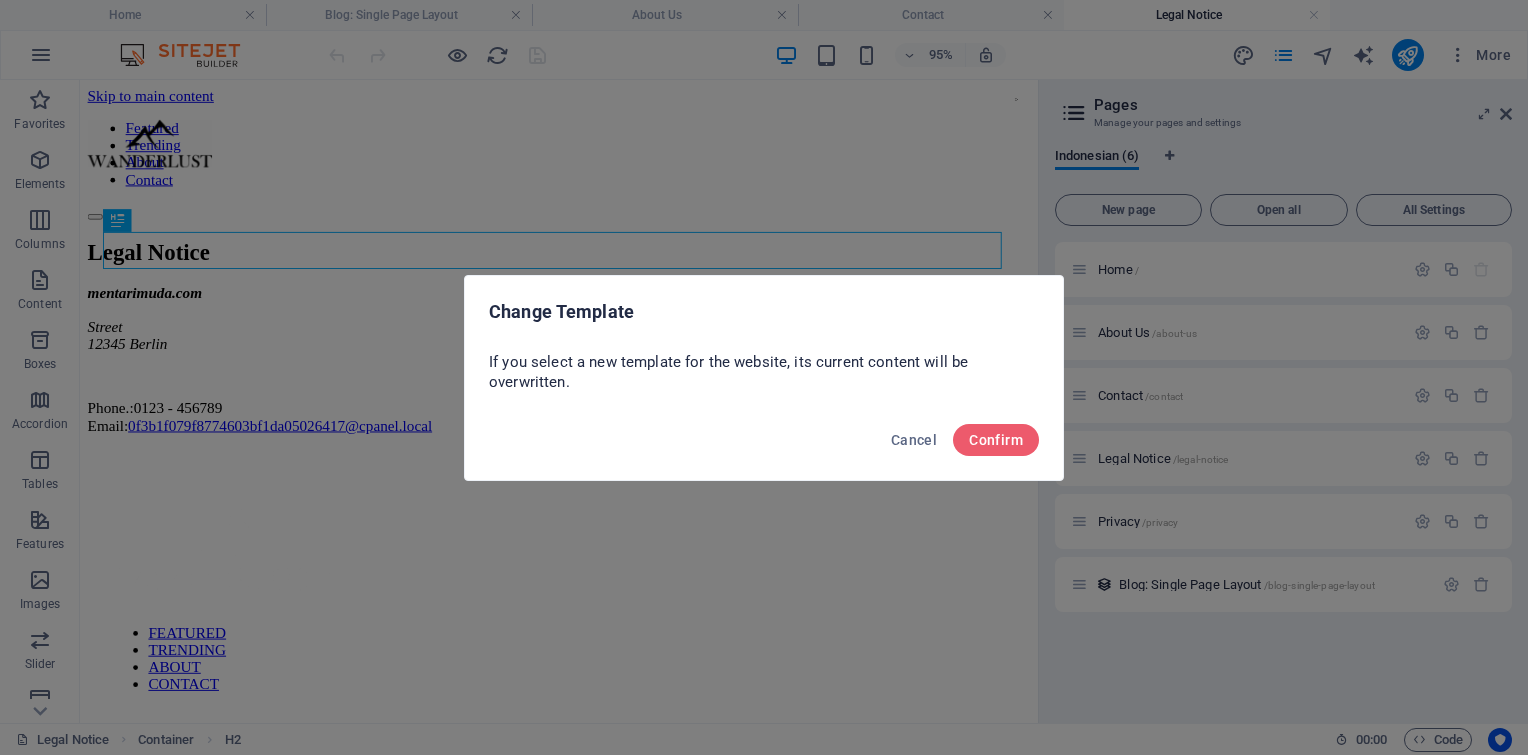 click on "Cancel Confirm" at bounding box center (764, 446) 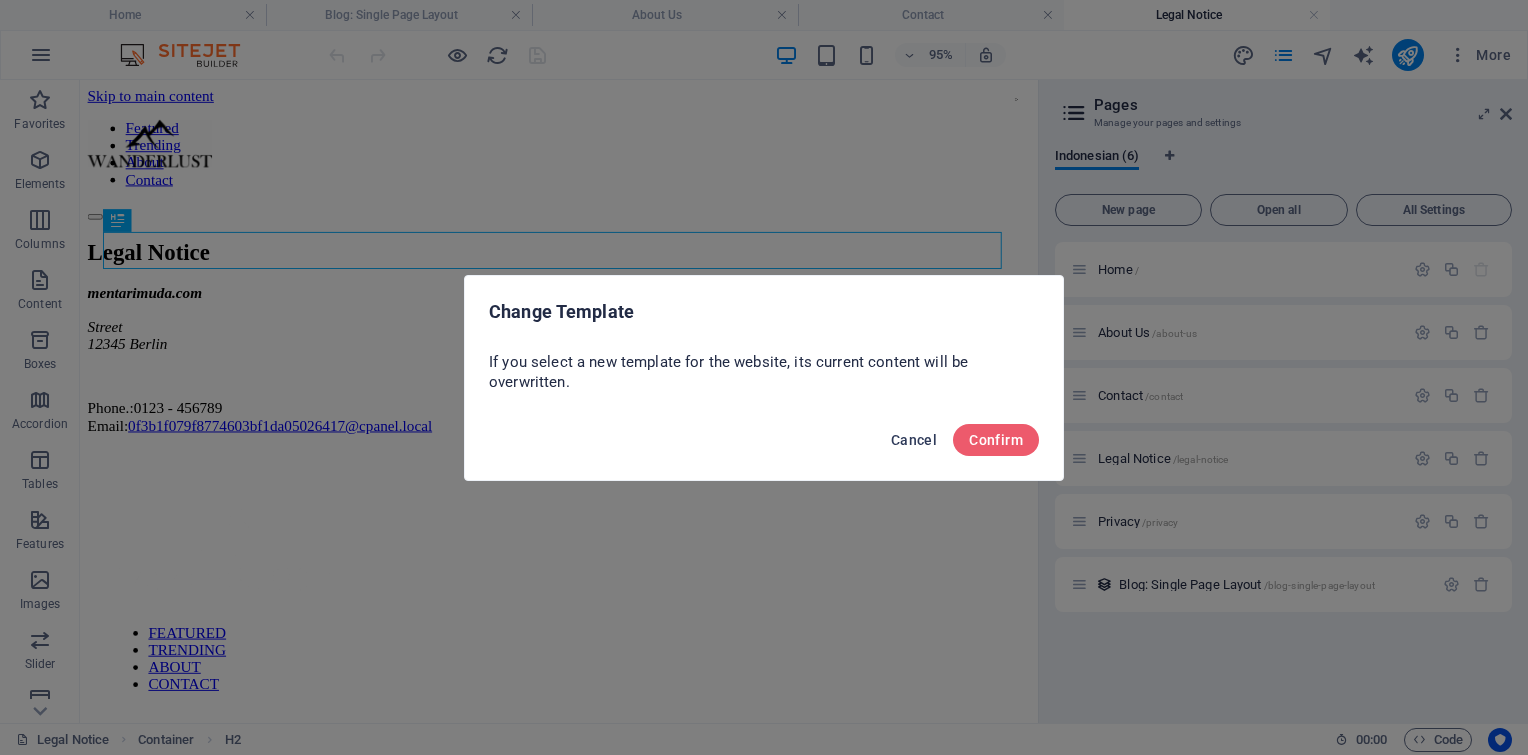 click on "Cancel" at bounding box center (914, 440) 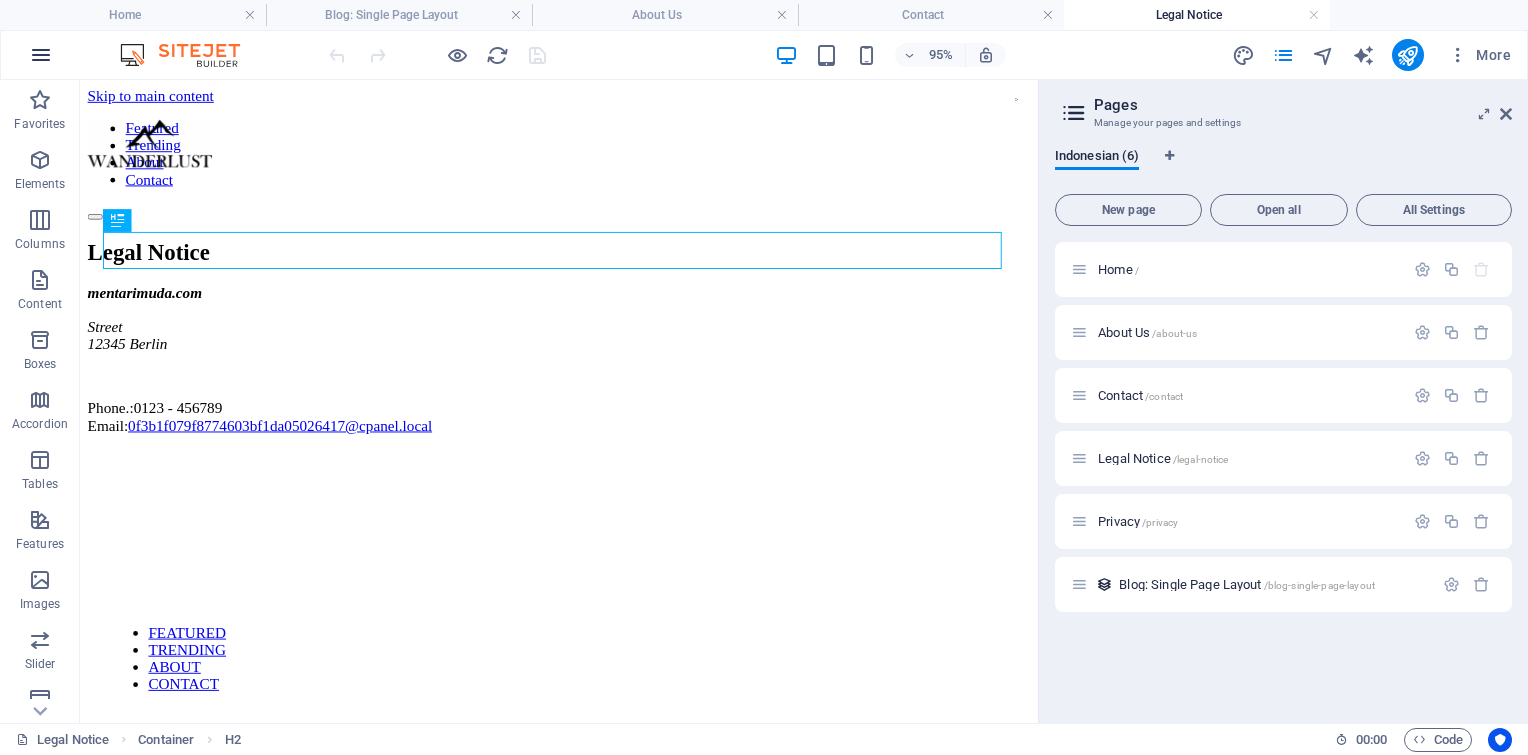 click at bounding box center (41, 55) 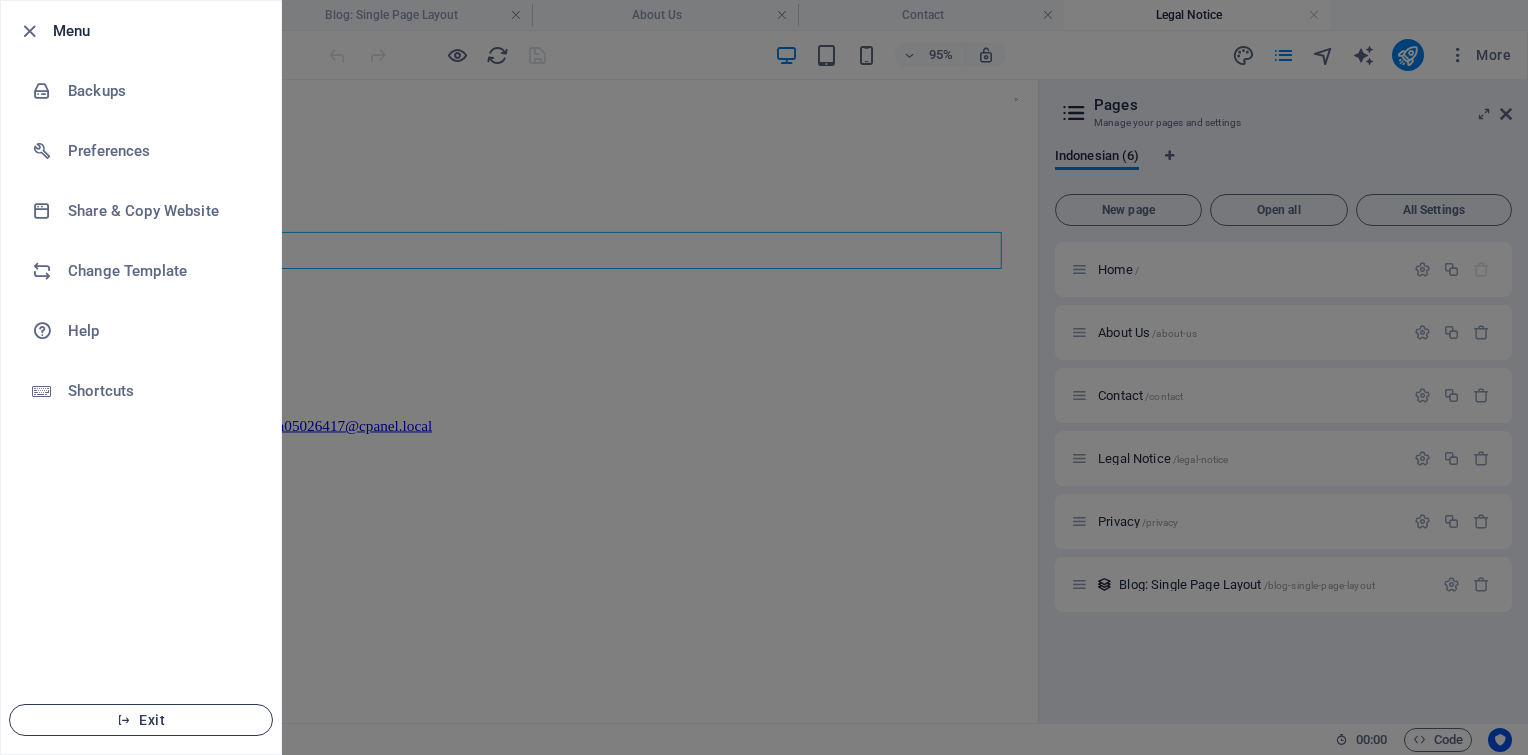 click on "Exit" at bounding box center (141, 720) 